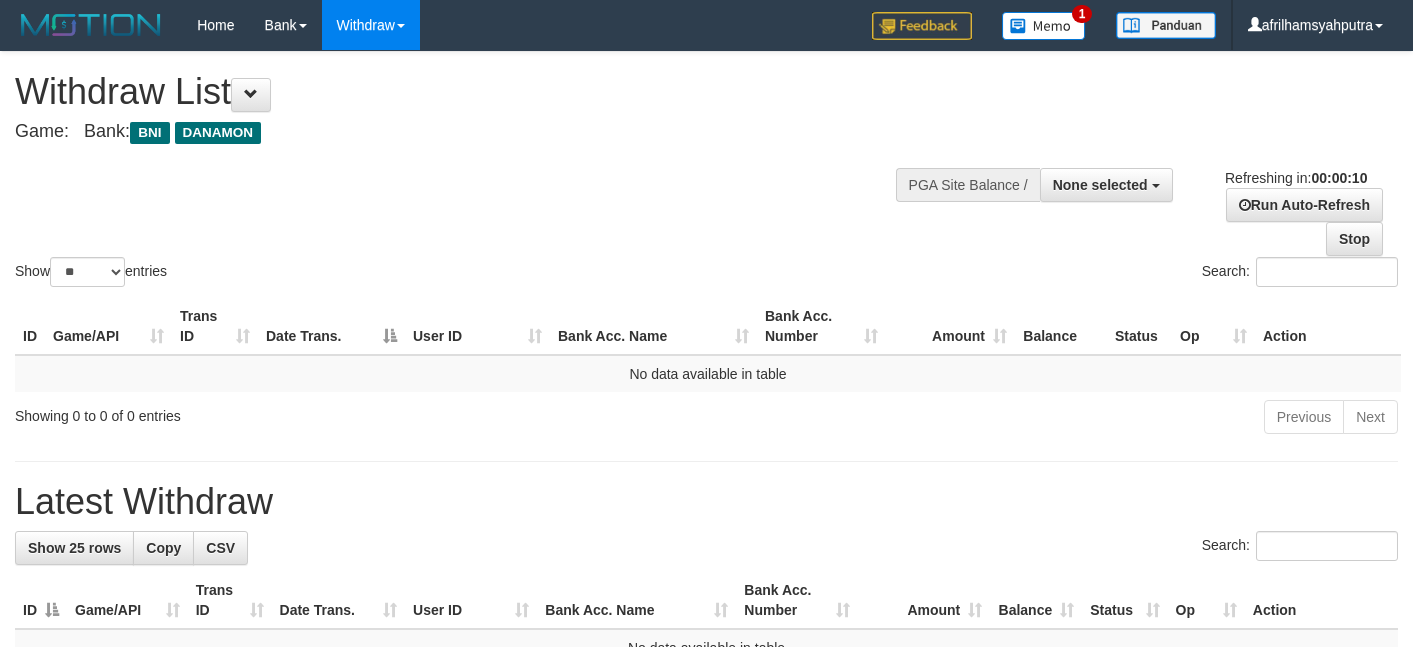 select 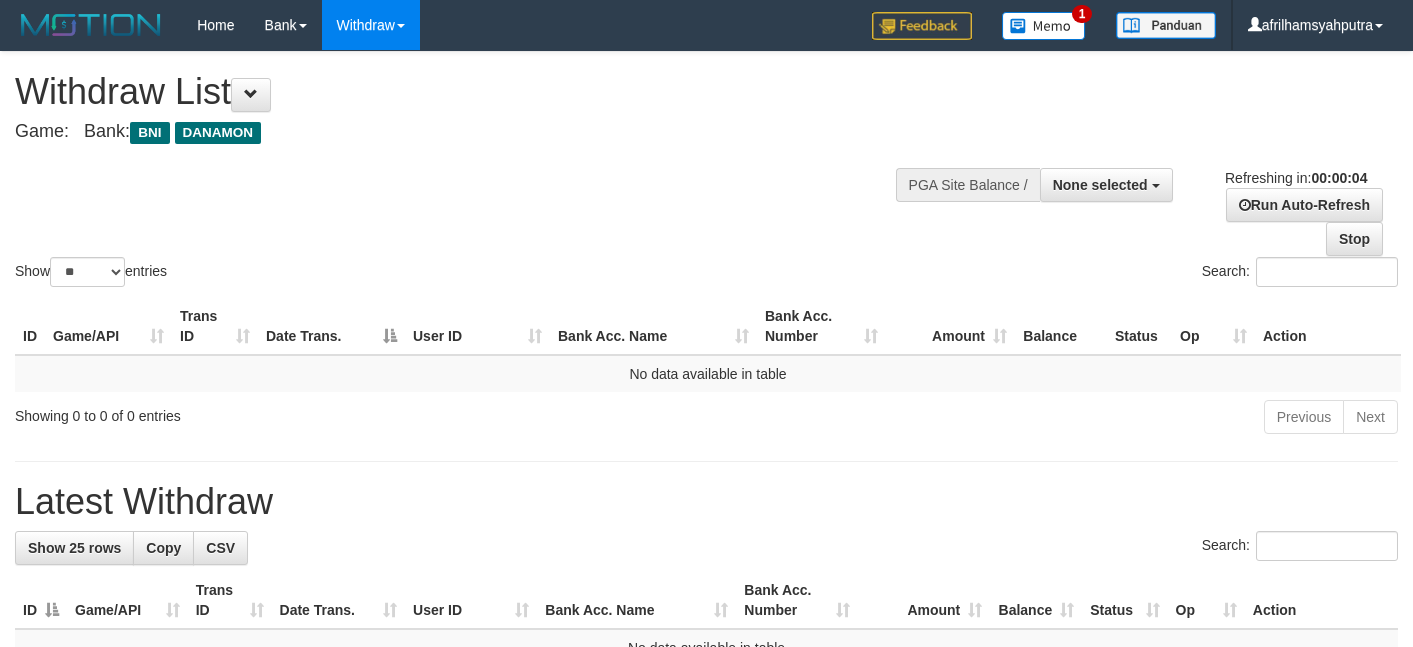 scroll, scrollTop: 0, scrollLeft: 0, axis: both 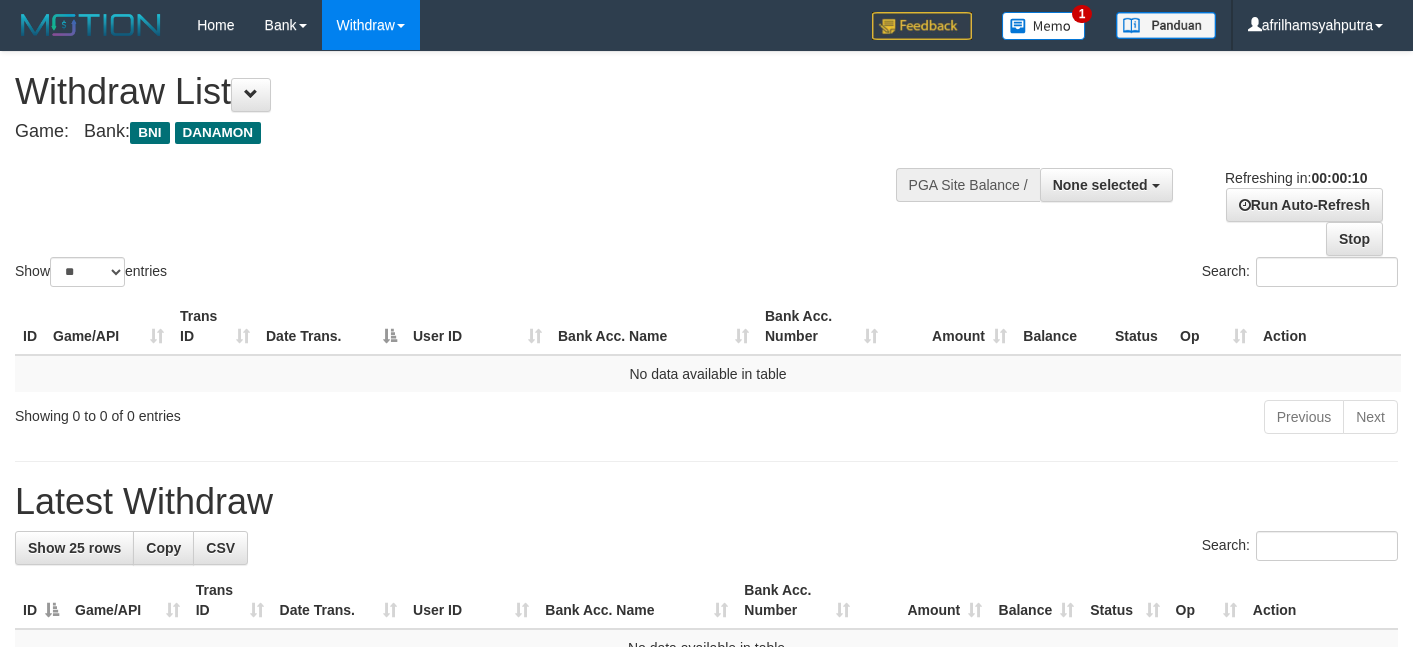 select 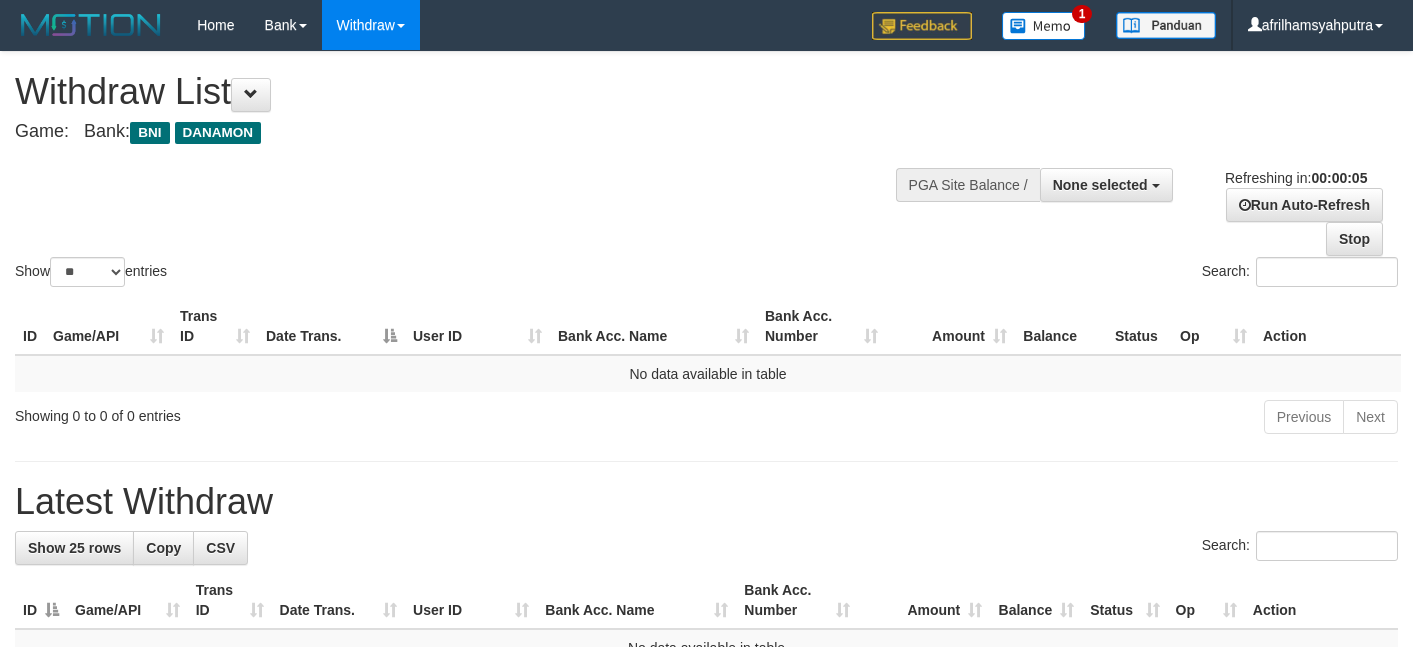 scroll, scrollTop: 0, scrollLeft: 0, axis: both 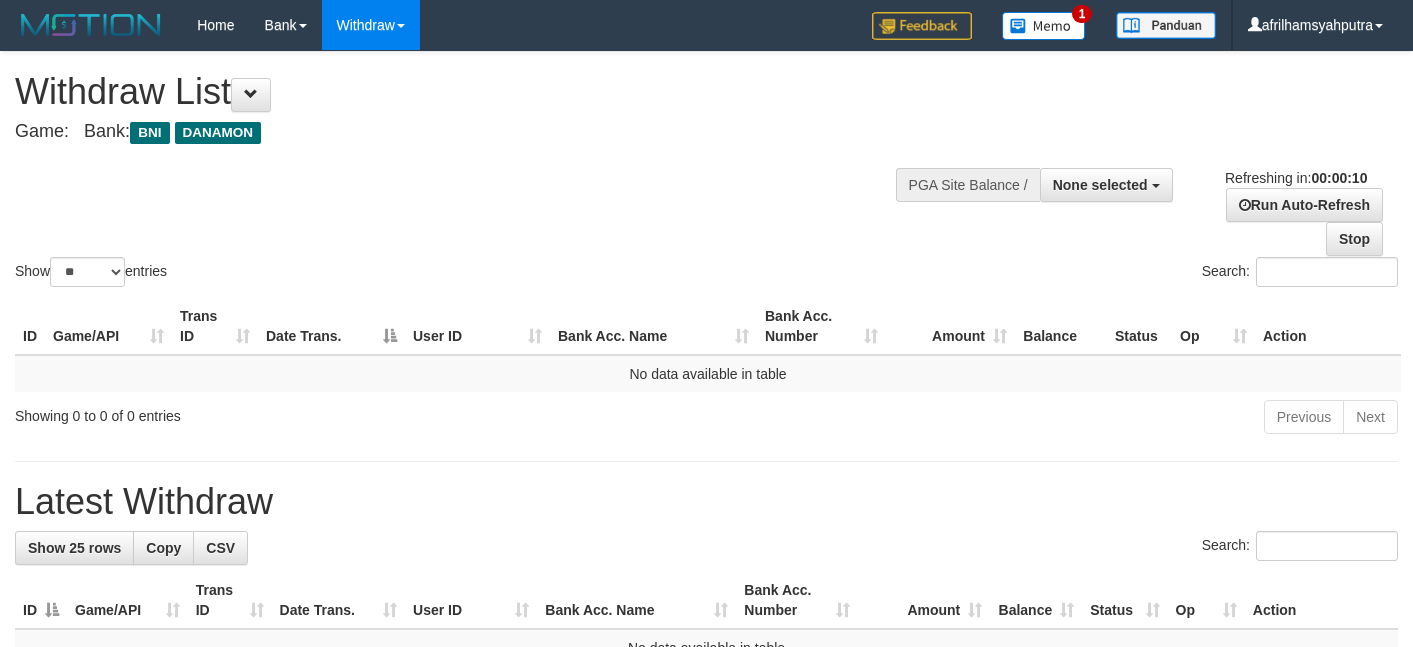 select 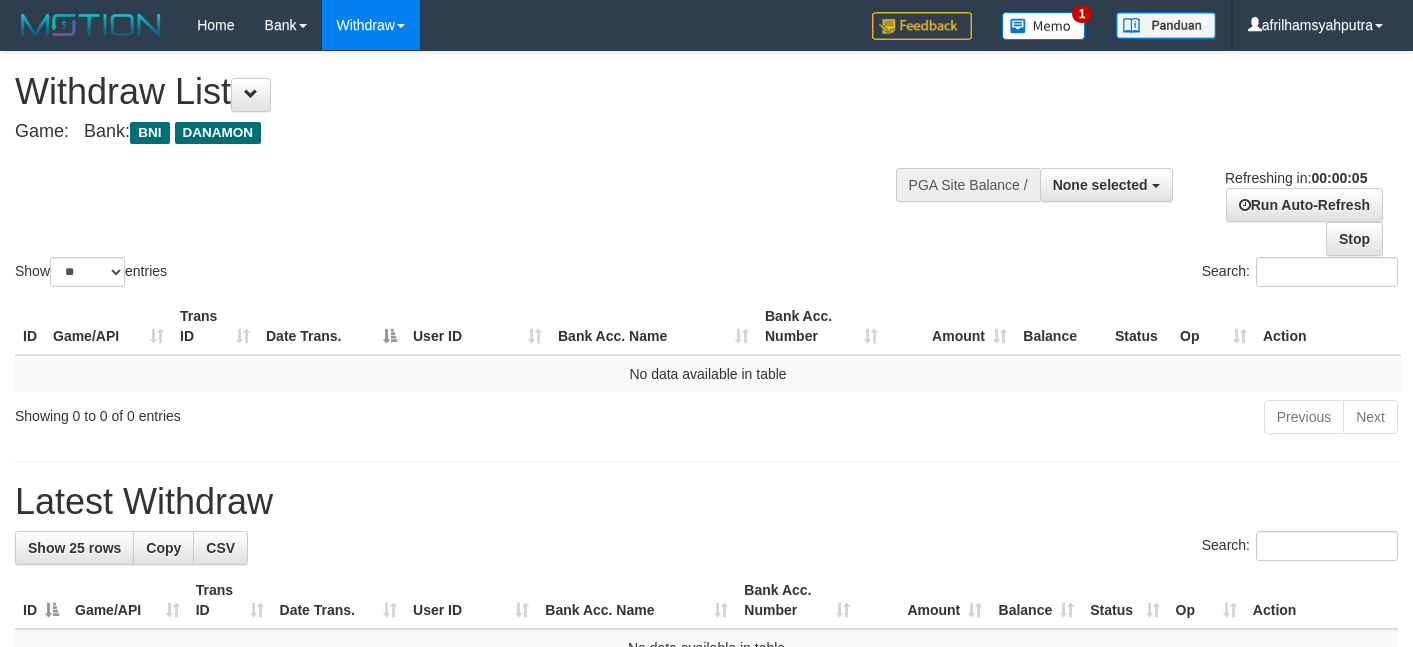 scroll, scrollTop: 0, scrollLeft: 0, axis: both 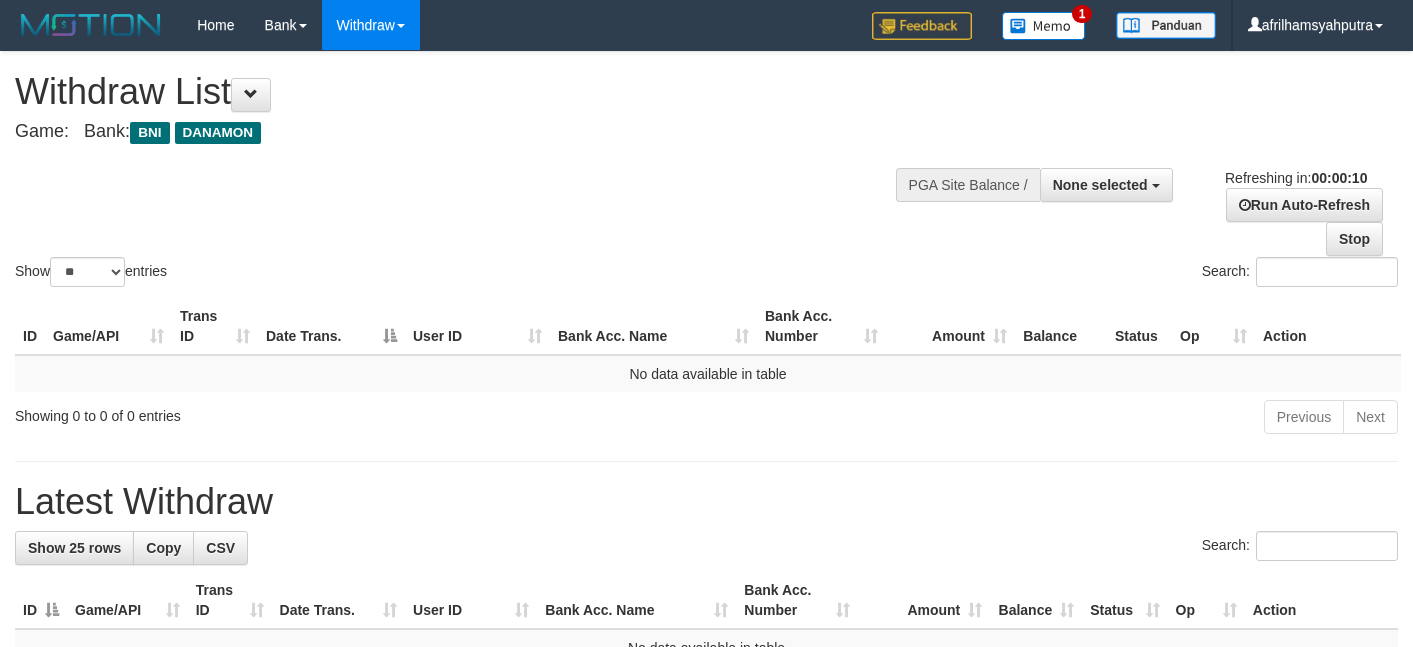 select 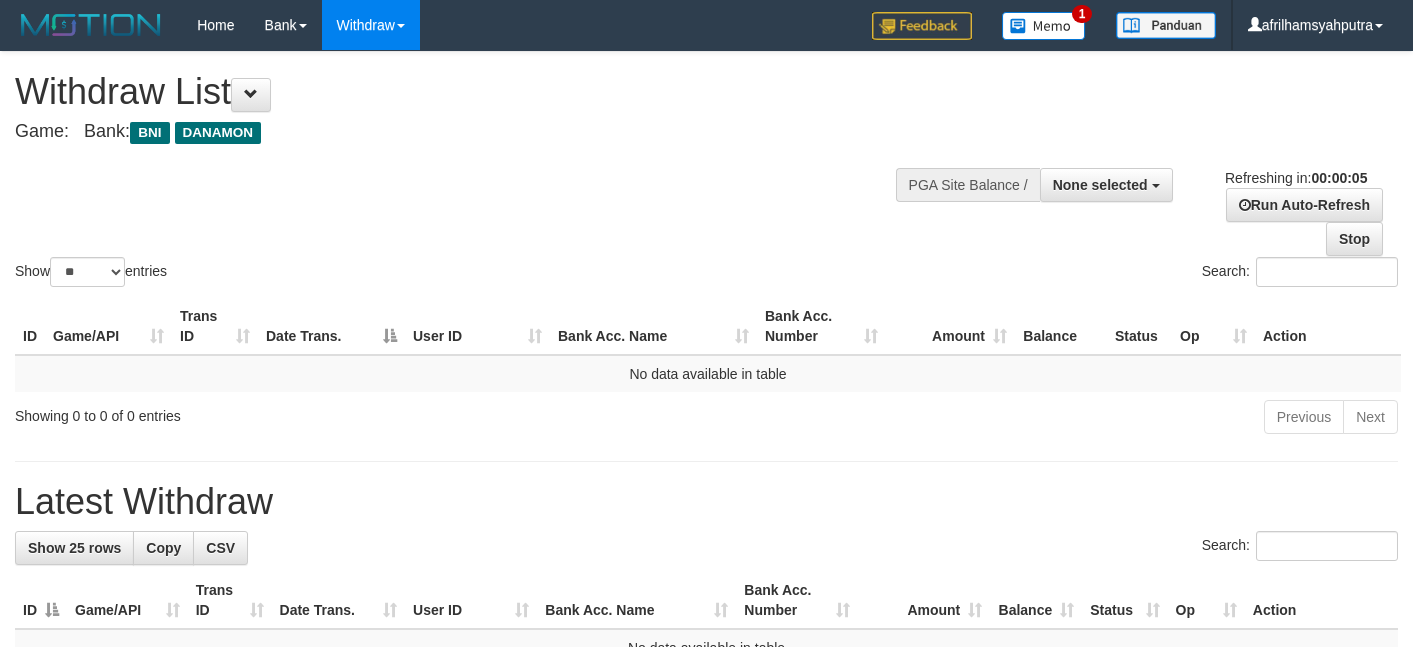 scroll, scrollTop: 0, scrollLeft: 0, axis: both 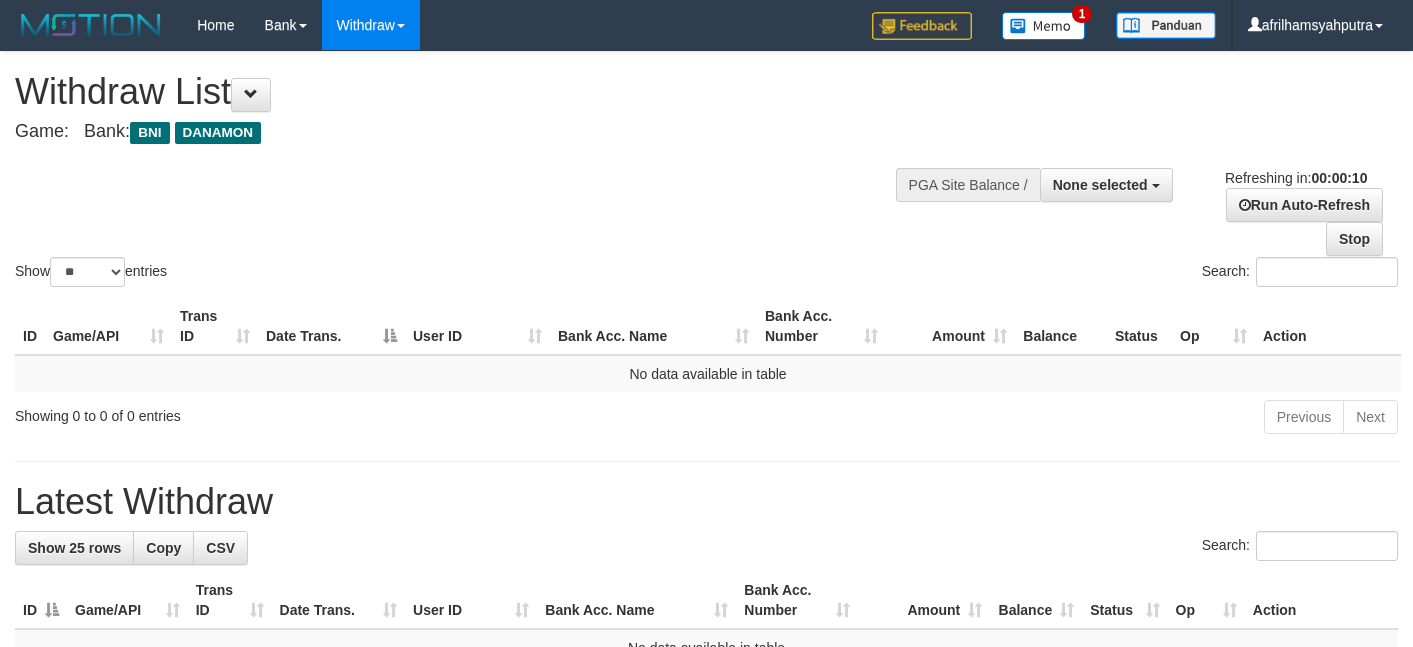 select 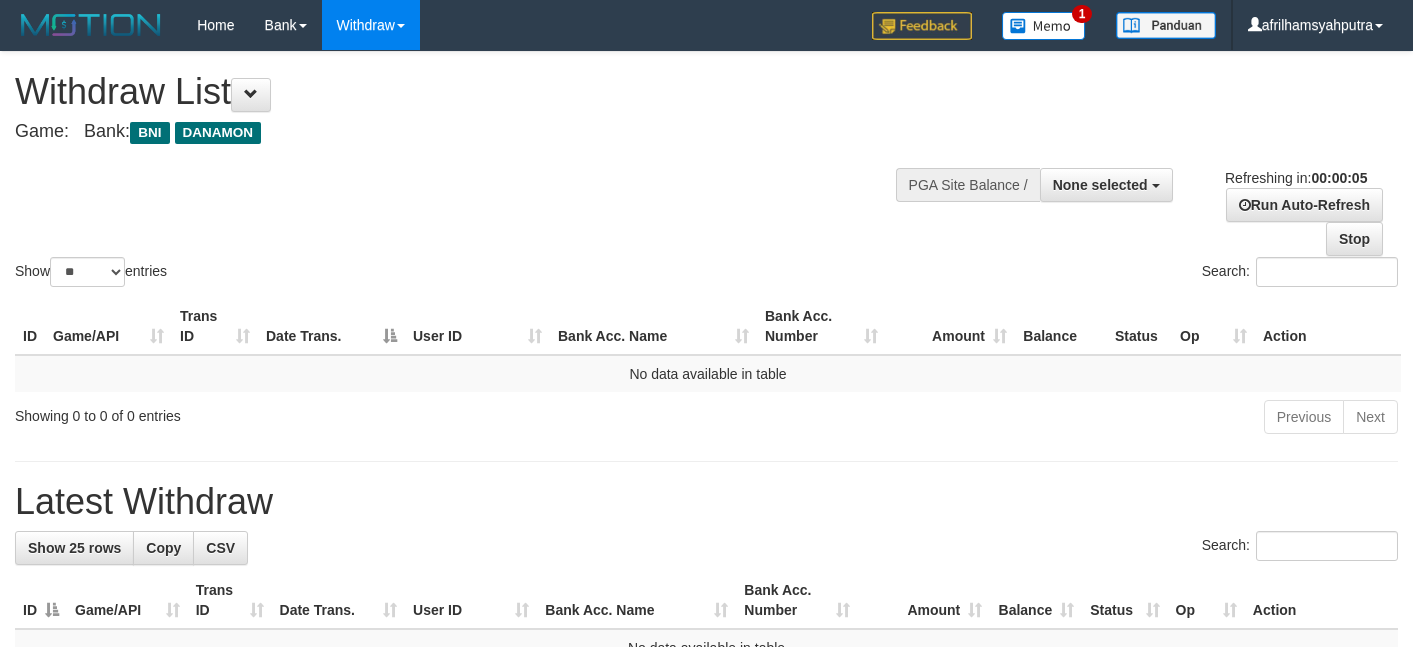 scroll, scrollTop: 0, scrollLeft: 0, axis: both 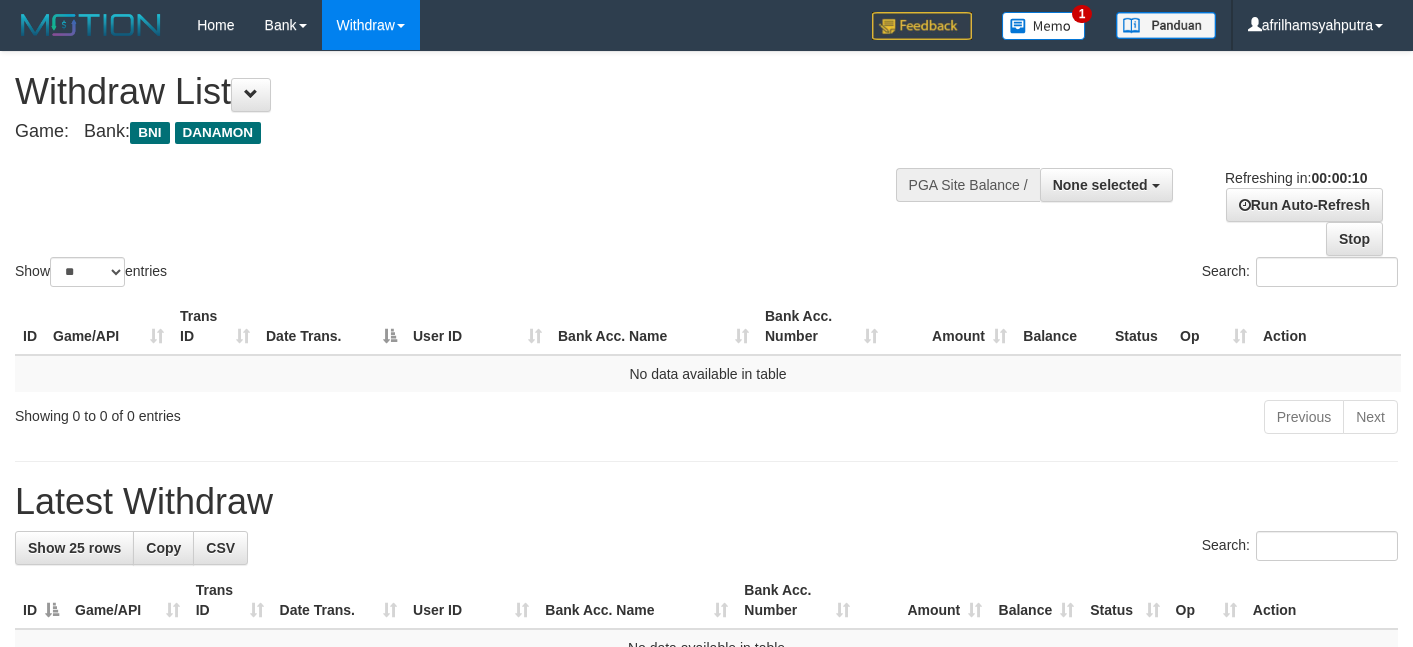 select 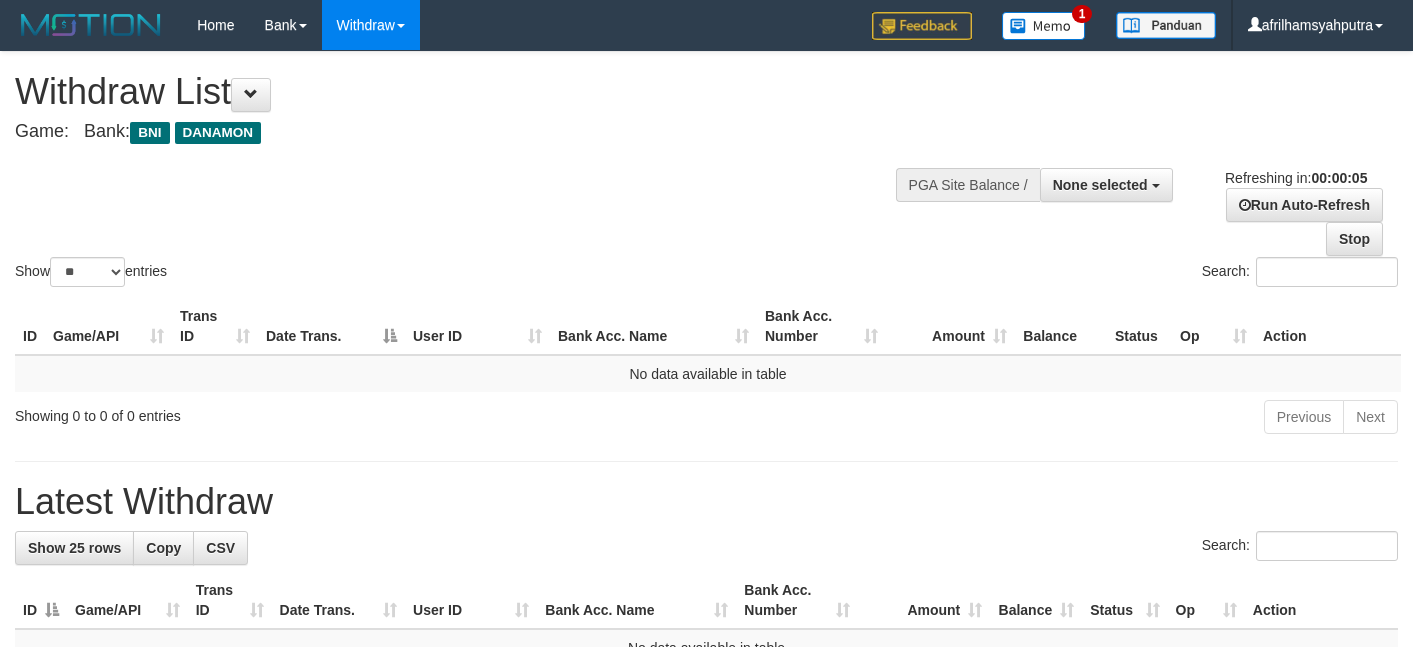 scroll, scrollTop: 0, scrollLeft: 0, axis: both 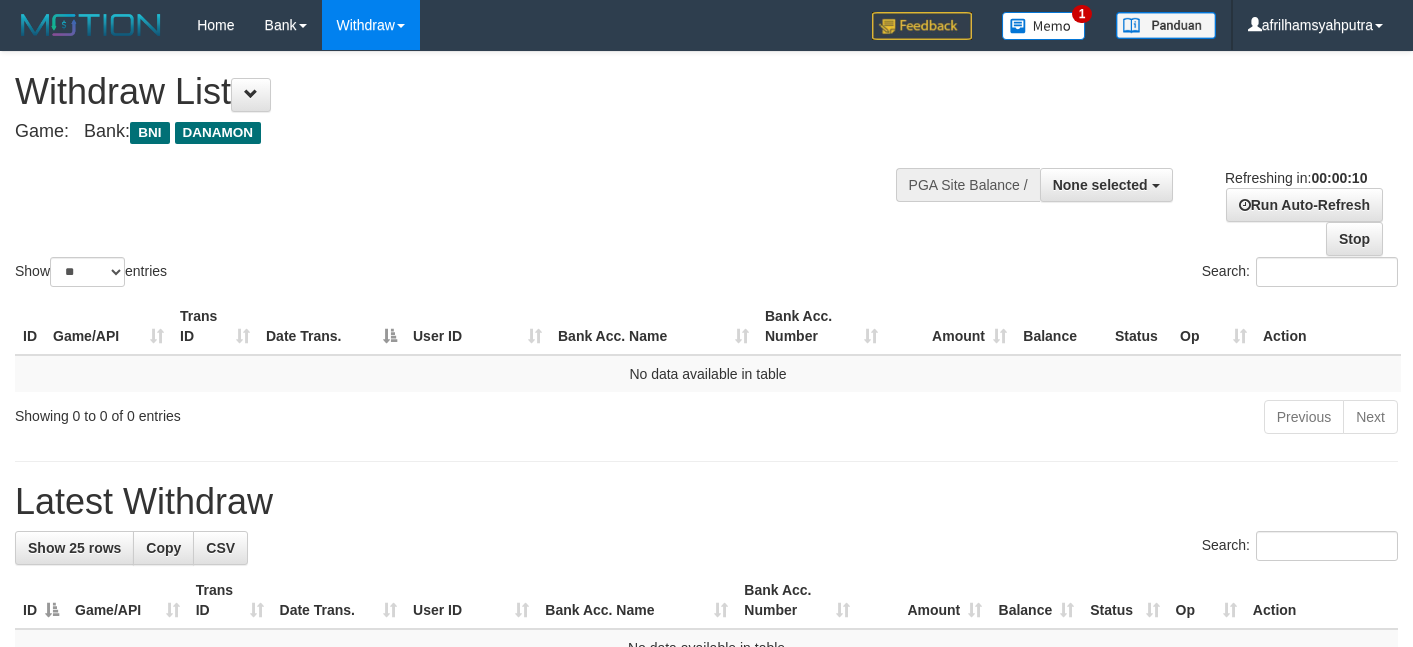 select 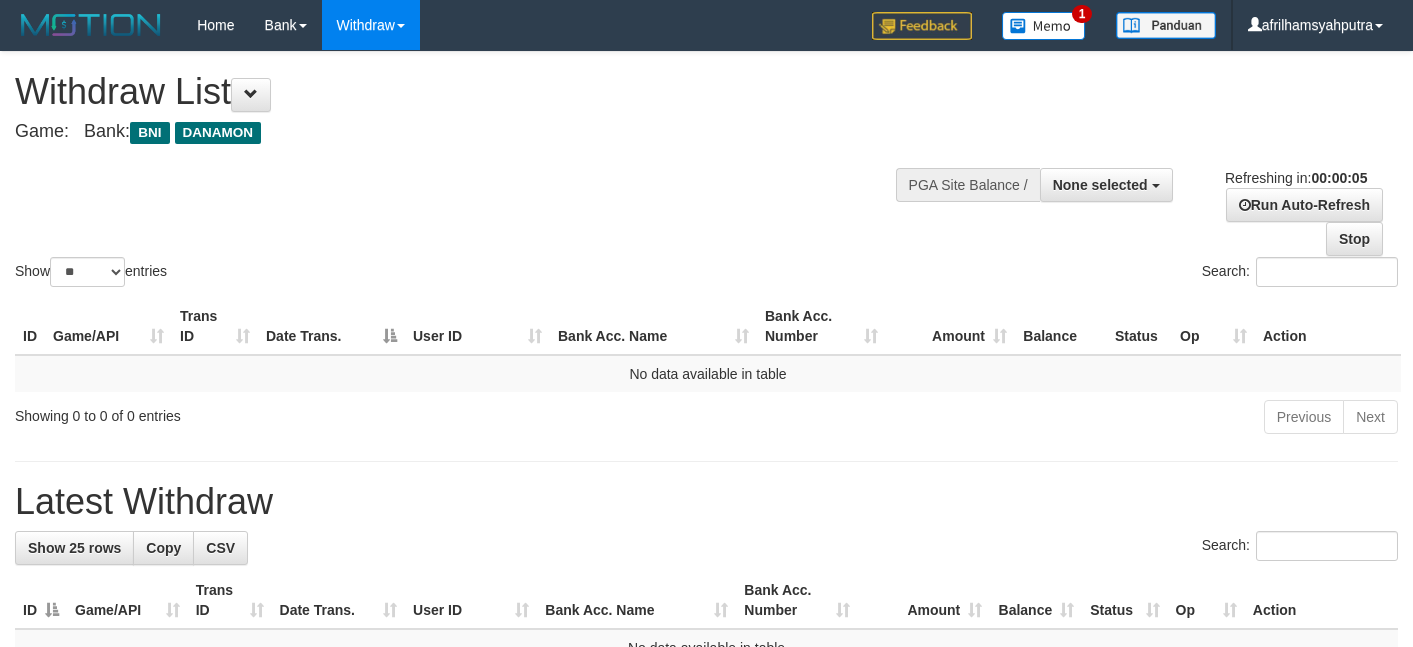 scroll, scrollTop: 0, scrollLeft: 0, axis: both 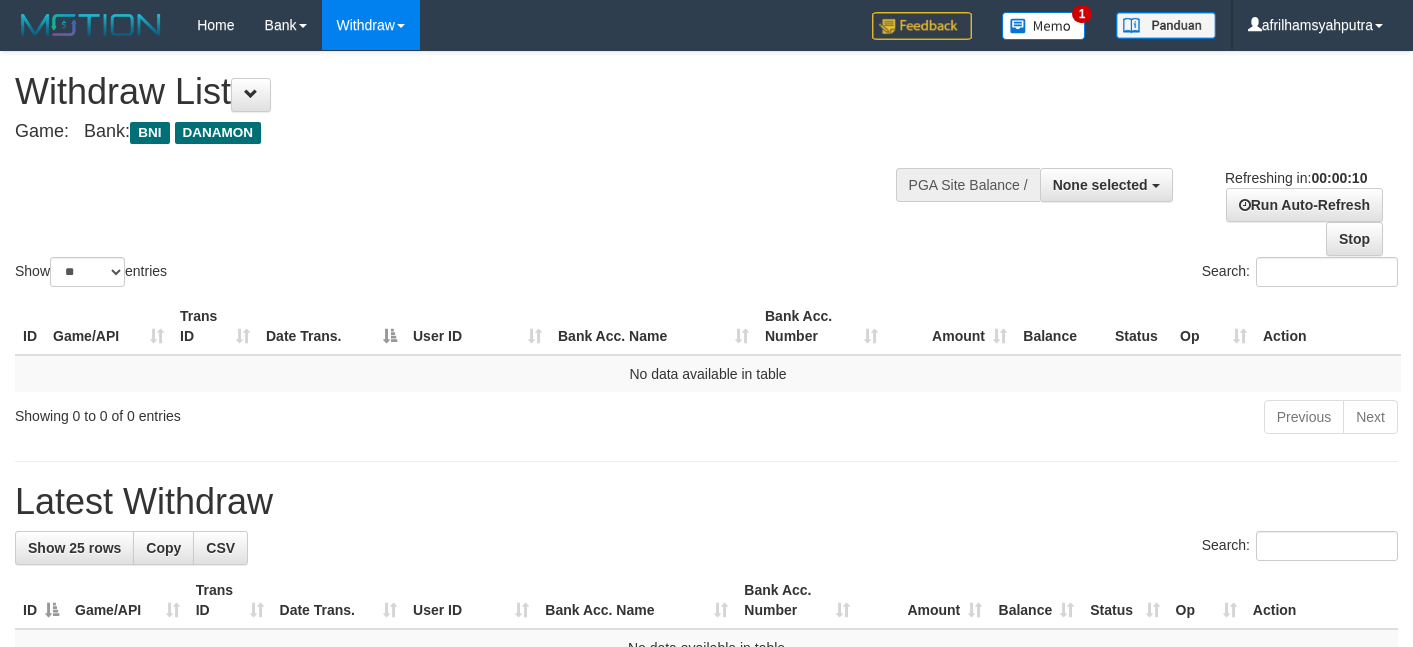 select 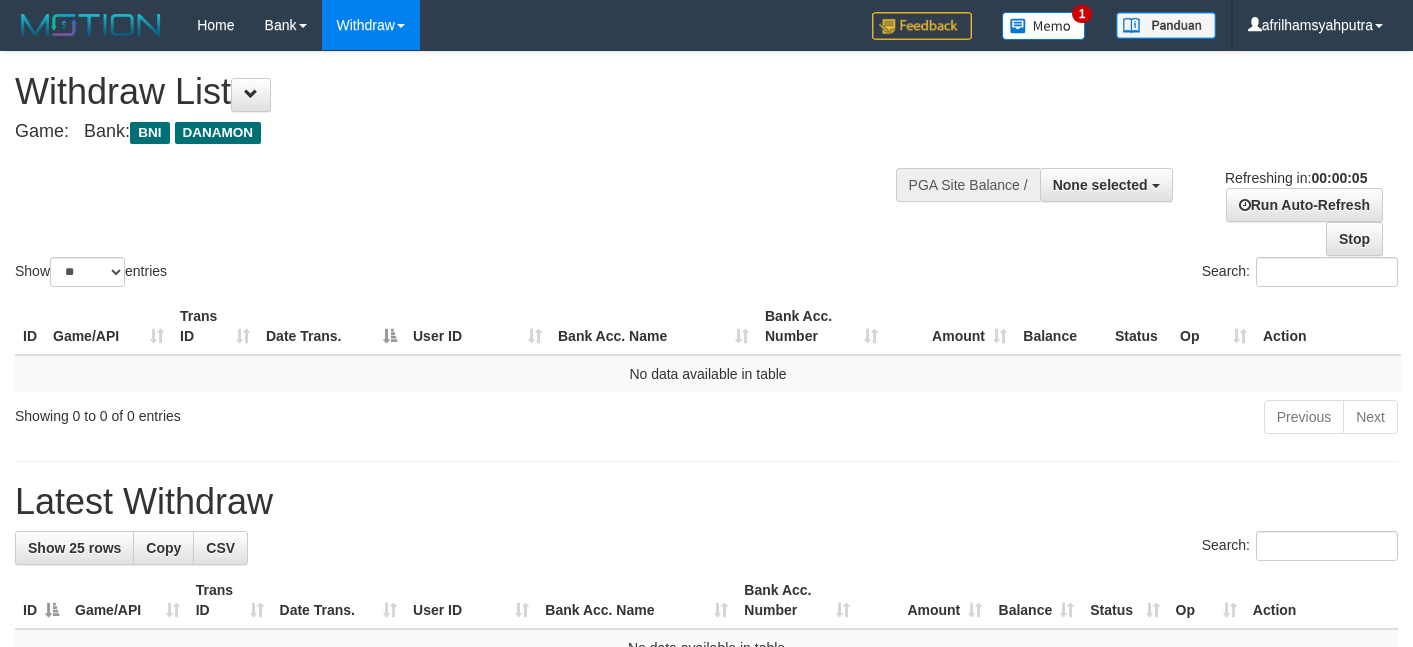 scroll, scrollTop: 0, scrollLeft: 0, axis: both 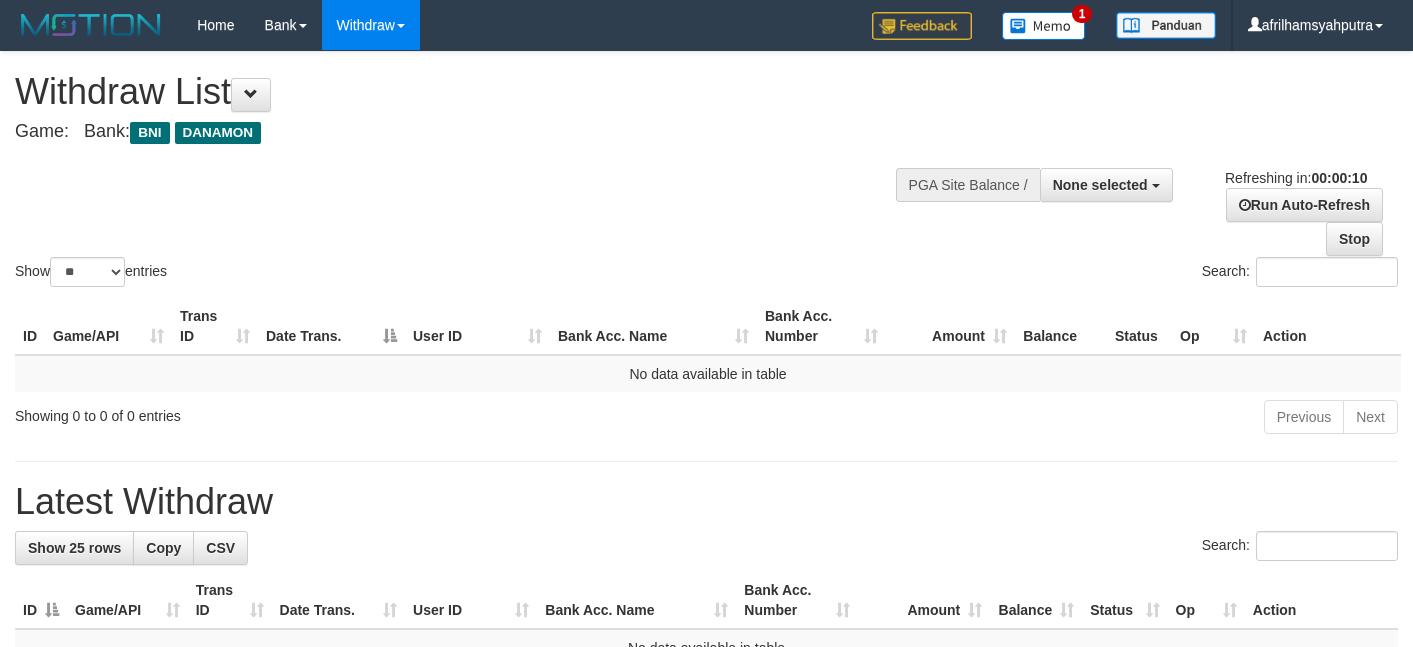select 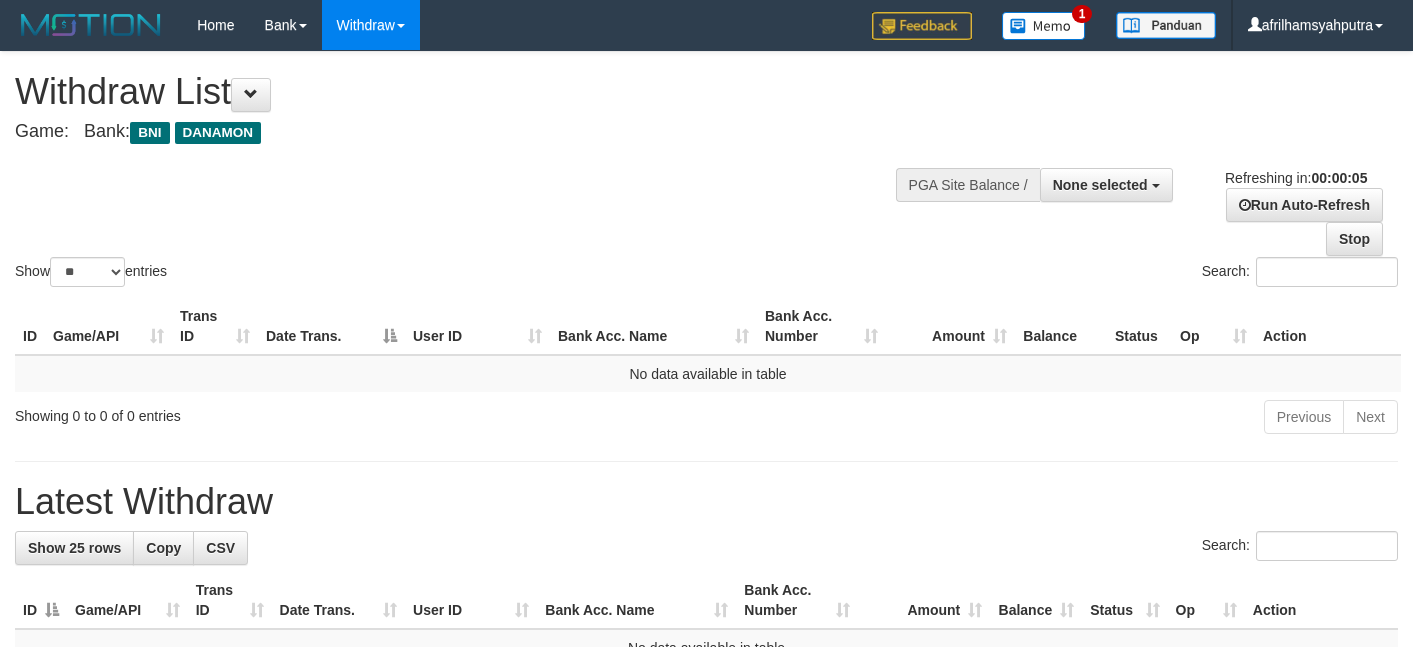 scroll, scrollTop: 0, scrollLeft: 0, axis: both 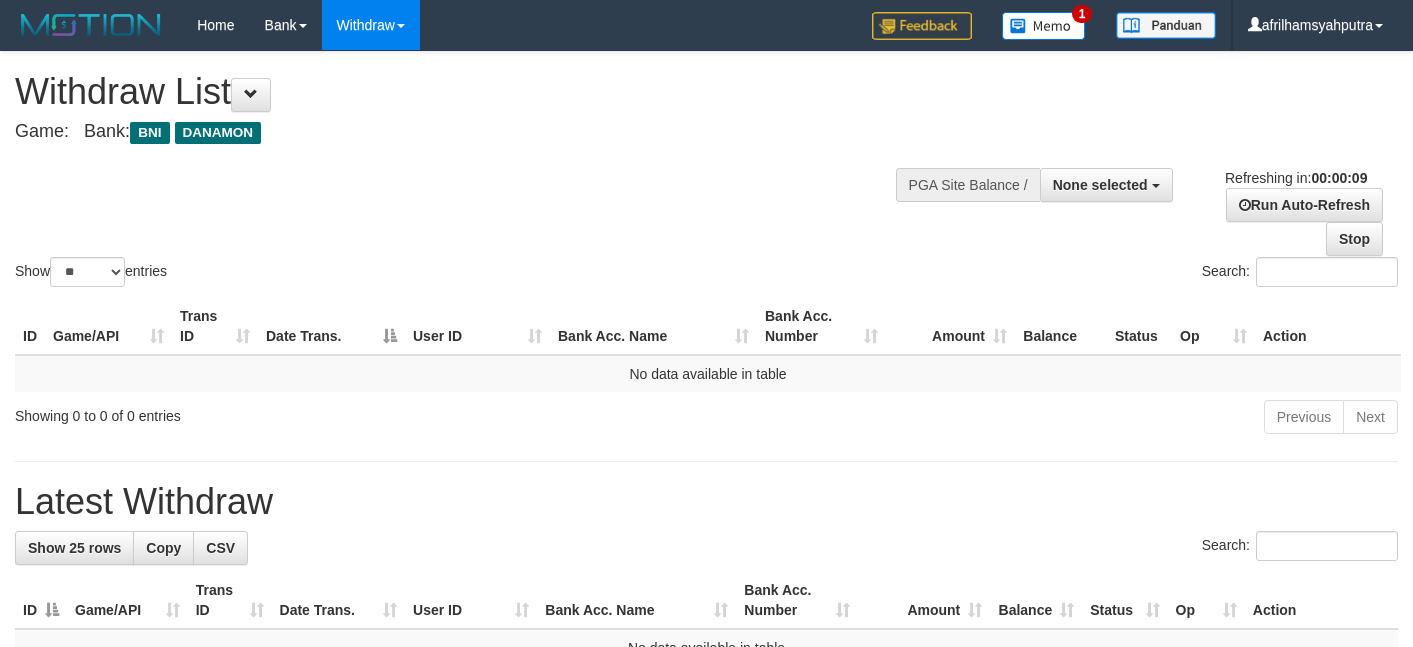 select 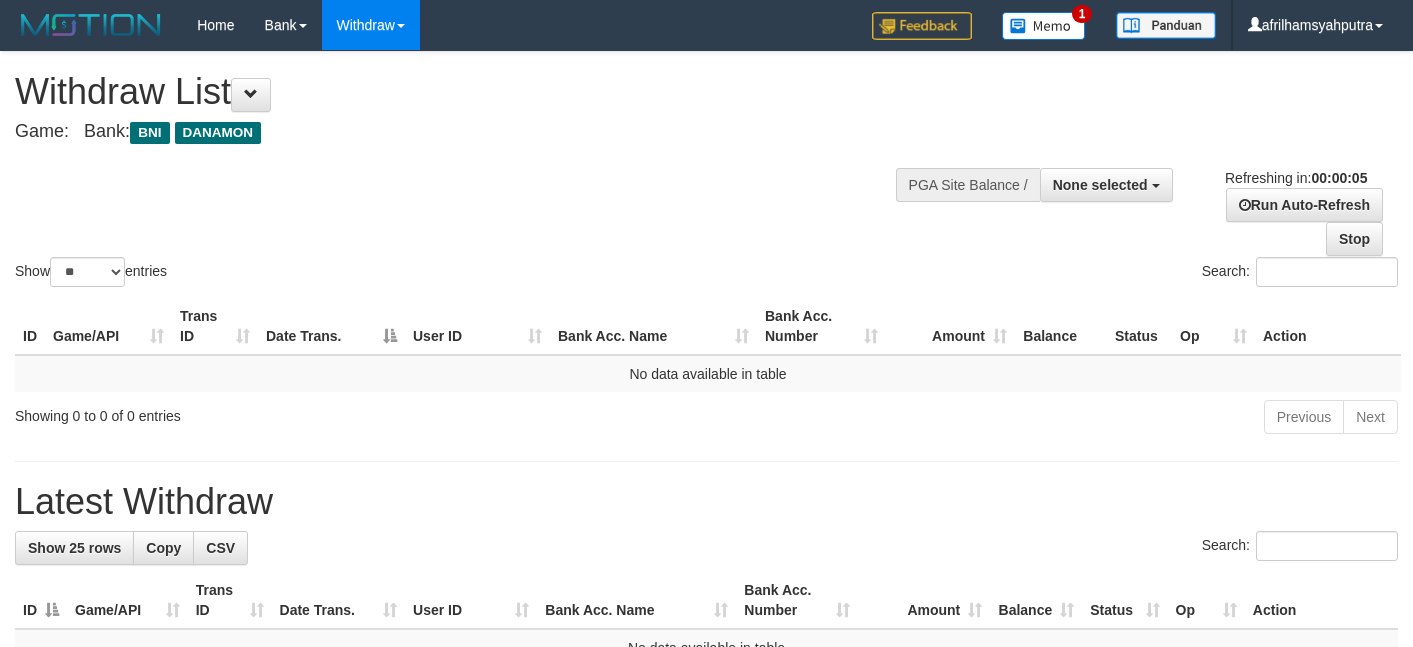 scroll, scrollTop: 0, scrollLeft: 0, axis: both 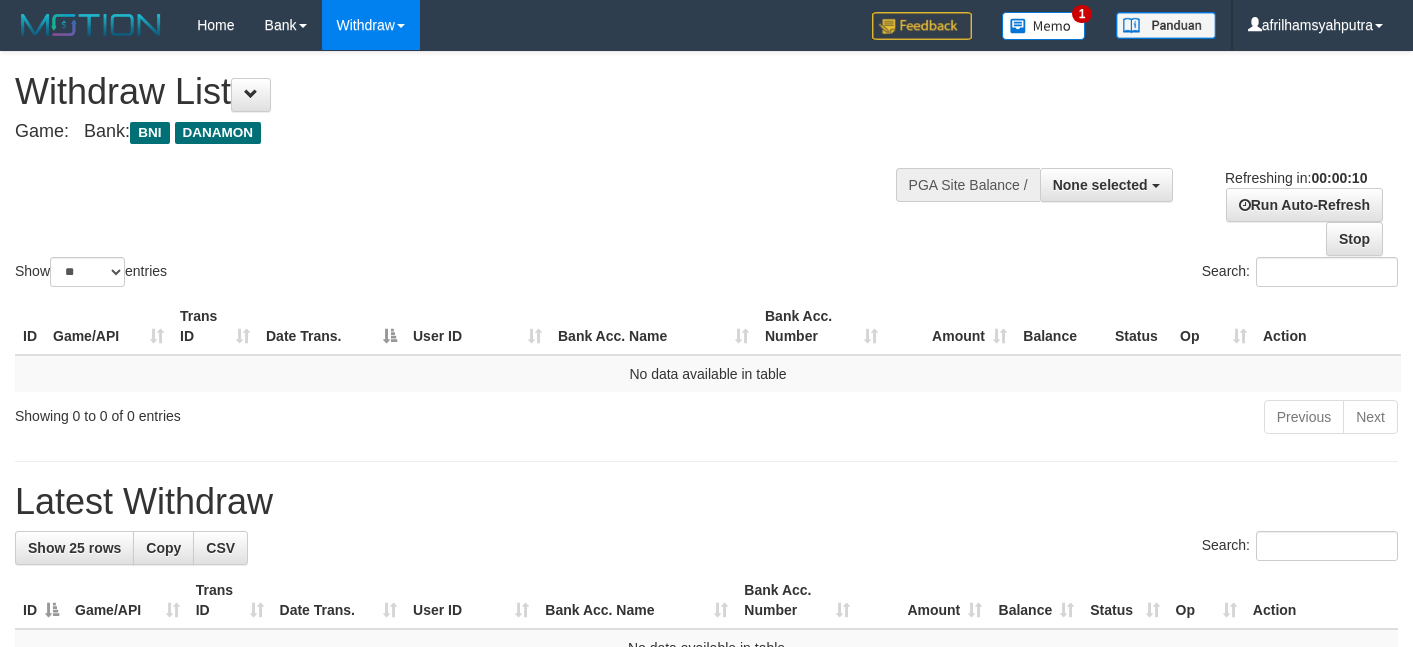 select 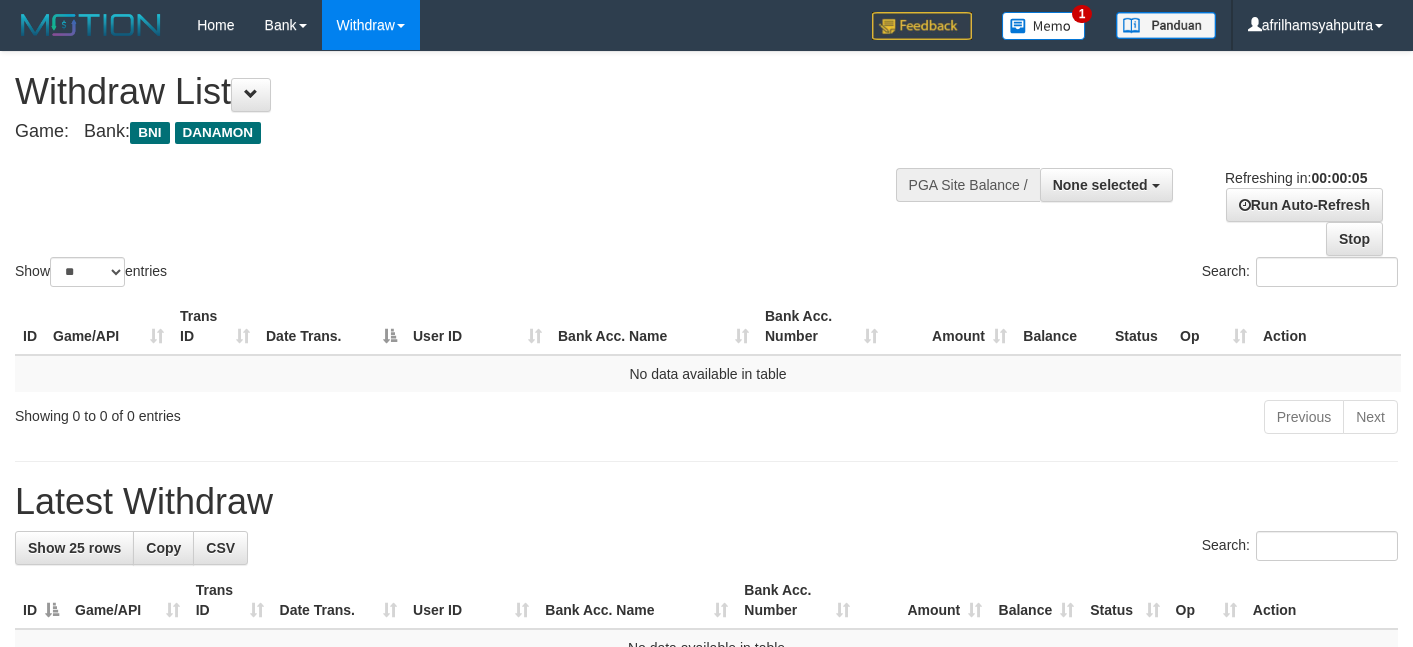 scroll, scrollTop: 0, scrollLeft: 0, axis: both 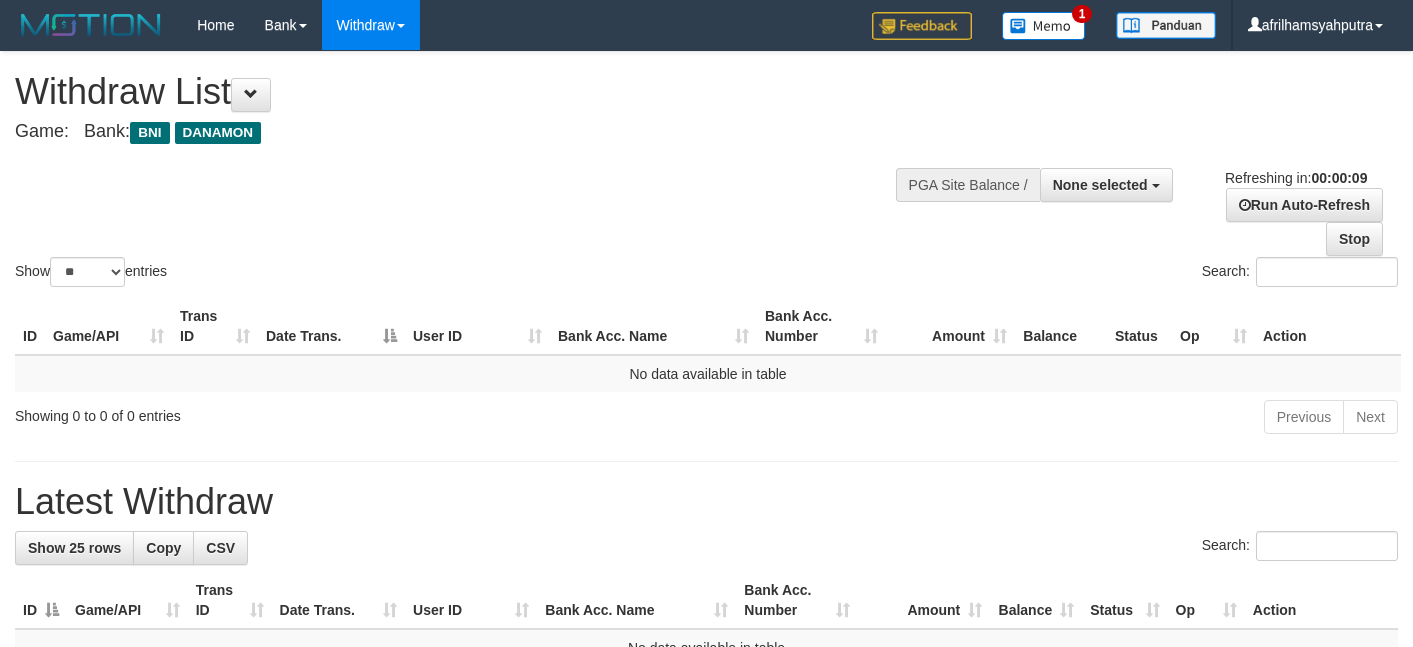 select 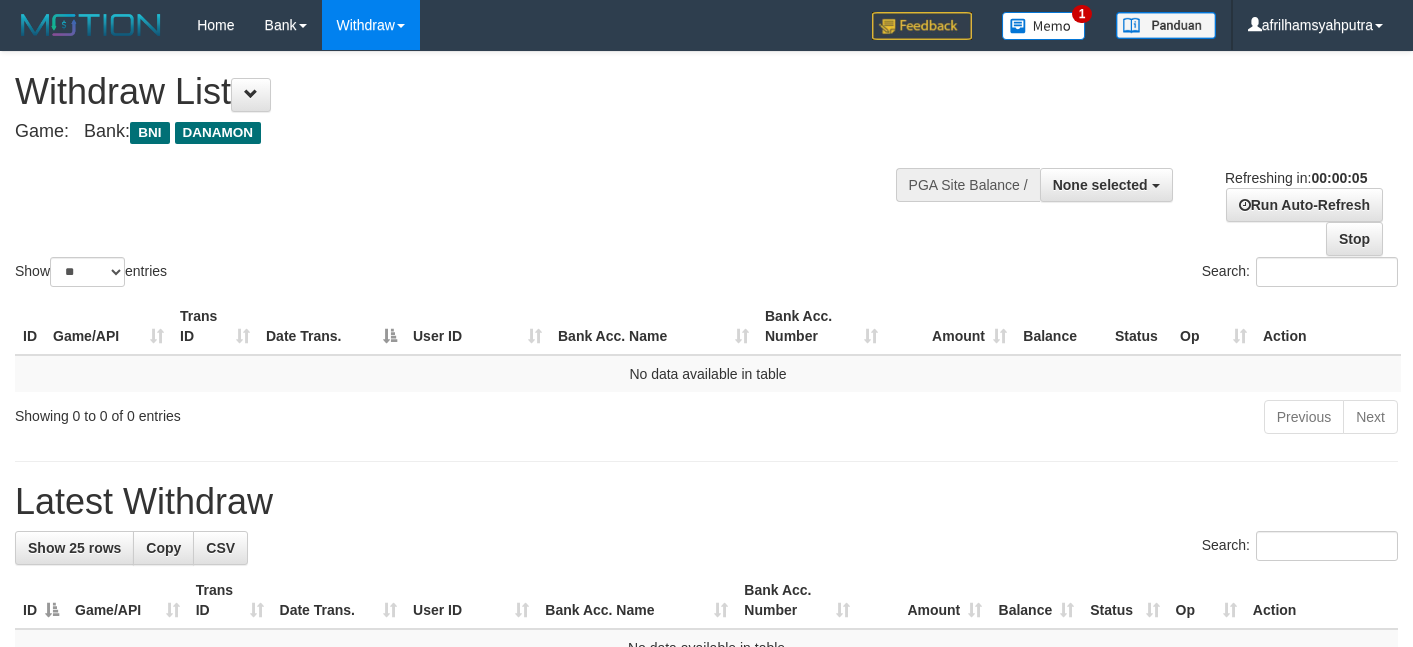 scroll, scrollTop: 0, scrollLeft: 0, axis: both 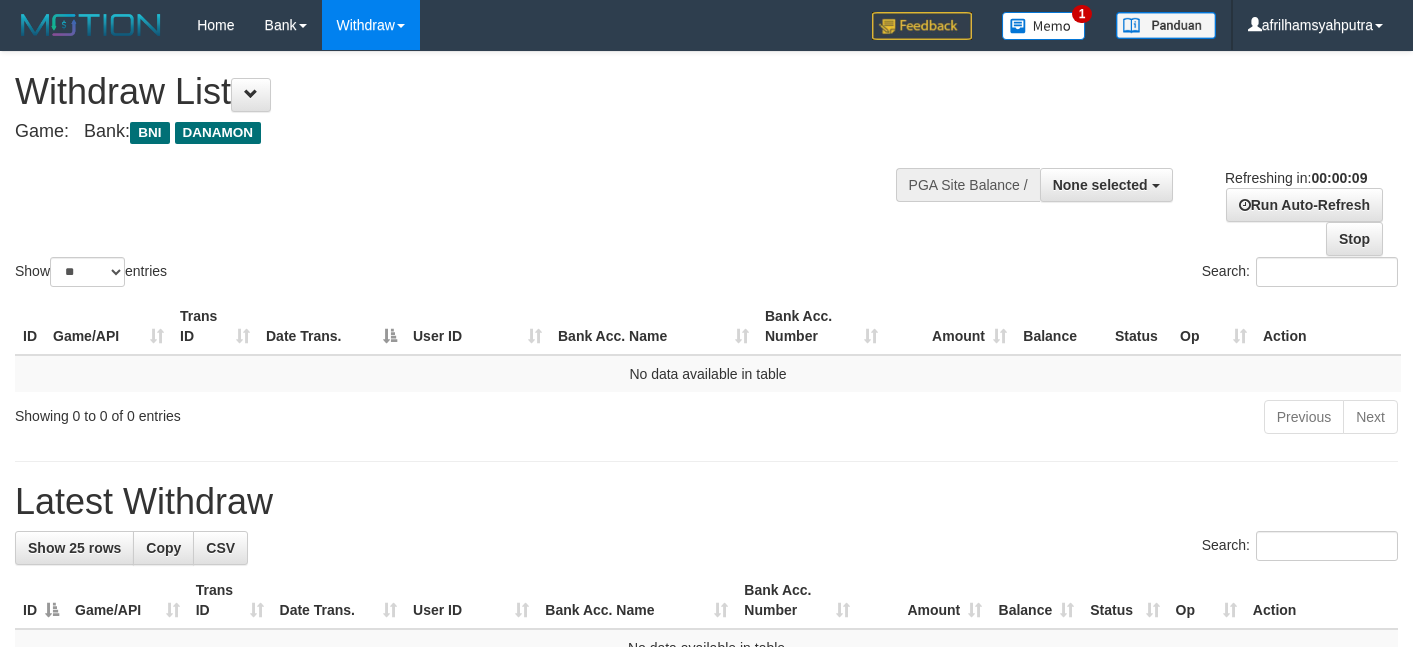 select 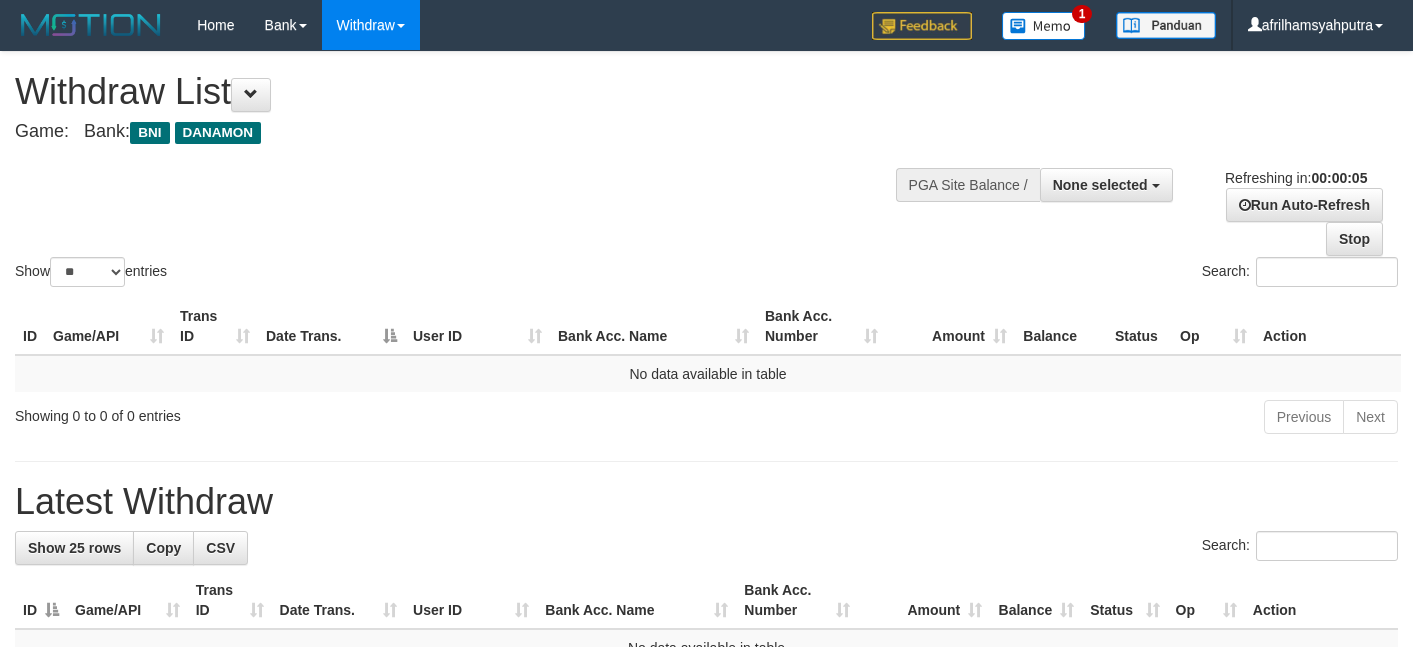 scroll, scrollTop: 0, scrollLeft: 0, axis: both 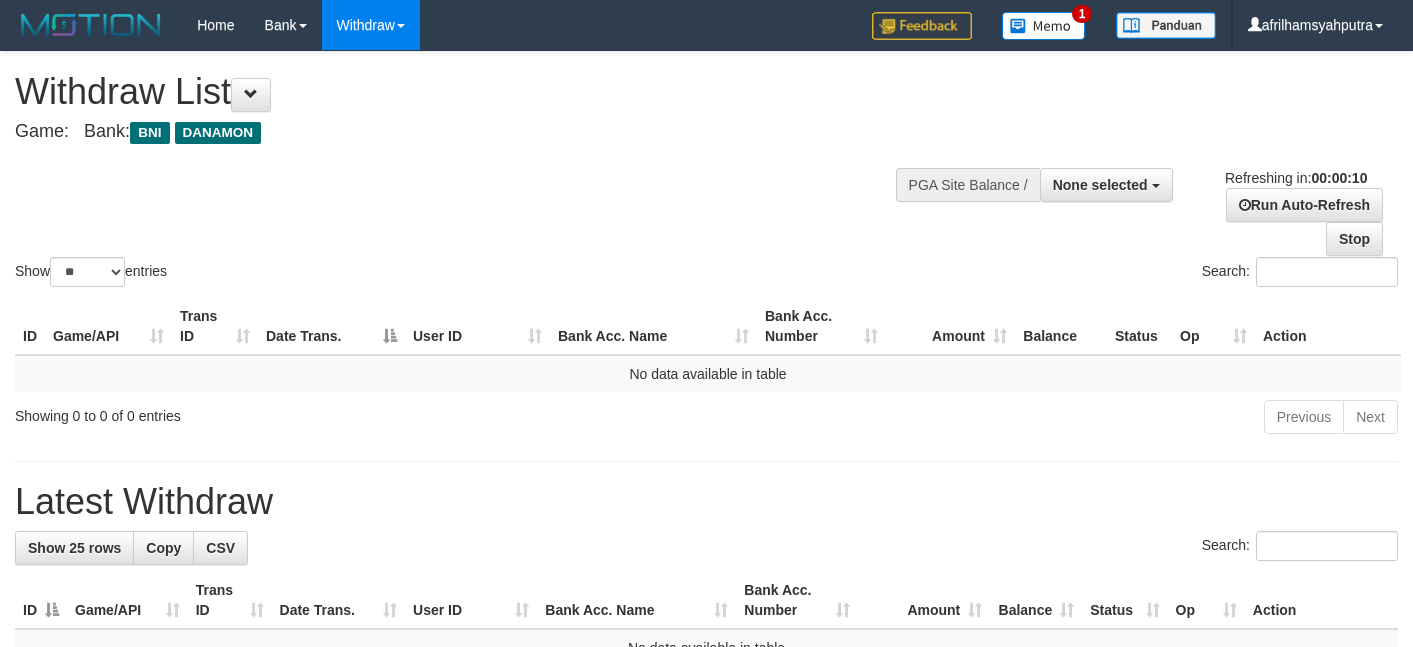 select 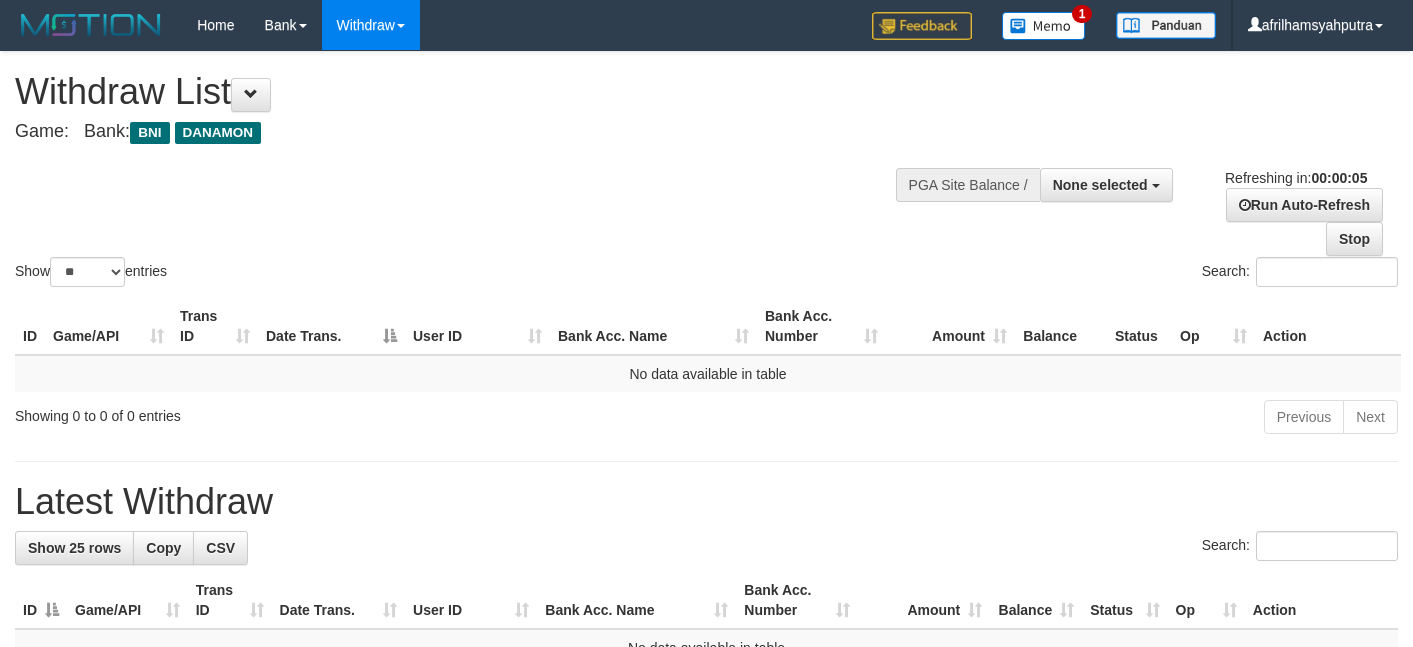 scroll, scrollTop: 0, scrollLeft: 0, axis: both 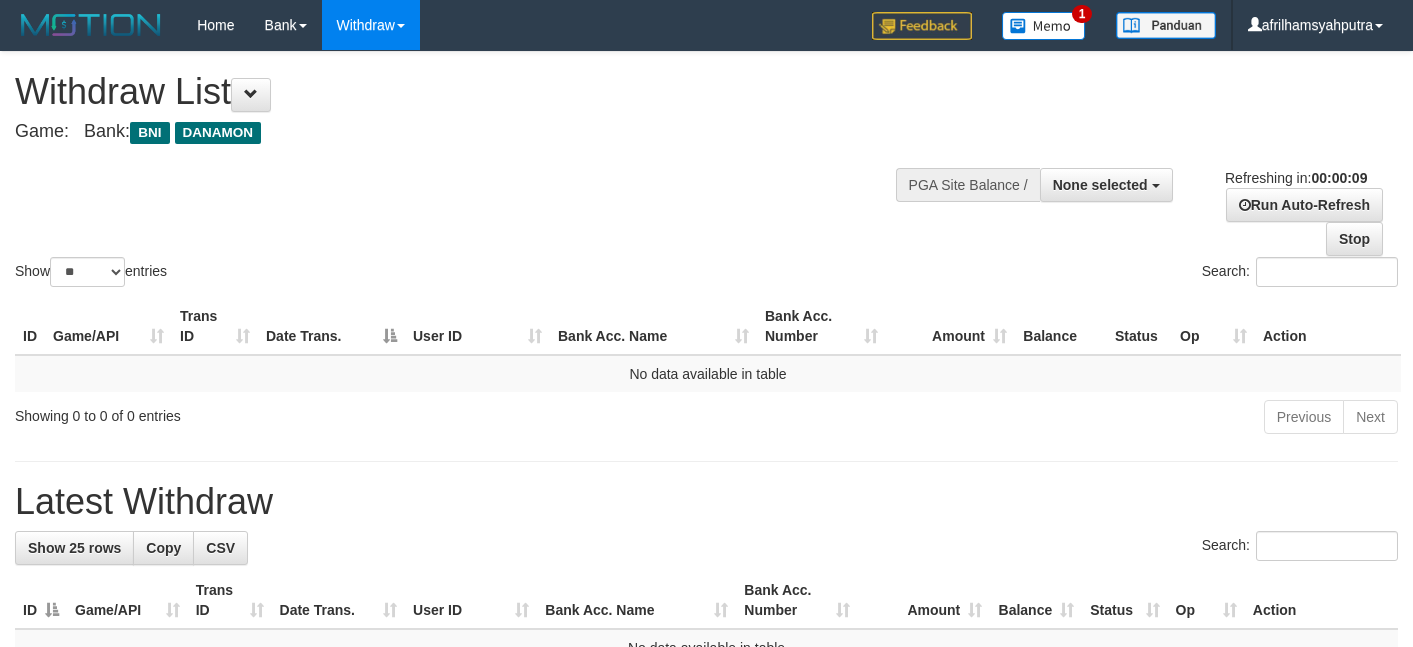 select 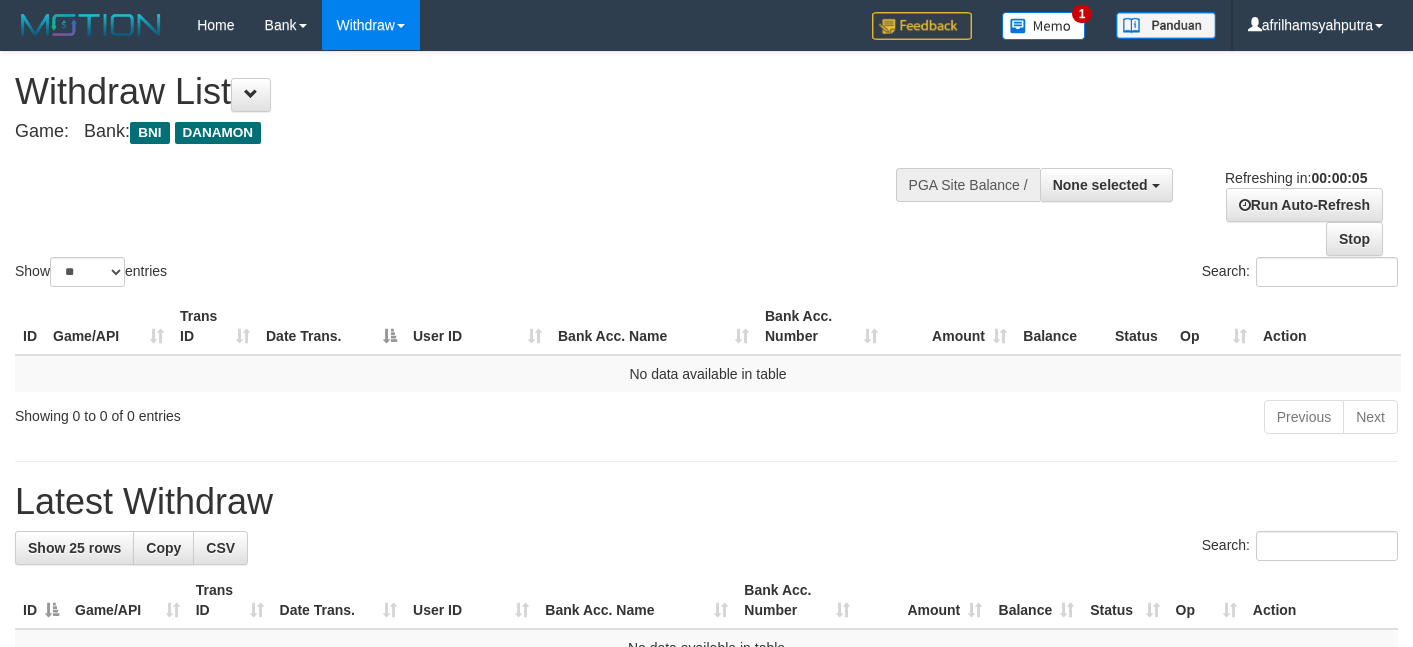 scroll, scrollTop: 0, scrollLeft: 0, axis: both 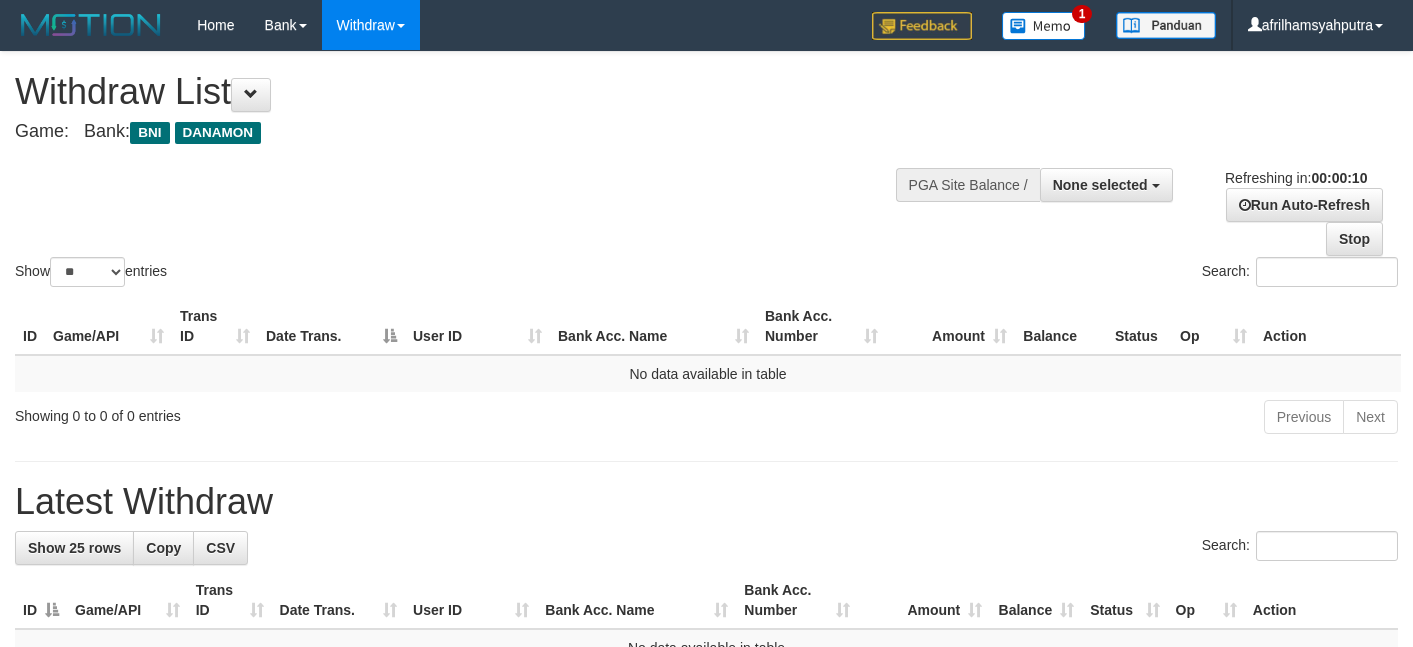 select 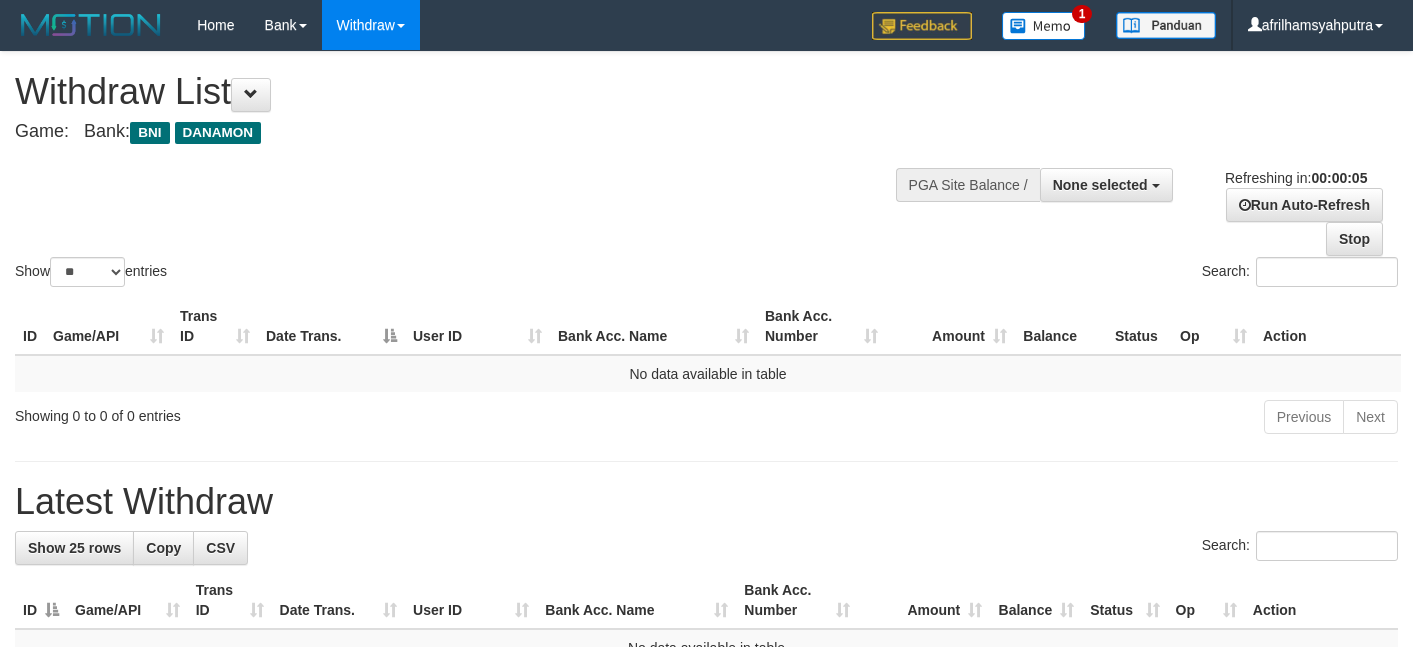 scroll, scrollTop: 0, scrollLeft: 0, axis: both 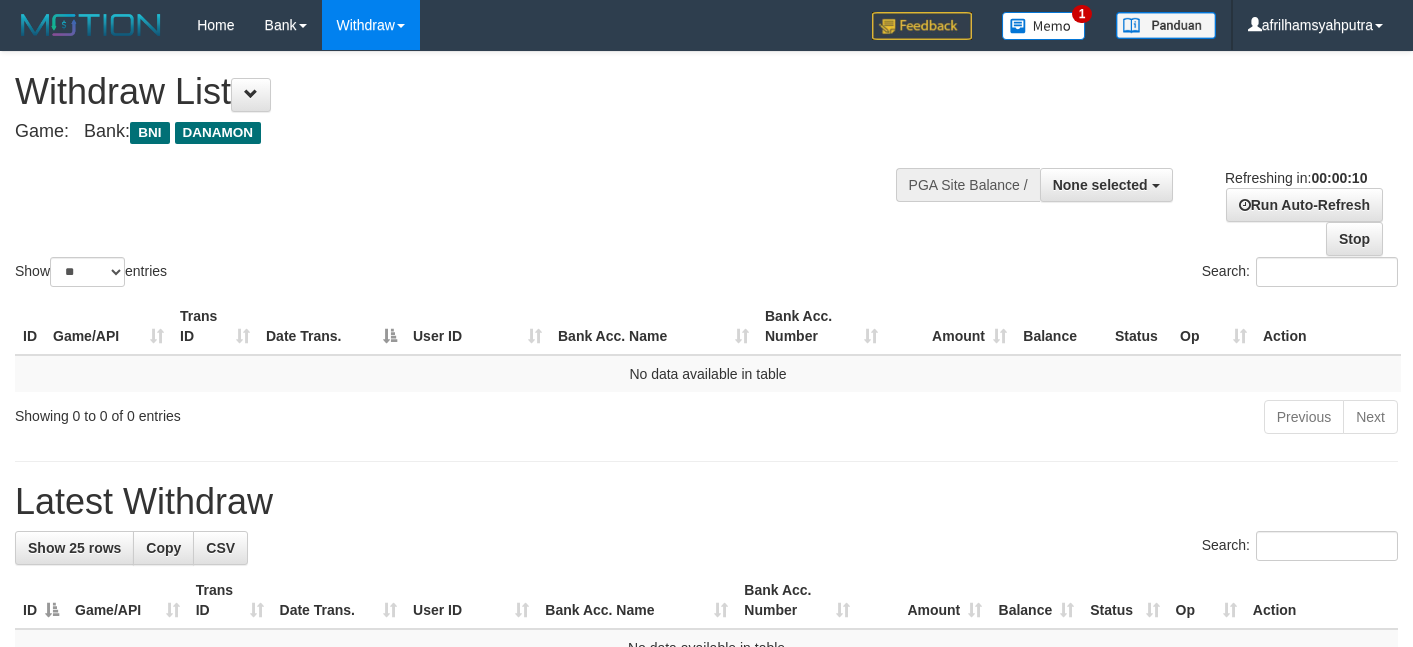 select 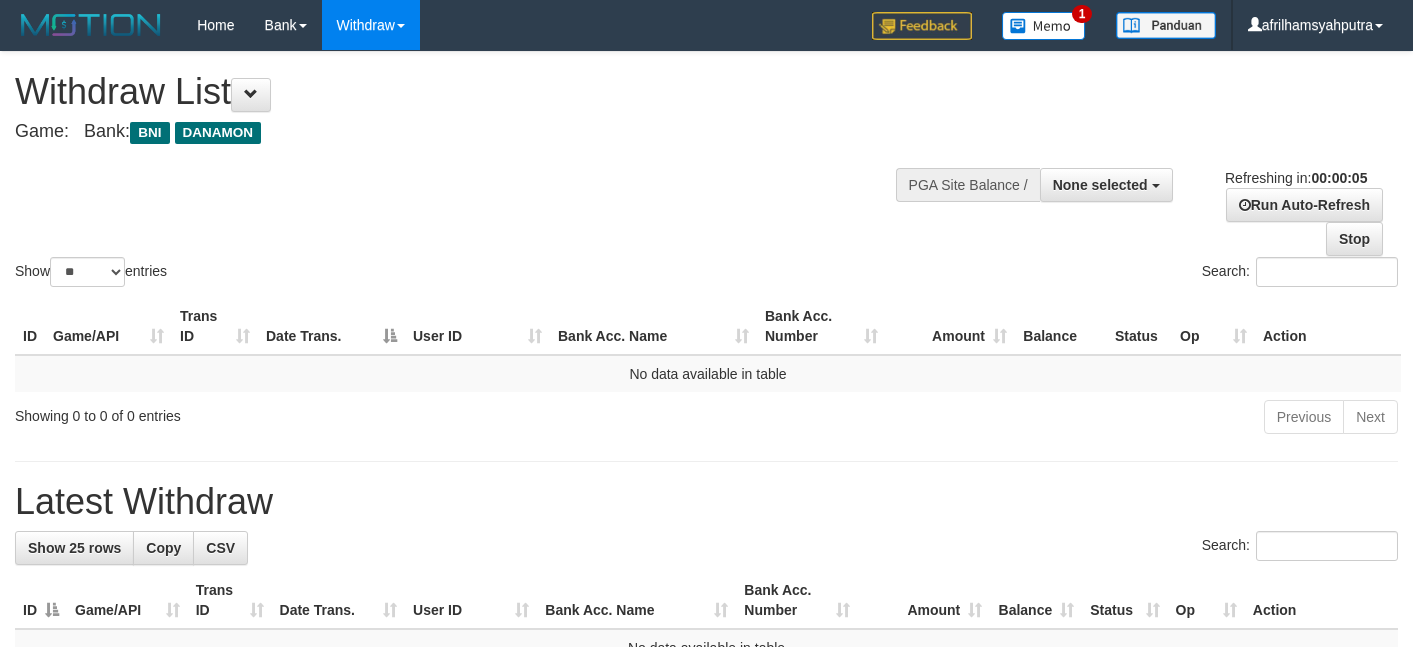 scroll, scrollTop: 0, scrollLeft: 0, axis: both 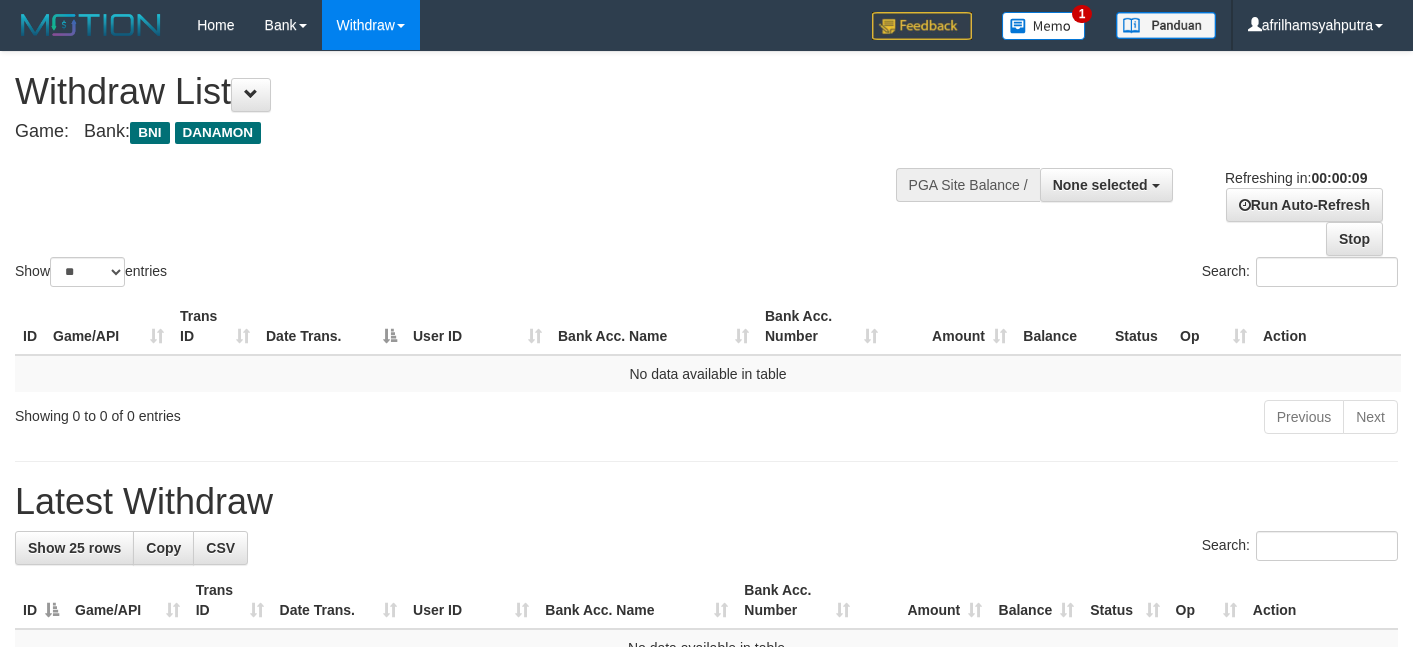select 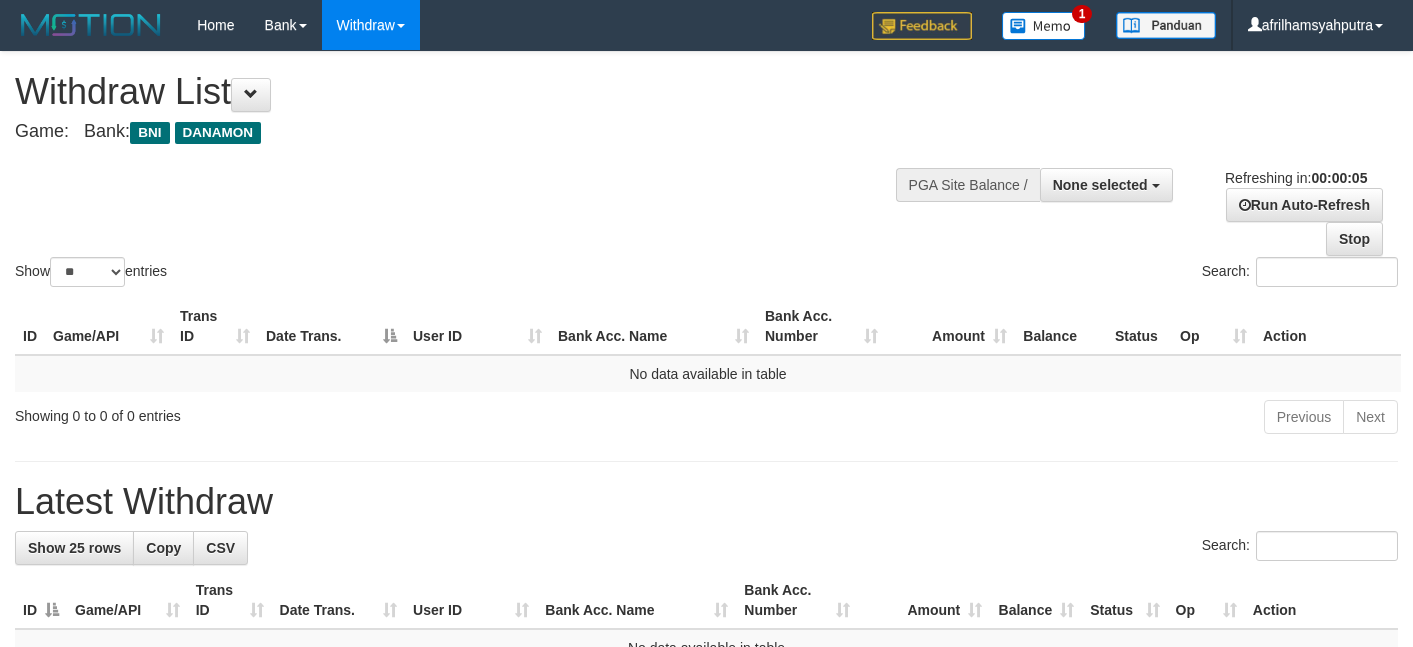 scroll, scrollTop: 0, scrollLeft: 0, axis: both 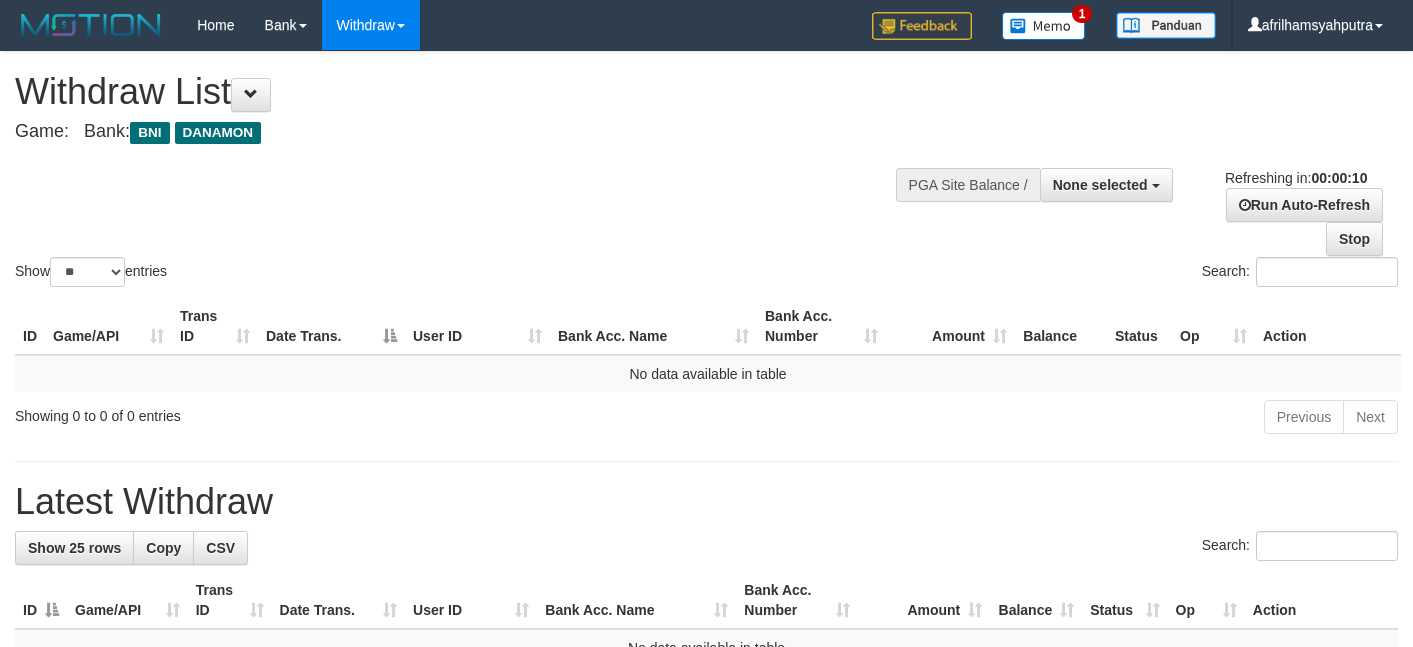 select 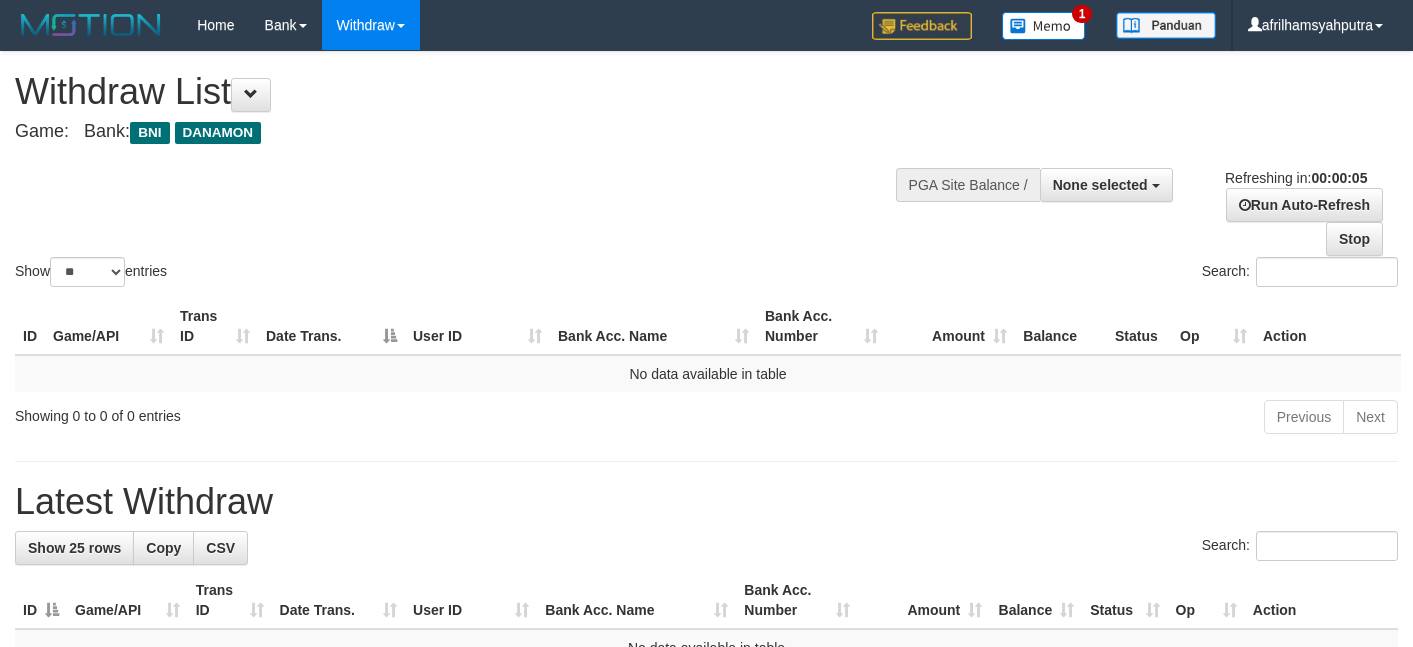 scroll, scrollTop: 0, scrollLeft: 0, axis: both 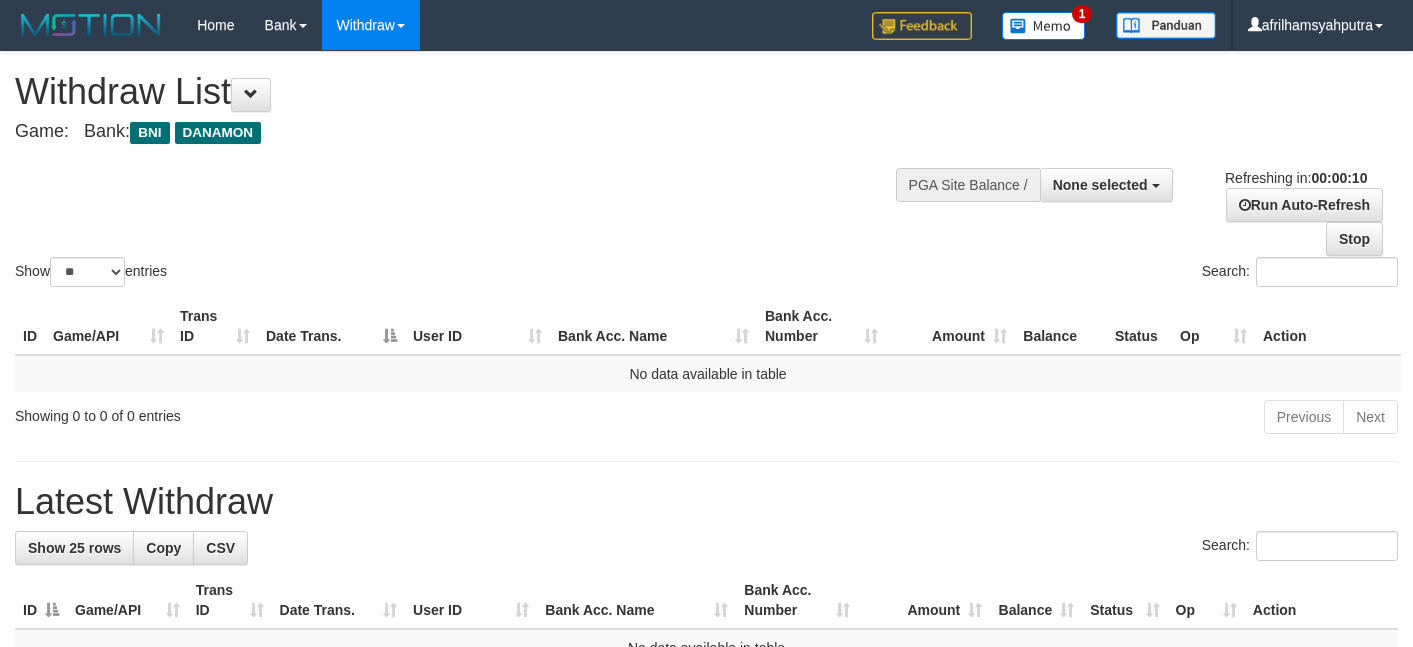 select 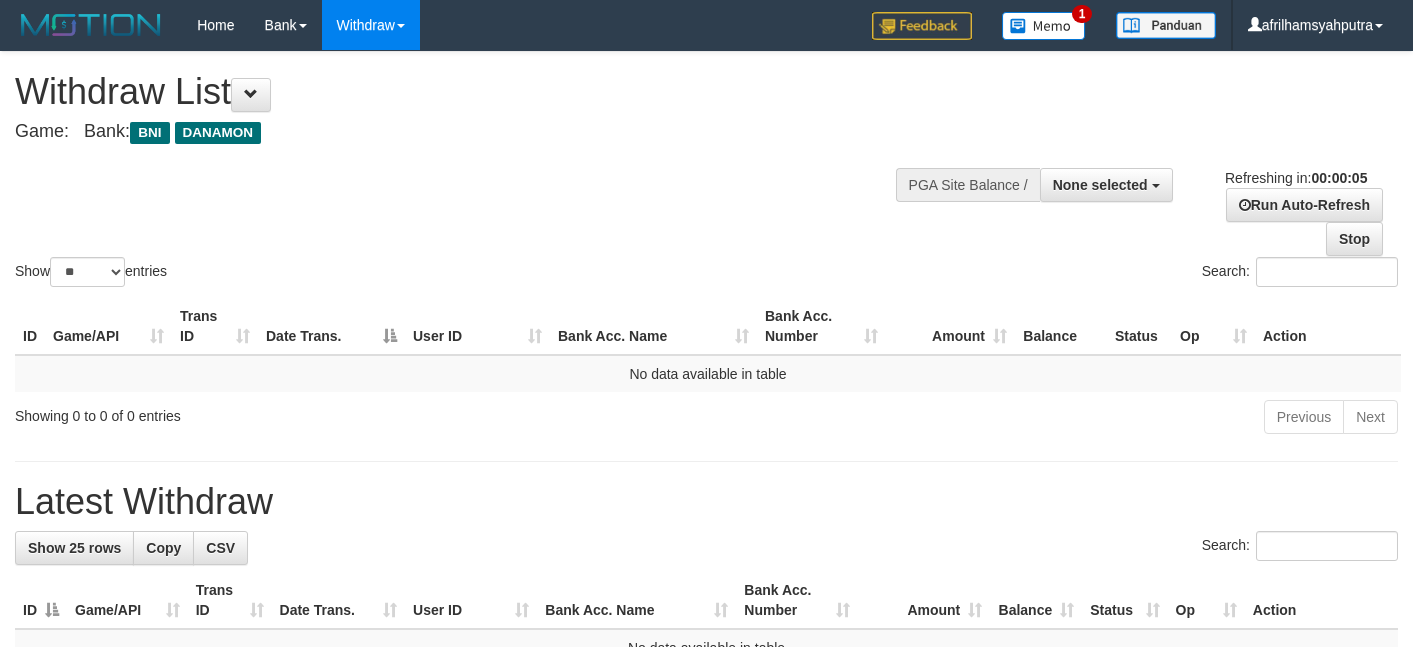 scroll, scrollTop: 0, scrollLeft: 0, axis: both 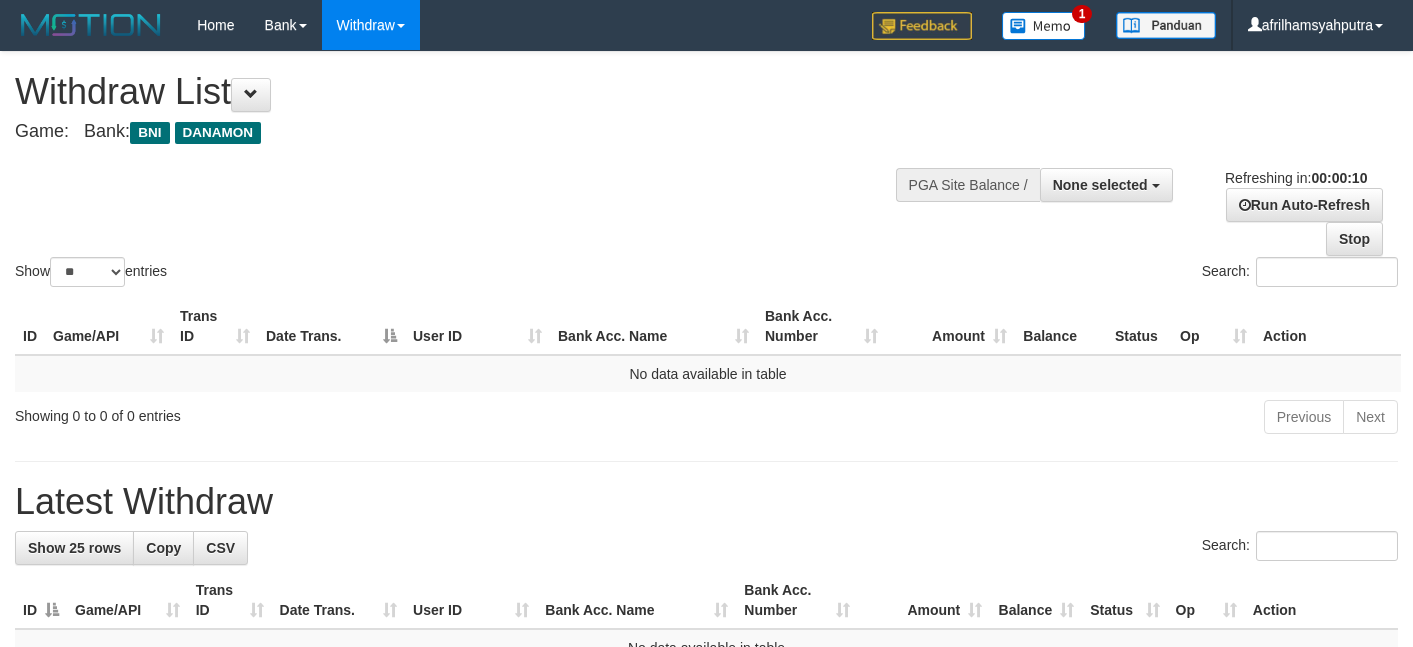 select 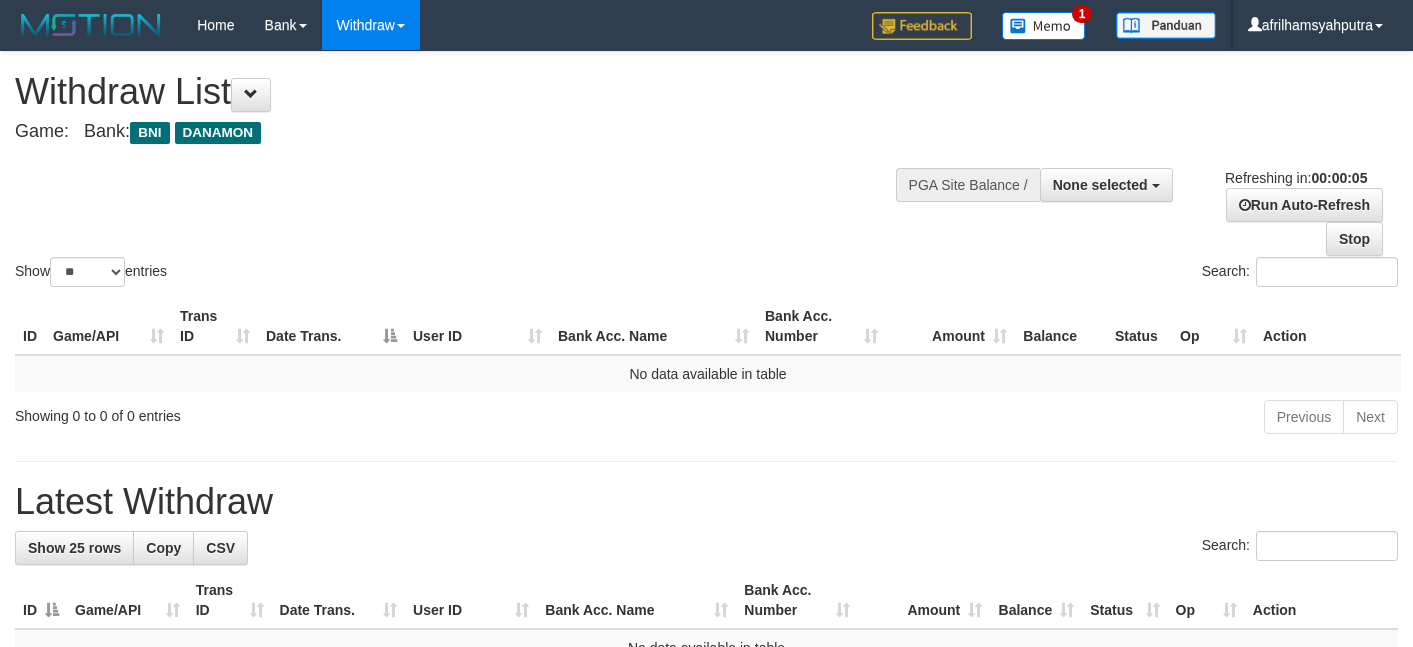 scroll, scrollTop: 0, scrollLeft: 0, axis: both 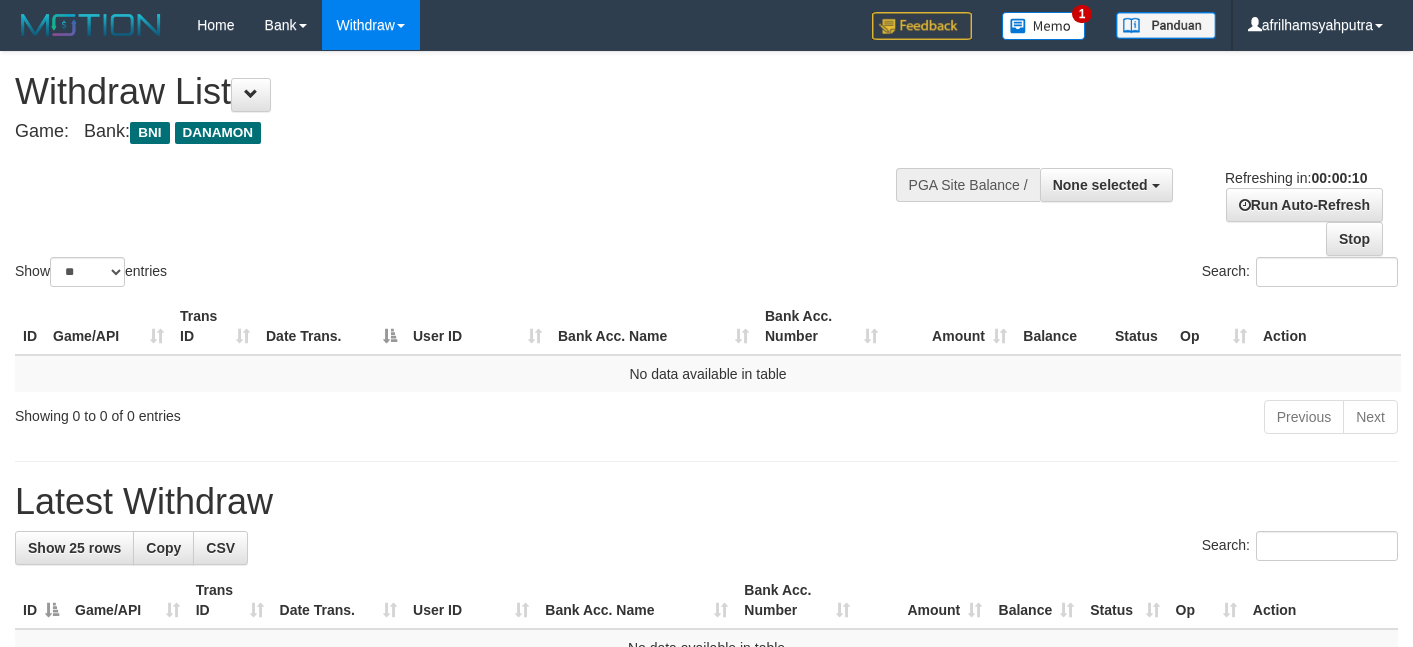 select 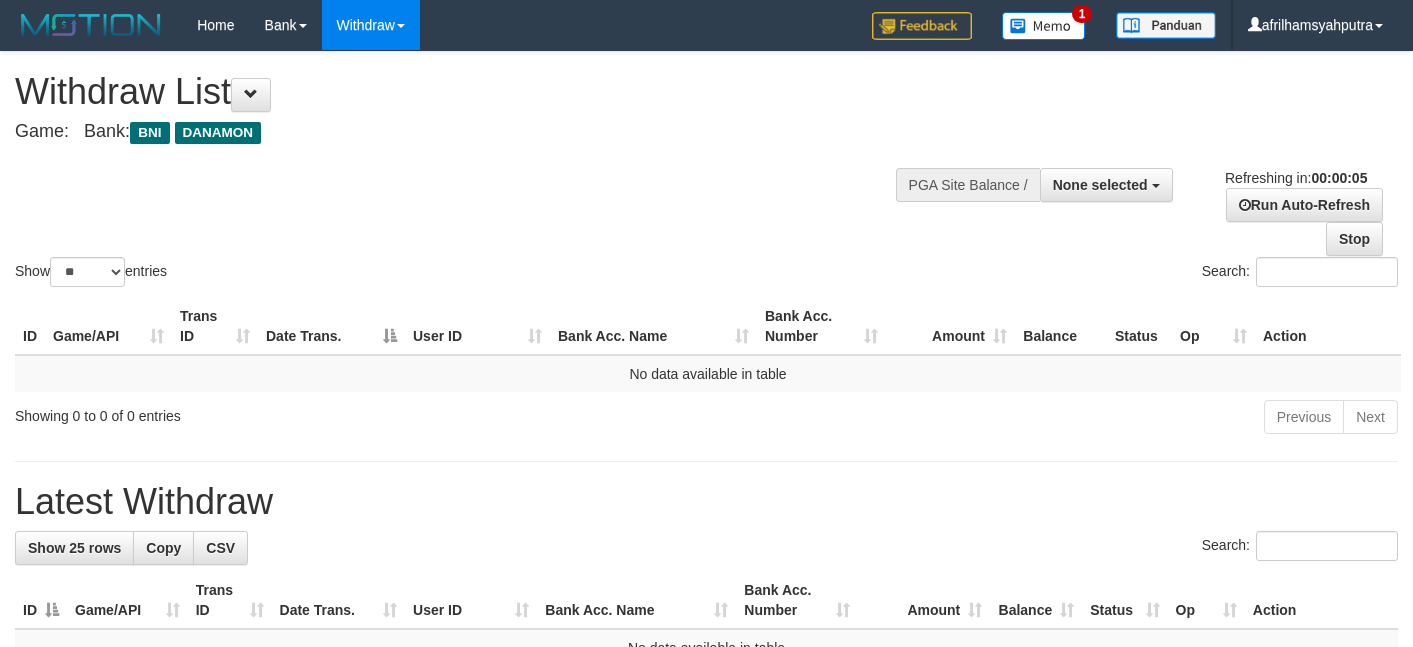 scroll, scrollTop: 0, scrollLeft: 0, axis: both 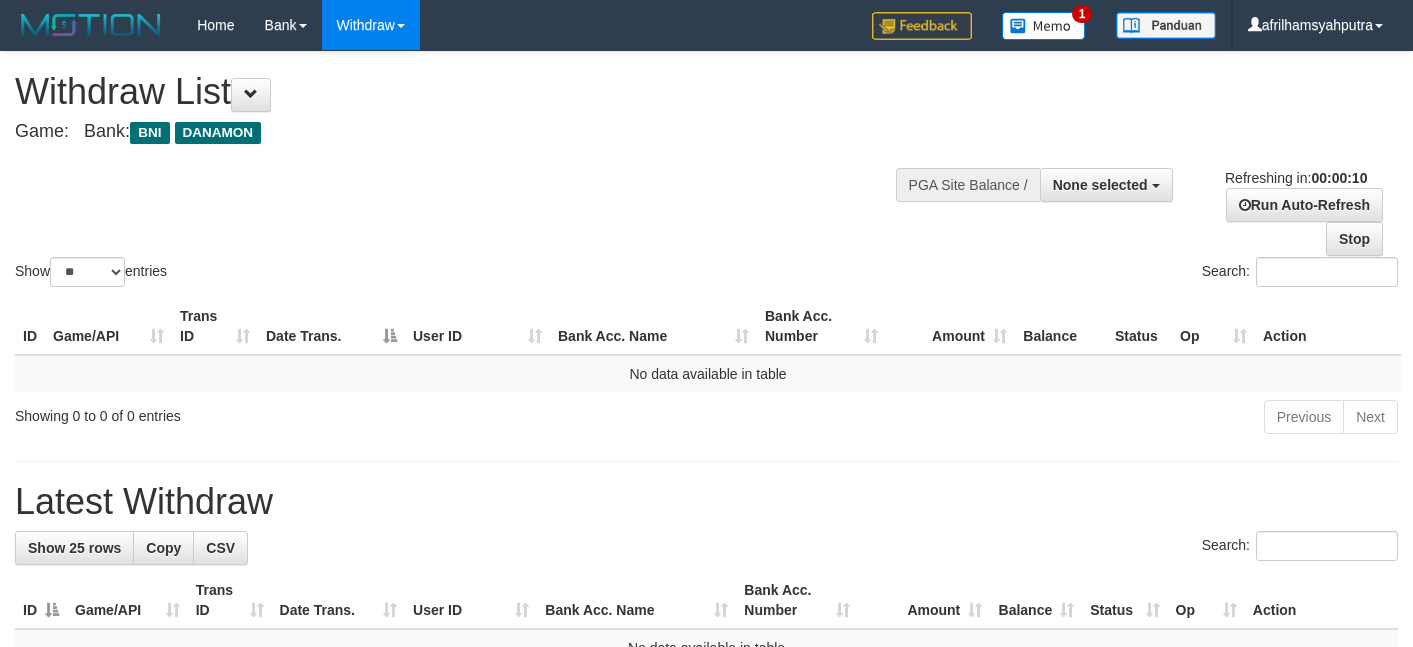 select 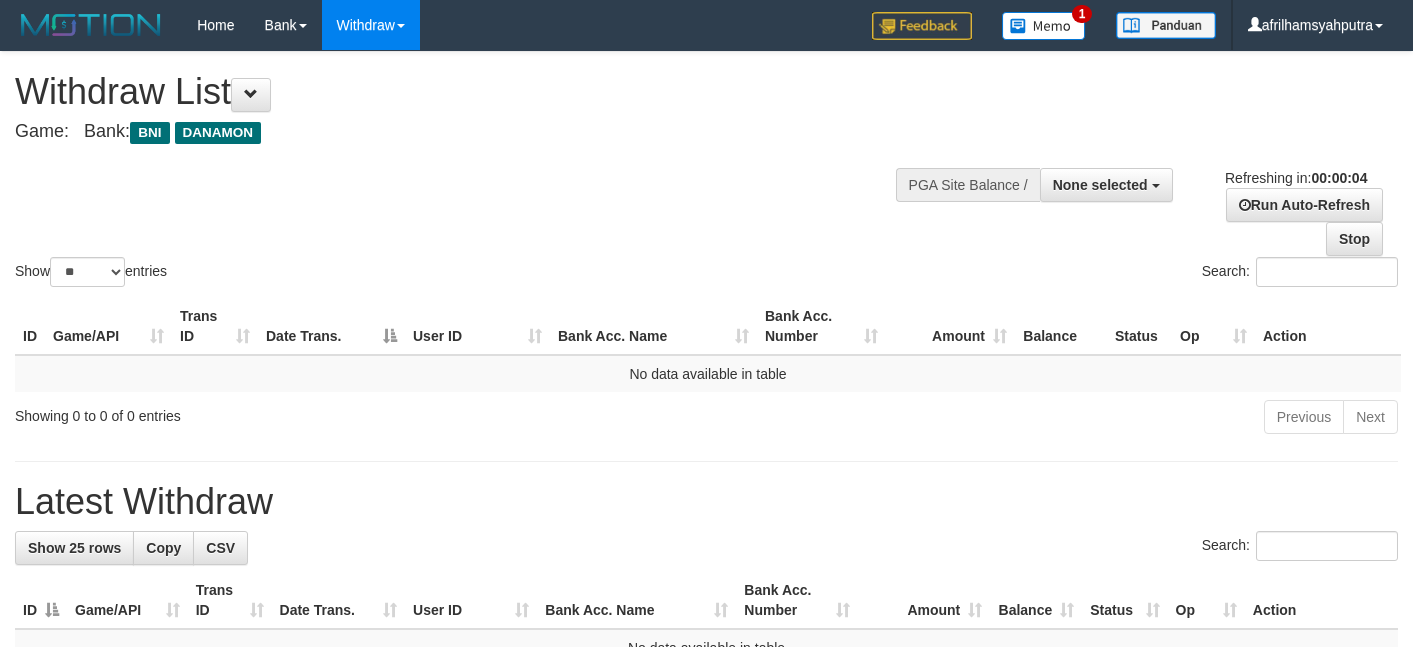 scroll, scrollTop: 0, scrollLeft: 0, axis: both 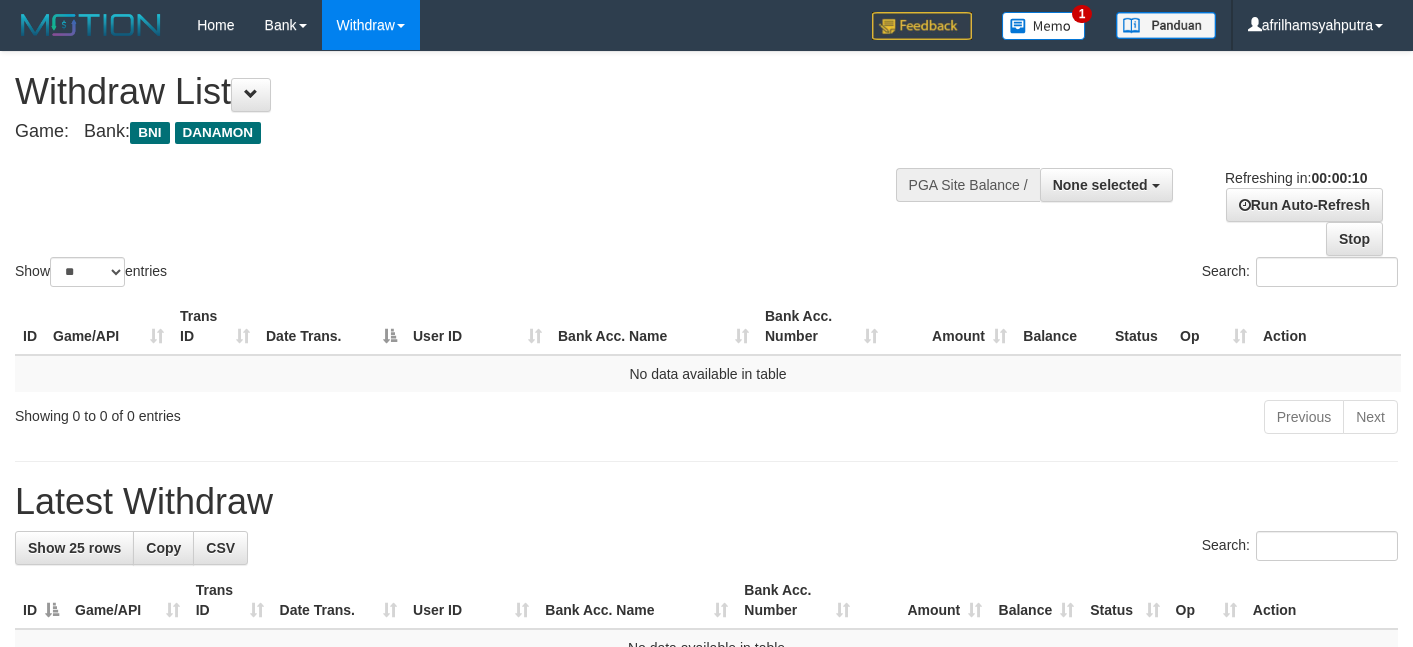 select 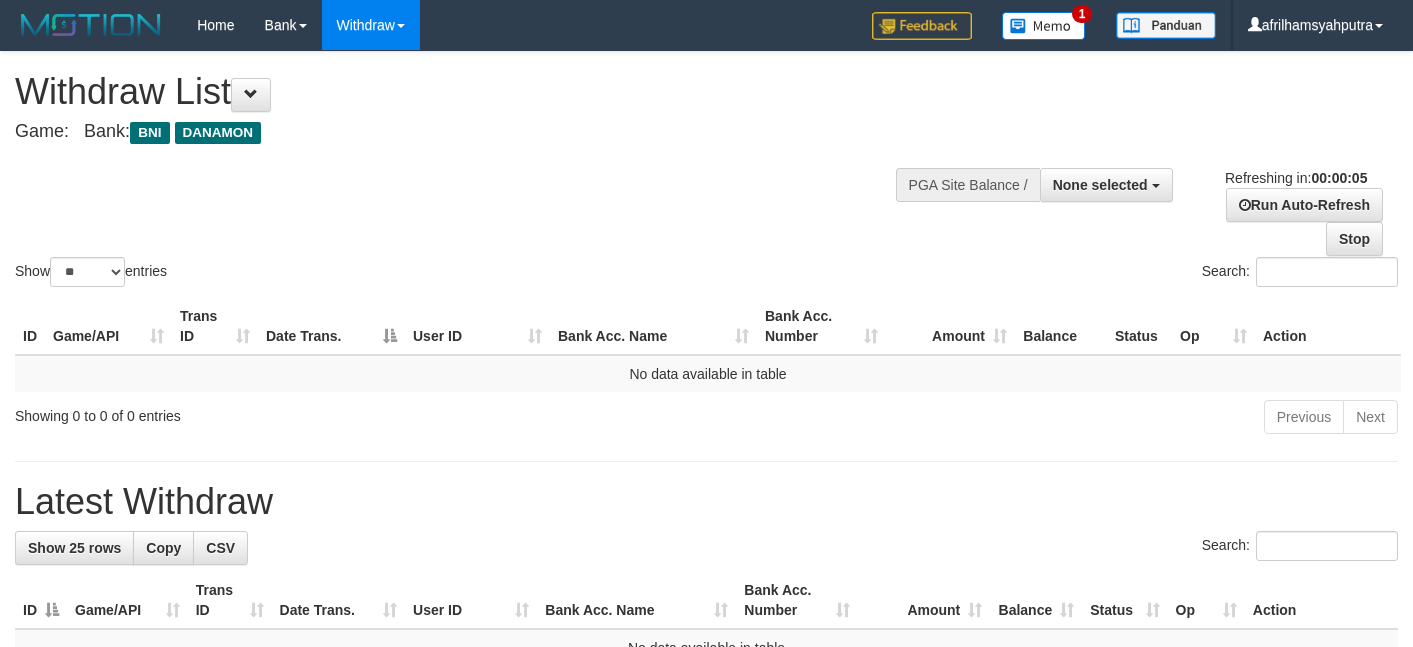 scroll, scrollTop: 0, scrollLeft: 0, axis: both 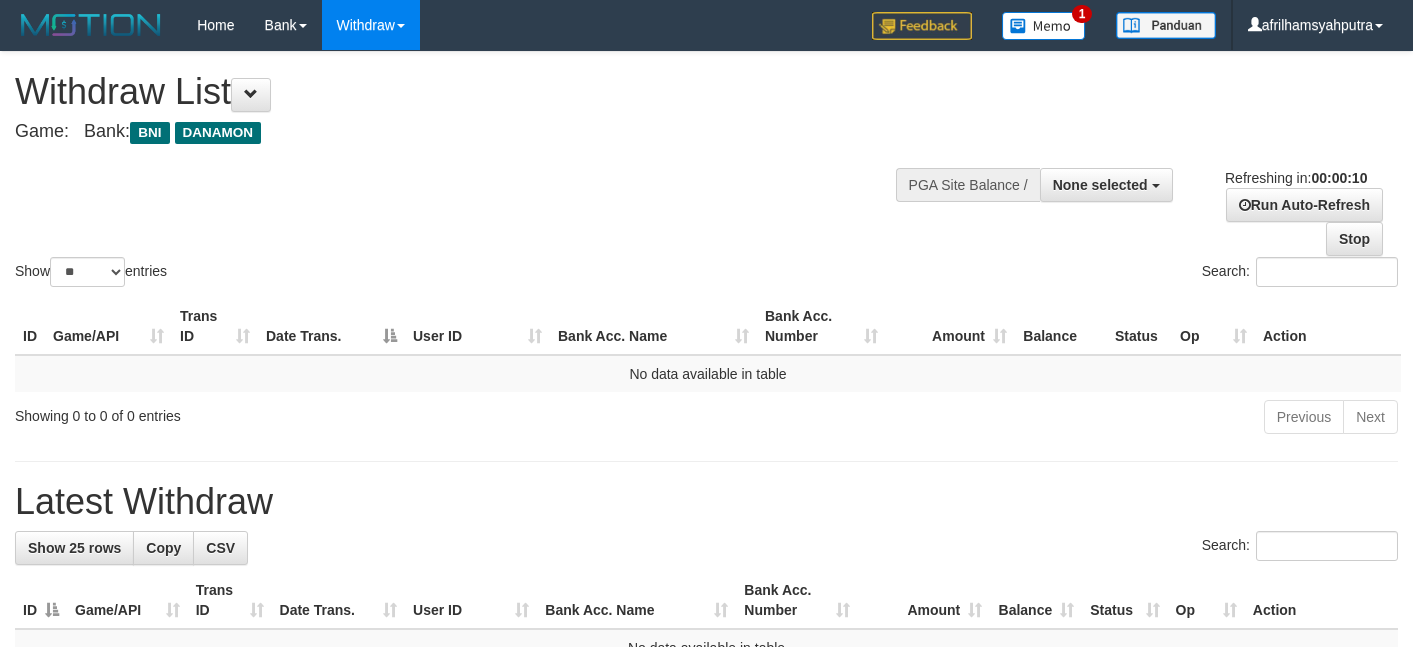 select 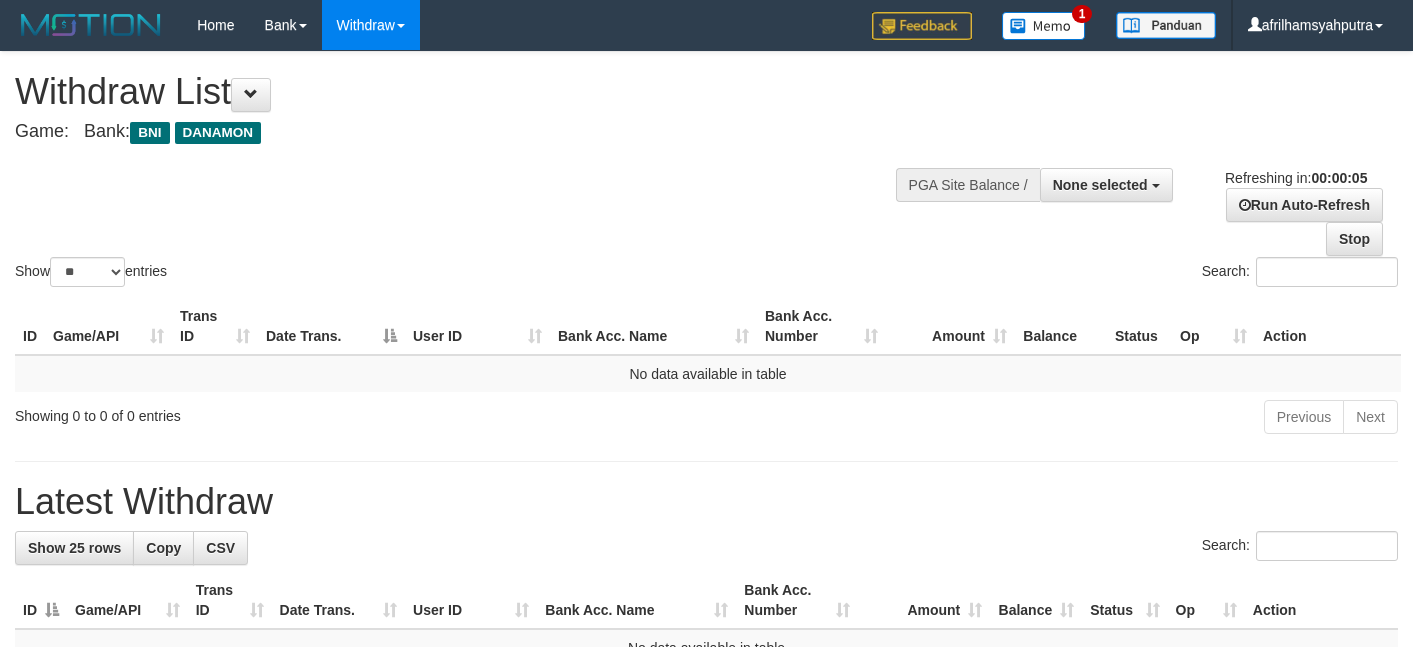 scroll, scrollTop: 0, scrollLeft: 0, axis: both 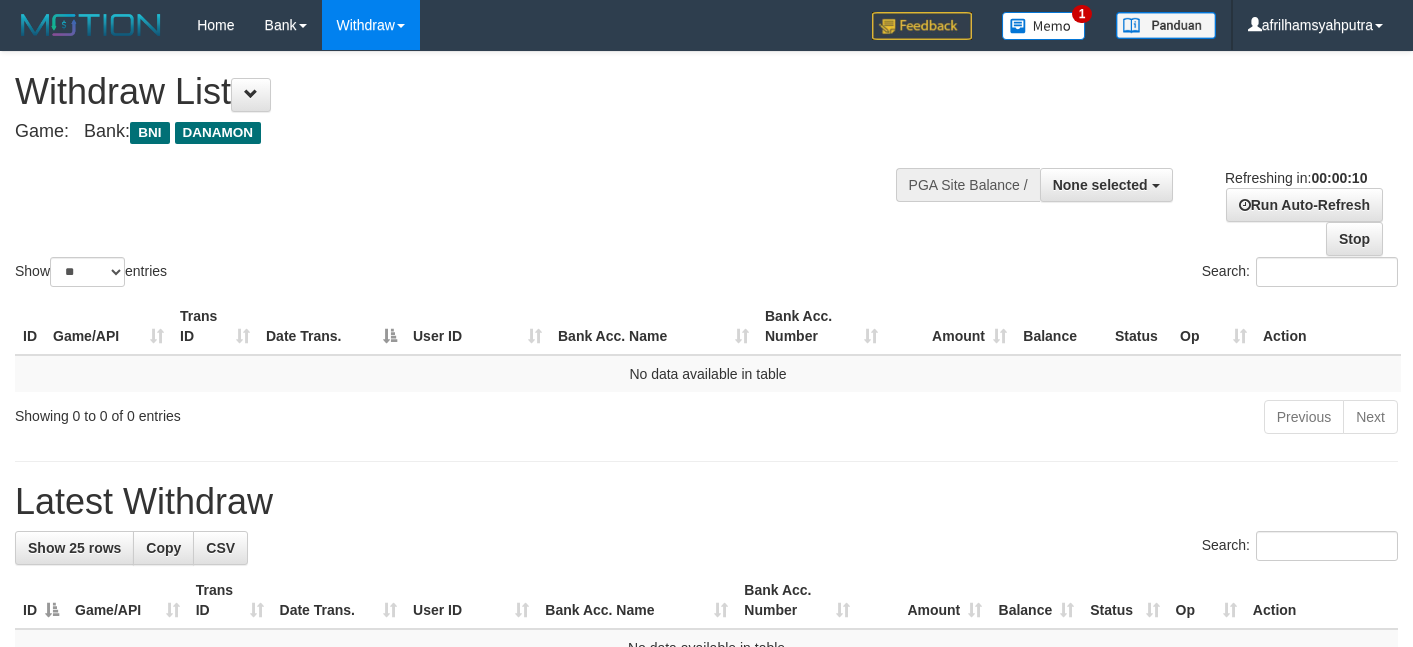 select 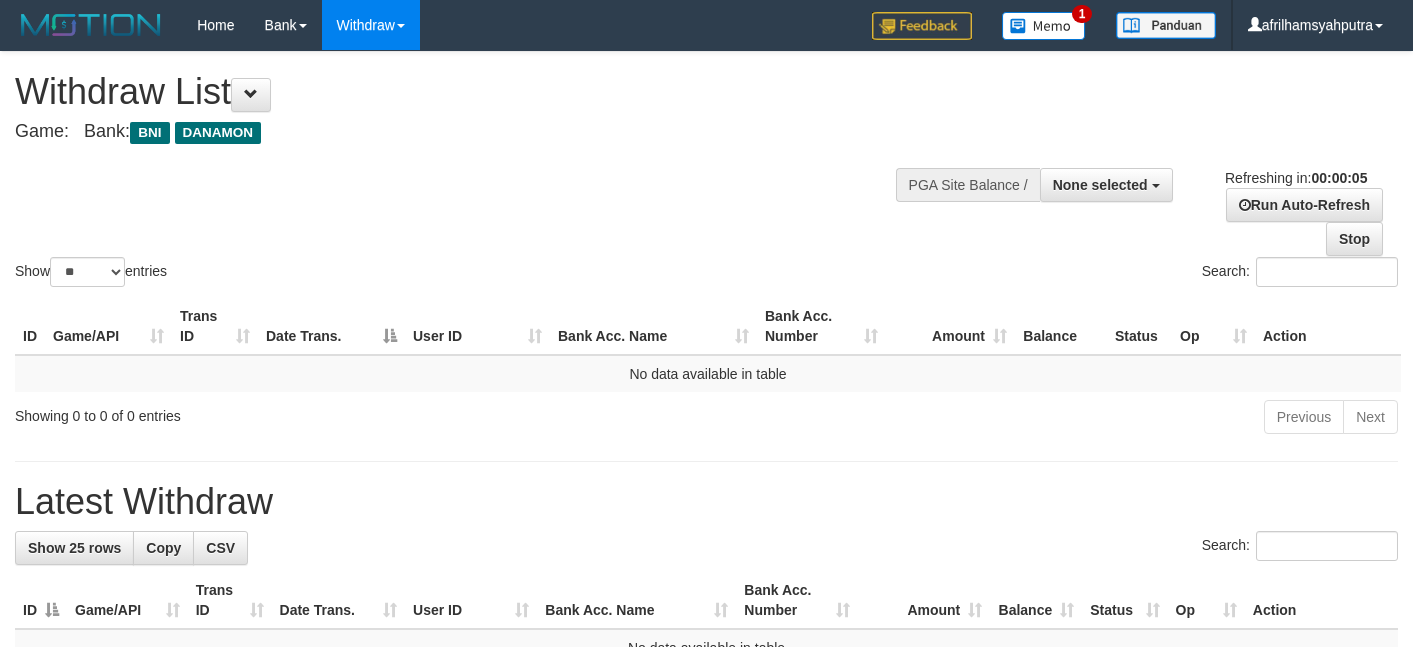scroll, scrollTop: 0, scrollLeft: 0, axis: both 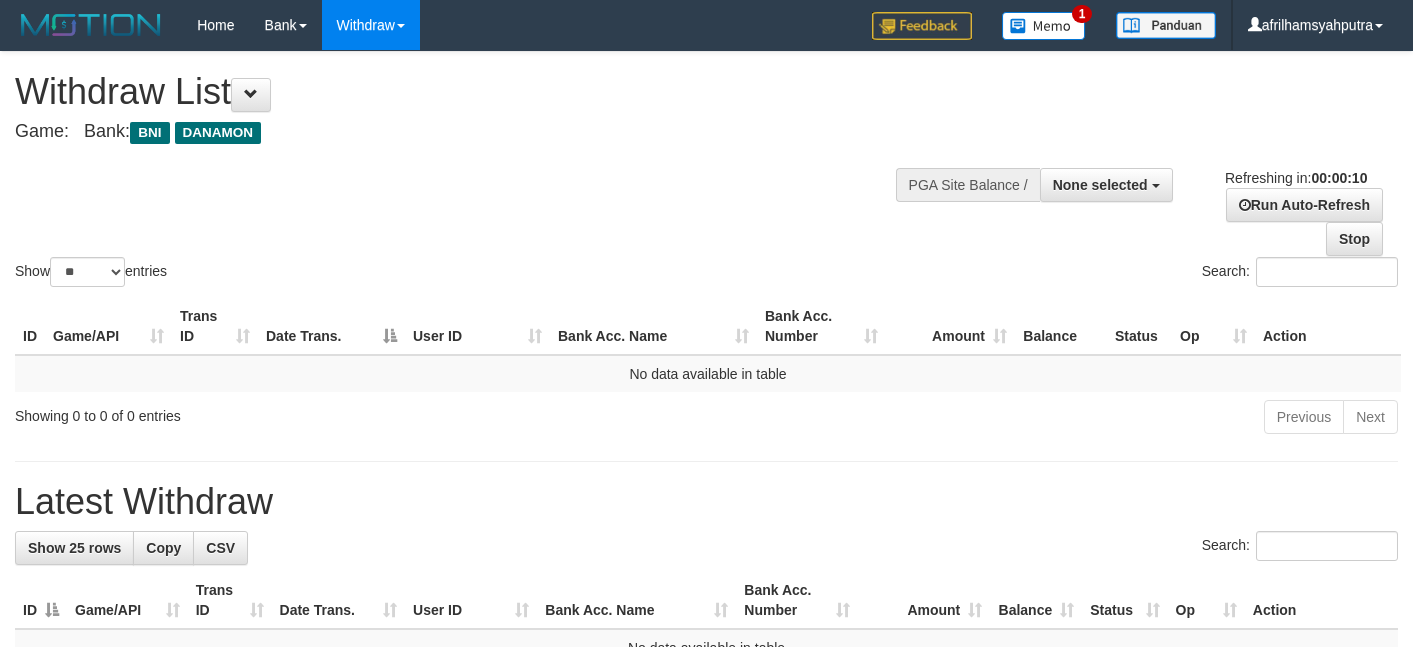 select 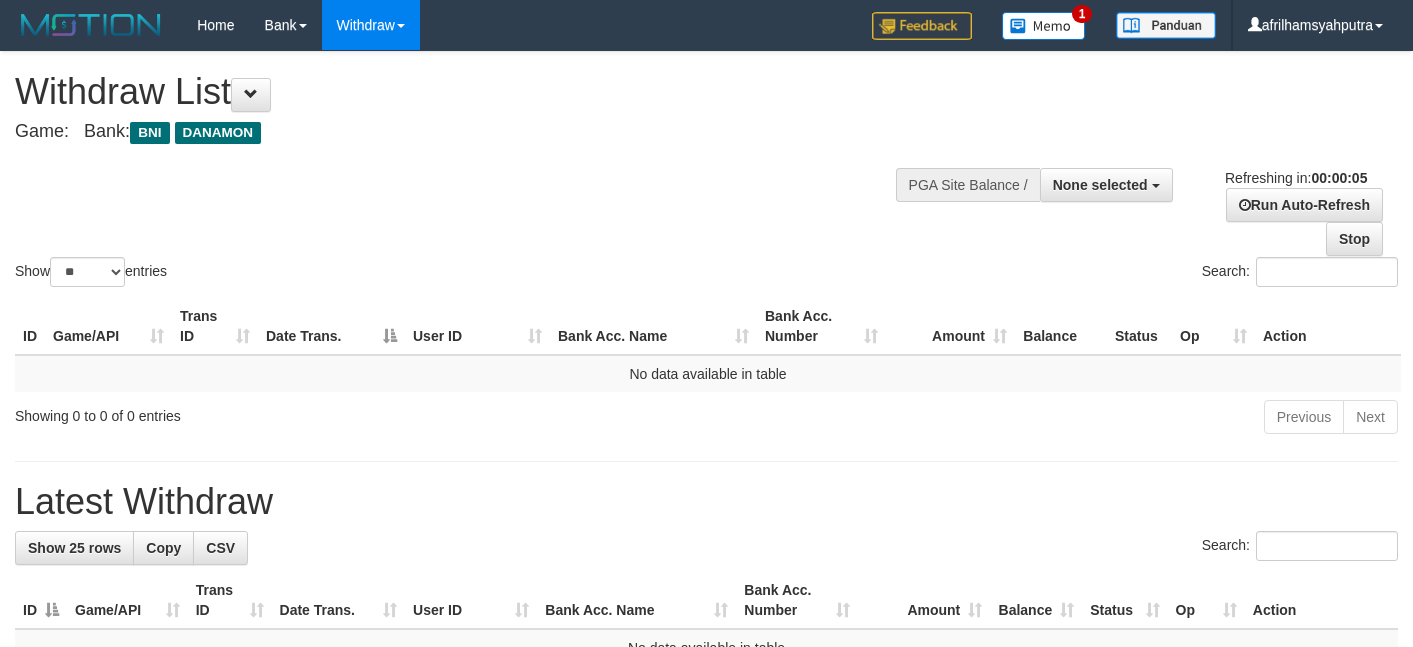 scroll, scrollTop: 0, scrollLeft: 0, axis: both 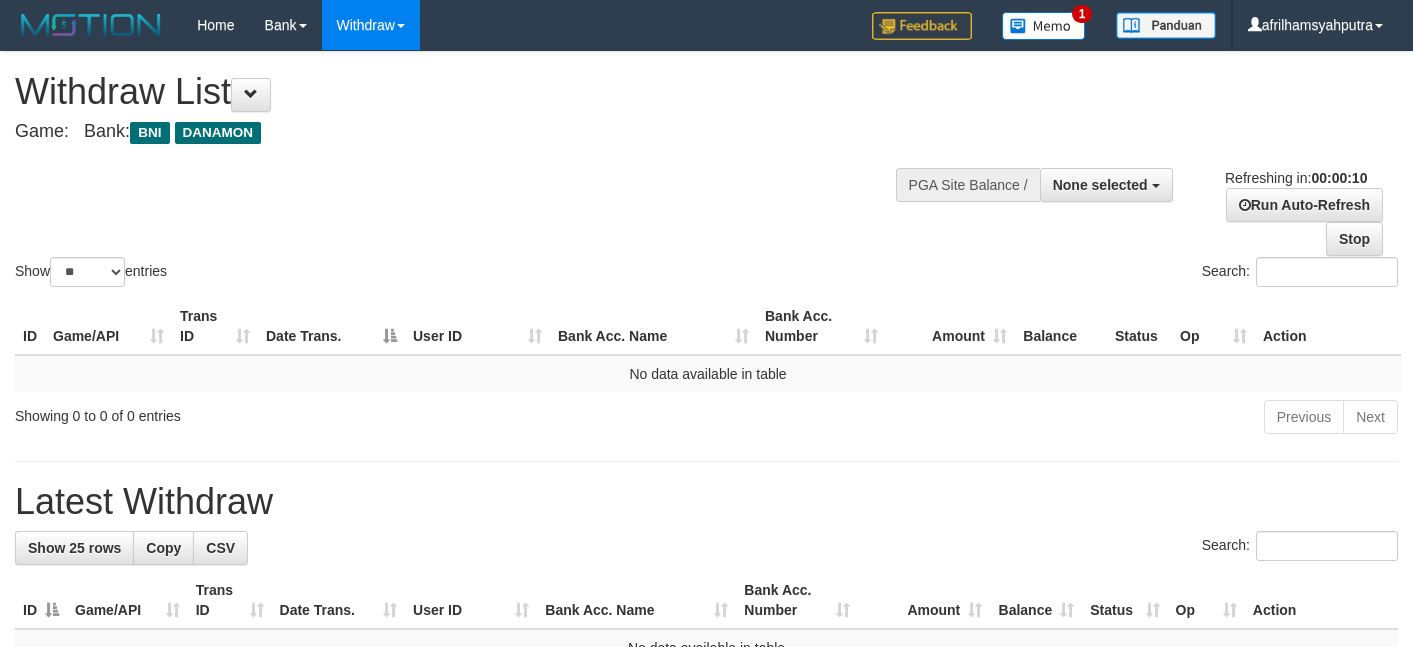 select 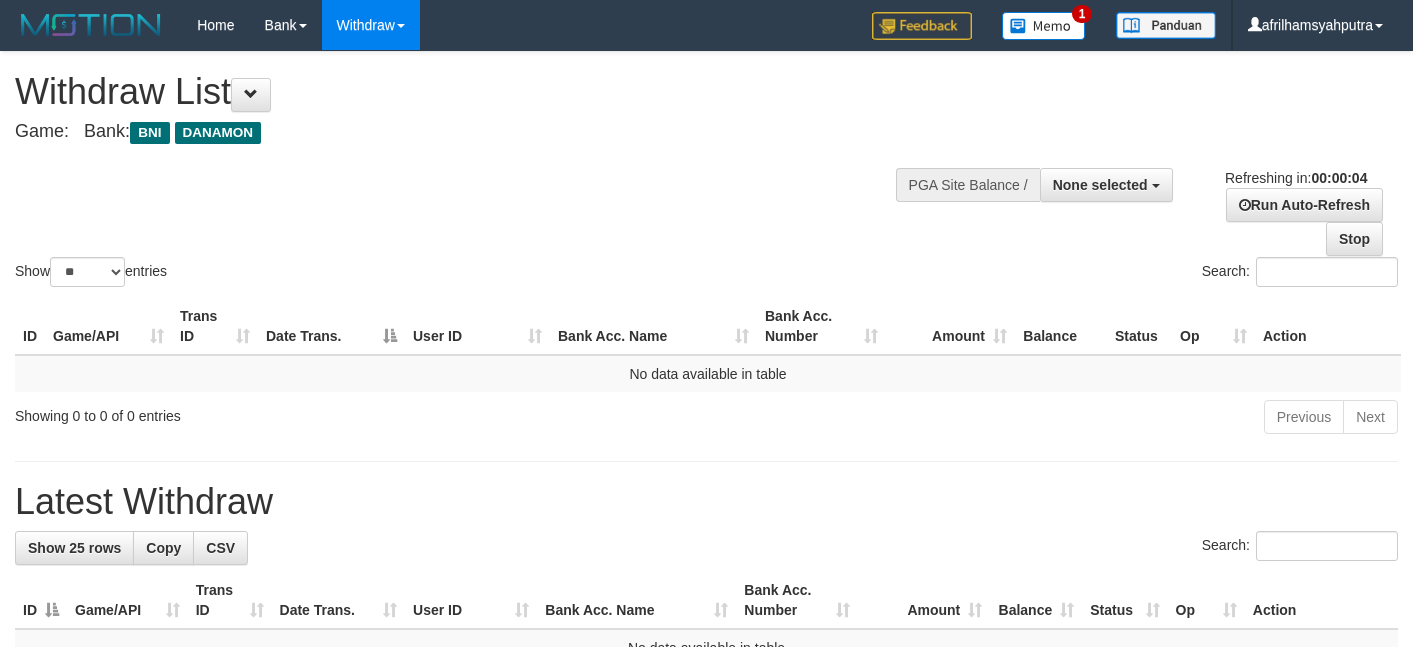 scroll, scrollTop: 0, scrollLeft: 0, axis: both 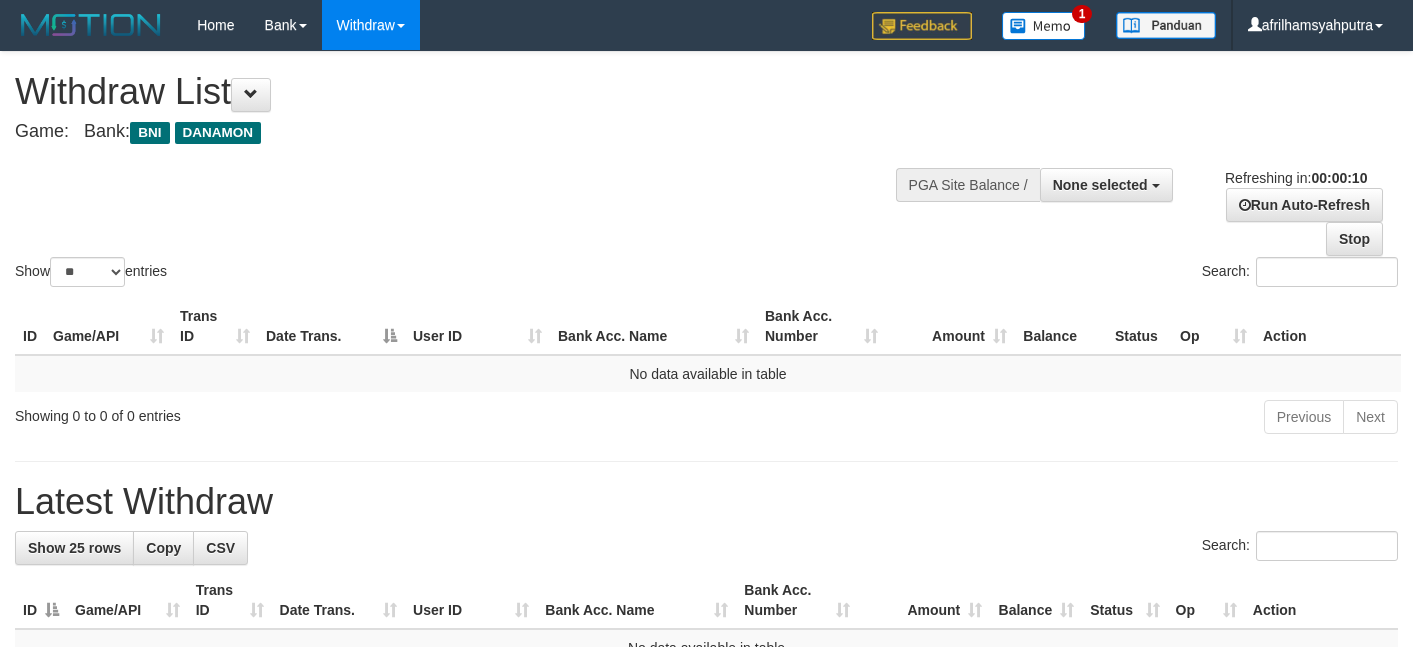 select 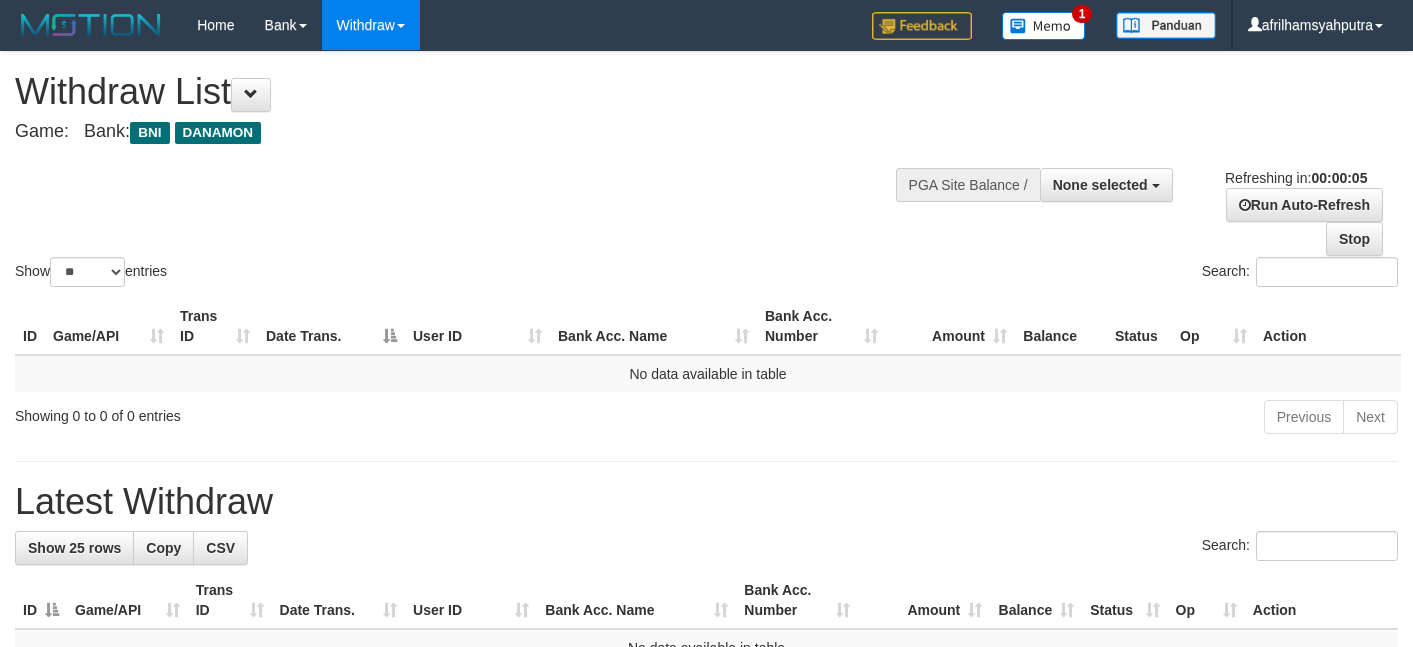 scroll, scrollTop: 0, scrollLeft: 0, axis: both 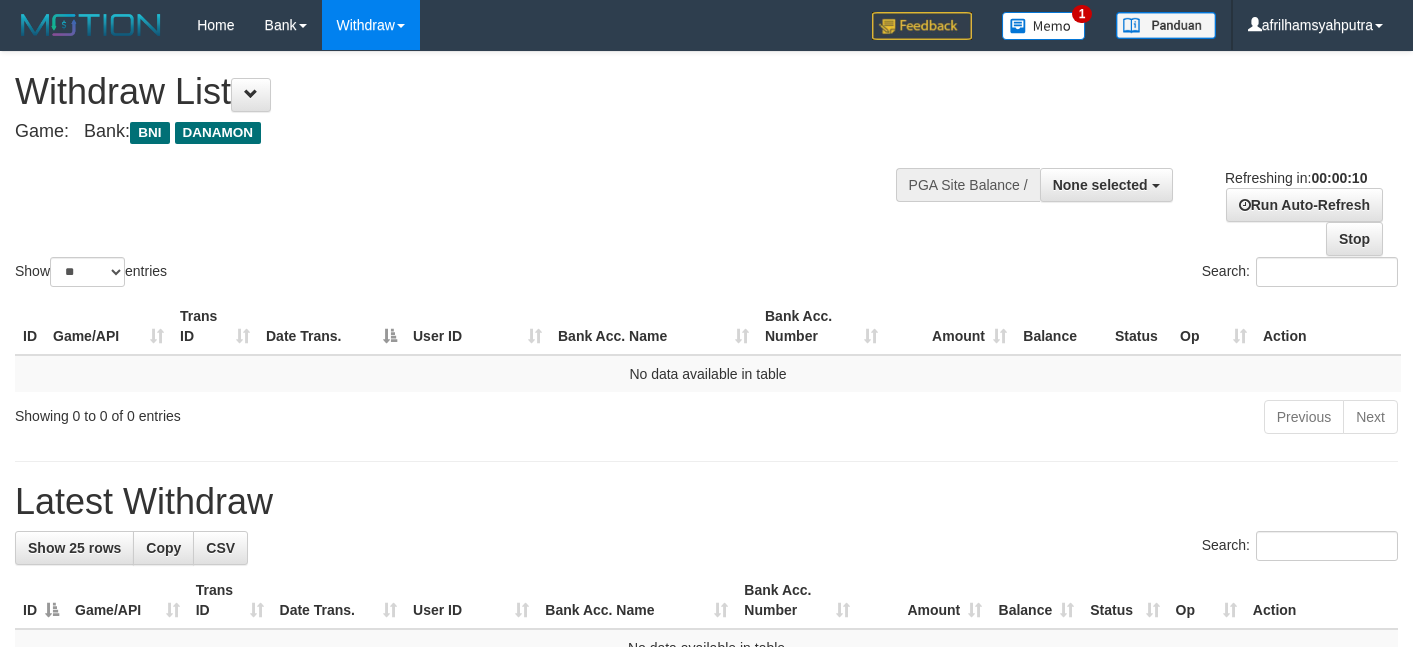 select 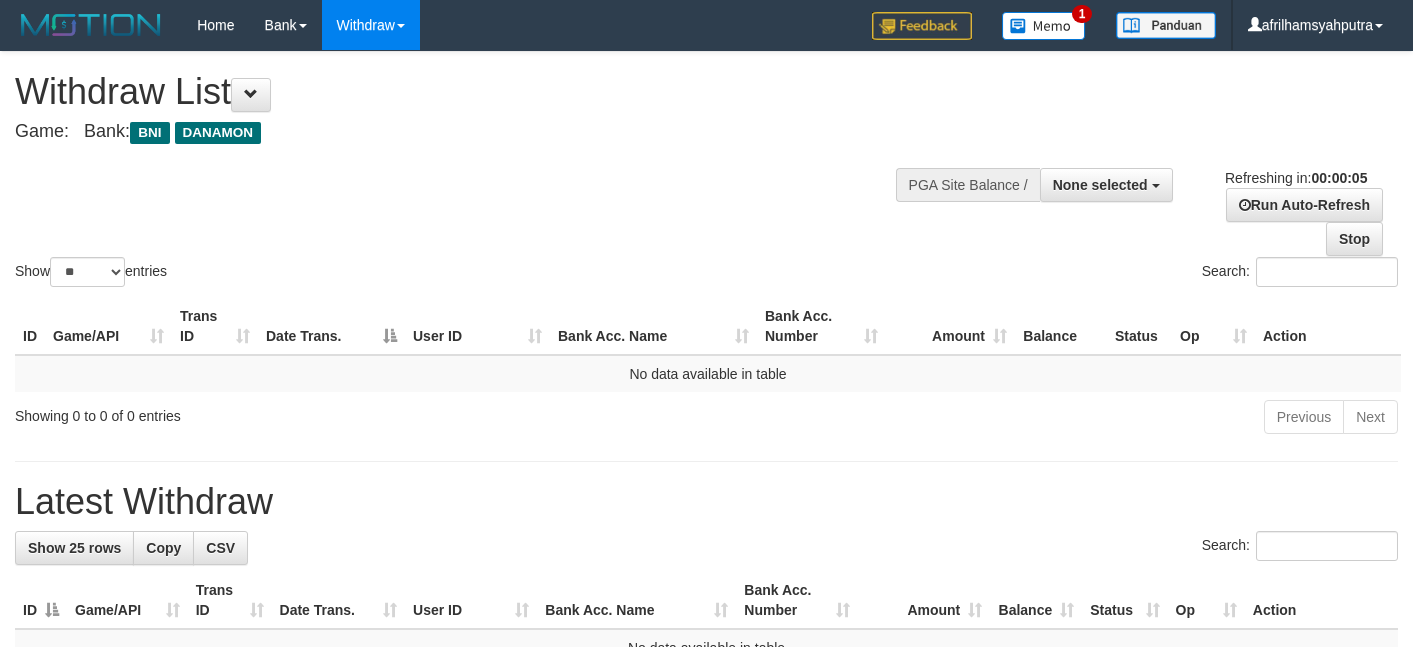 scroll, scrollTop: 0, scrollLeft: 0, axis: both 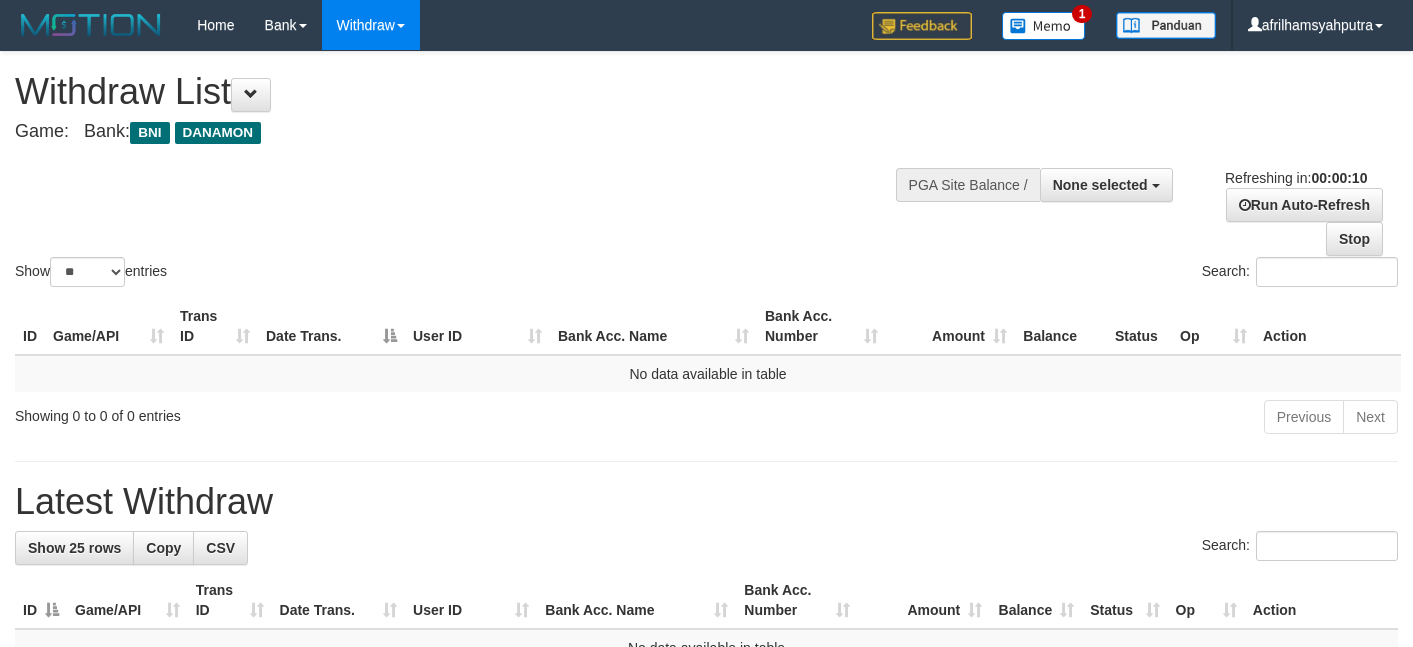 select 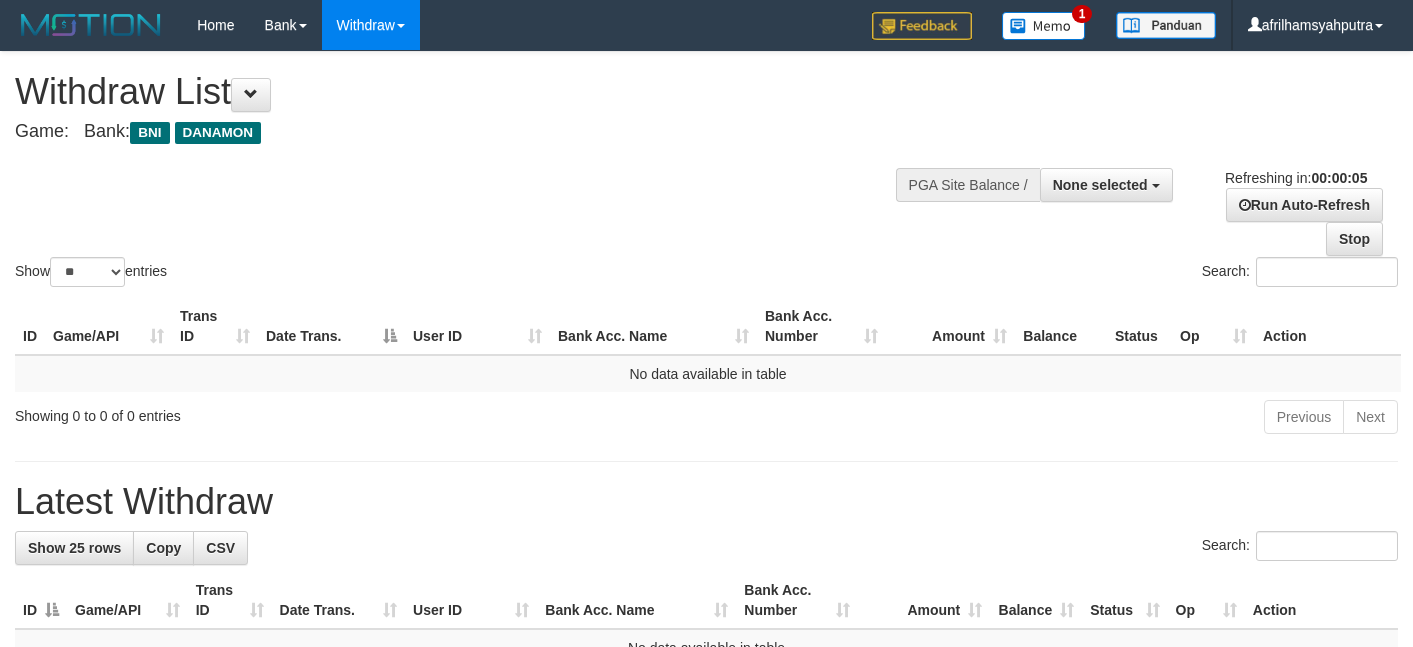 scroll, scrollTop: 0, scrollLeft: 0, axis: both 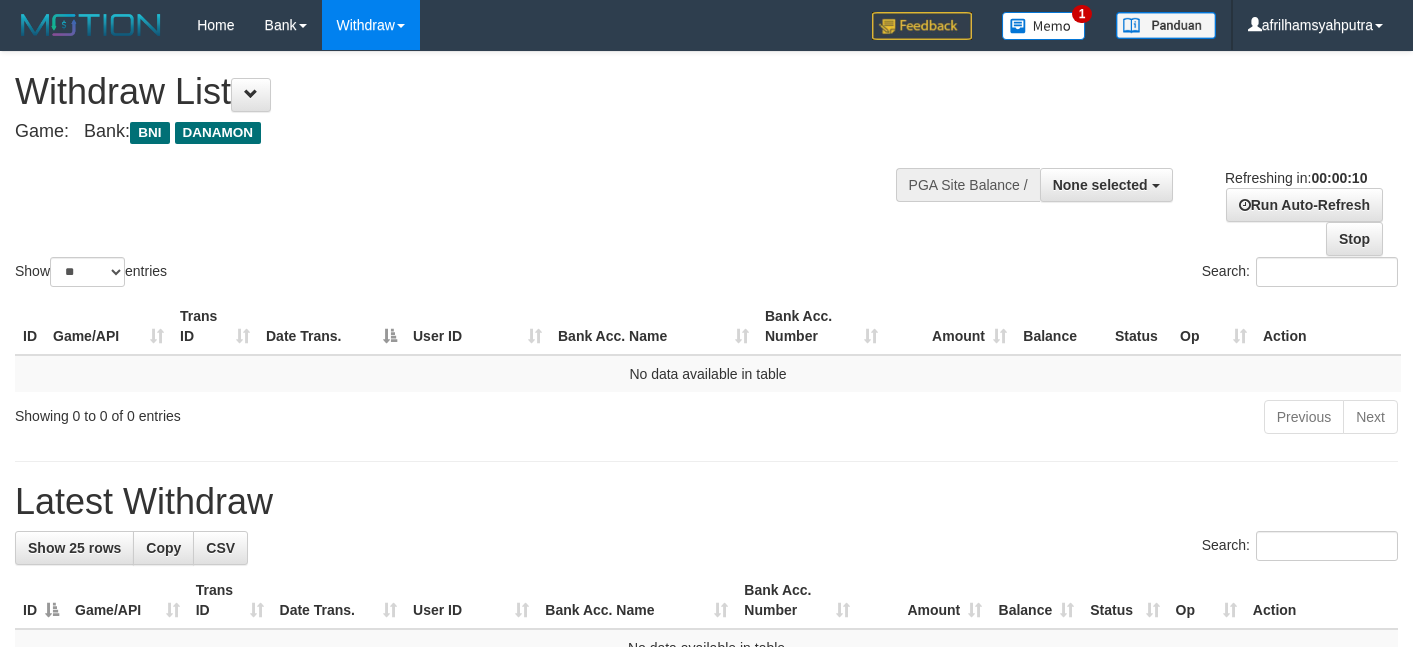 select 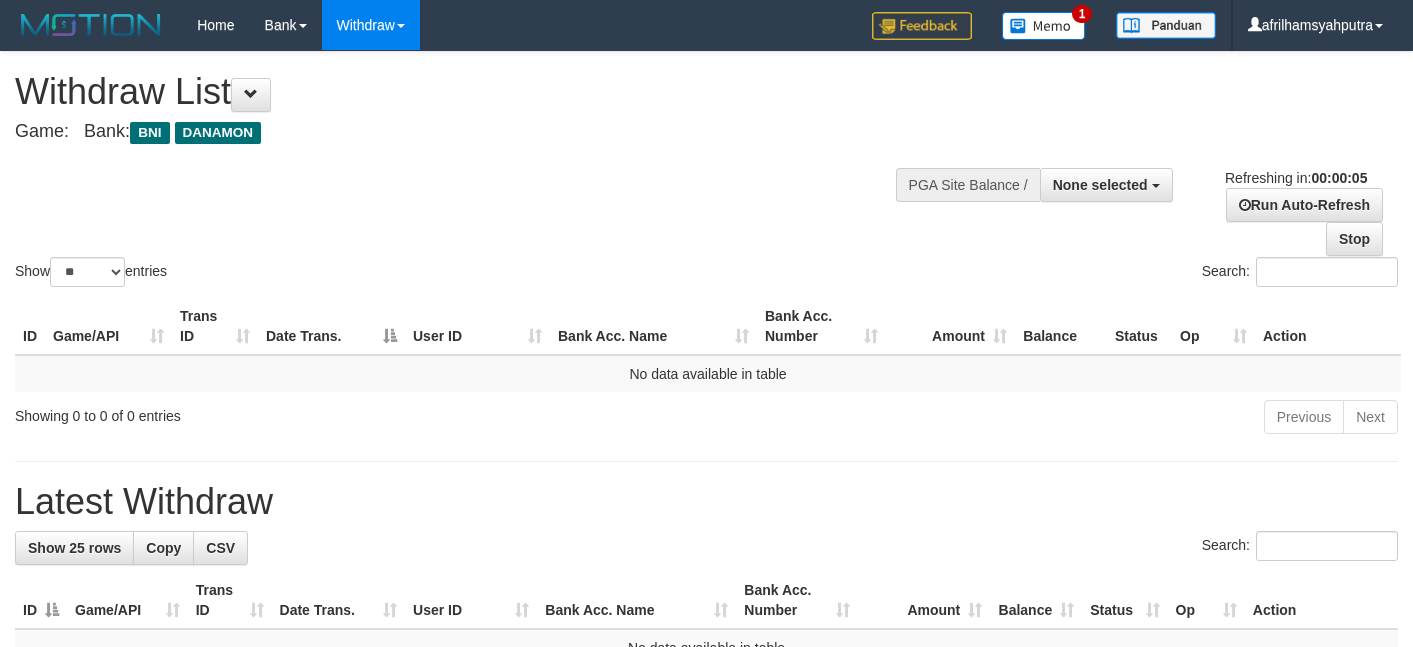 scroll, scrollTop: 0, scrollLeft: 0, axis: both 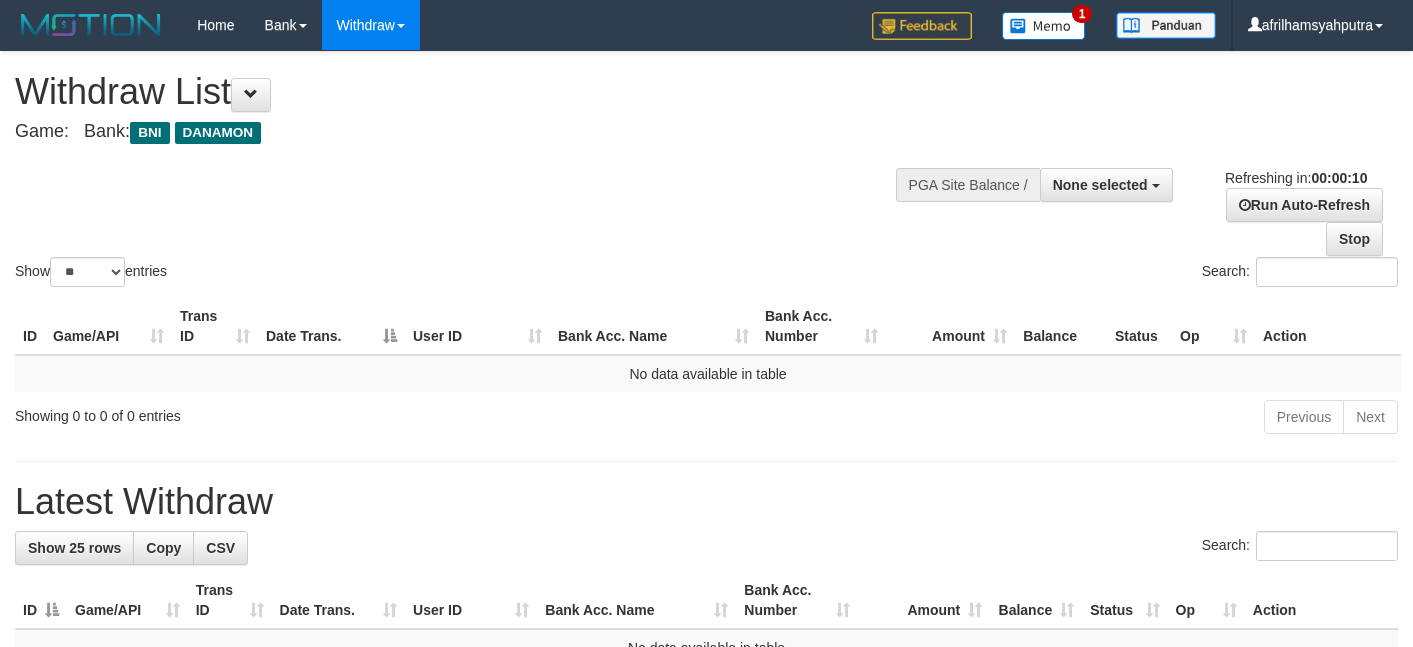 select 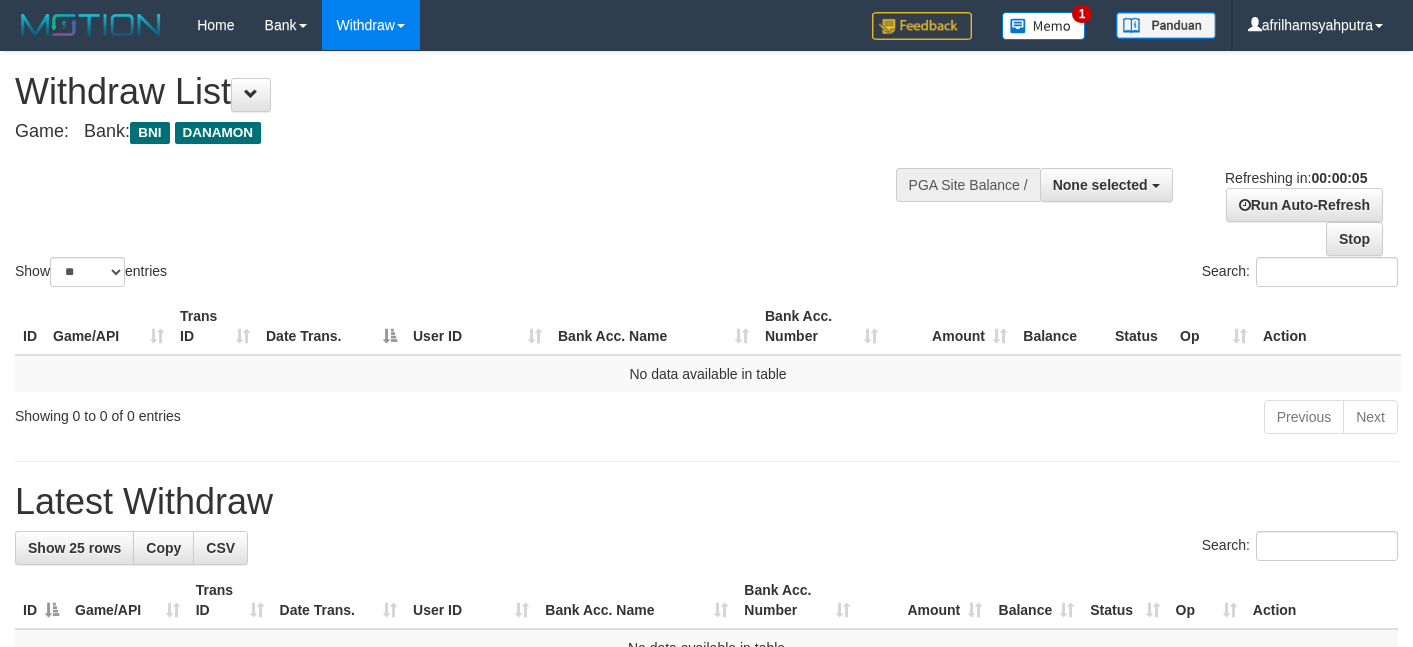 scroll, scrollTop: 0, scrollLeft: 0, axis: both 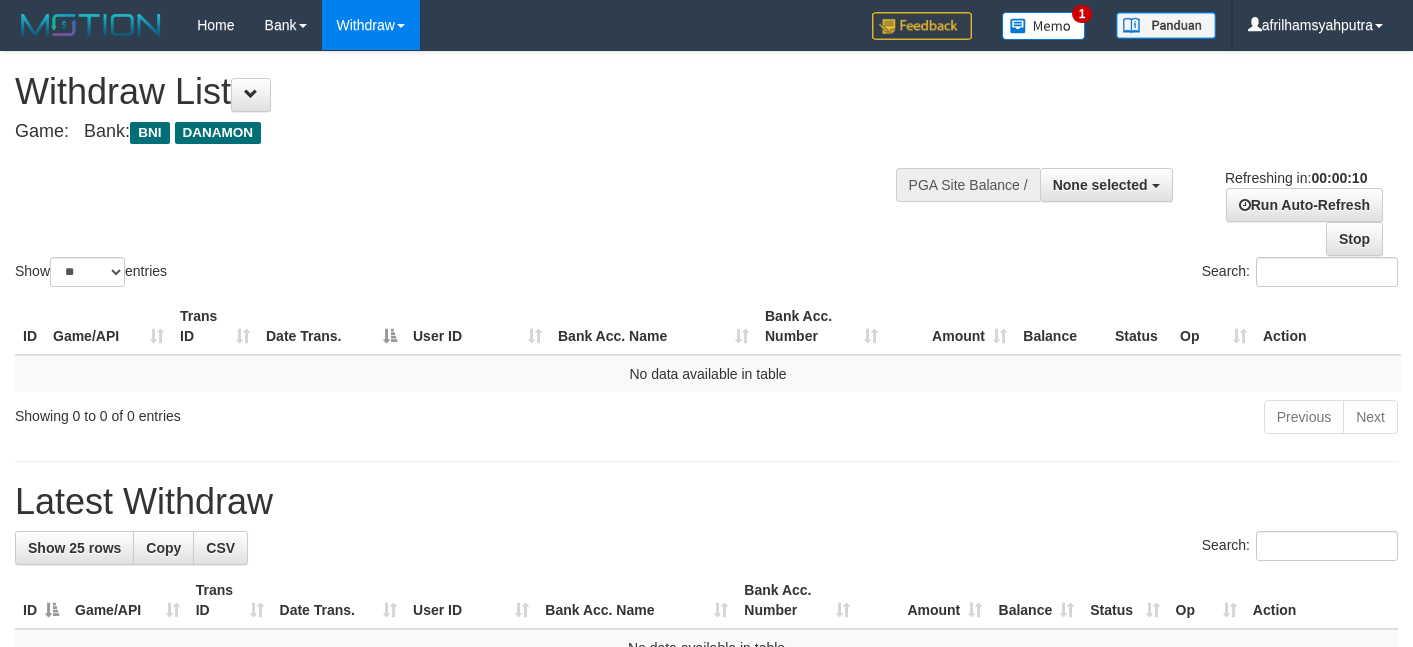 select 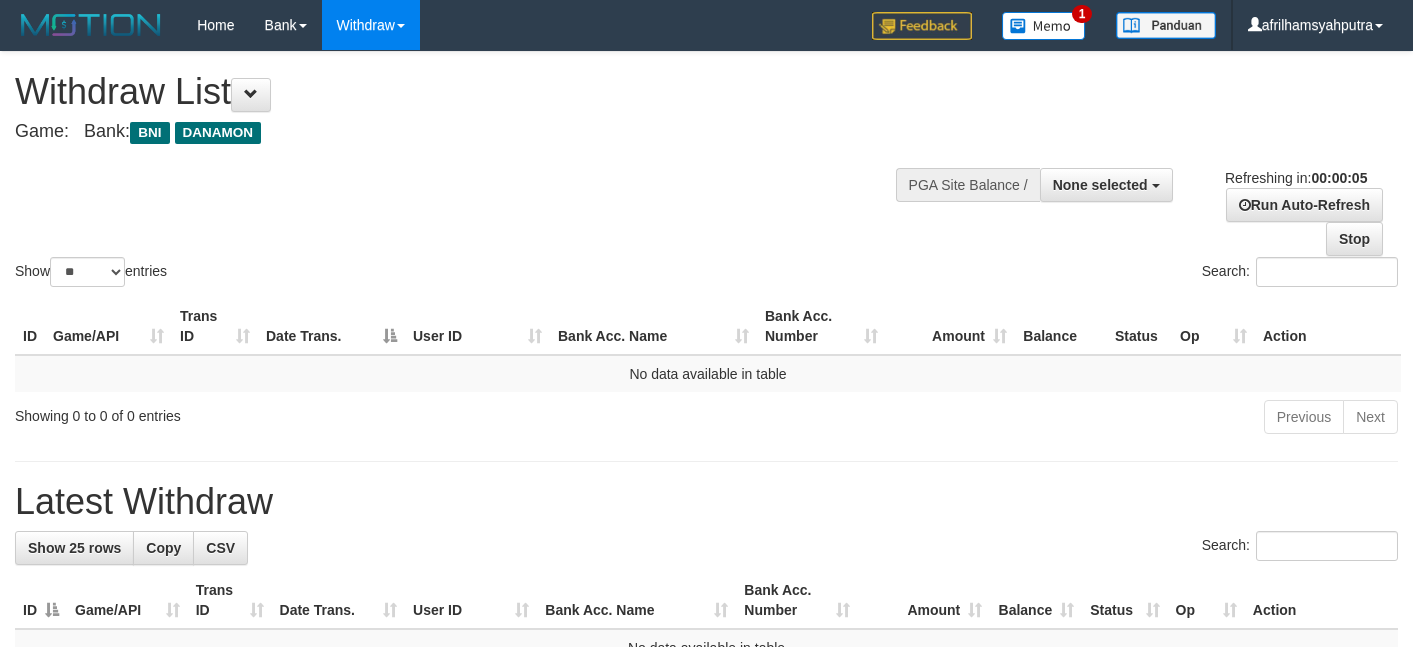 scroll, scrollTop: 0, scrollLeft: 0, axis: both 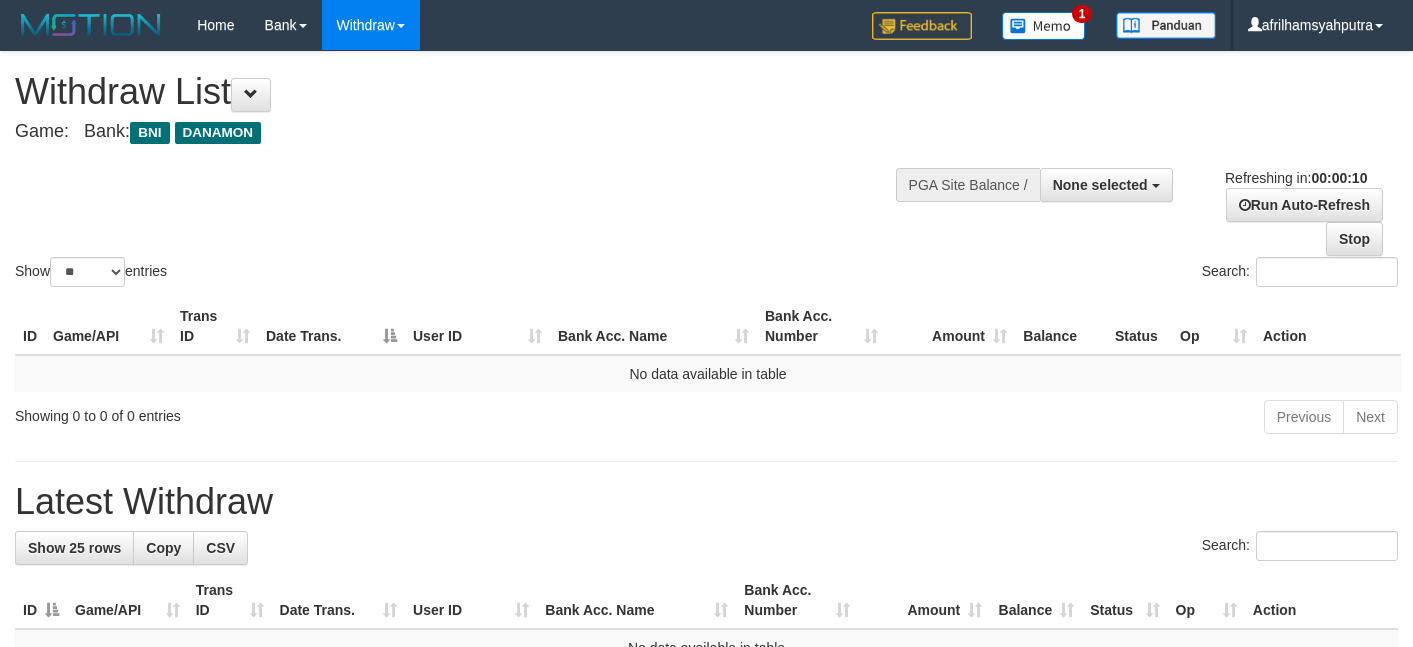 select 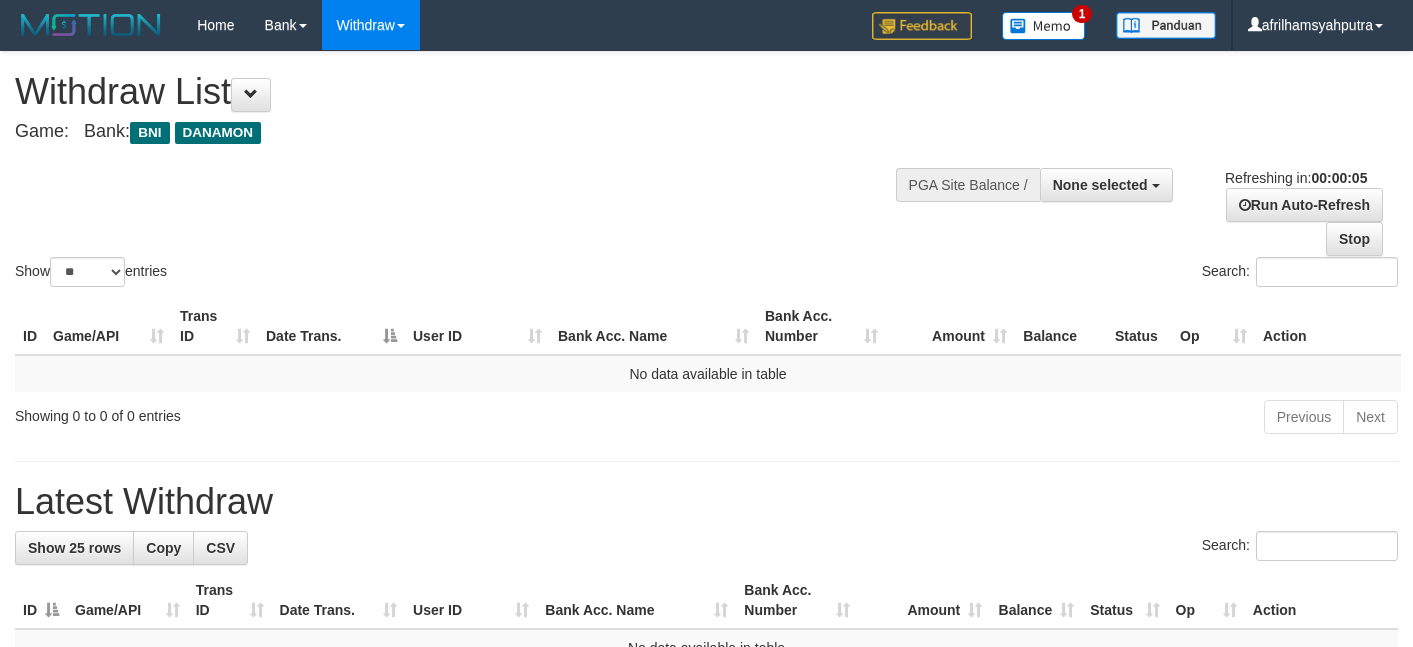 scroll, scrollTop: 0, scrollLeft: 0, axis: both 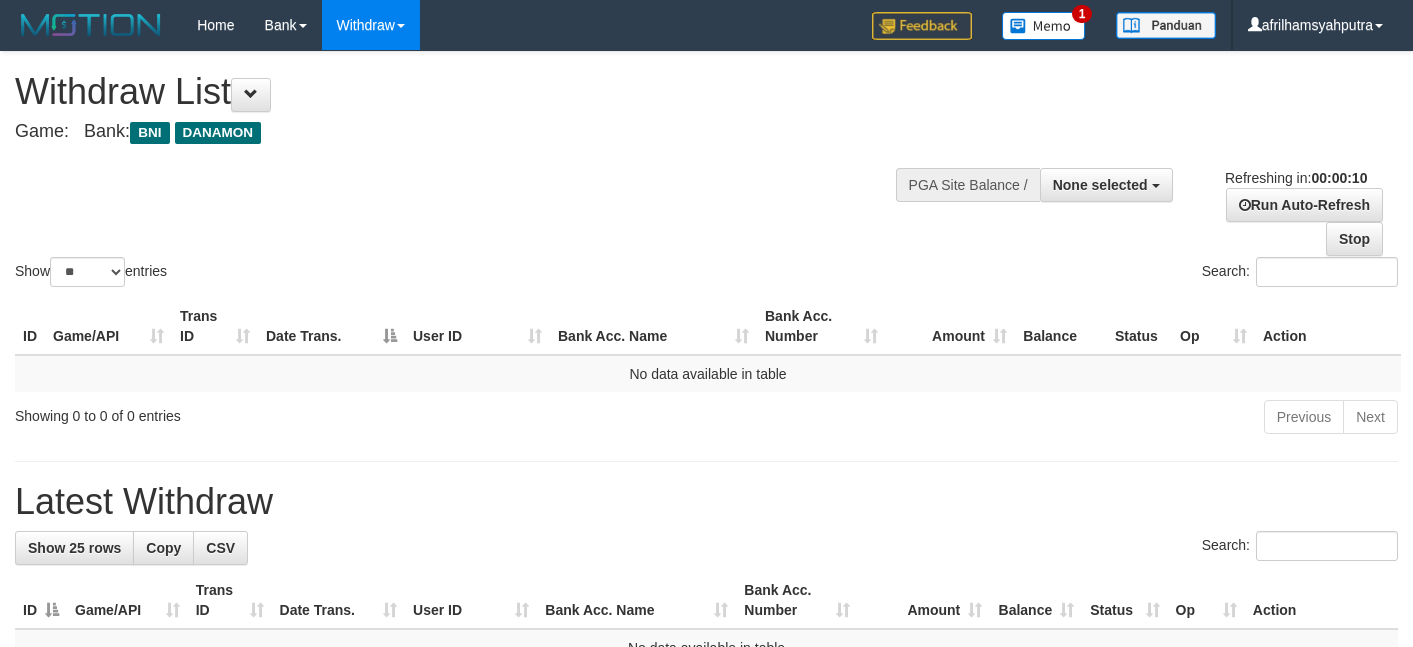 select 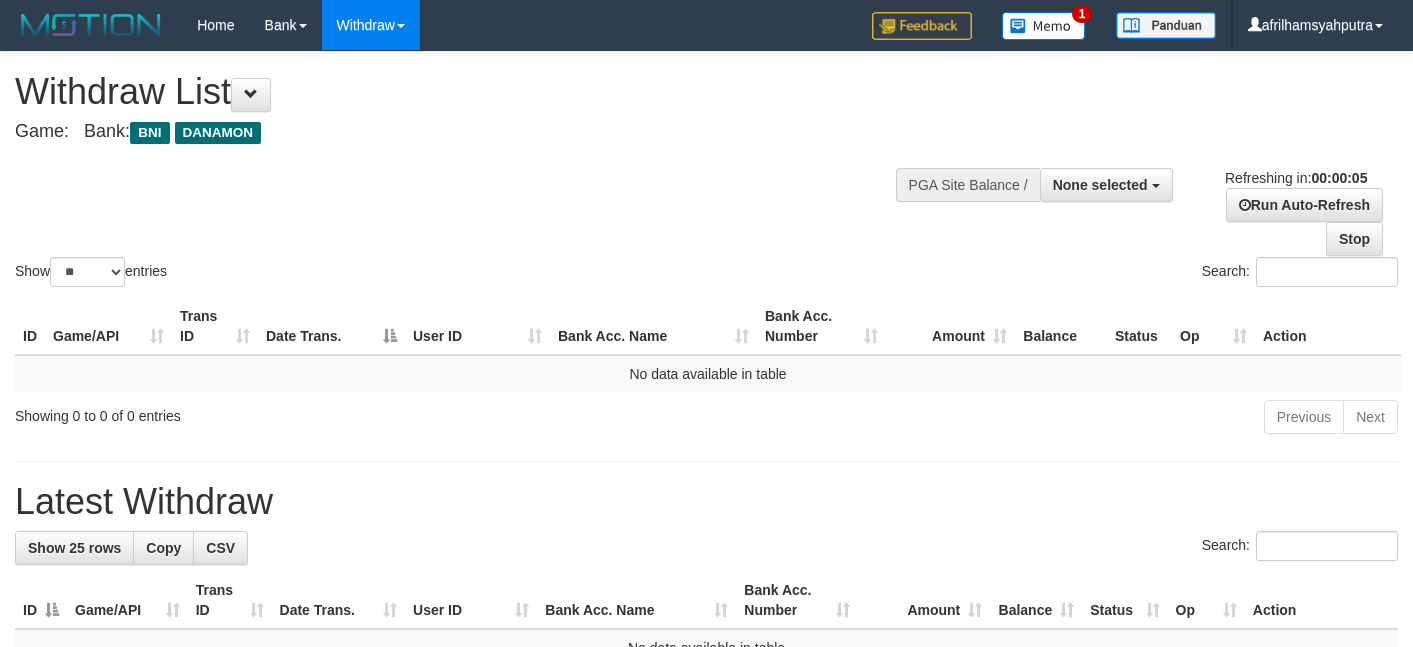 scroll, scrollTop: 0, scrollLeft: 0, axis: both 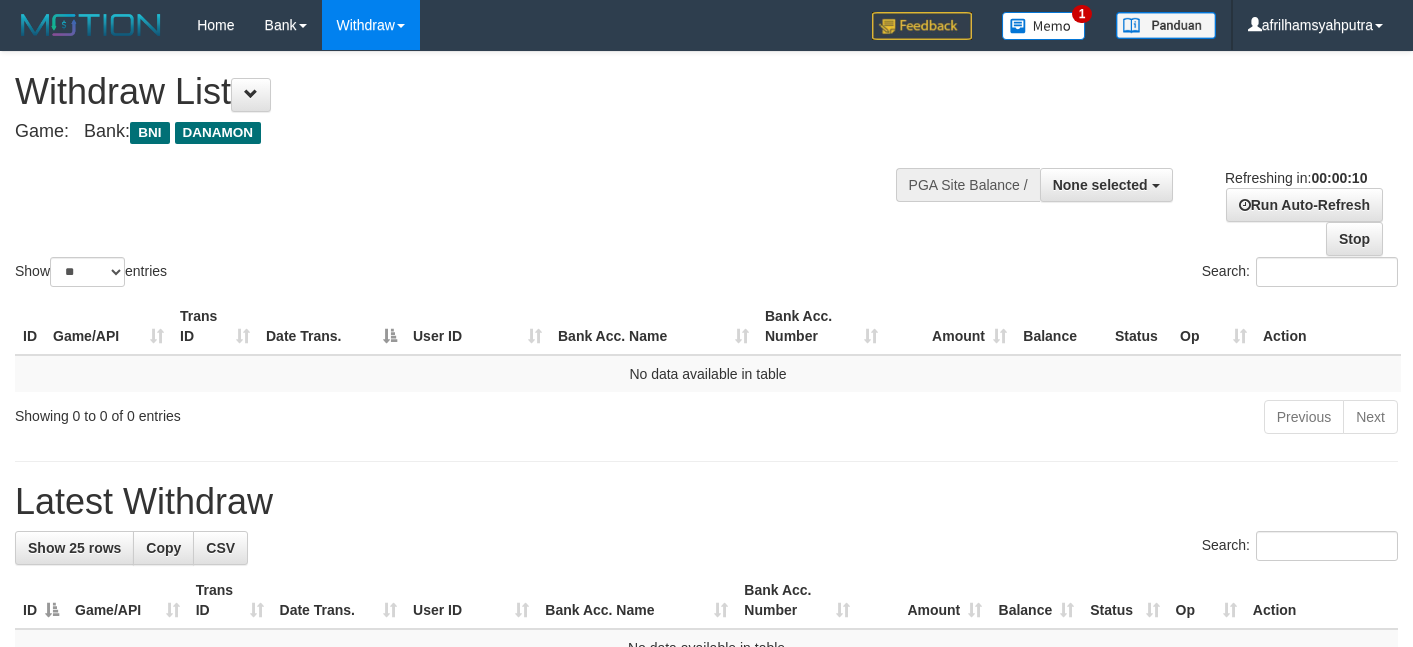 select 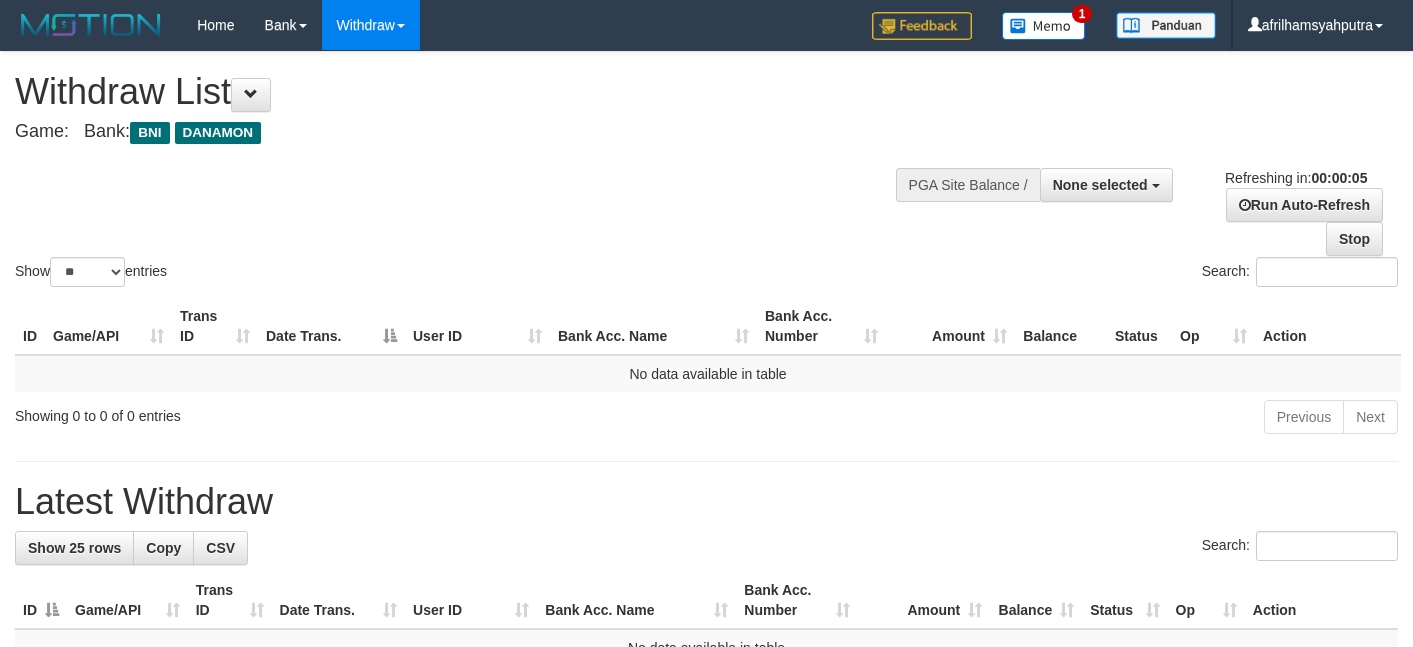 scroll, scrollTop: 0, scrollLeft: 0, axis: both 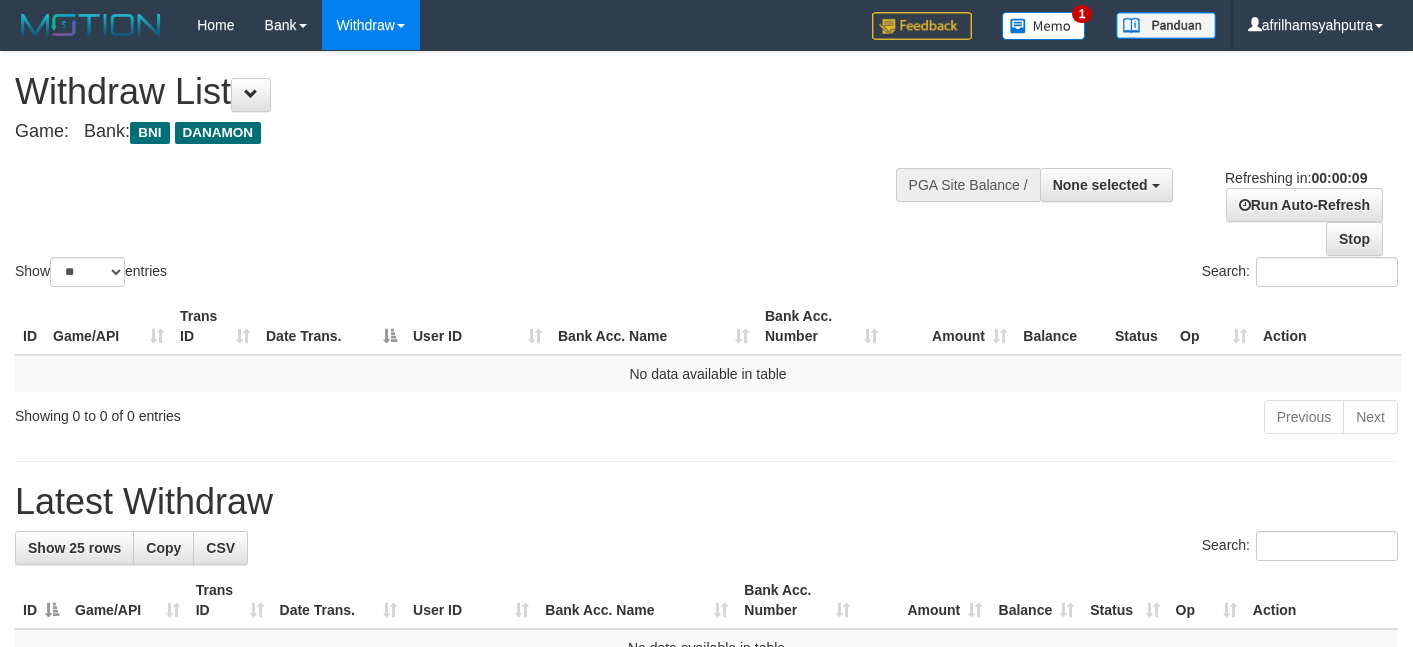 select 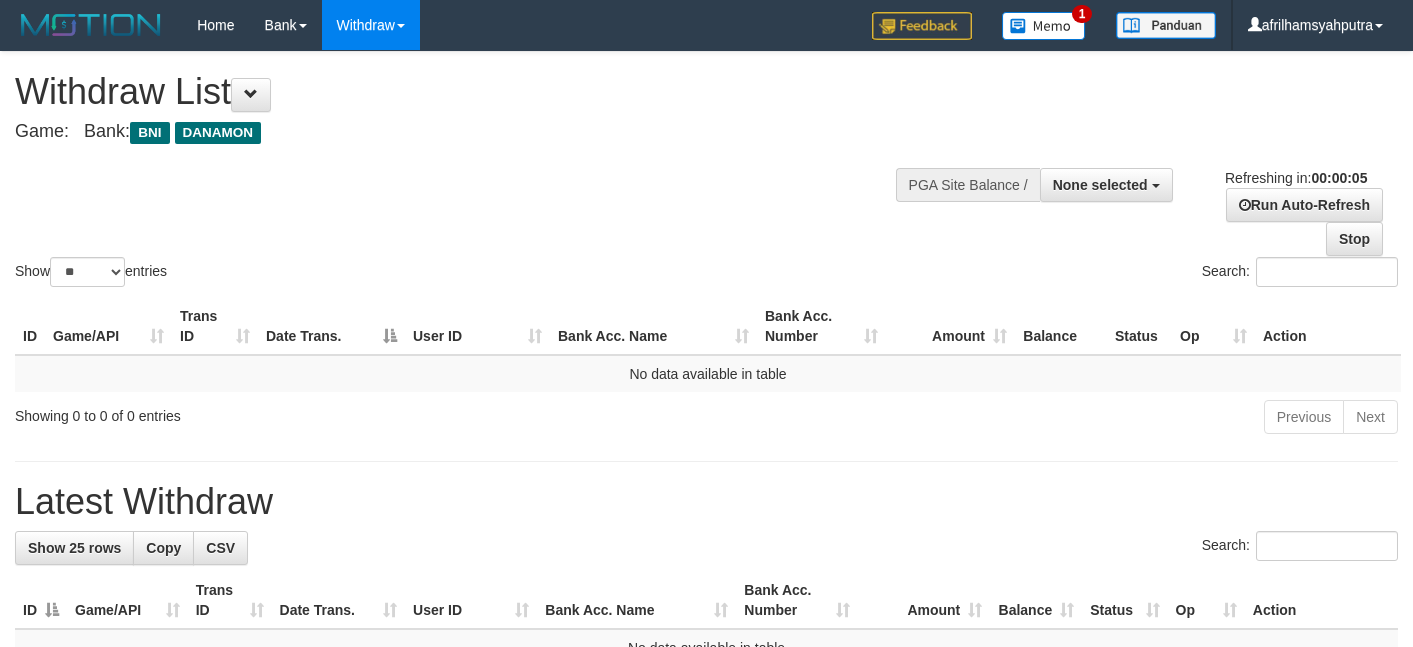 scroll, scrollTop: 0, scrollLeft: 0, axis: both 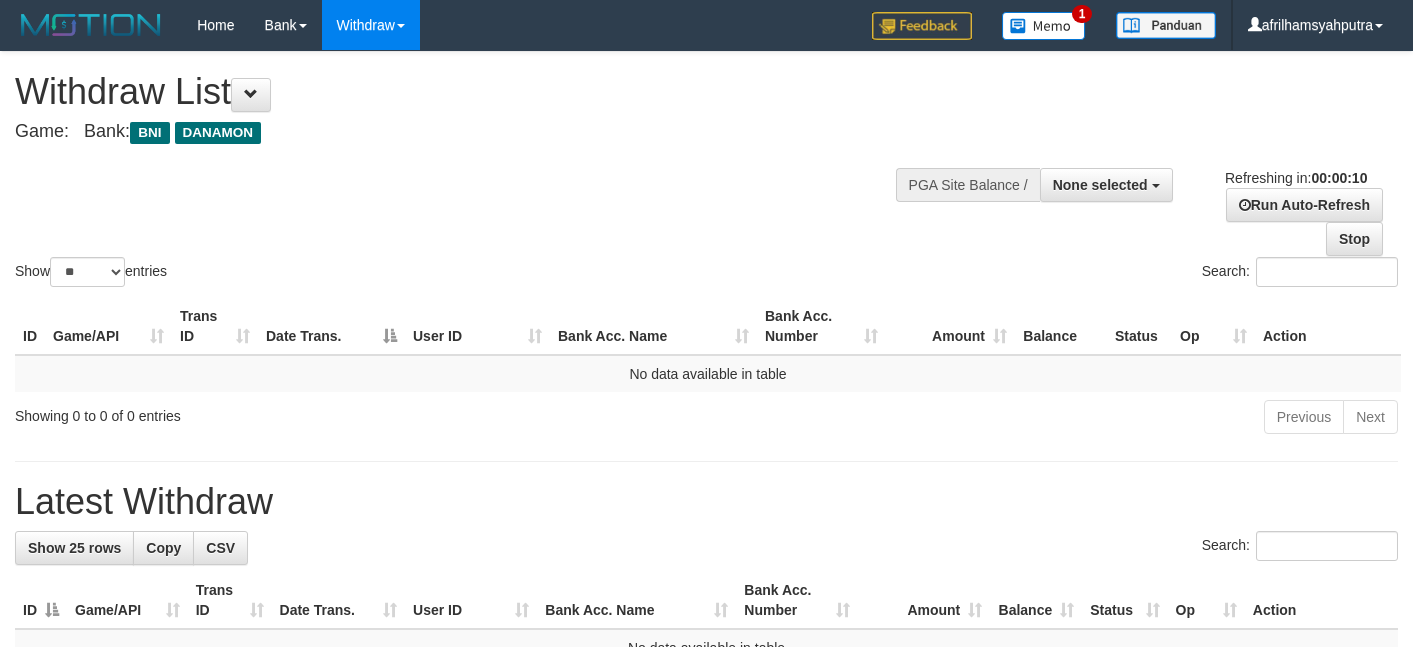 select 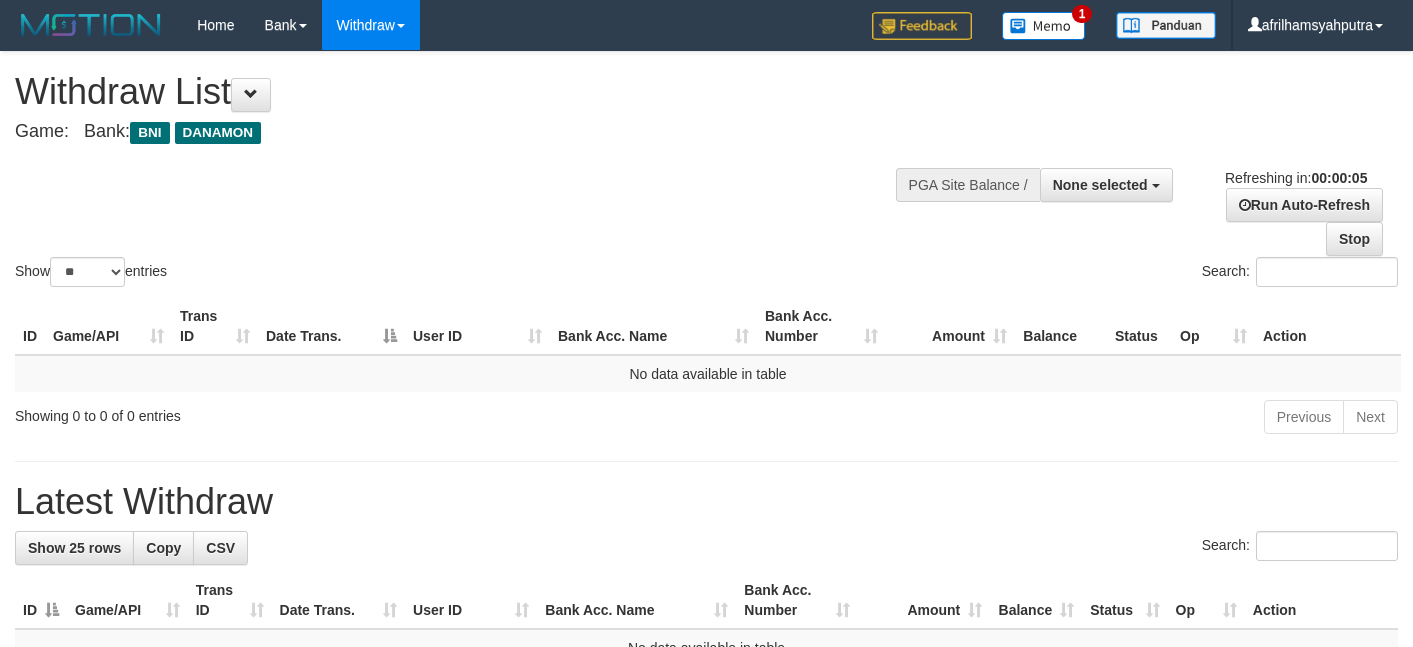 scroll, scrollTop: 0, scrollLeft: 0, axis: both 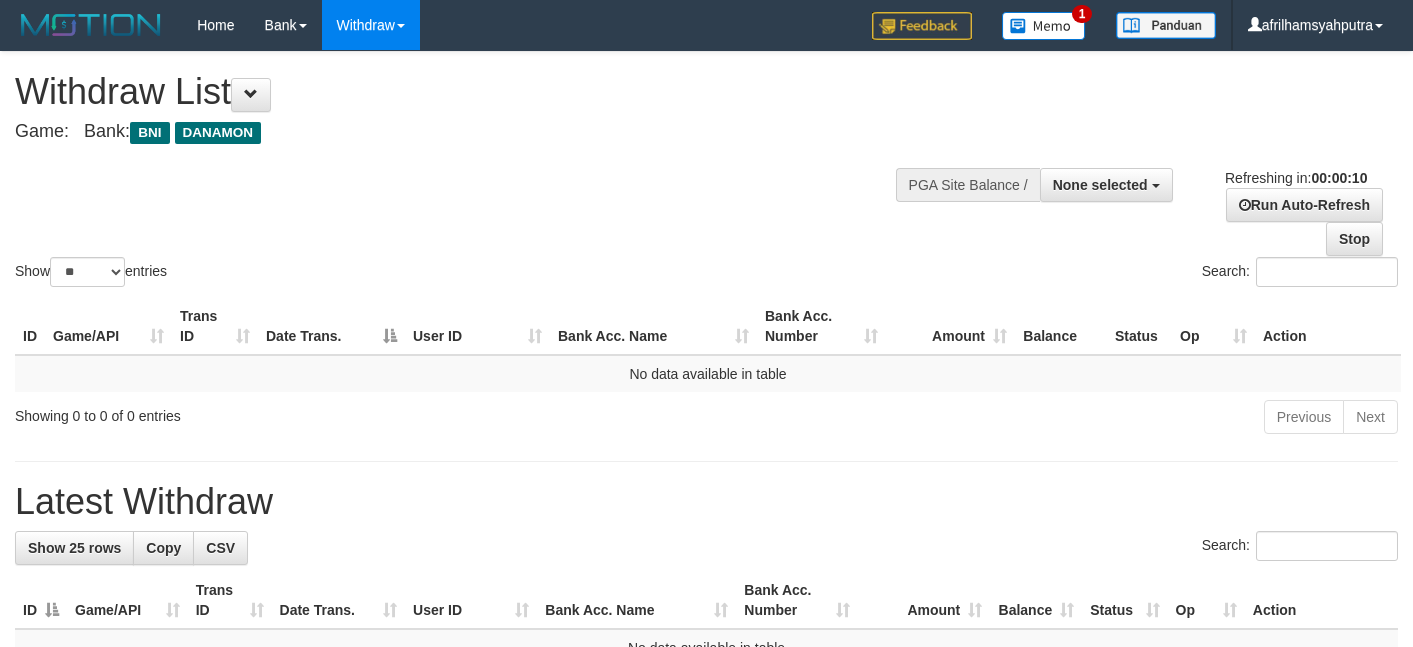select 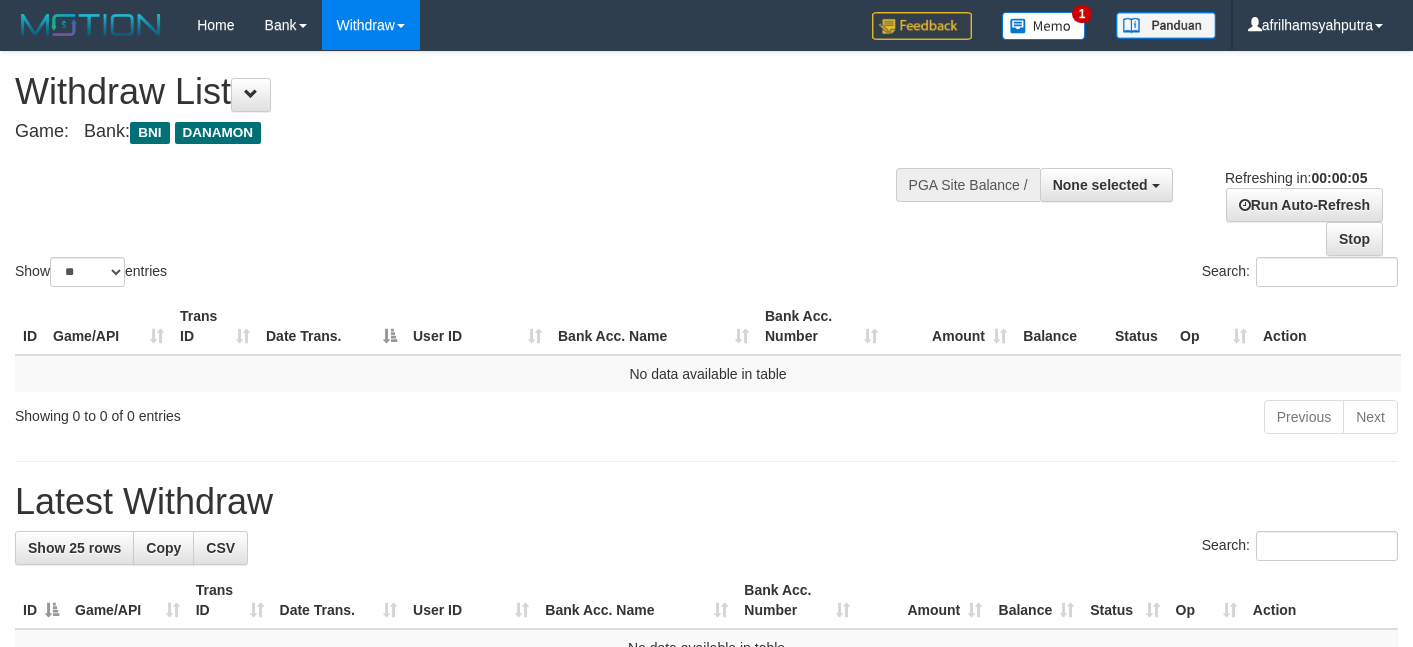 scroll, scrollTop: 0, scrollLeft: 0, axis: both 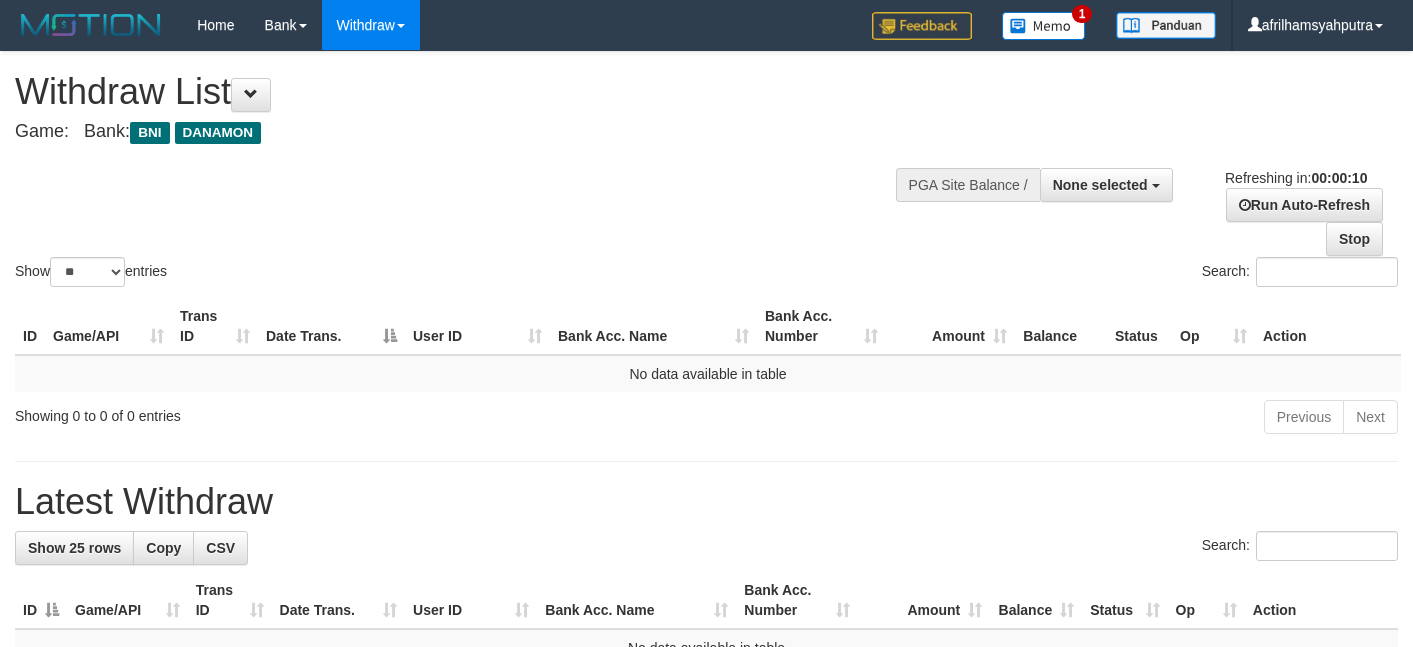 select 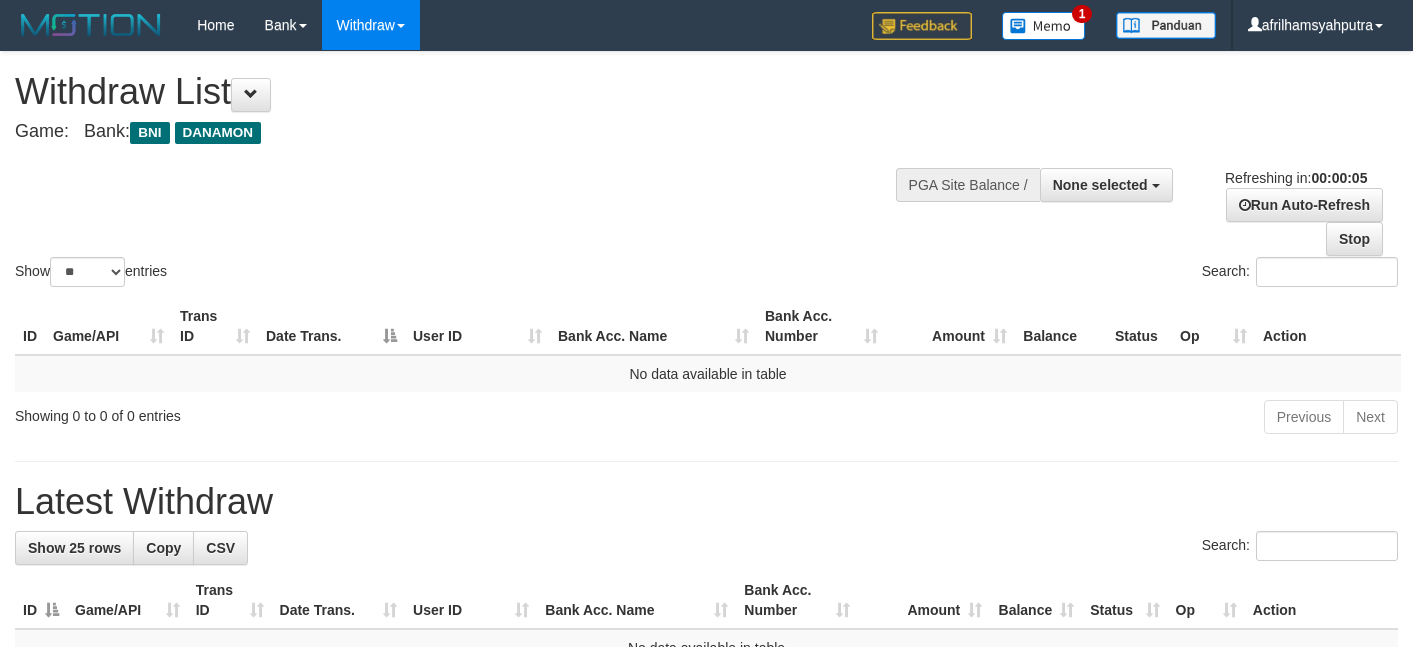 scroll, scrollTop: 0, scrollLeft: 0, axis: both 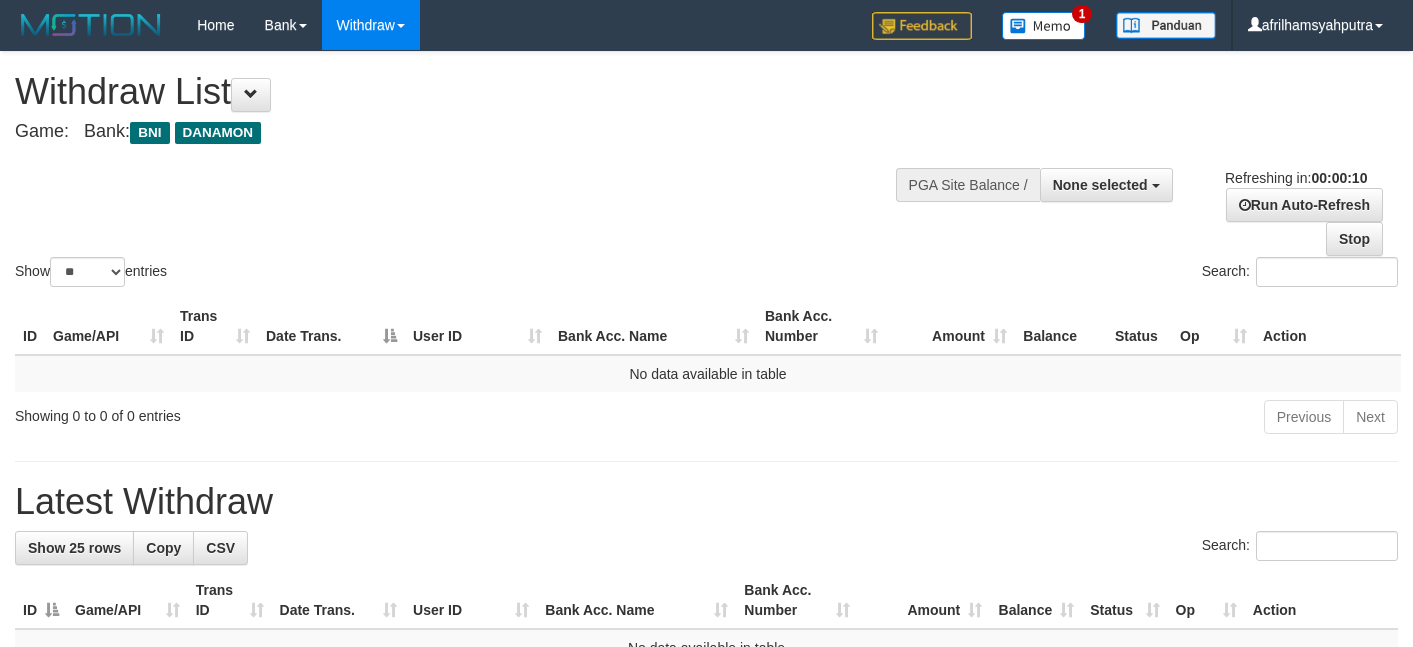 select 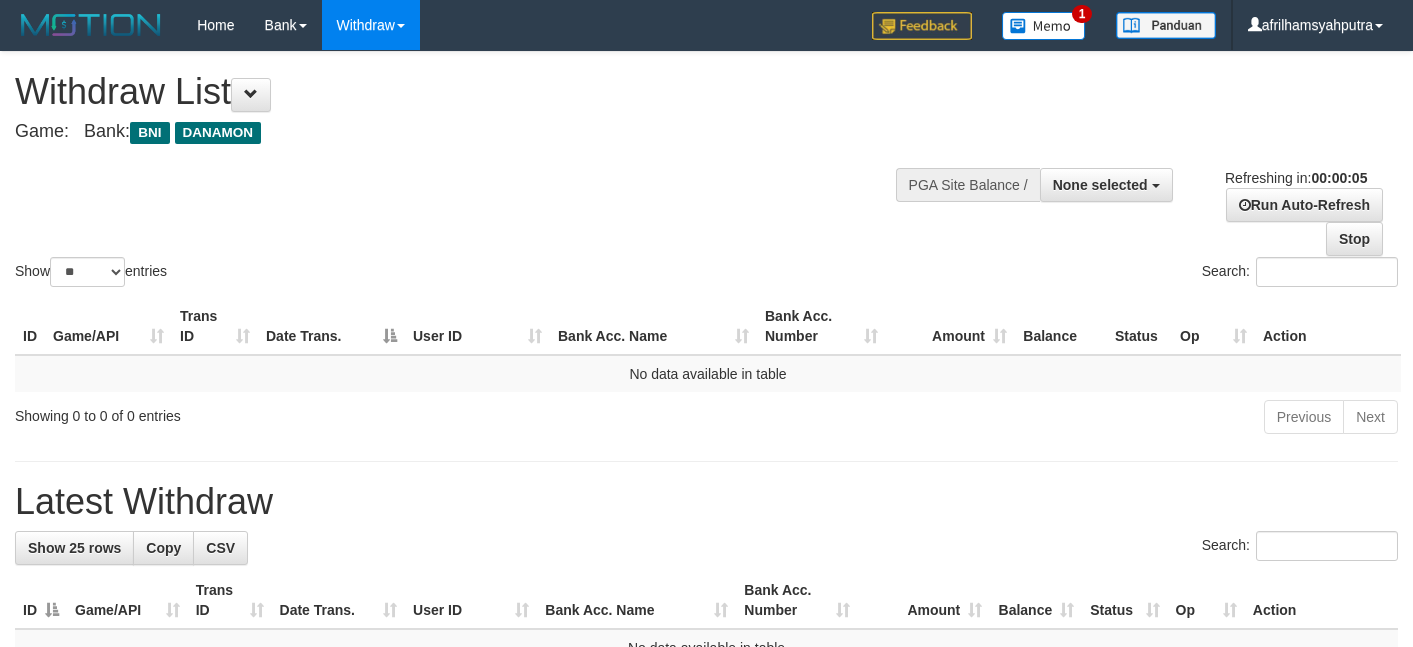 scroll, scrollTop: 0, scrollLeft: 0, axis: both 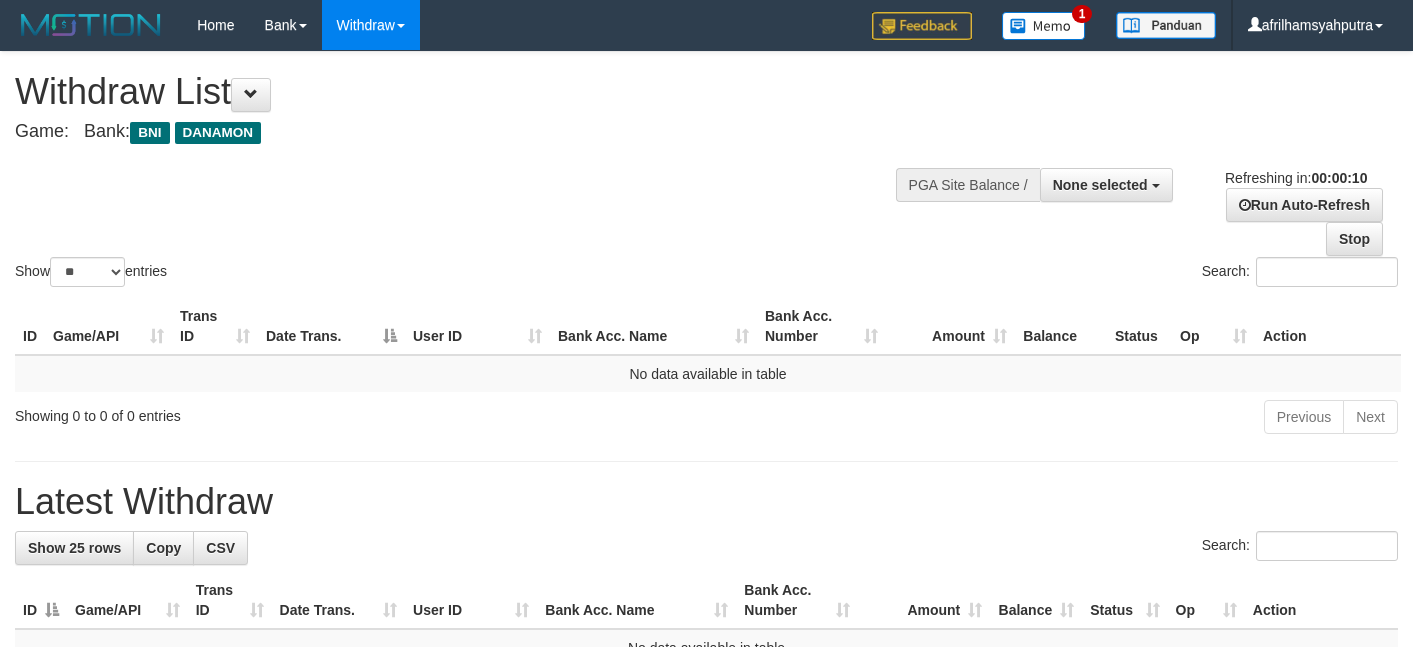 select 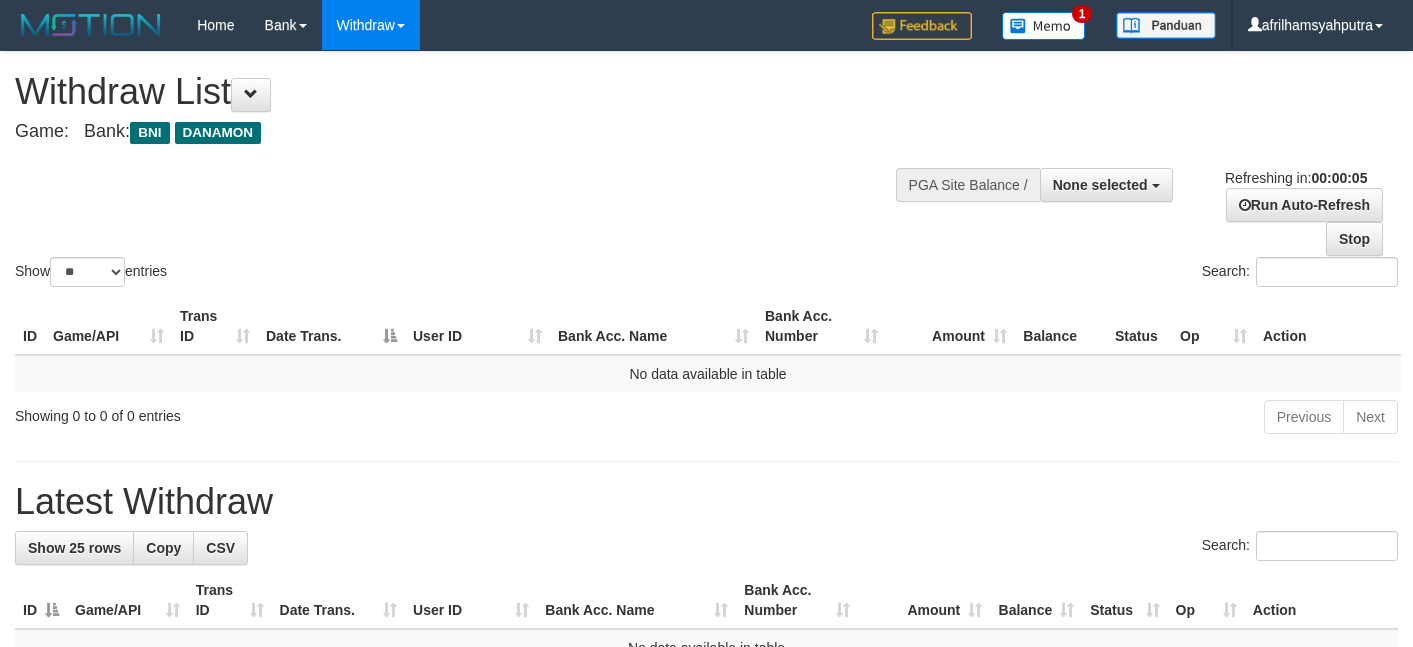 scroll, scrollTop: 0, scrollLeft: 0, axis: both 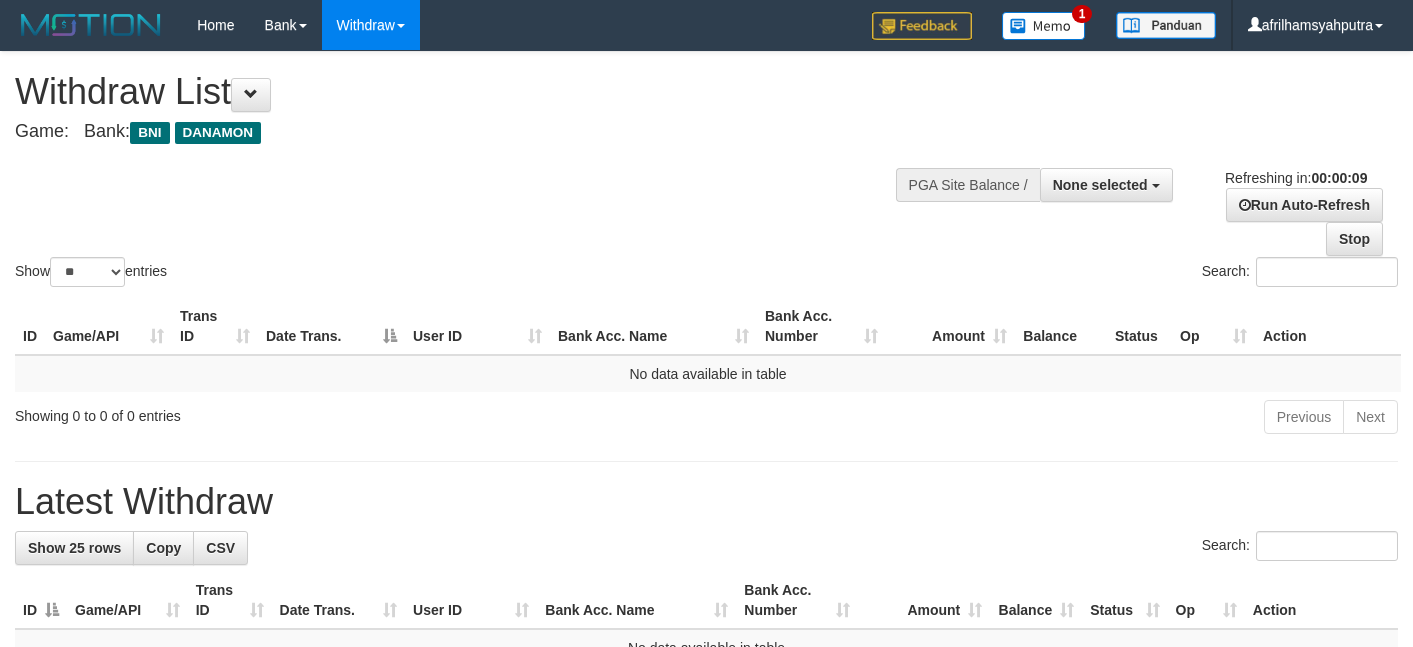 select 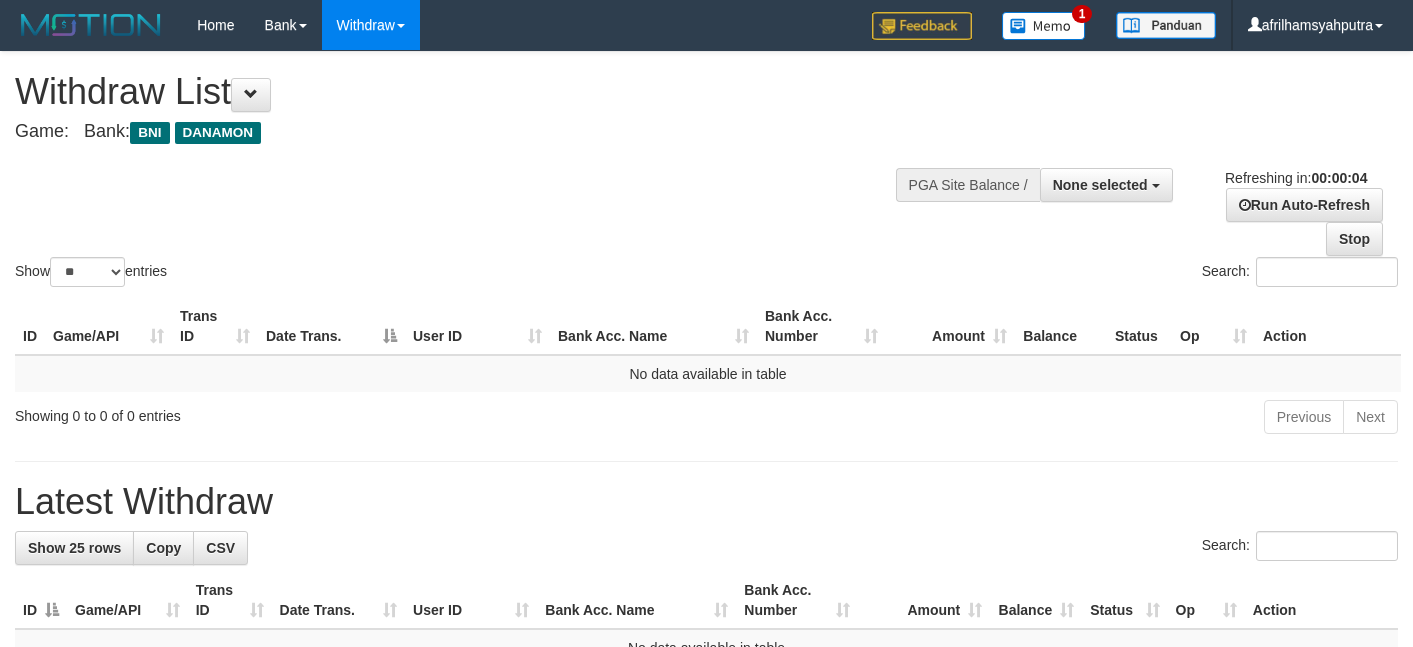 scroll, scrollTop: 0, scrollLeft: 0, axis: both 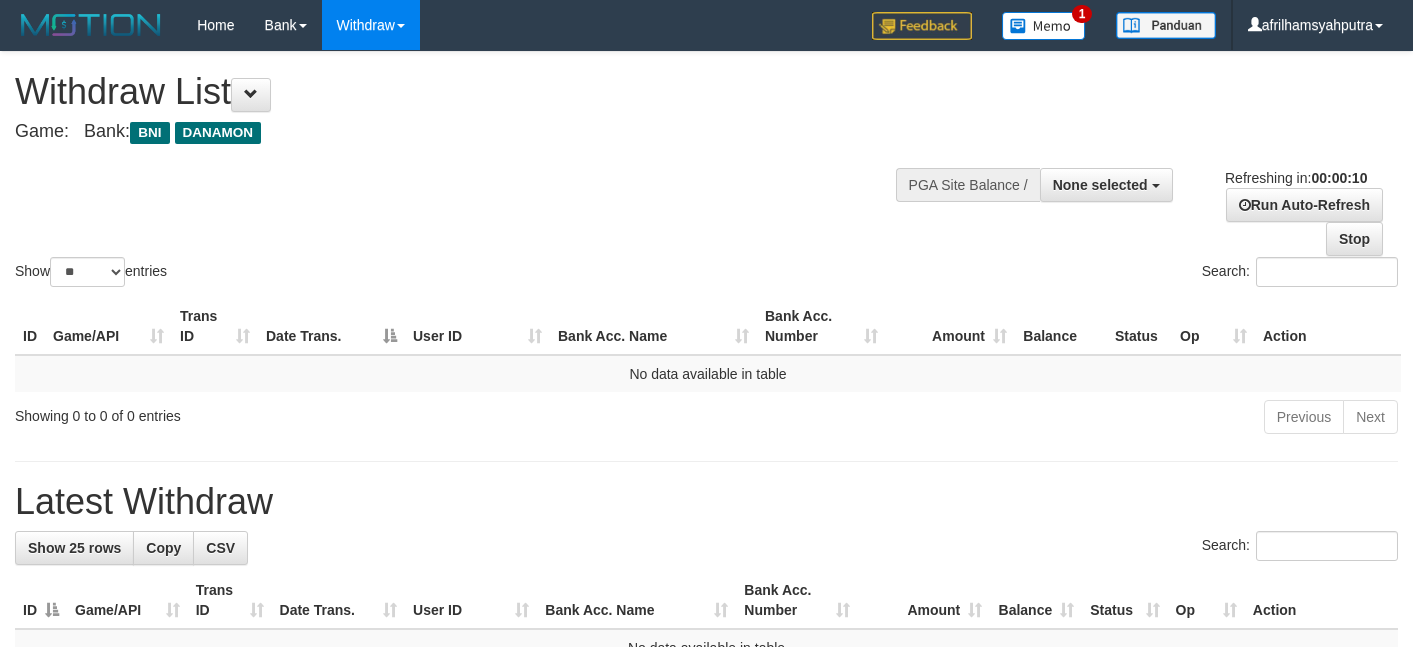 select 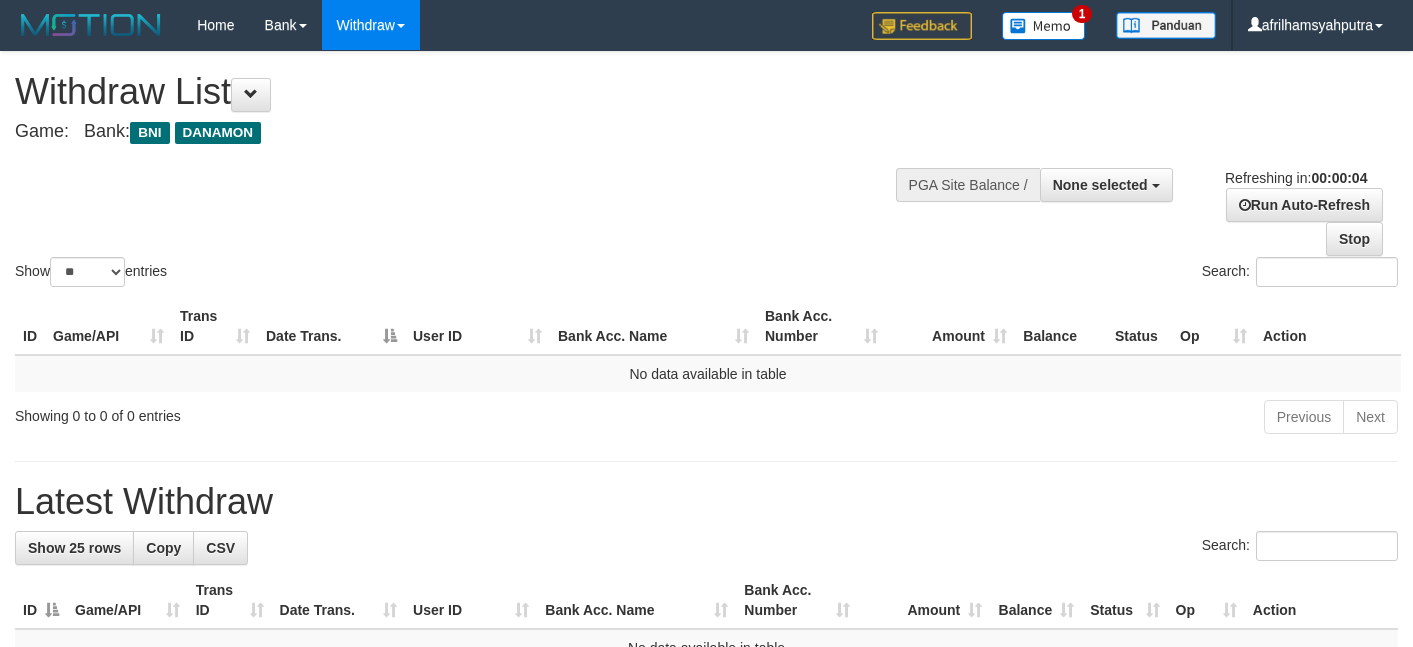 scroll, scrollTop: 0, scrollLeft: 0, axis: both 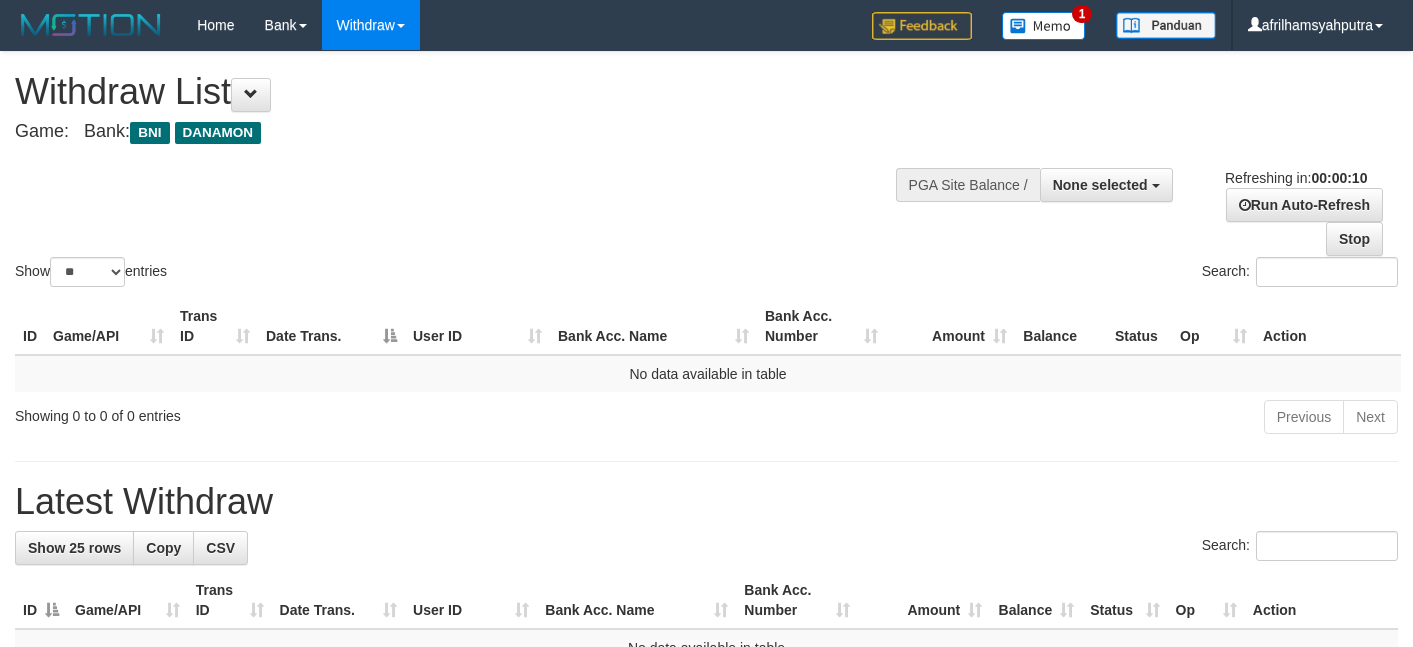 select 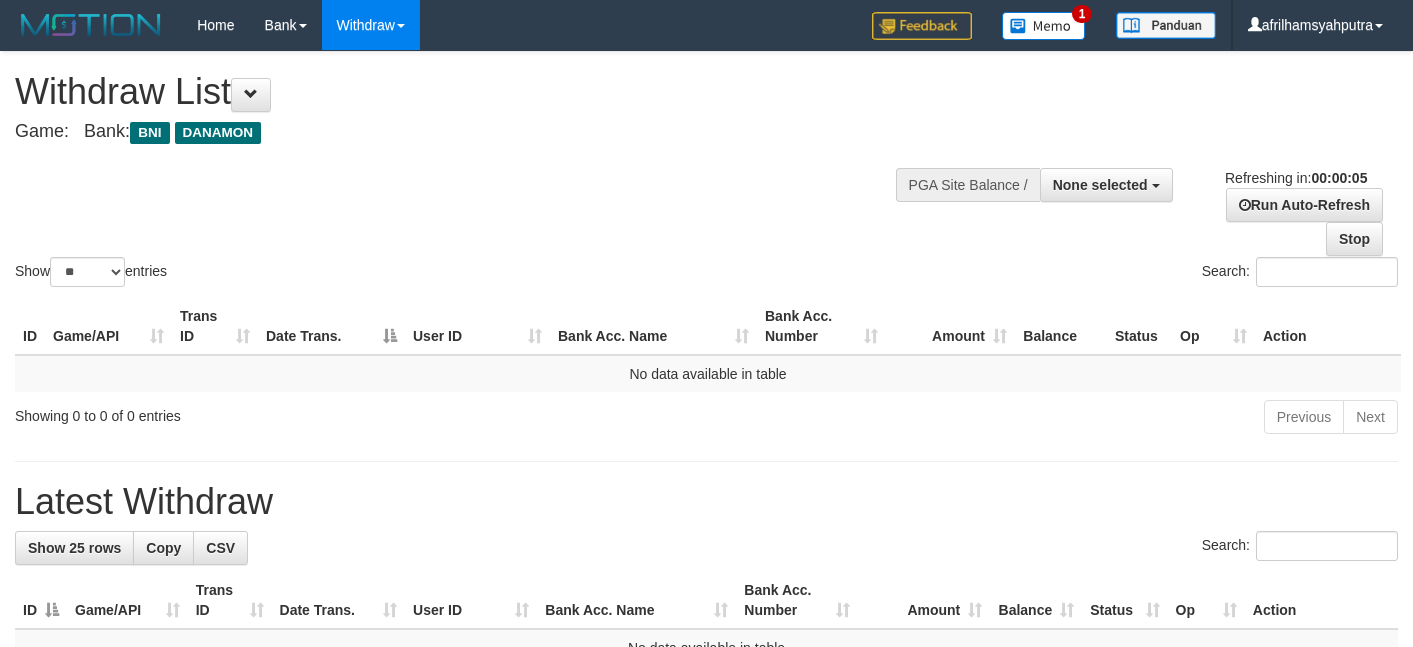 scroll, scrollTop: 0, scrollLeft: 0, axis: both 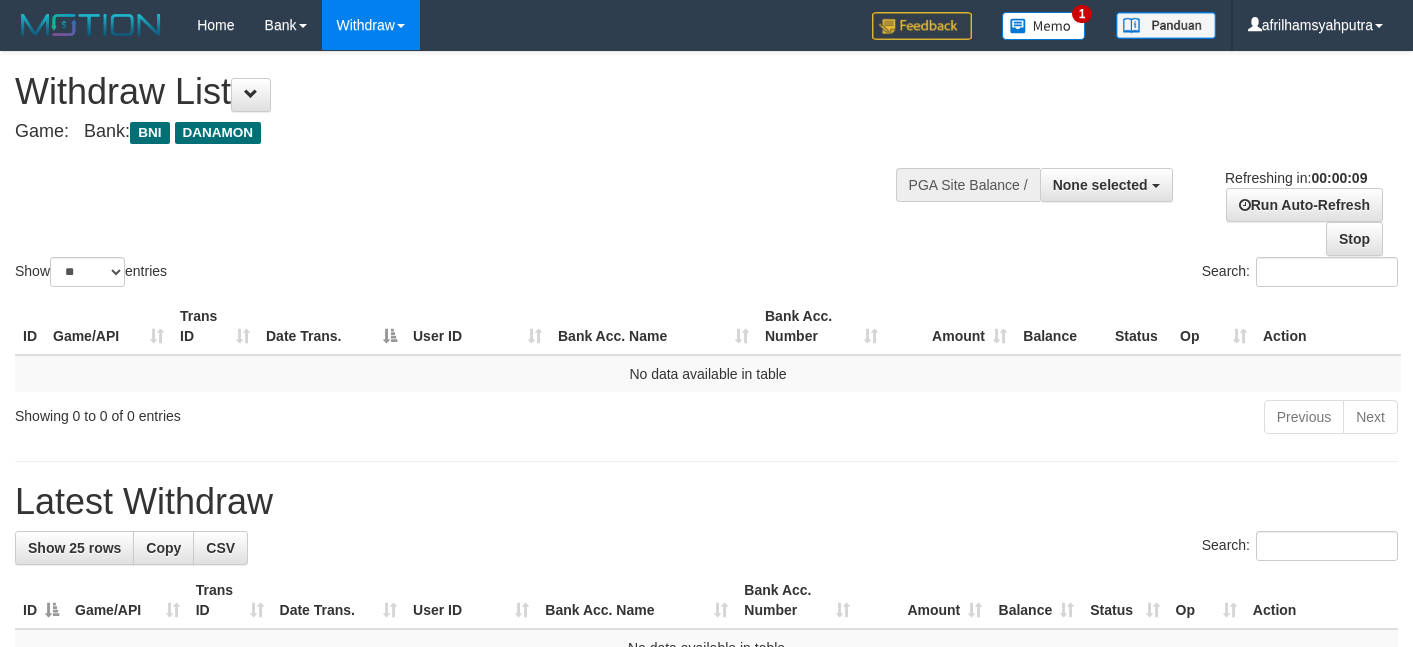 select 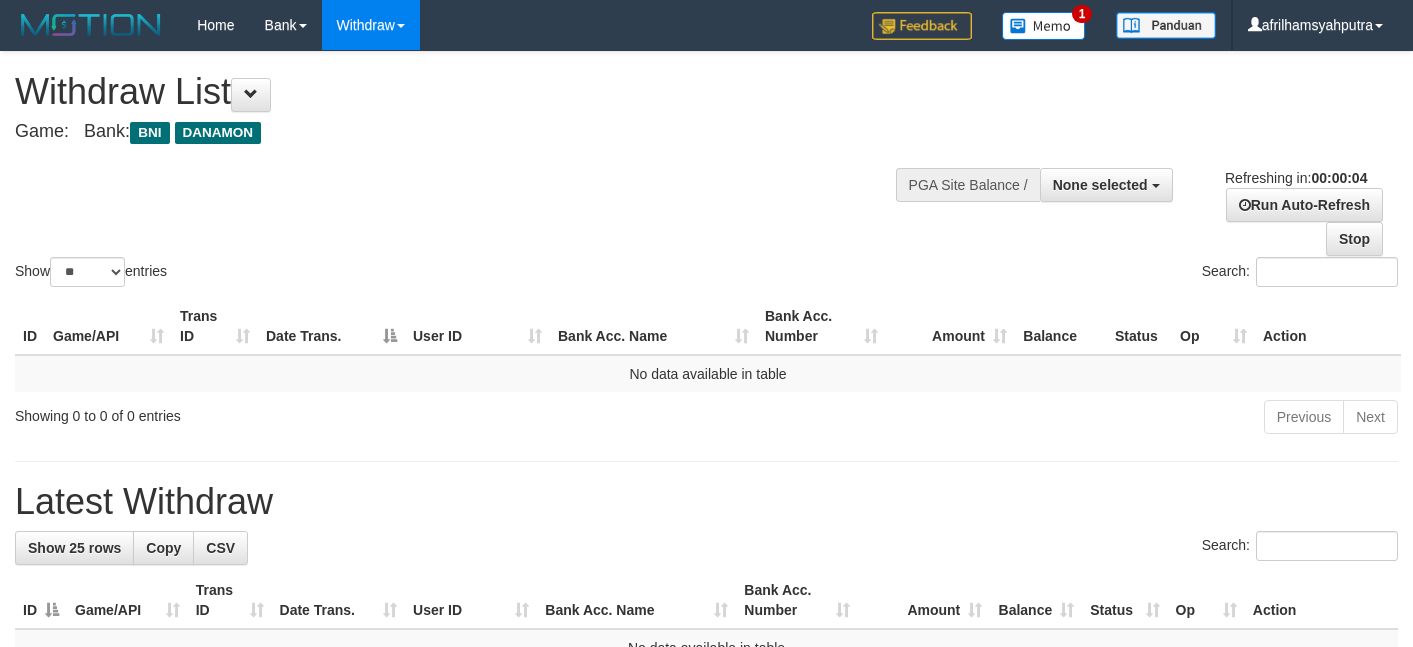 scroll, scrollTop: 0, scrollLeft: 0, axis: both 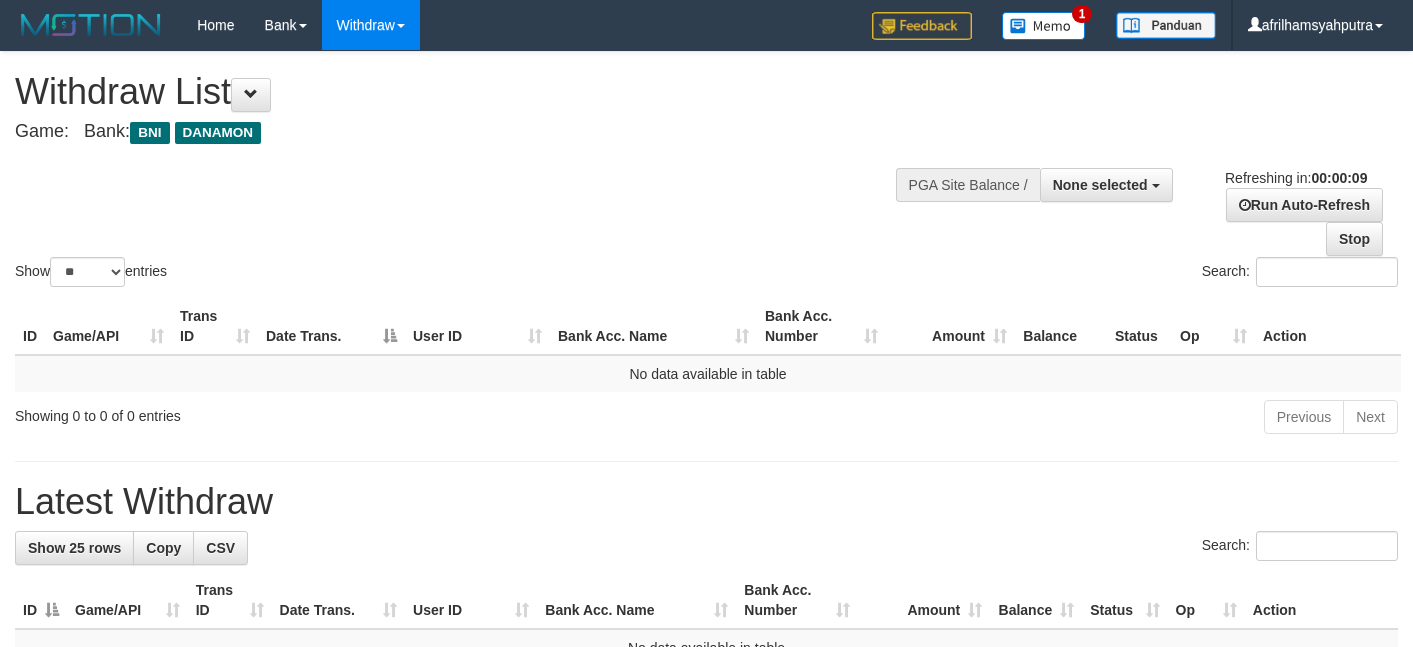 select 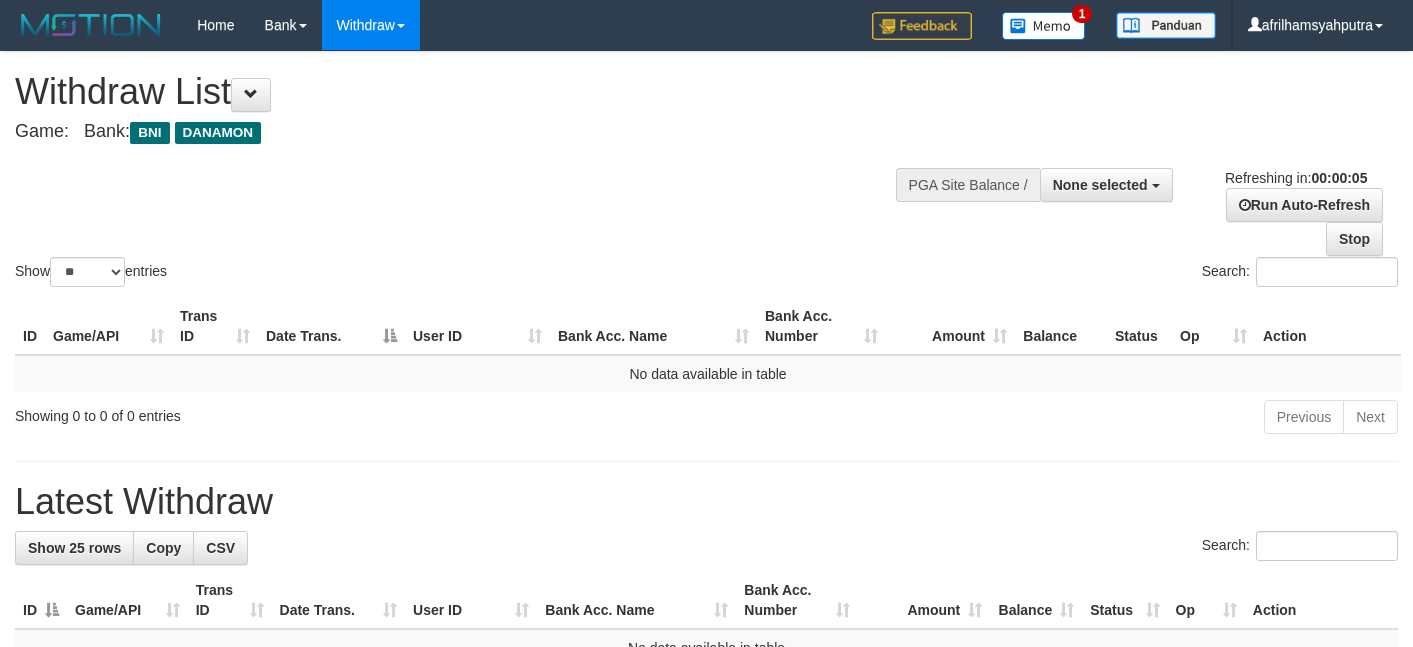 scroll, scrollTop: 0, scrollLeft: 0, axis: both 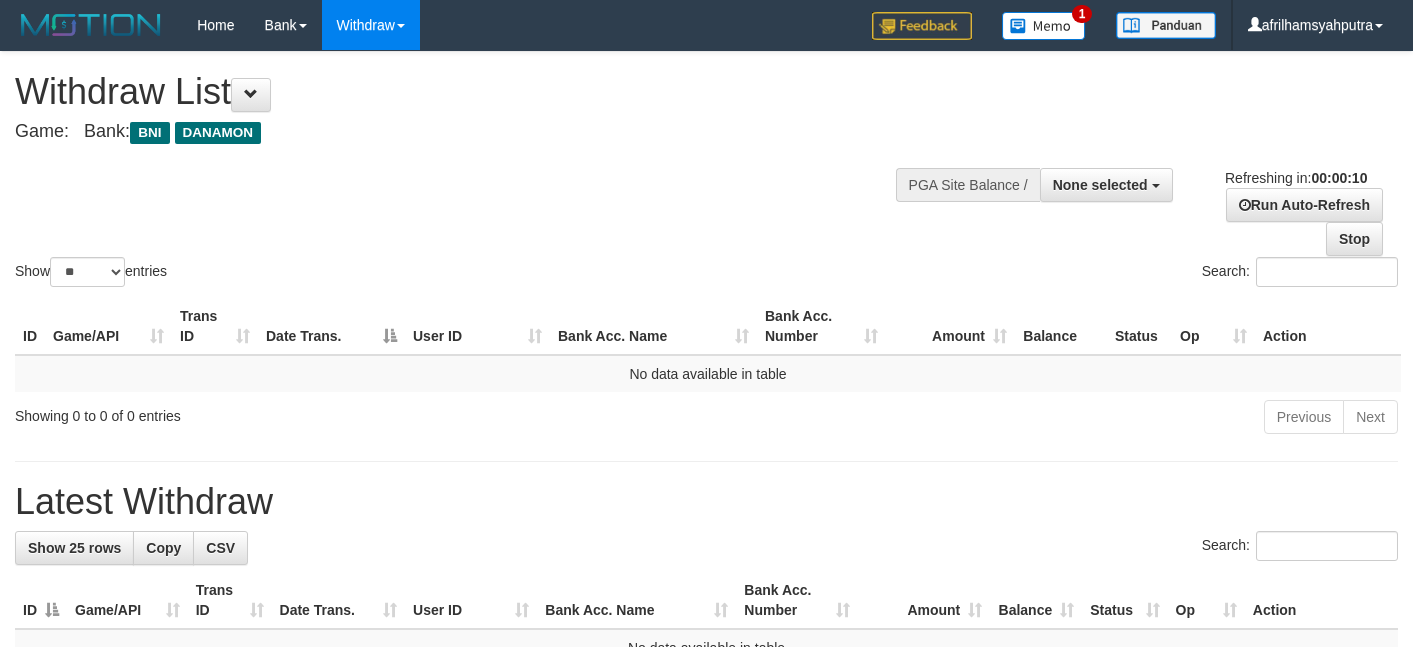 select 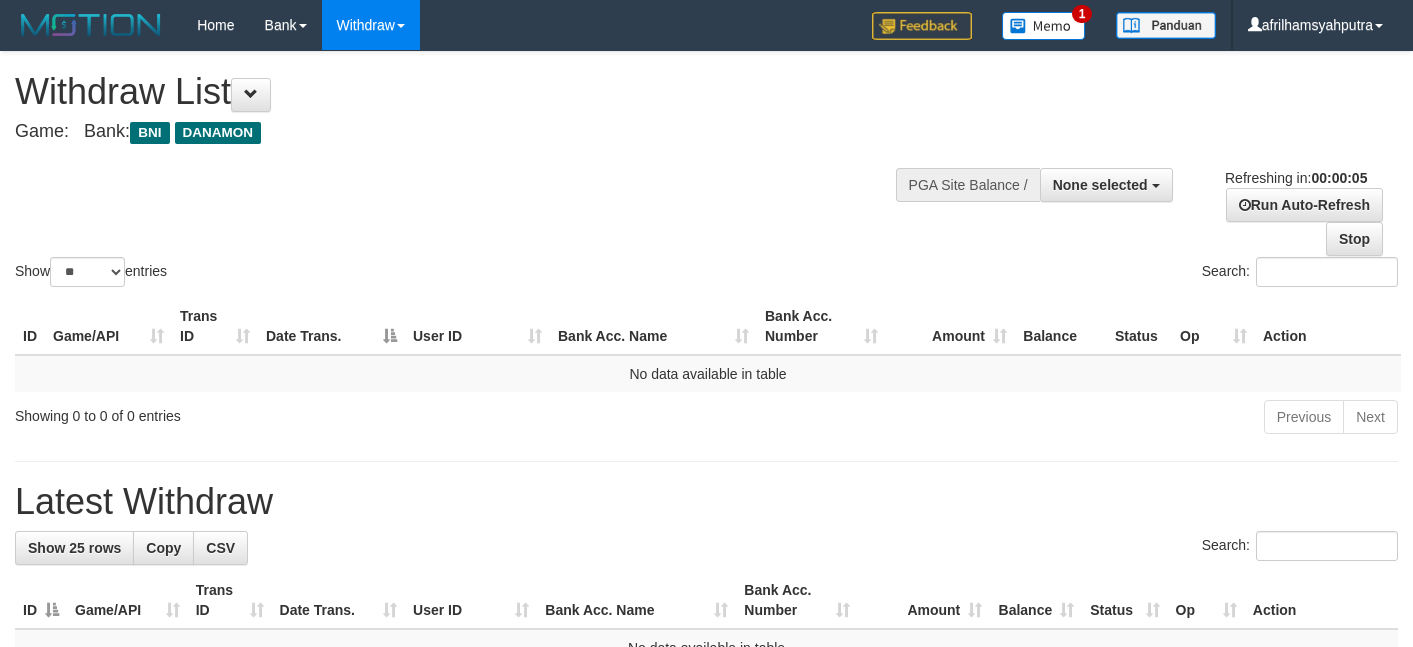 scroll, scrollTop: 0, scrollLeft: 0, axis: both 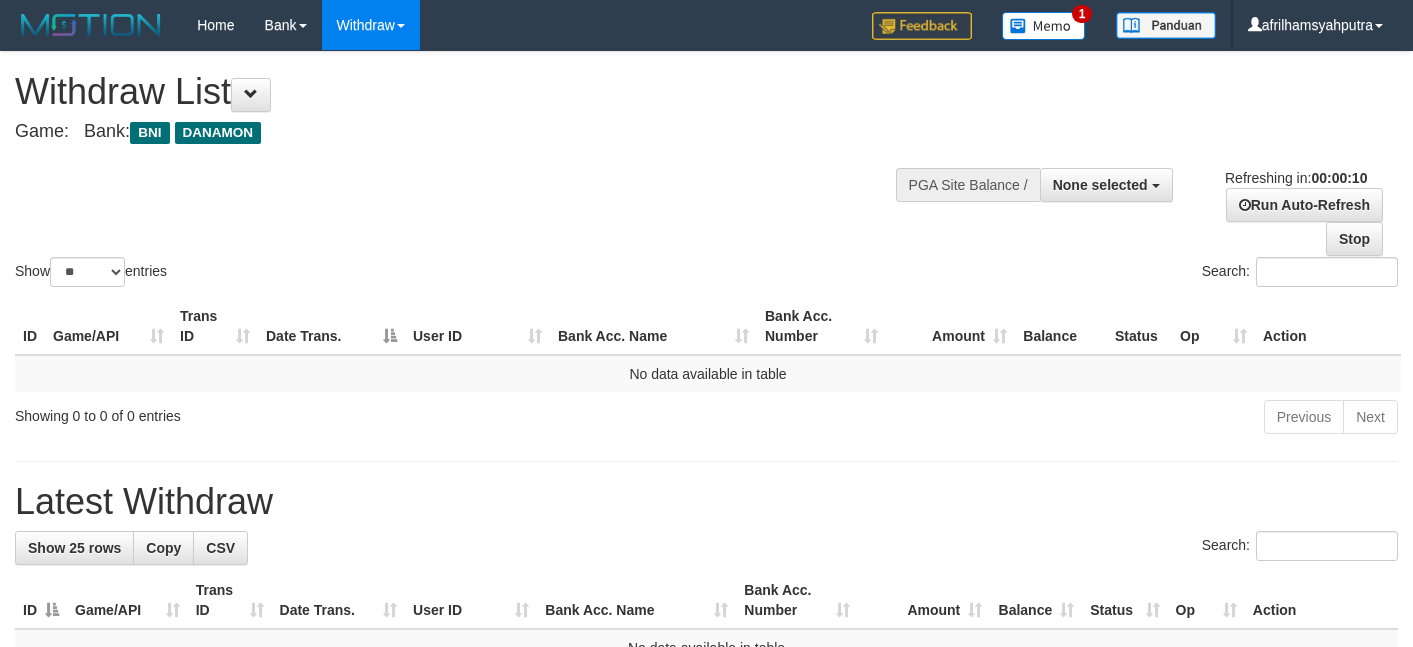 select 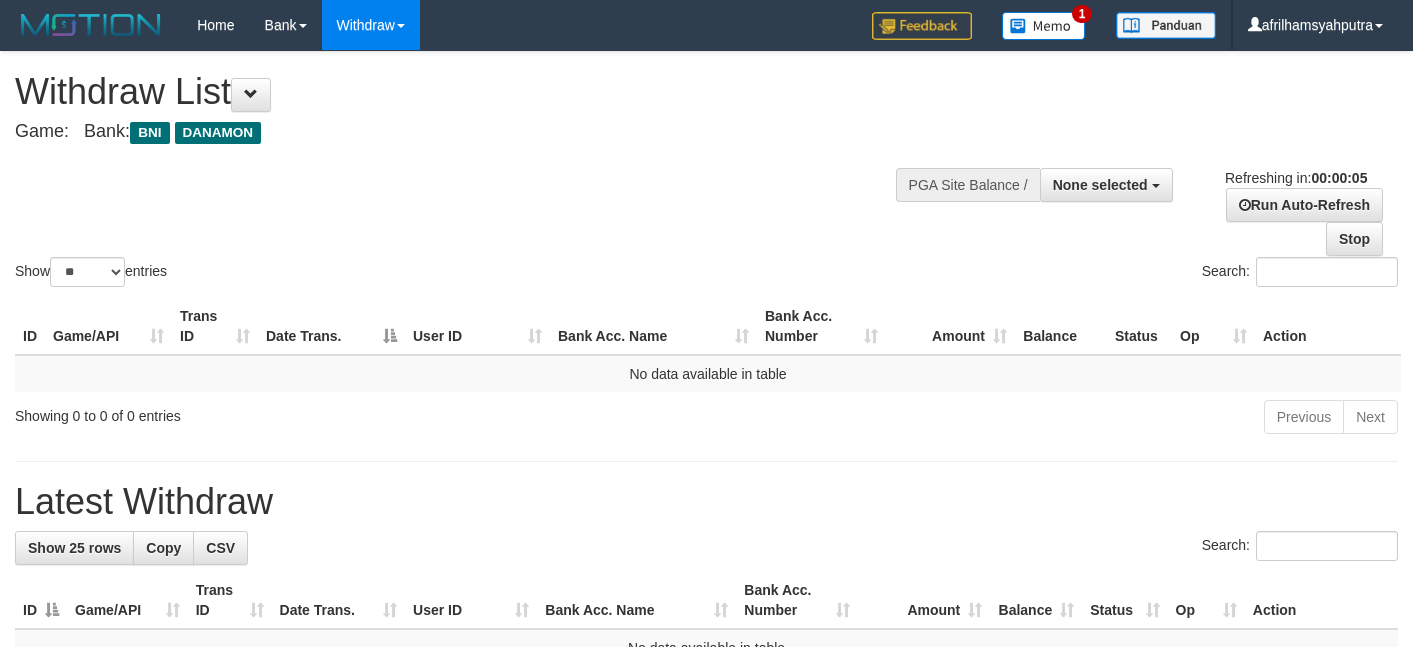 scroll, scrollTop: 0, scrollLeft: 0, axis: both 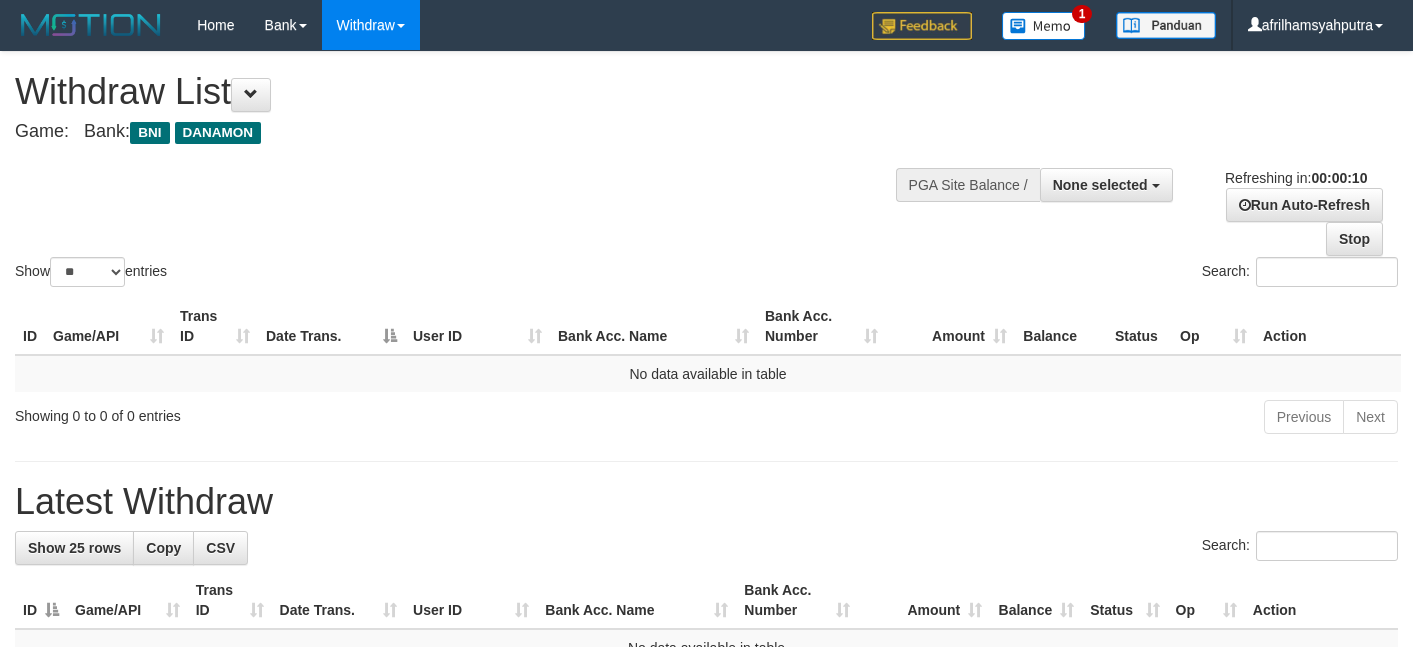 select 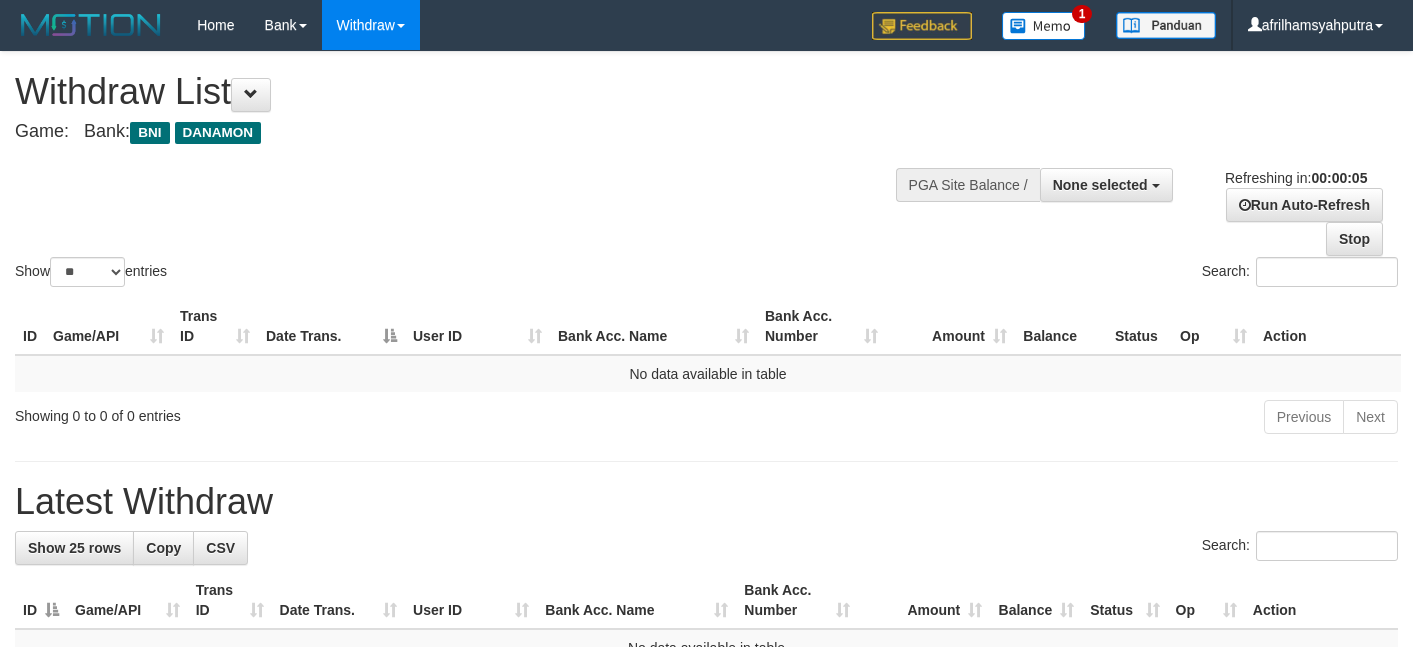 scroll, scrollTop: 0, scrollLeft: 0, axis: both 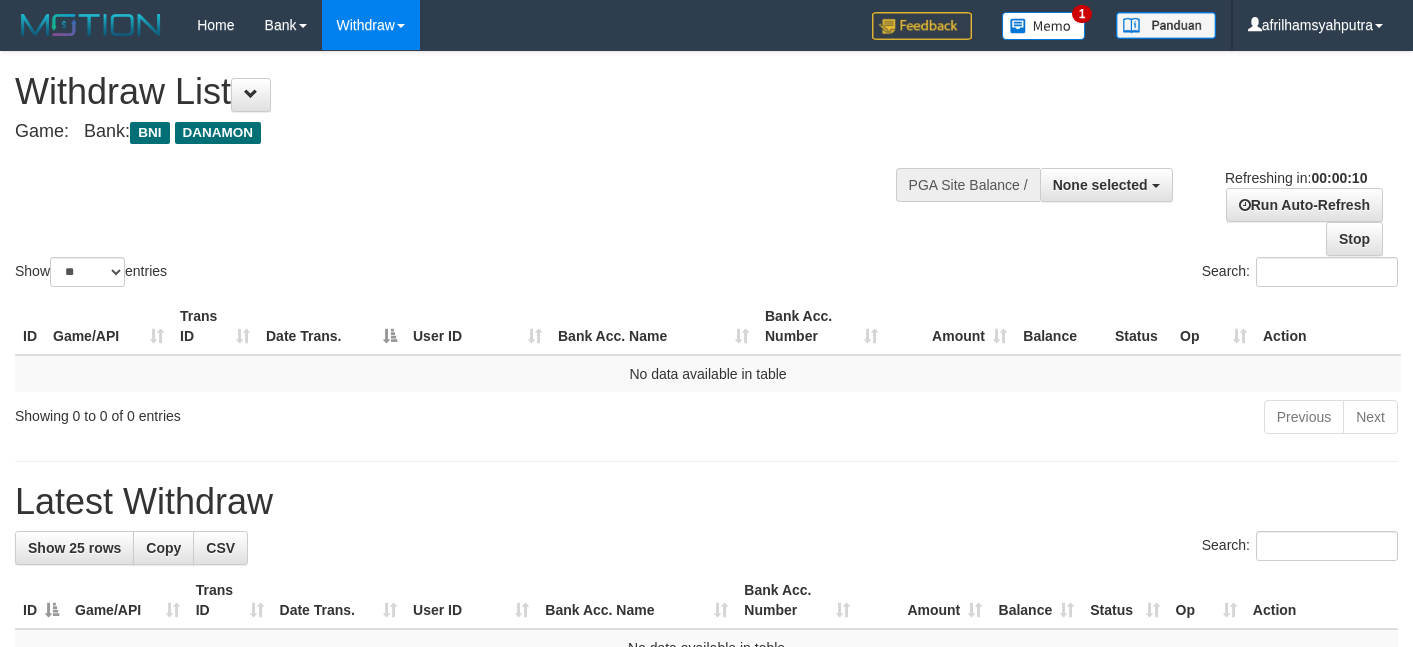 select 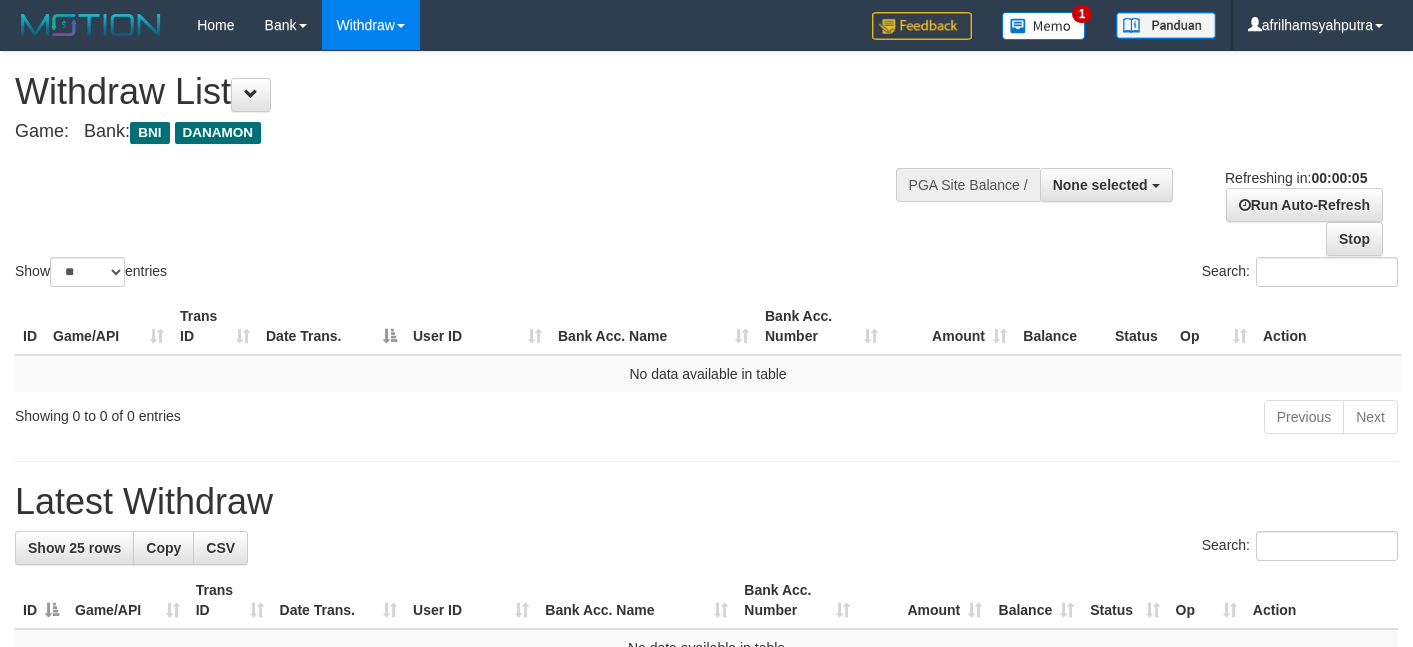 scroll, scrollTop: 0, scrollLeft: 0, axis: both 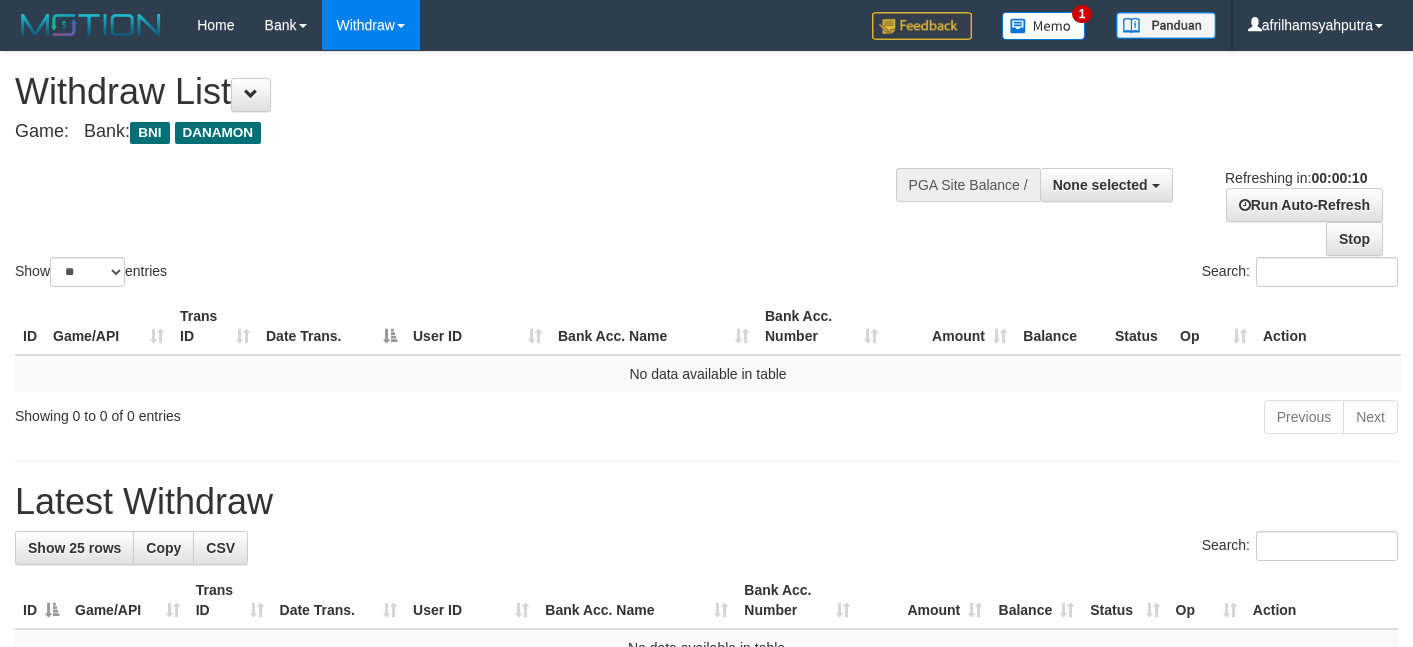 select 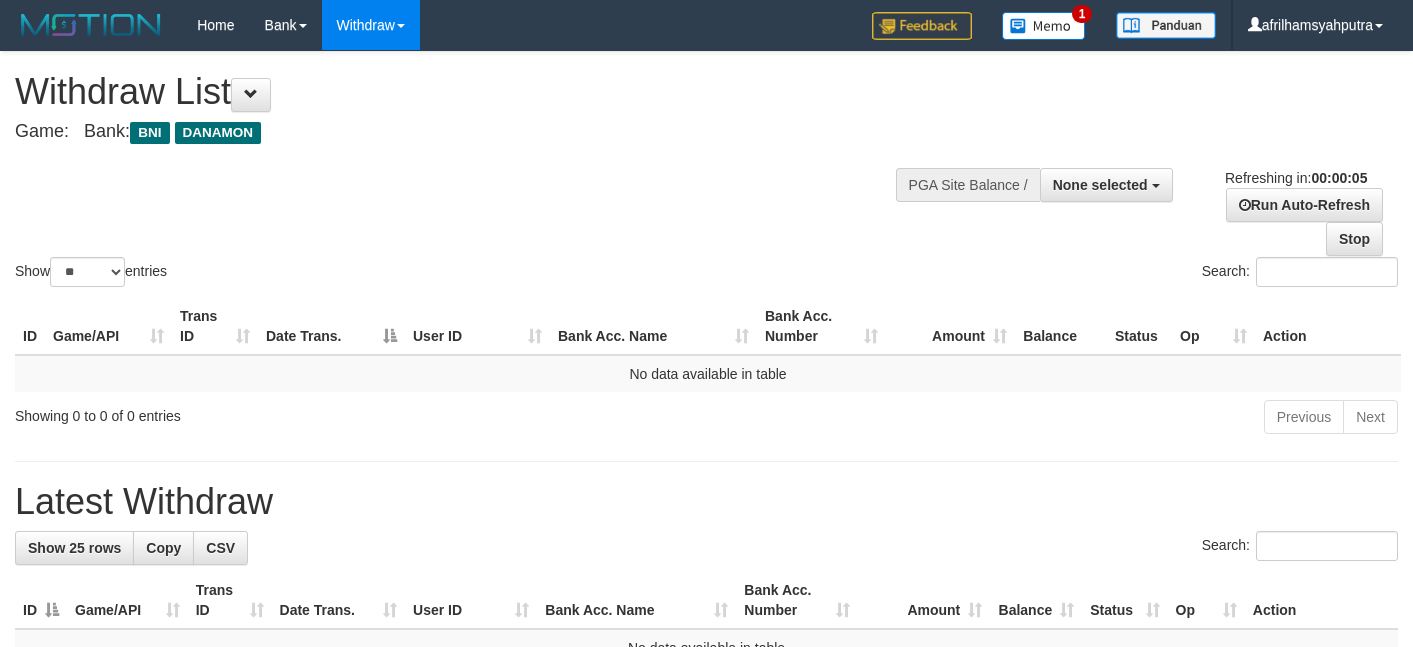 scroll, scrollTop: 0, scrollLeft: 0, axis: both 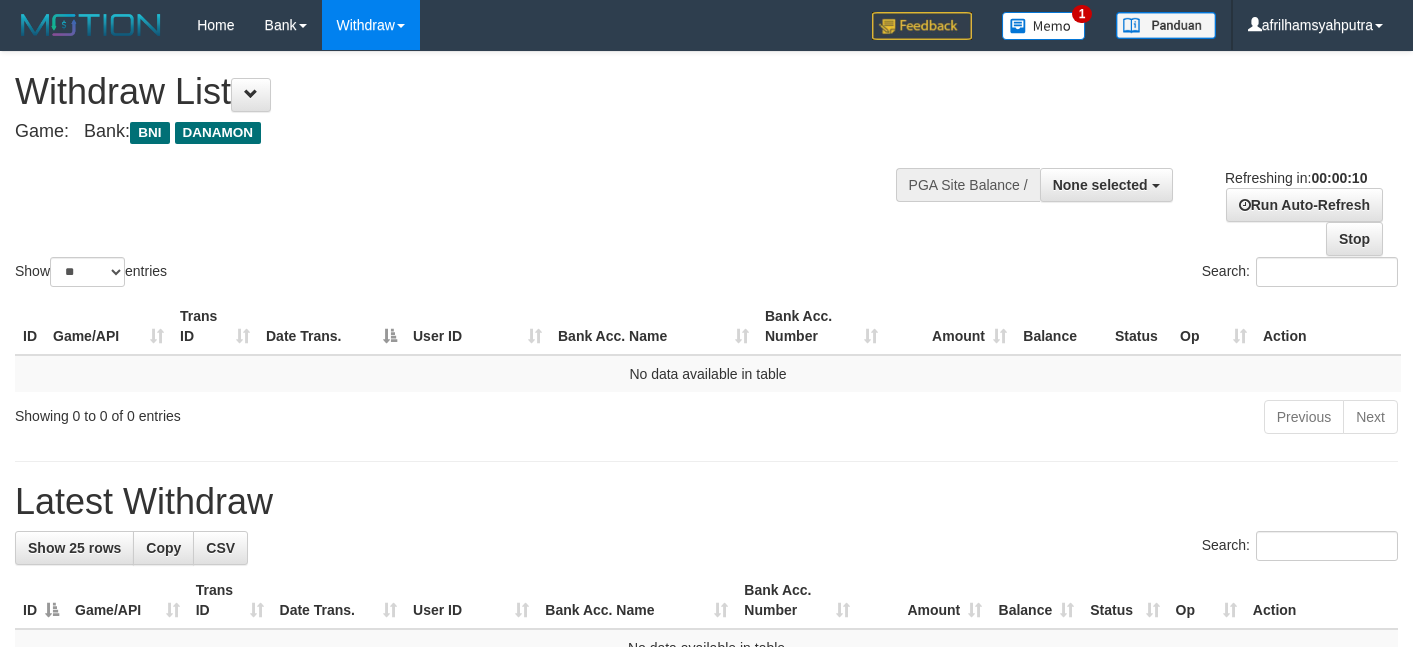 select 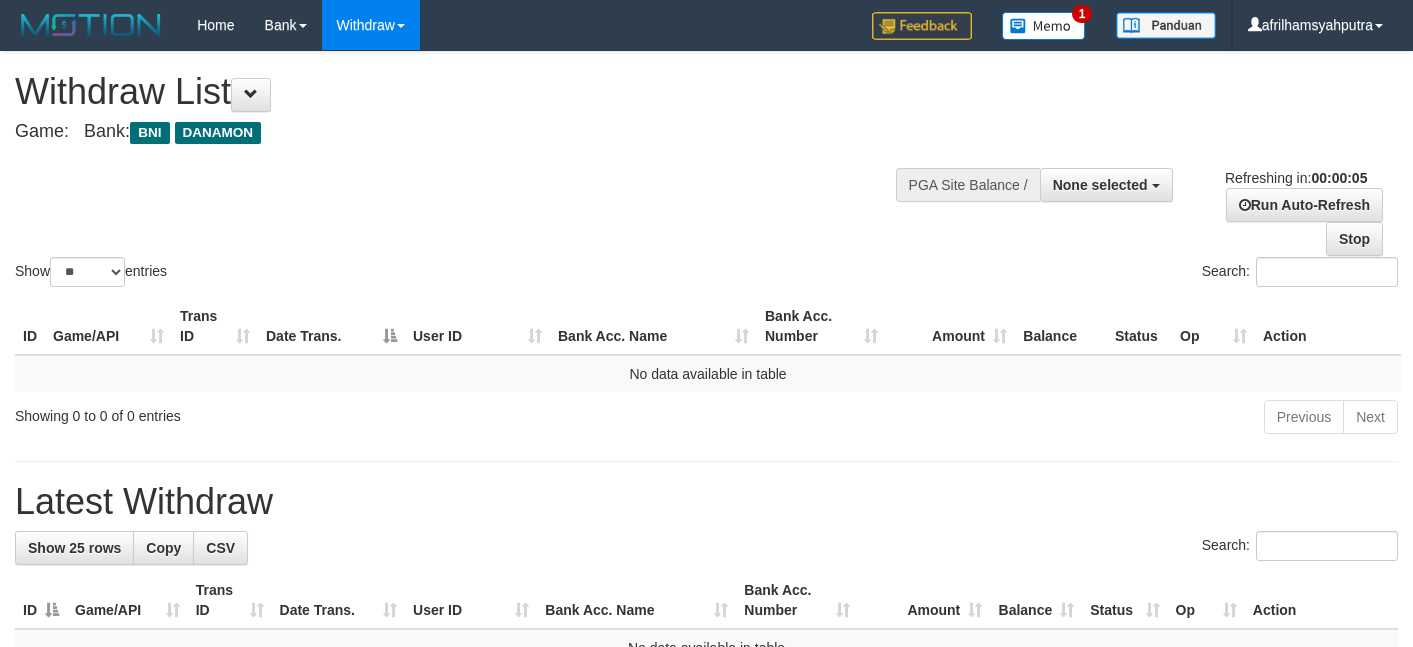 scroll, scrollTop: 0, scrollLeft: 0, axis: both 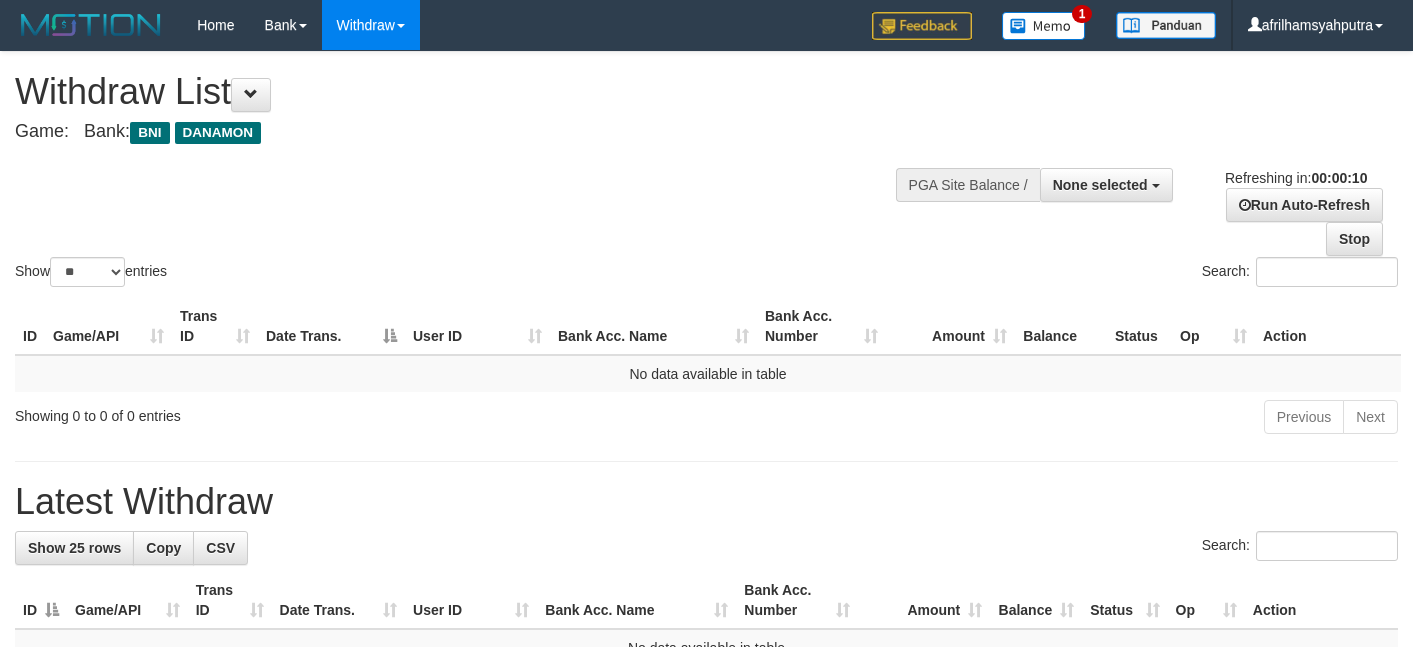 select 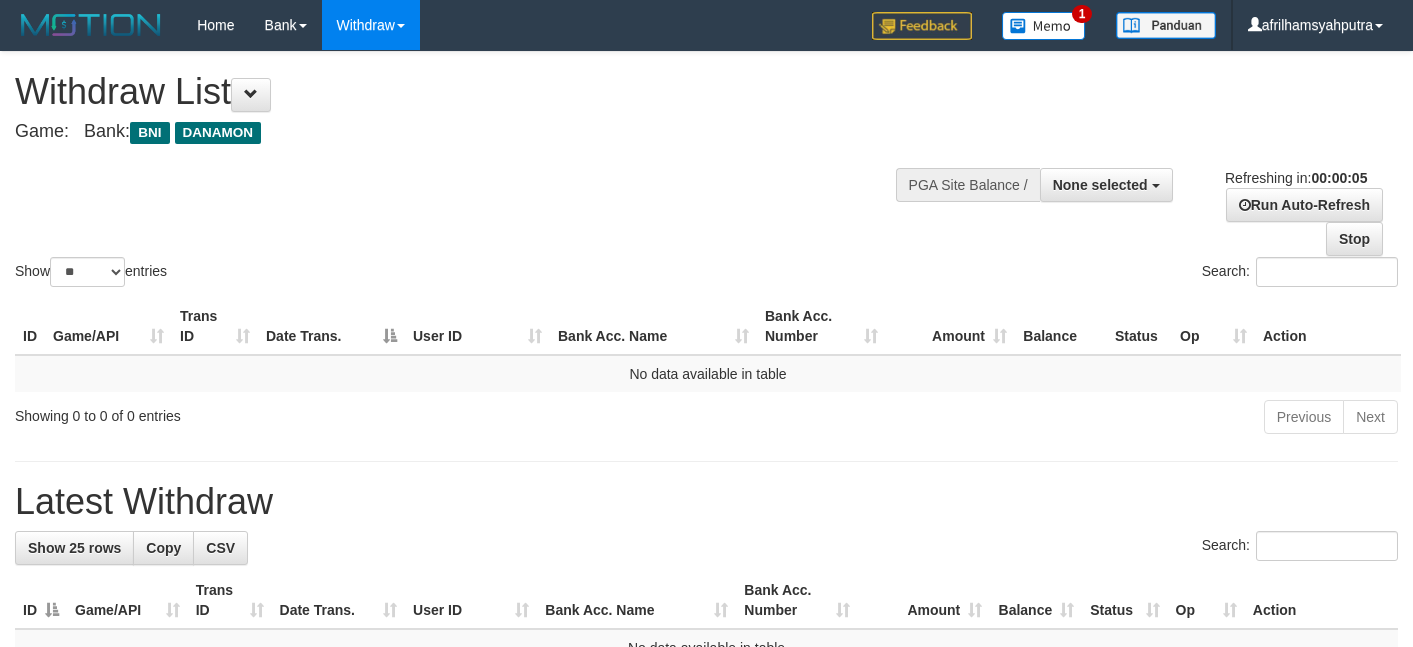 scroll, scrollTop: 0, scrollLeft: 0, axis: both 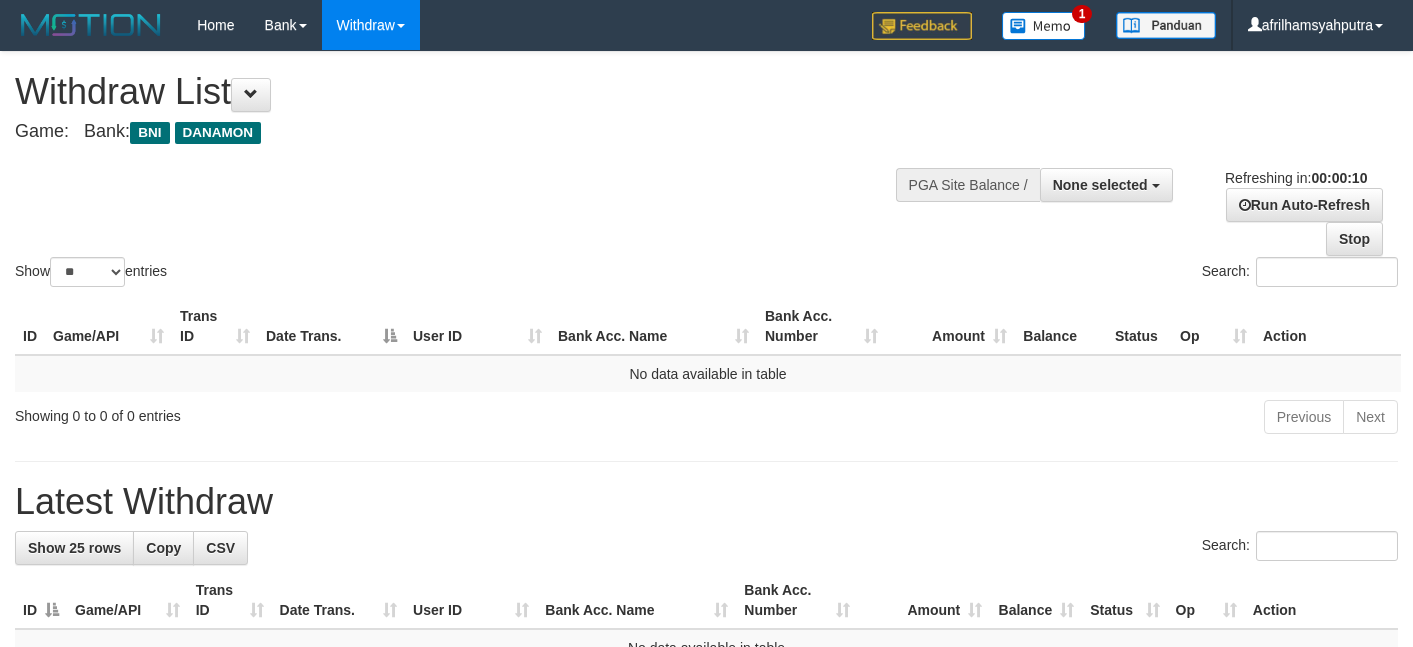 select 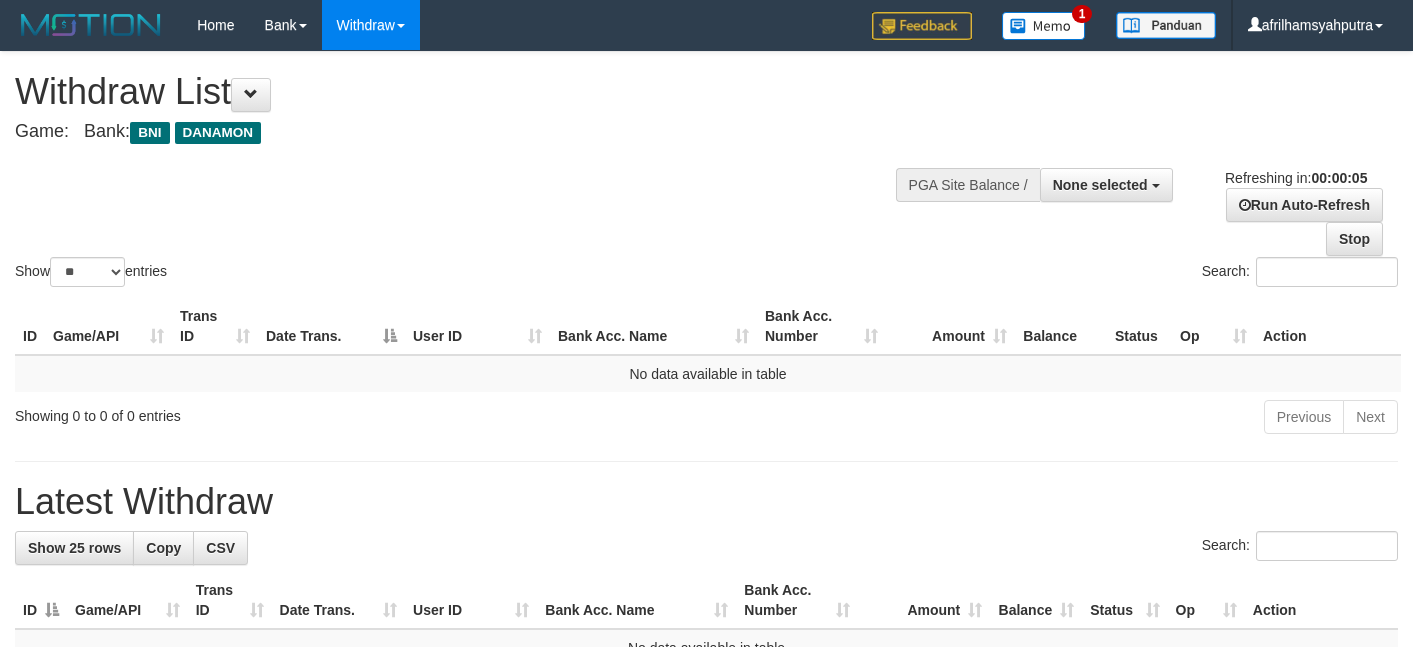 scroll, scrollTop: 0, scrollLeft: 0, axis: both 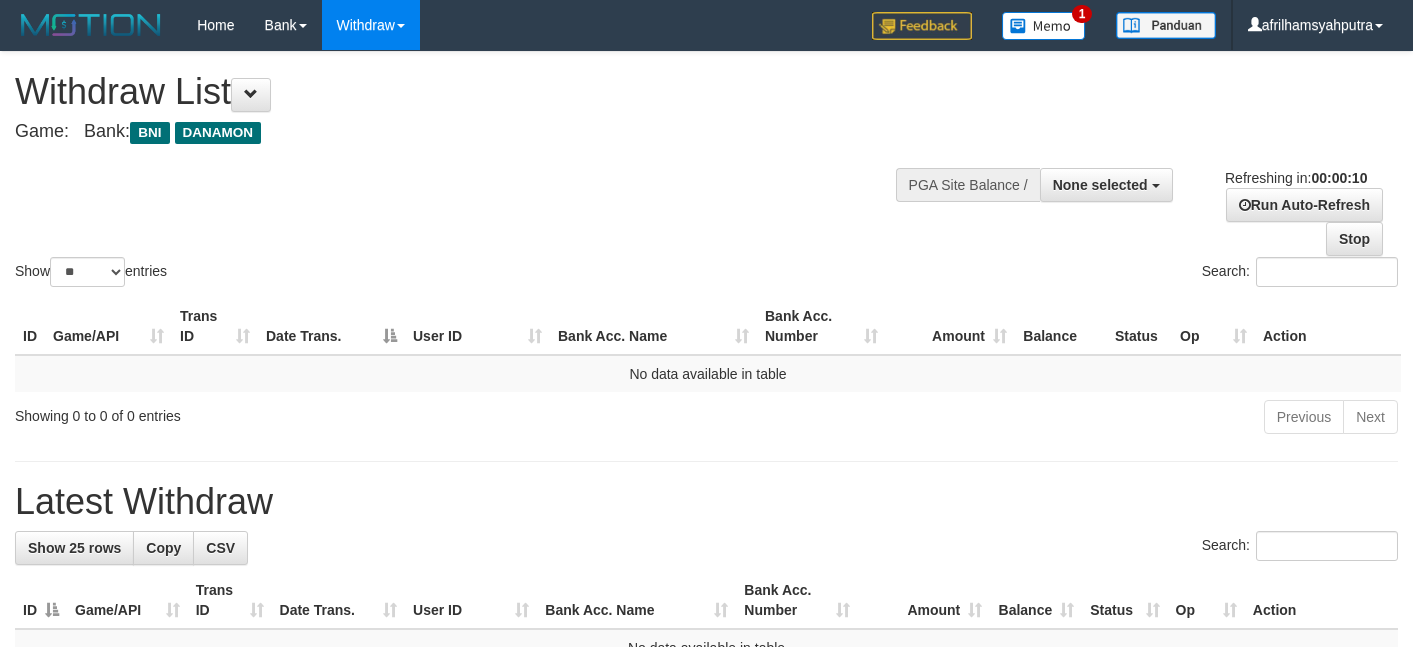 select 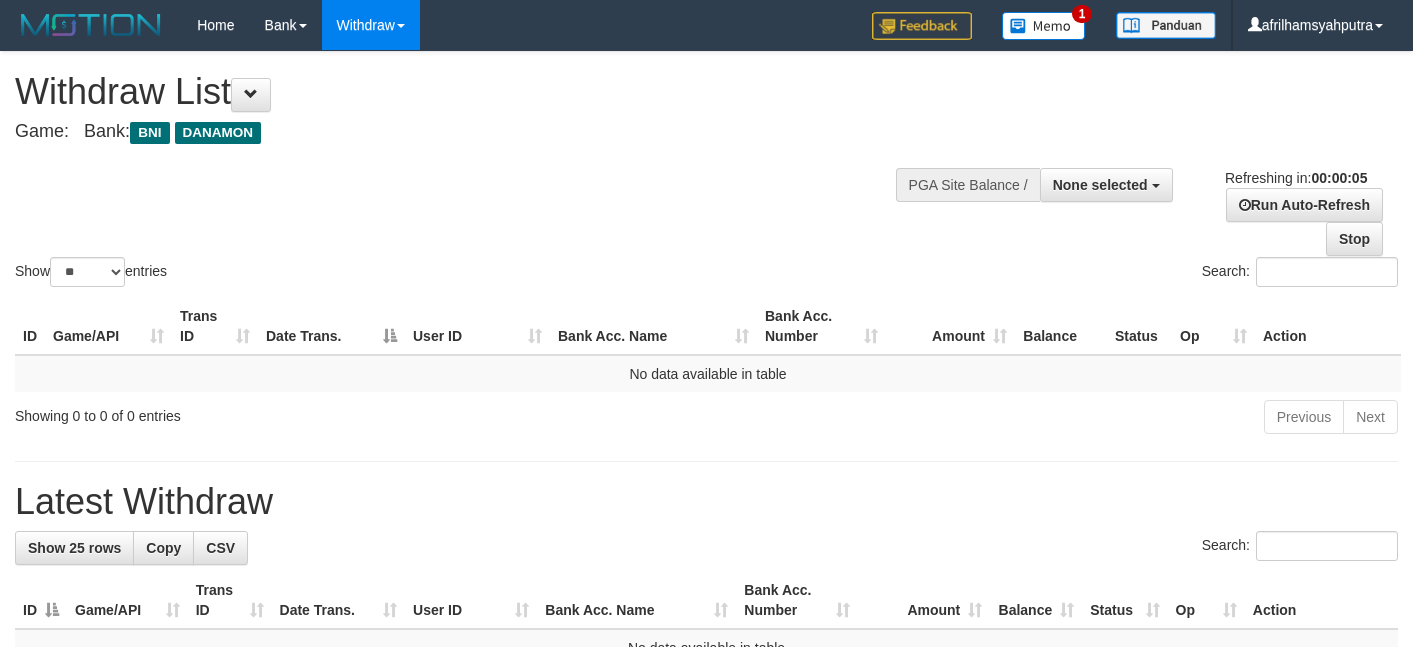 scroll, scrollTop: 0, scrollLeft: 0, axis: both 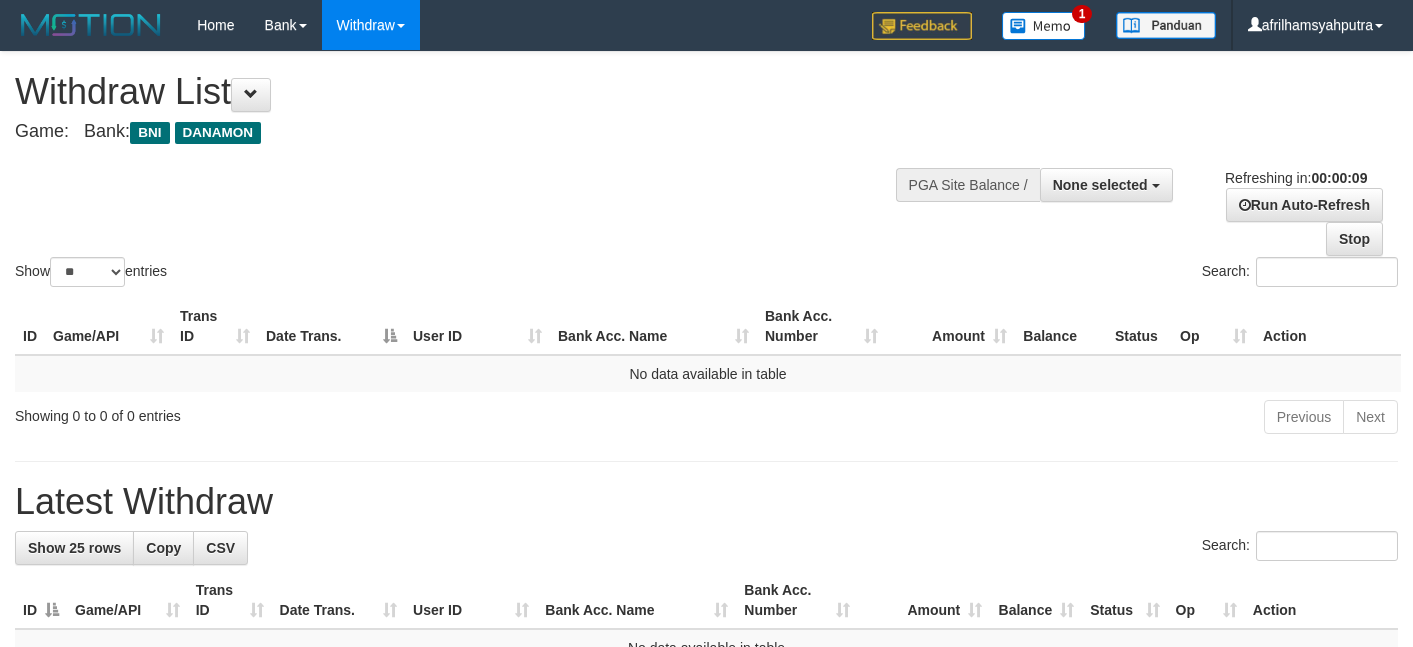 select 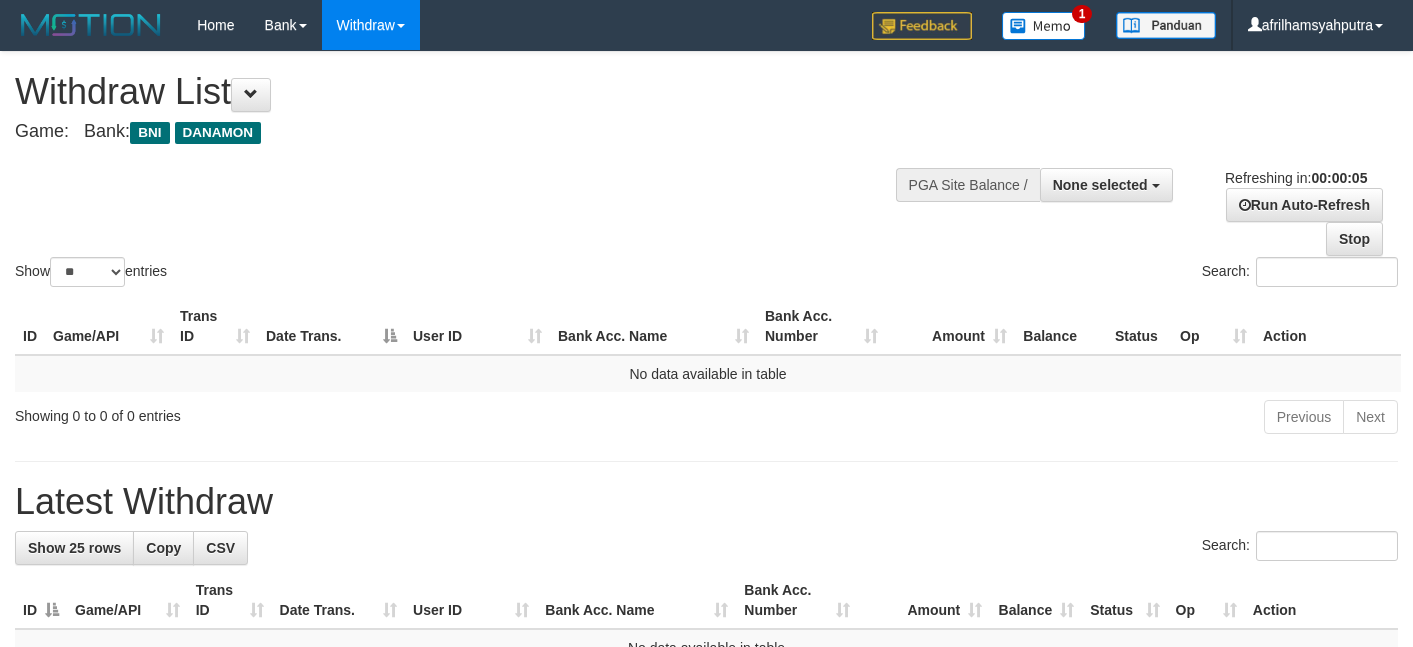 scroll, scrollTop: 0, scrollLeft: 0, axis: both 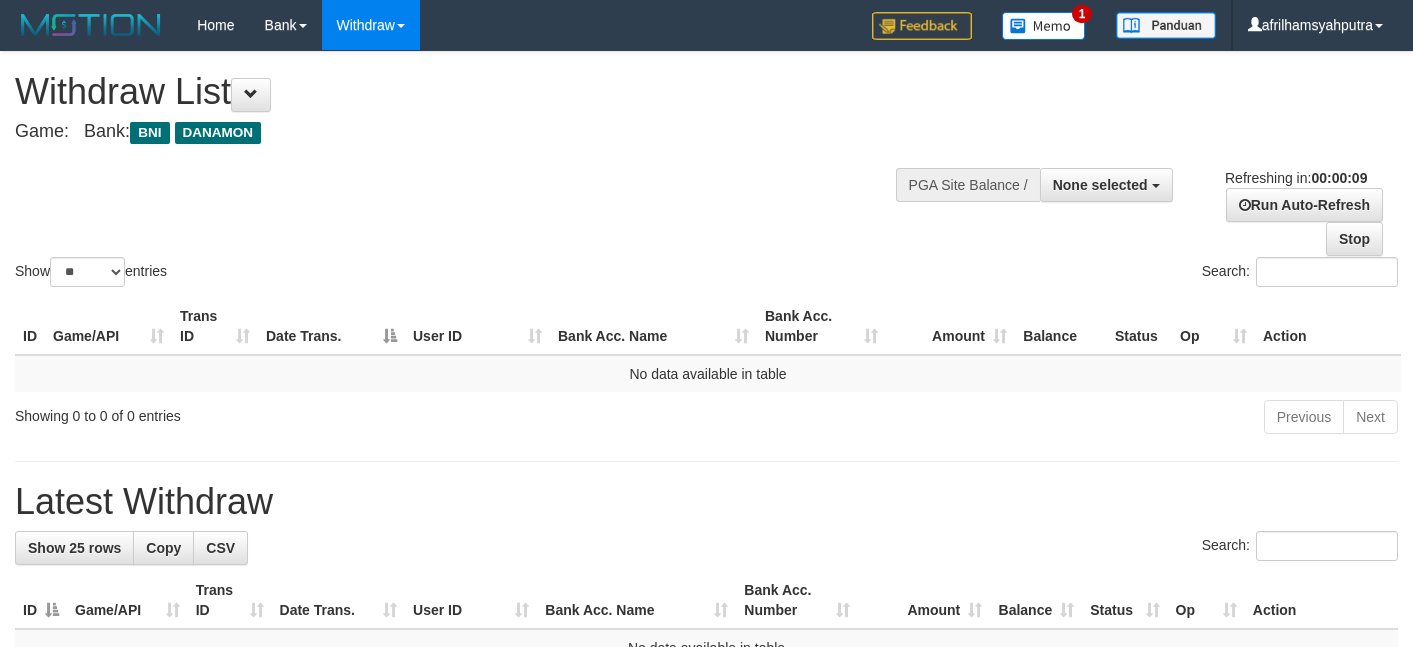 select 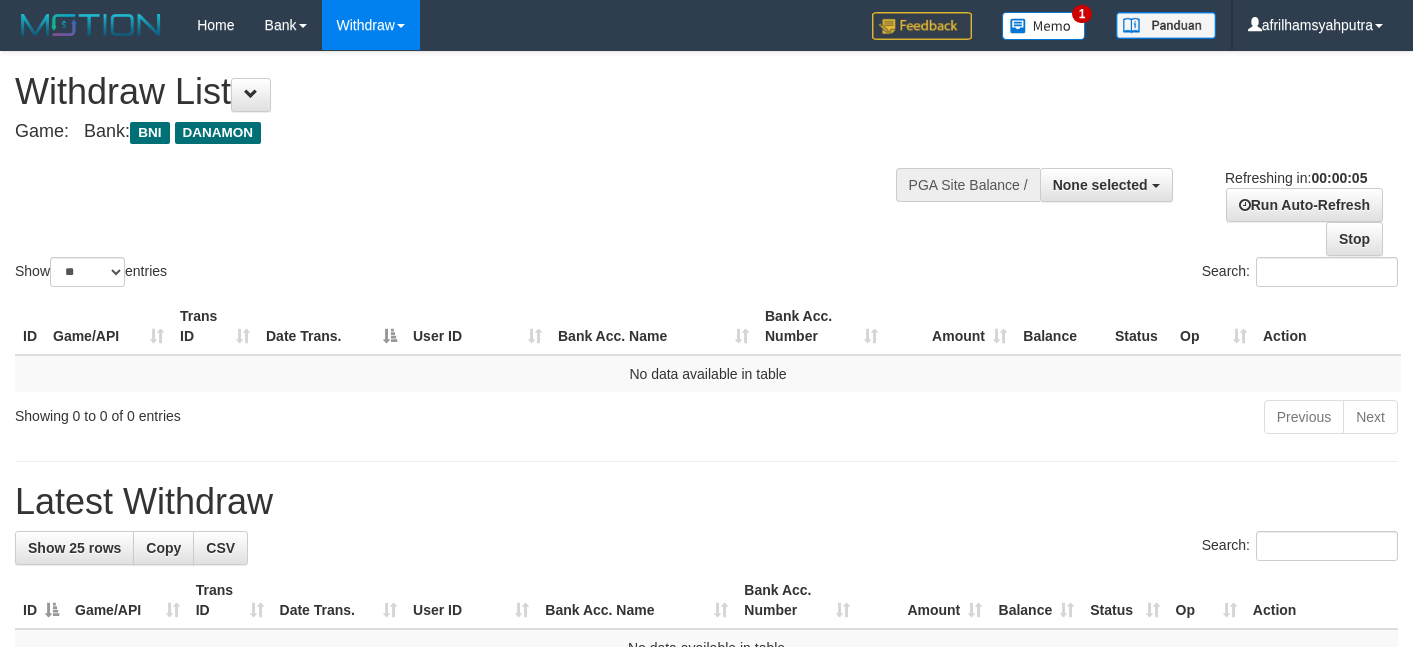 scroll, scrollTop: 0, scrollLeft: 0, axis: both 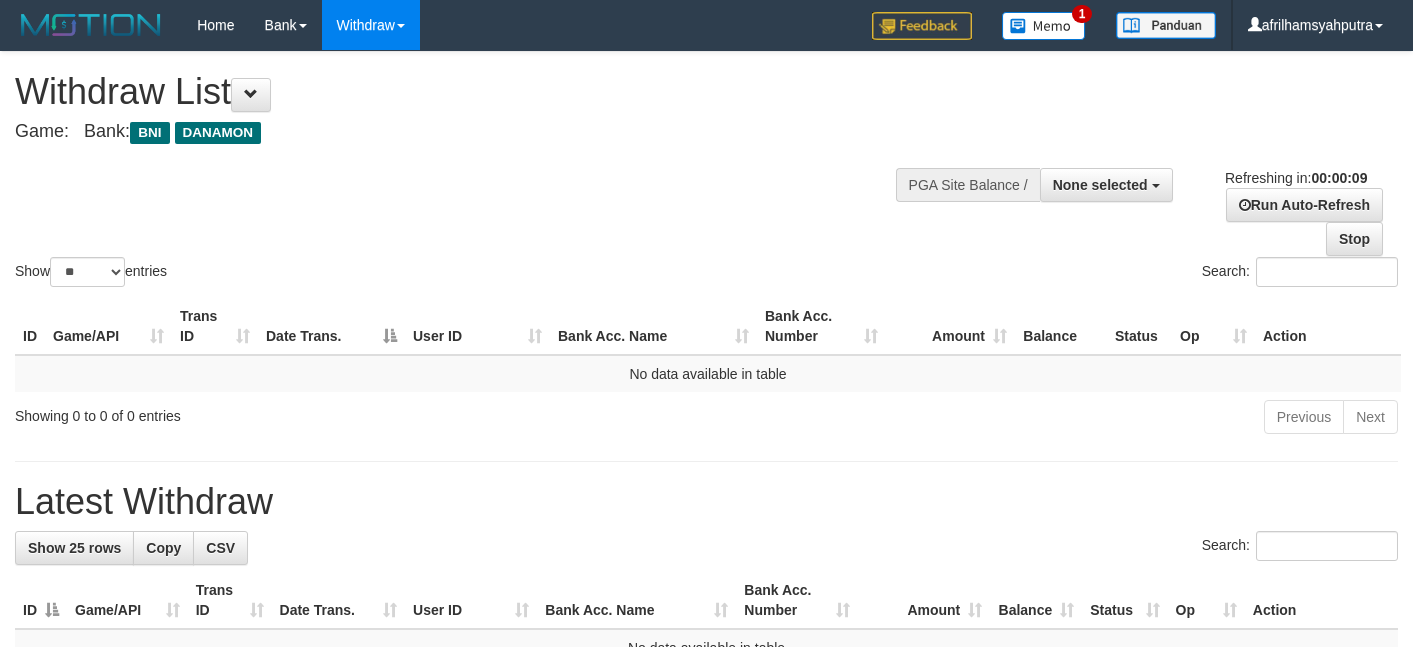 select 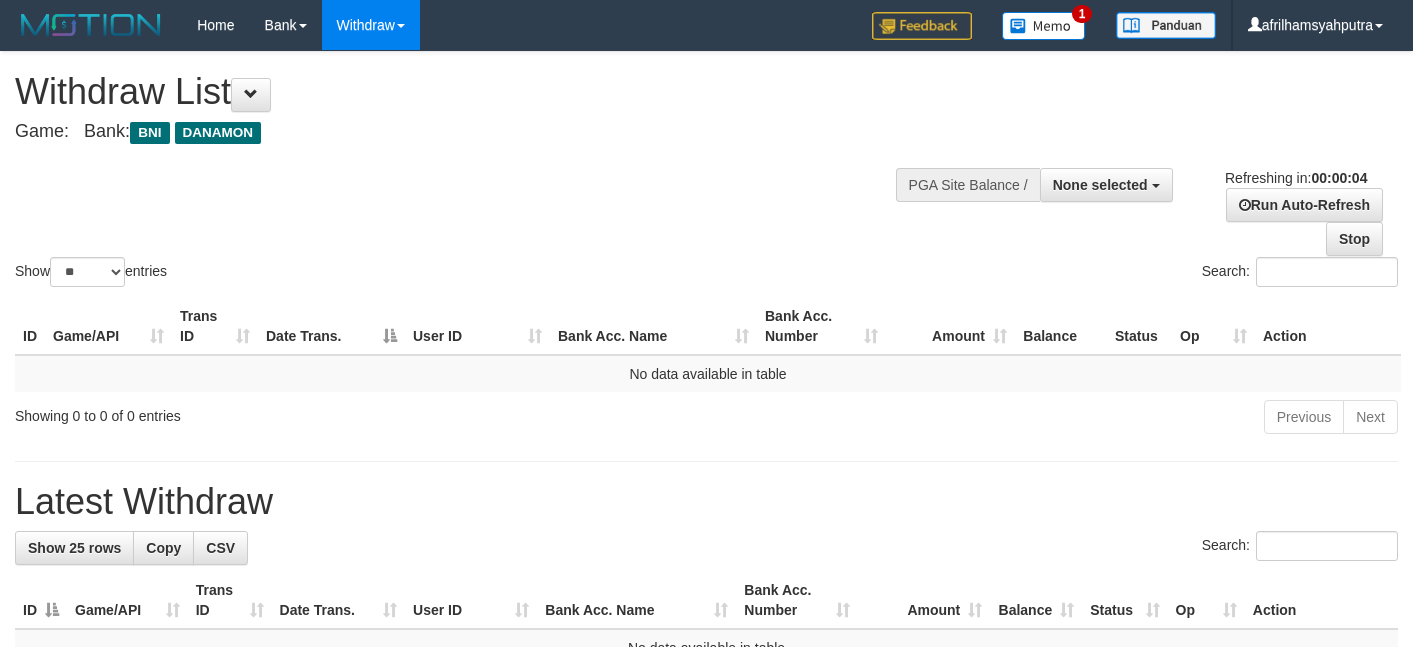 scroll, scrollTop: 0, scrollLeft: 0, axis: both 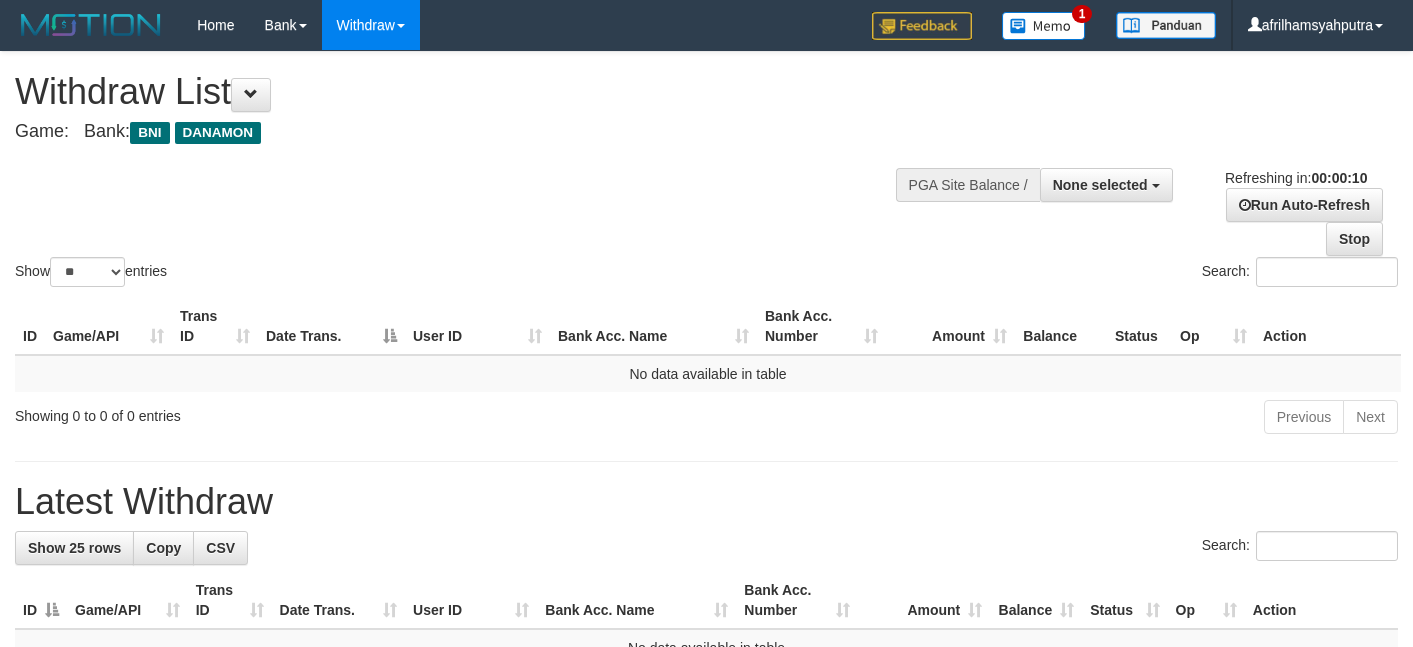 select 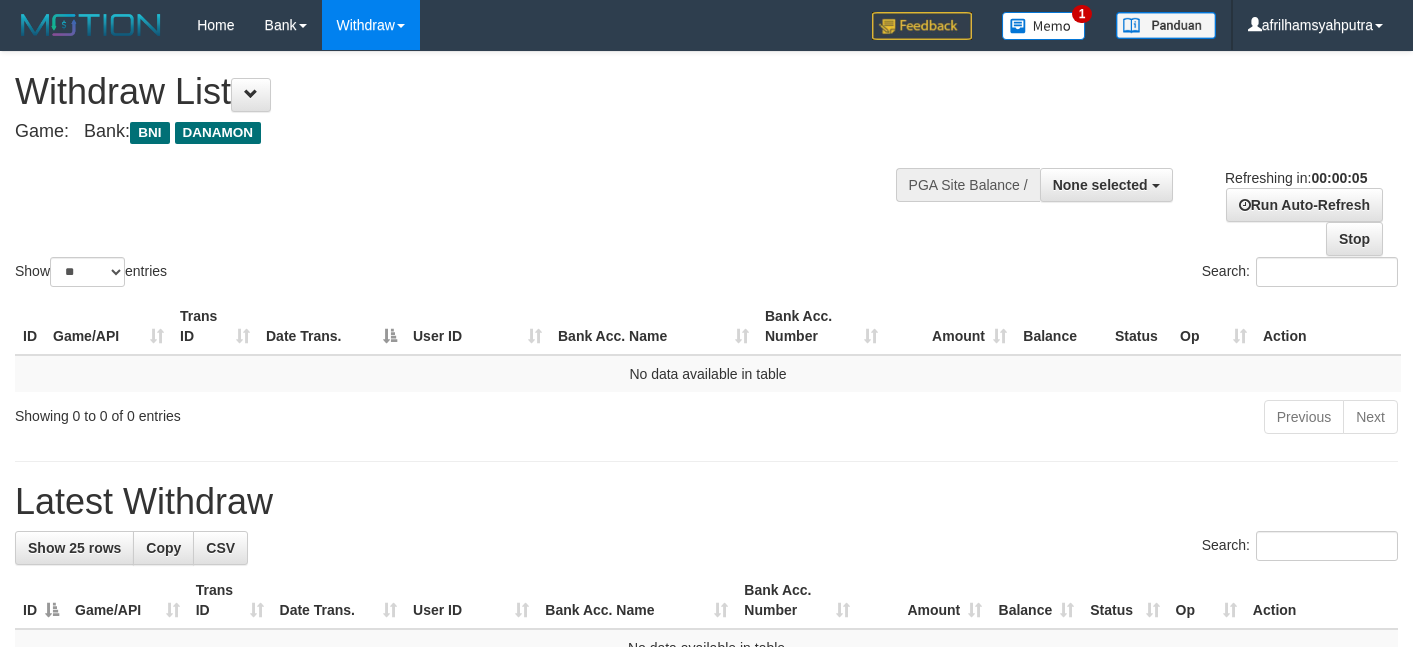 scroll, scrollTop: 0, scrollLeft: 0, axis: both 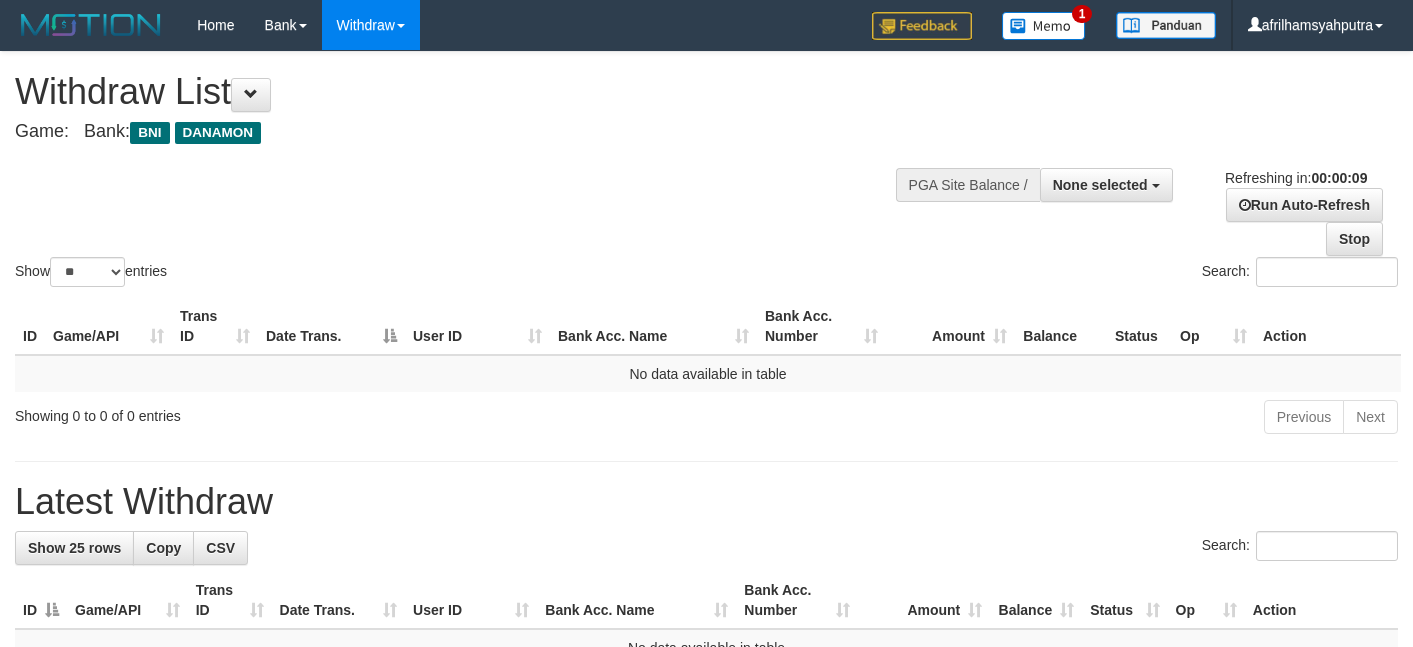 select 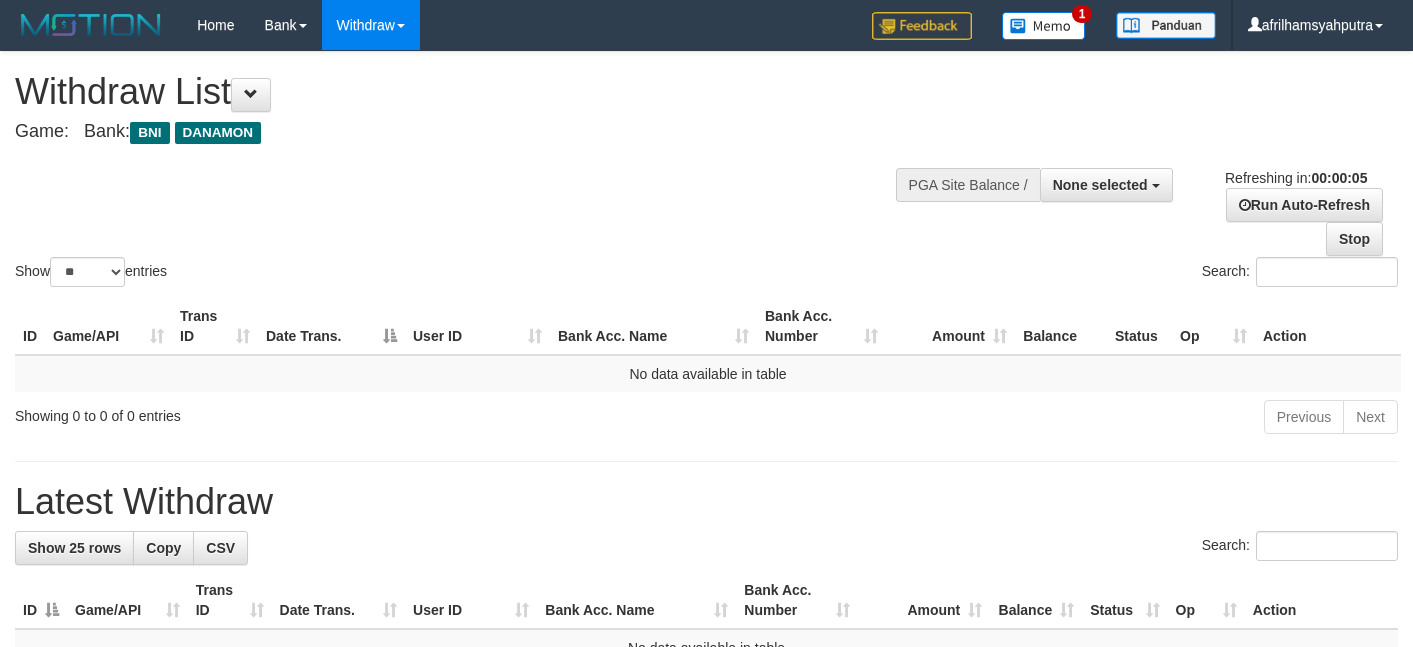 scroll, scrollTop: 0, scrollLeft: 0, axis: both 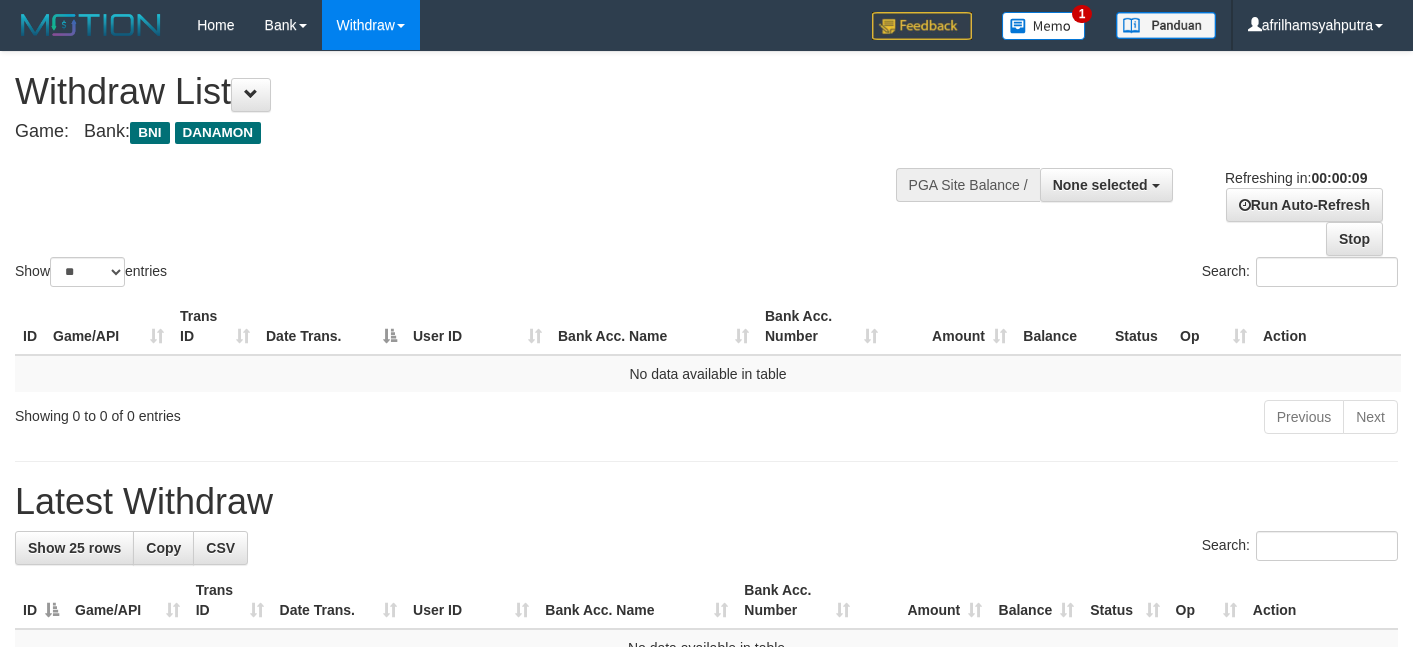 select 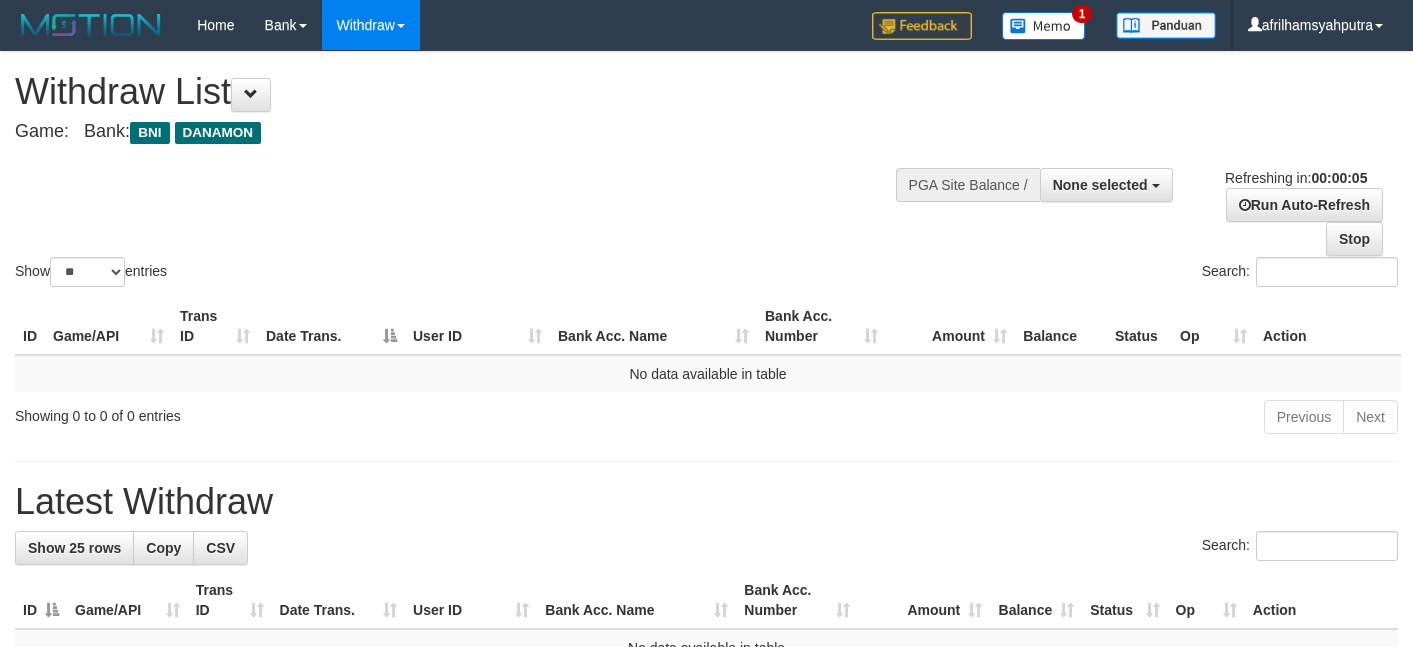 scroll, scrollTop: 0, scrollLeft: 0, axis: both 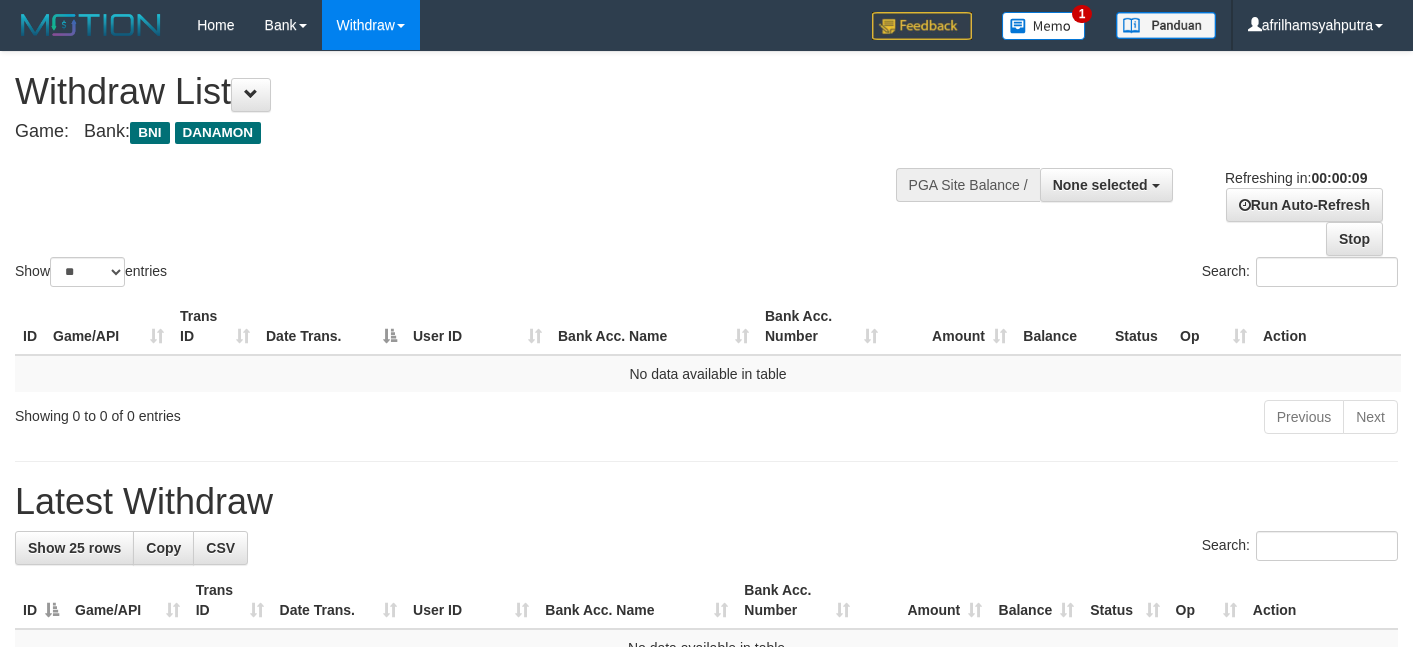 select 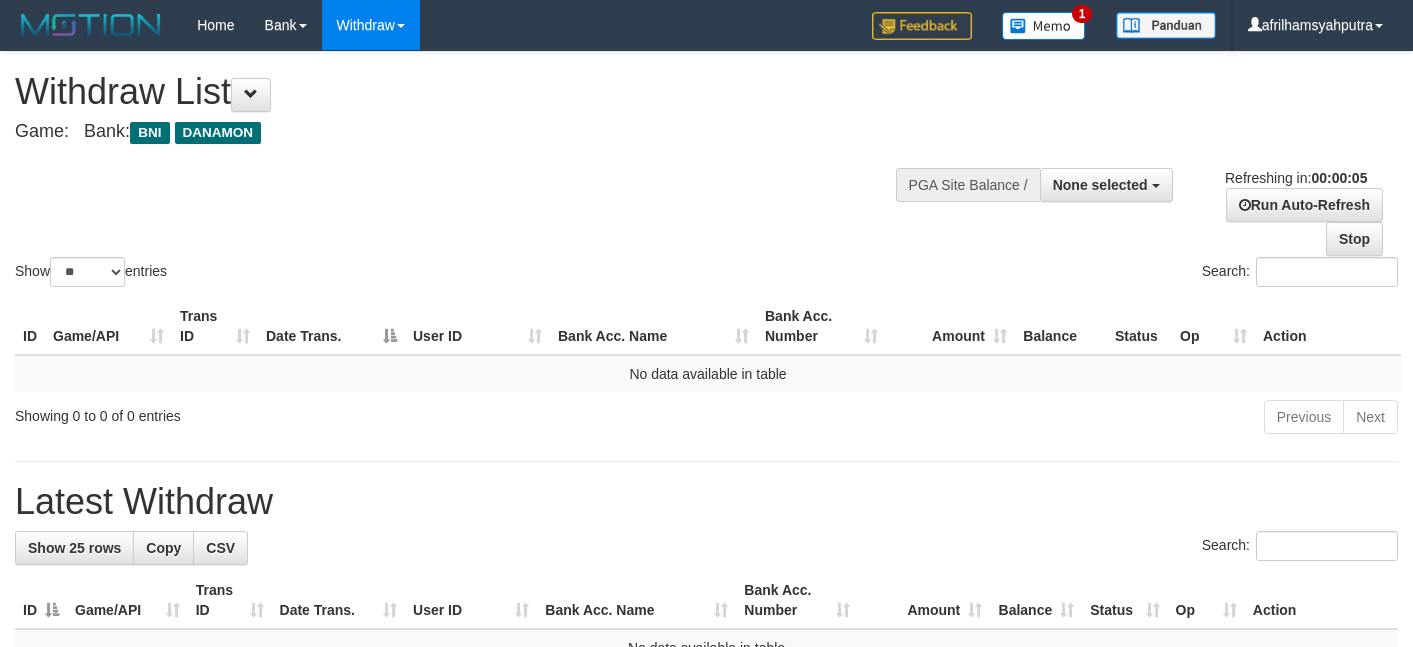 scroll, scrollTop: 0, scrollLeft: 0, axis: both 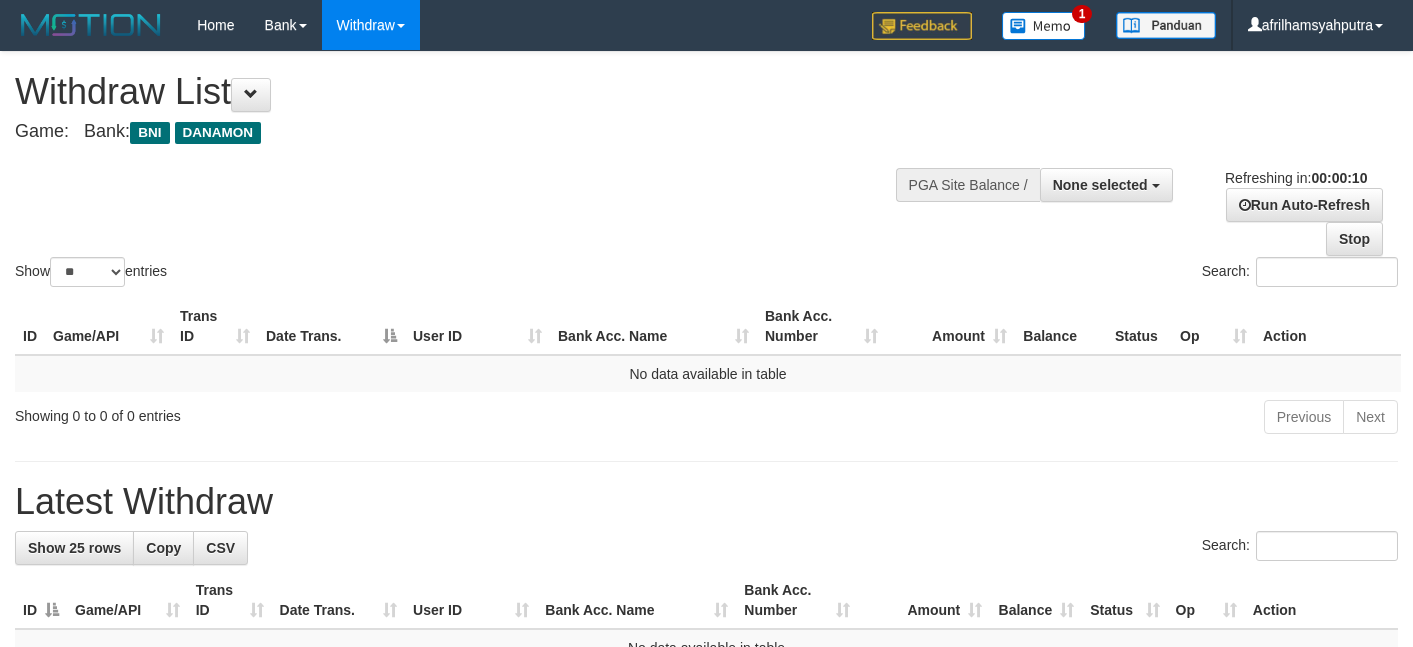 select 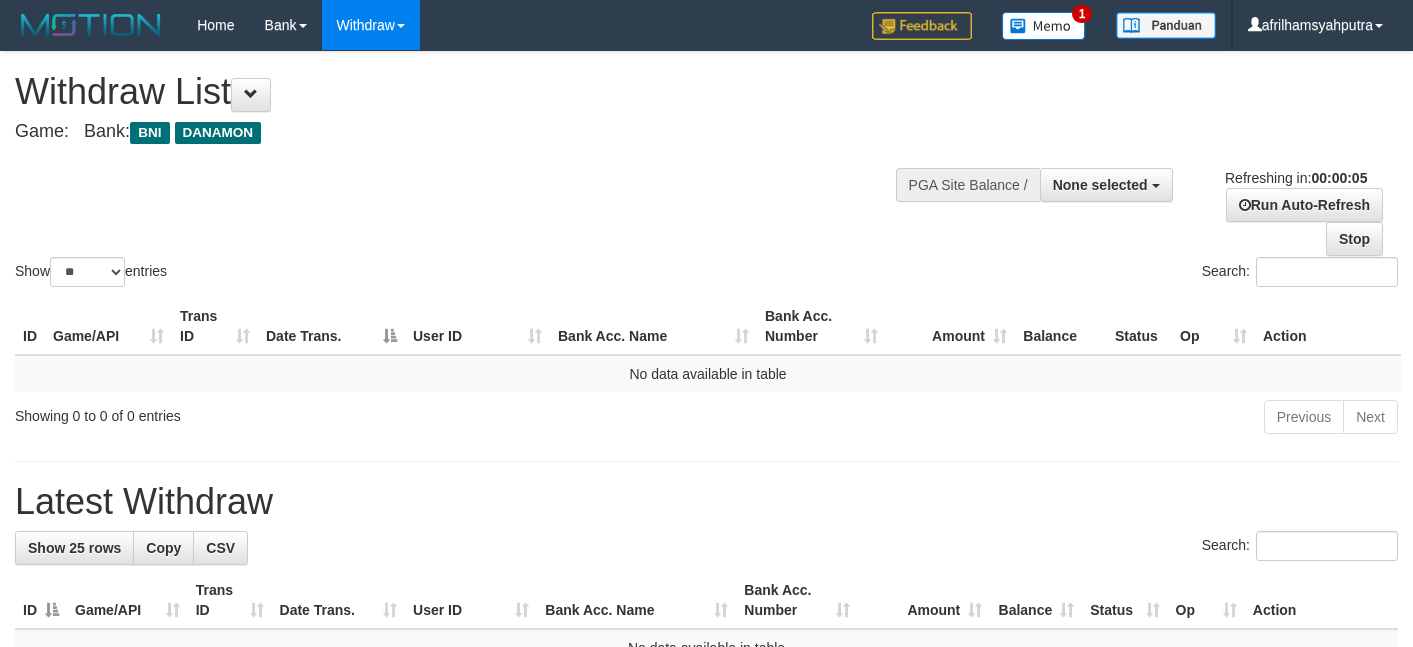 scroll, scrollTop: 0, scrollLeft: 0, axis: both 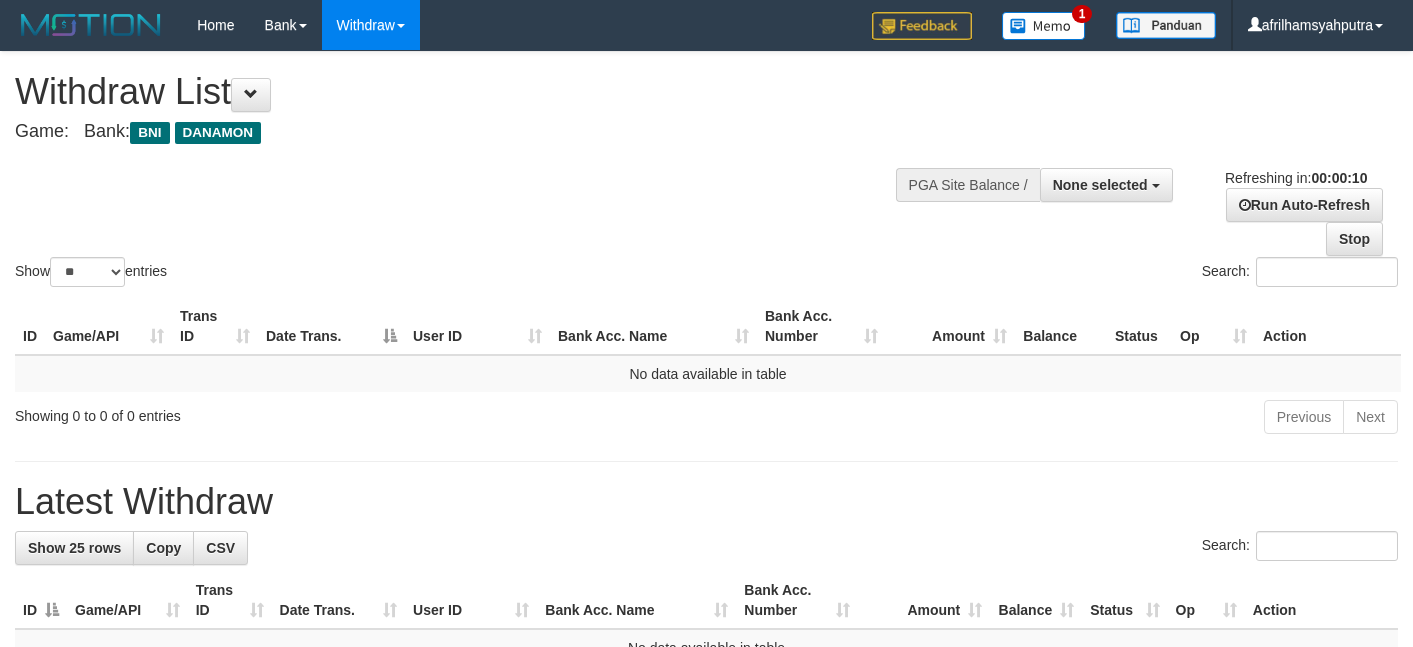 select 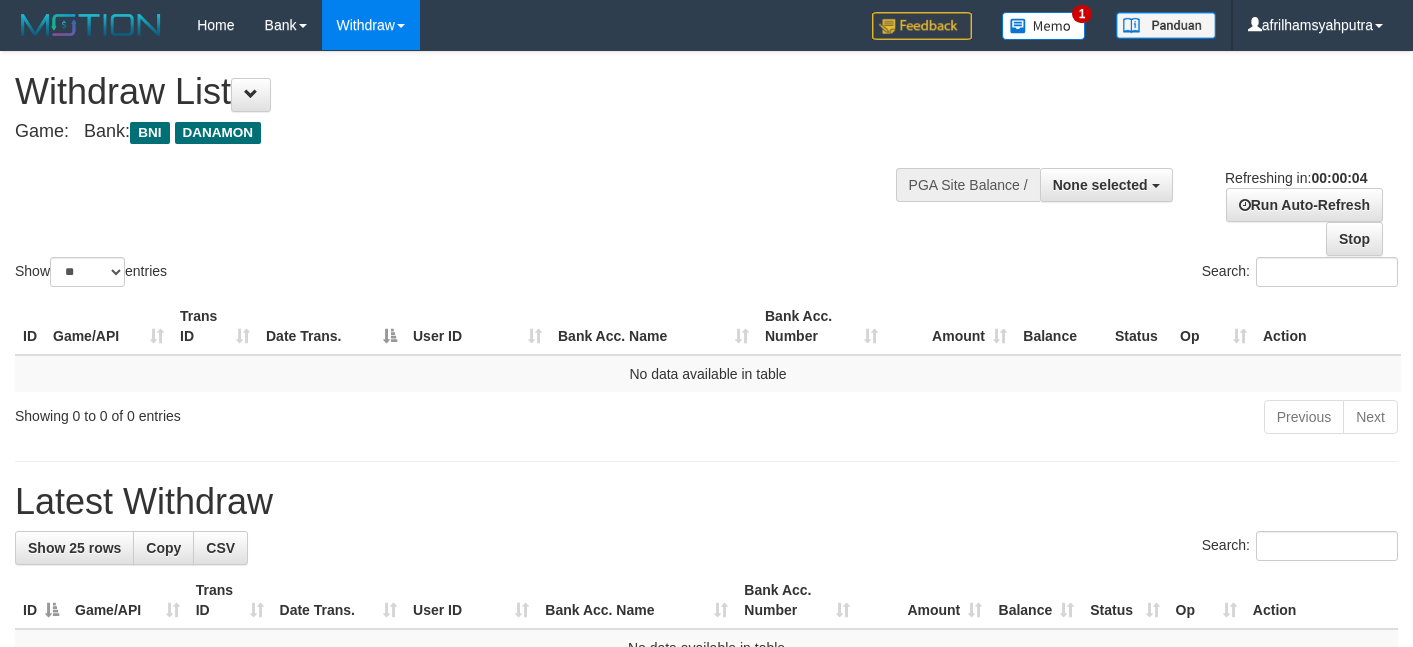scroll, scrollTop: 0, scrollLeft: 0, axis: both 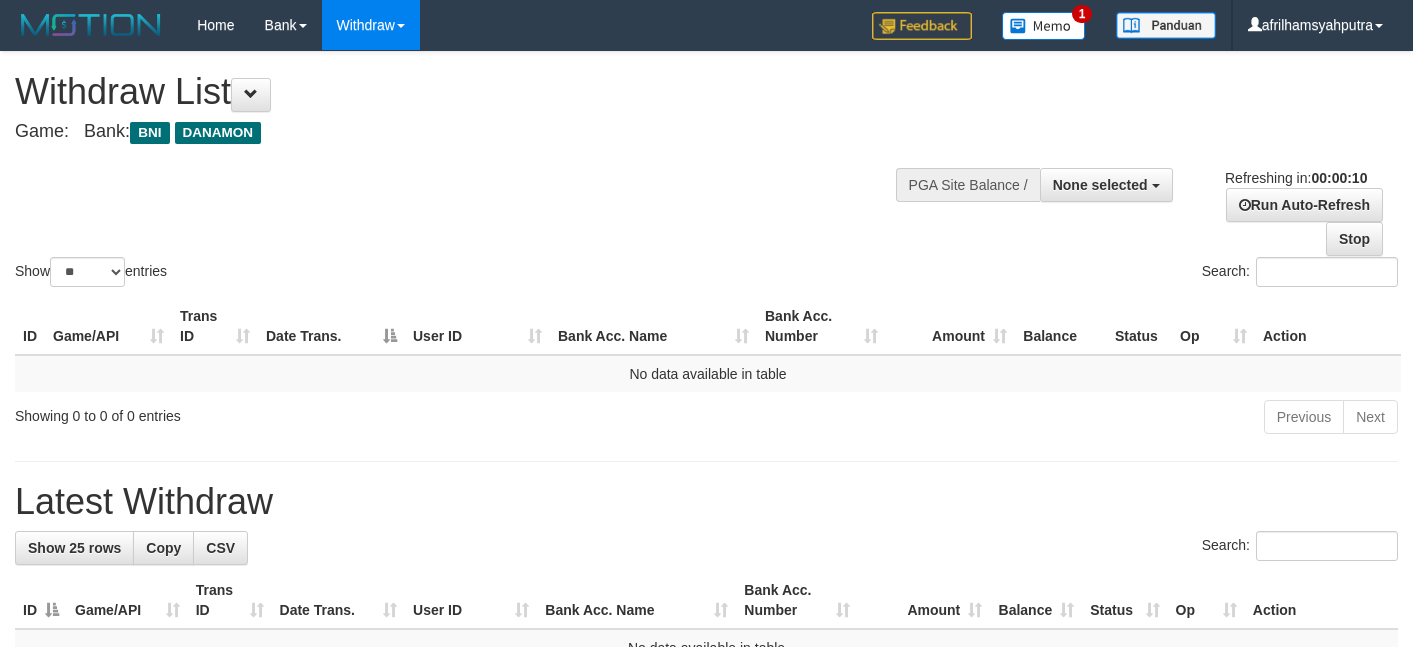 select 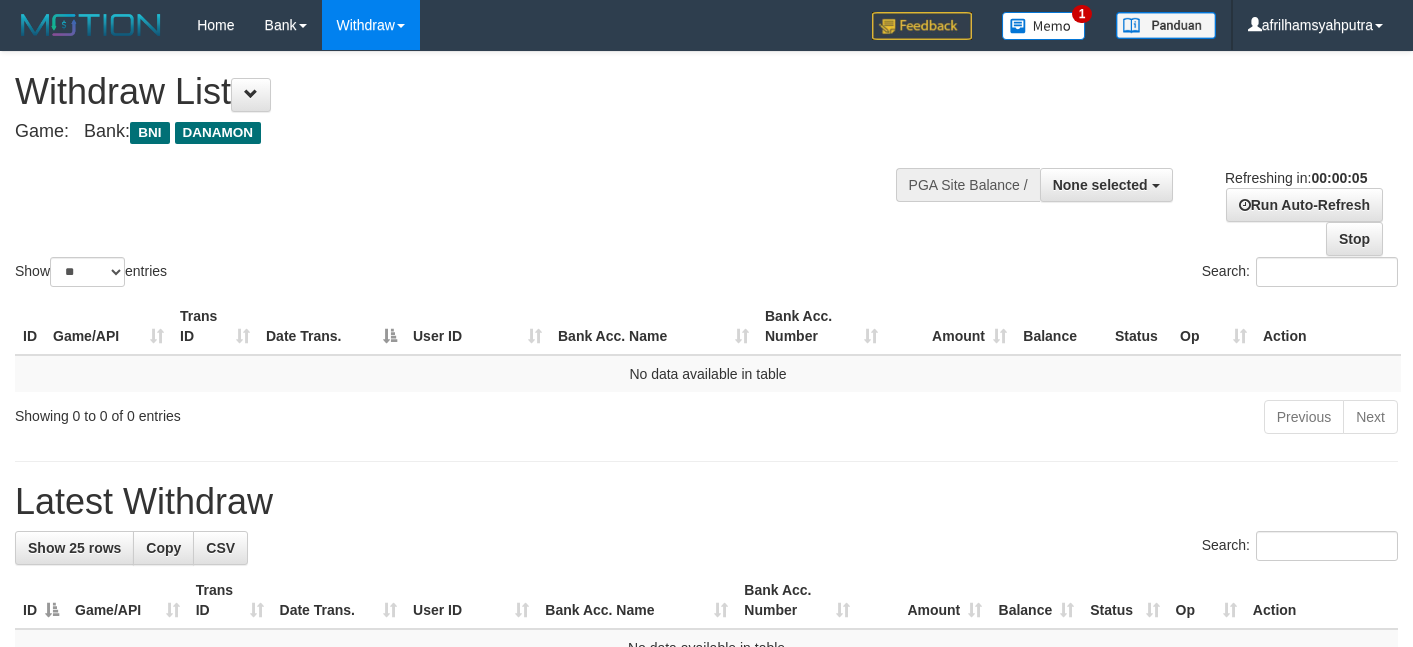 scroll, scrollTop: 0, scrollLeft: 0, axis: both 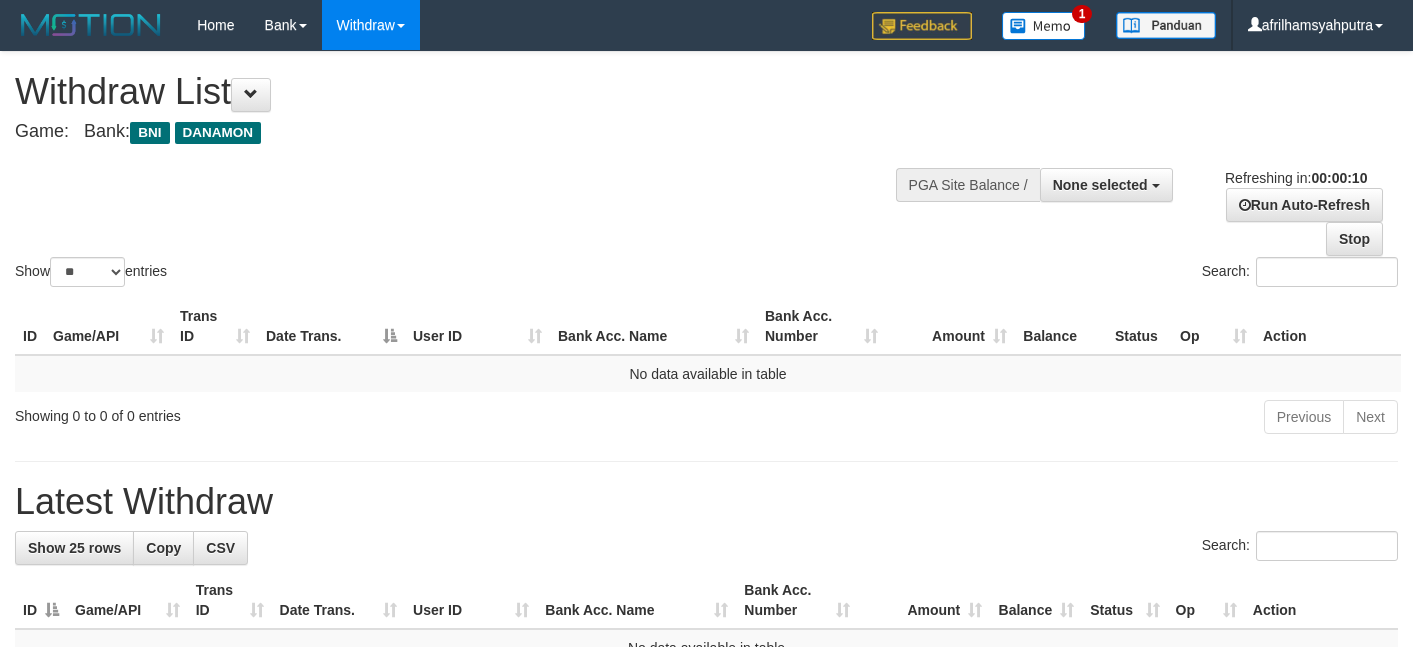 select 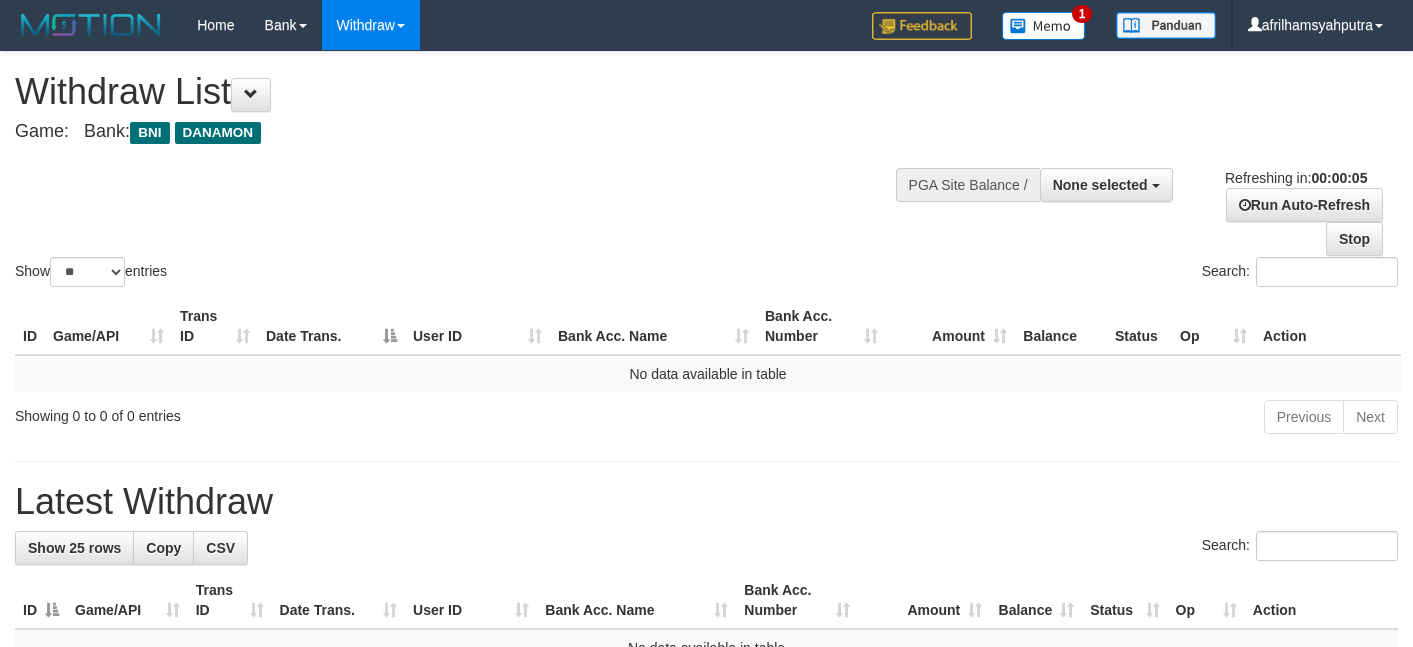 scroll, scrollTop: 0, scrollLeft: 0, axis: both 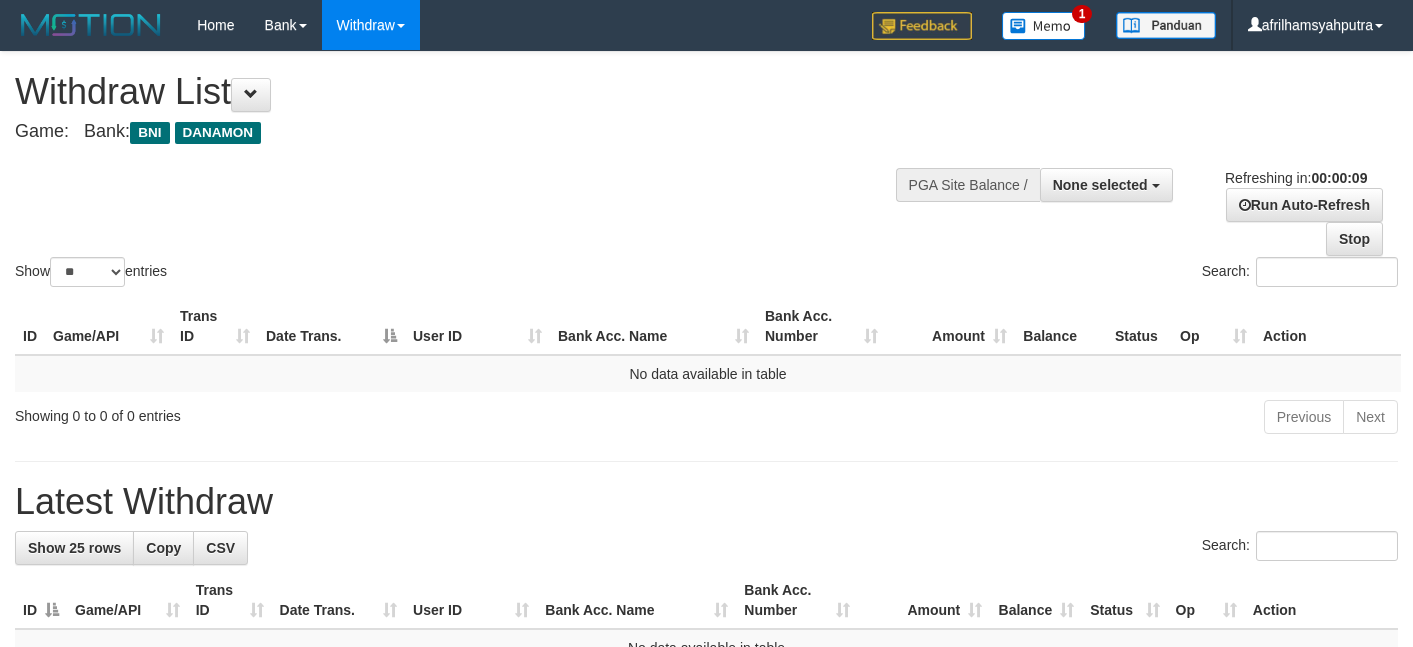 select 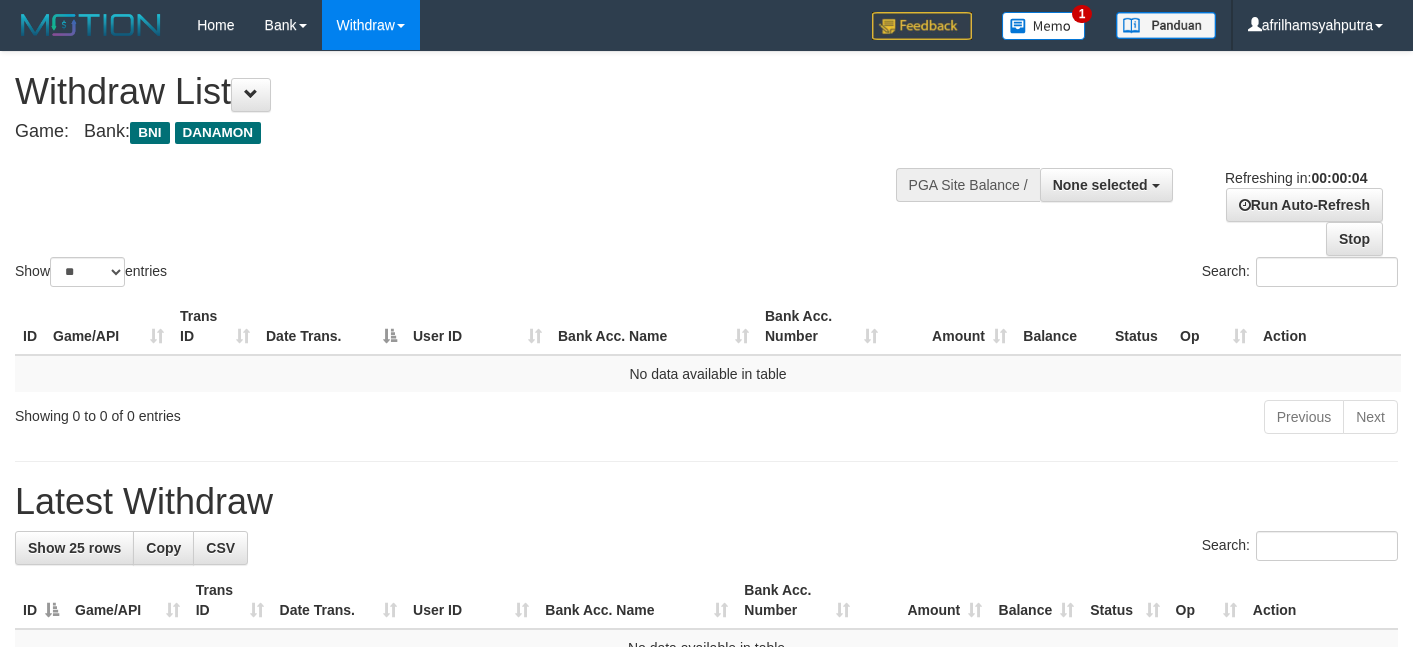 scroll, scrollTop: 0, scrollLeft: 0, axis: both 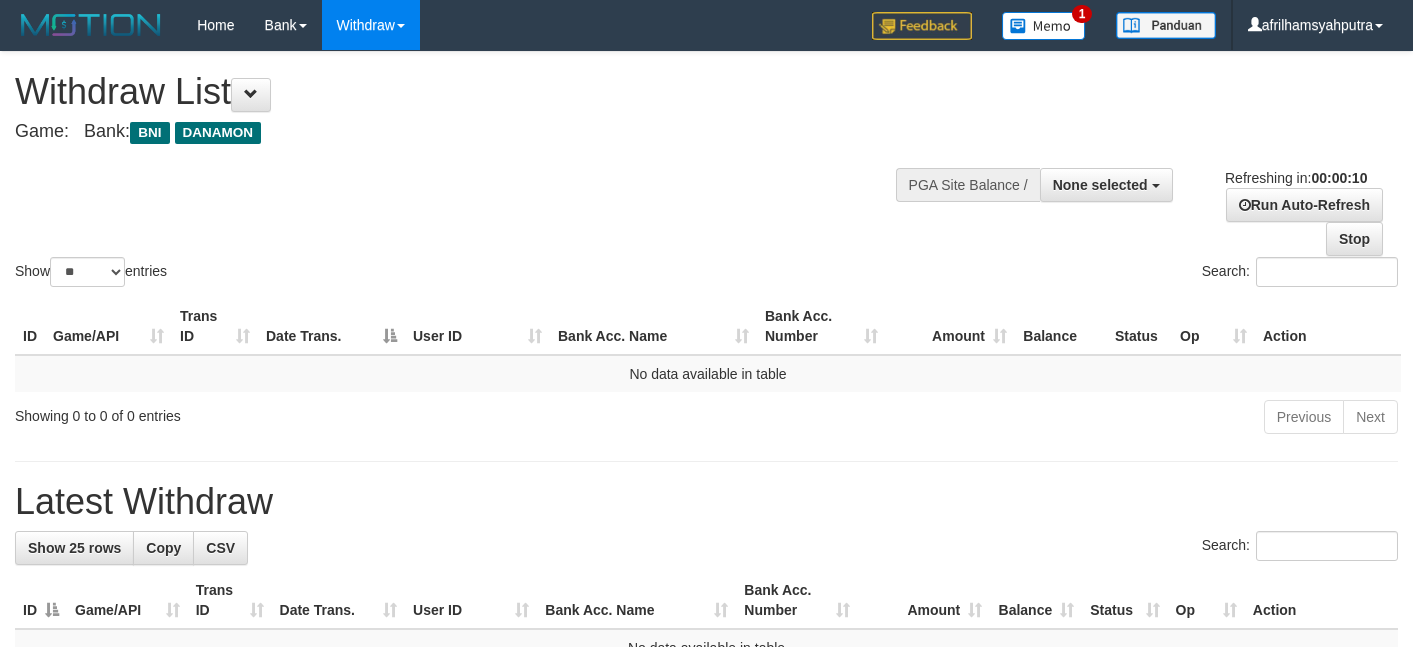 select 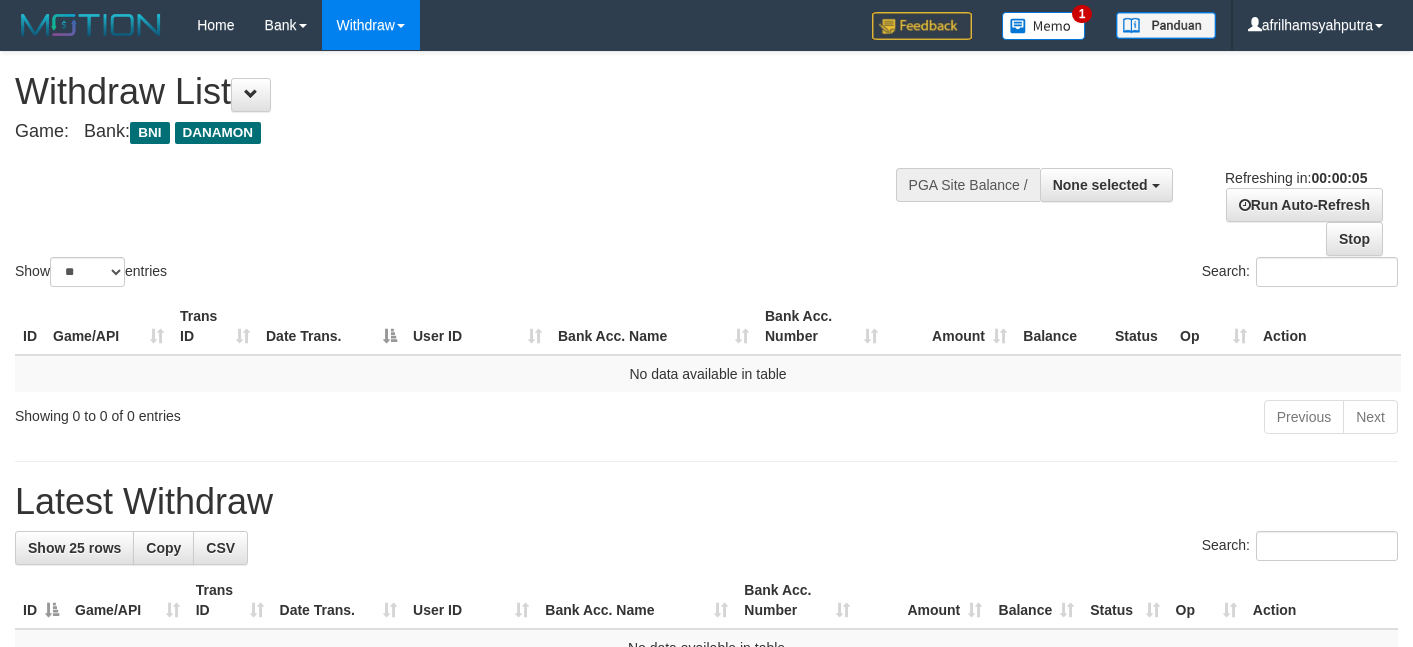 scroll, scrollTop: 0, scrollLeft: 0, axis: both 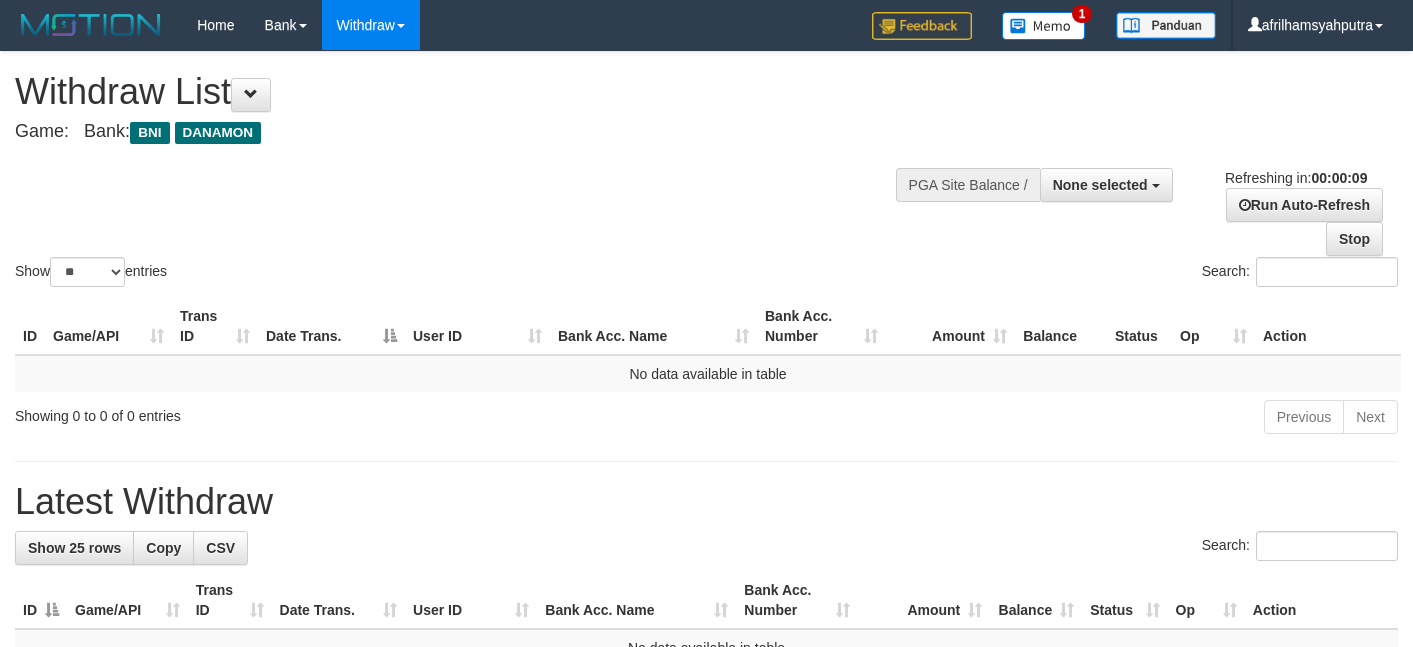 select 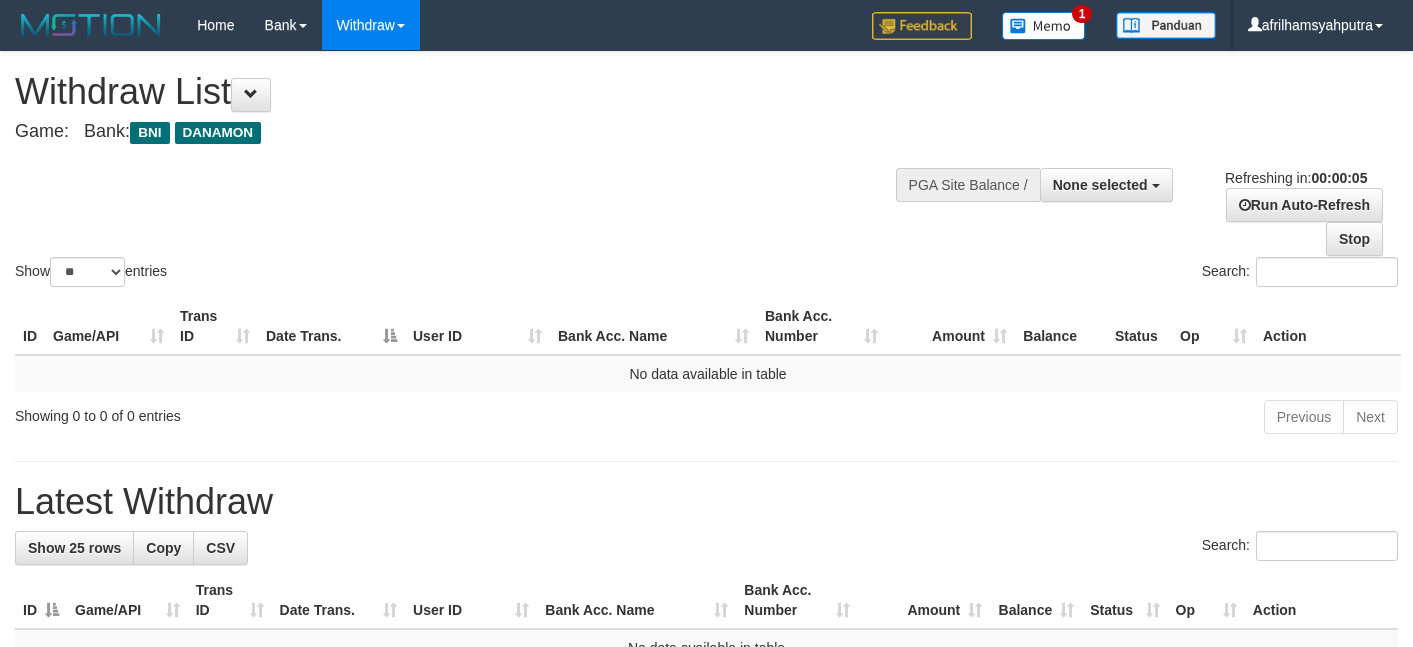 scroll, scrollTop: 0, scrollLeft: 0, axis: both 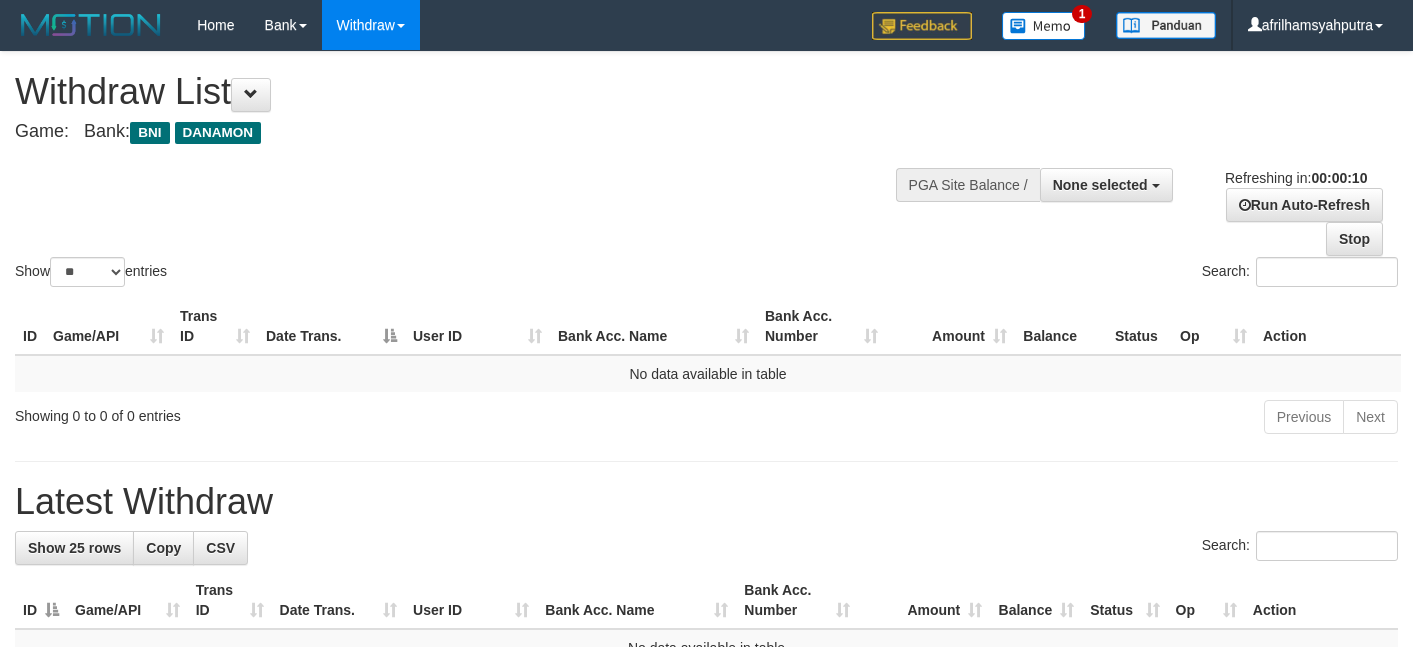 select 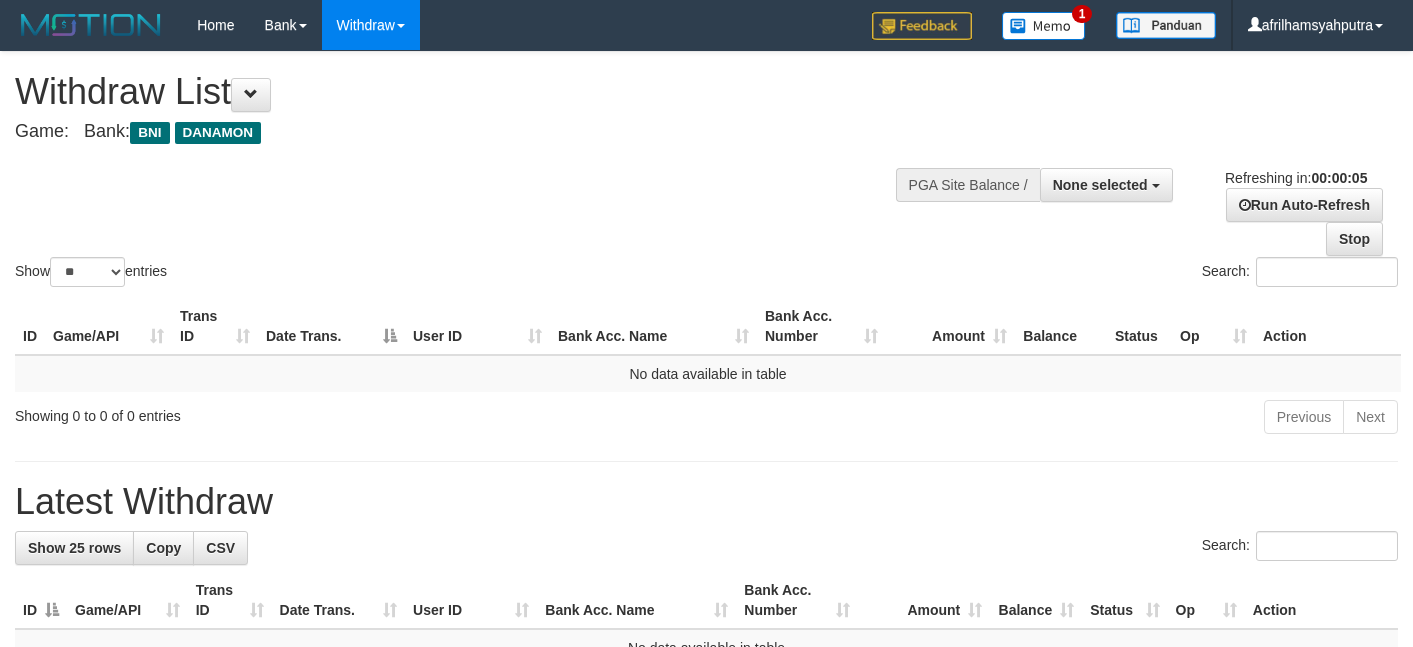 scroll, scrollTop: 0, scrollLeft: 0, axis: both 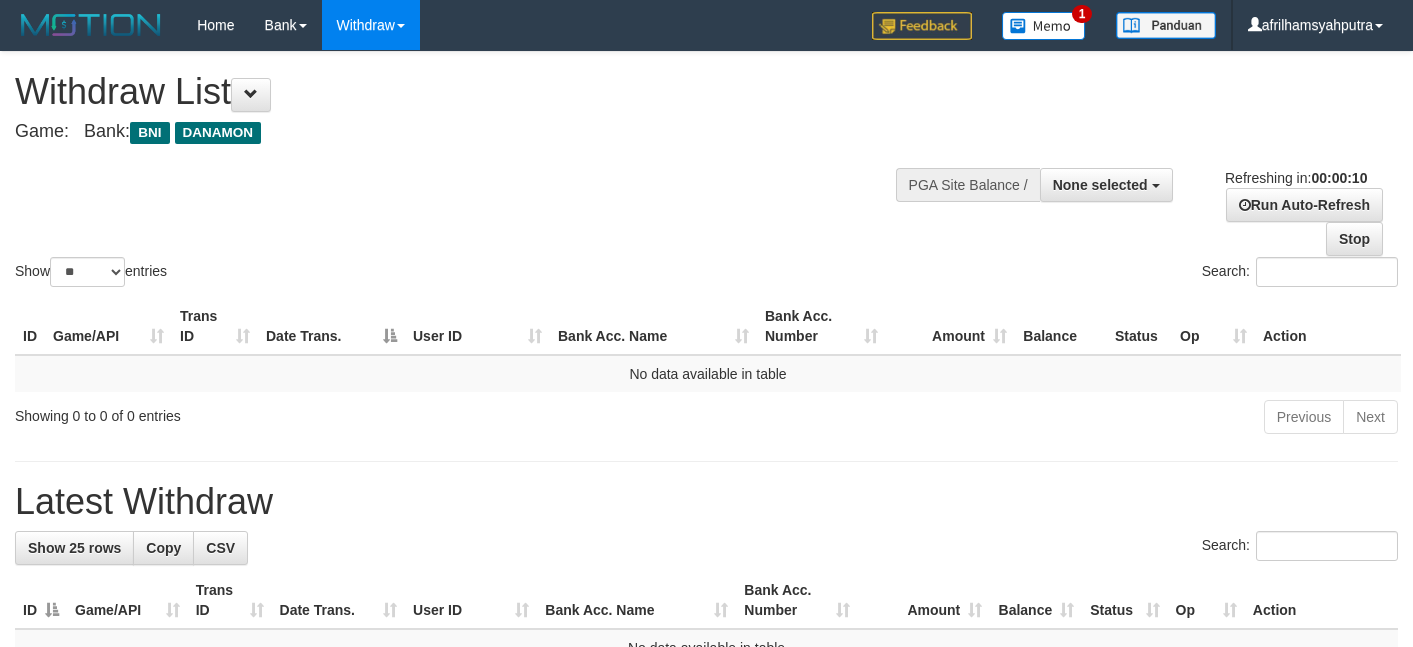 select 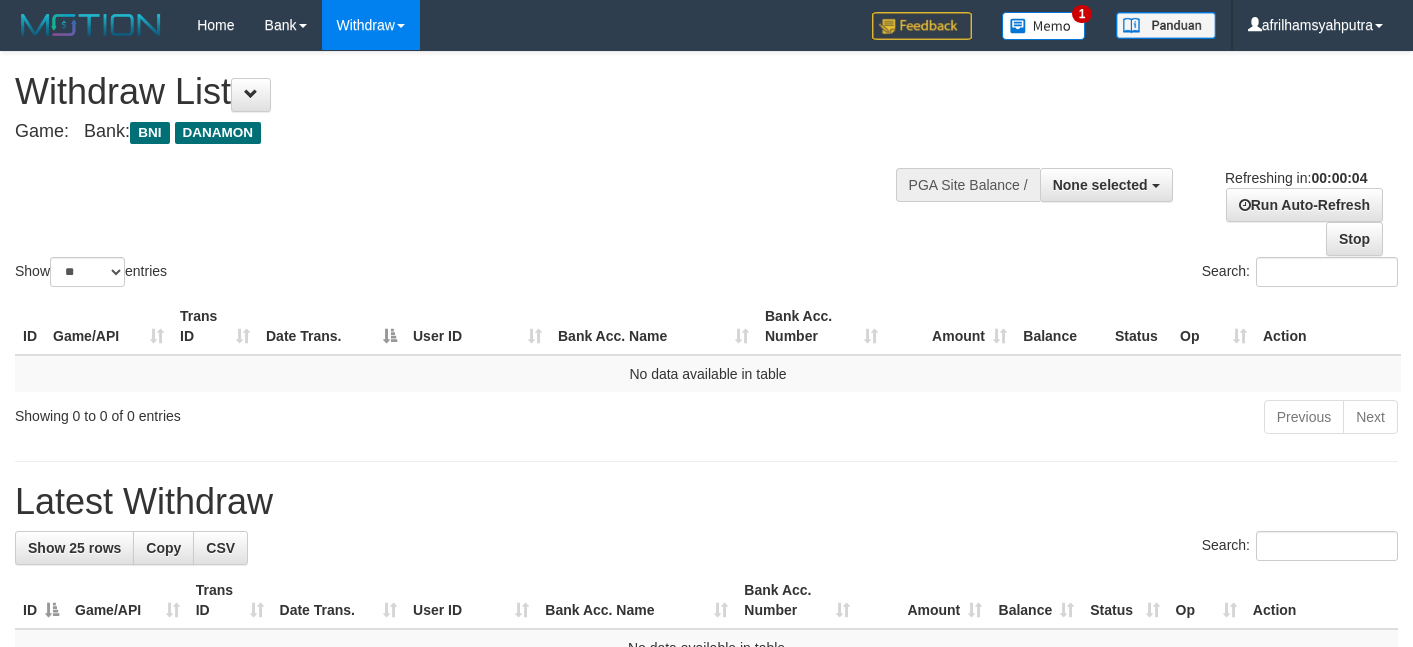 scroll, scrollTop: 0, scrollLeft: 0, axis: both 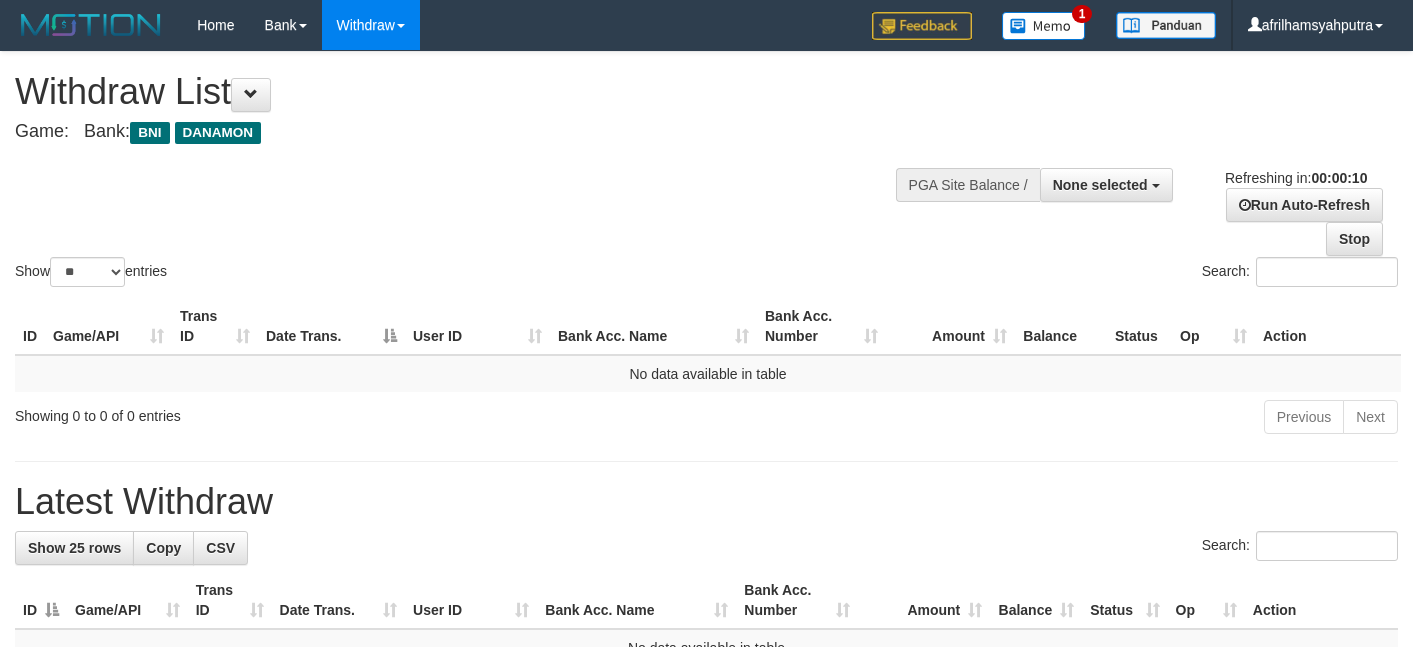 select 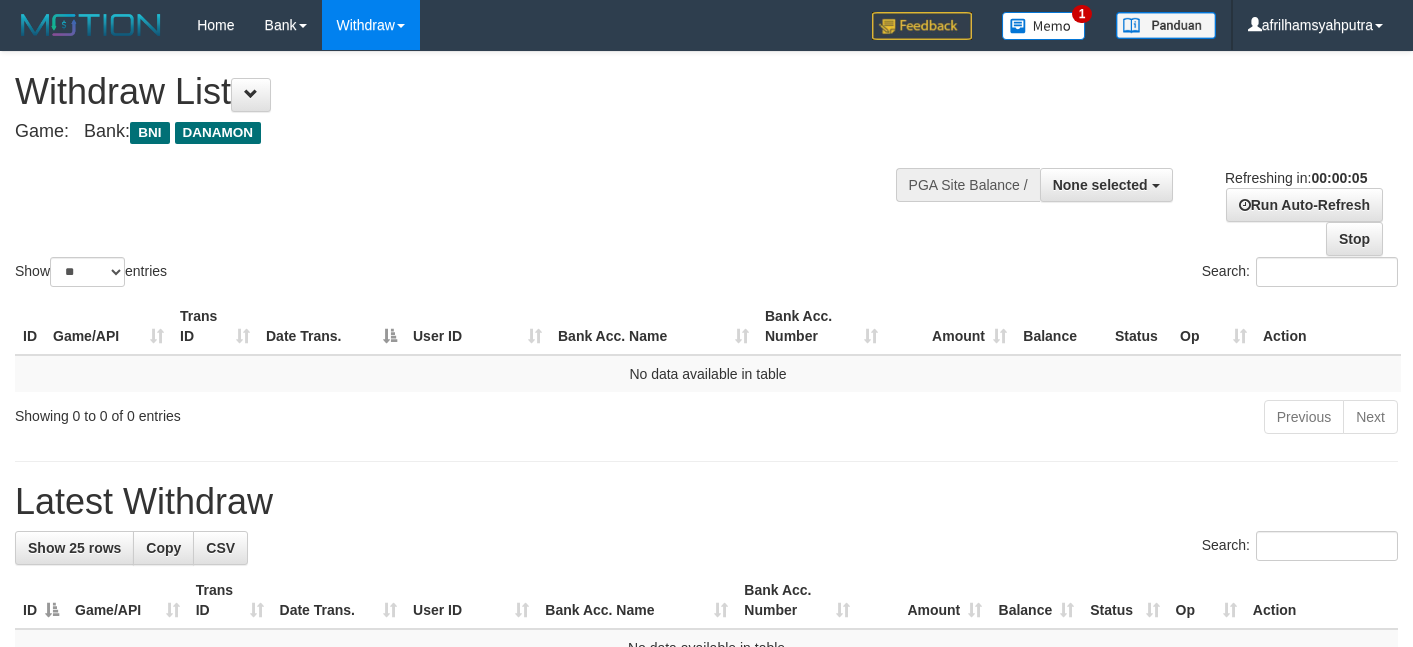 scroll, scrollTop: 0, scrollLeft: 0, axis: both 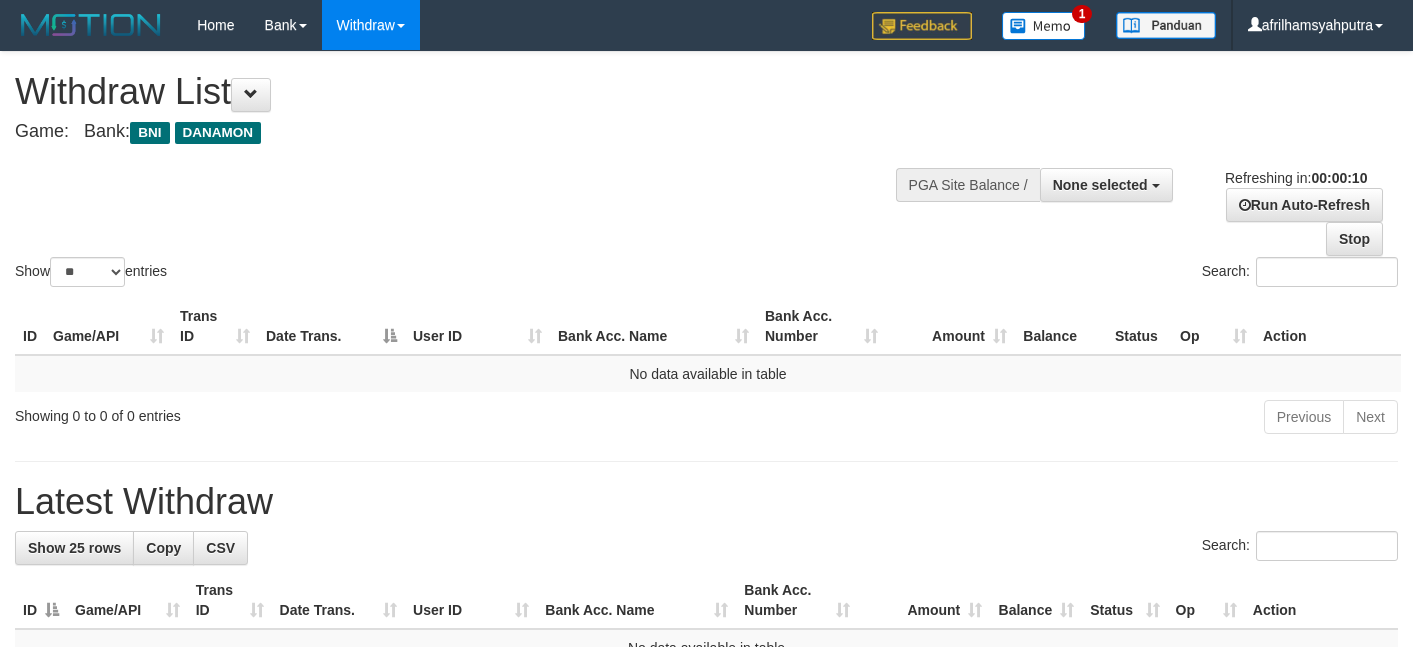 select 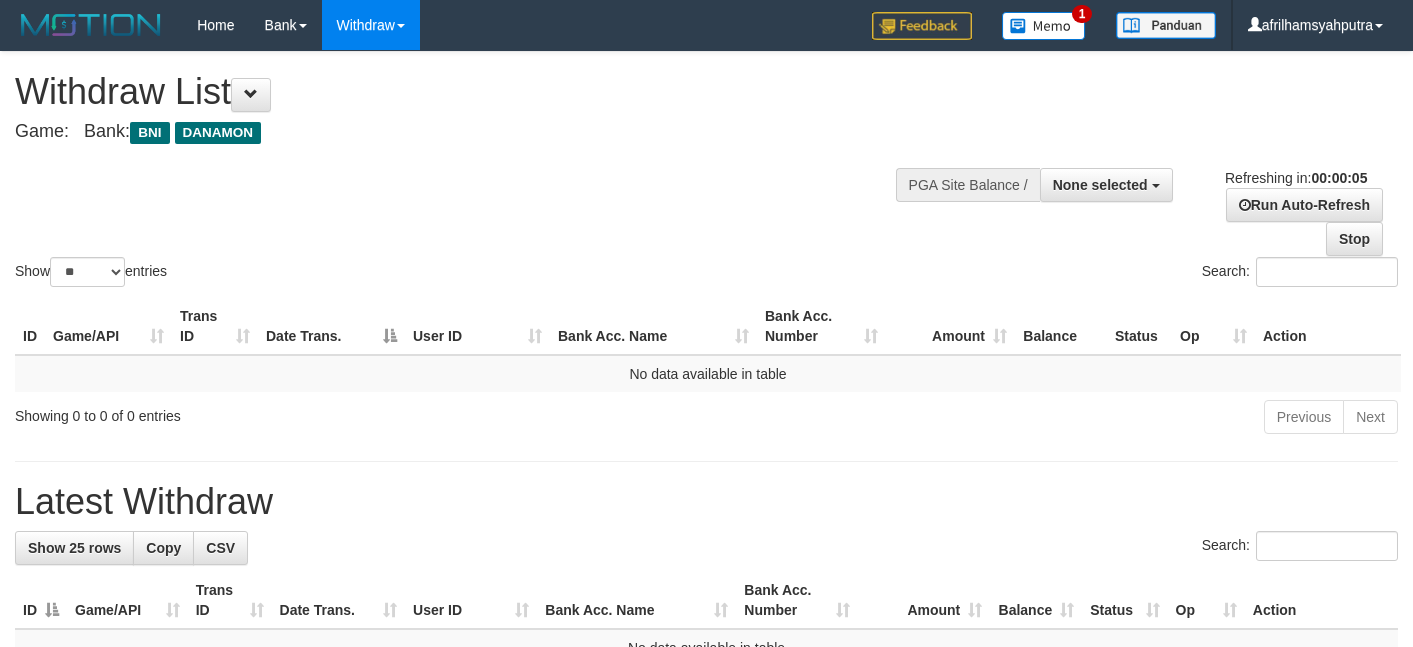 scroll, scrollTop: 0, scrollLeft: 0, axis: both 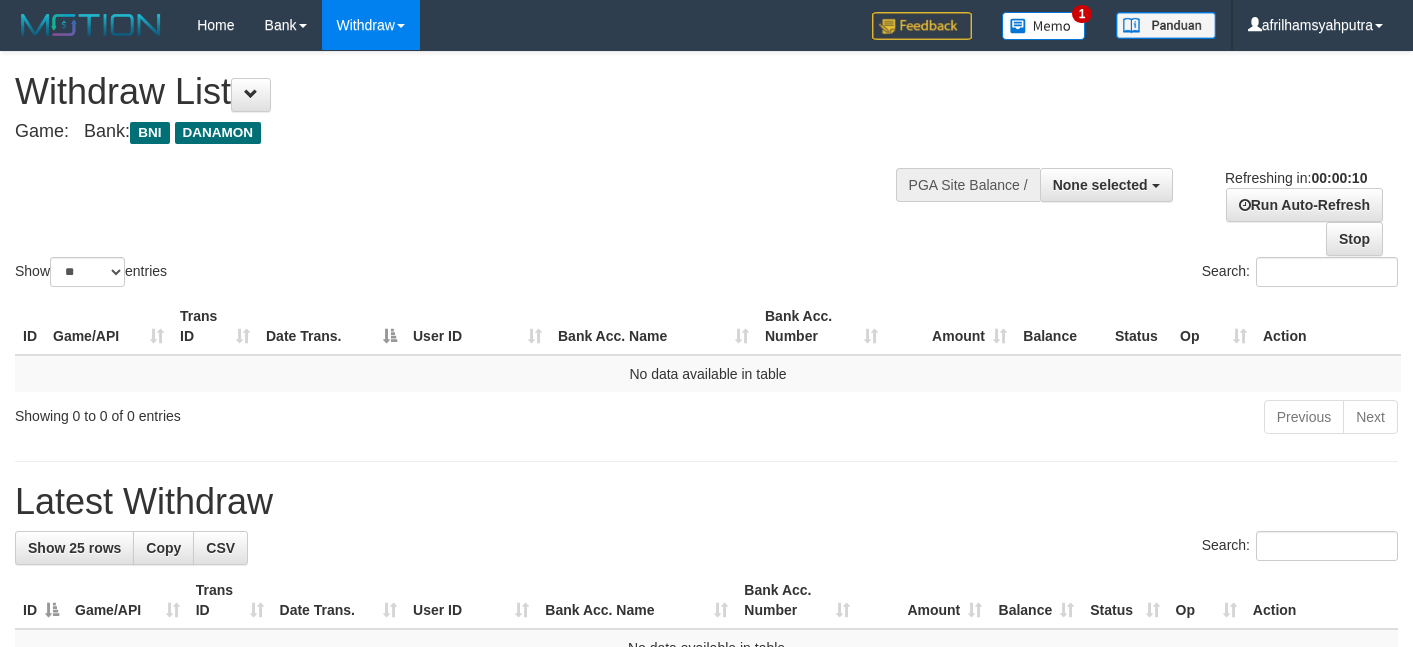 select 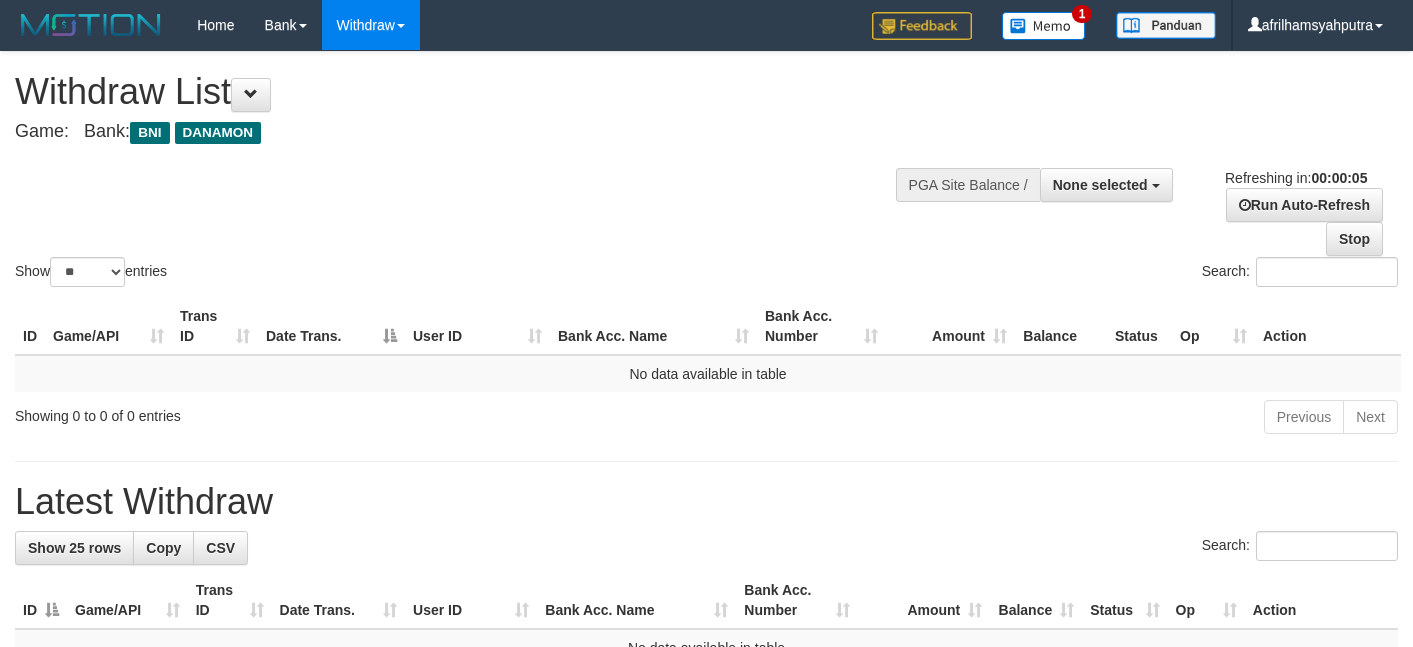 scroll, scrollTop: 0, scrollLeft: 0, axis: both 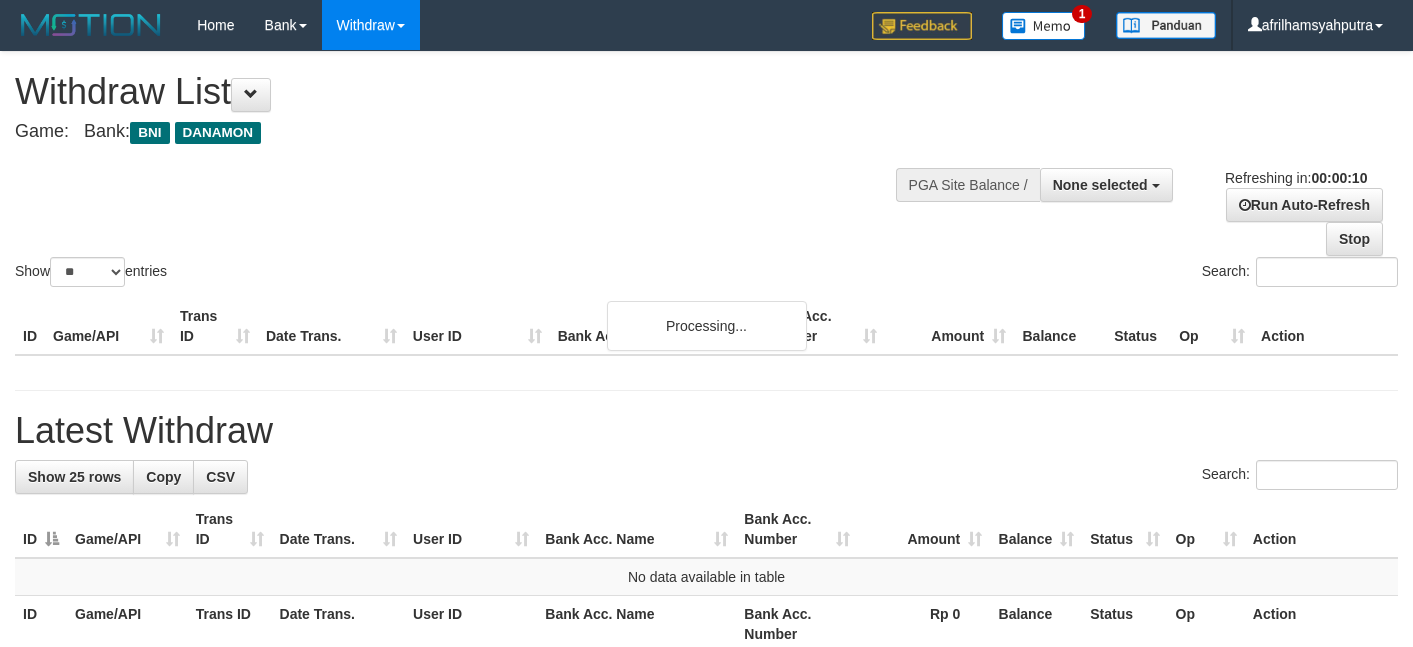 select 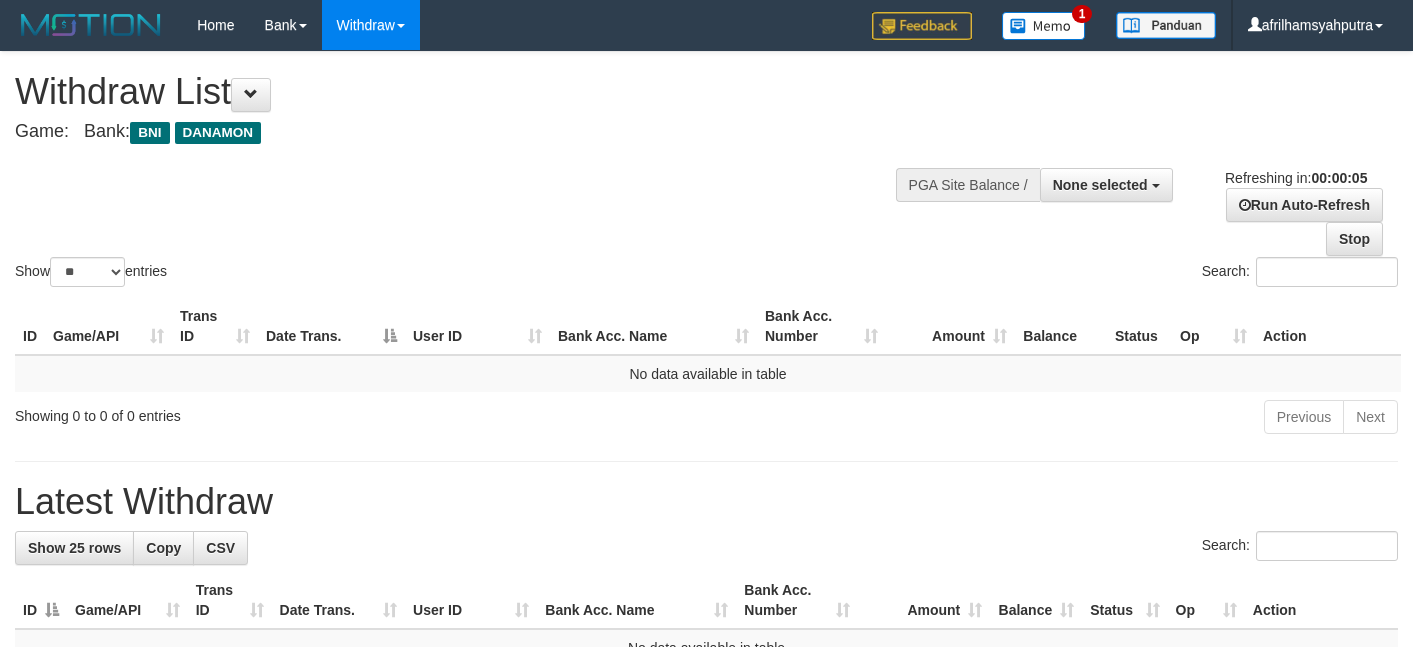 scroll, scrollTop: 0, scrollLeft: 0, axis: both 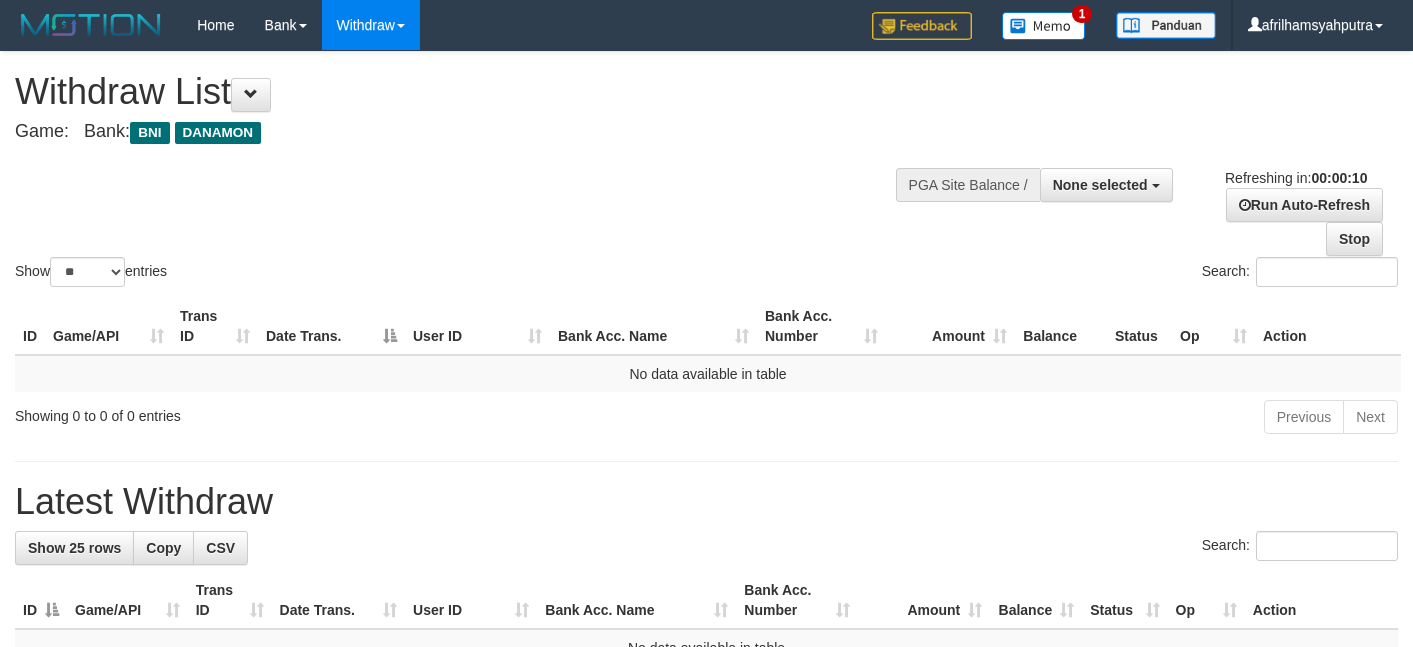 select 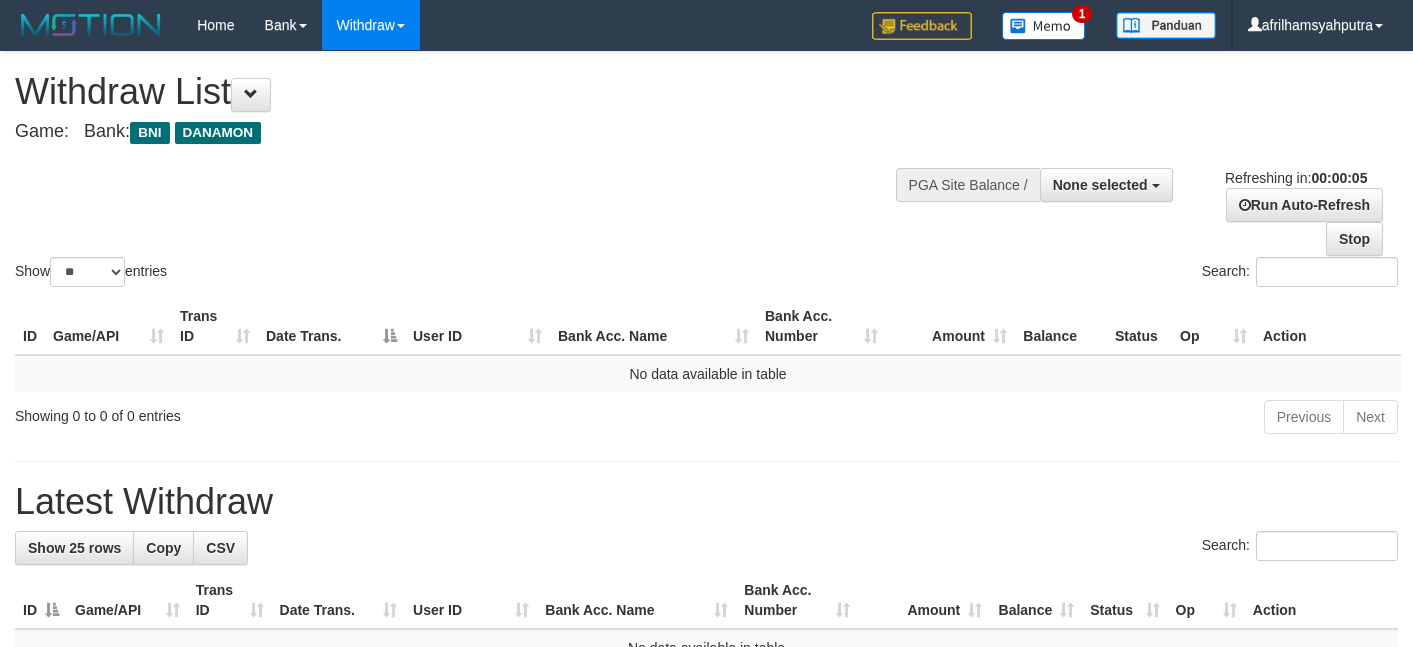 scroll, scrollTop: 0, scrollLeft: 0, axis: both 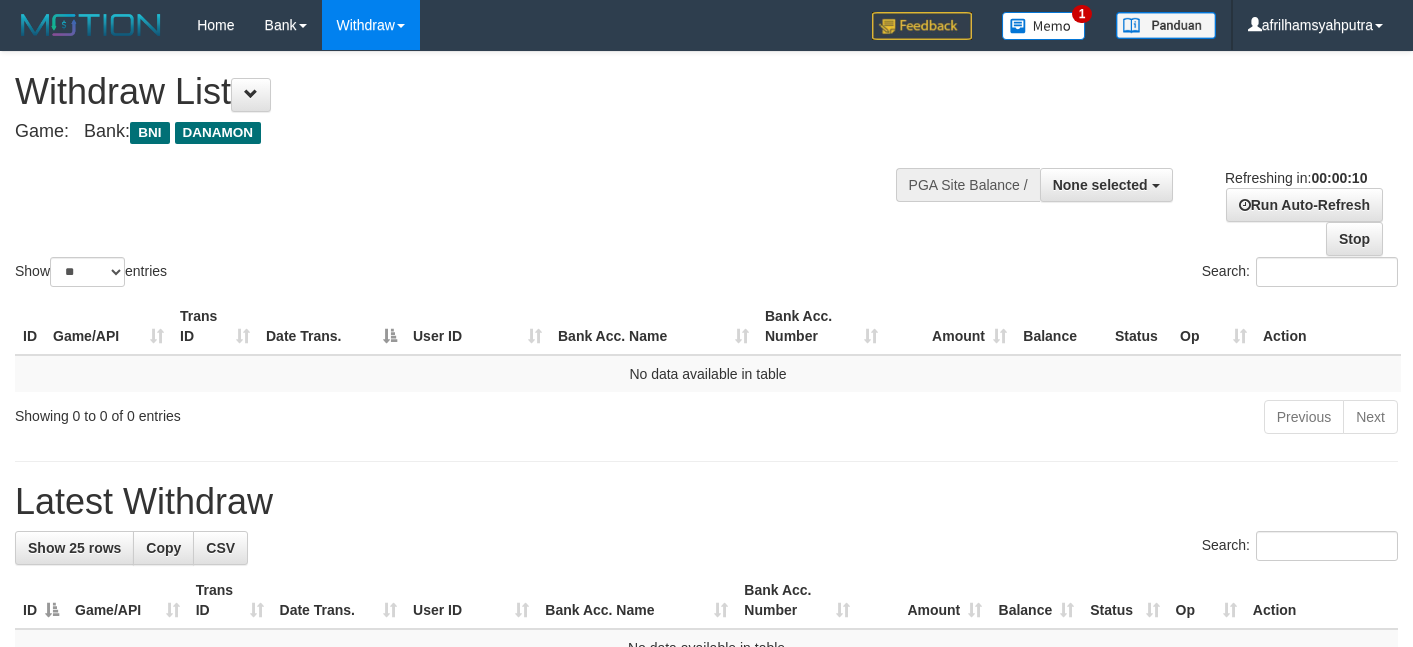 select 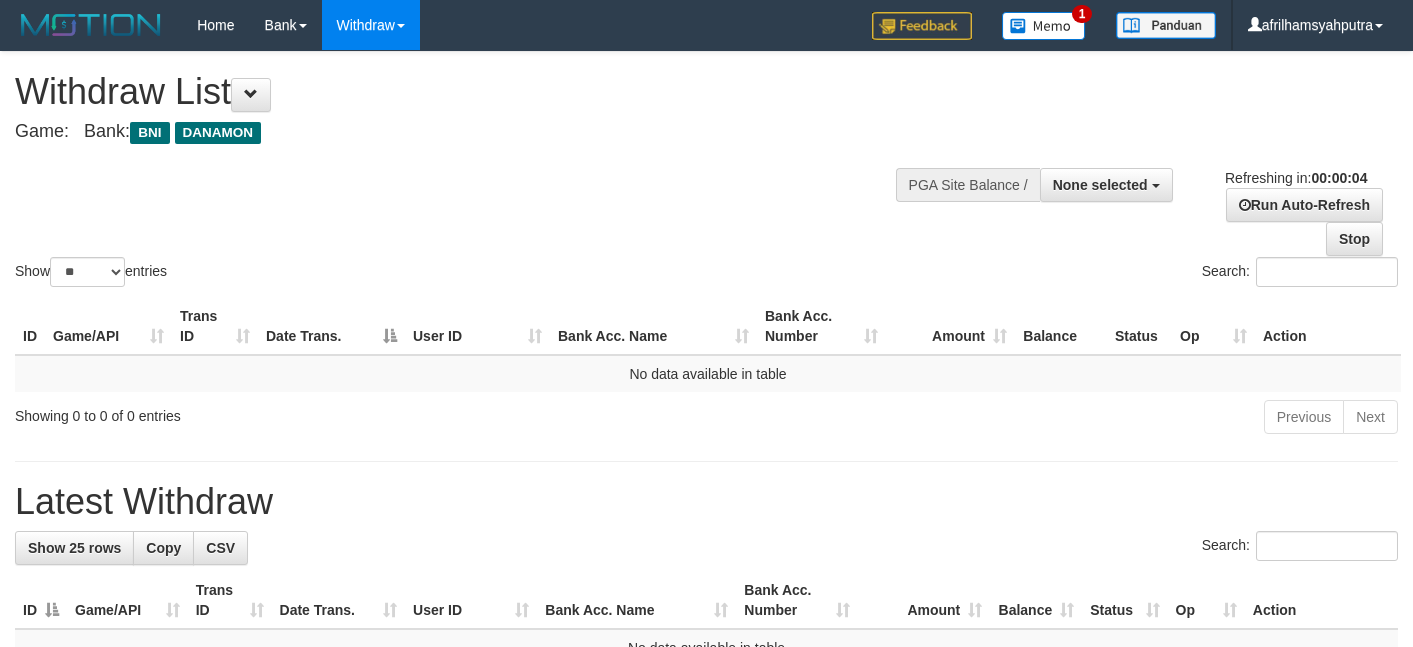 scroll, scrollTop: 0, scrollLeft: 0, axis: both 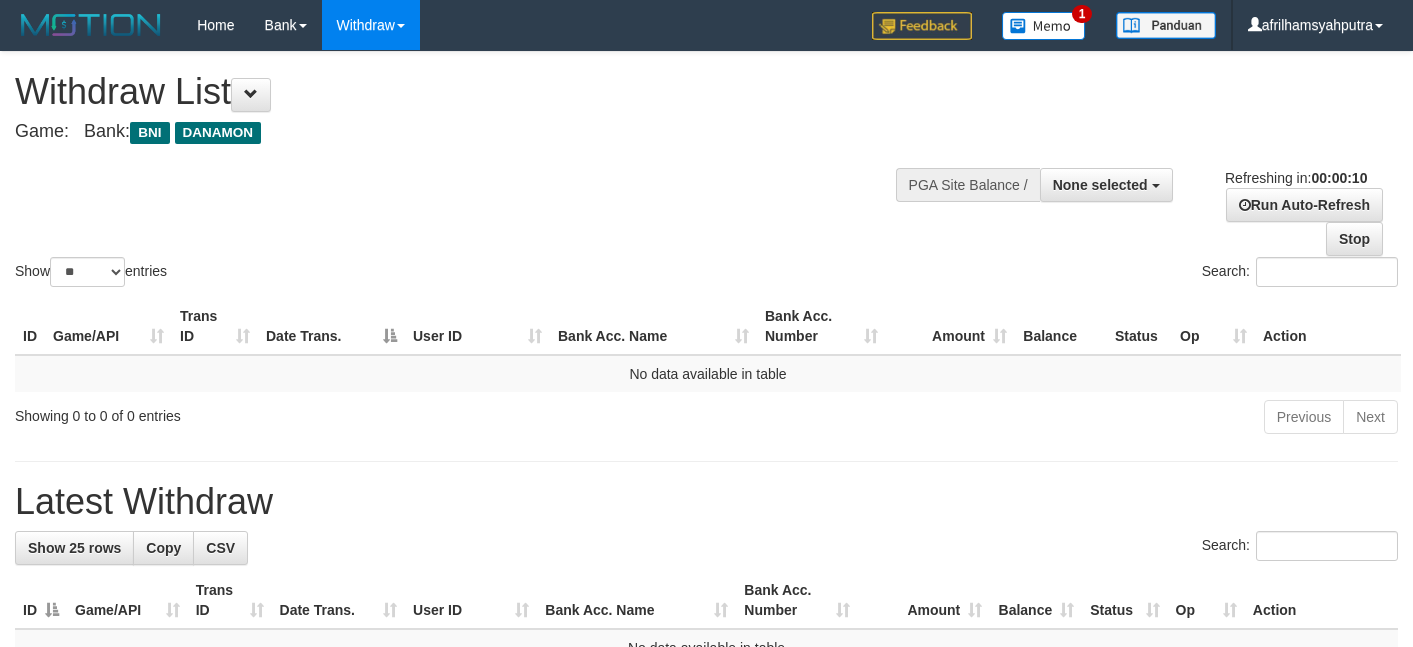 select 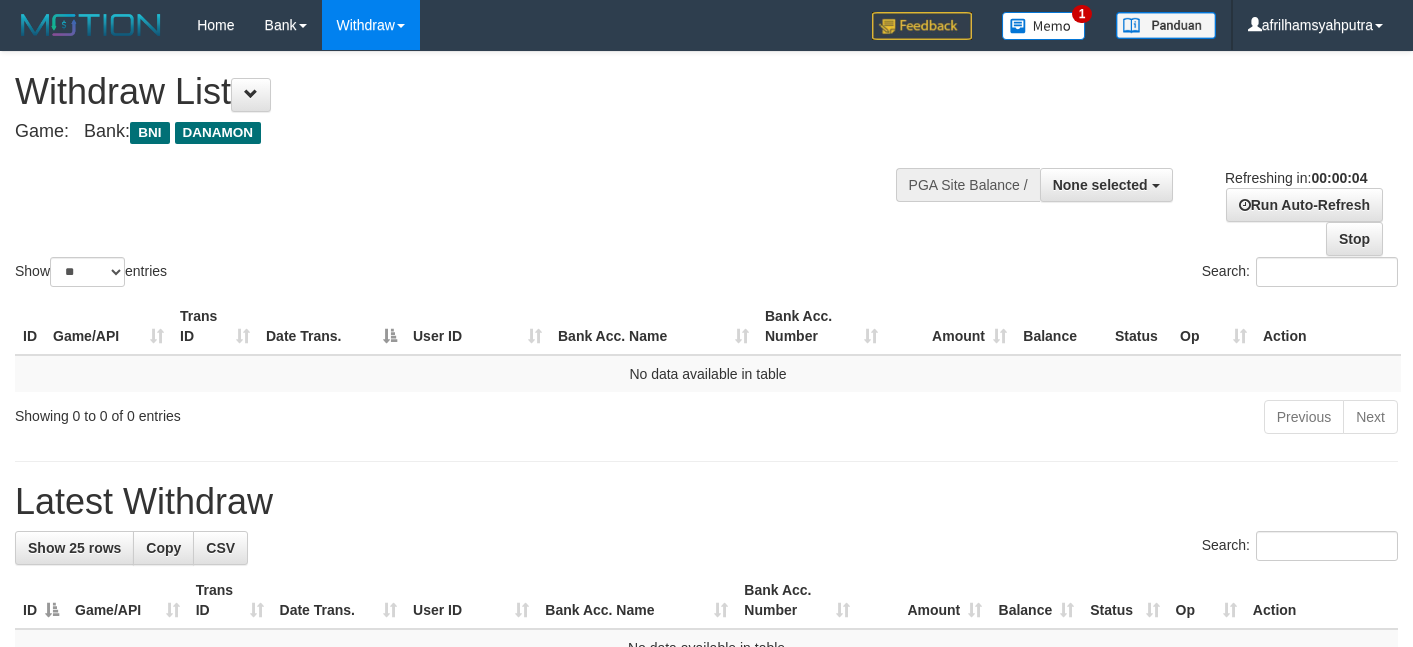 scroll, scrollTop: 0, scrollLeft: 0, axis: both 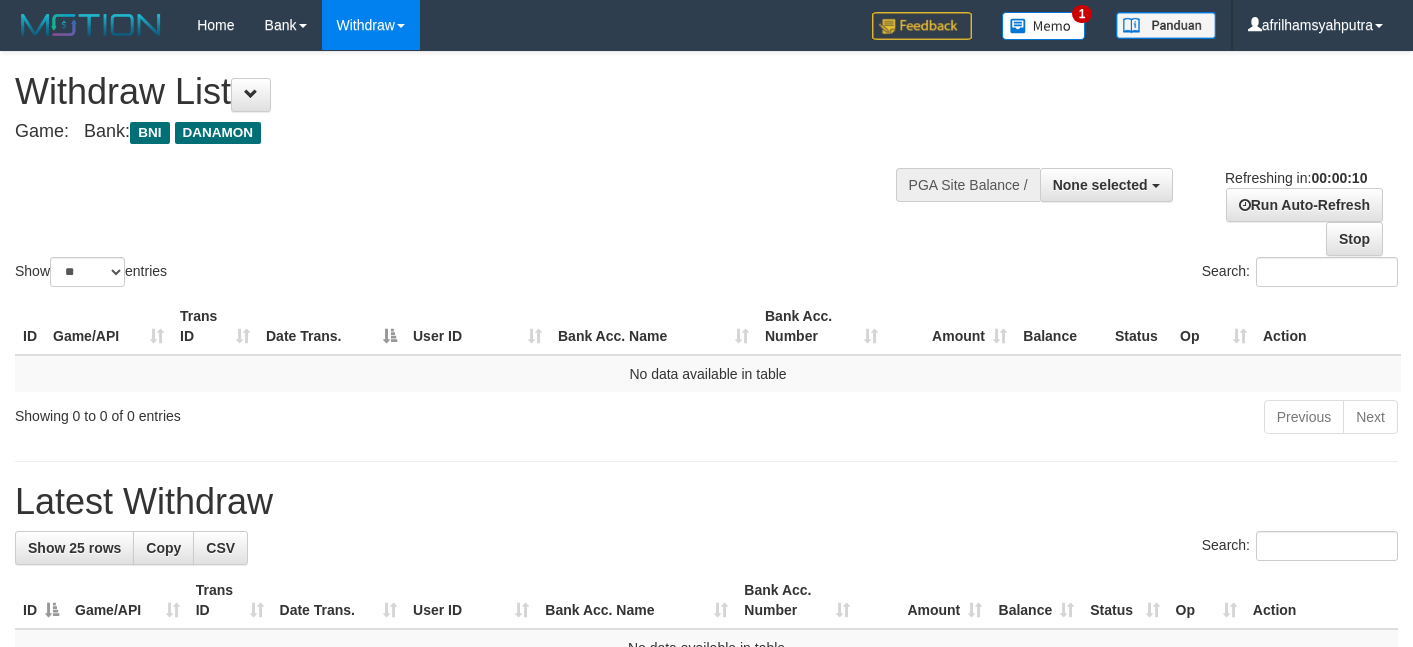 select 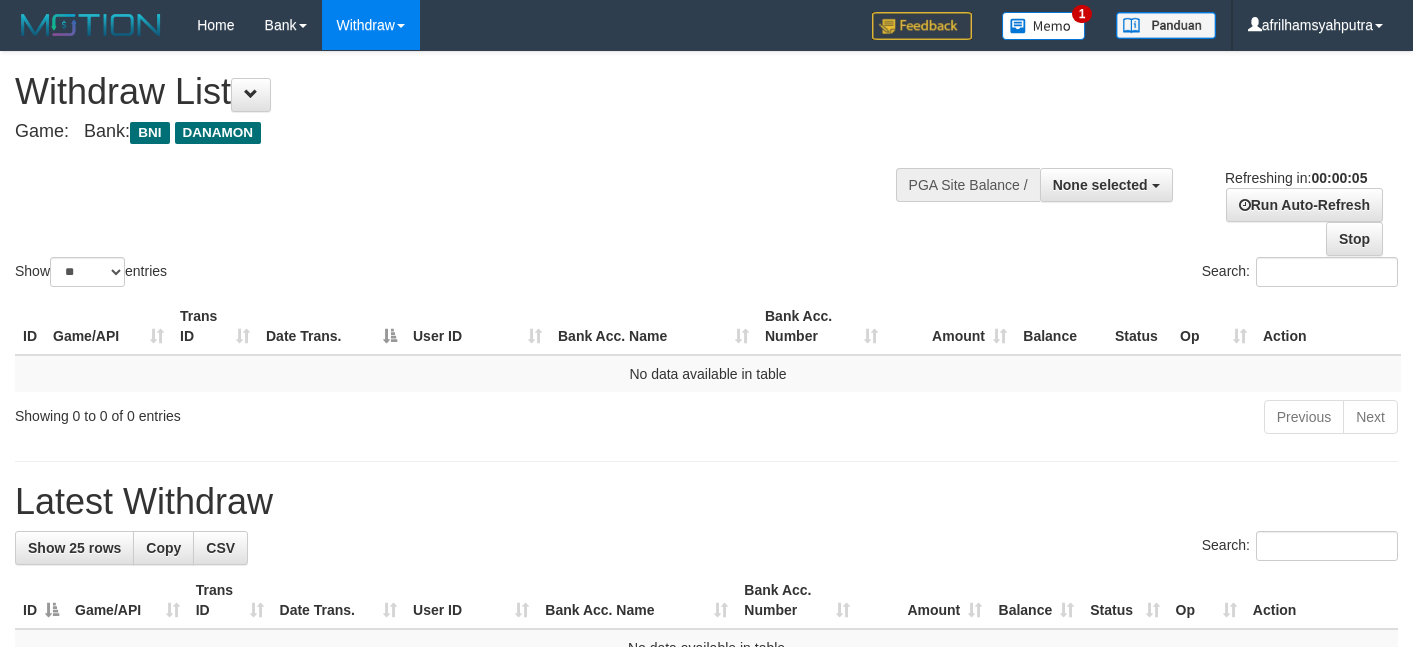 scroll, scrollTop: 0, scrollLeft: 0, axis: both 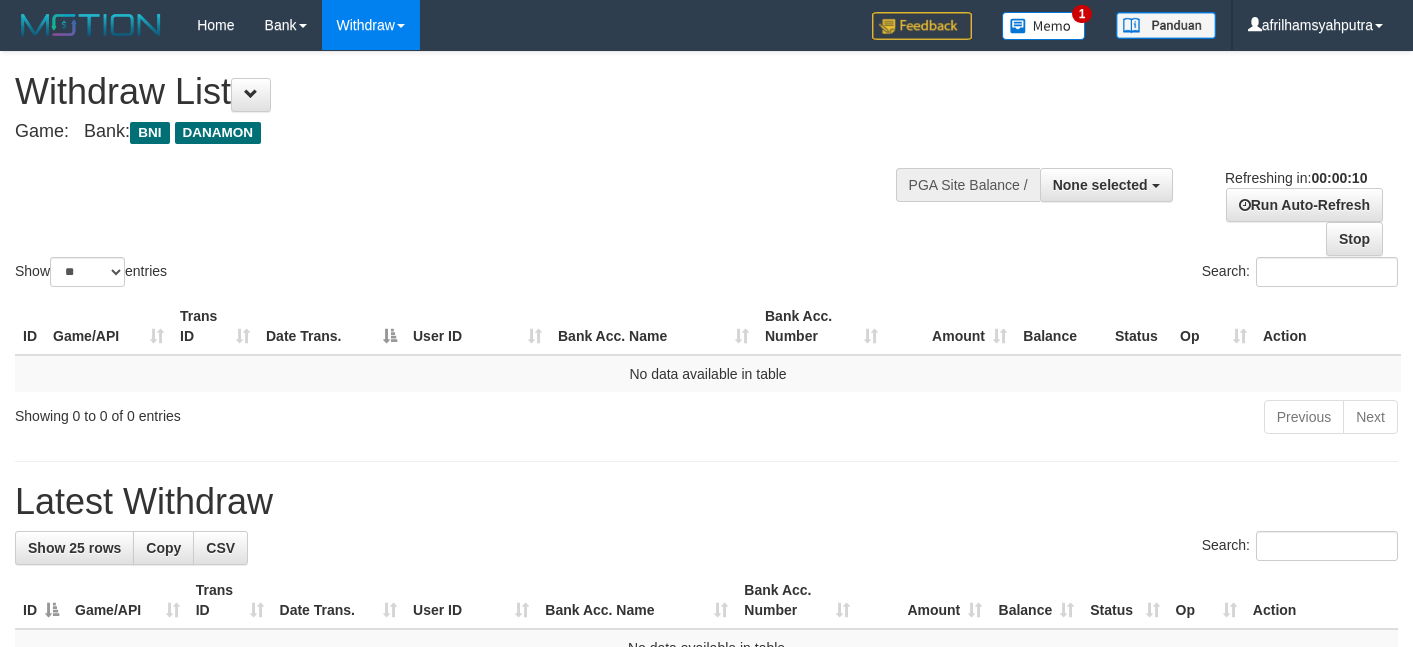 select 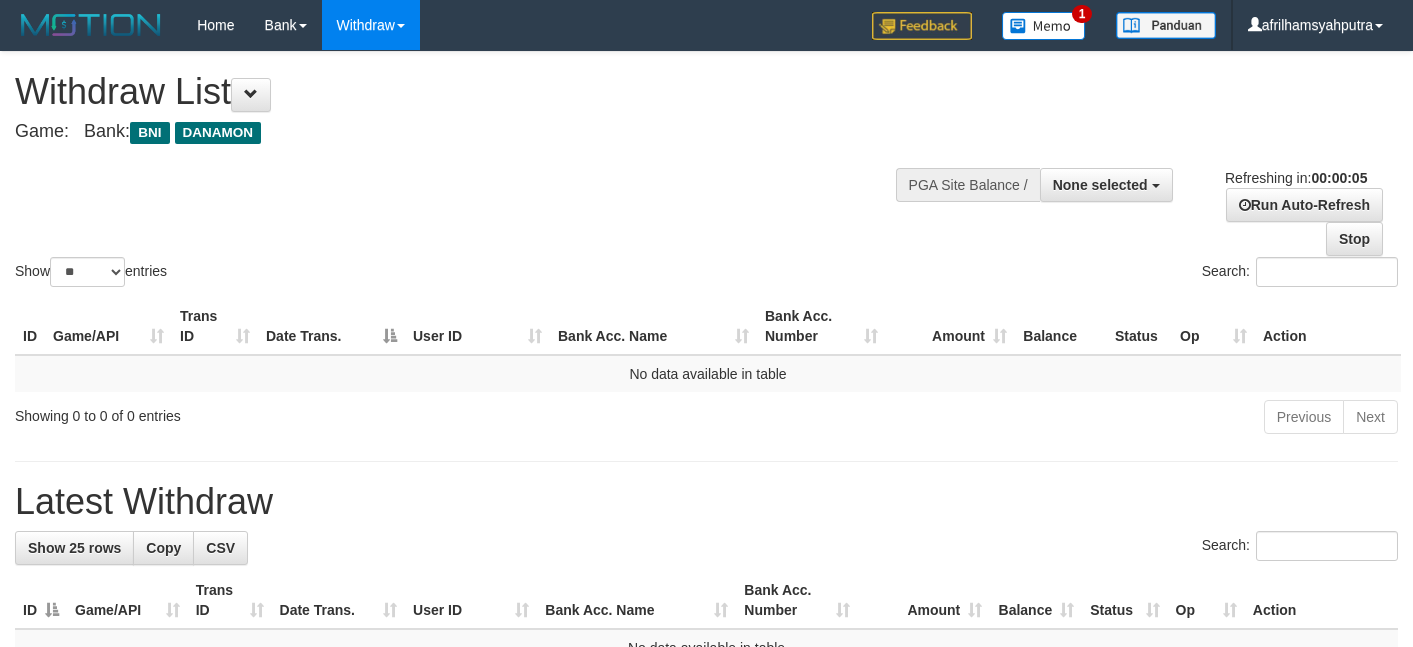 scroll, scrollTop: 0, scrollLeft: 0, axis: both 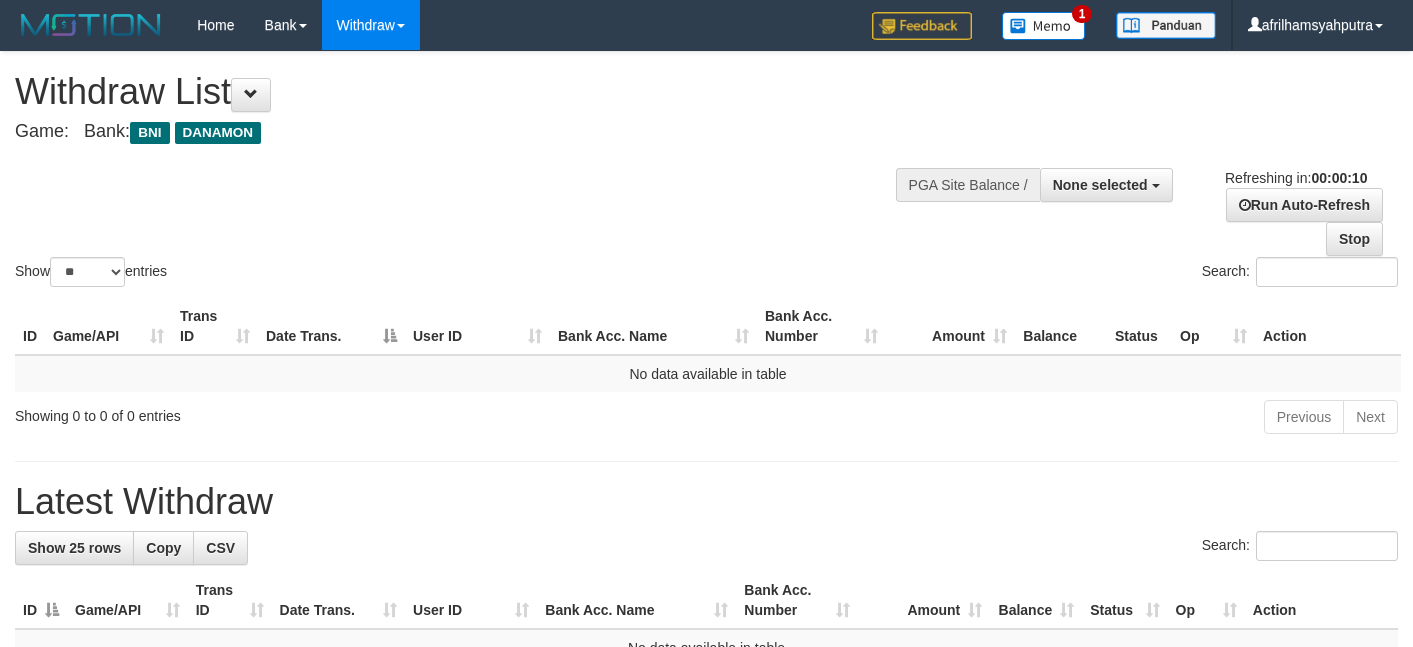 select 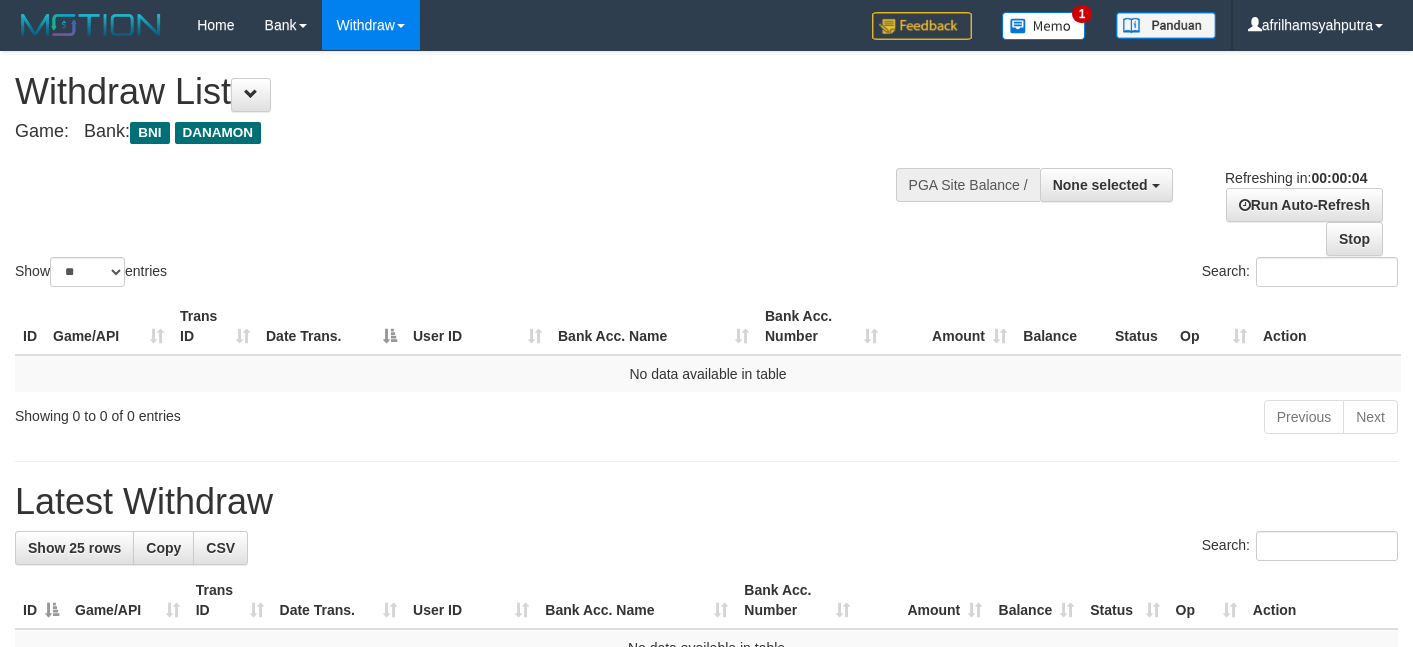 scroll, scrollTop: 0, scrollLeft: 0, axis: both 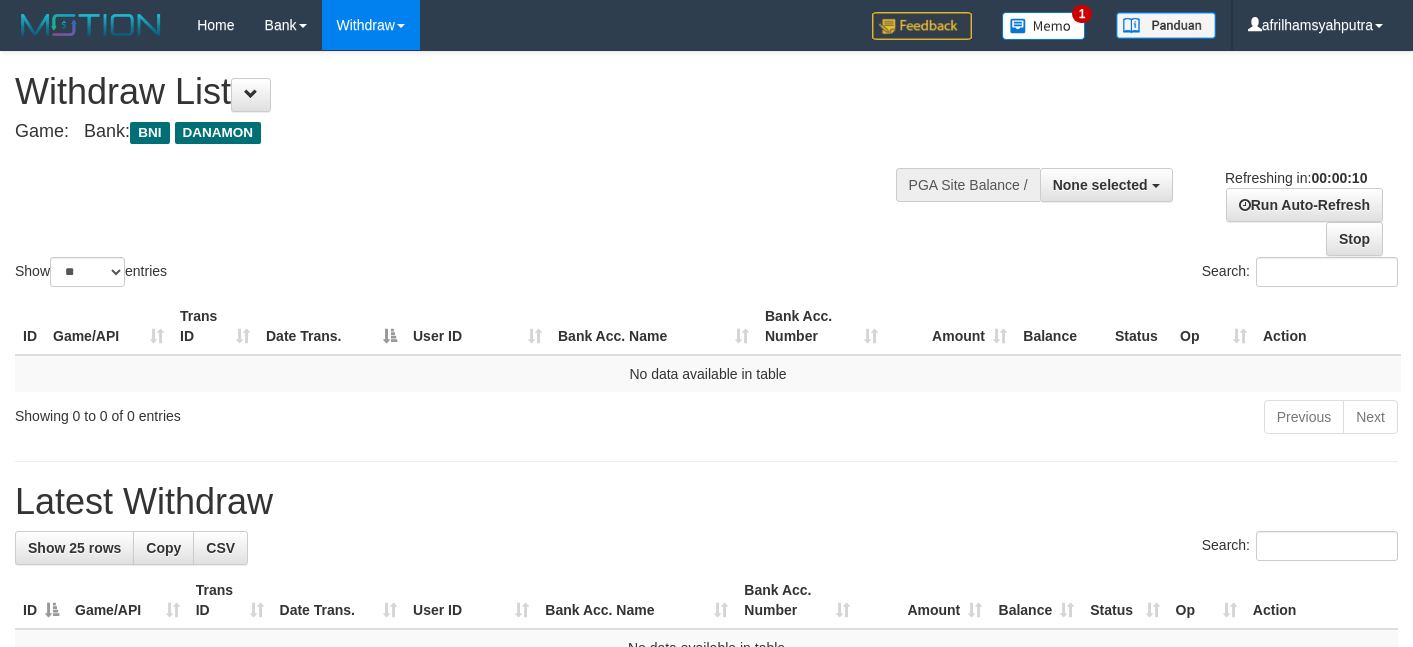 select 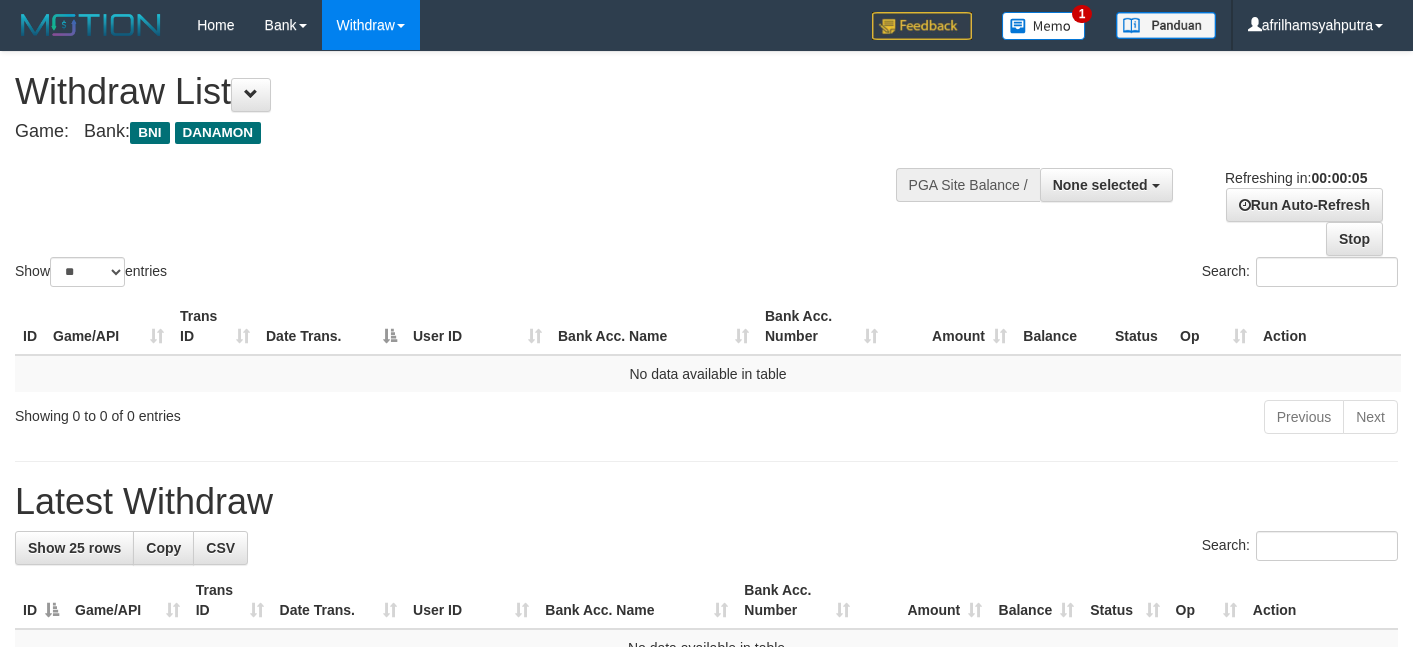 scroll, scrollTop: 0, scrollLeft: 0, axis: both 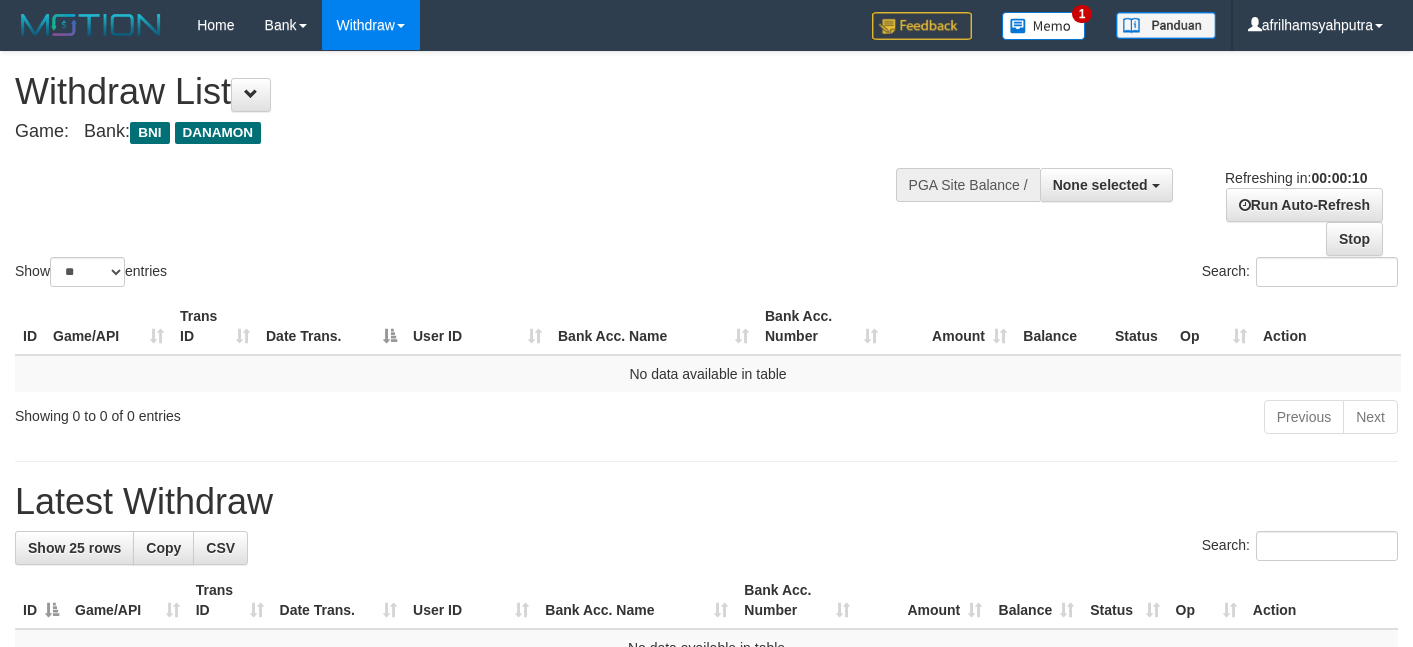 select 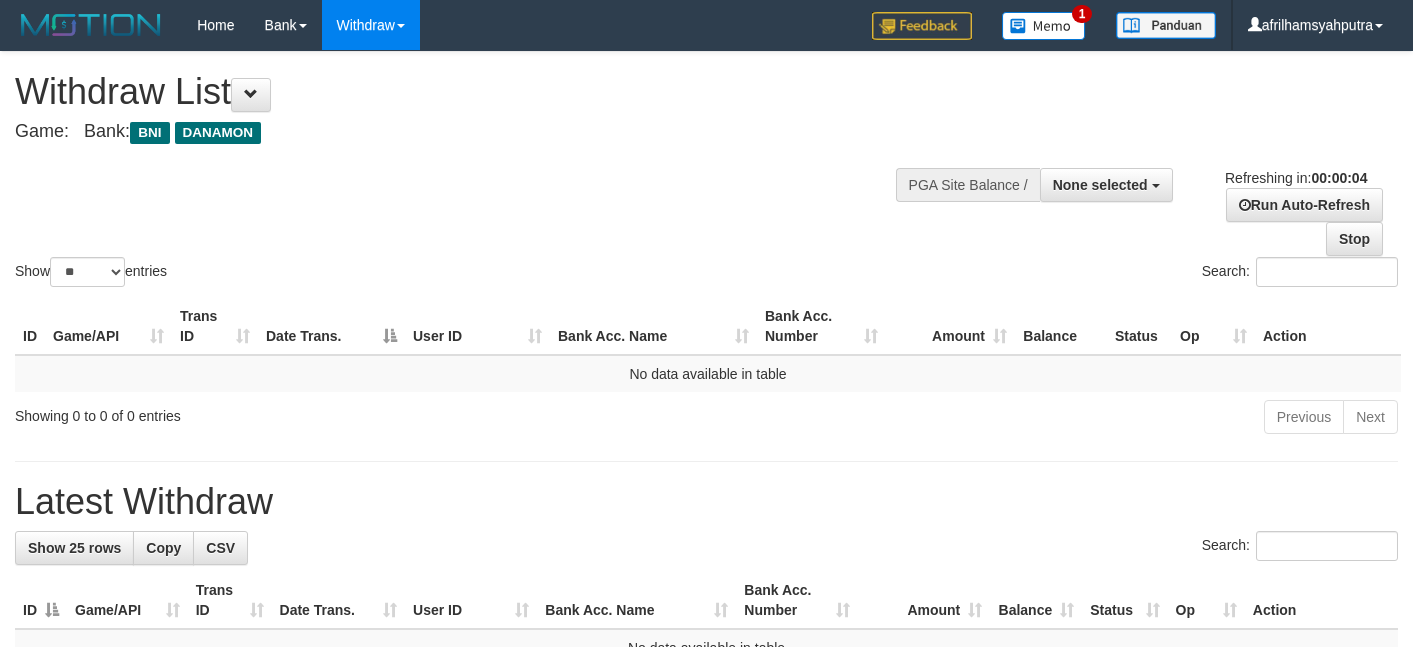 scroll, scrollTop: 0, scrollLeft: 0, axis: both 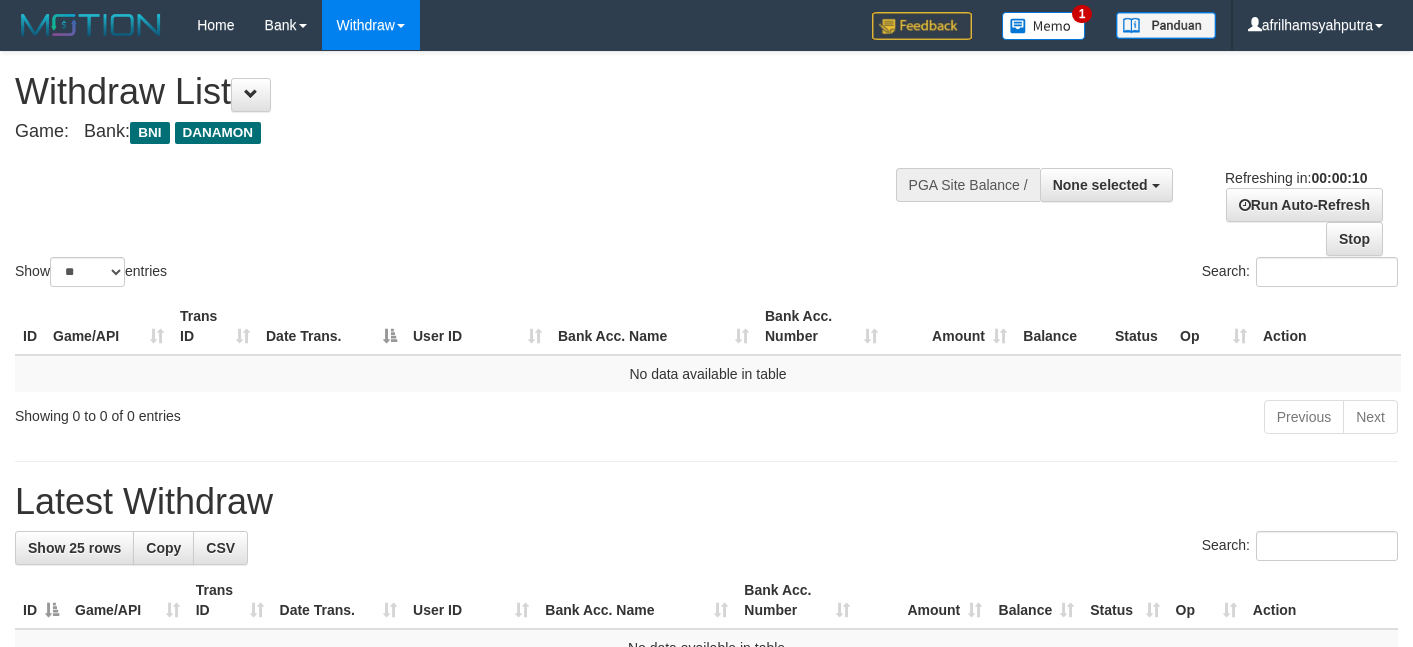 select 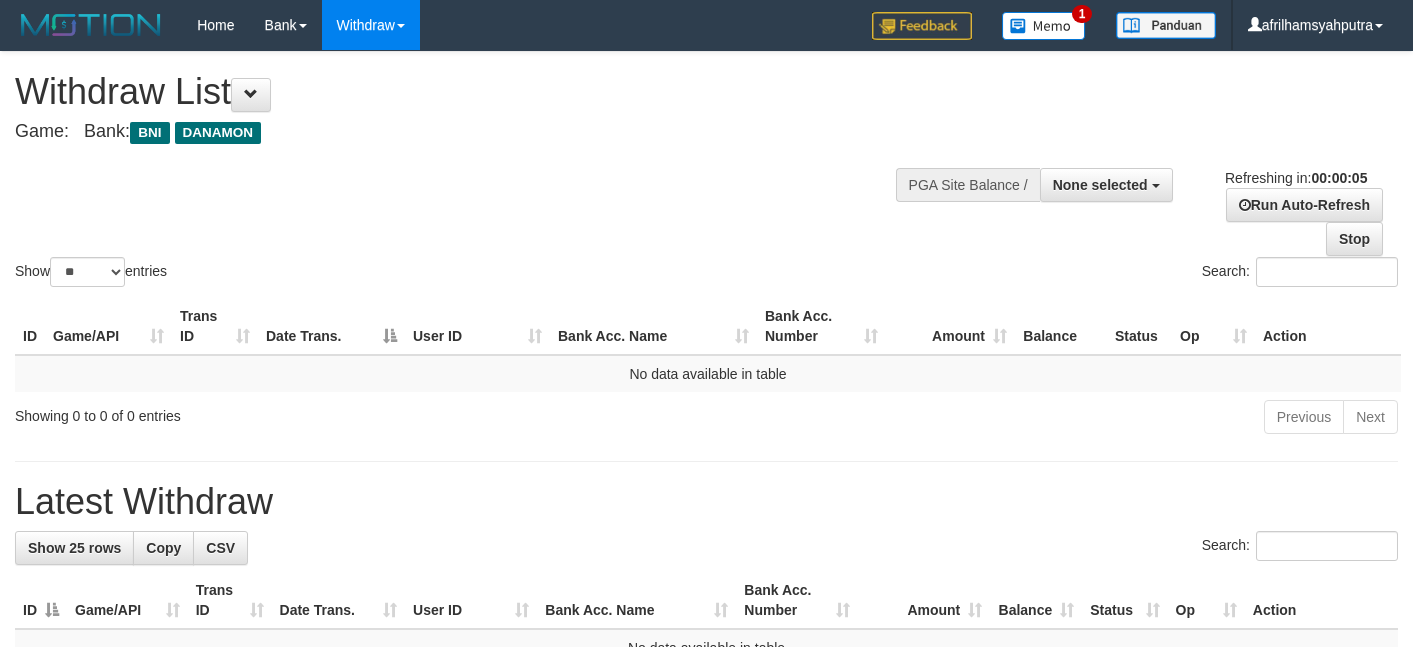 scroll, scrollTop: 0, scrollLeft: 0, axis: both 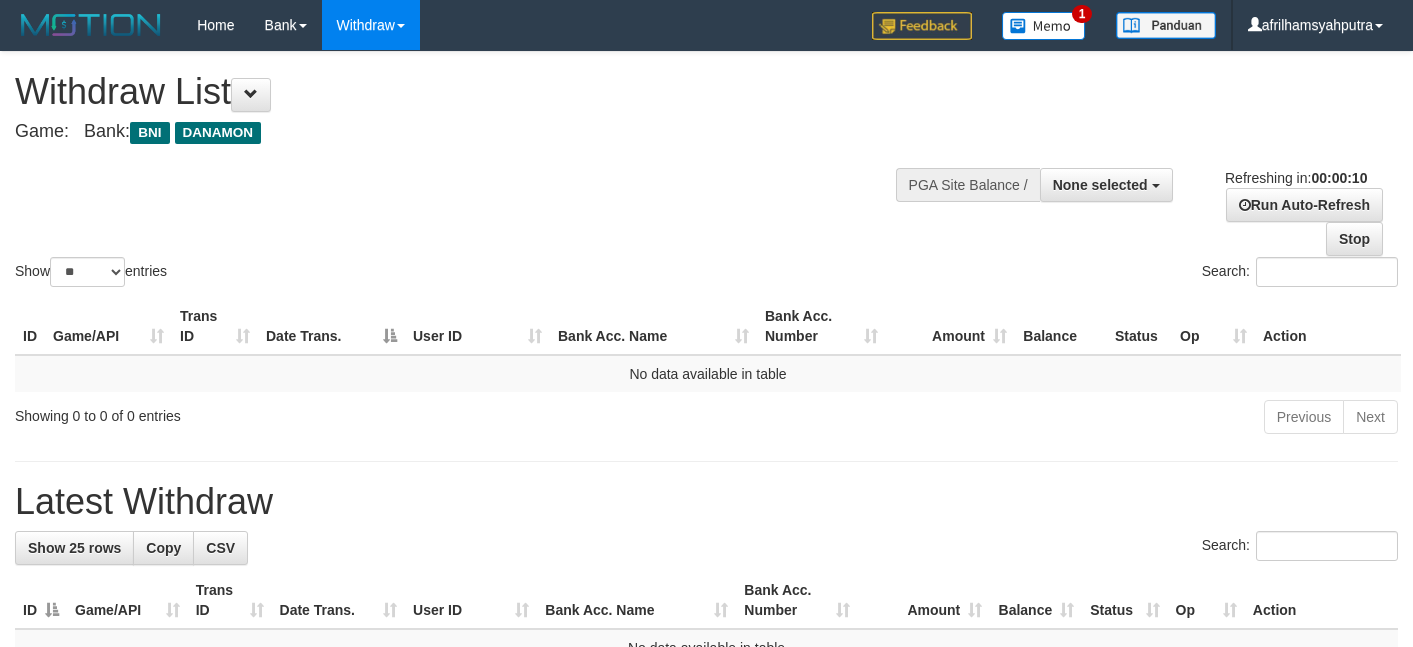 select 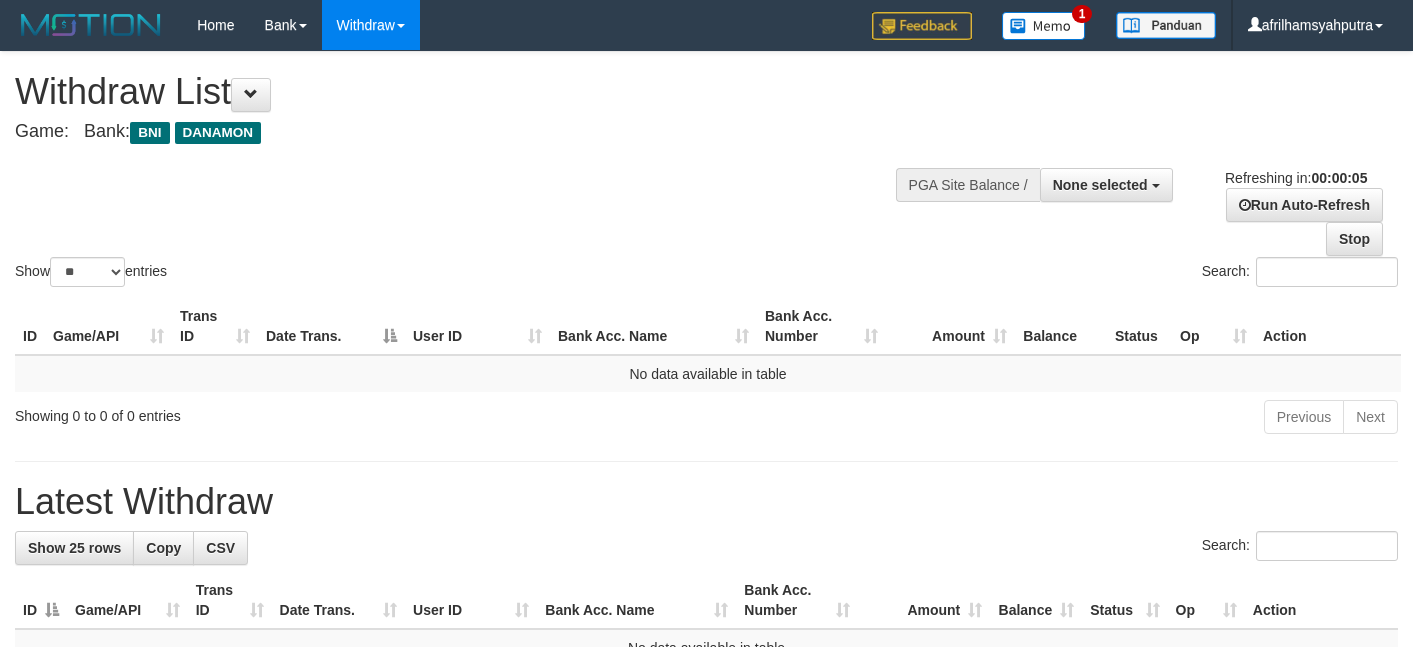 scroll, scrollTop: 0, scrollLeft: 0, axis: both 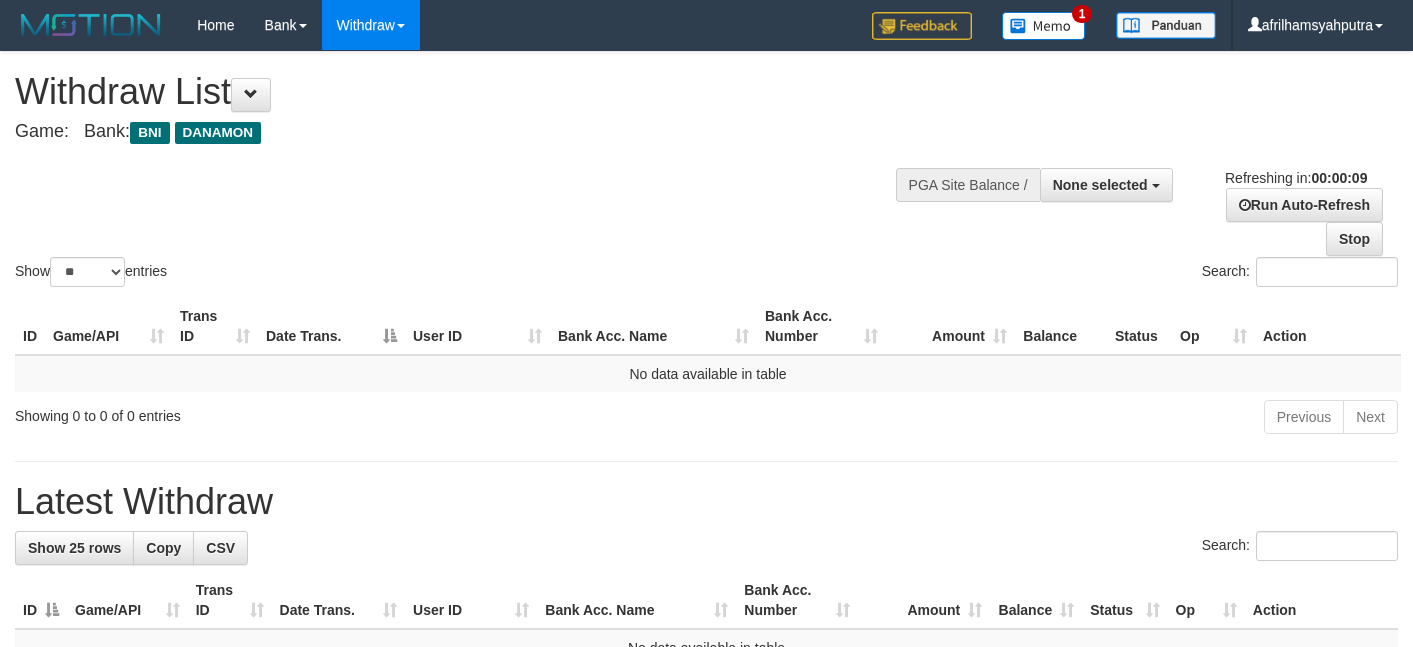 select 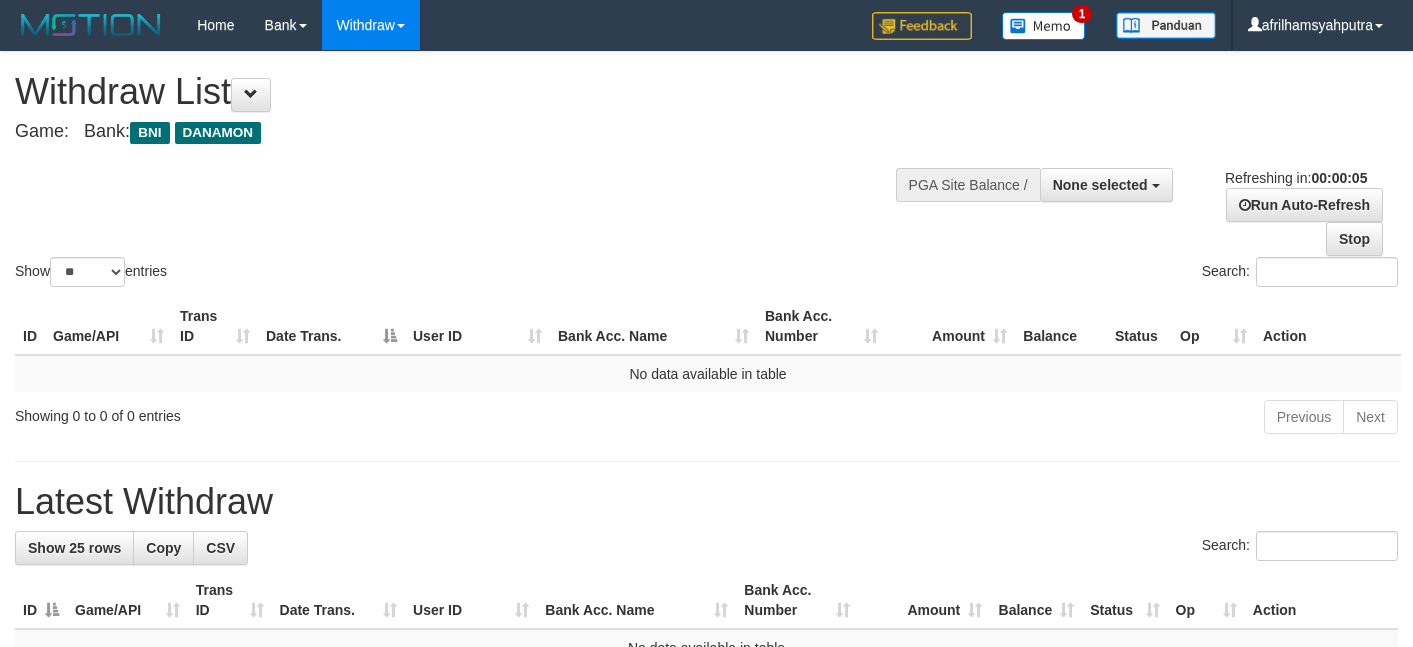 scroll, scrollTop: 0, scrollLeft: 0, axis: both 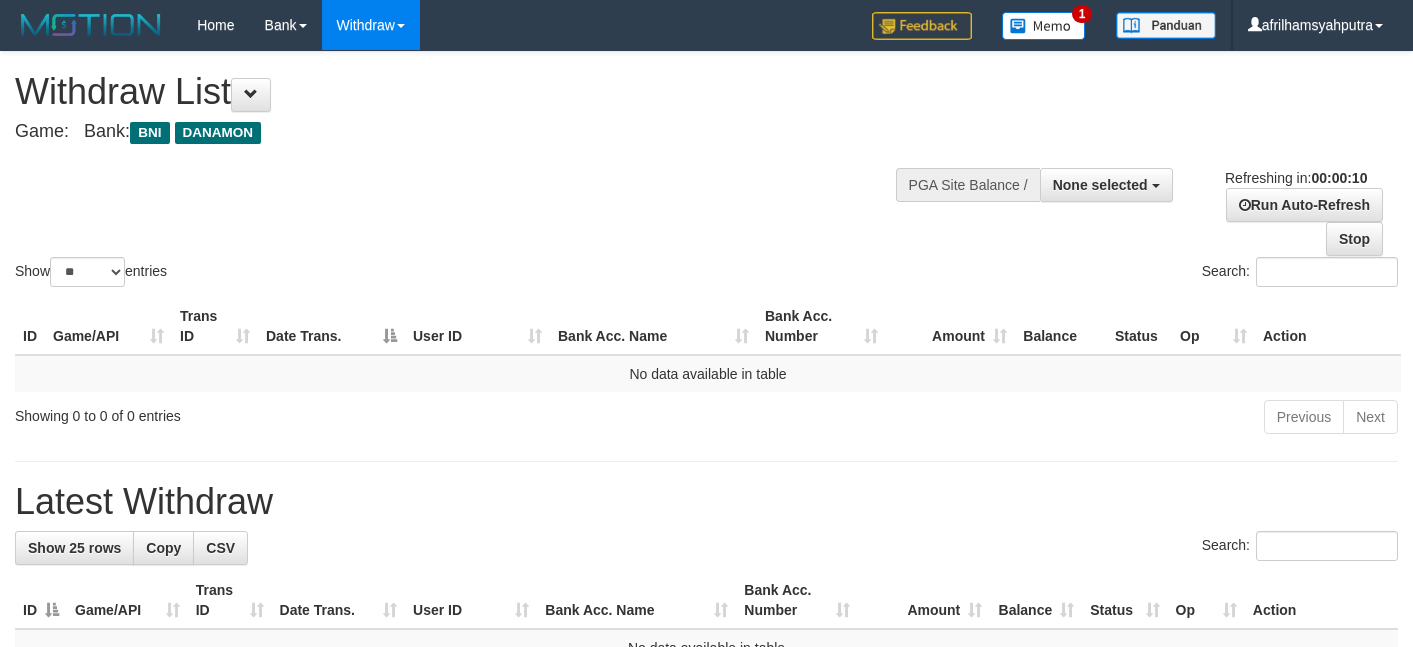 select 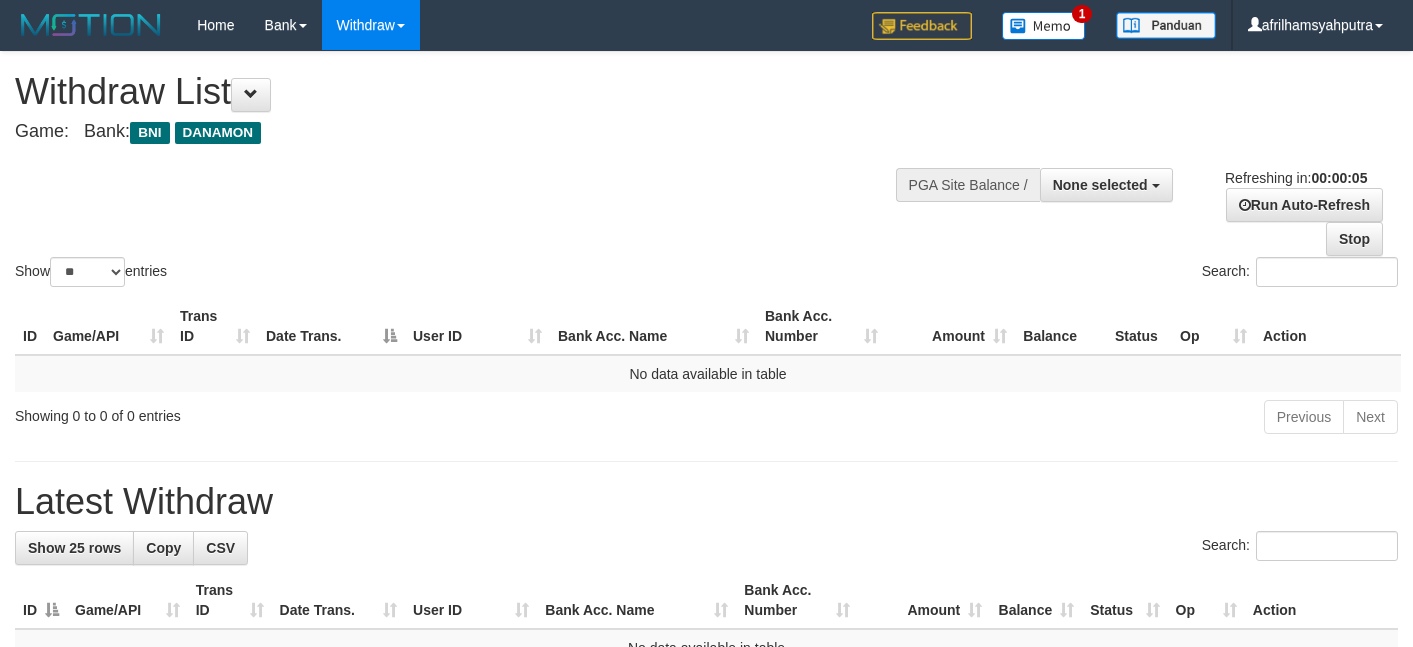 scroll, scrollTop: 0, scrollLeft: 0, axis: both 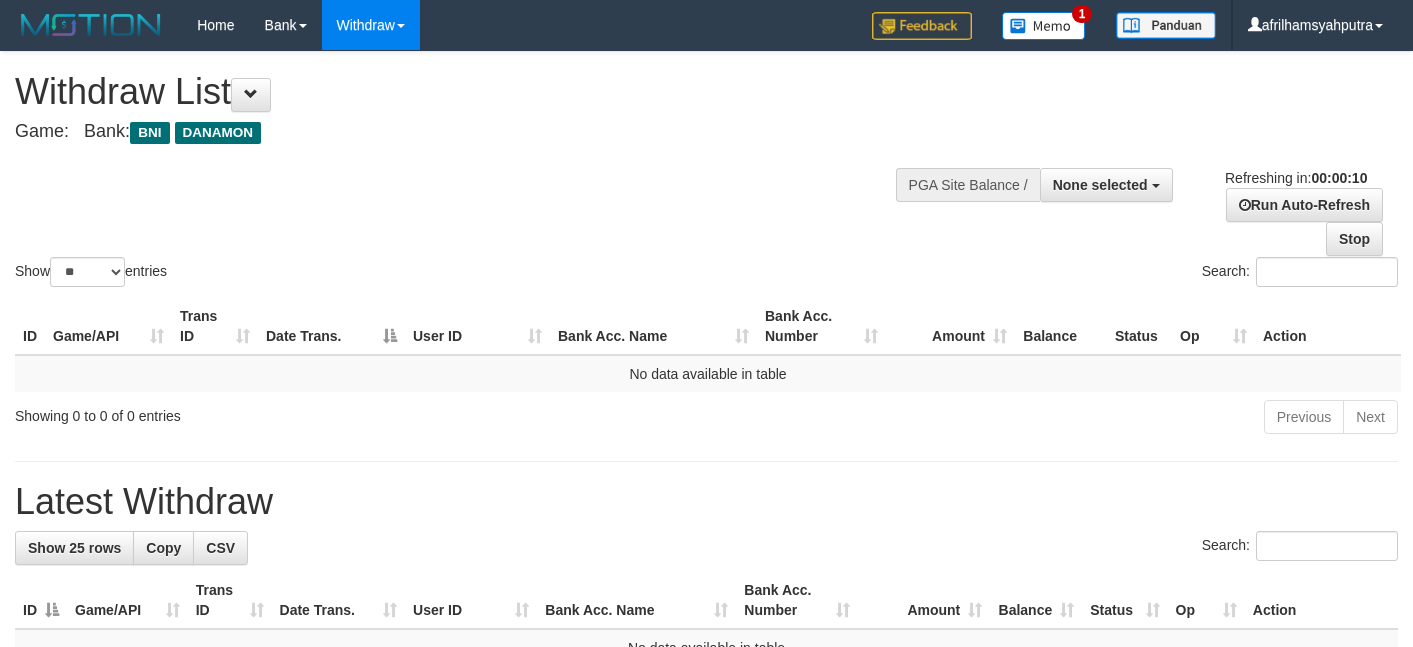 select 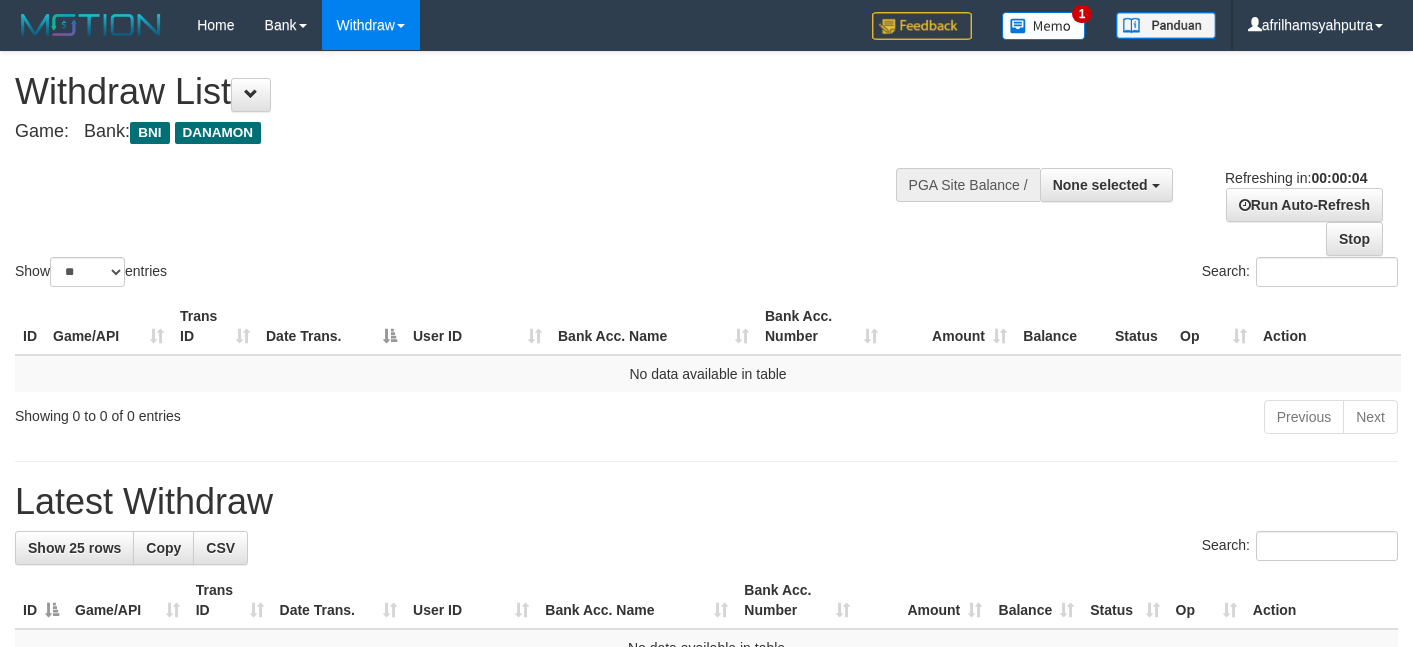 scroll, scrollTop: 0, scrollLeft: 0, axis: both 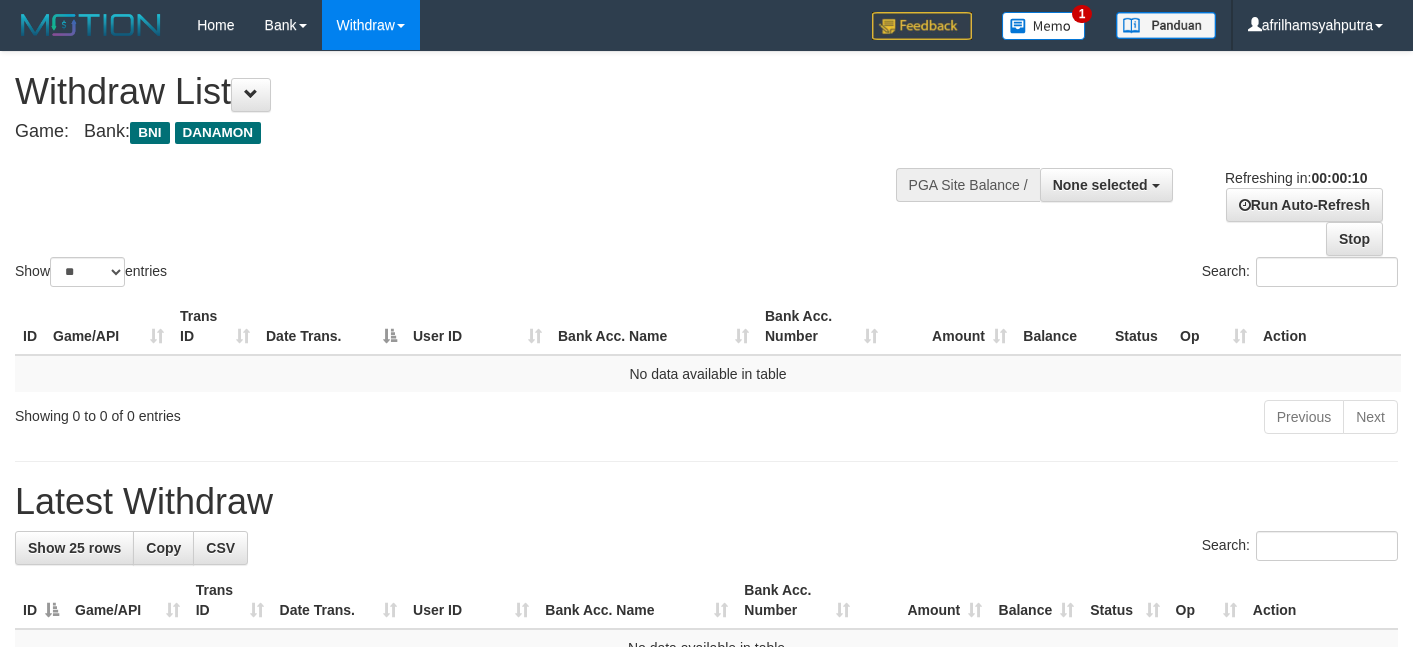 select 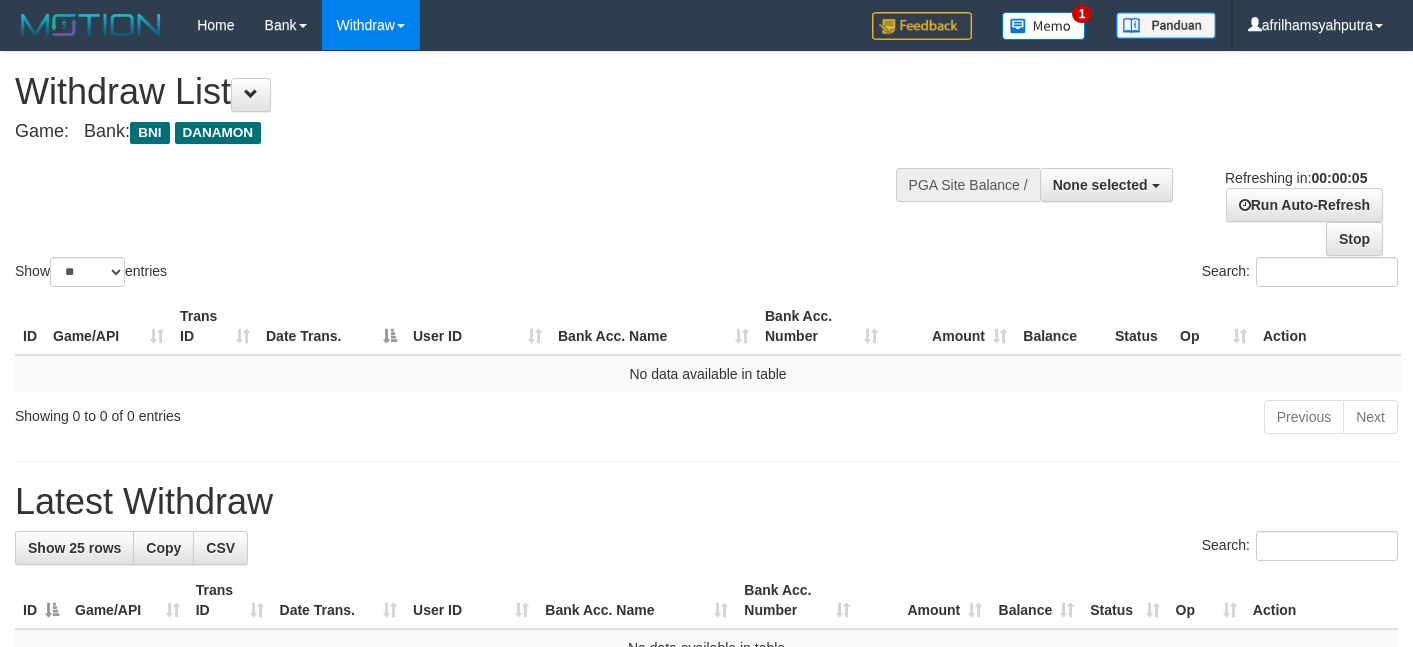 scroll, scrollTop: 0, scrollLeft: 0, axis: both 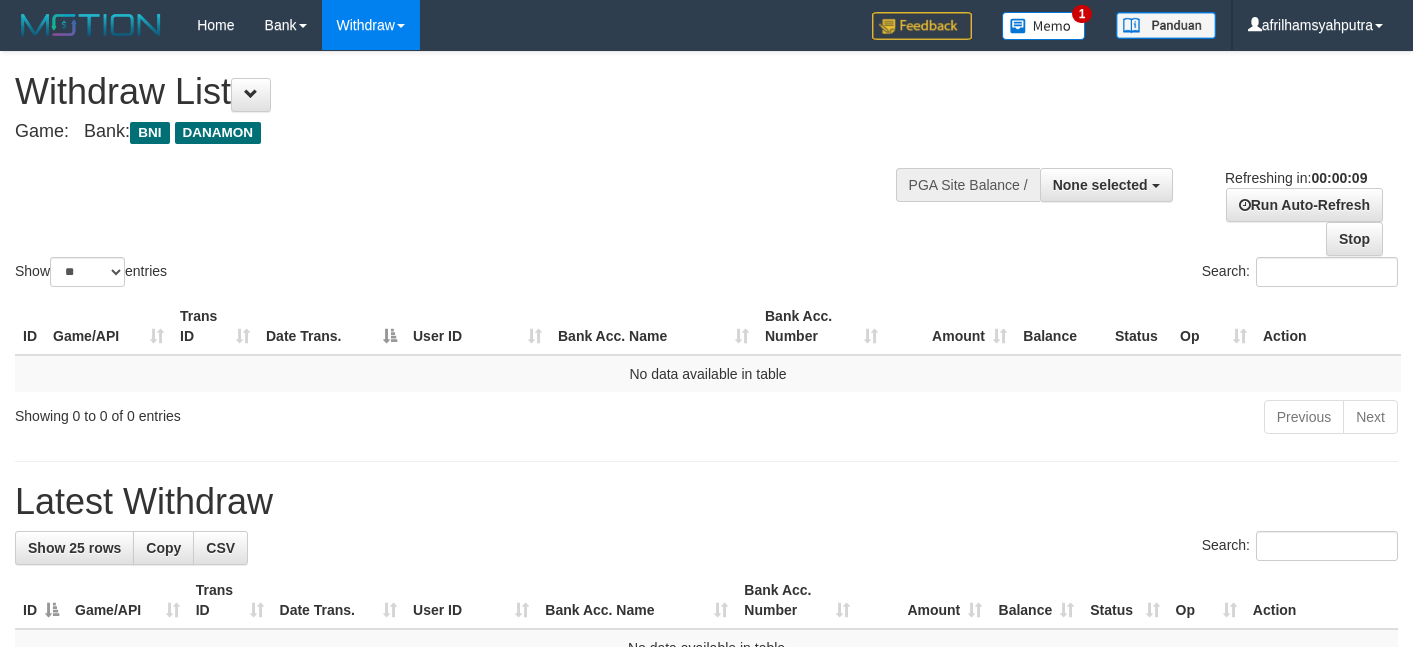 select 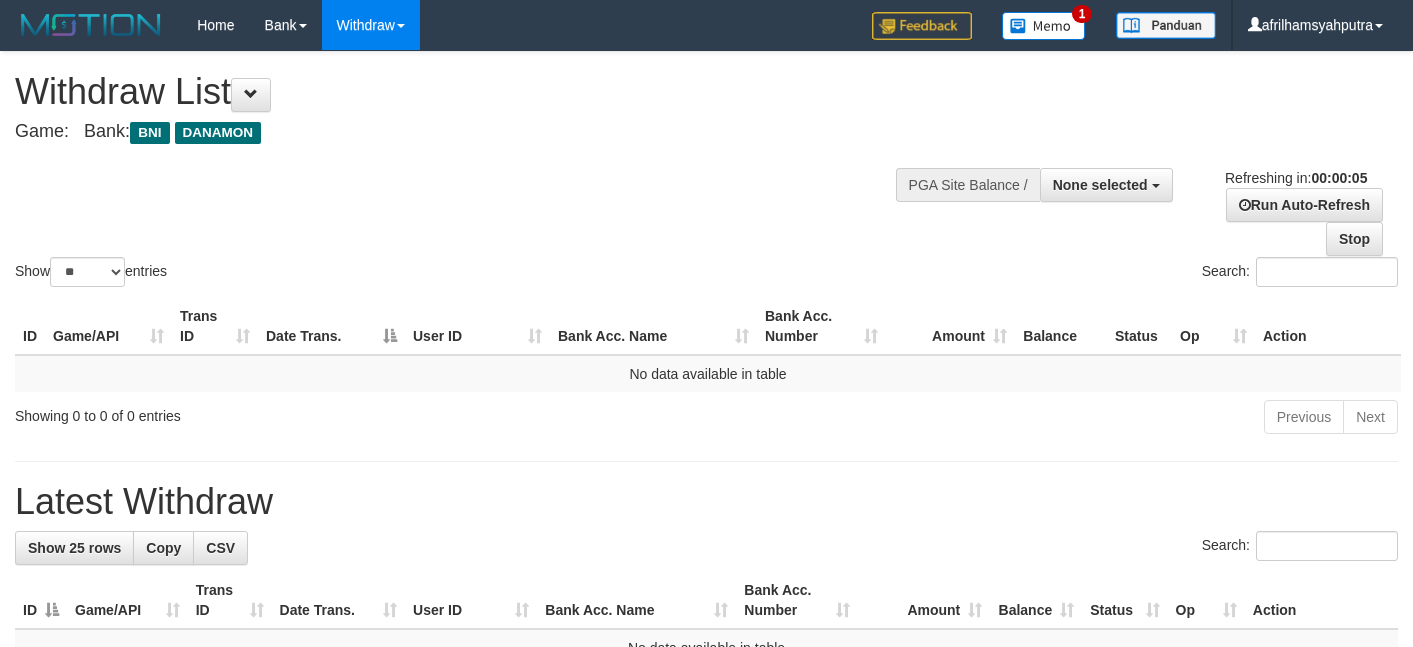 scroll, scrollTop: 0, scrollLeft: 0, axis: both 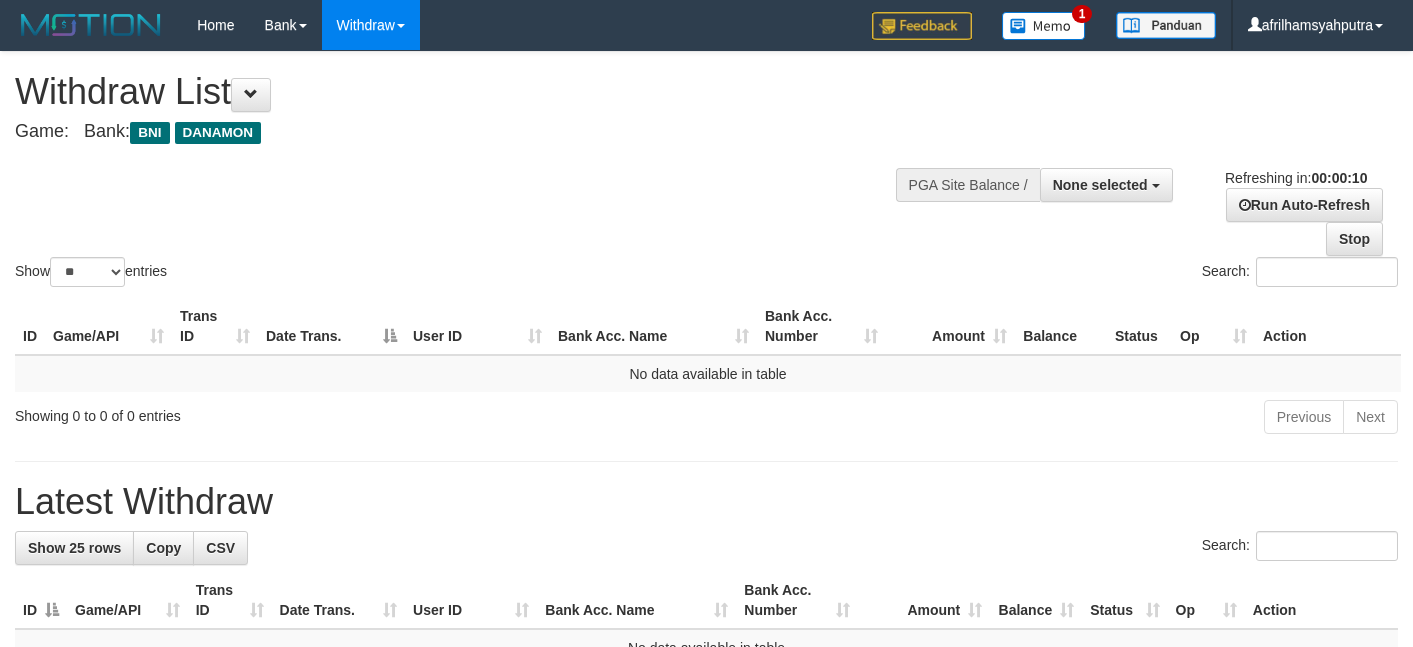 select 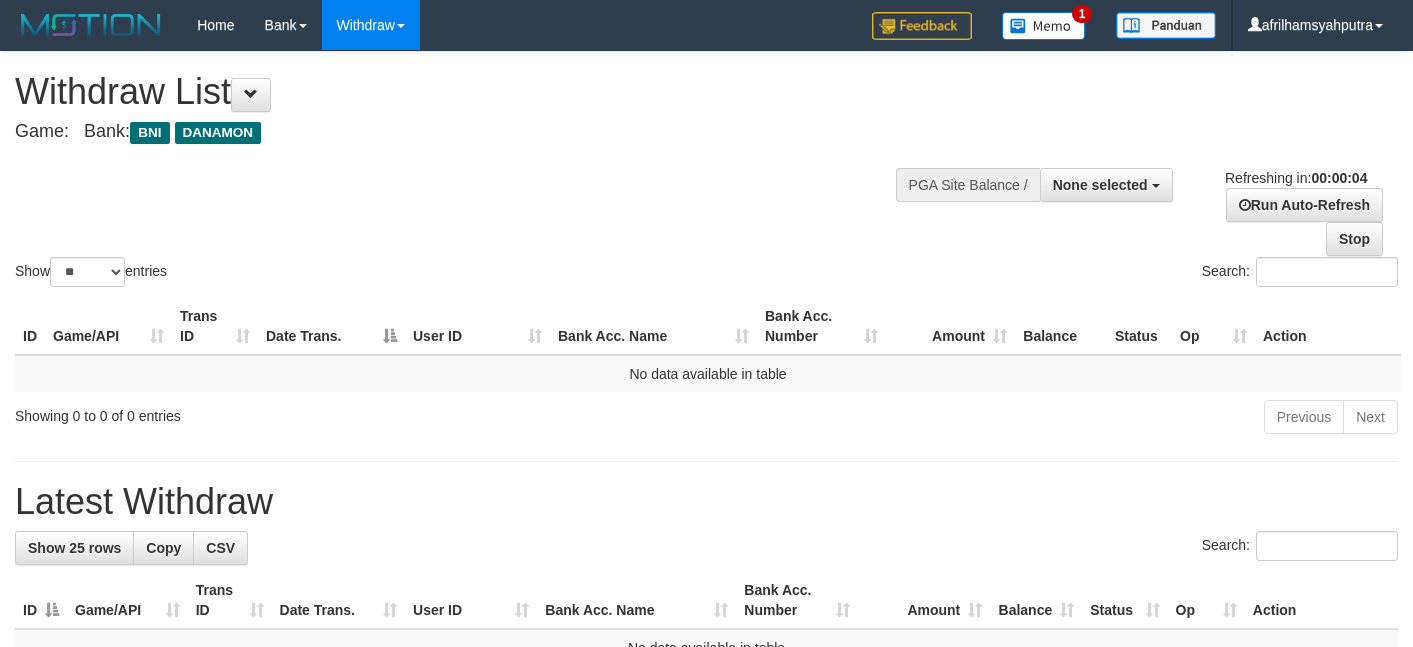 scroll, scrollTop: 0, scrollLeft: 0, axis: both 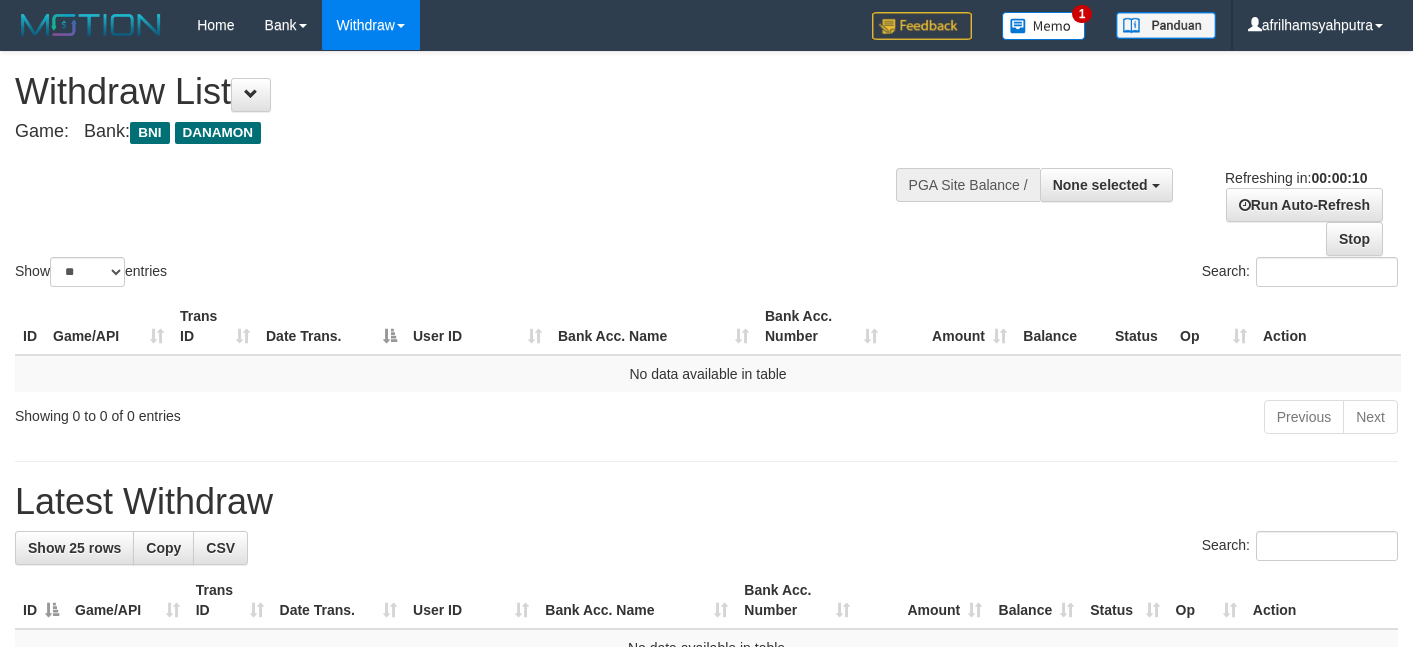 select 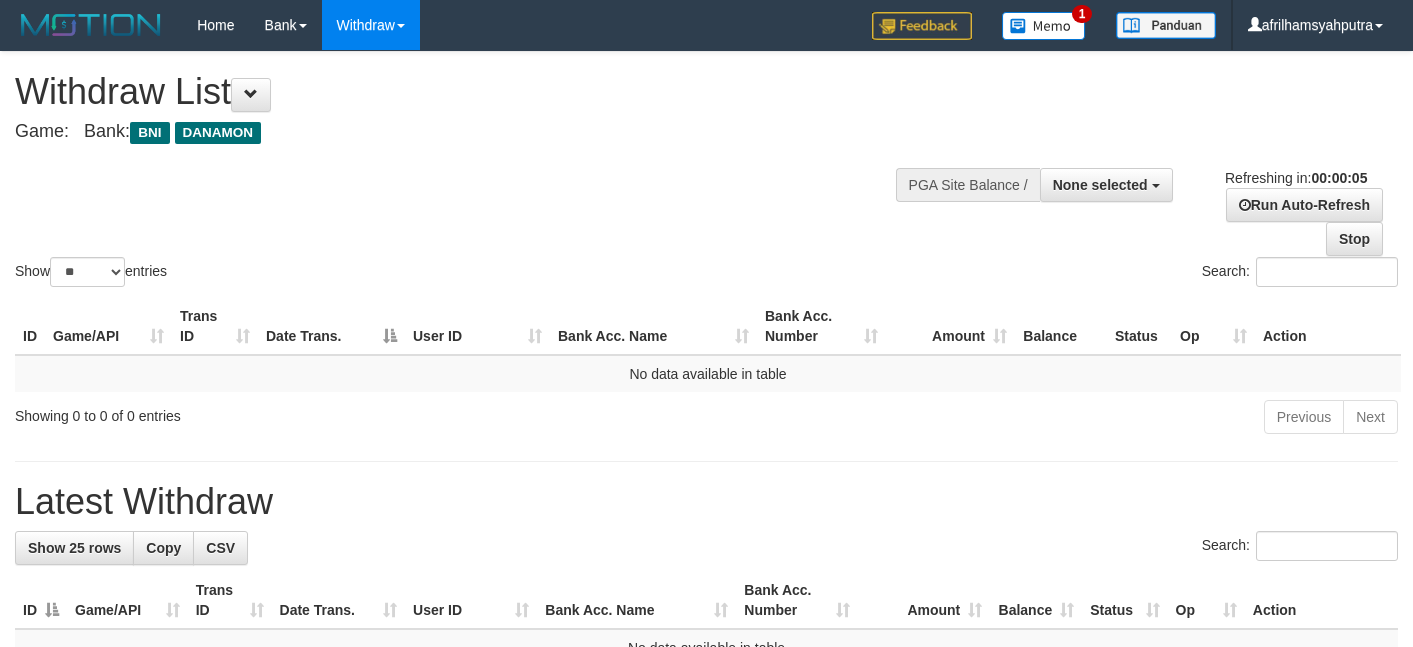 scroll, scrollTop: 0, scrollLeft: 0, axis: both 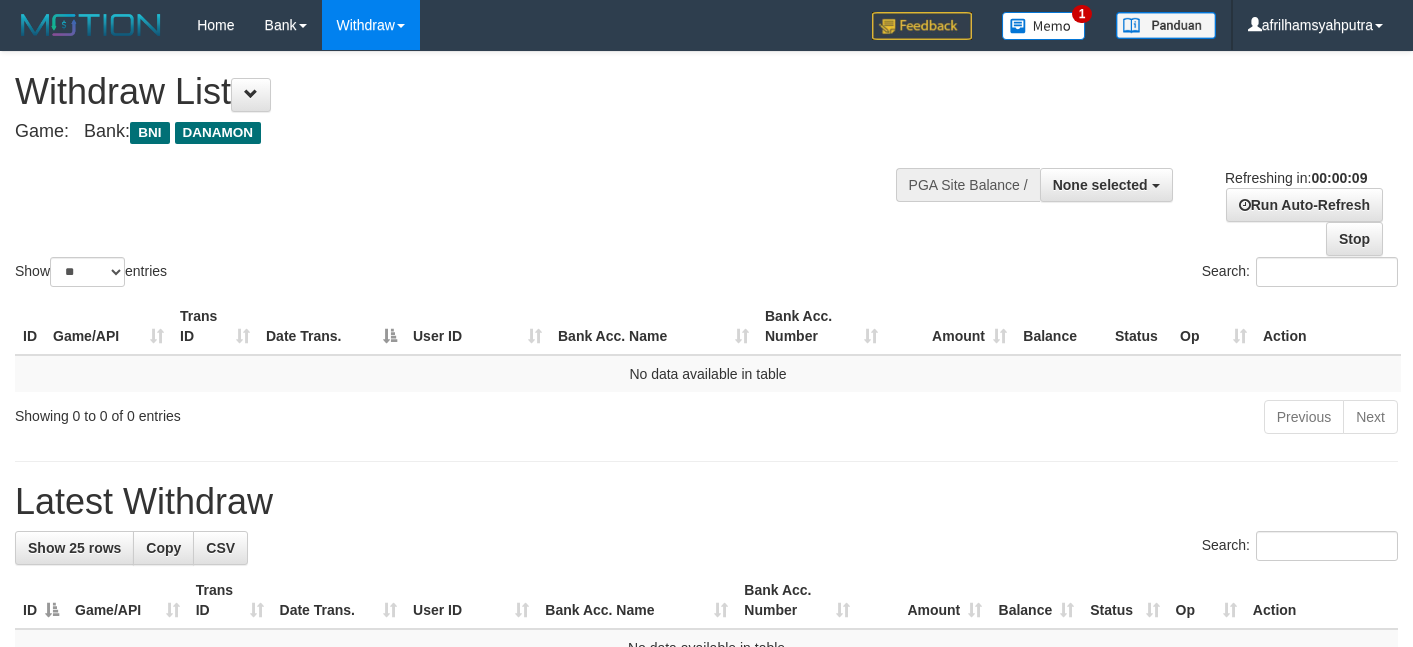 select 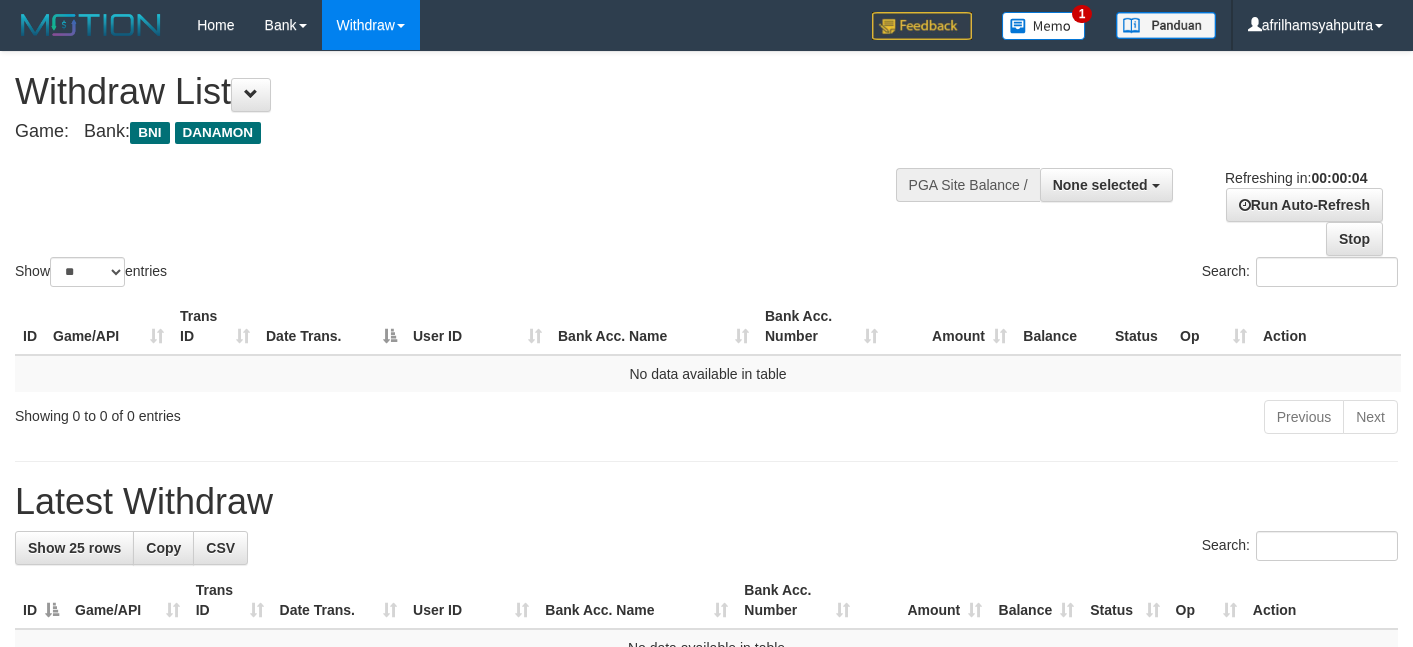 scroll, scrollTop: 0, scrollLeft: 0, axis: both 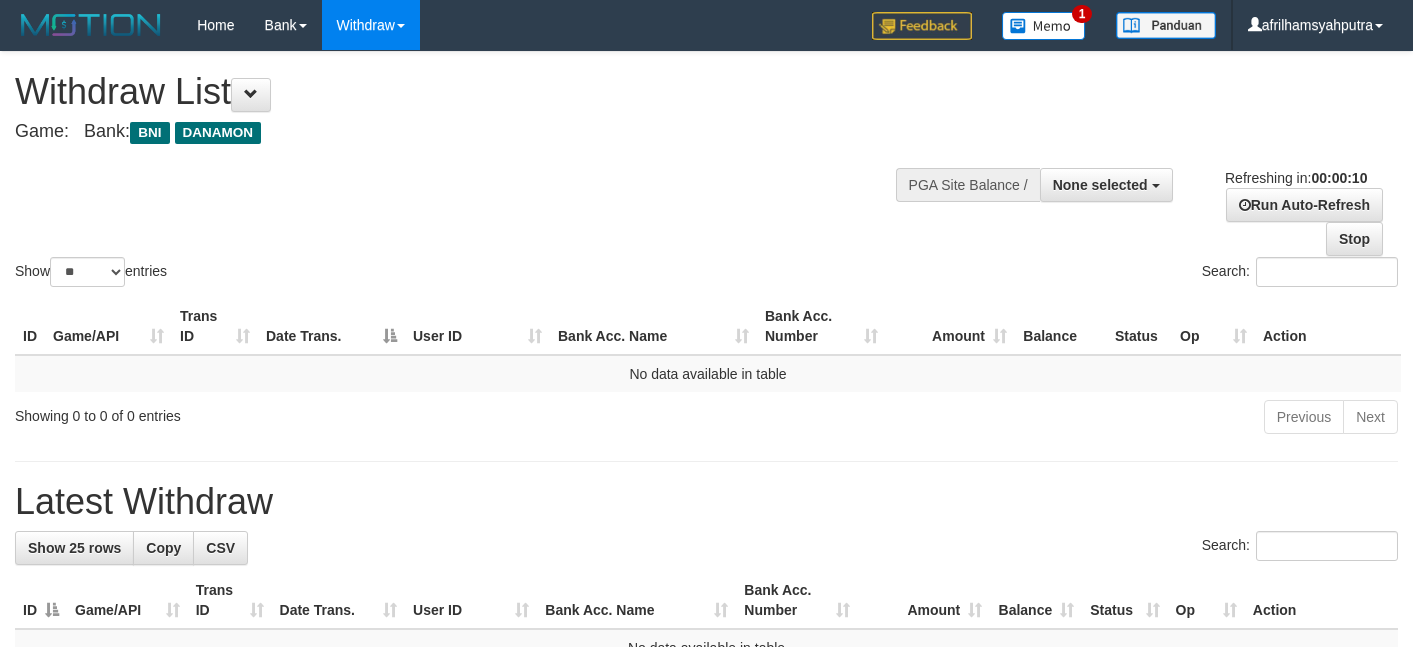select 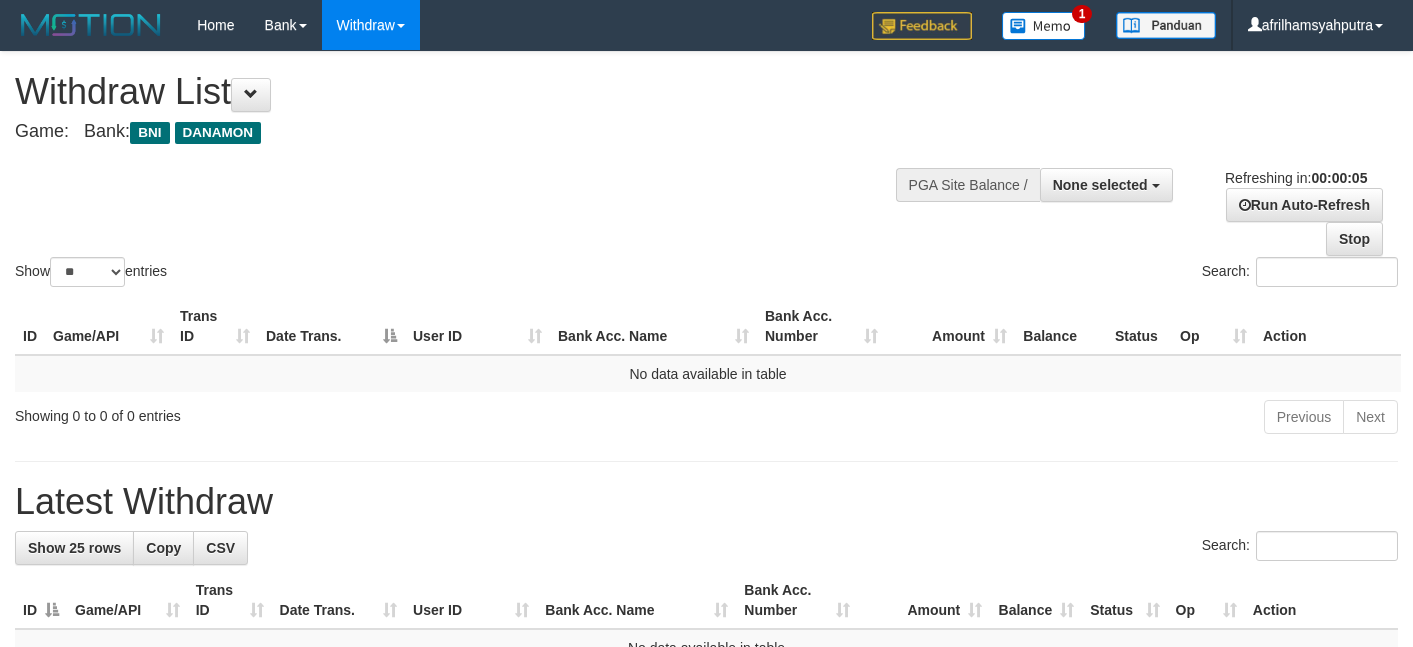 scroll, scrollTop: 0, scrollLeft: 0, axis: both 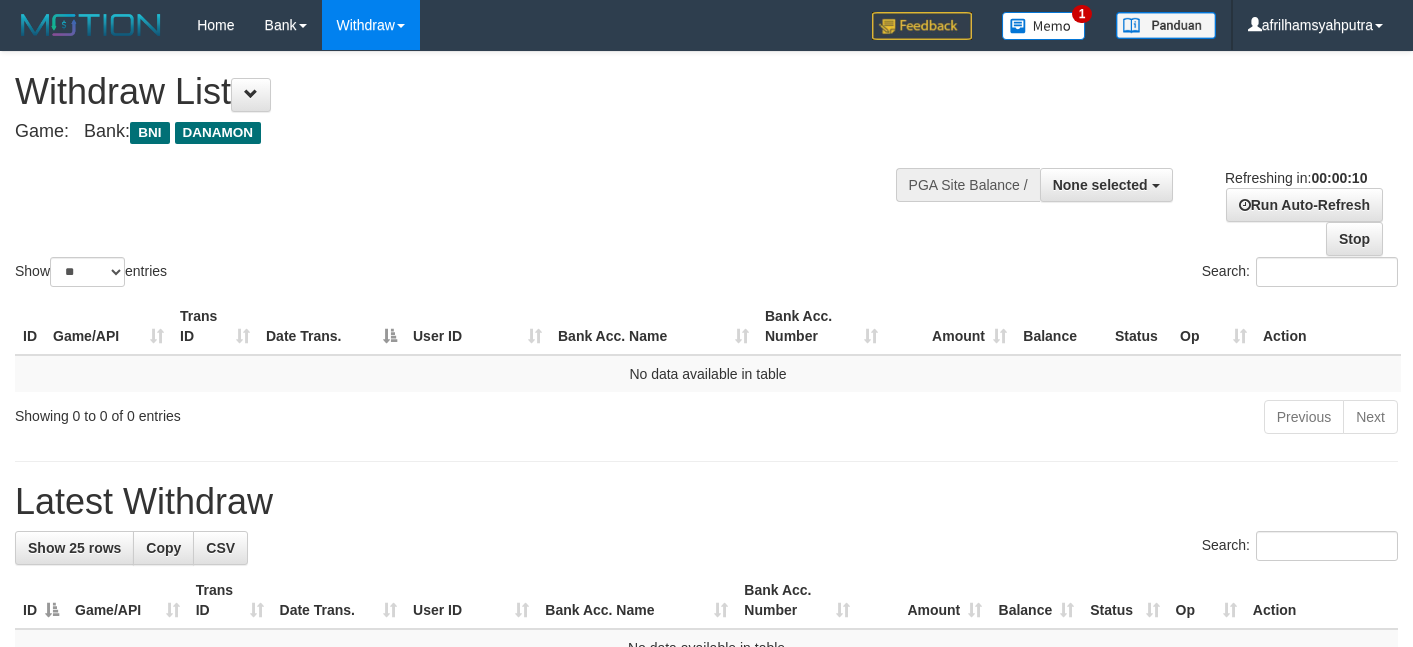 select 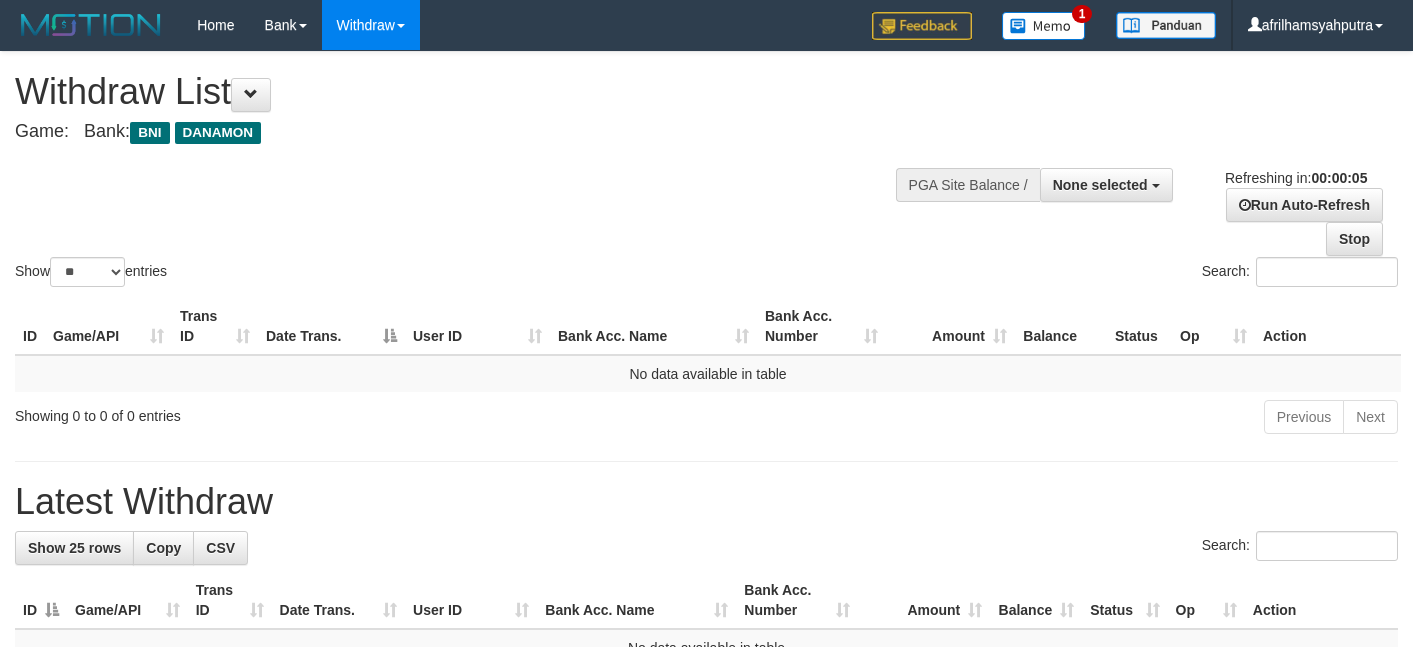 scroll, scrollTop: 0, scrollLeft: 0, axis: both 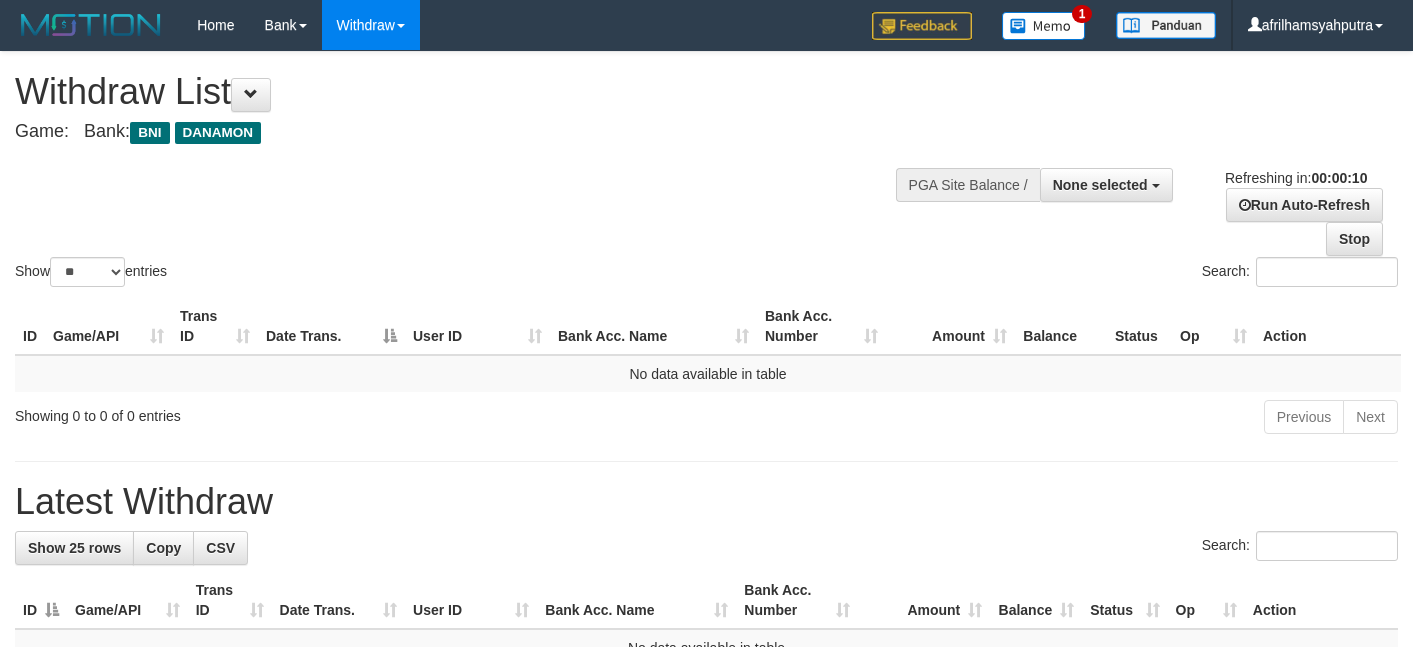 select 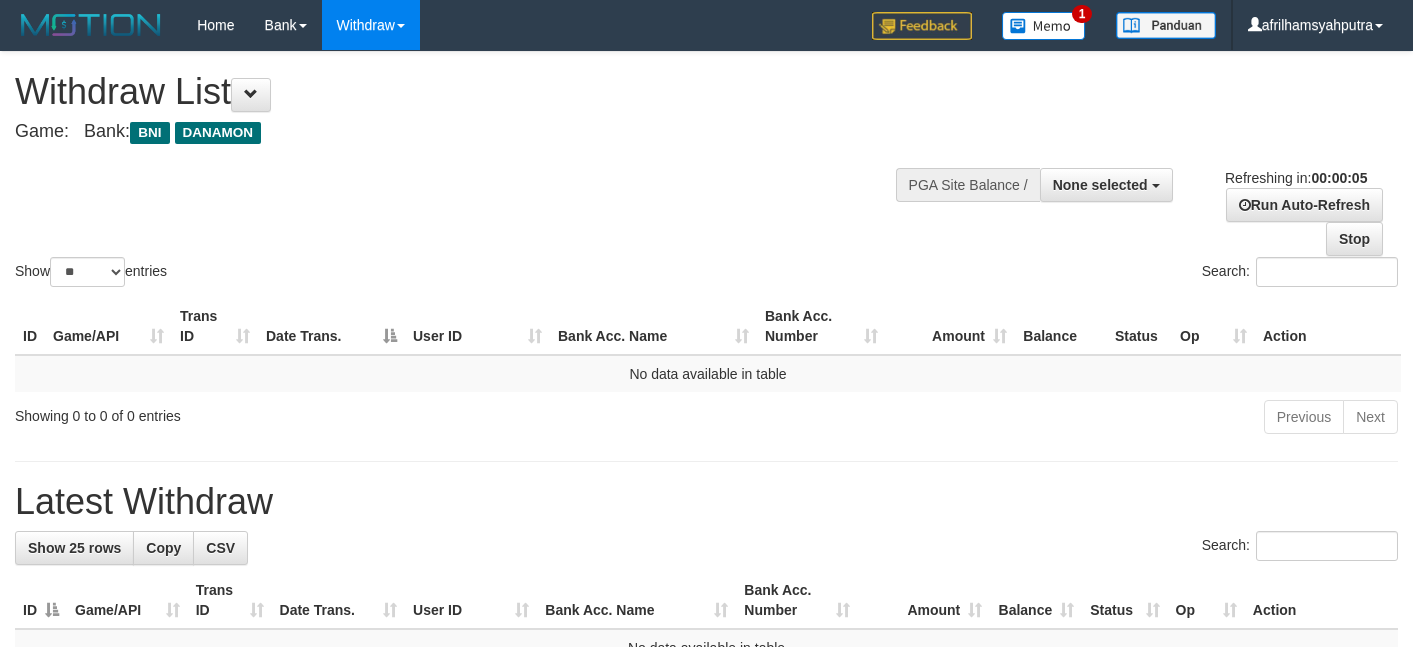 scroll, scrollTop: 0, scrollLeft: 0, axis: both 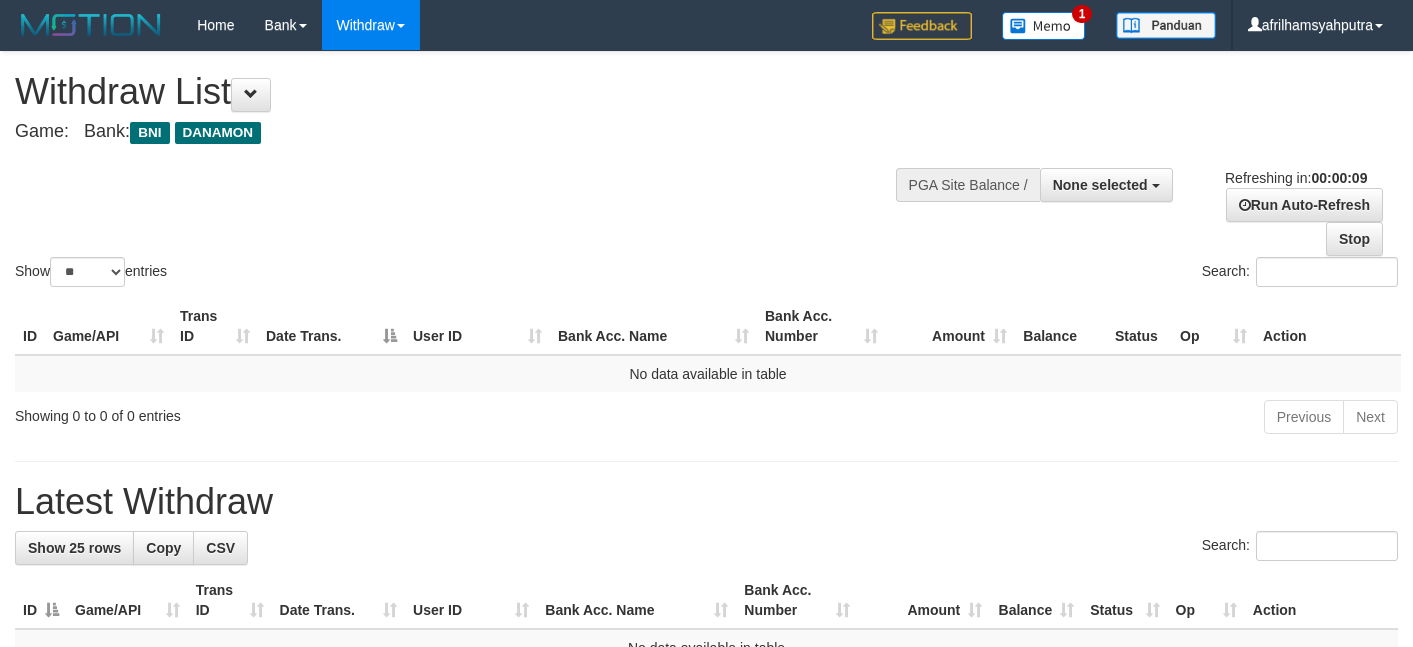 select 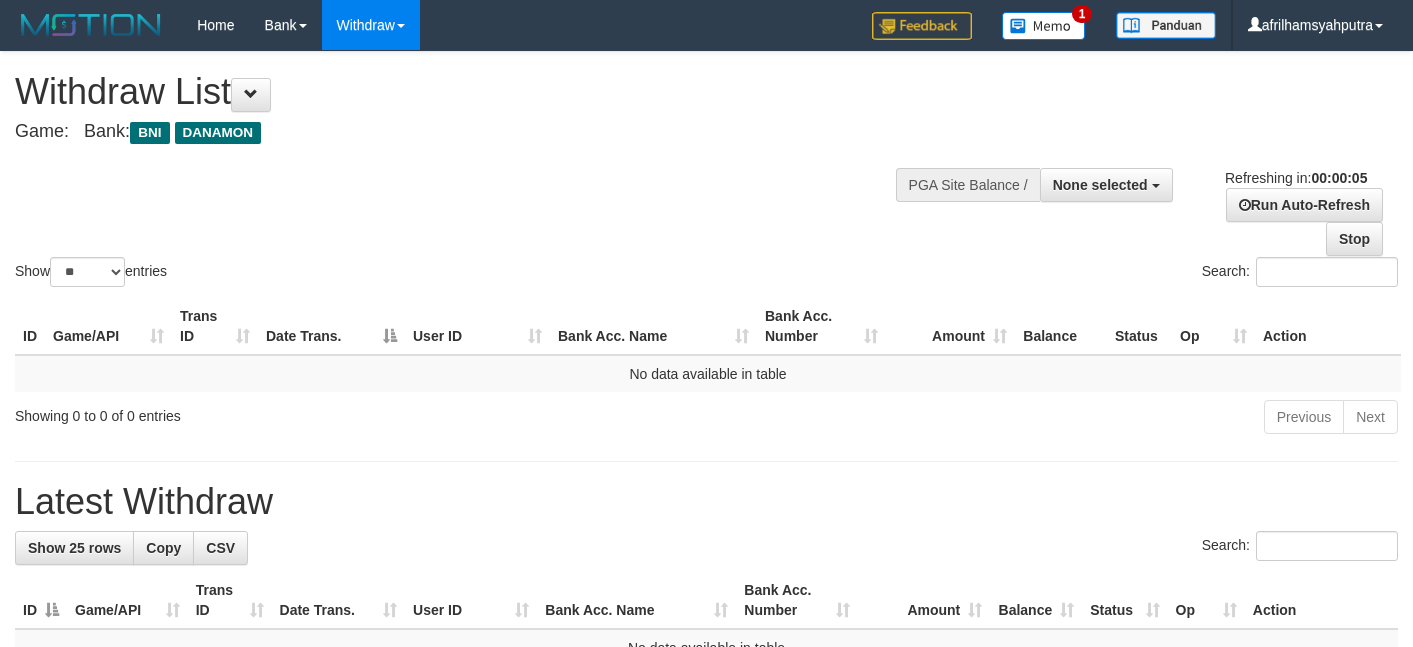 scroll, scrollTop: 0, scrollLeft: 0, axis: both 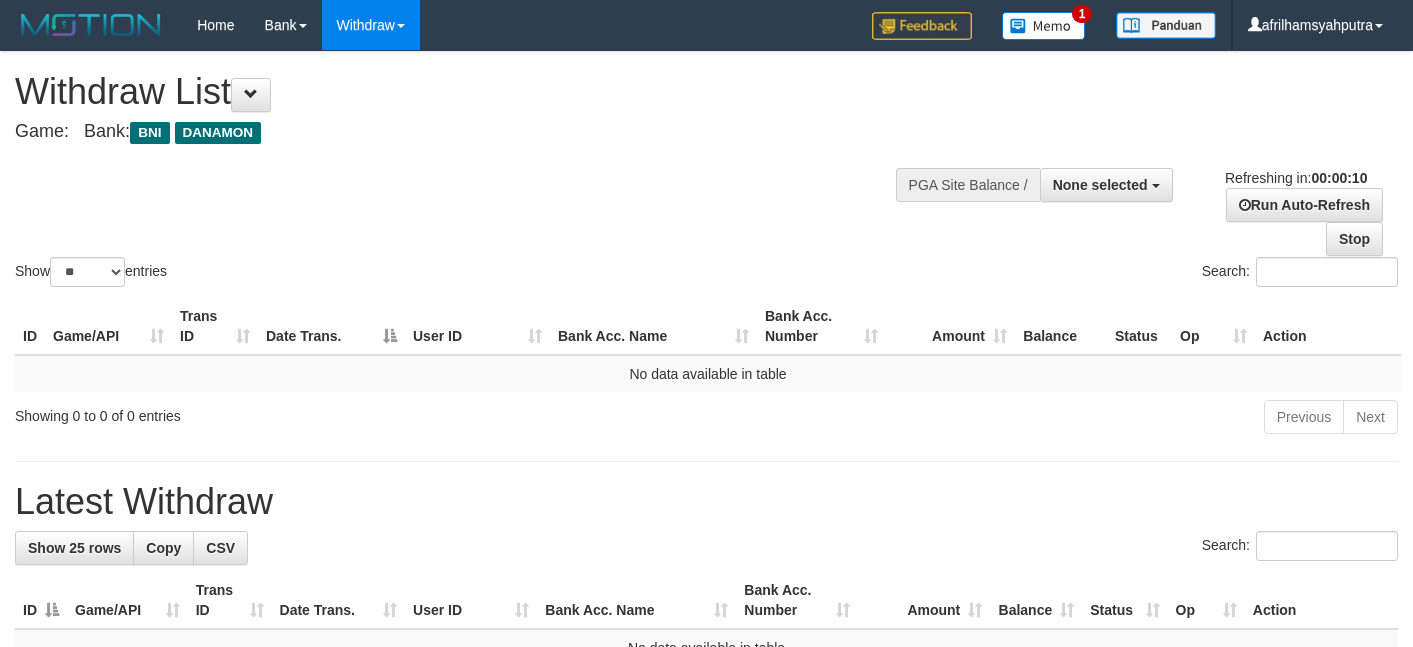 select 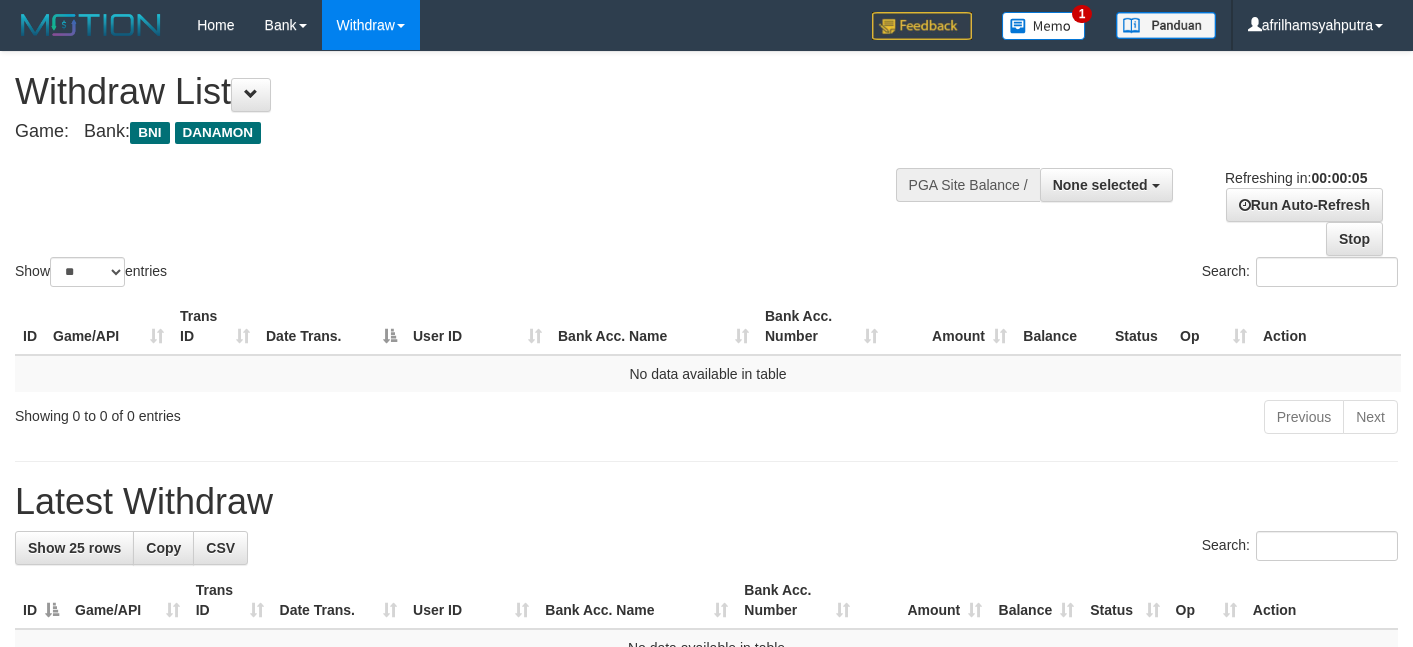 scroll, scrollTop: 0, scrollLeft: 0, axis: both 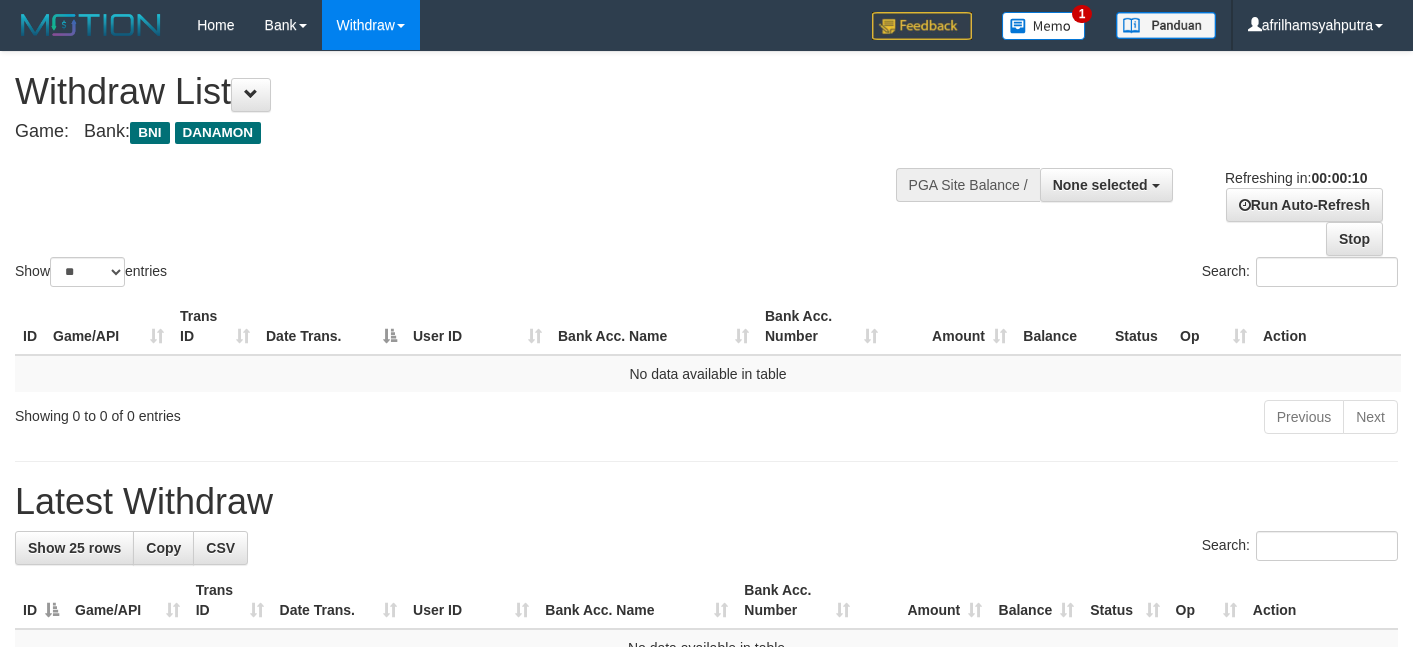 select 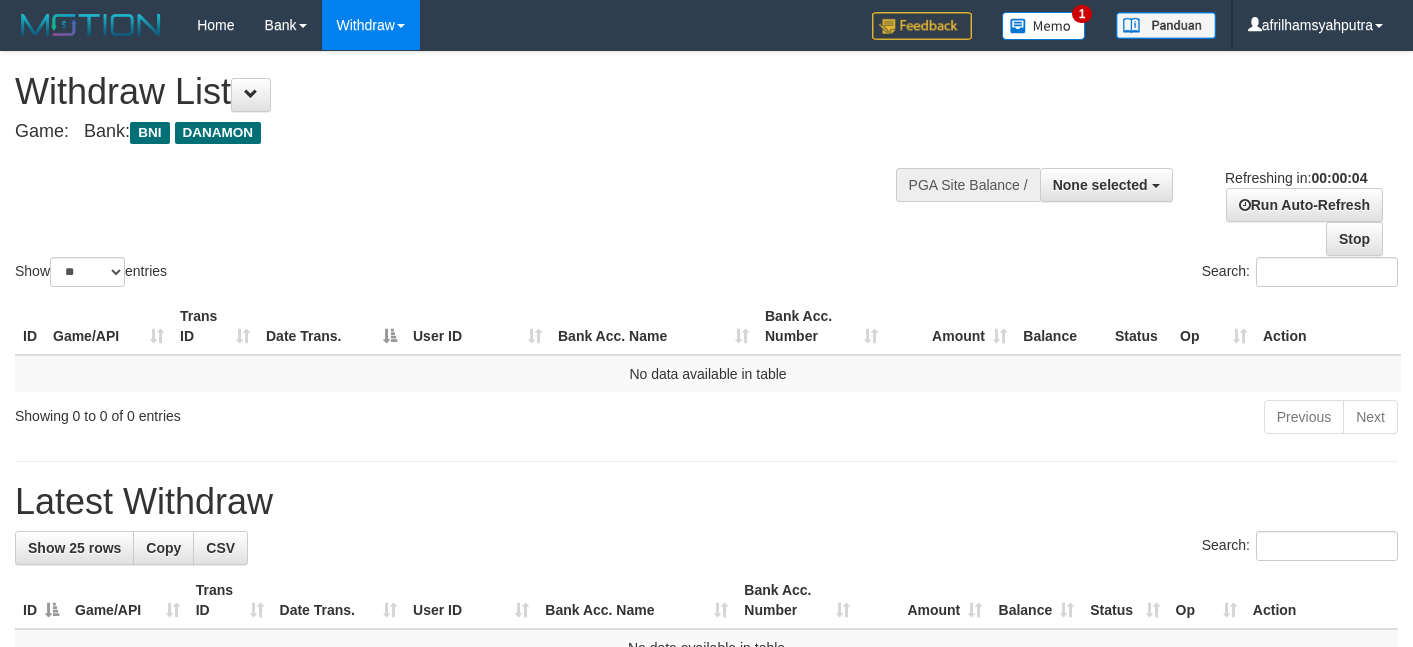 scroll, scrollTop: 0, scrollLeft: 0, axis: both 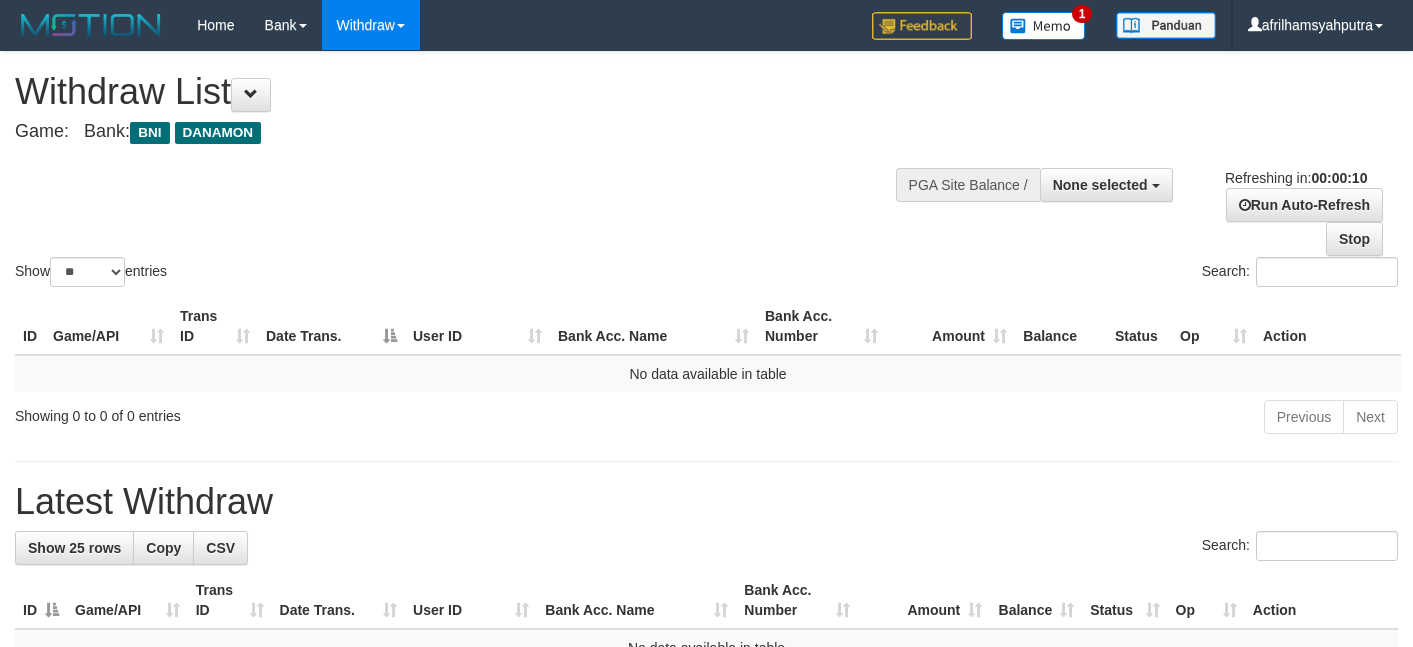 select 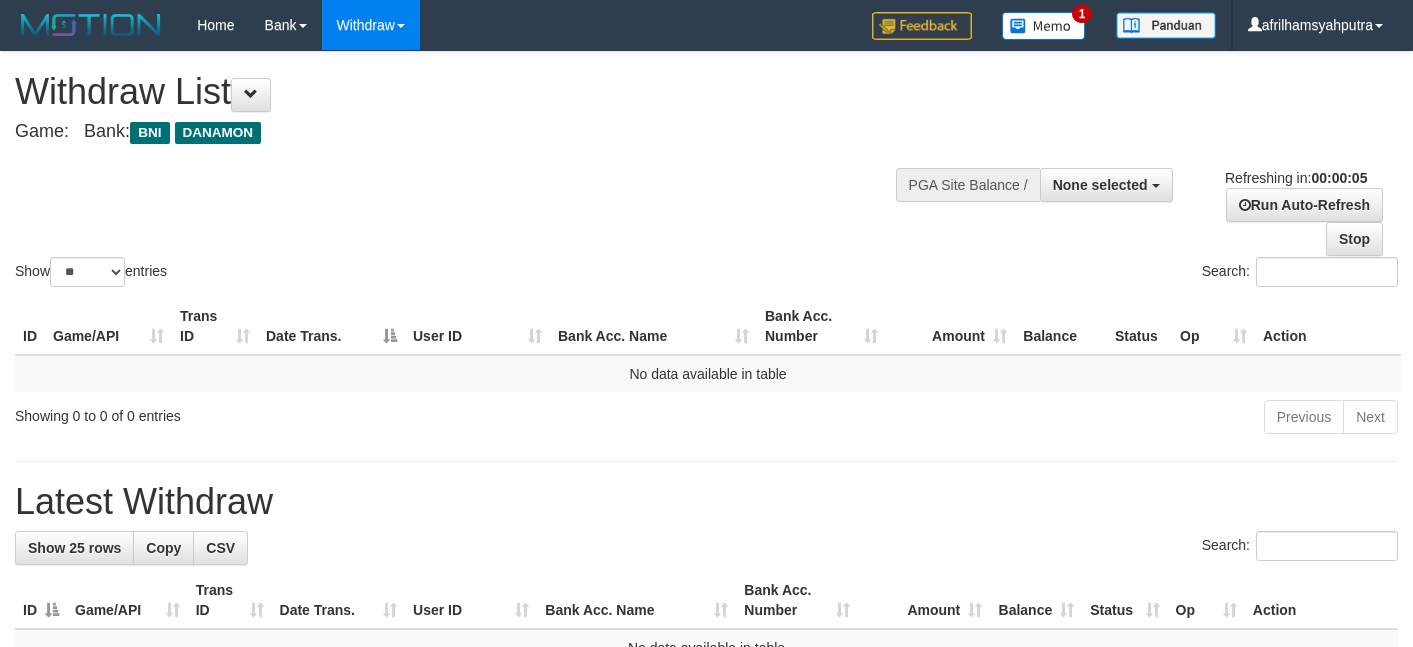 scroll, scrollTop: 0, scrollLeft: 0, axis: both 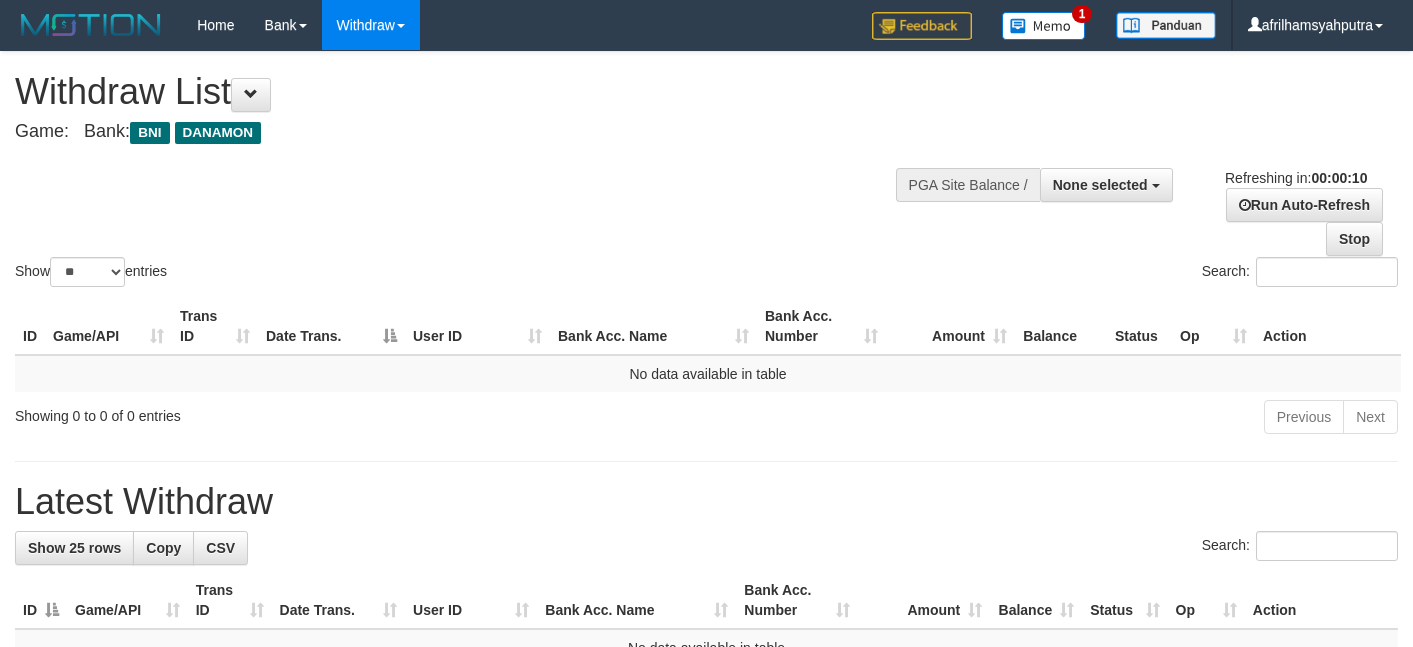select 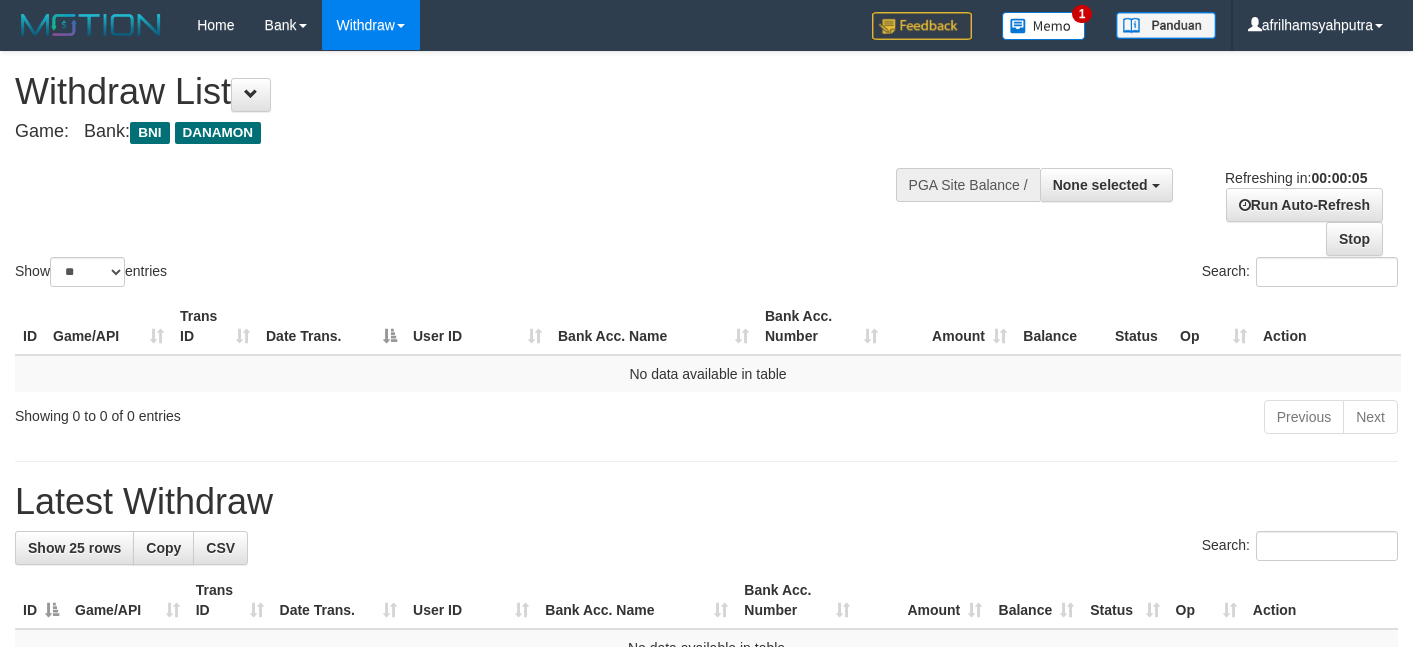 scroll, scrollTop: 0, scrollLeft: 0, axis: both 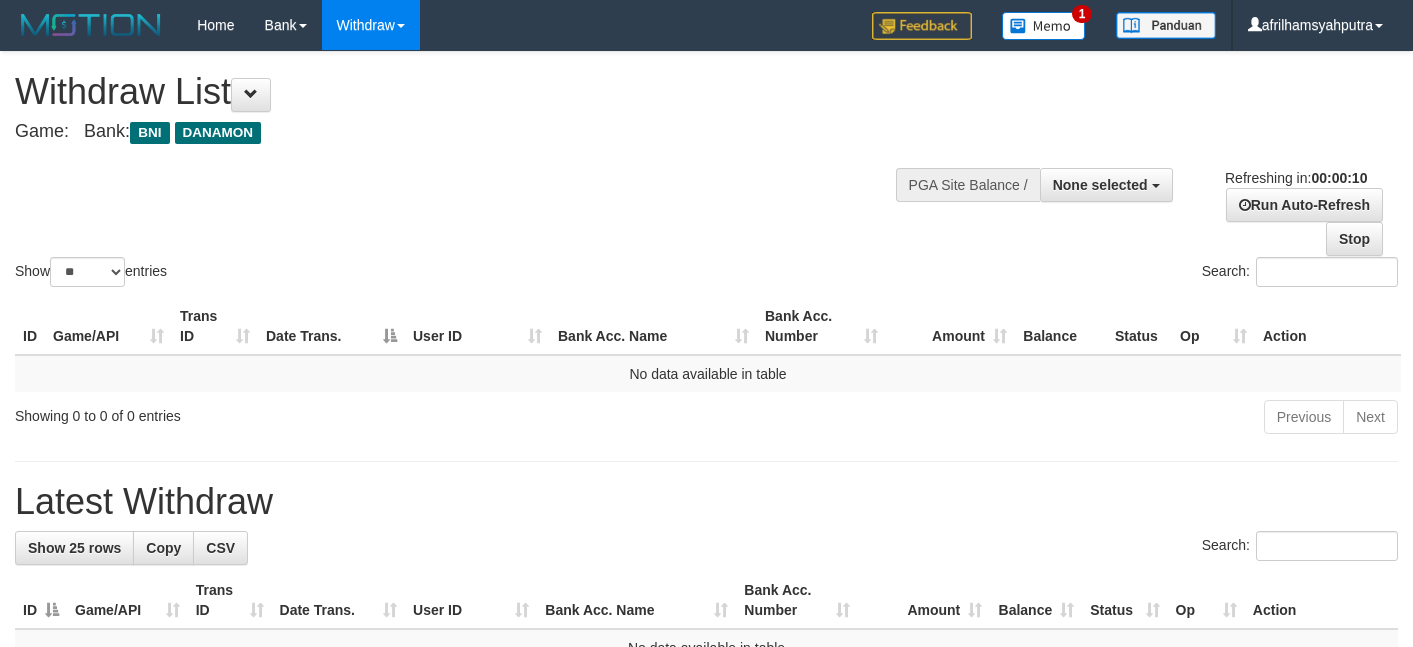 select 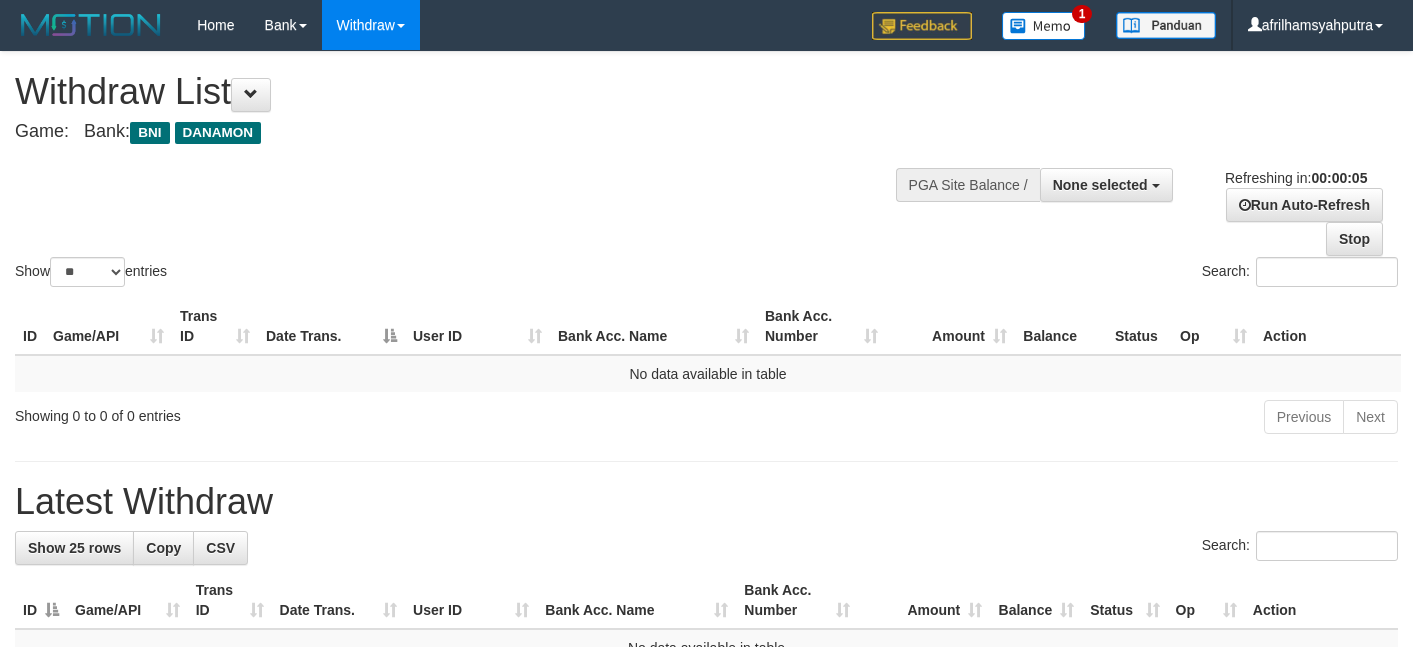 scroll, scrollTop: 0, scrollLeft: 0, axis: both 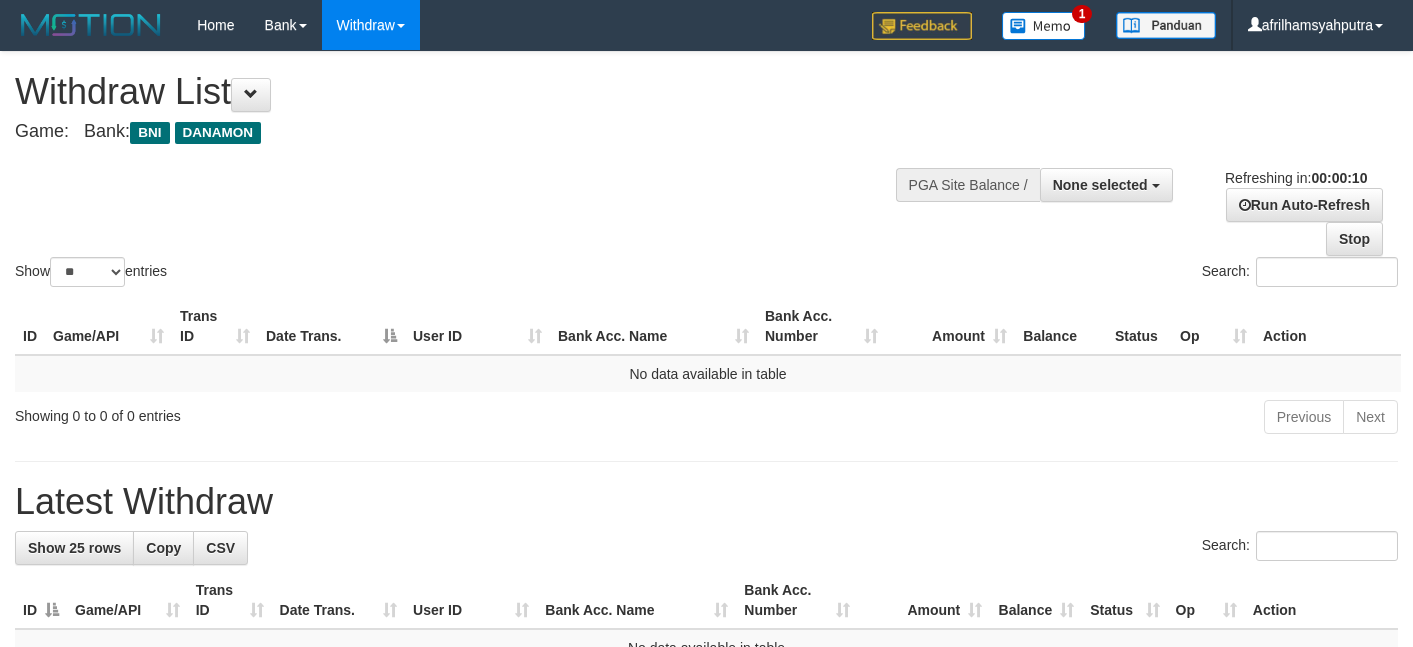 select 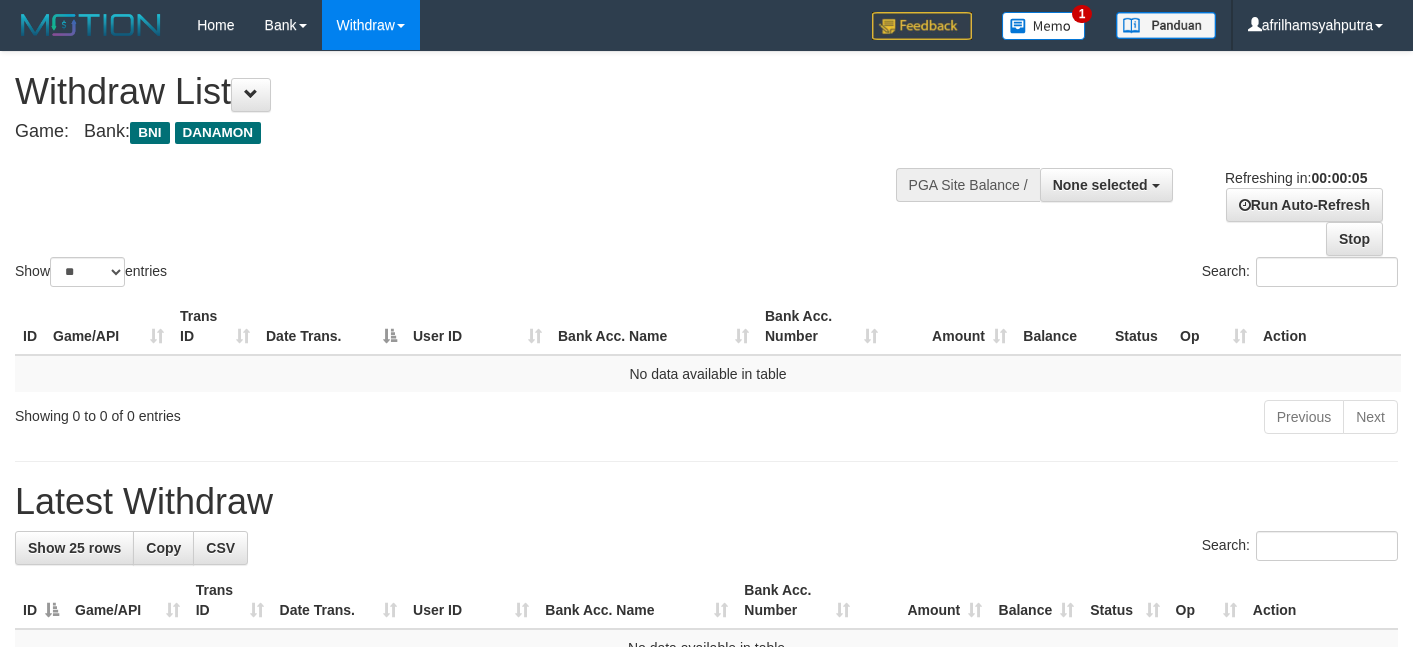 scroll, scrollTop: 0, scrollLeft: 0, axis: both 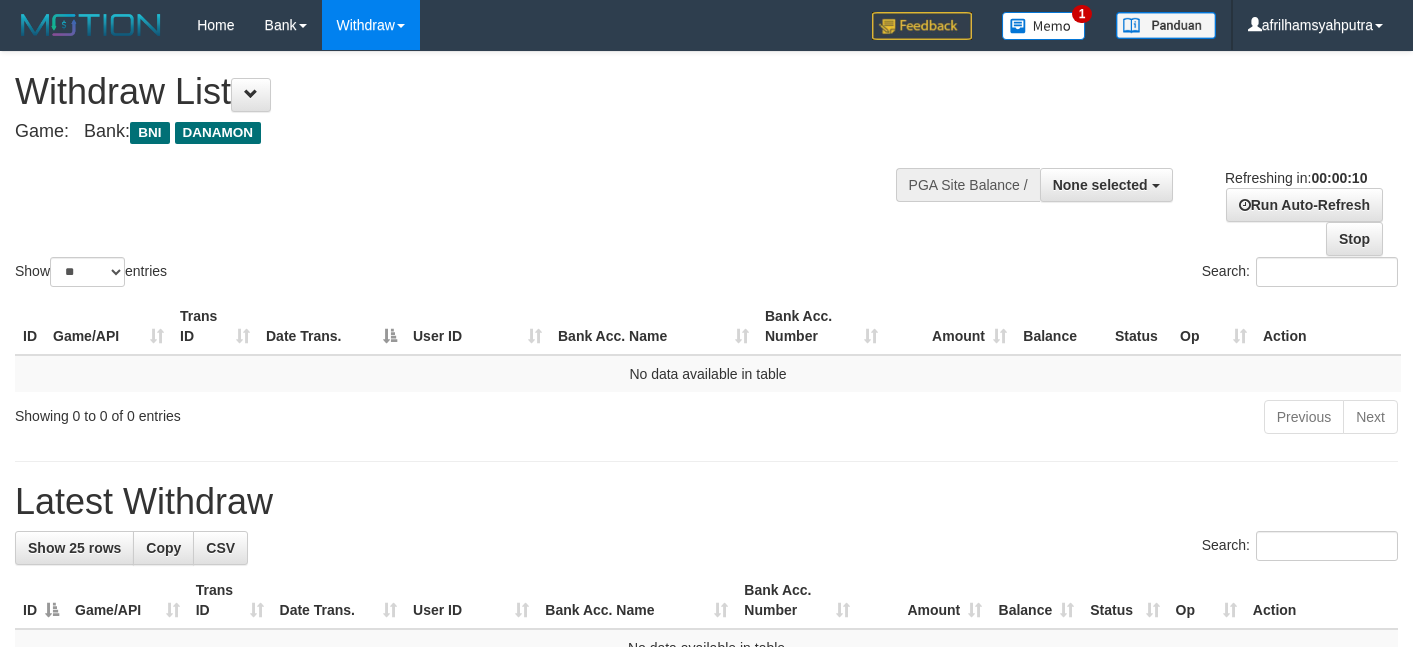 select 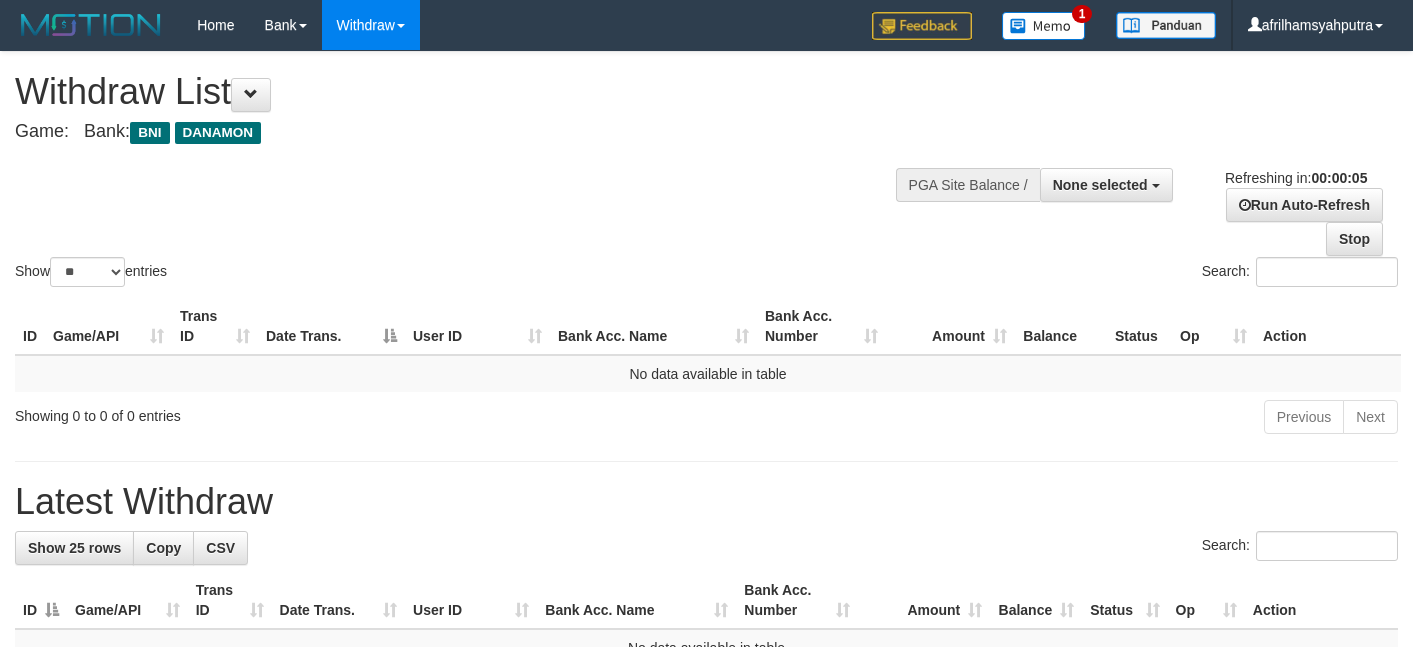 scroll, scrollTop: 0, scrollLeft: 0, axis: both 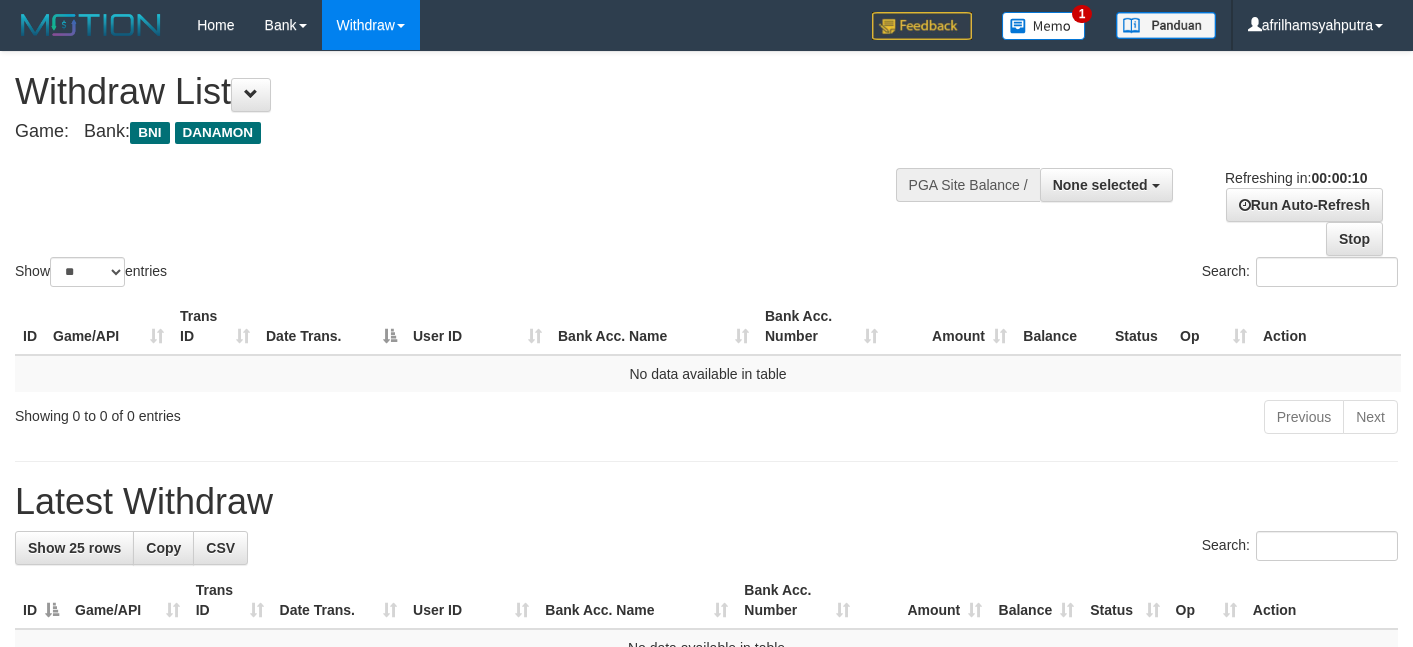 select 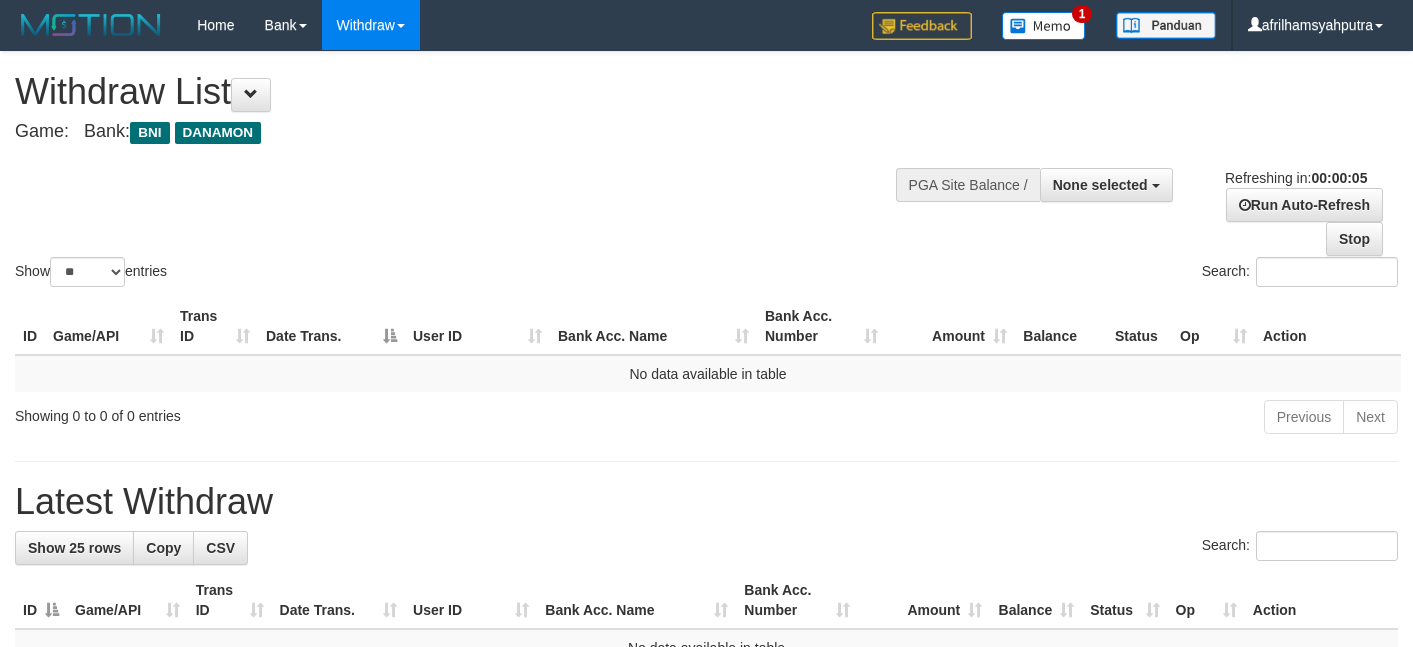 scroll, scrollTop: 0, scrollLeft: 0, axis: both 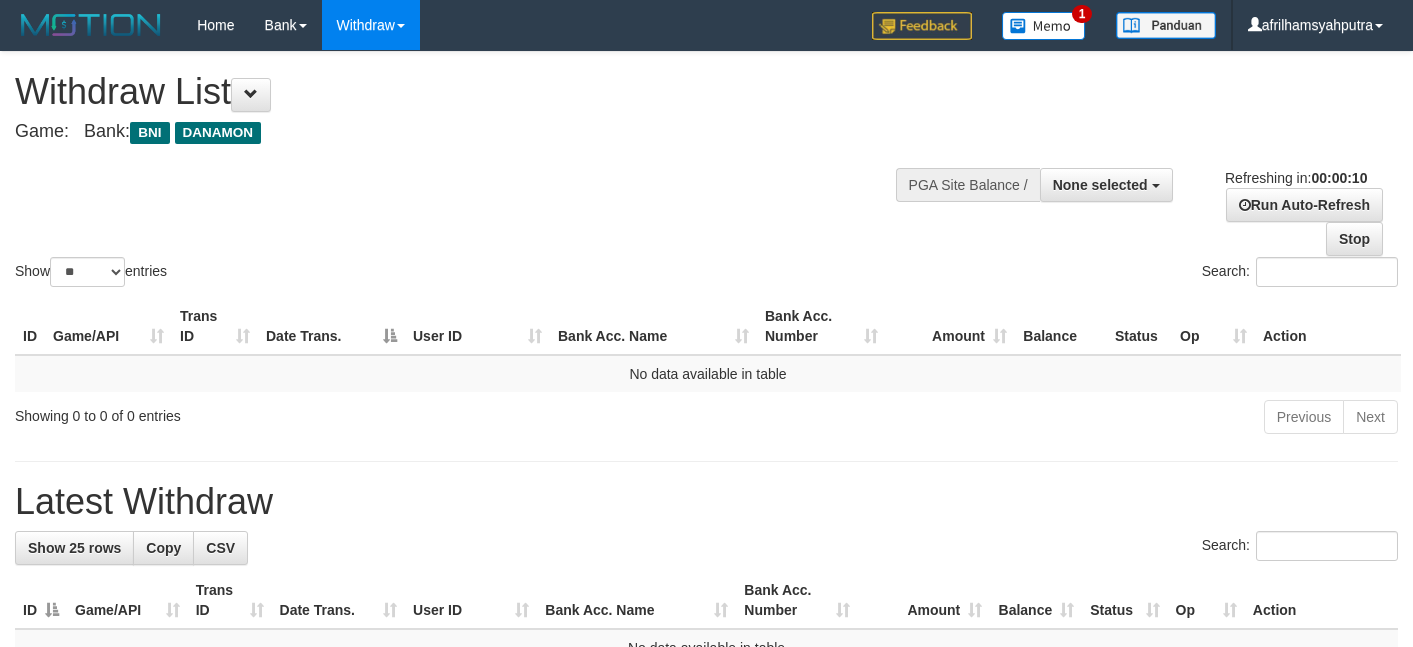select 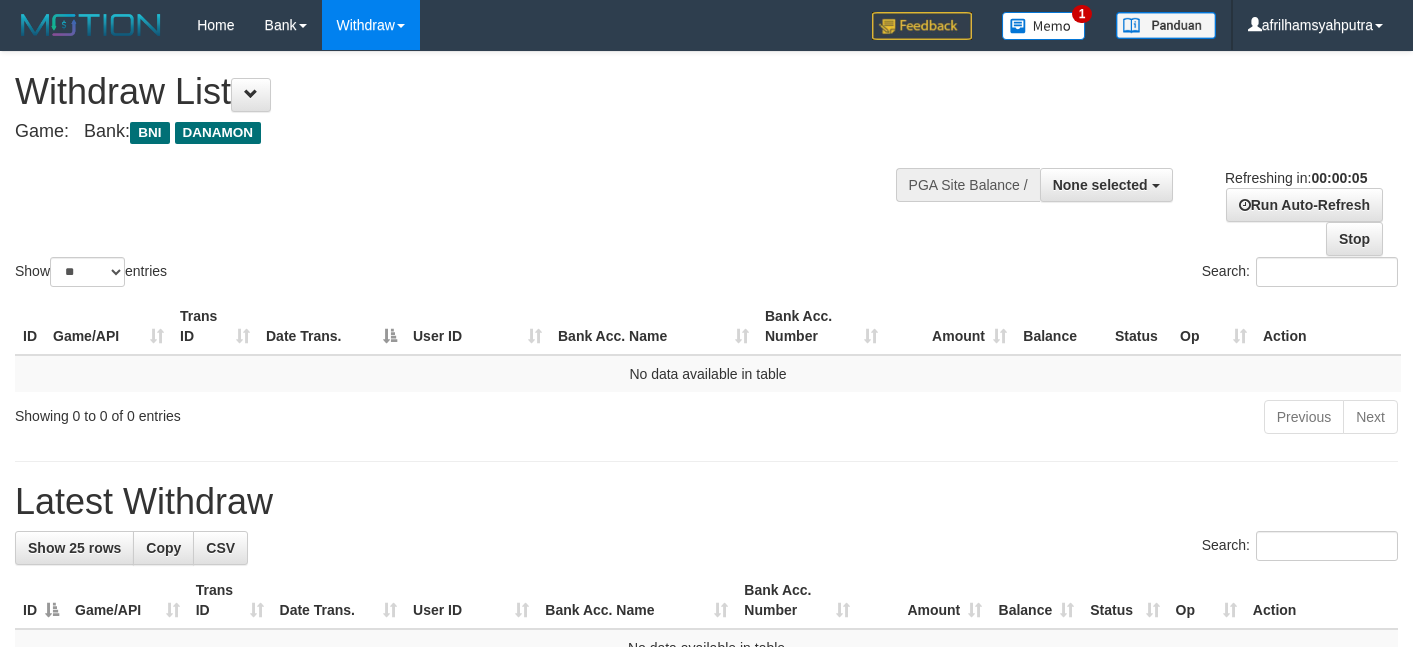 scroll, scrollTop: 0, scrollLeft: 0, axis: both 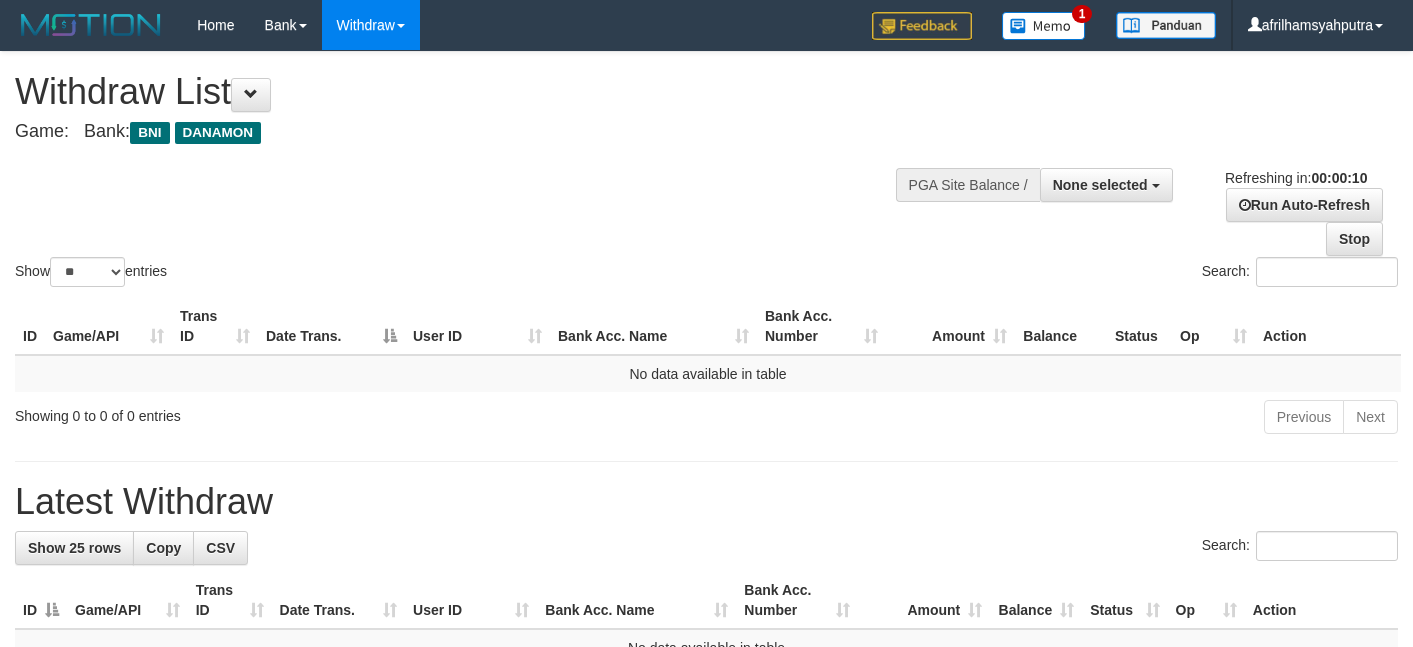 select 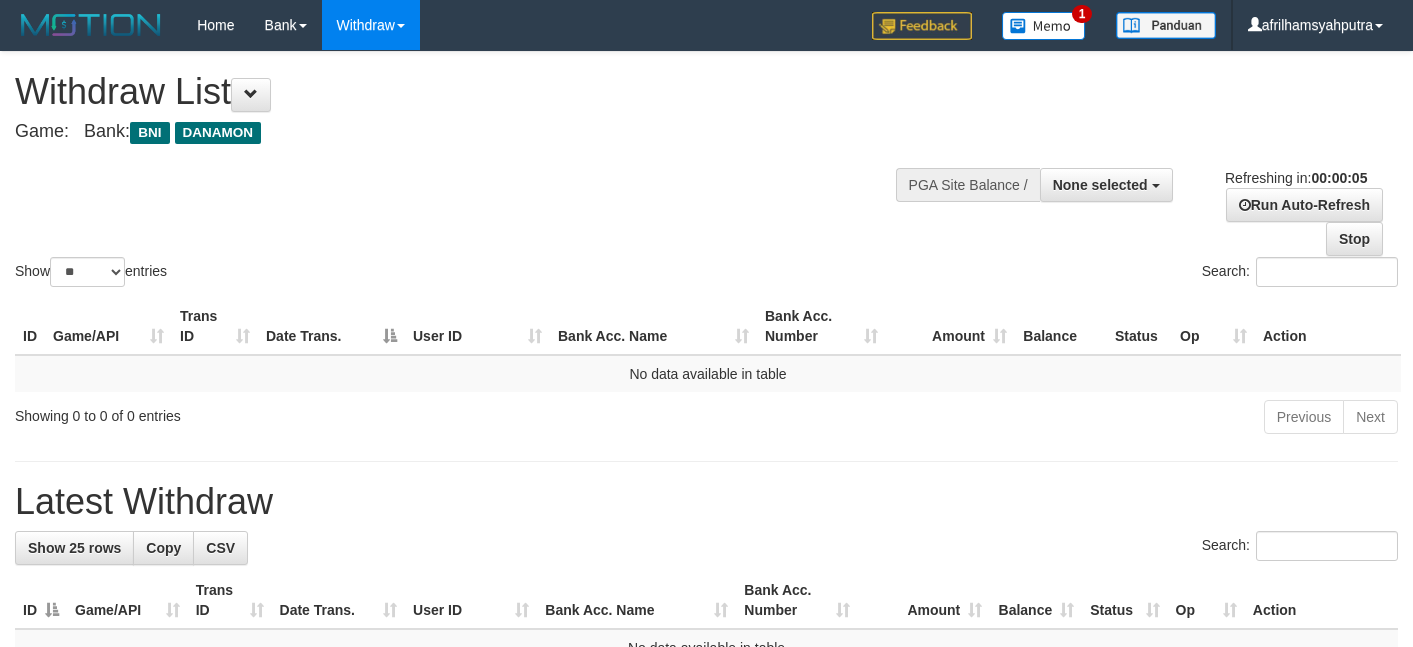 scroll, scrollTop: 0, scrollLeft: 0, axis: both 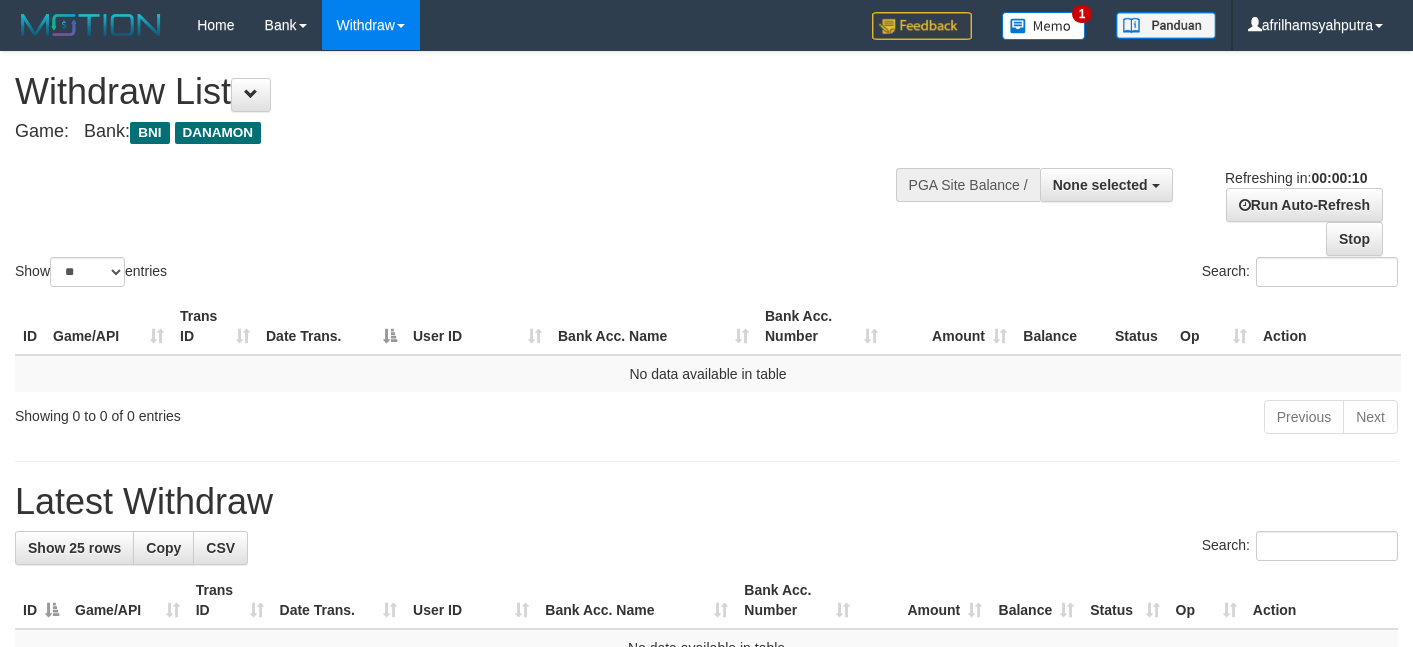 select 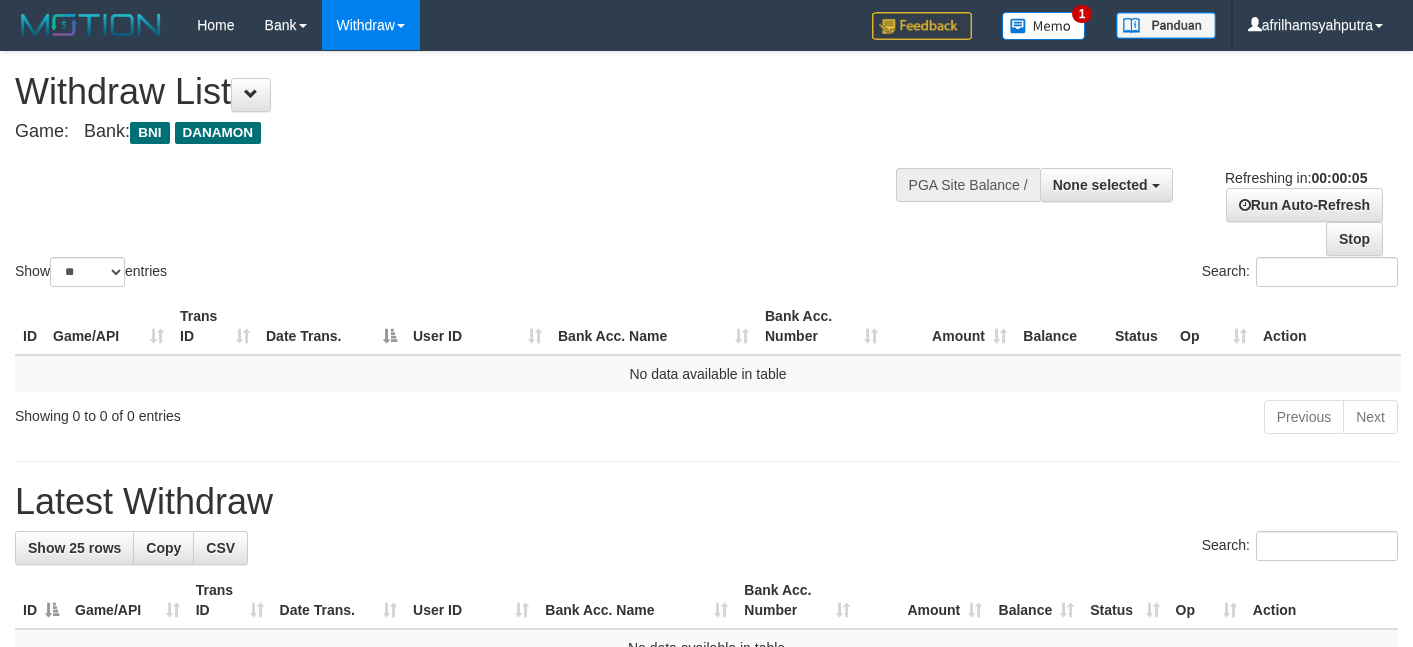 scroll, scrollTop: 0, scrollLeft: 0, axis: both 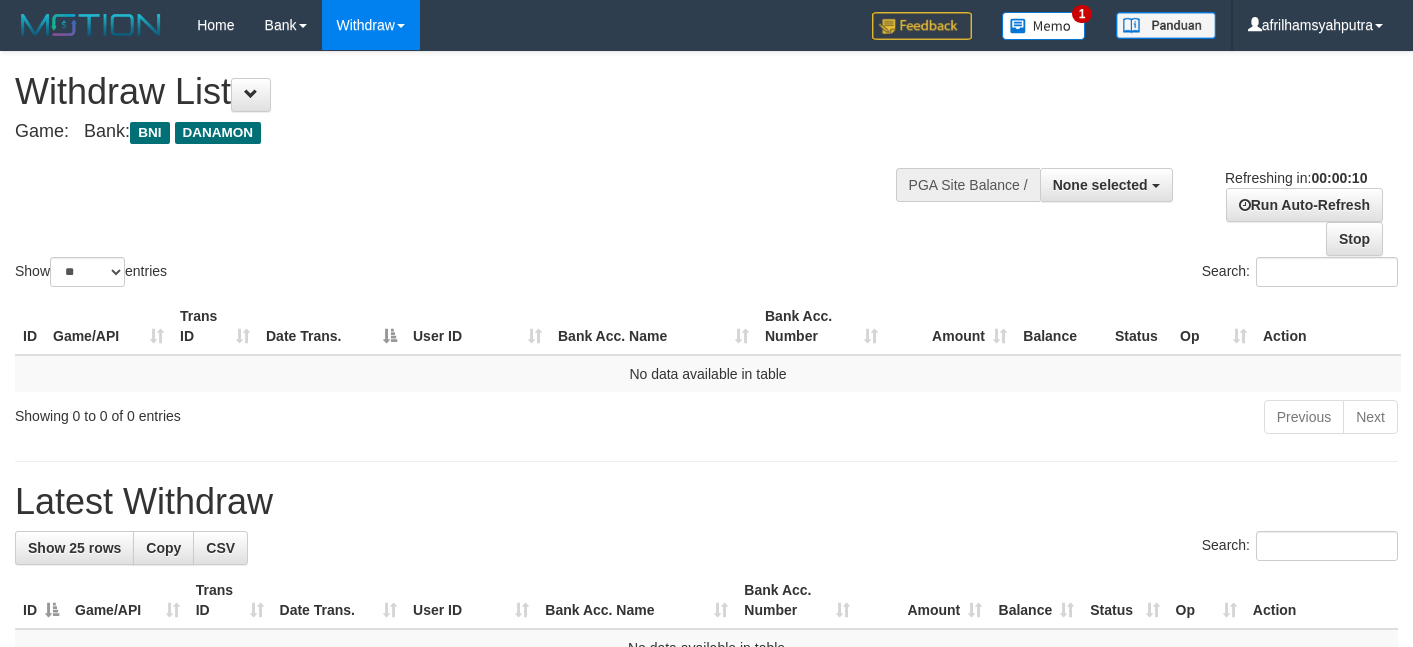 select 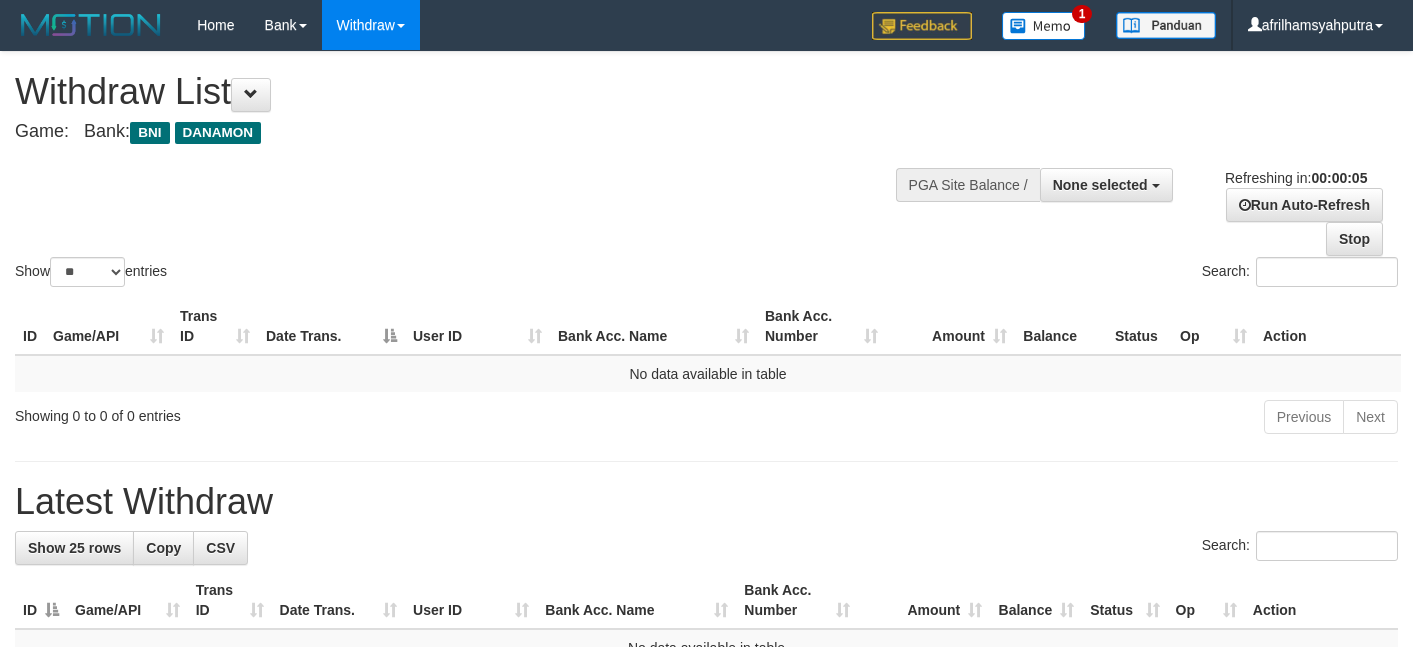 scroll, scrollTop: 0, scrollLeft: 0, axis: both 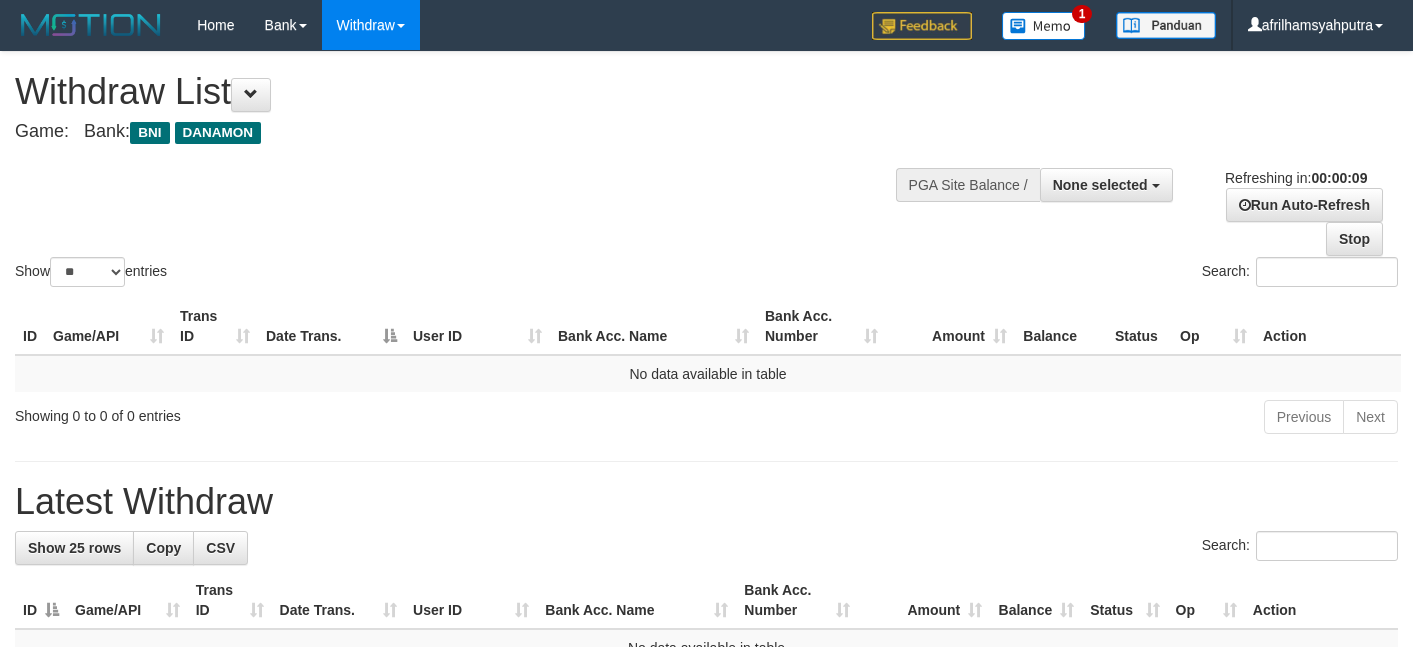select 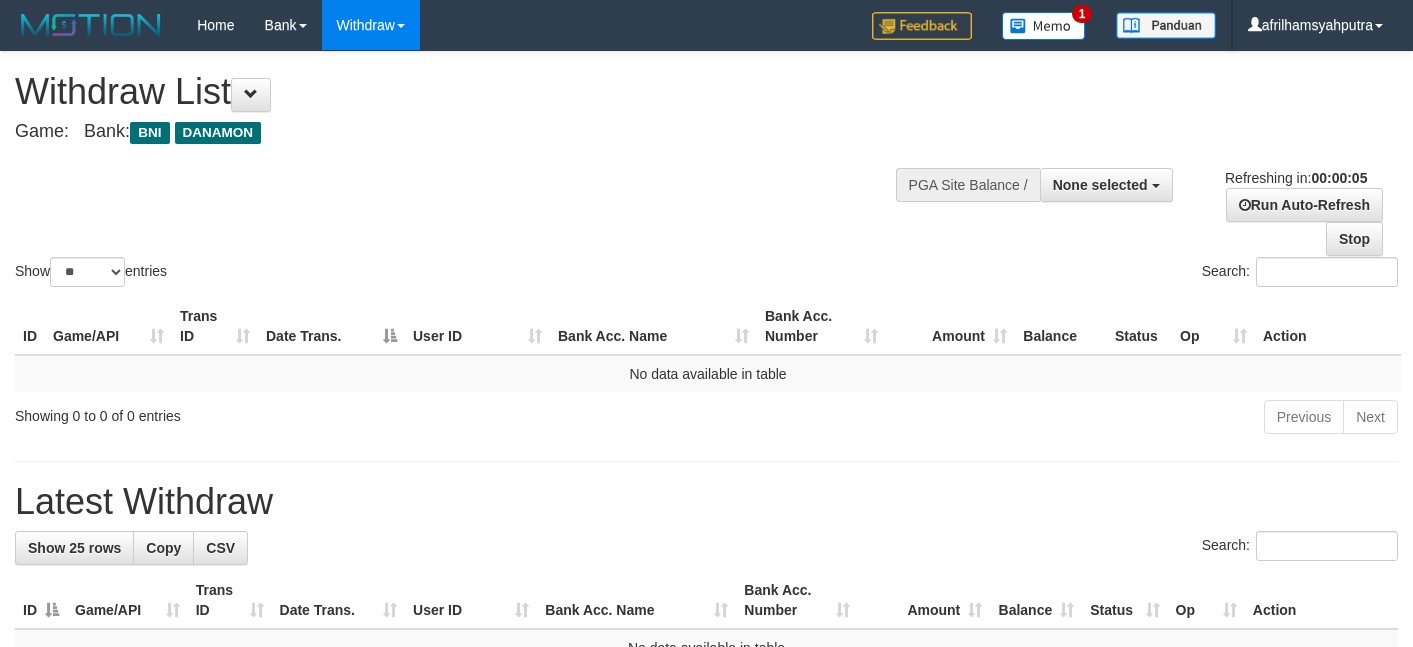 scroll, scrollTop: 0, scrollLeft: 0, axis: both 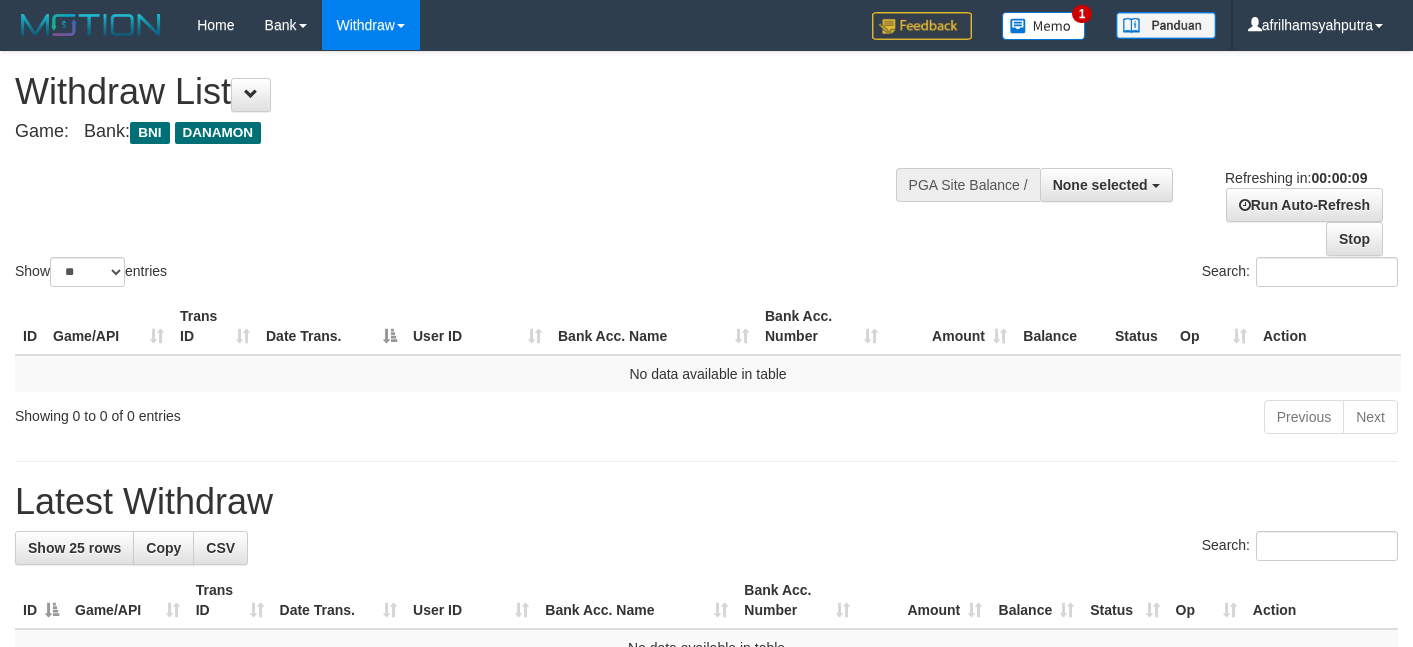 select 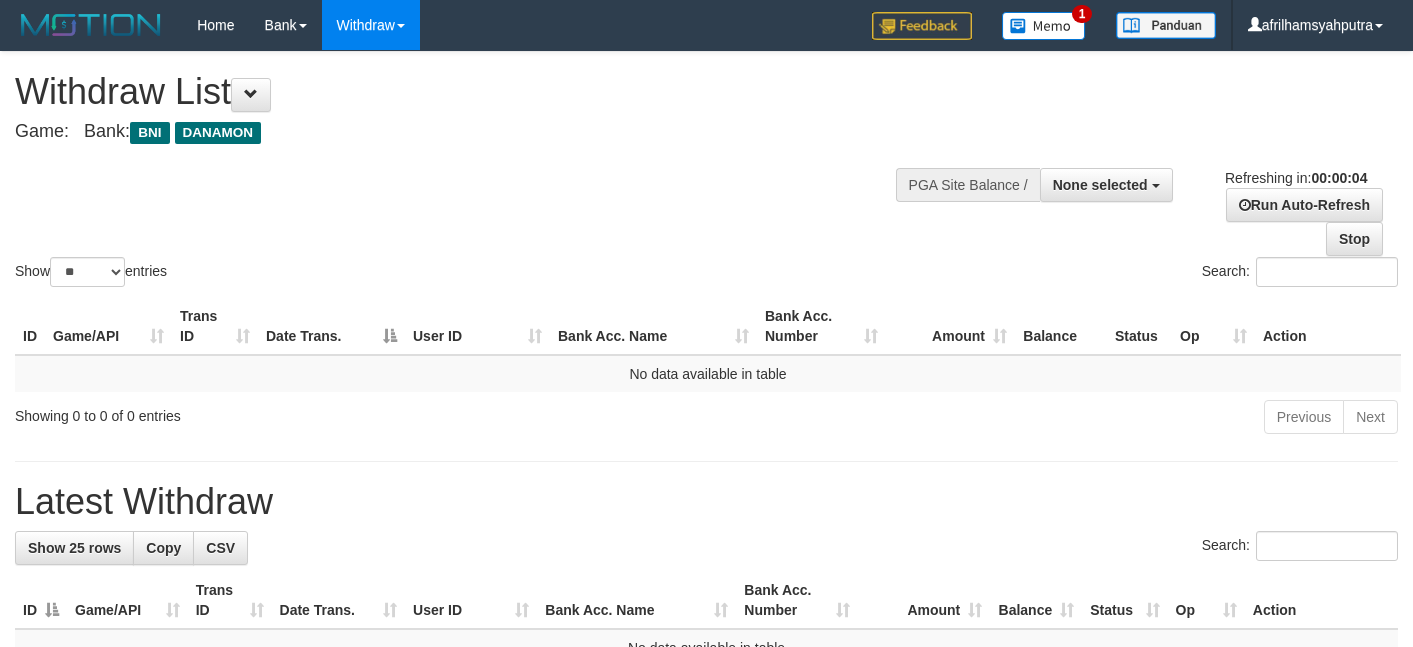 scroll, scrollTop: 0, scrollLeft: 0, axis: both 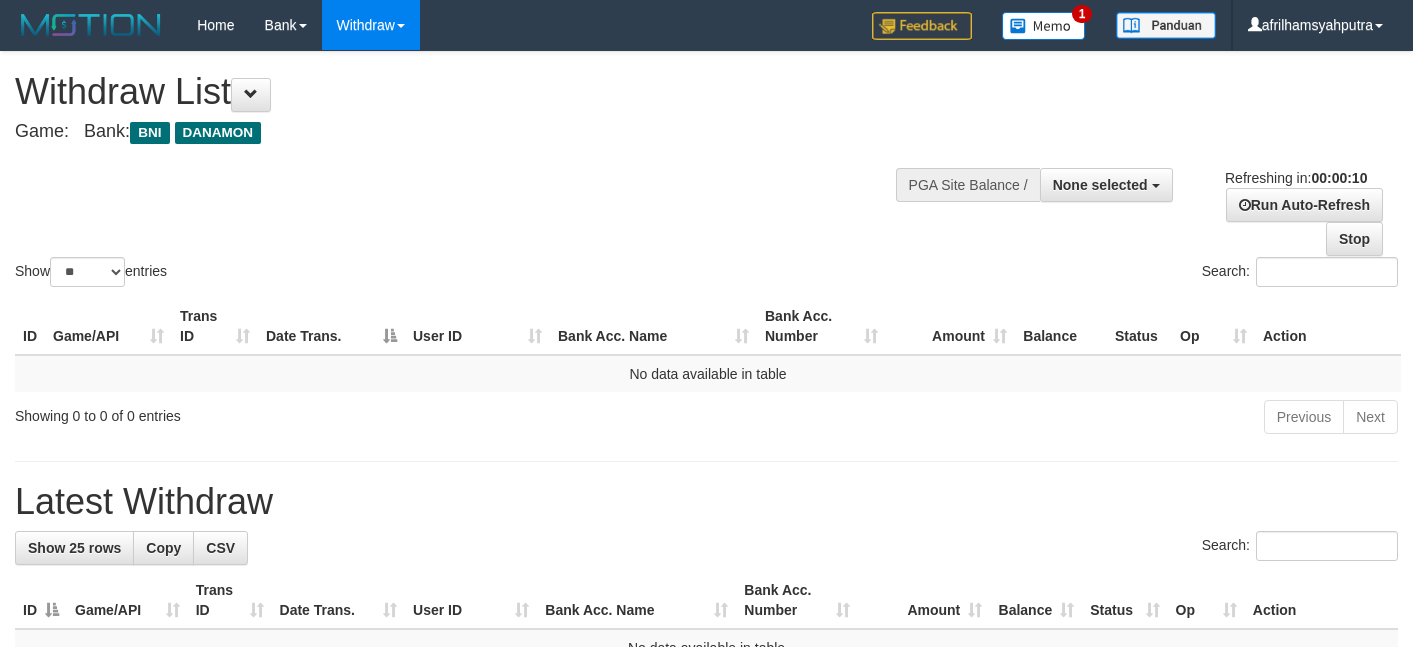 select 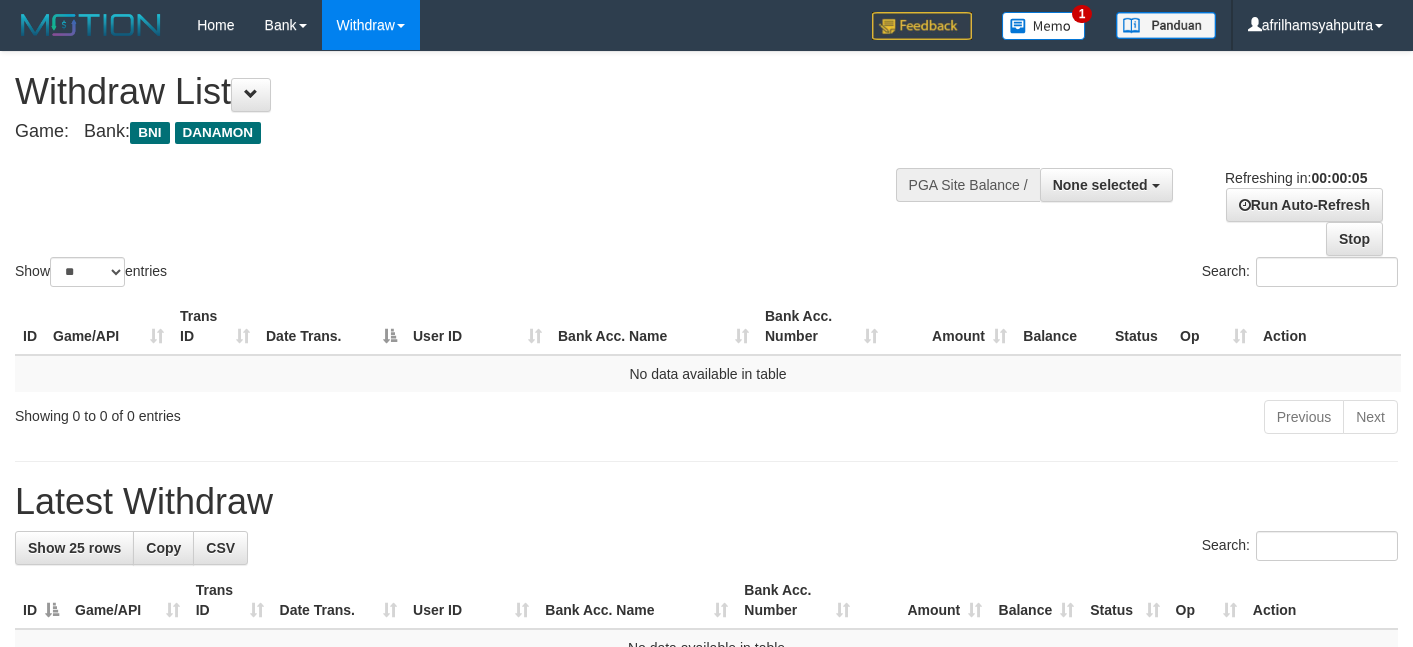scroll, scrollTop: 0, scrollLeft: 0, axis: both 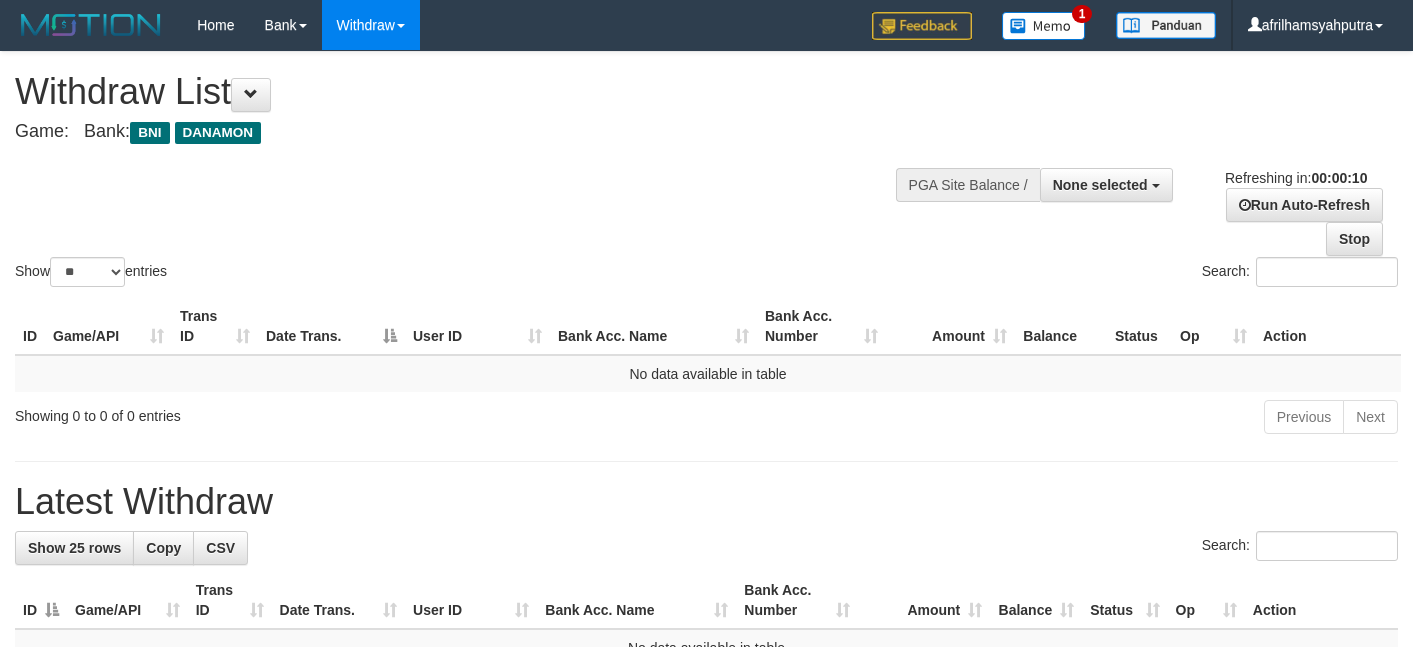 select 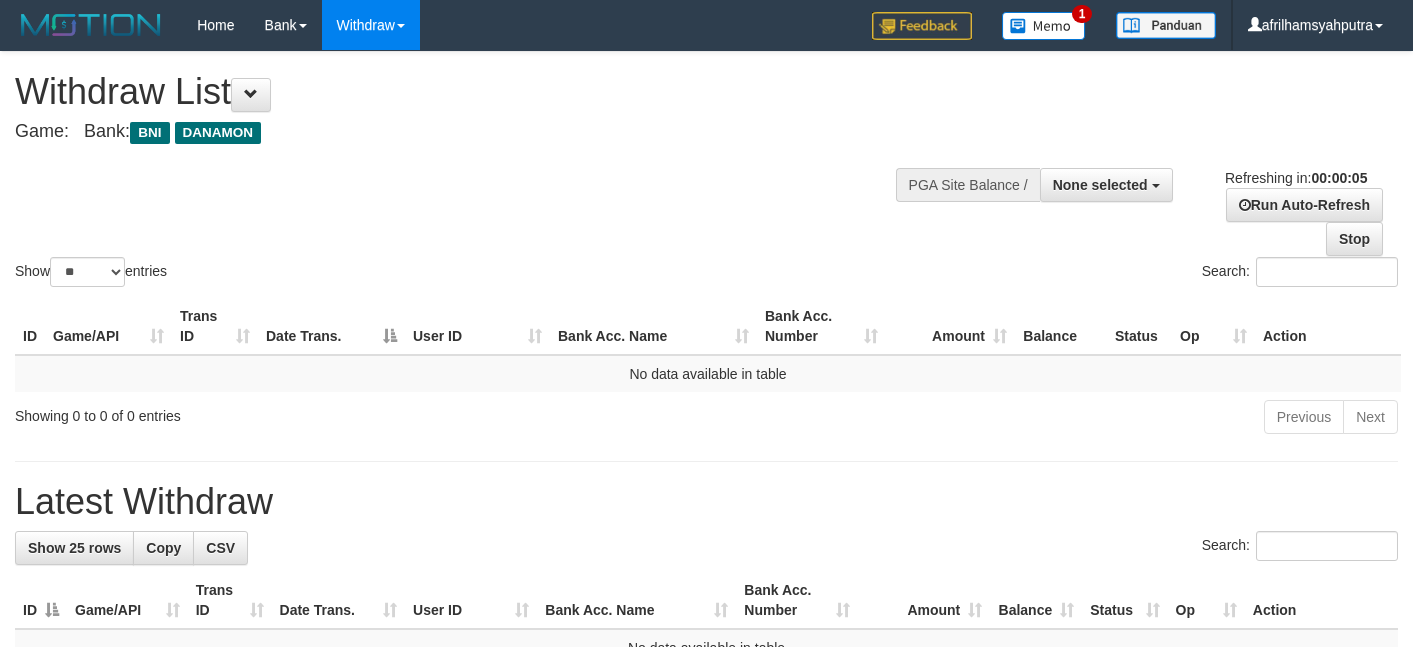 scroll, scrollTop: 0, scrollLeft: 0, axis: both 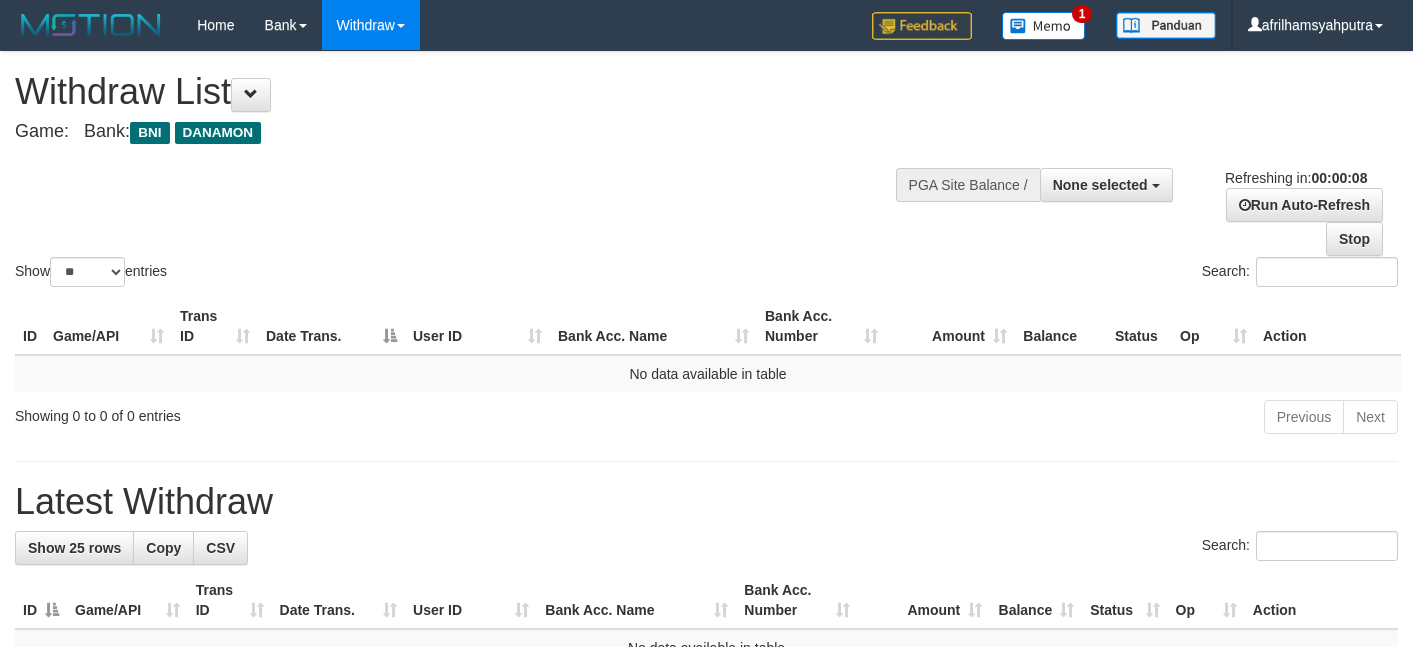 select 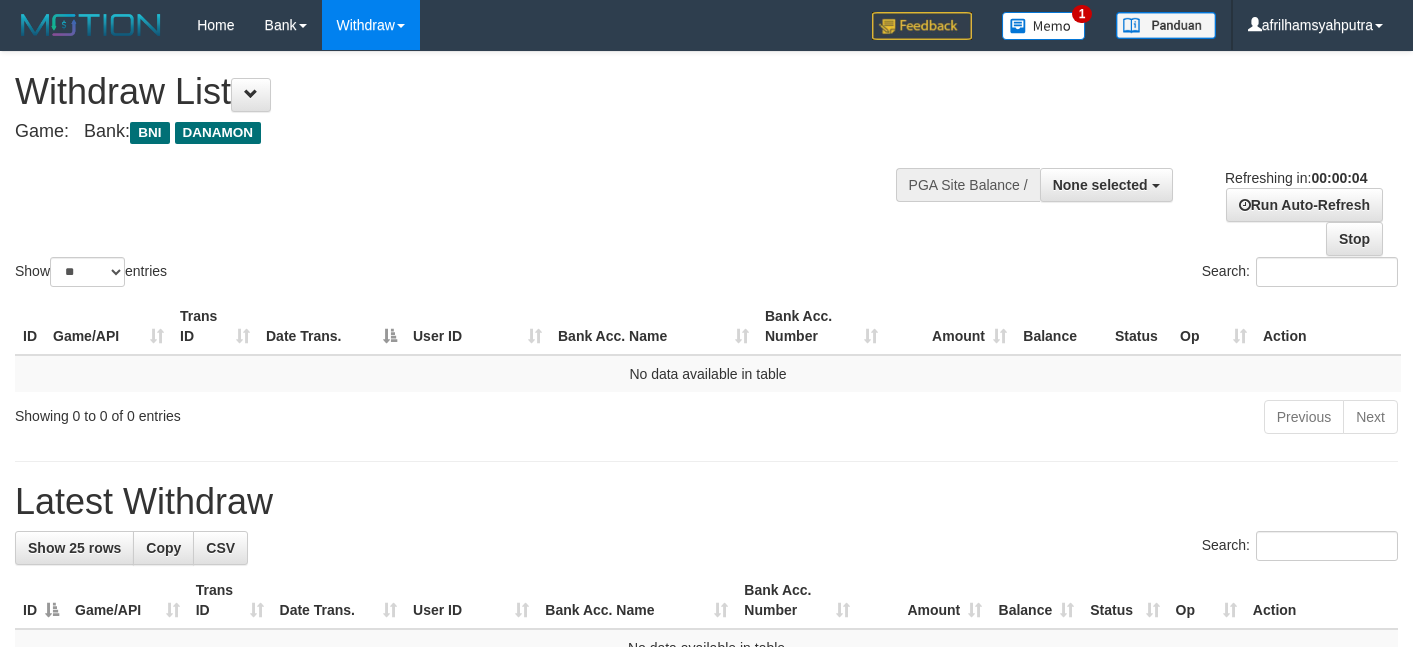 scroll, scrollTop: 0, scrollLeft: 0, axis: both 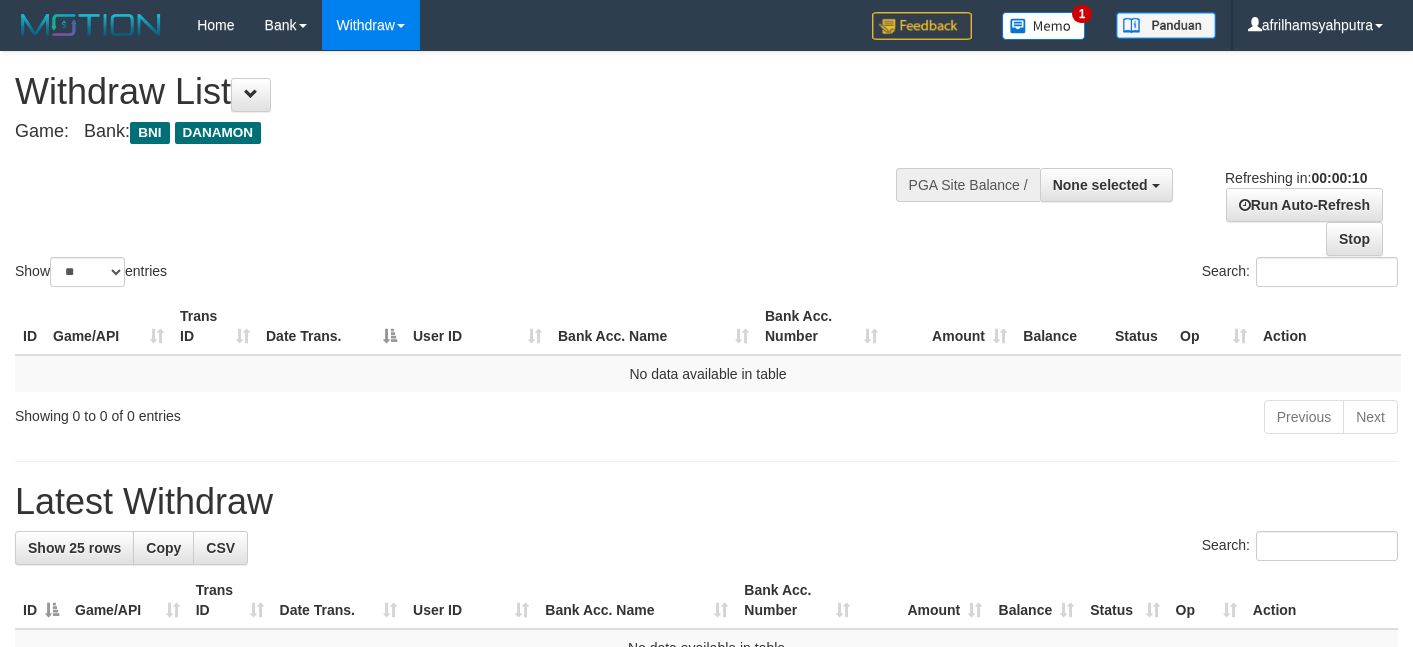 select 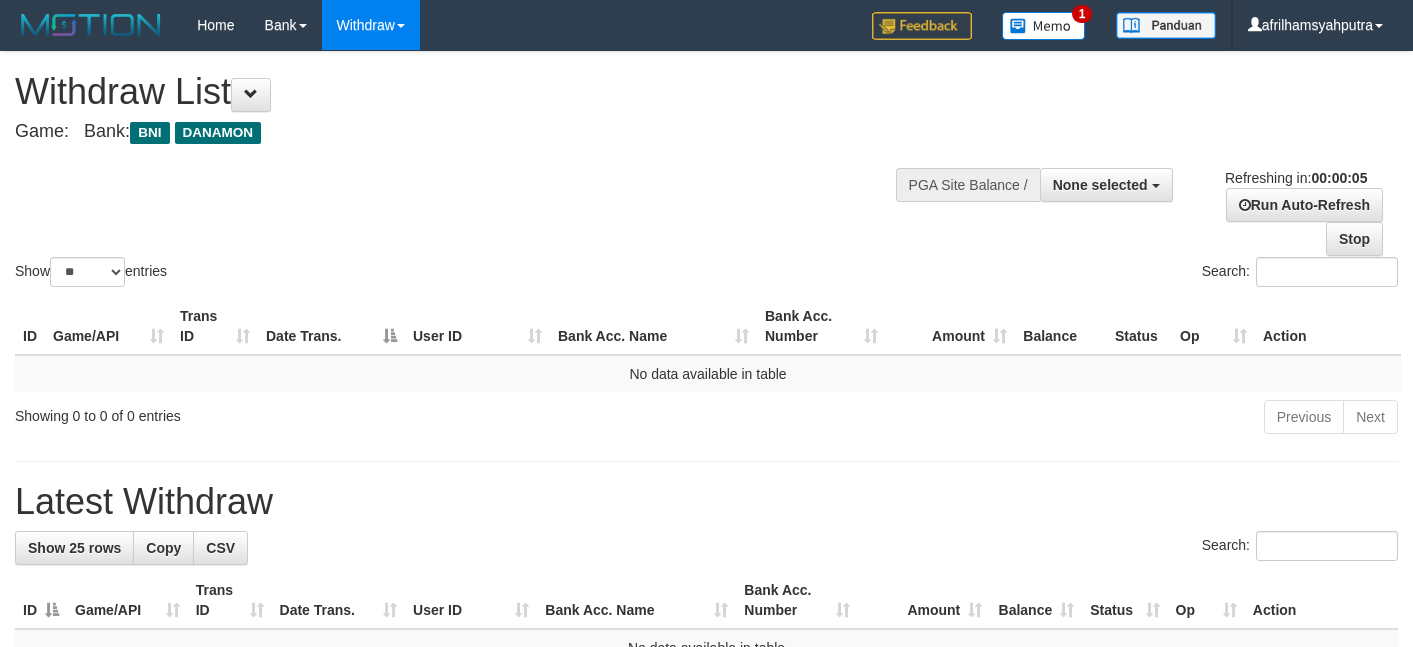 scroll, scrollTop: 0, scrollLeft: 0, axis: both 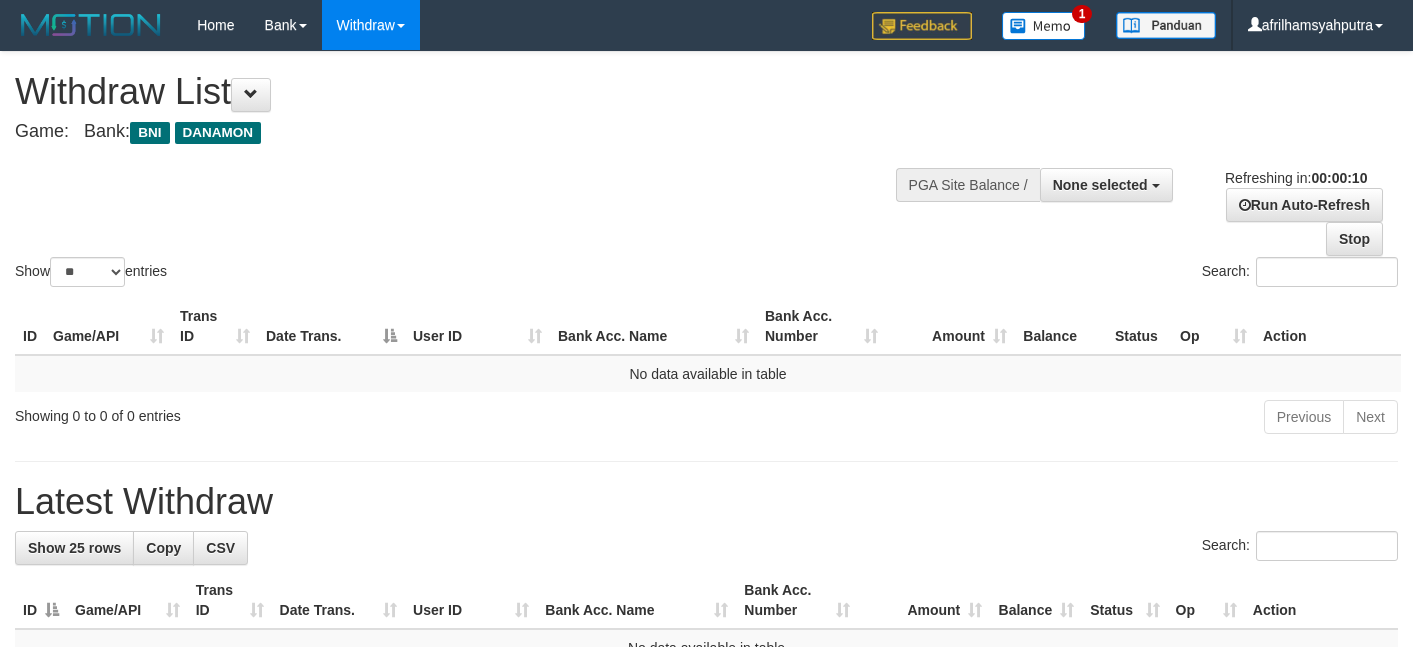 select 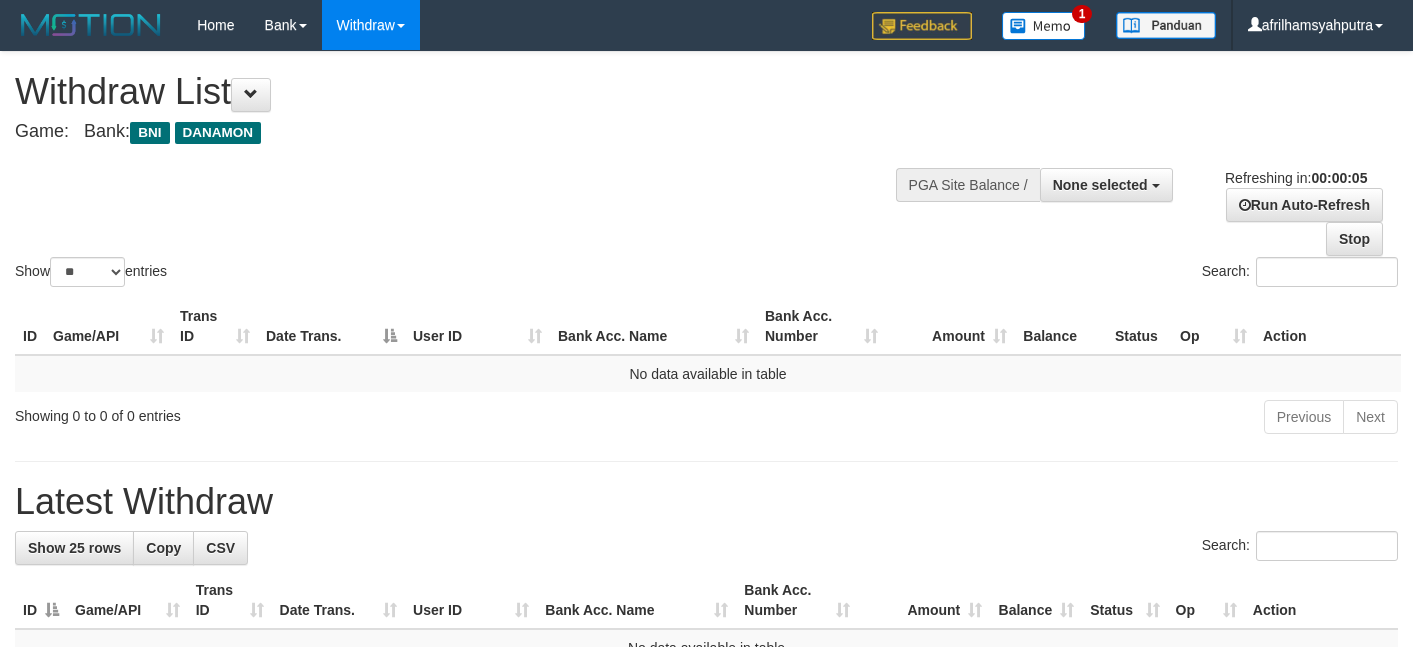 scroll, scrollTop: 0, scrollLeft: 0, axis: both 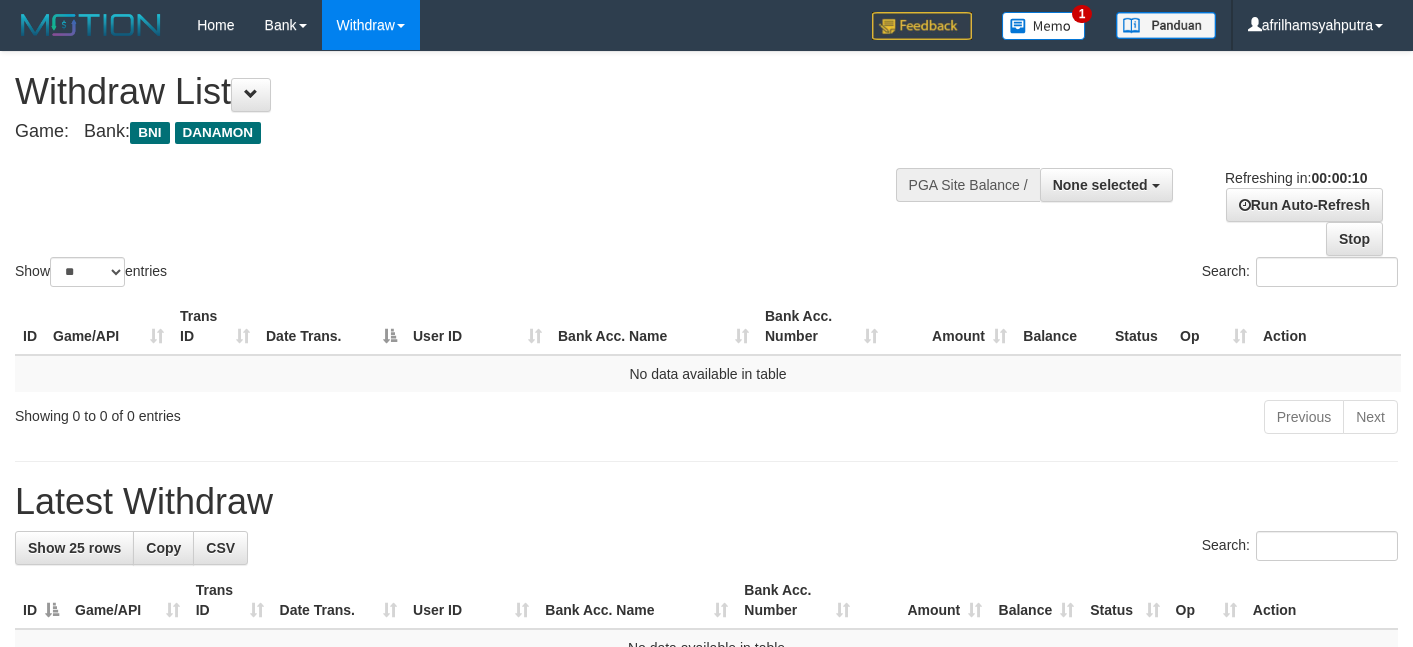 select 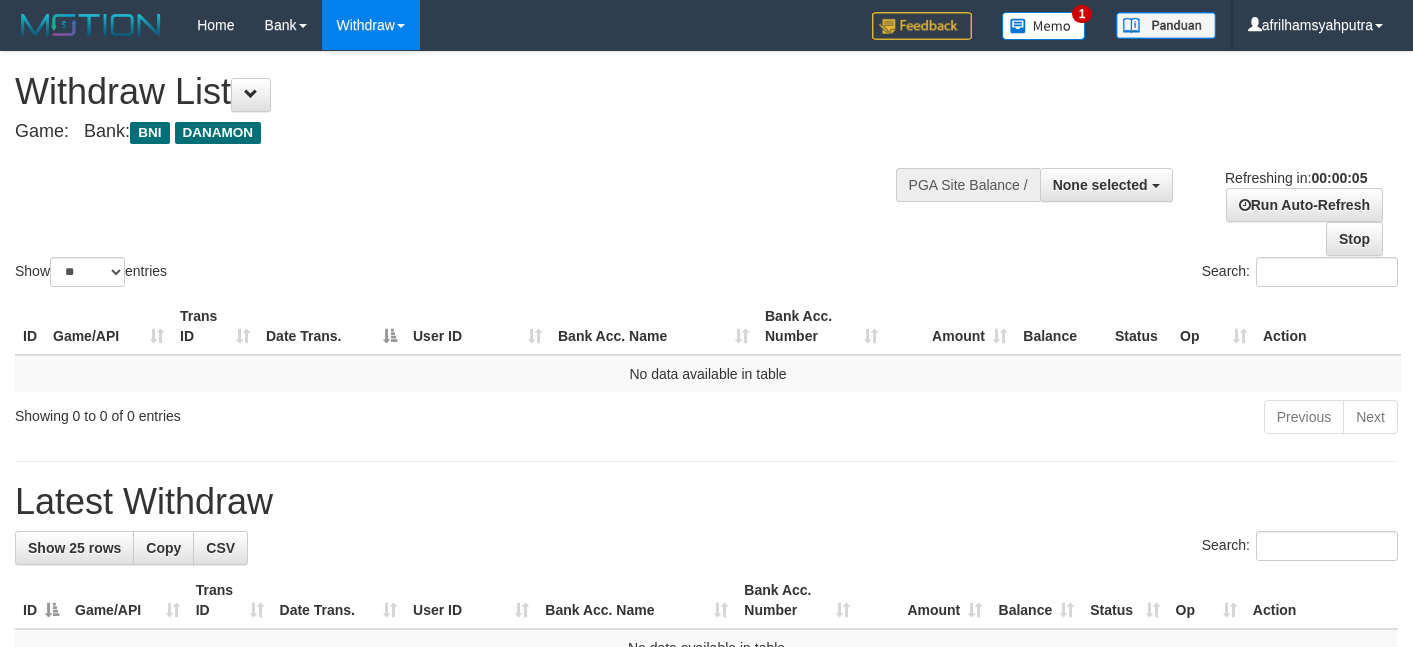scroll, scrollTop: 0, scrollLeft: 0, axis: both 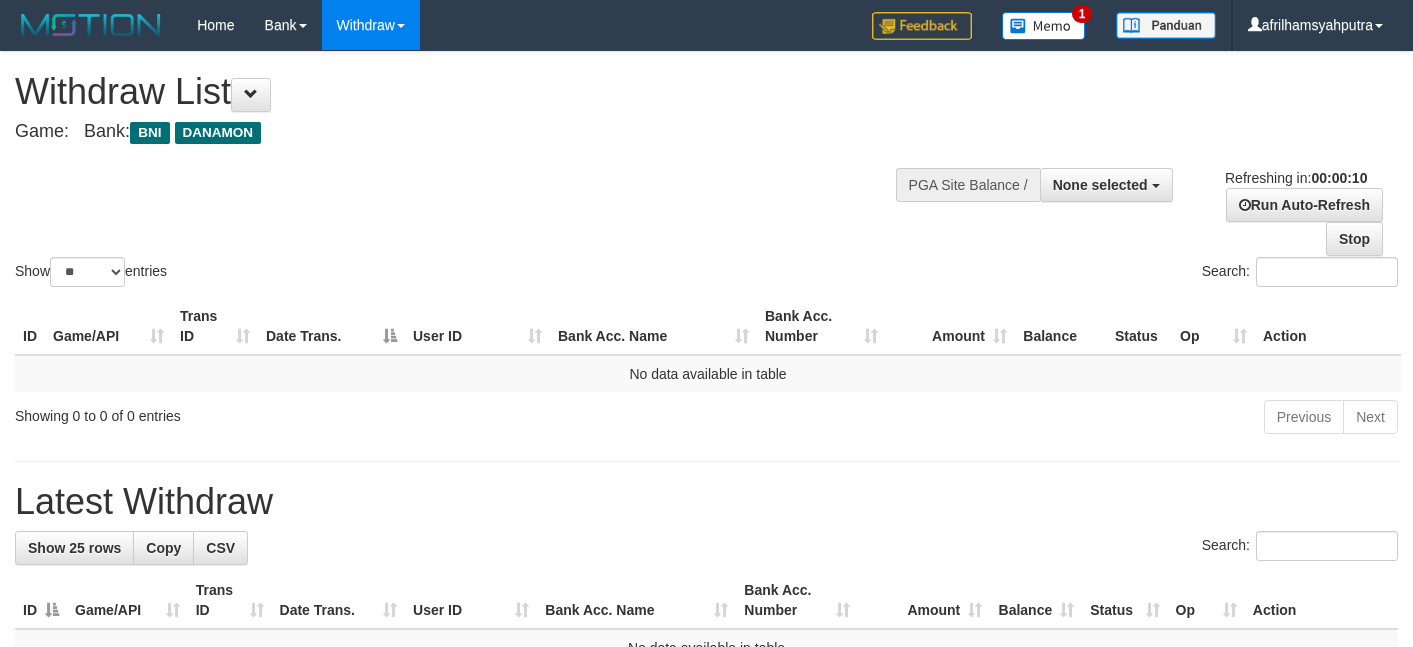 select 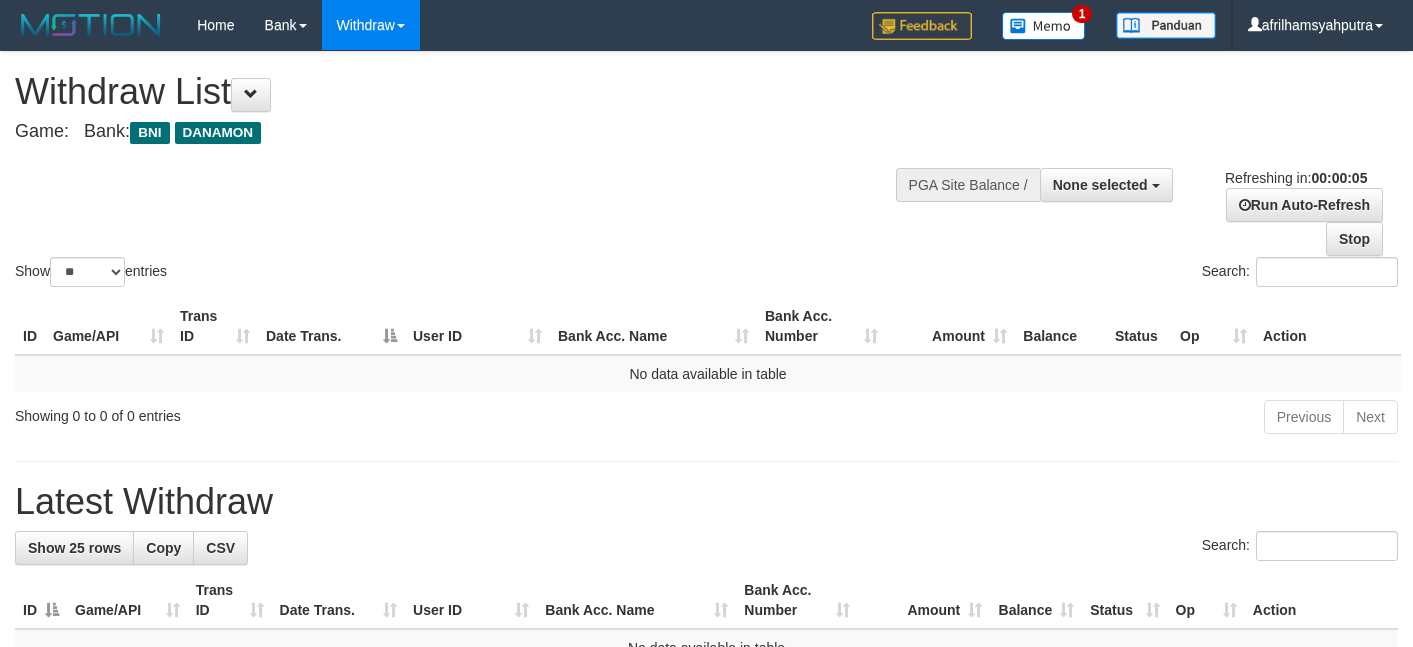 scroll, scrollTop: 0, scrollLeft: 0, axis: both 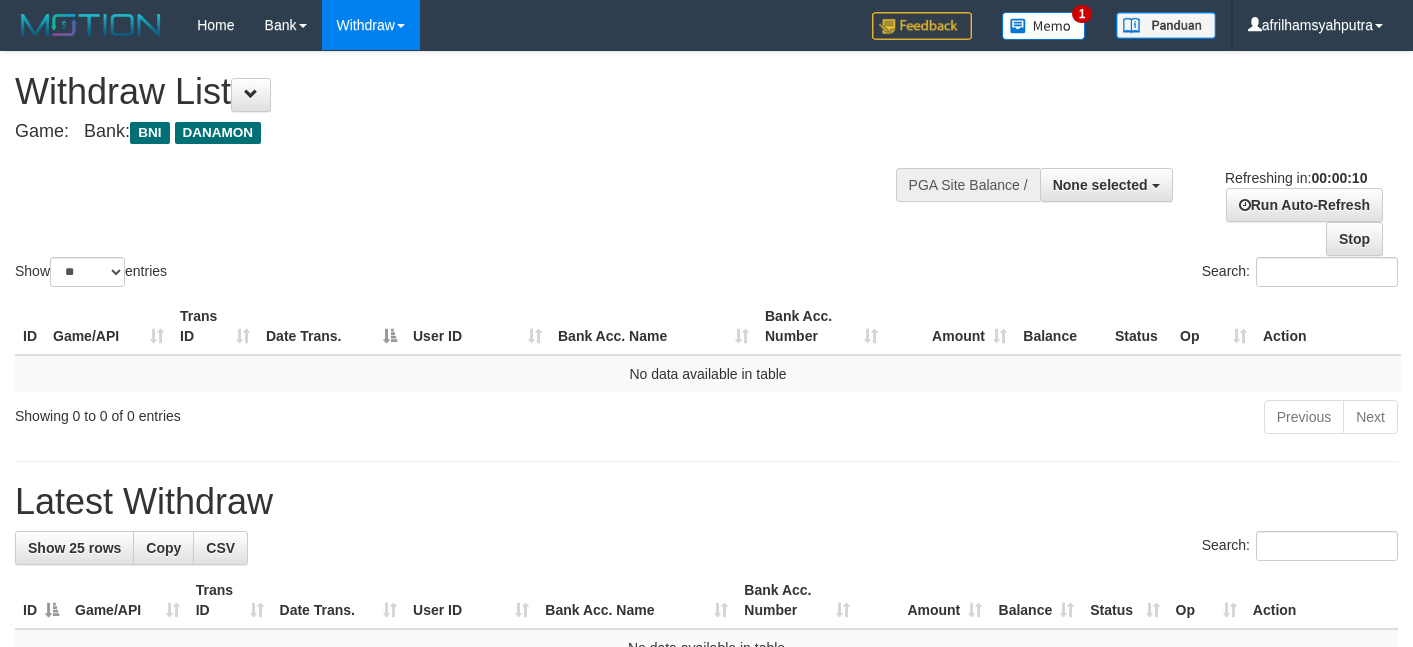 select 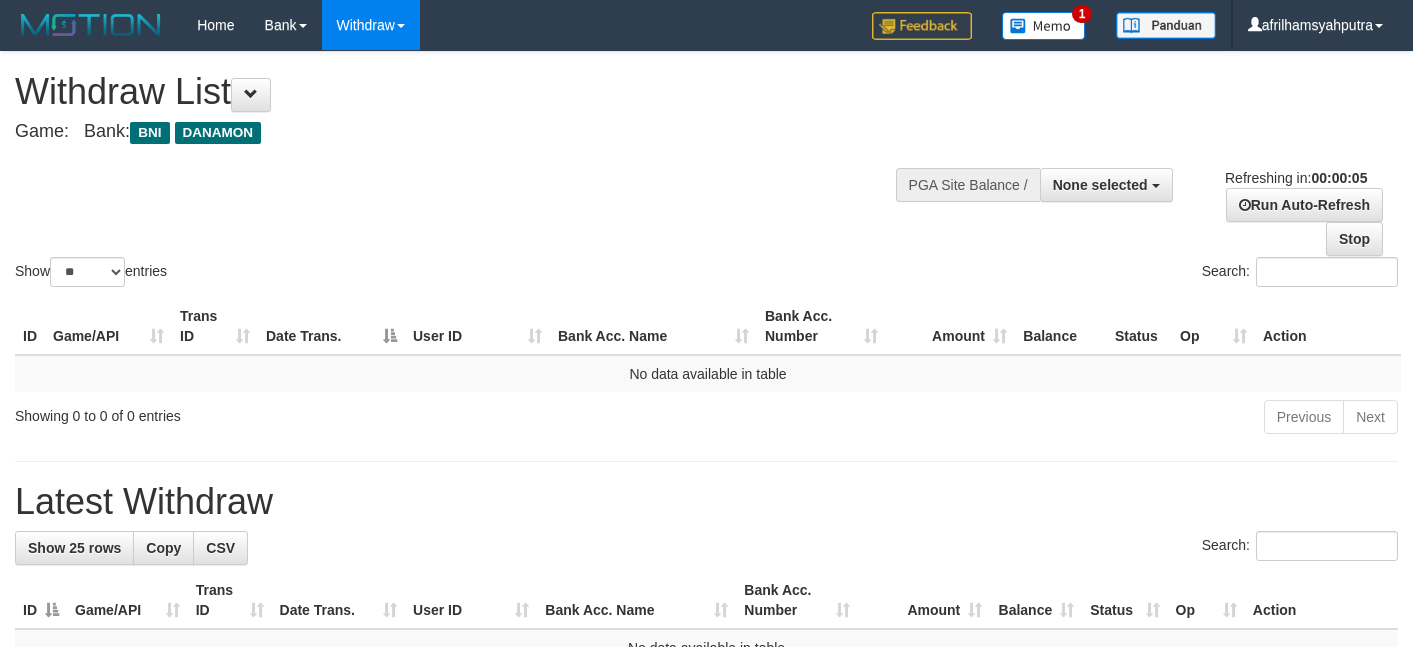 scroll, scrollTop: 0, scrollLeft: 0, axis: both 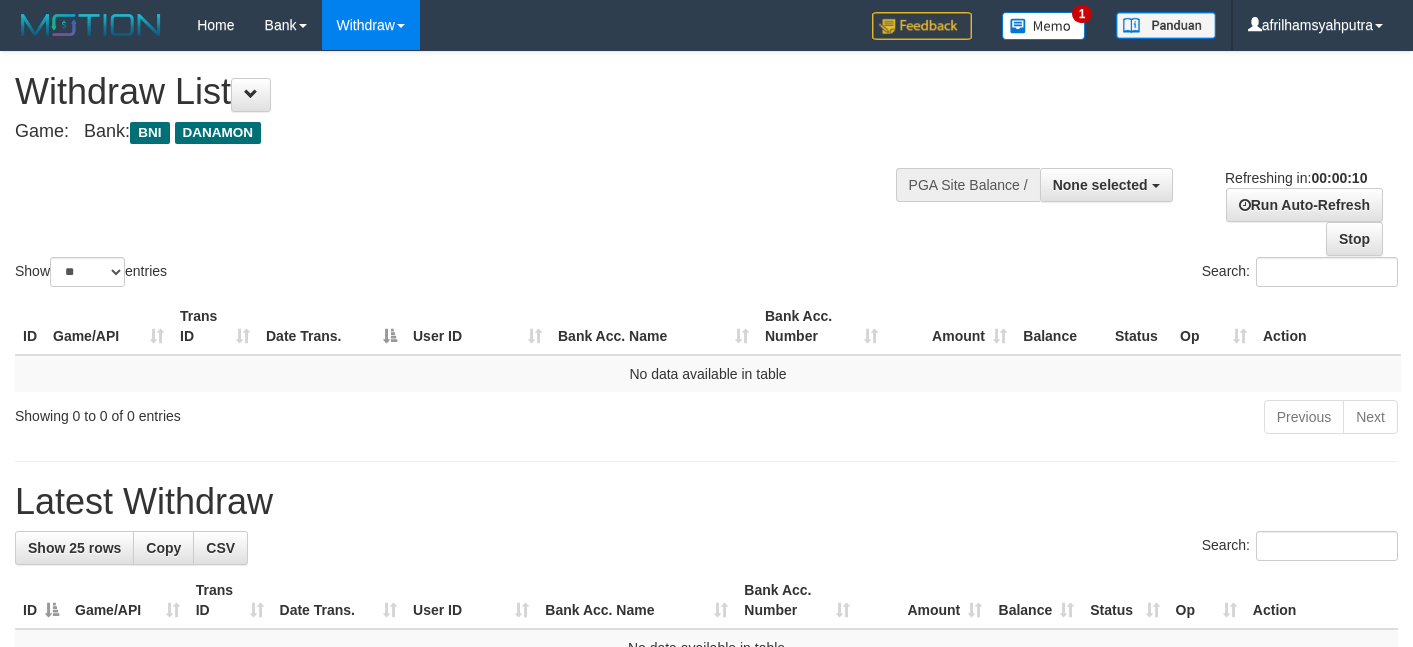 select 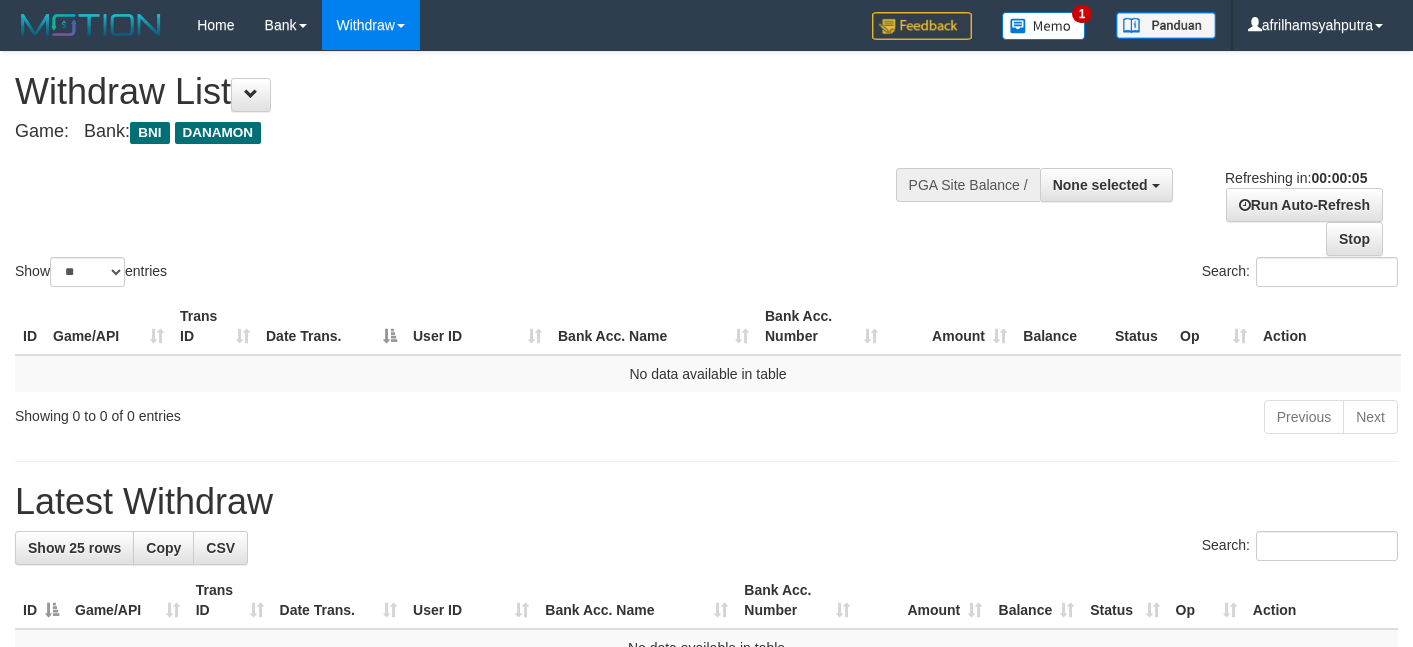 scroll, scrollTop: 0, scrollLeft: 0, axis: both 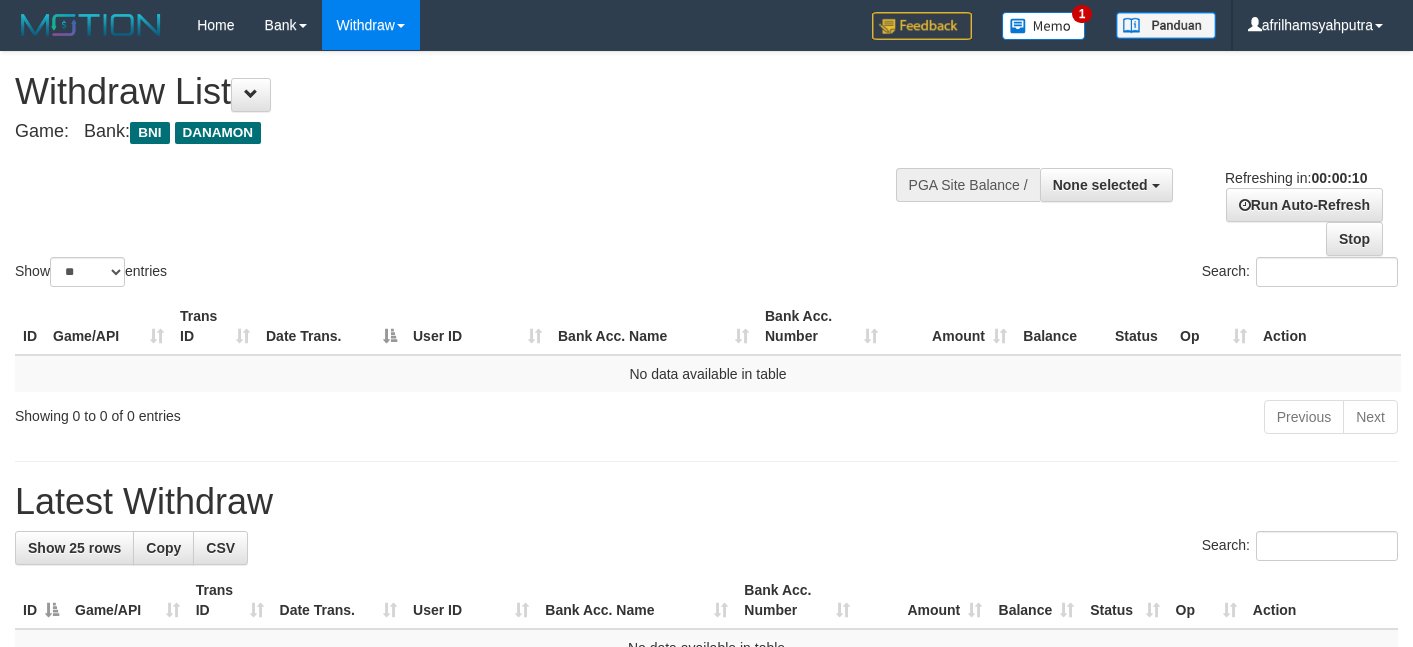 select 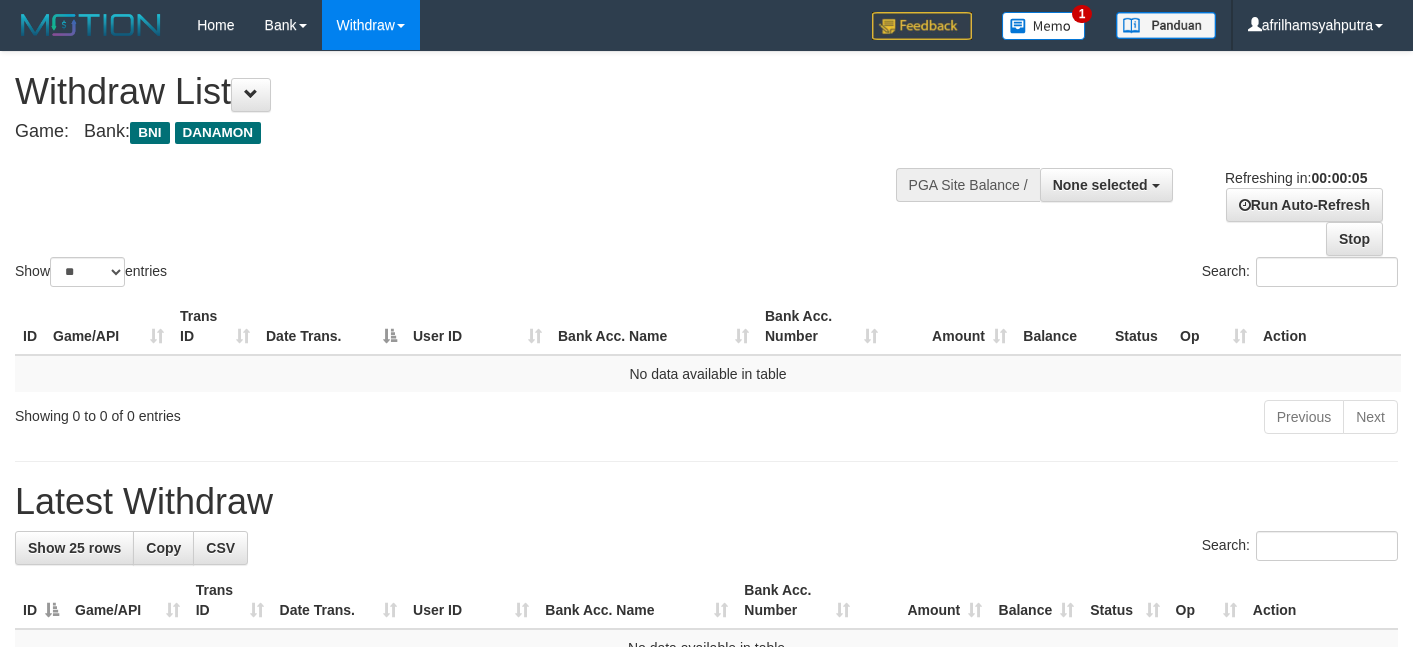 scroll, scrollTop: 0, scrollLeft: 0, axis: both 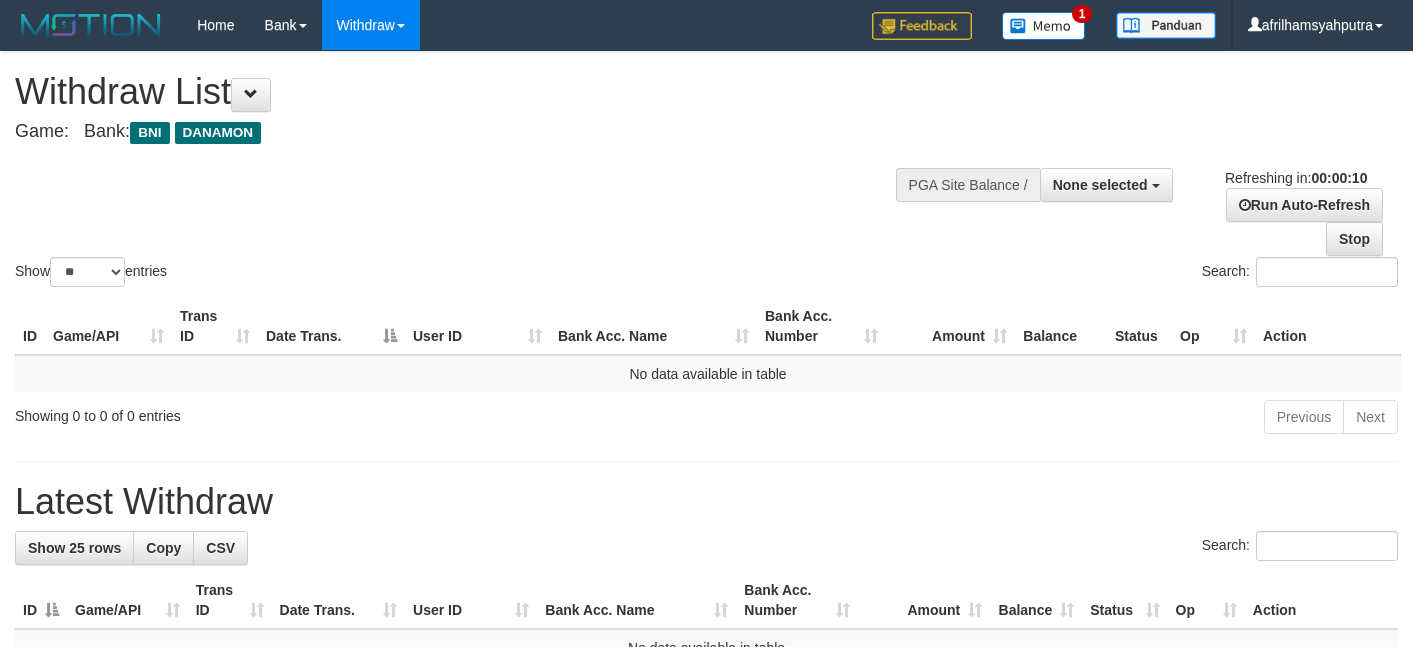 select 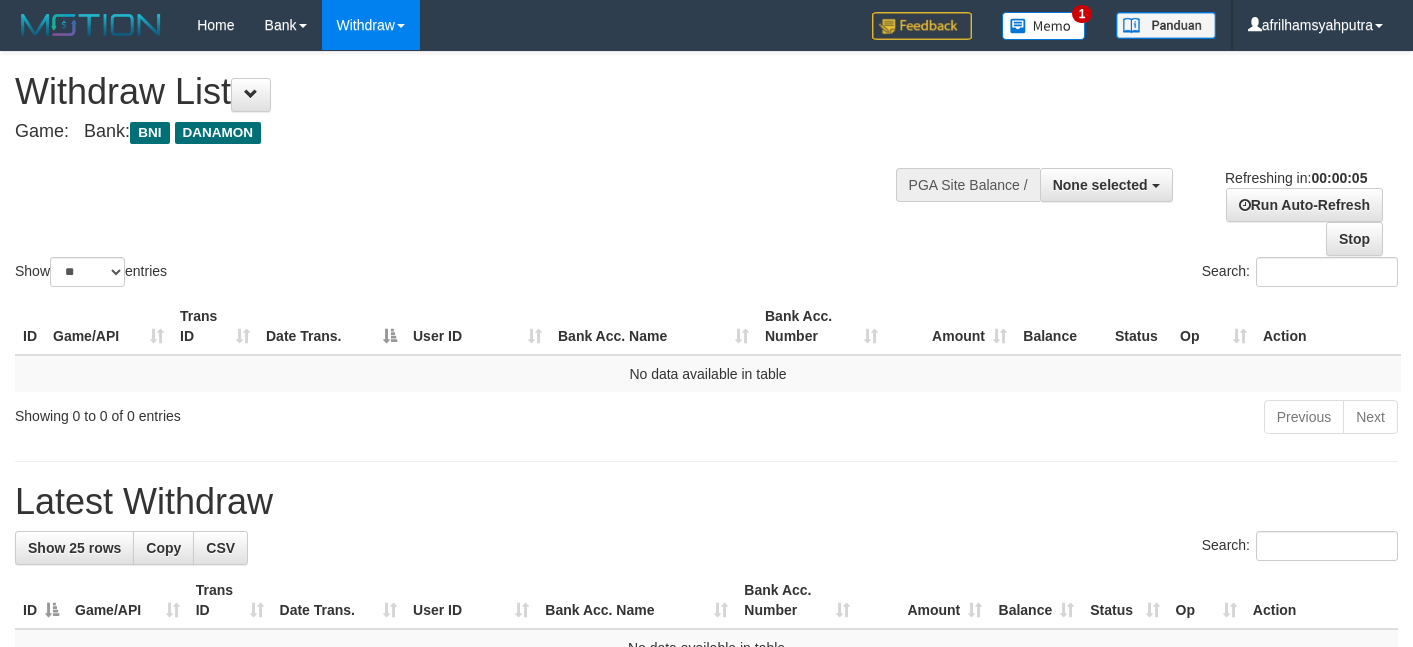 scroll, scrollTop: 0, scrollLeft: 0, axis: both 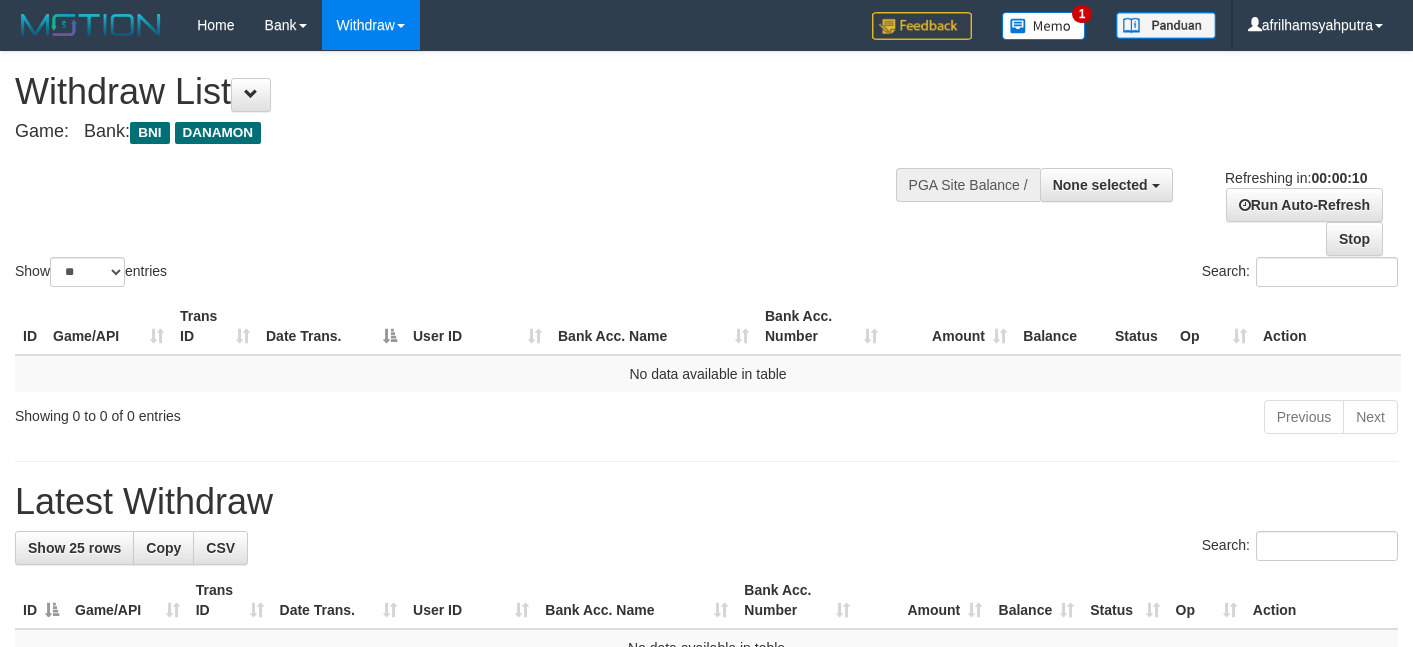 select 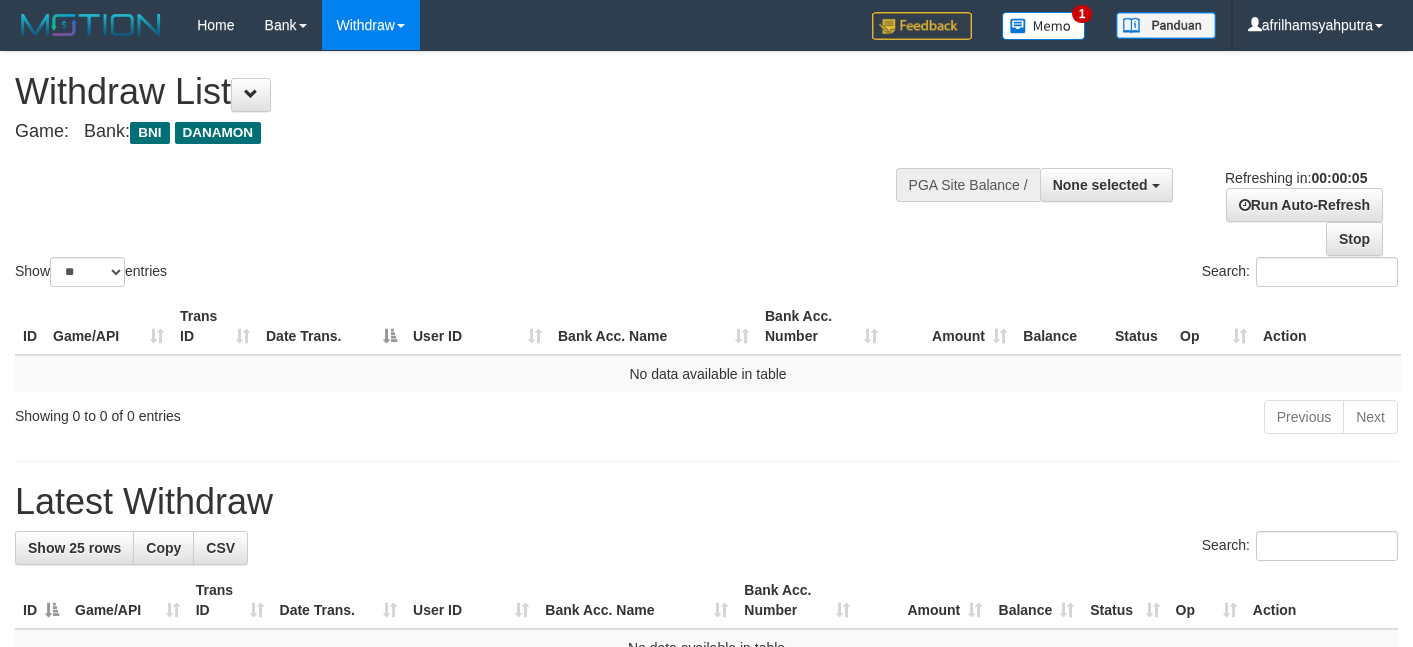 scroll, scrollTop: 0, scrollLeft: 0, axis: both 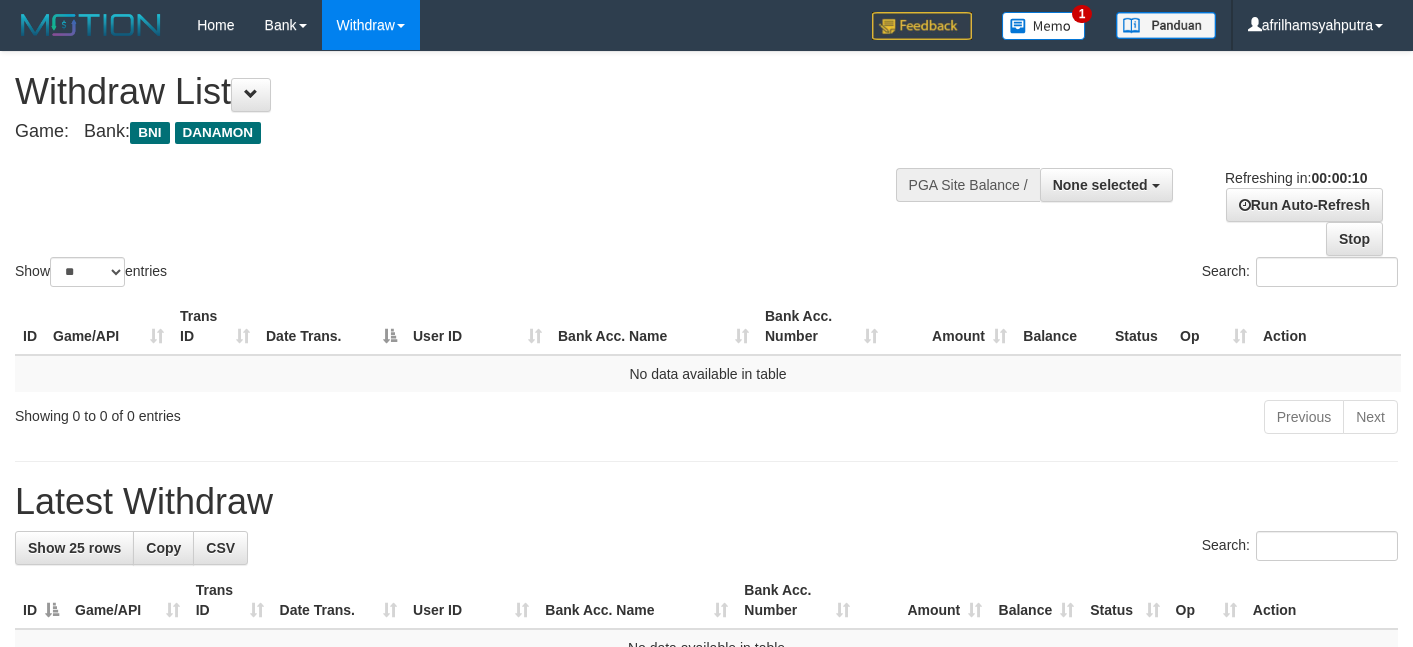 select 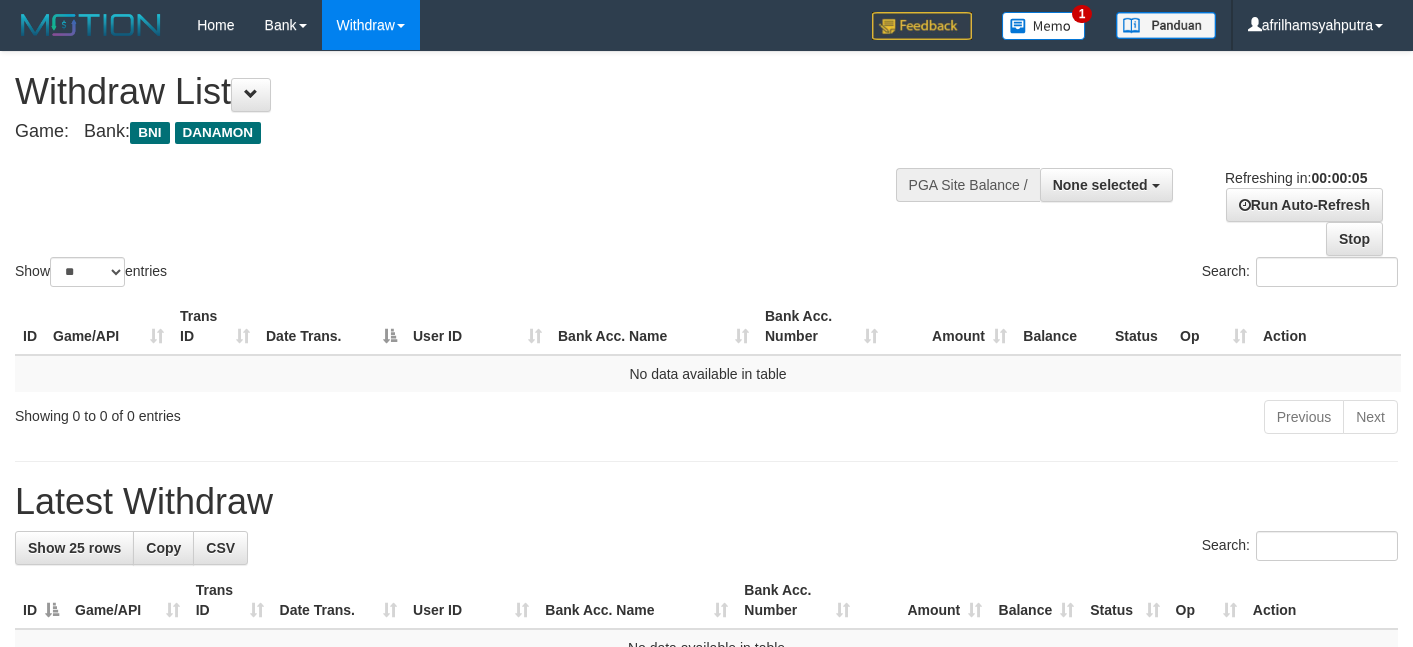 scroll, scrollTop: 0, scrollLeft: 0, axis: both 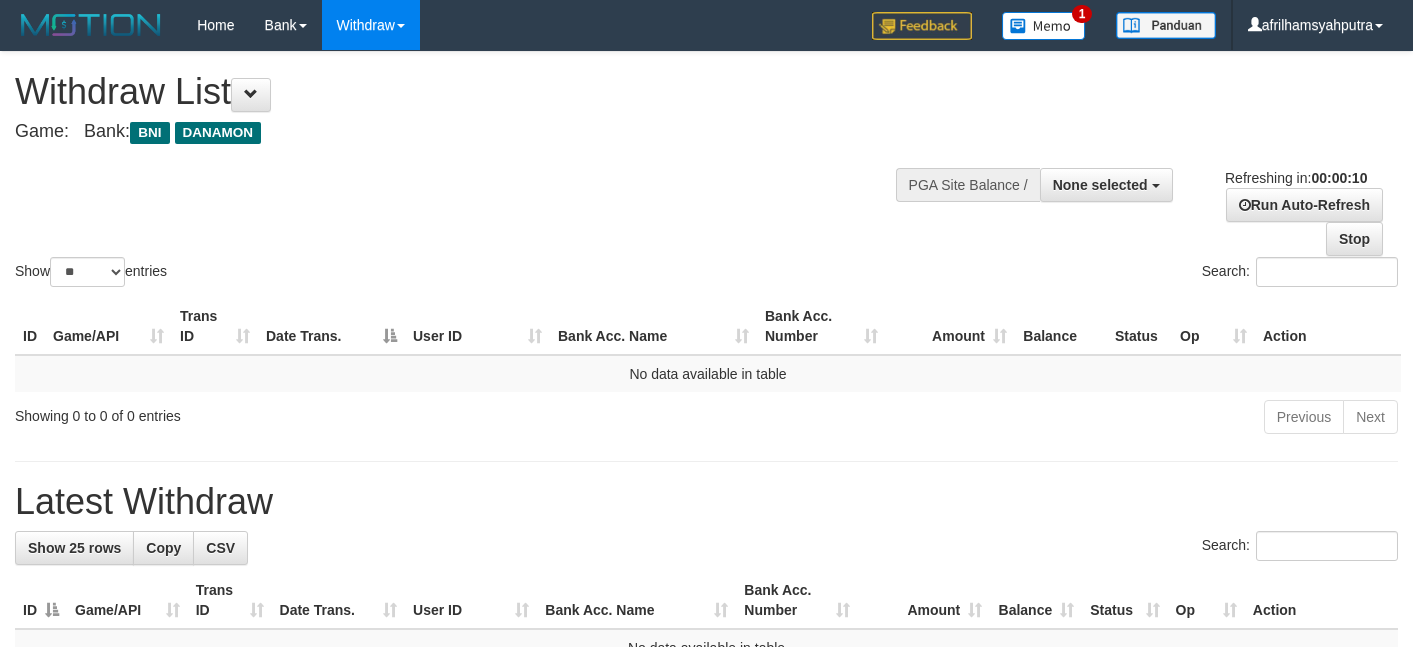 select 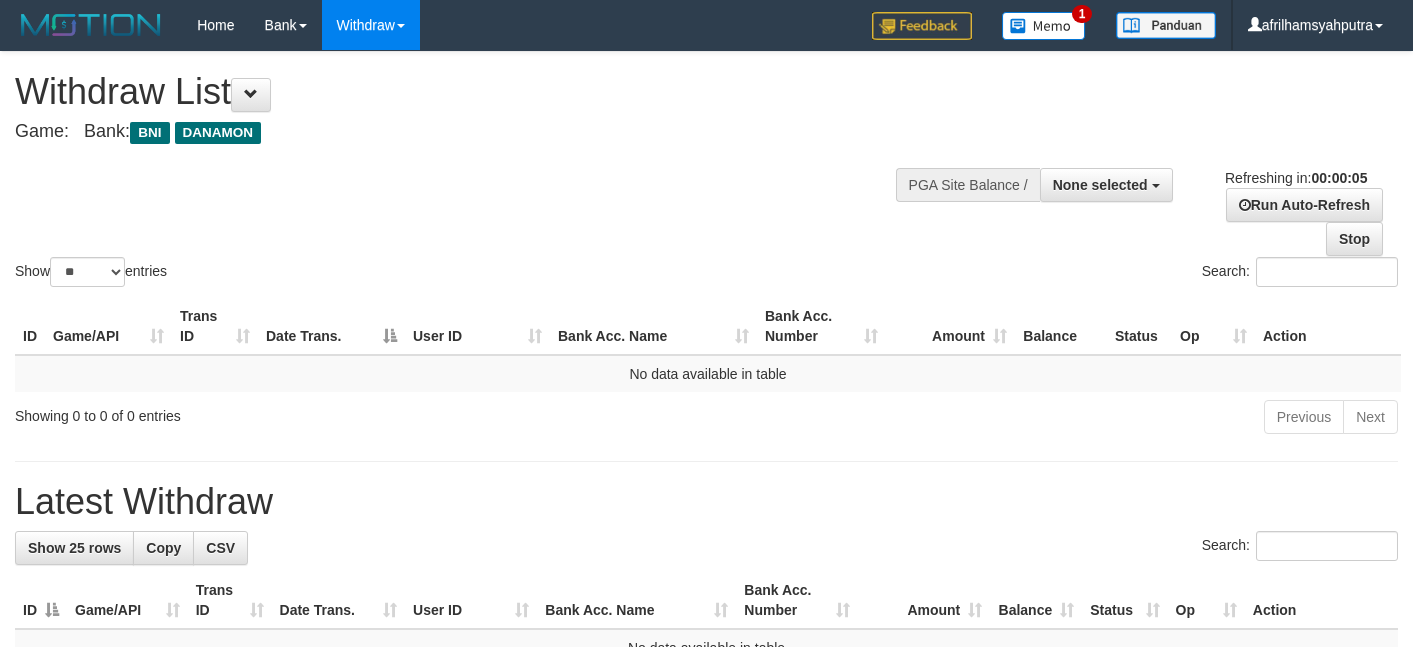 scroll, scrollTop: 0, scrollLeft: 0, axis: both 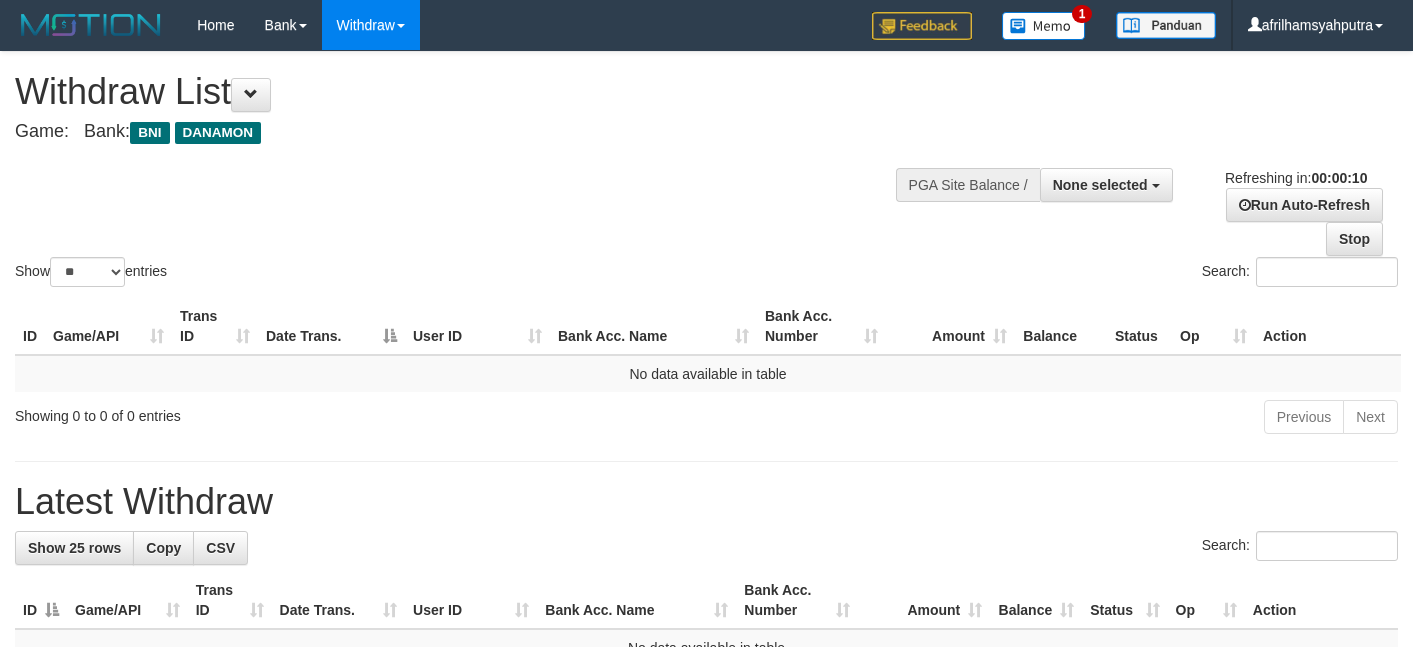 select 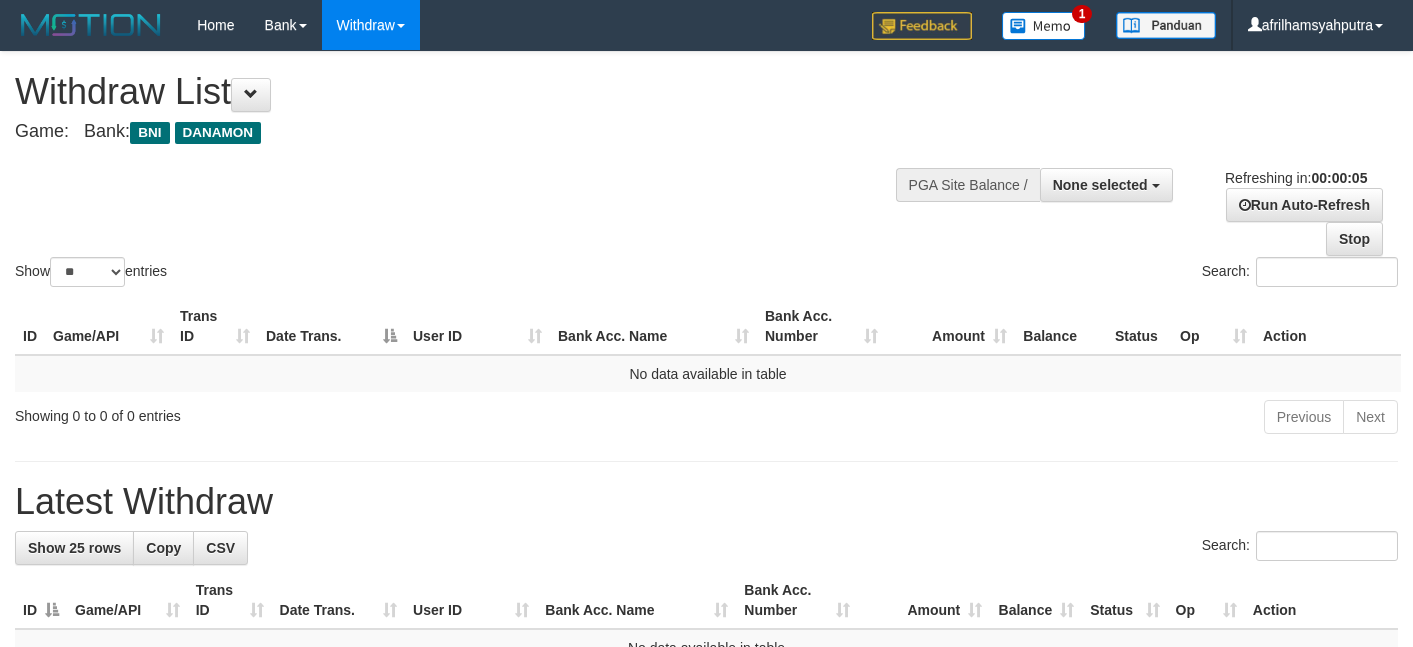 scroll, scrollTop: 0, scrollLeft: 0, axis: both 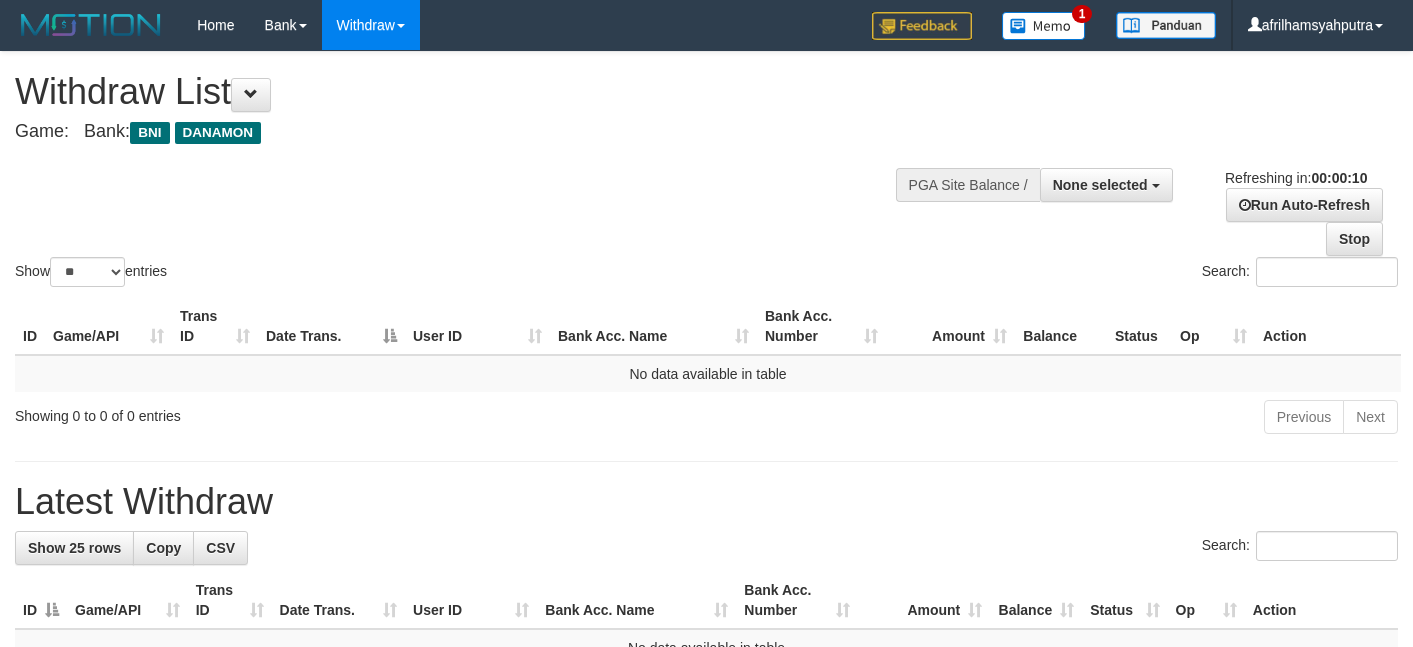 select 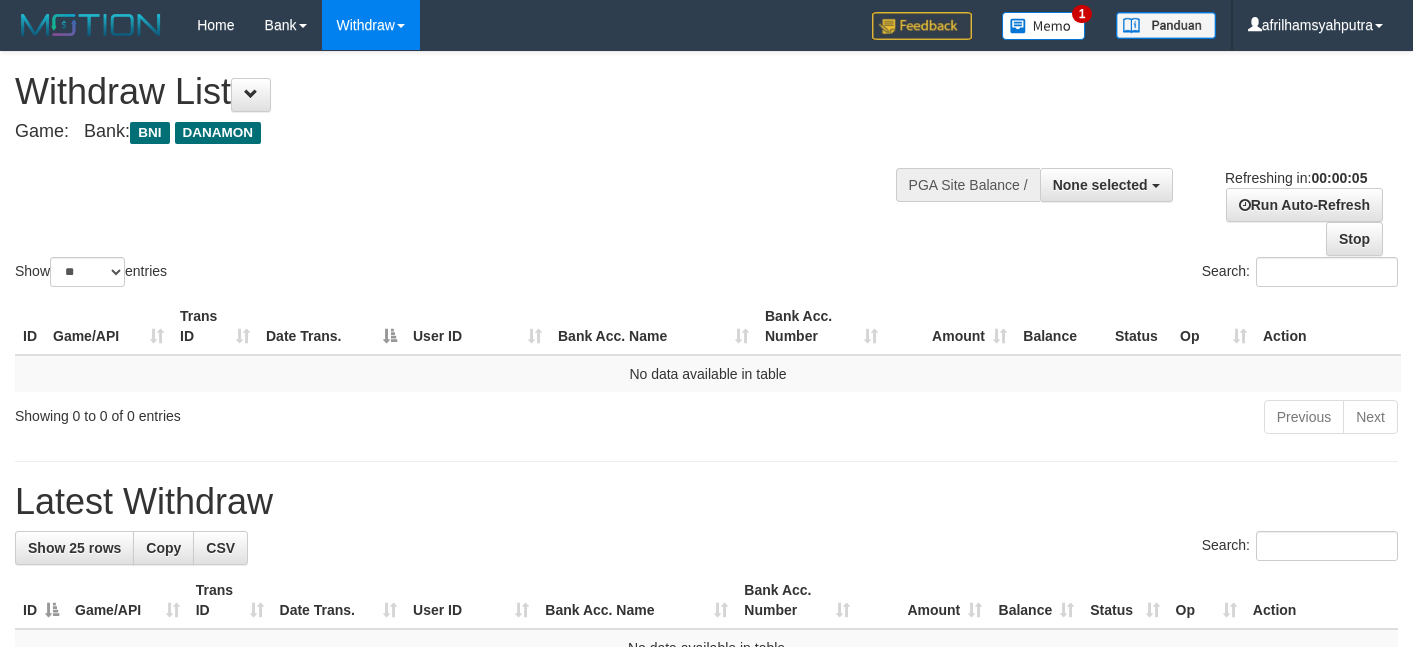 scroll, scrollTop: 0, scrollLeft: 0, axis: both 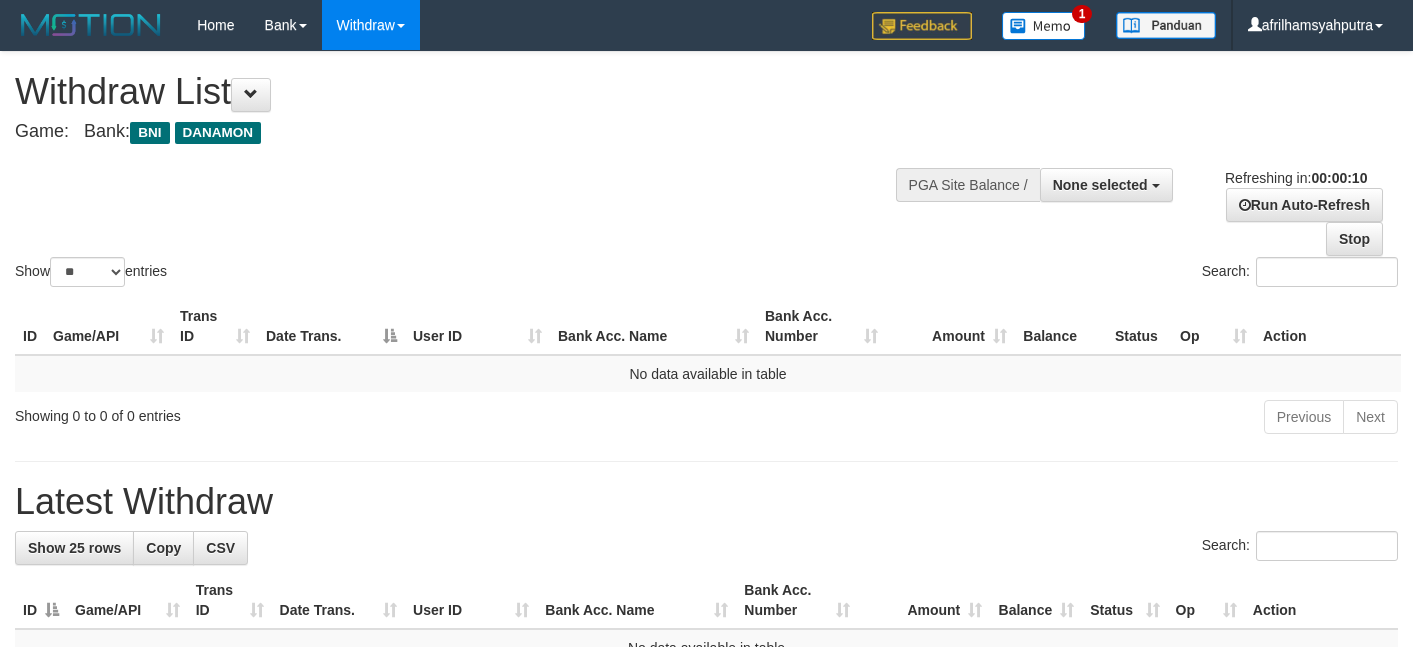 select 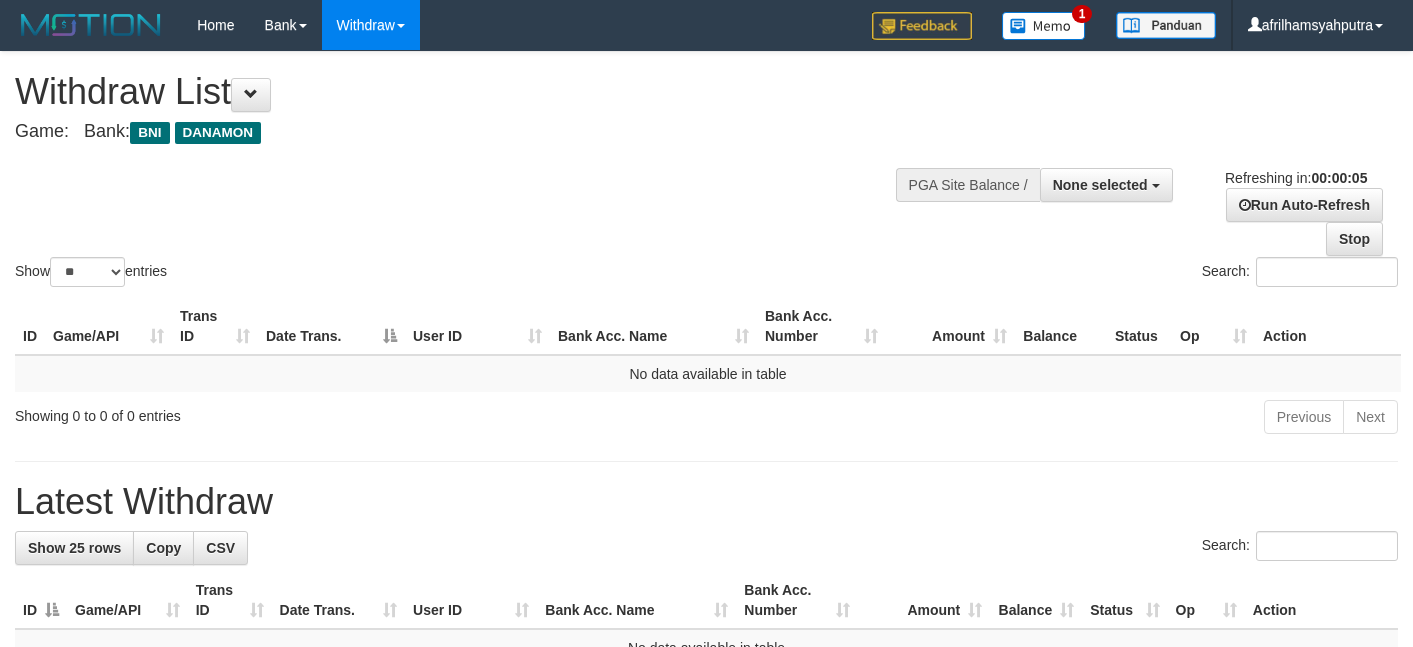 scroll, scrollTop: 0, scrollLeft: 0, axis: both 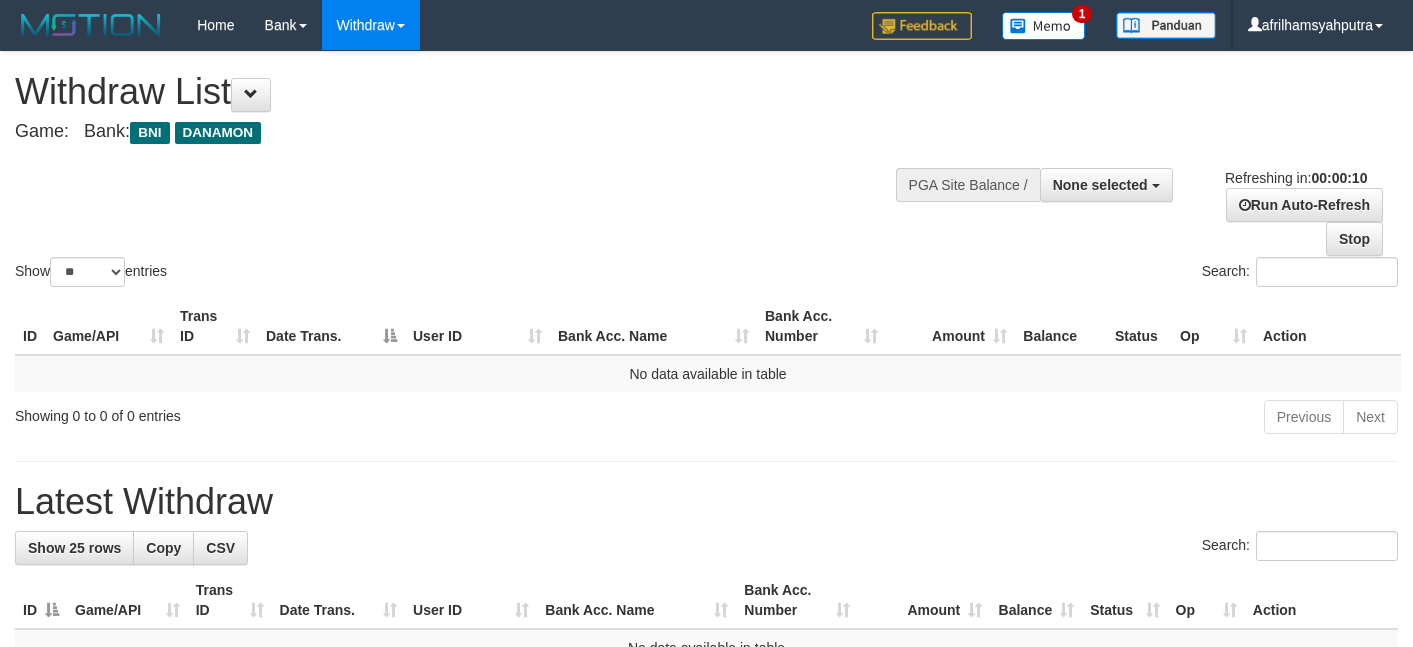 select 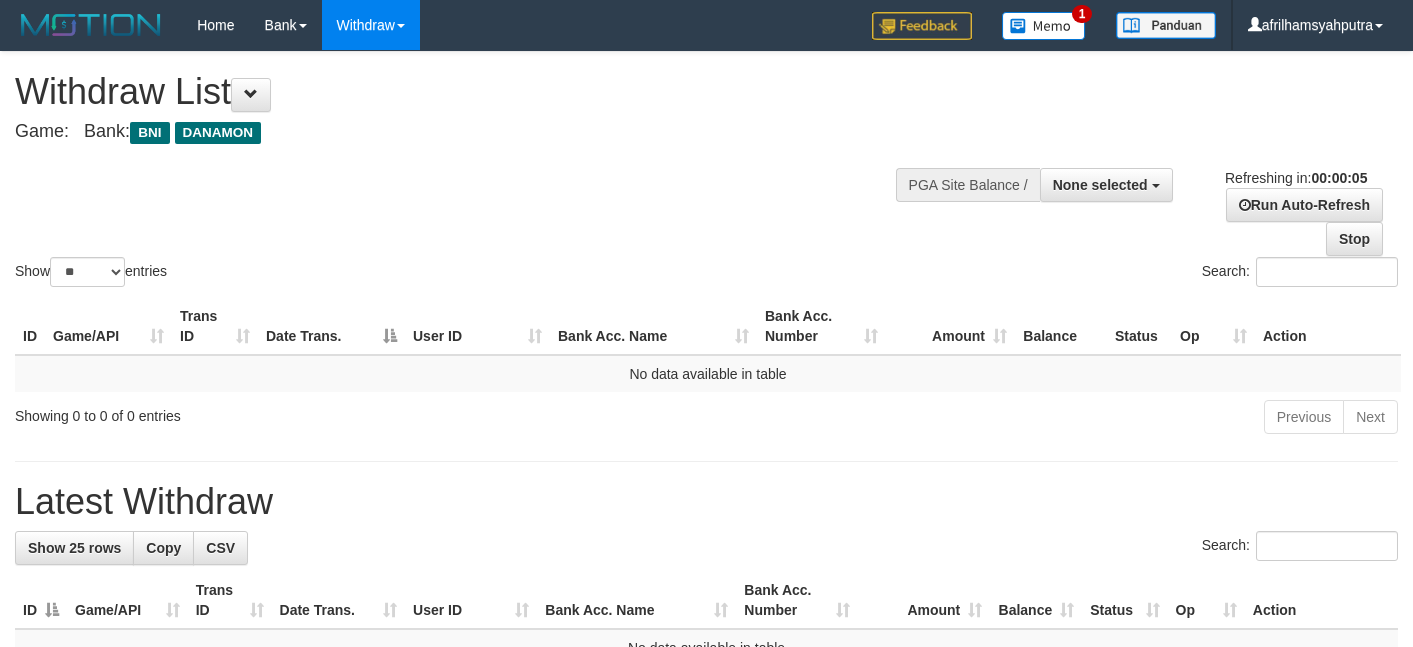 scroll, scrollTop: 0, scrollLeft: 0, axis: both 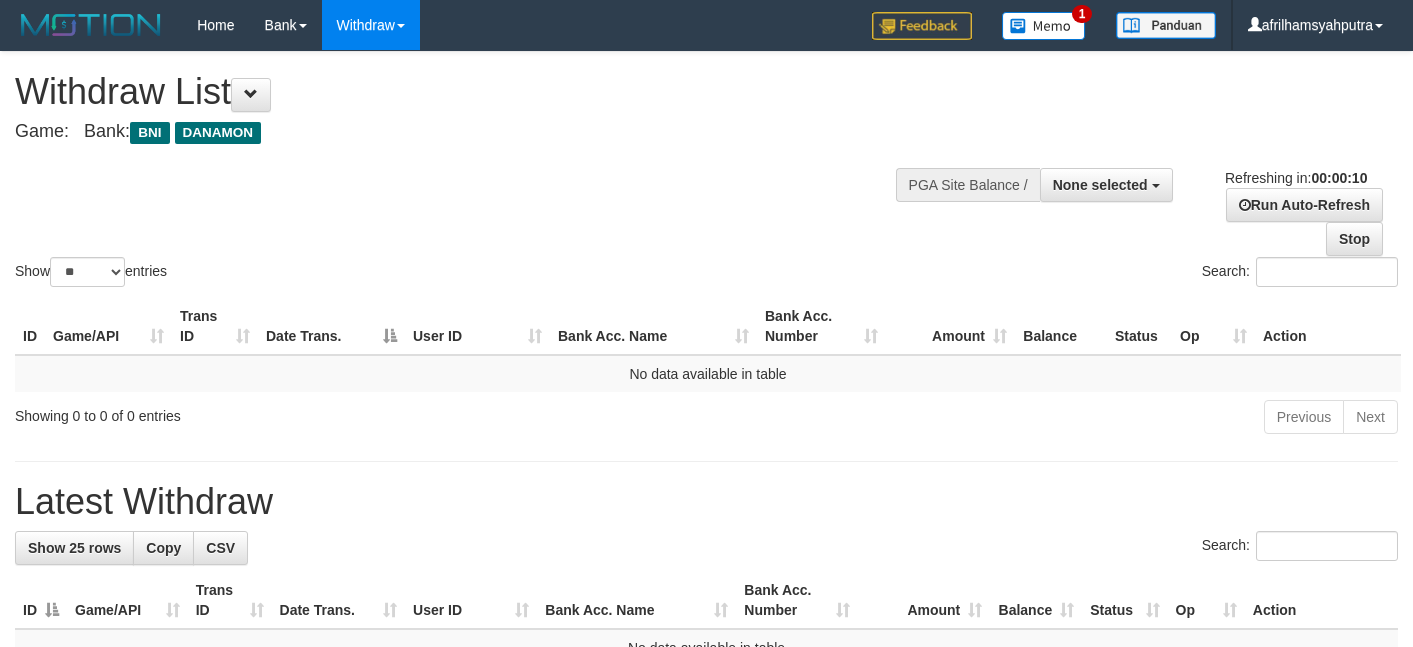 select 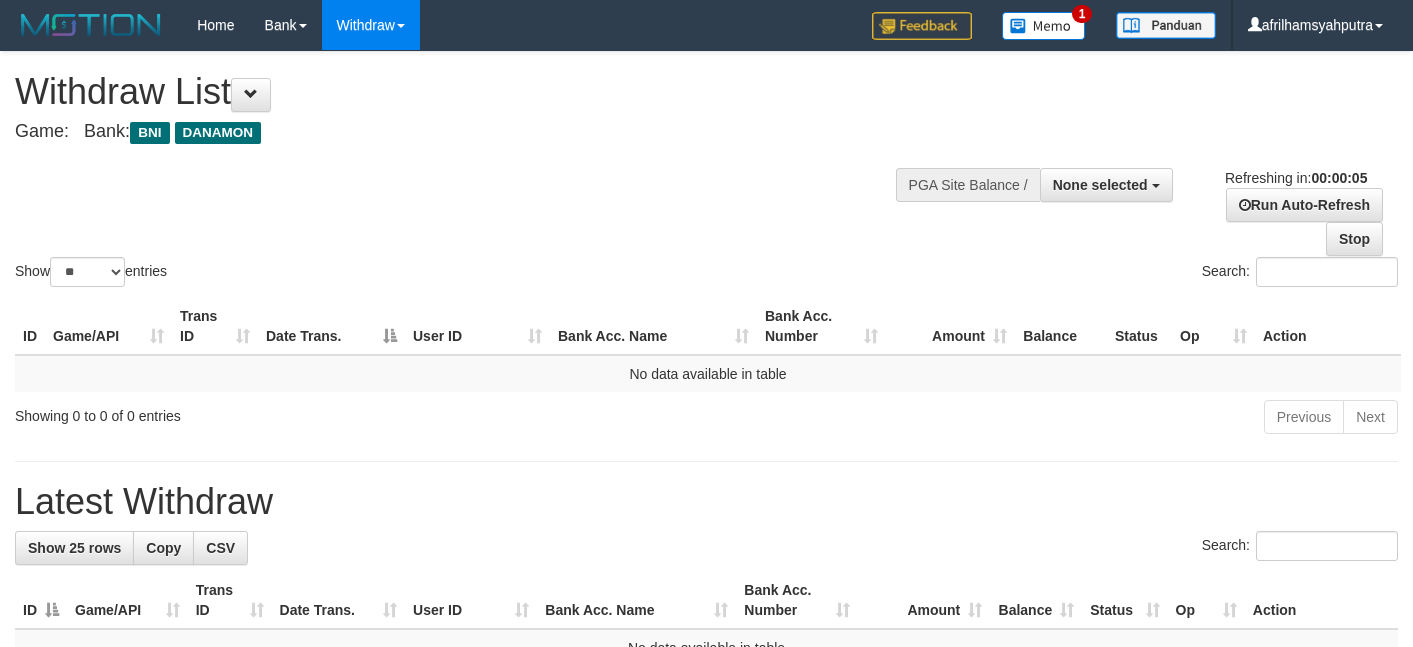scroll, scrollTop: 0, scrollLeft: 0, axis: both 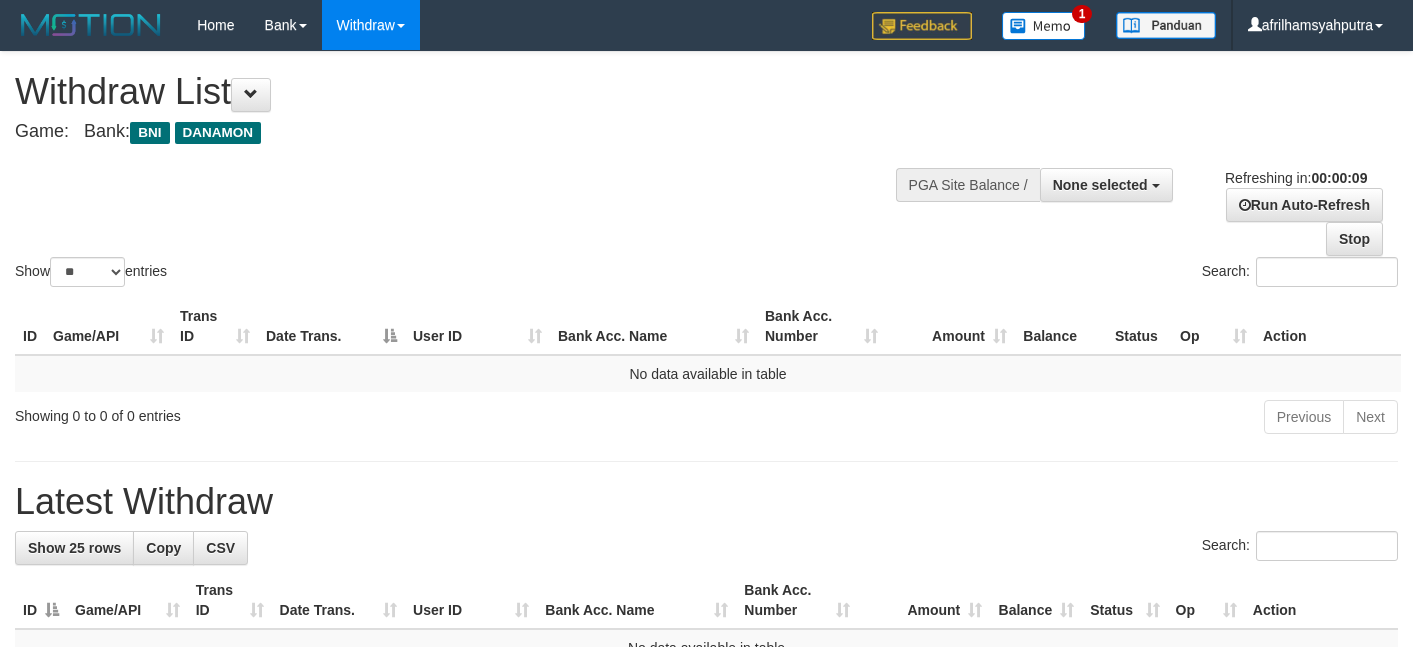 select 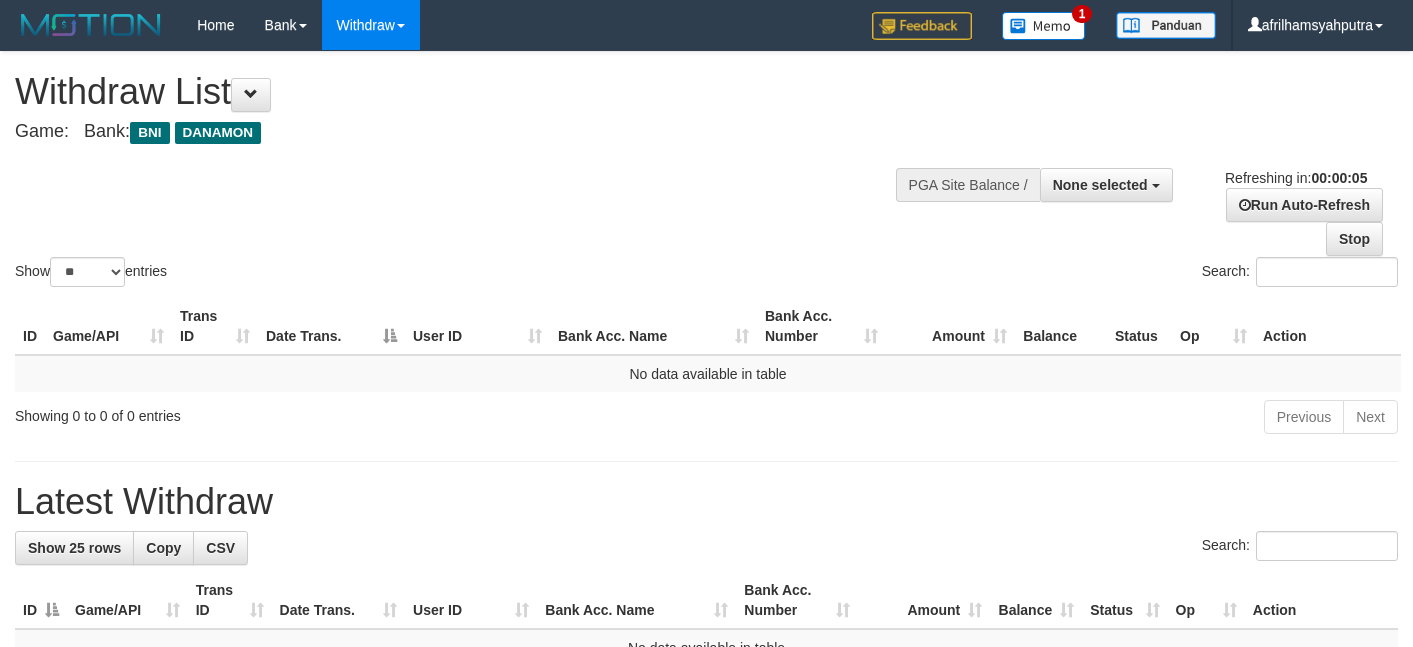 scroll, scrollTop: 0, scrollLeft: 0, axis: both 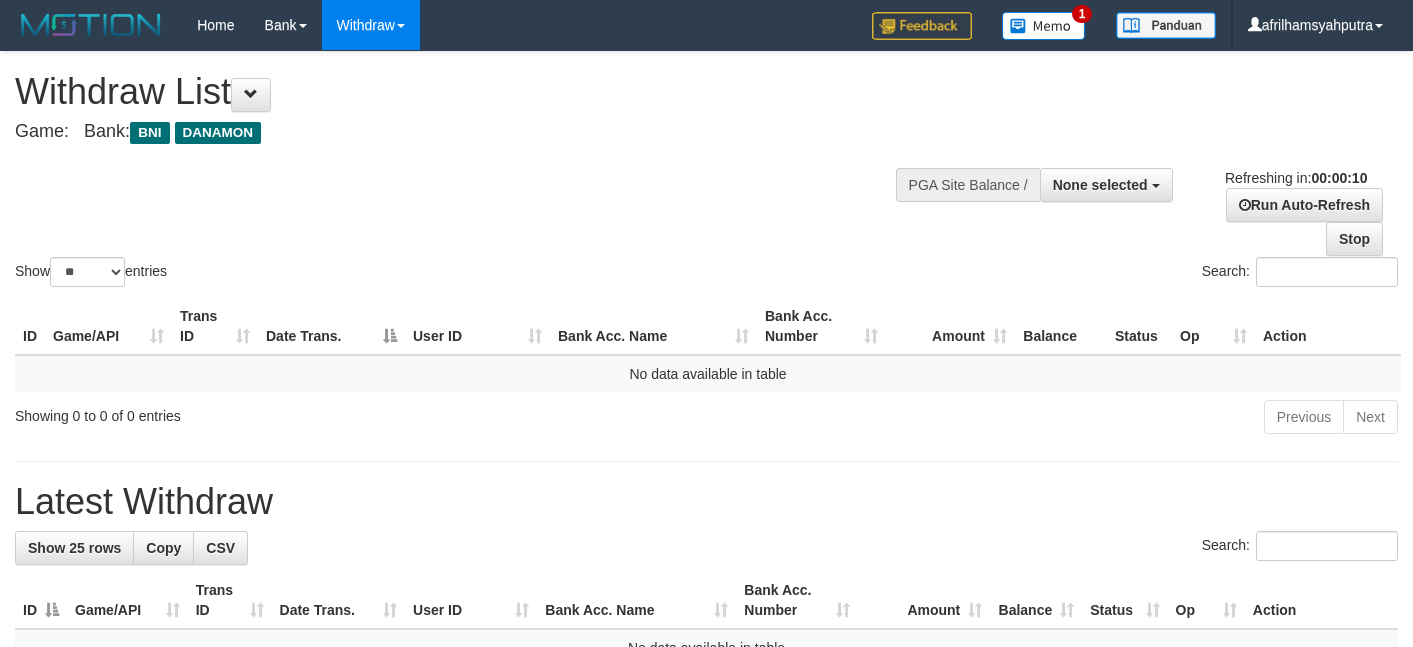 select 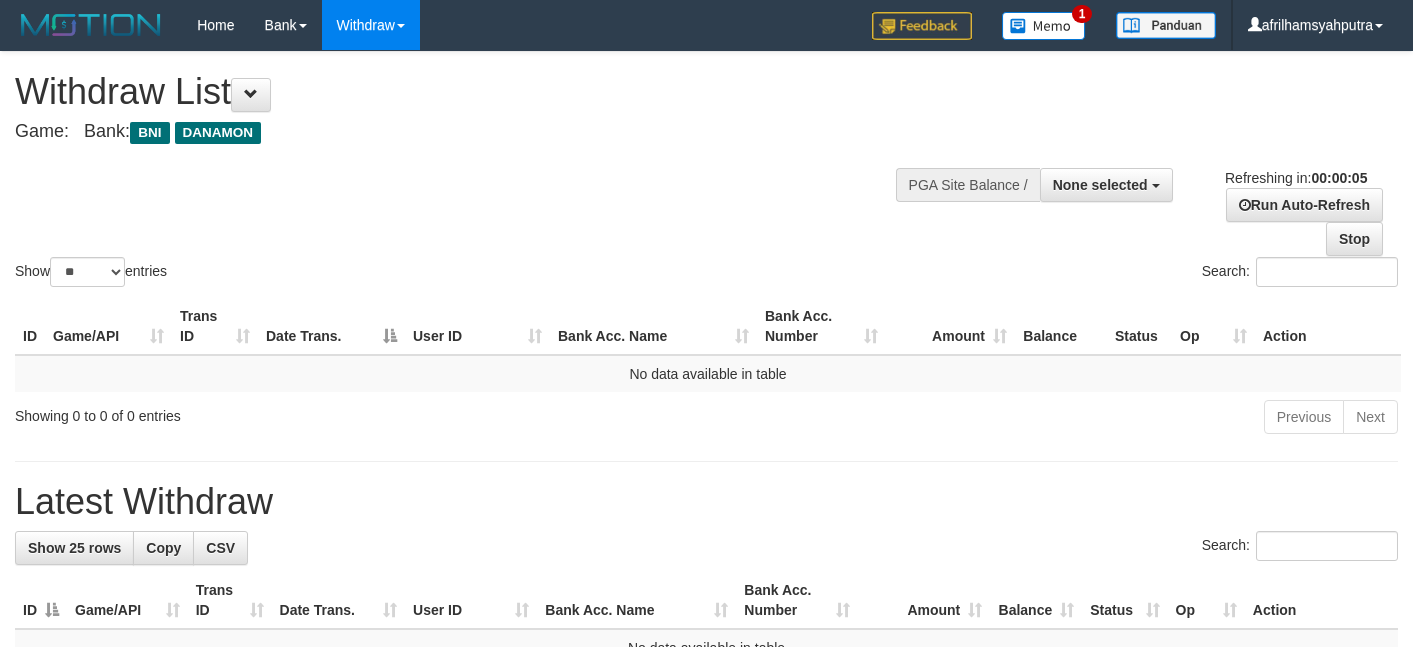 scroll, scrollTop: 0, scrollLeft: 0, axis: both 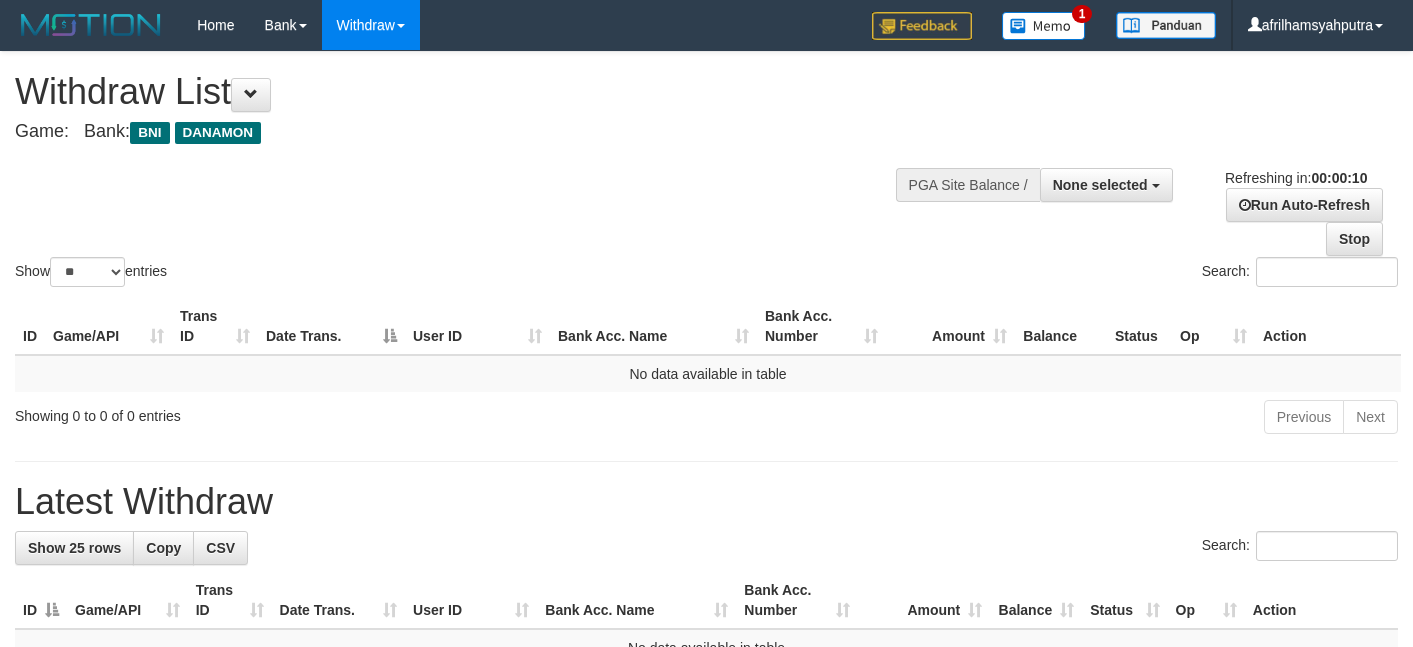 select 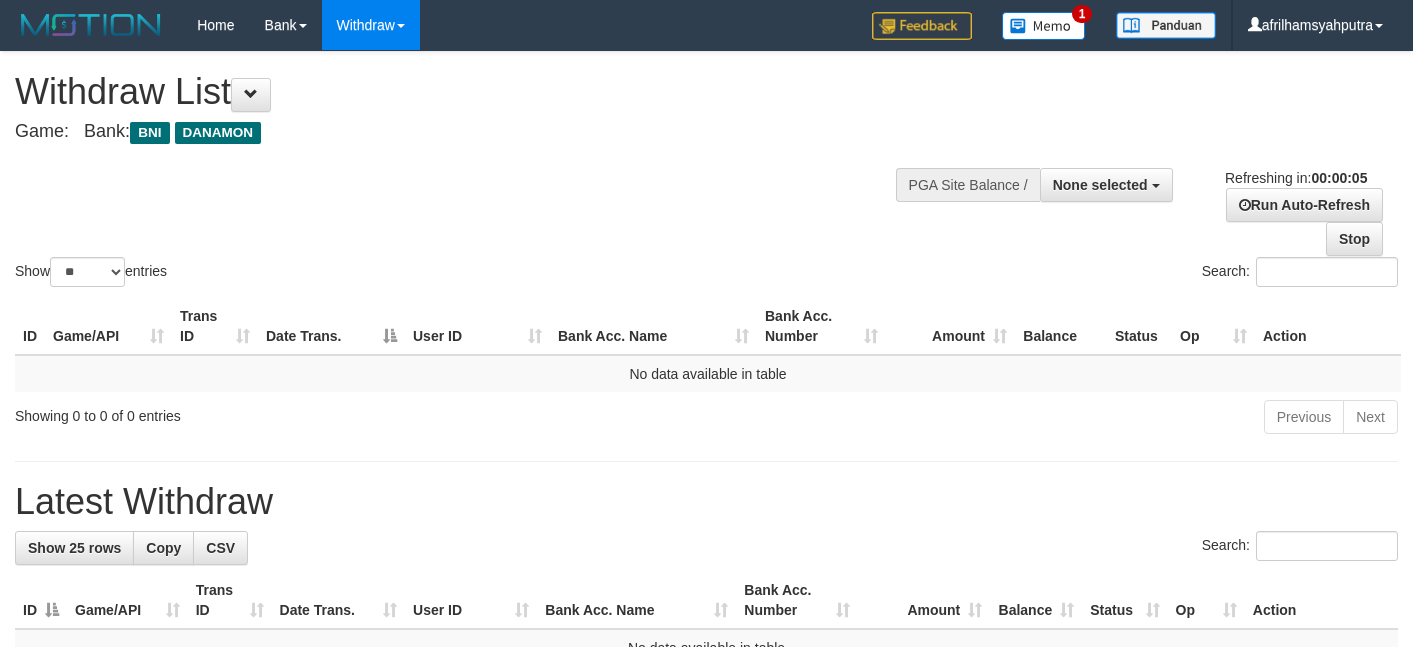 scroll, scrollTop: 0, scrollLeft: 0, axis: both 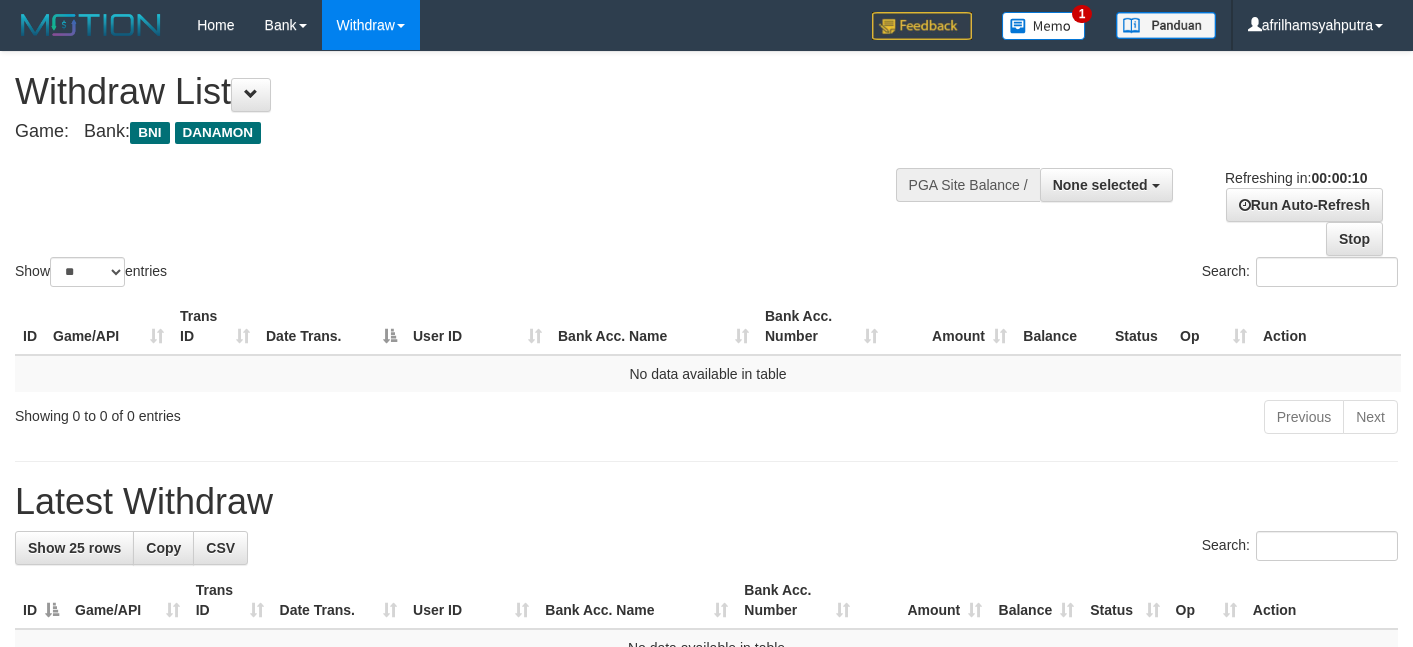 select 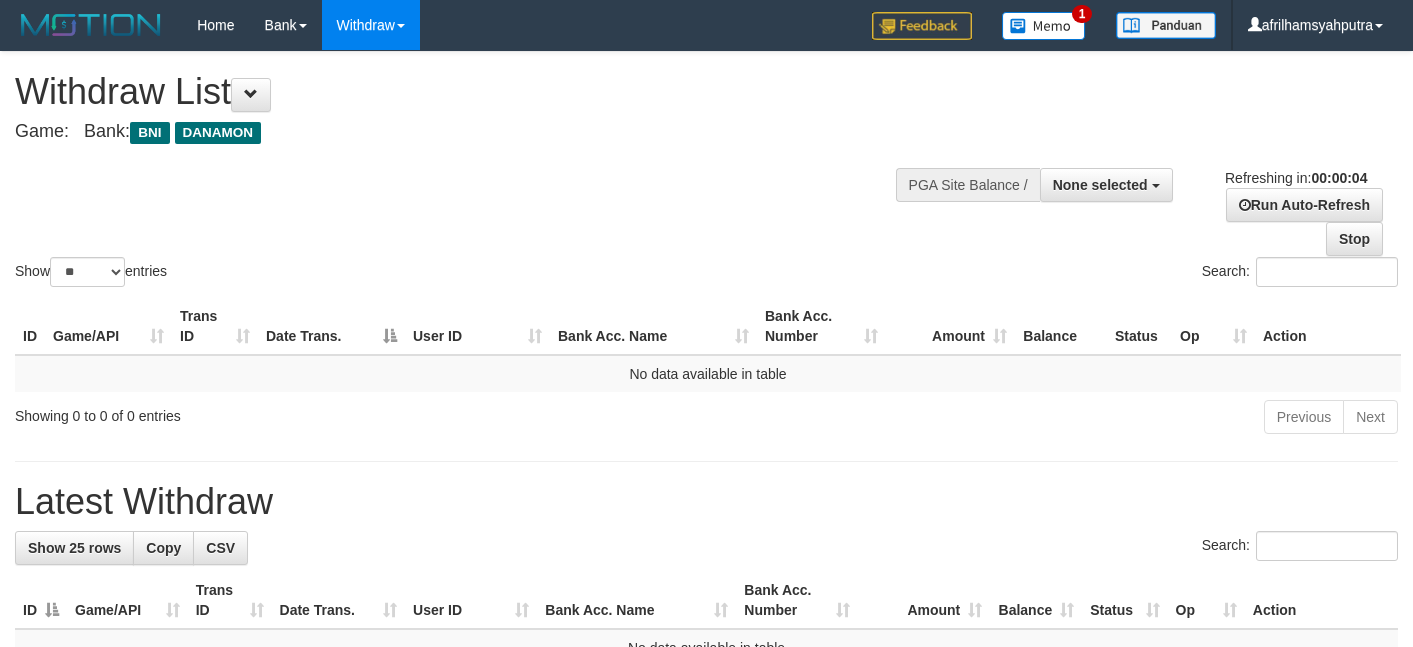 scroll, scrollTop: 0, scrollLeft: 0, axis: both 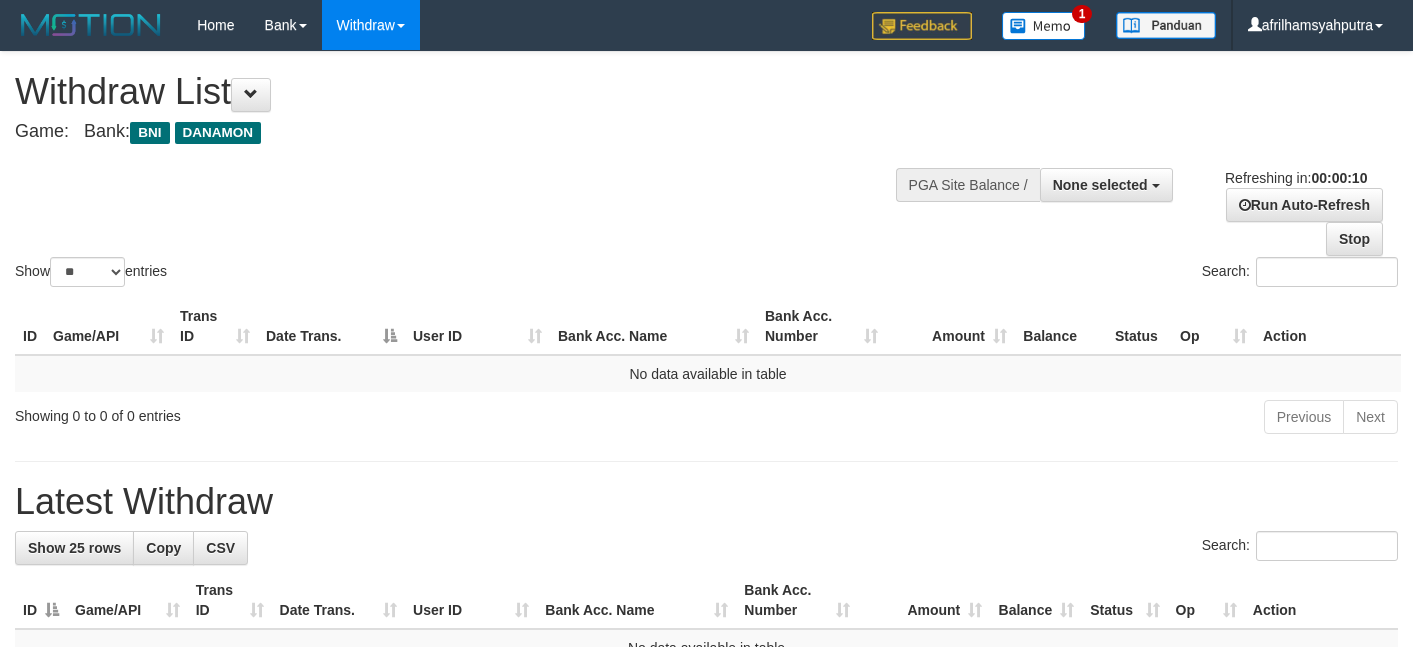 select 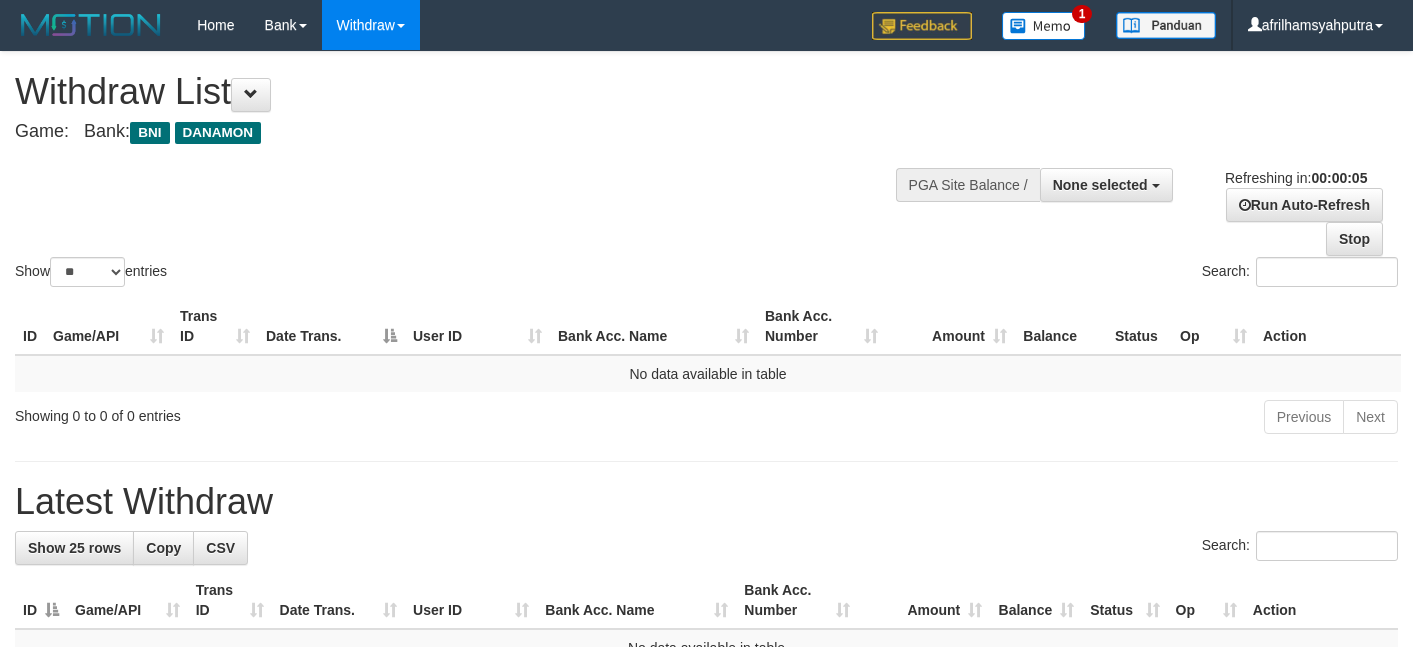 scroll, scrollTop: 0, scrollLeft: 0, axis: both 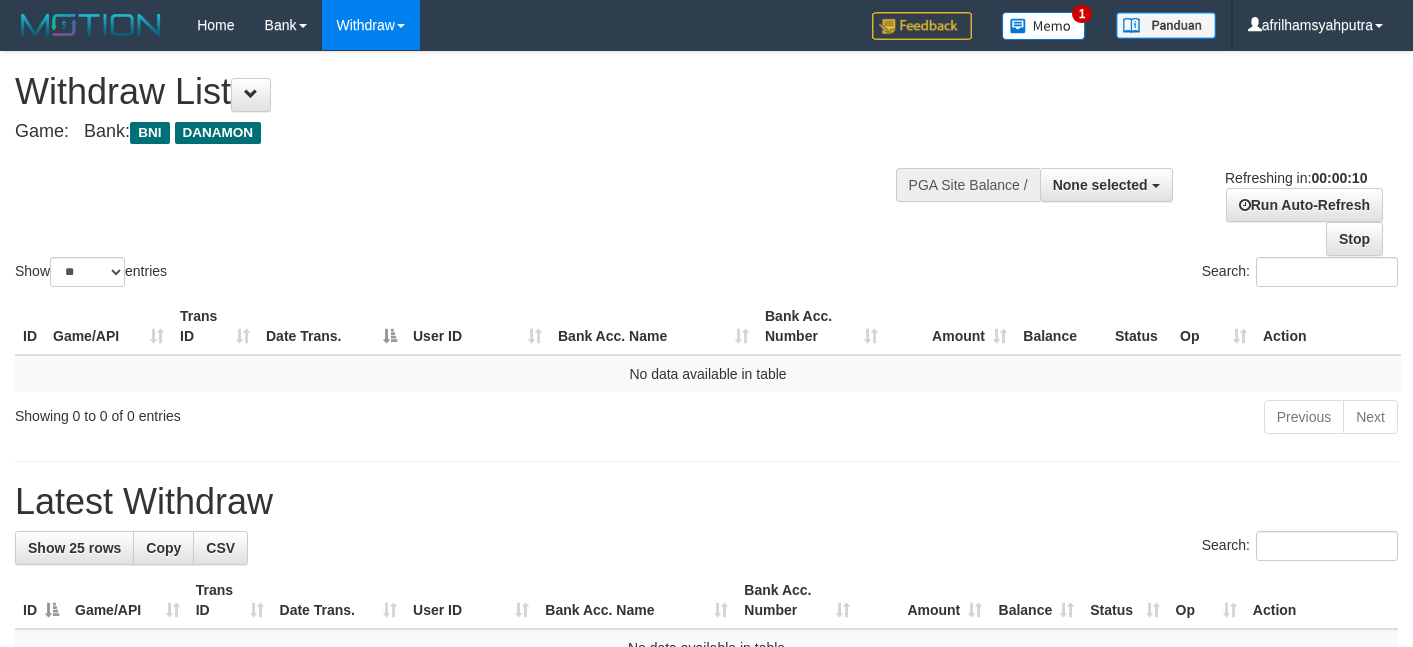 select 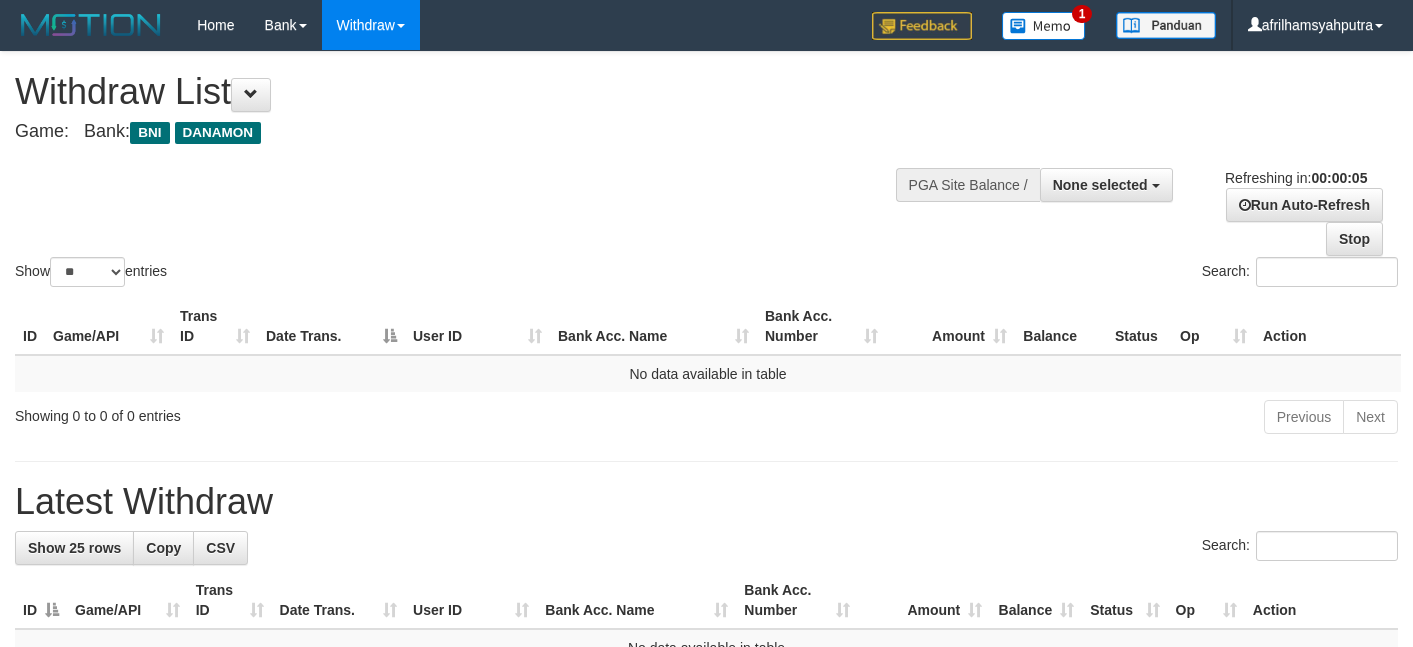 scroll, scrollTop: 0, scrollLeft: 0, axis: both 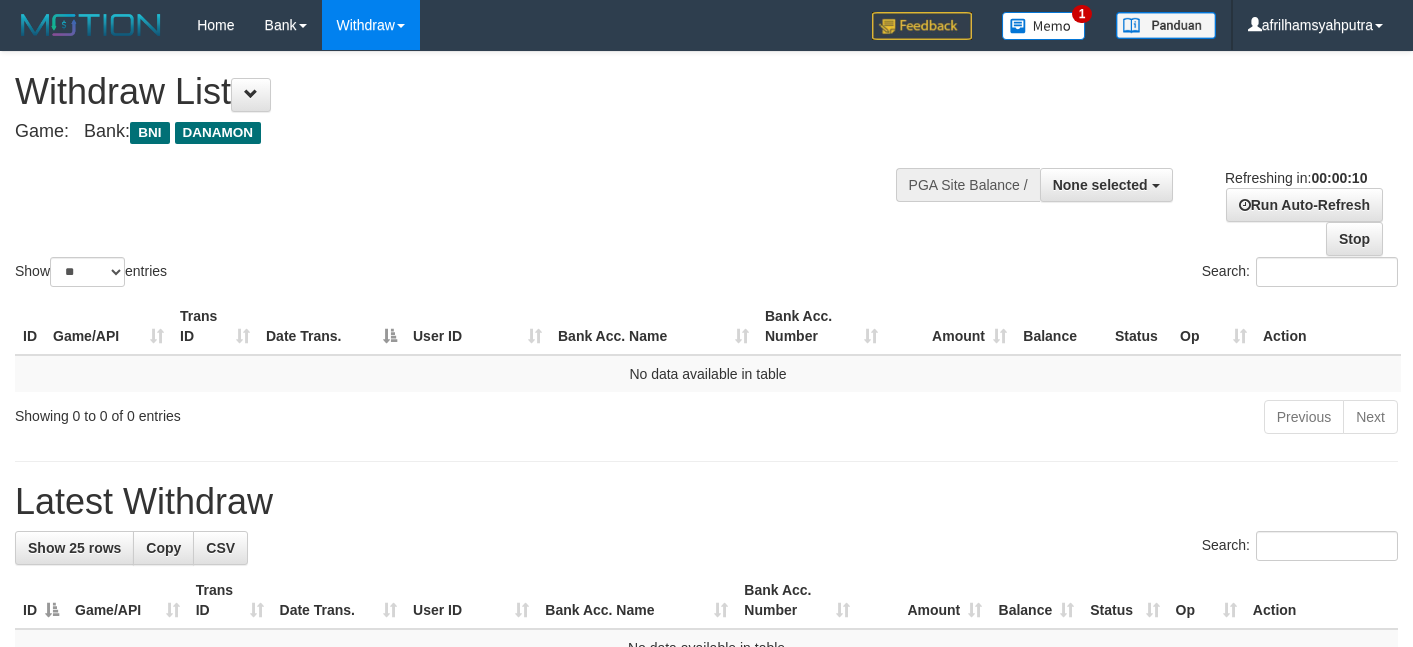 select 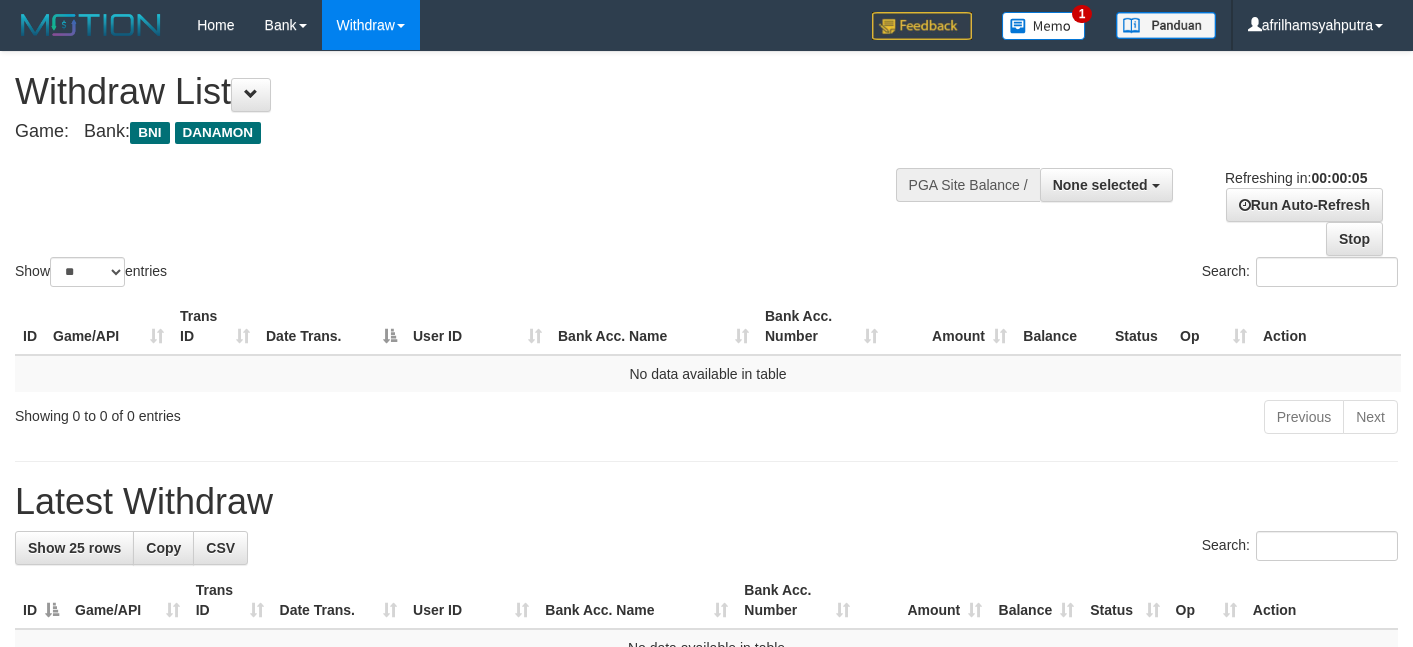 scroll, scrollTop: 0, scrollLeft: 0, axis: both 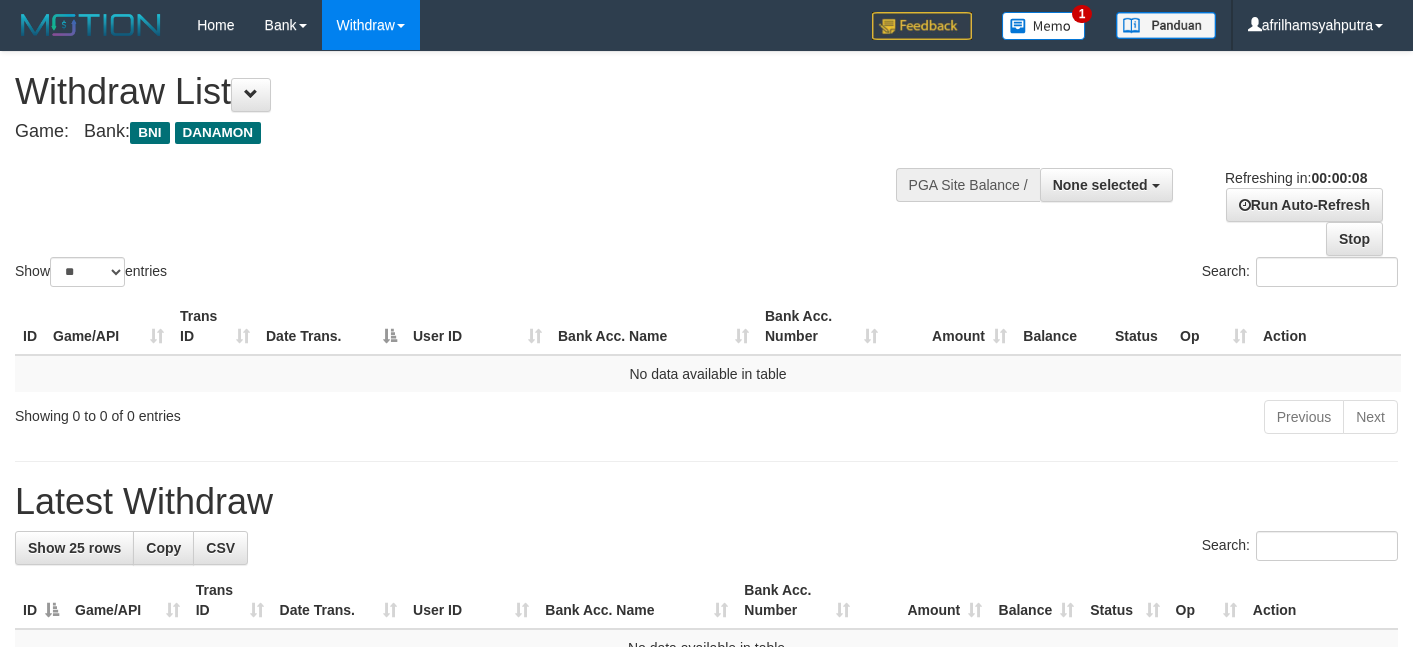 select 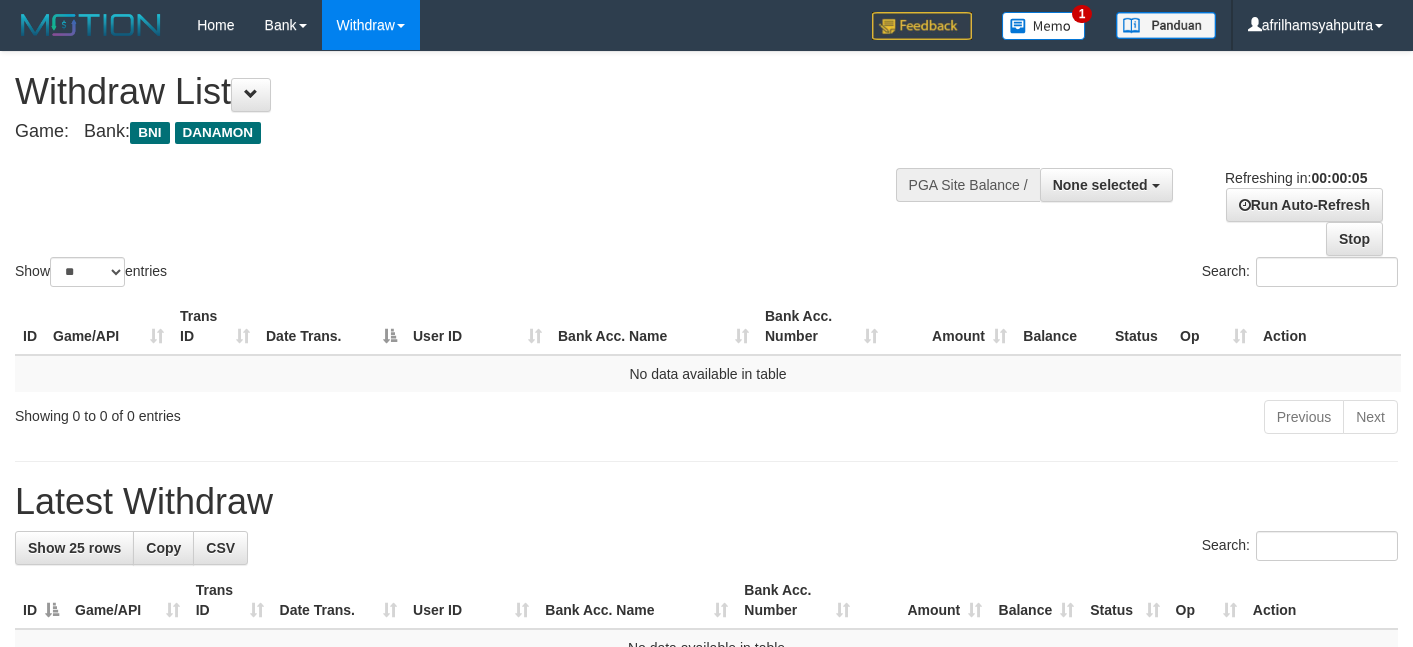 scroll, scrollTop: 0, scrollLeft: 0, axis: both 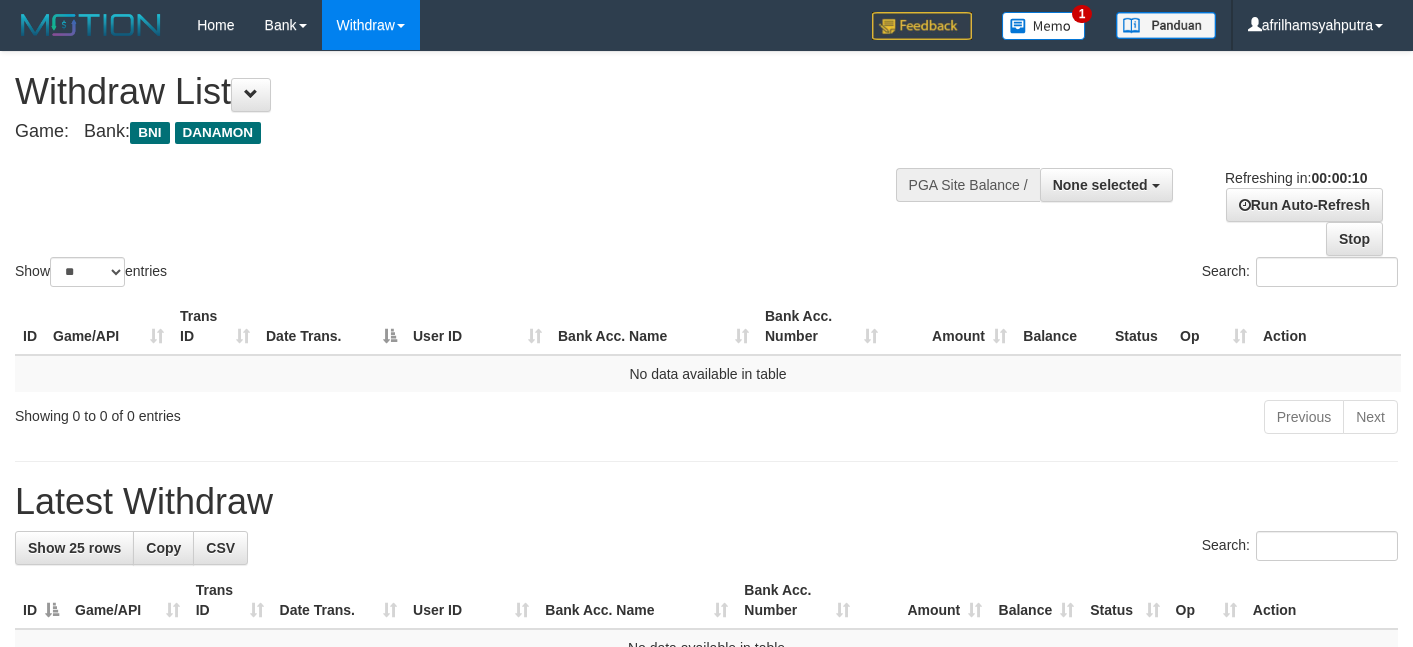 select 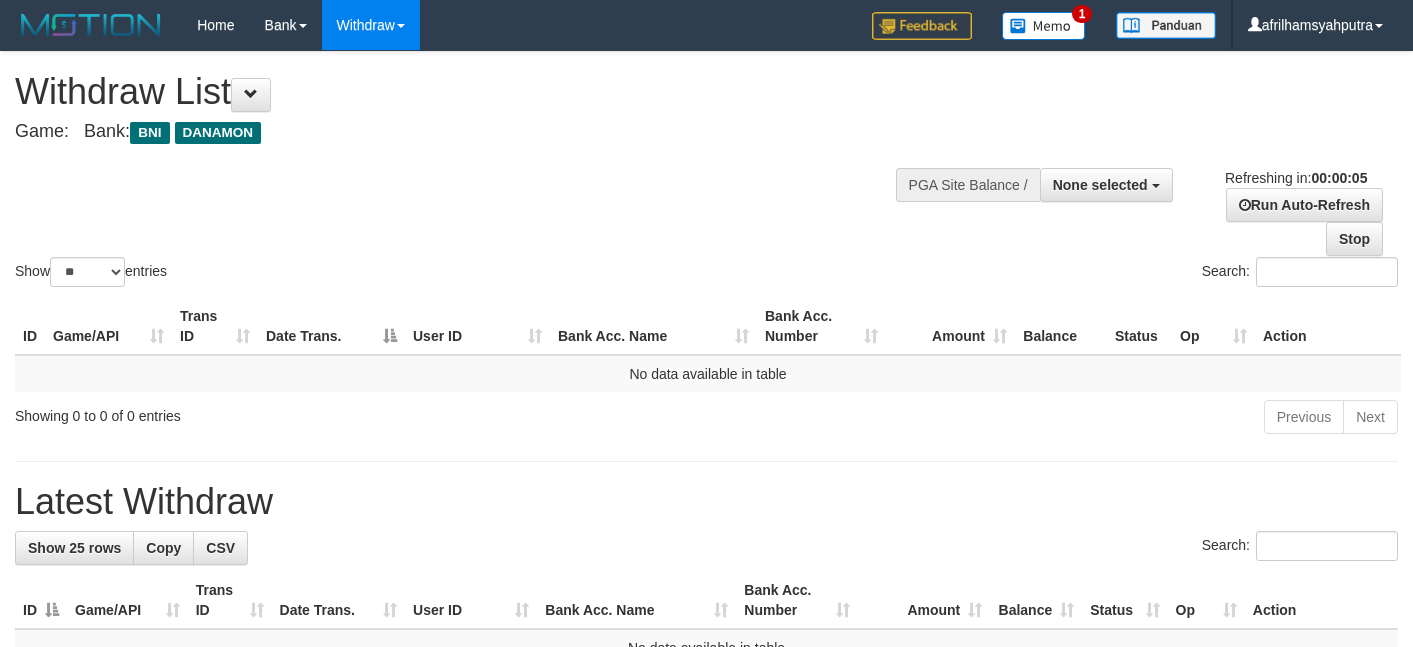 scroll, scrollTop: 0, scrollLeft: 0, axis: both 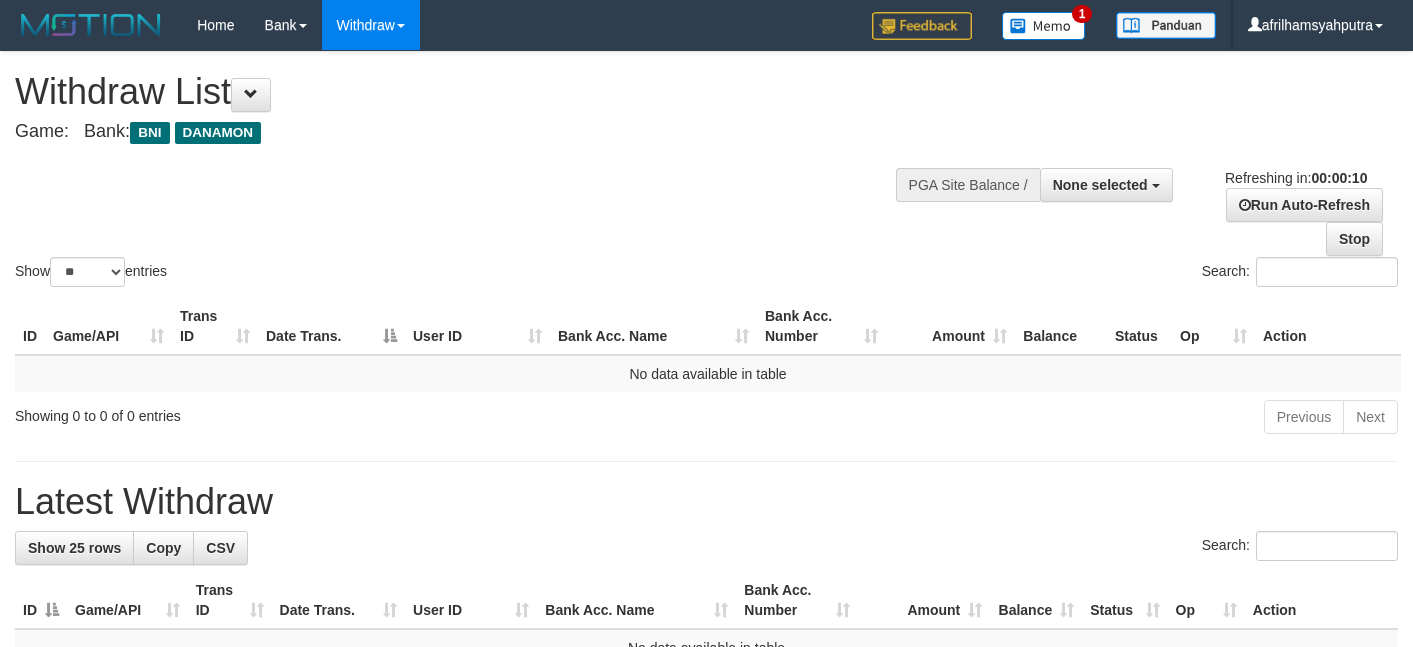select 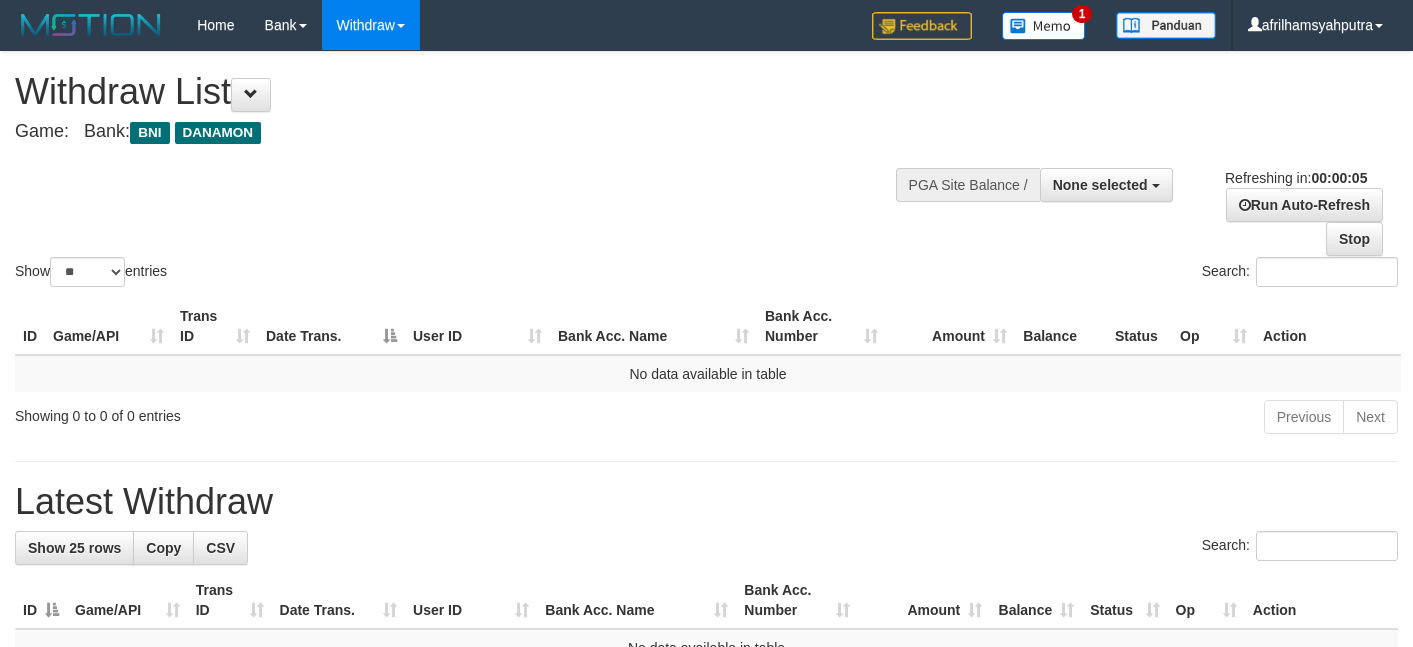 scroll, scrollTop: 0, scrollLeft: 0, axis: both 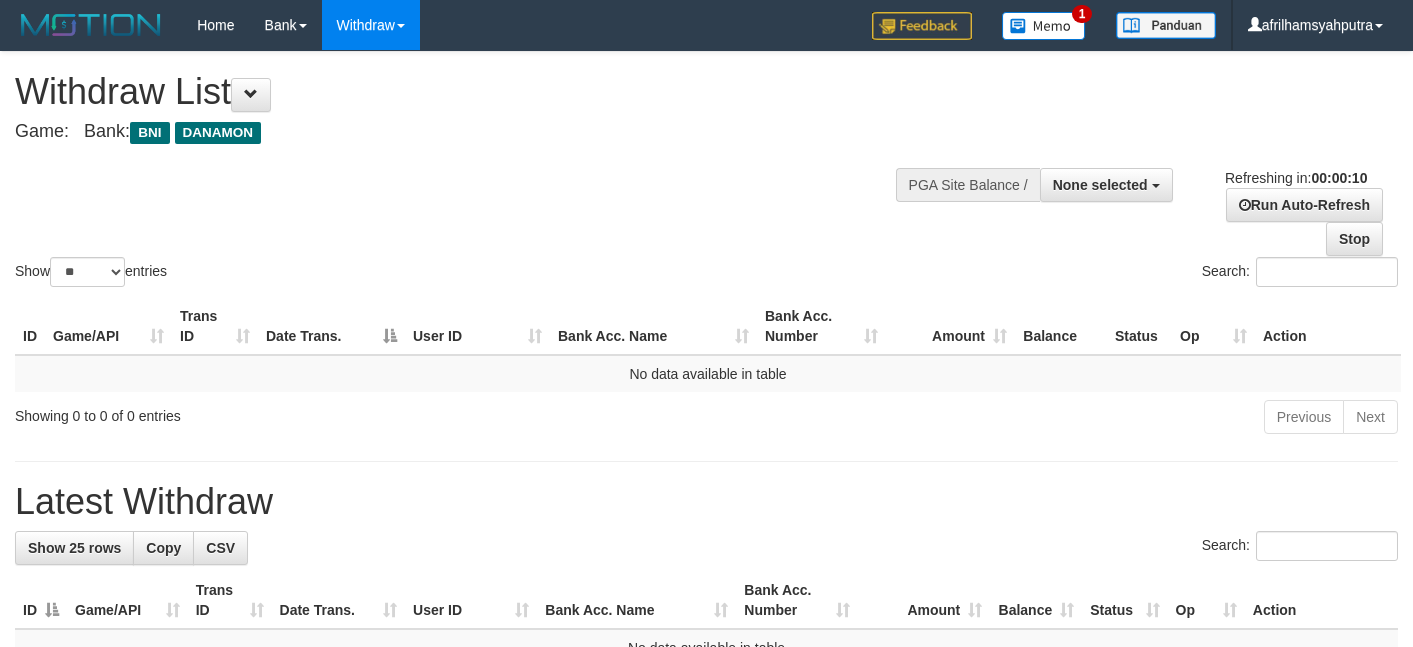 select 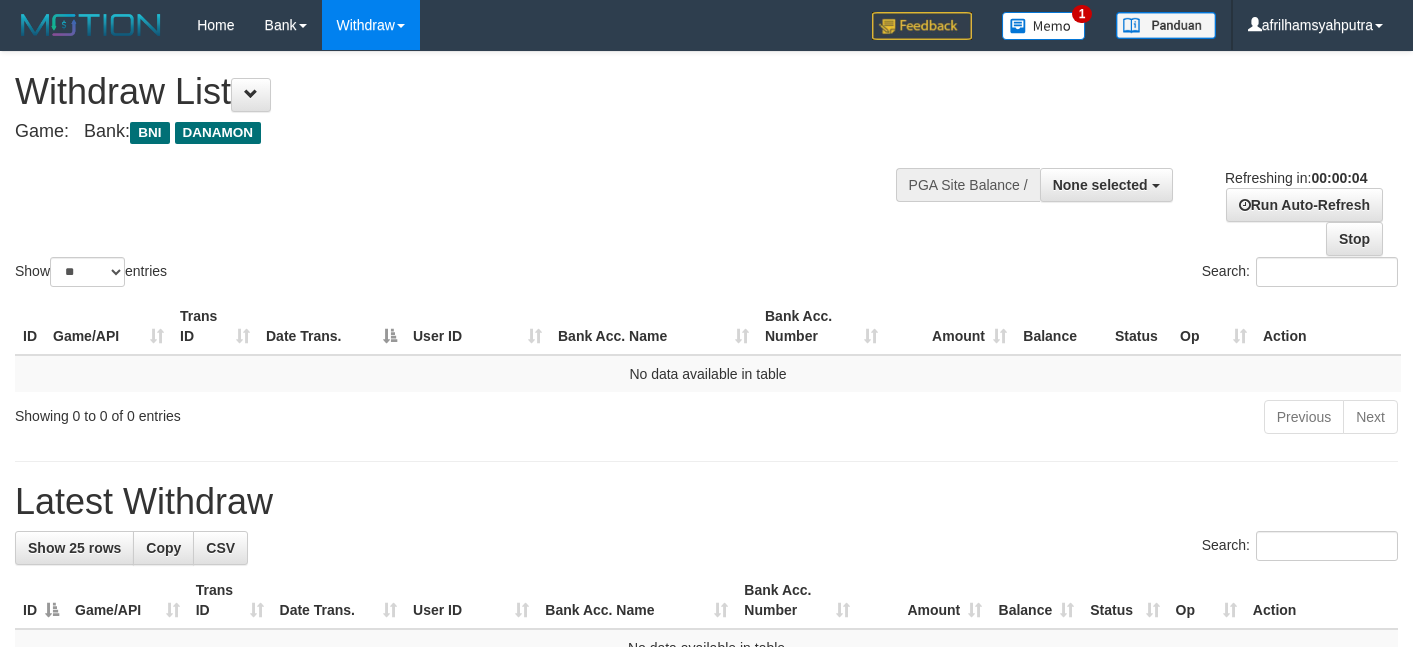 scroll, scrollTop: 0, scrollLeft: 0, axis: both 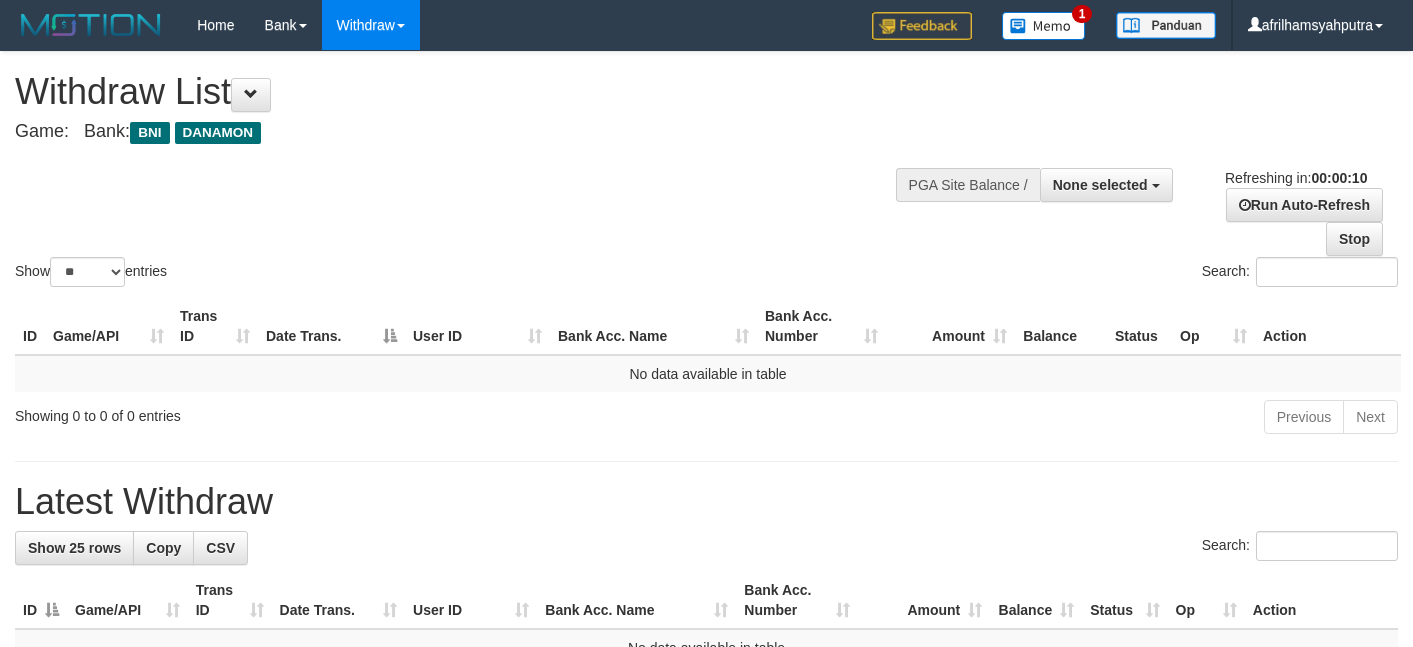 select 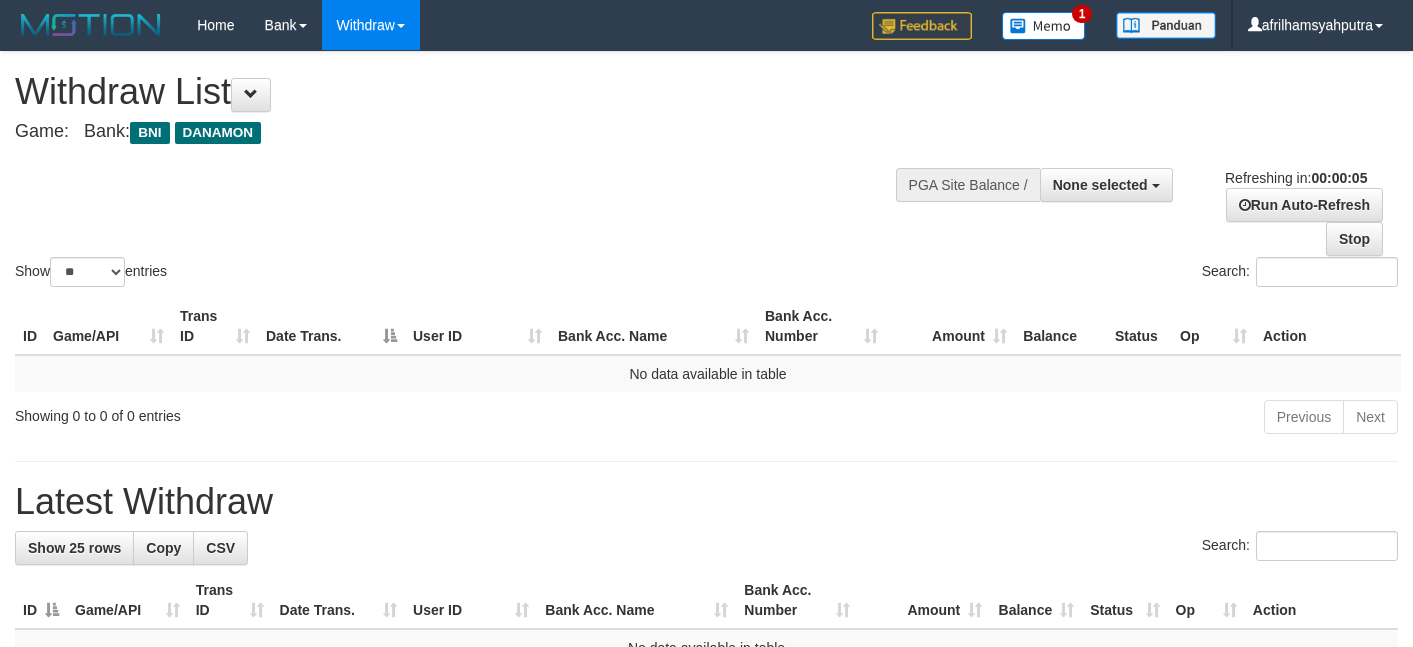 scroll, scrollTop: 0, scrollLeft: 0, axis: both 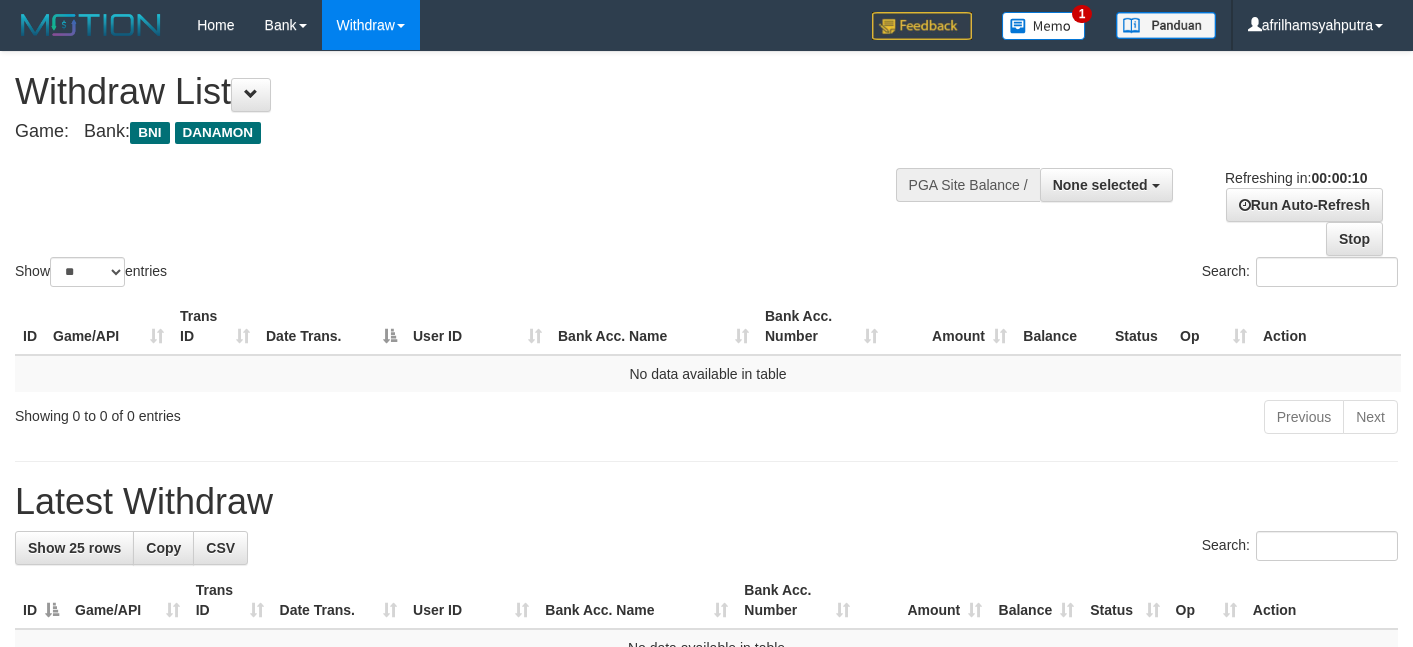 select 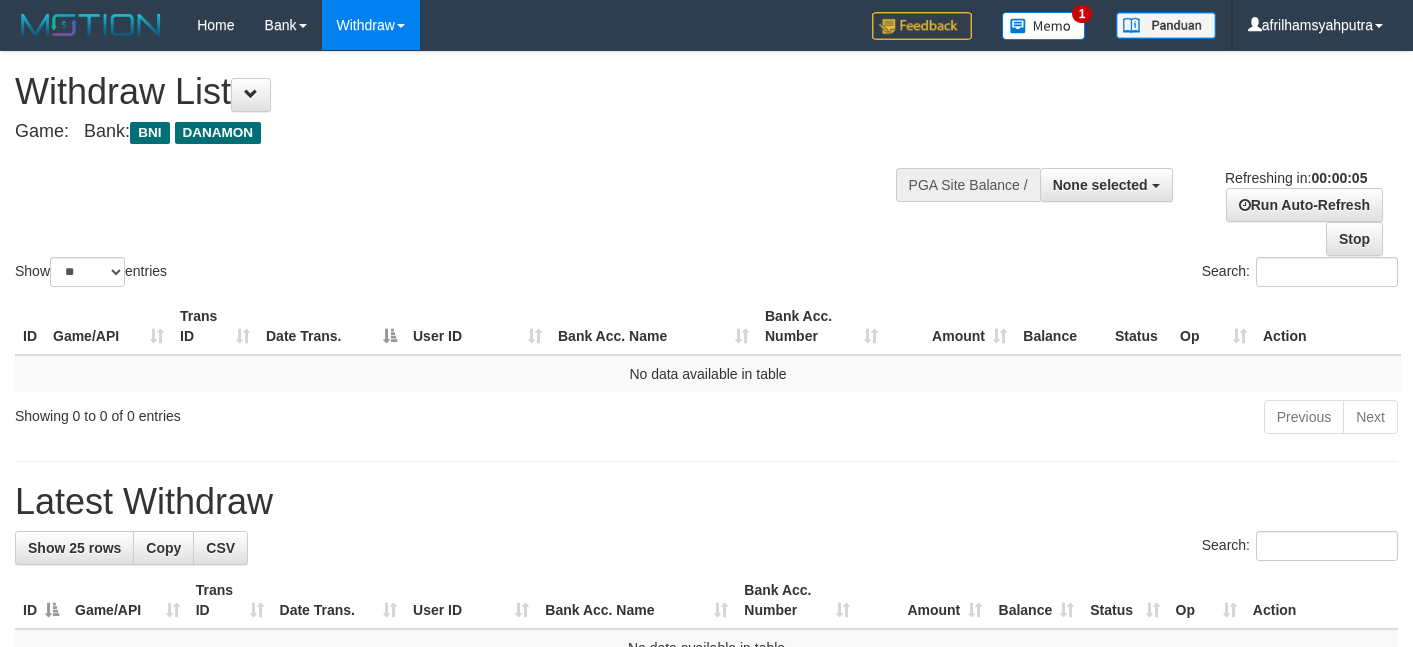 scroll, scrollTop: 0, scrollLeft: 0, axis: both 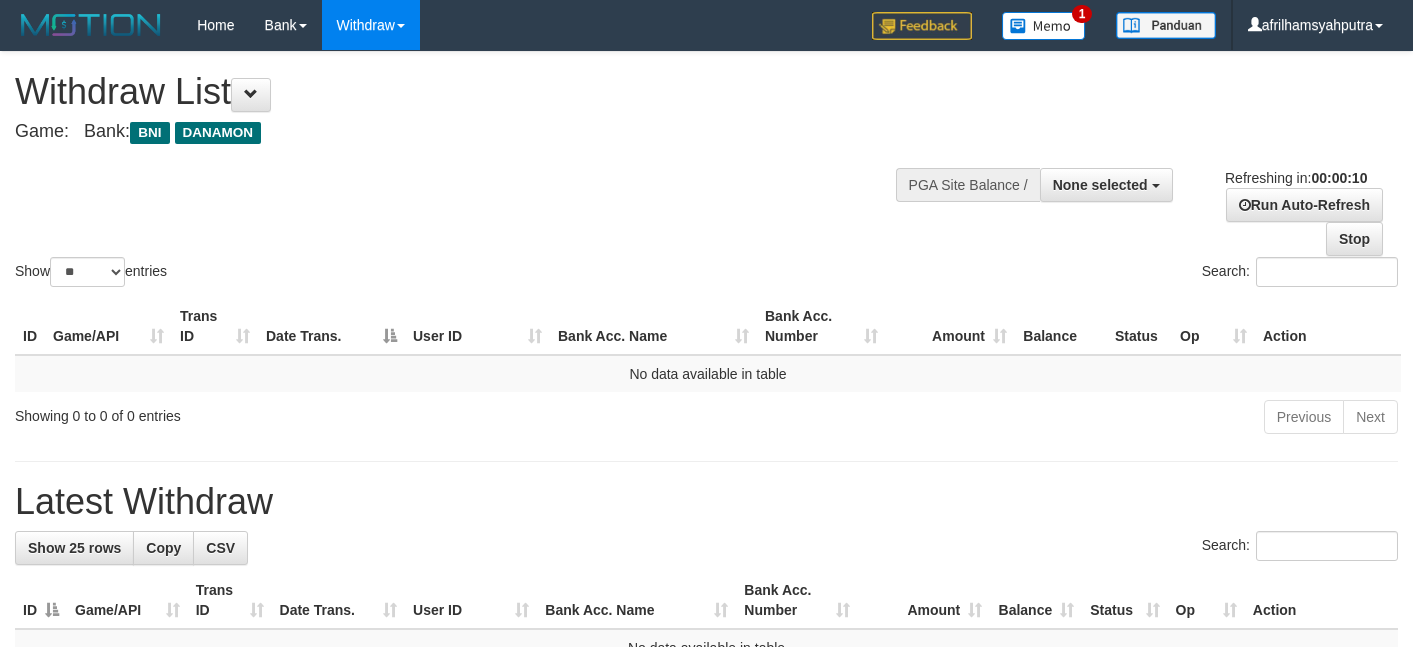 select 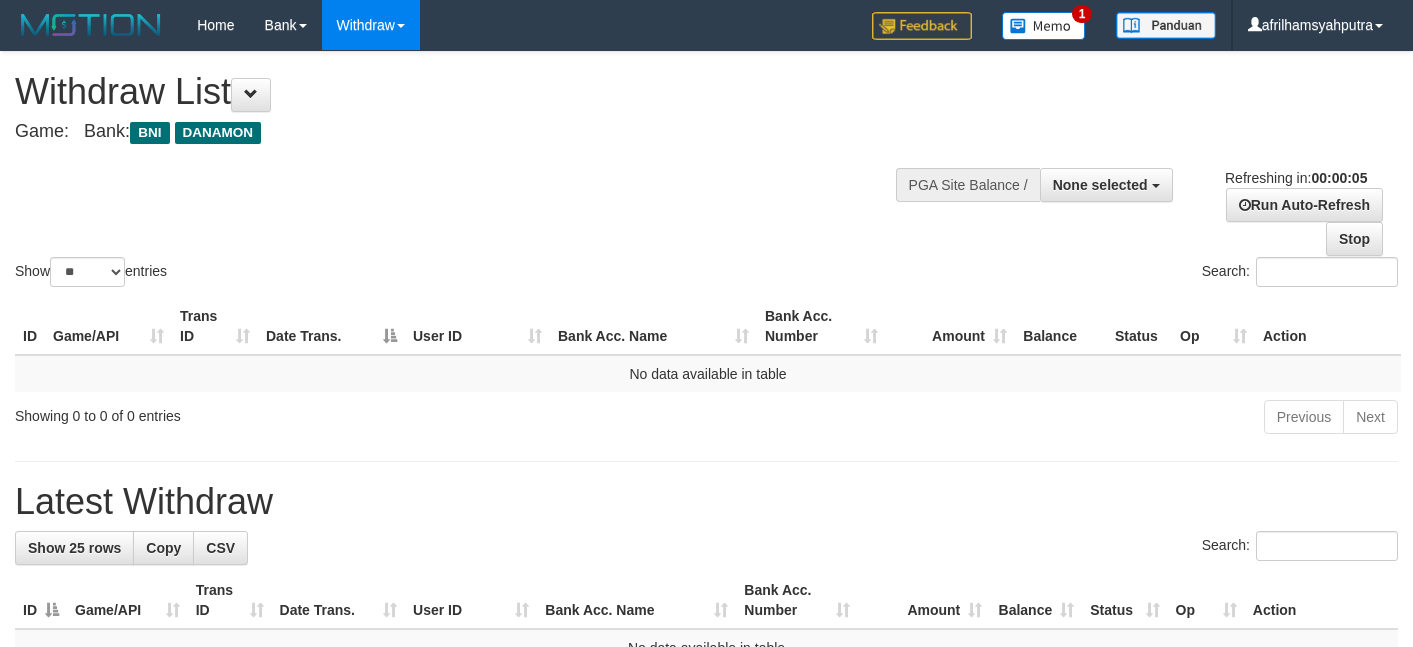 scroll, scrollTop: 0, scrollLeft: 0, axis: both 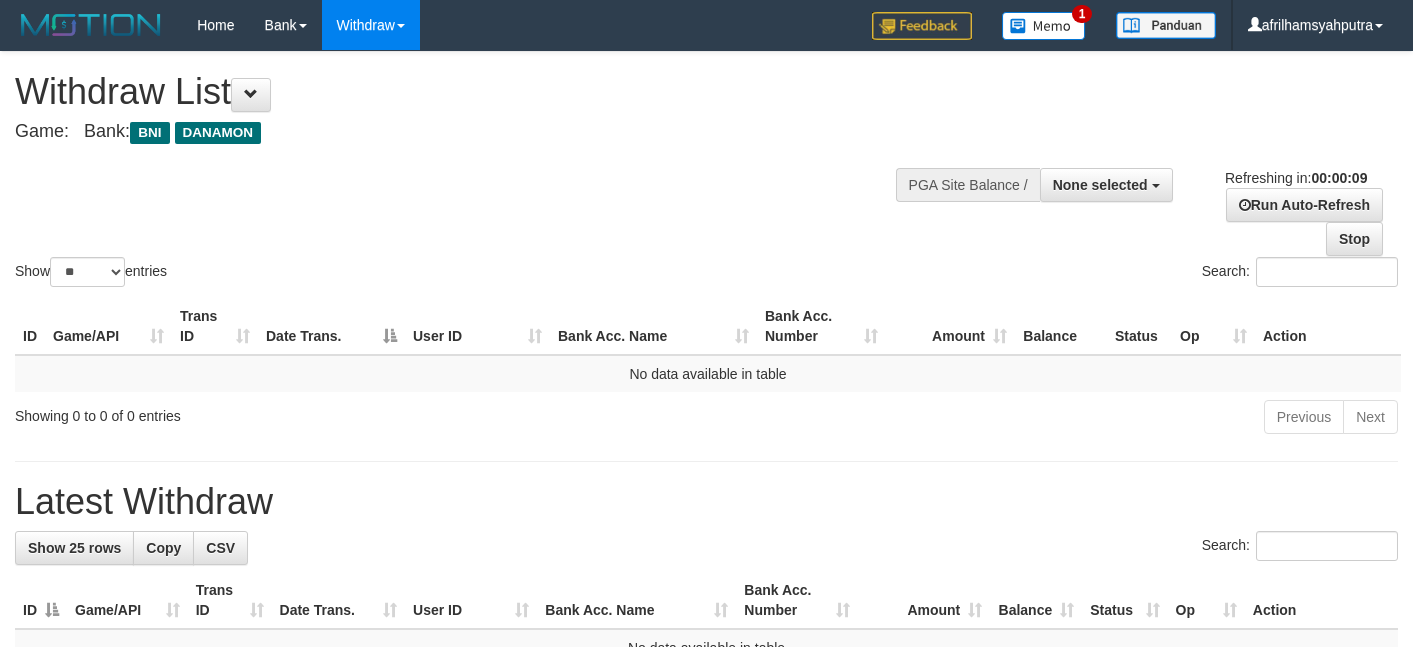select 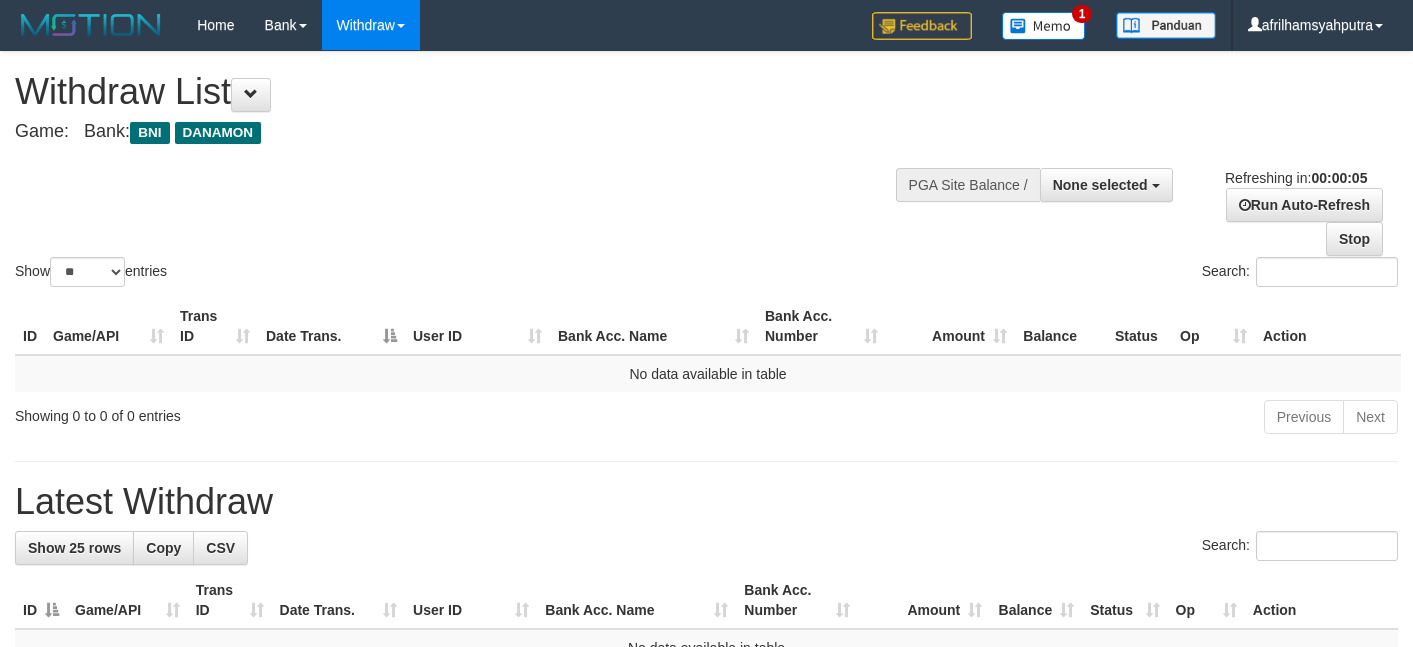 scroll, scrollTop: 0, scrollLeft: 0, axis: both 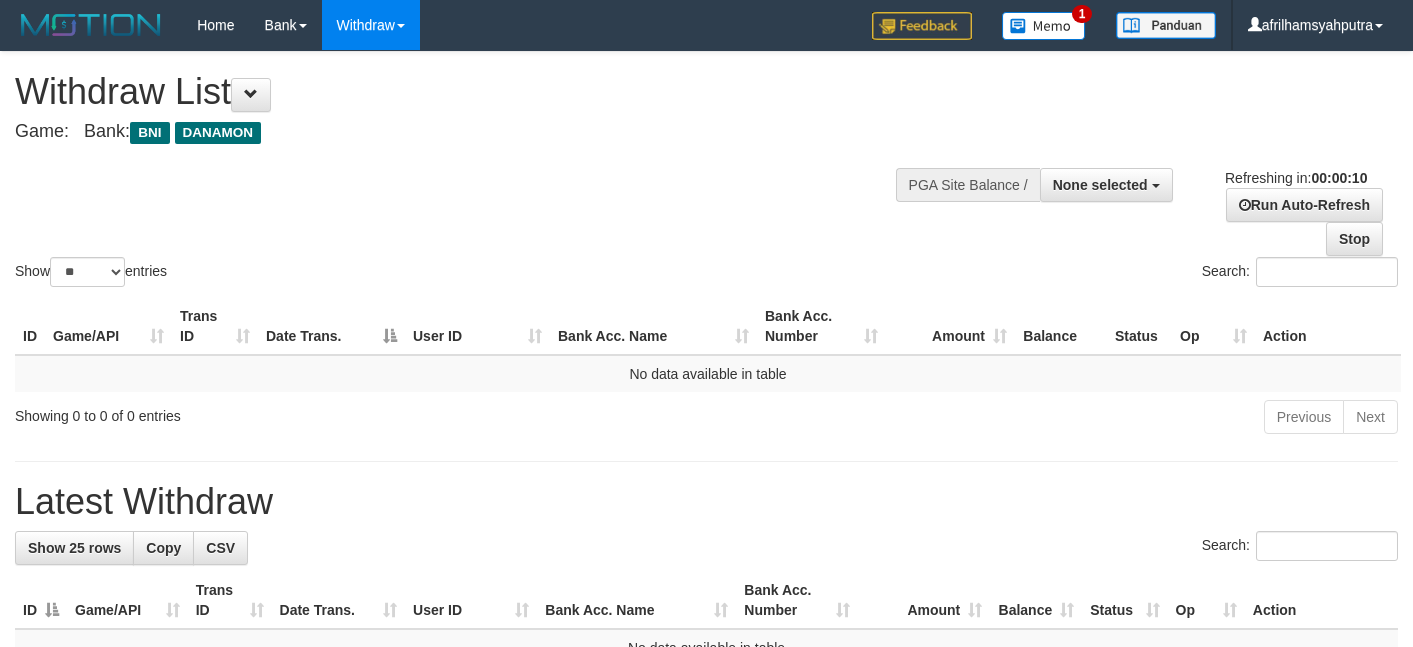 select 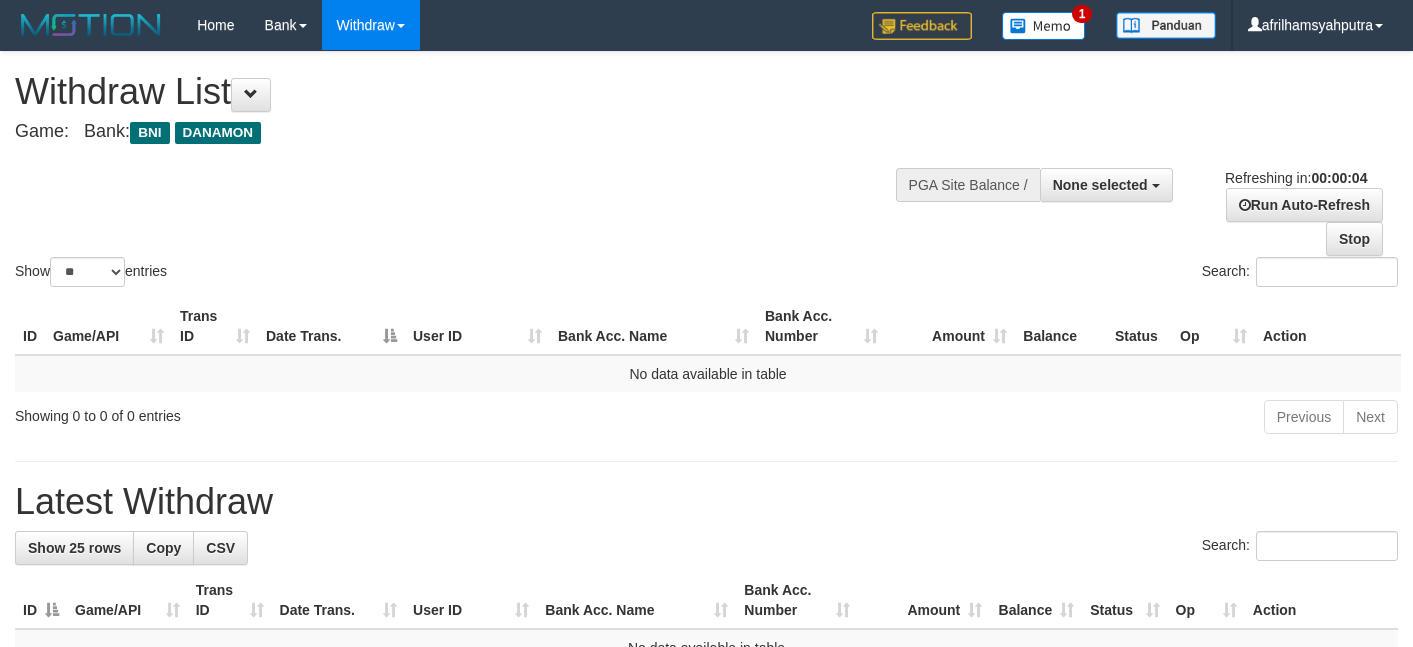scroll, scrollTop: 0, scrollLeft: 0, axis: both 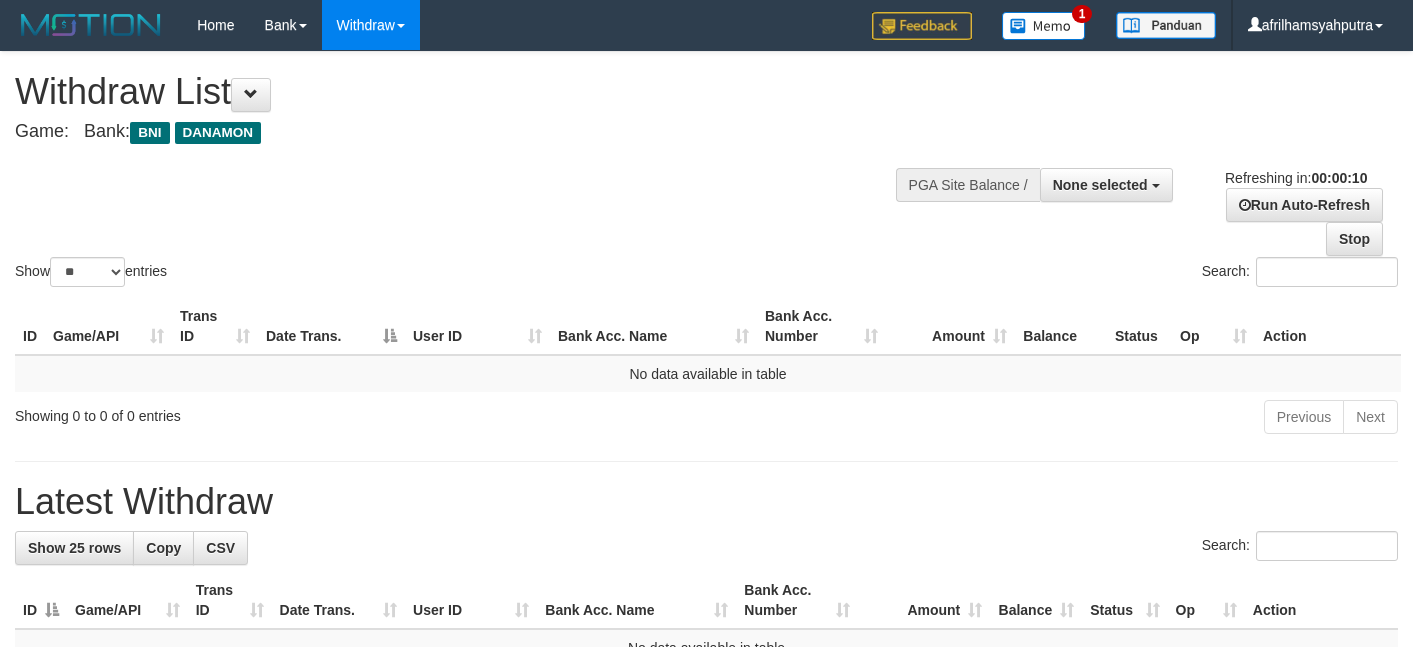 select 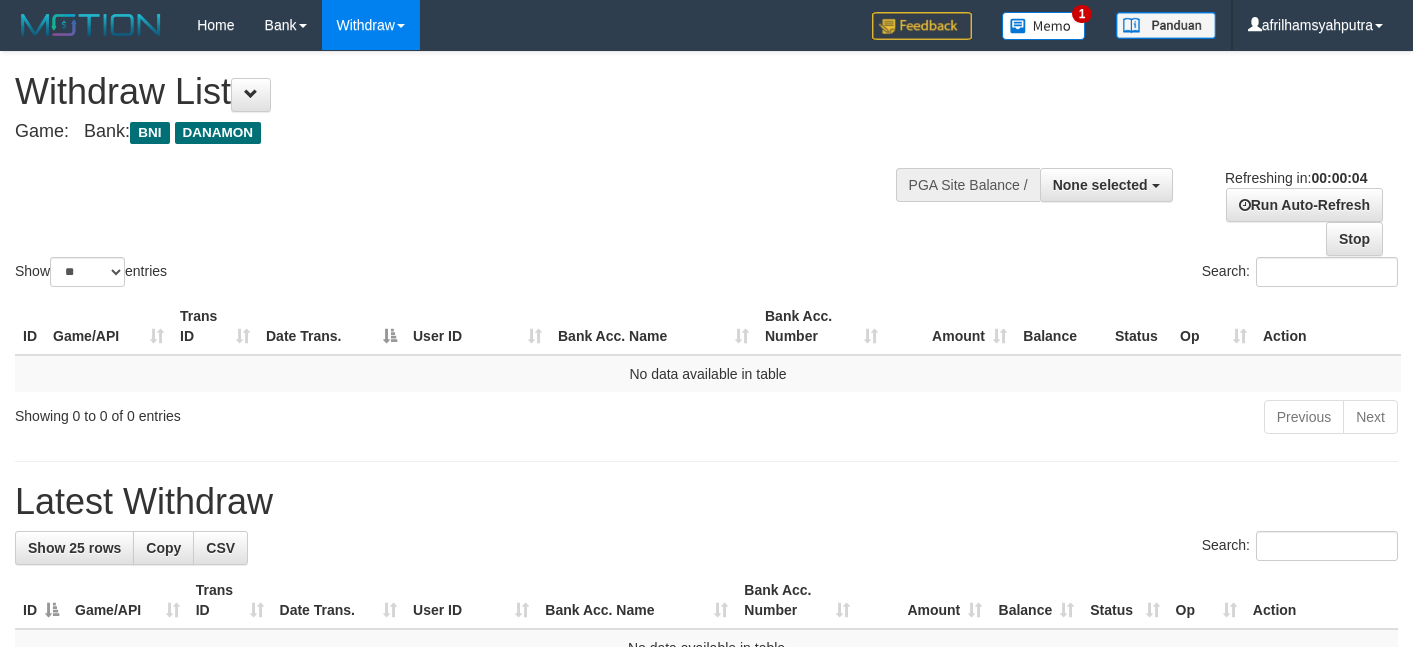 scroll, scrollTop: 0, scrollLeft: 0, axis: both 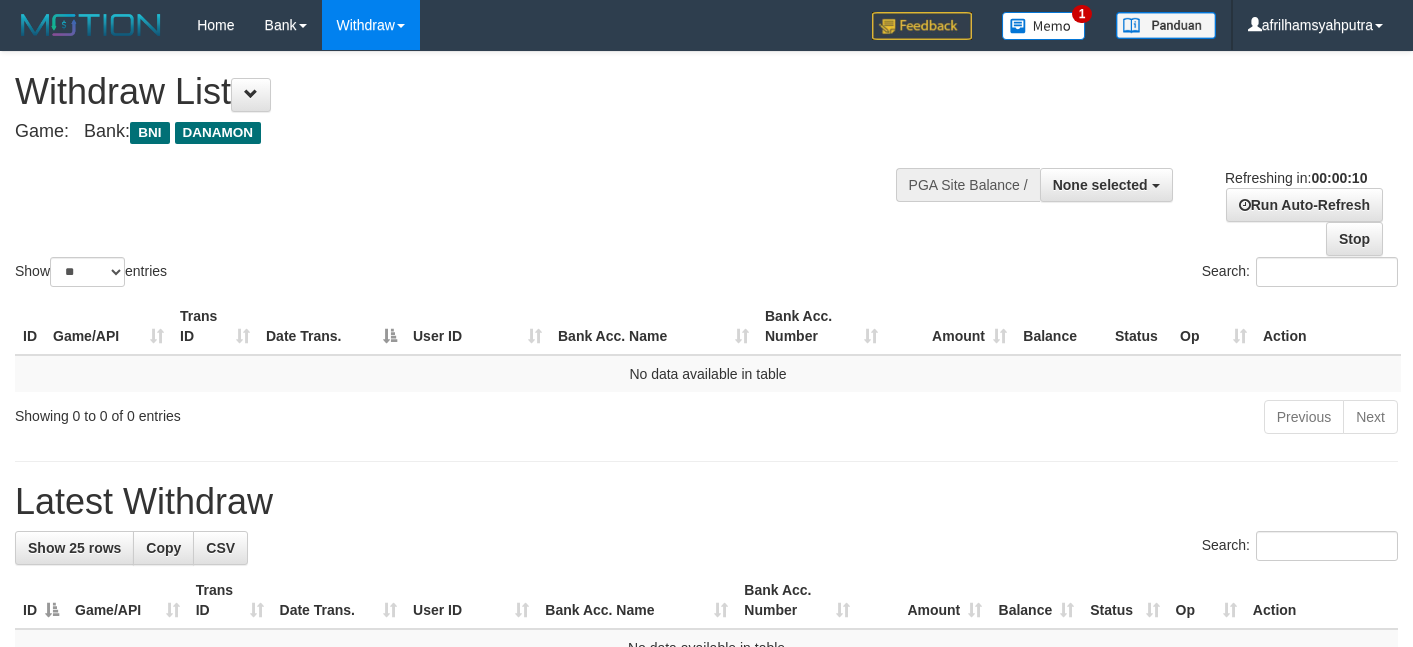 select 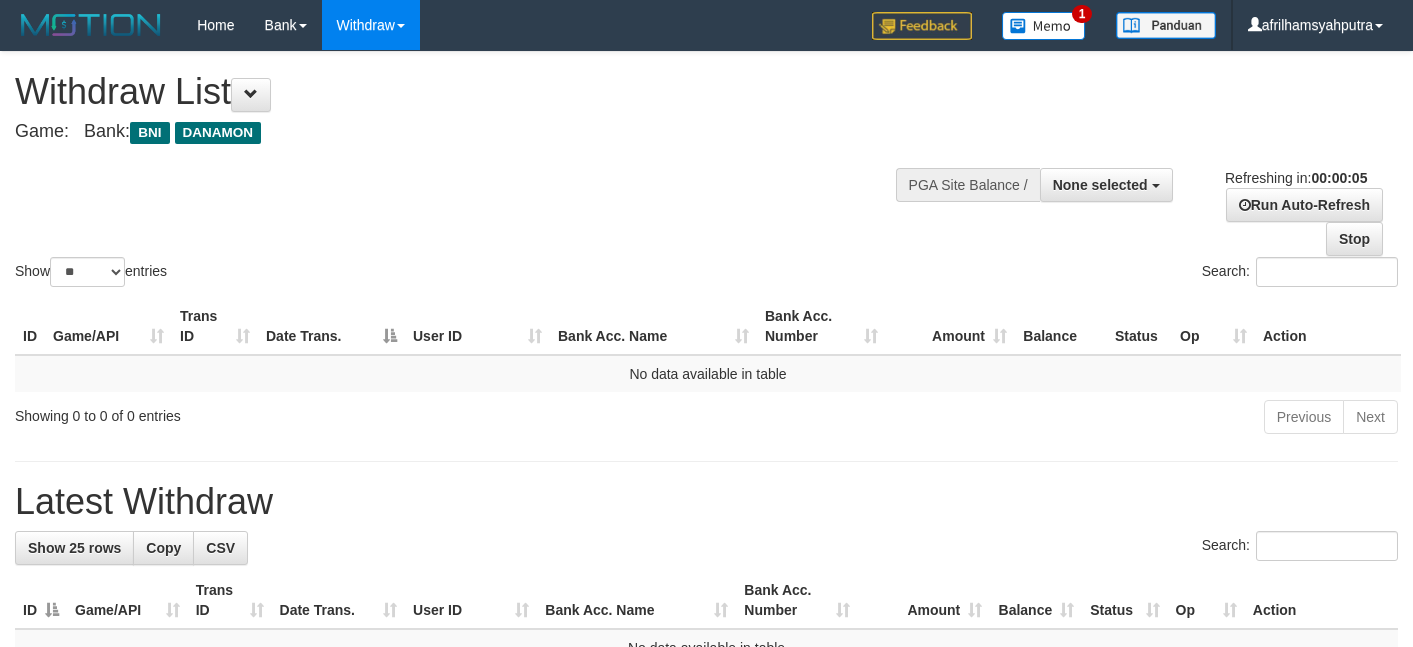 scroll, scrollTop: 0, scrollLeft: 0, axis: both 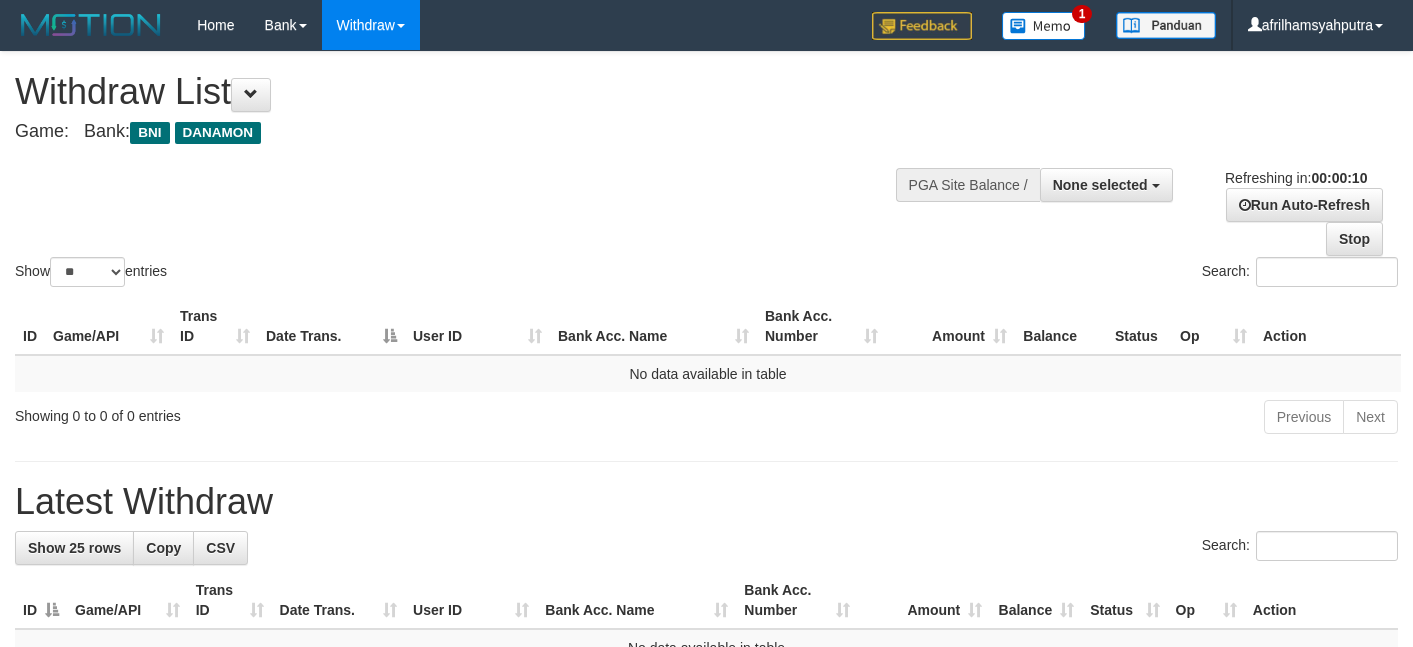 select 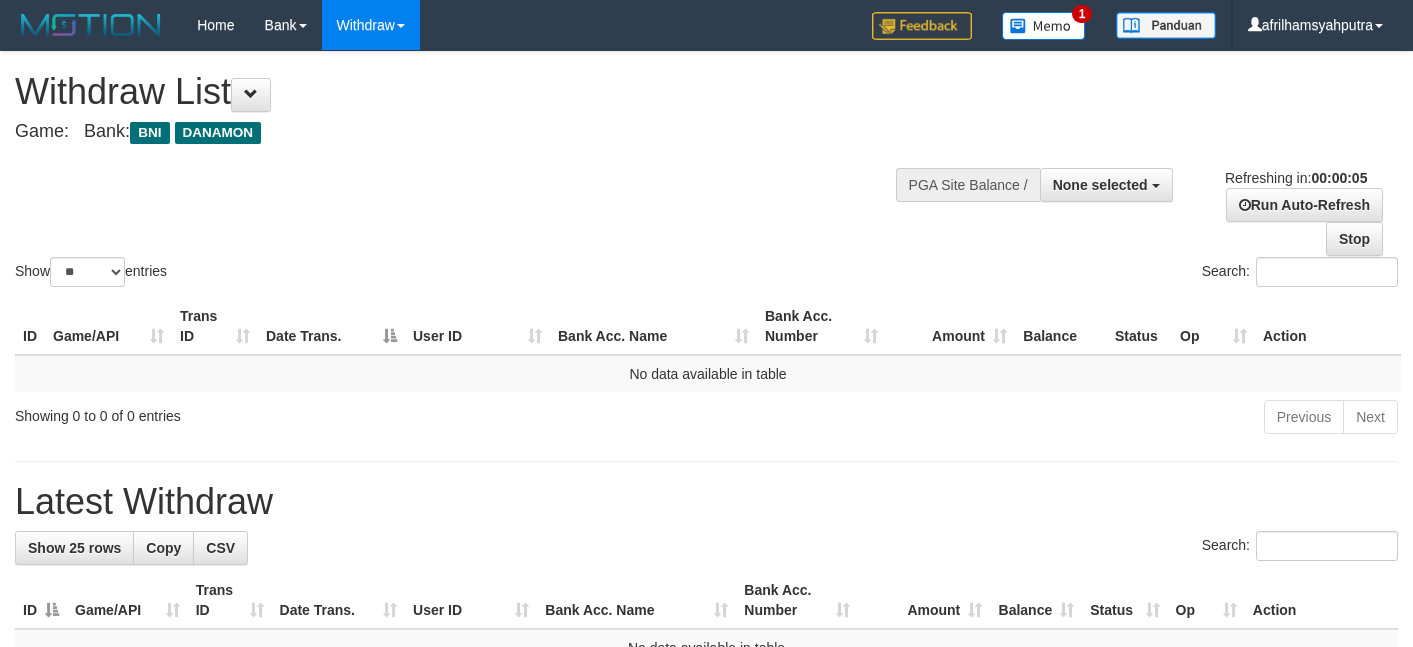 scroll, scrollTop: 0, scrollLeft: 0, axis: both 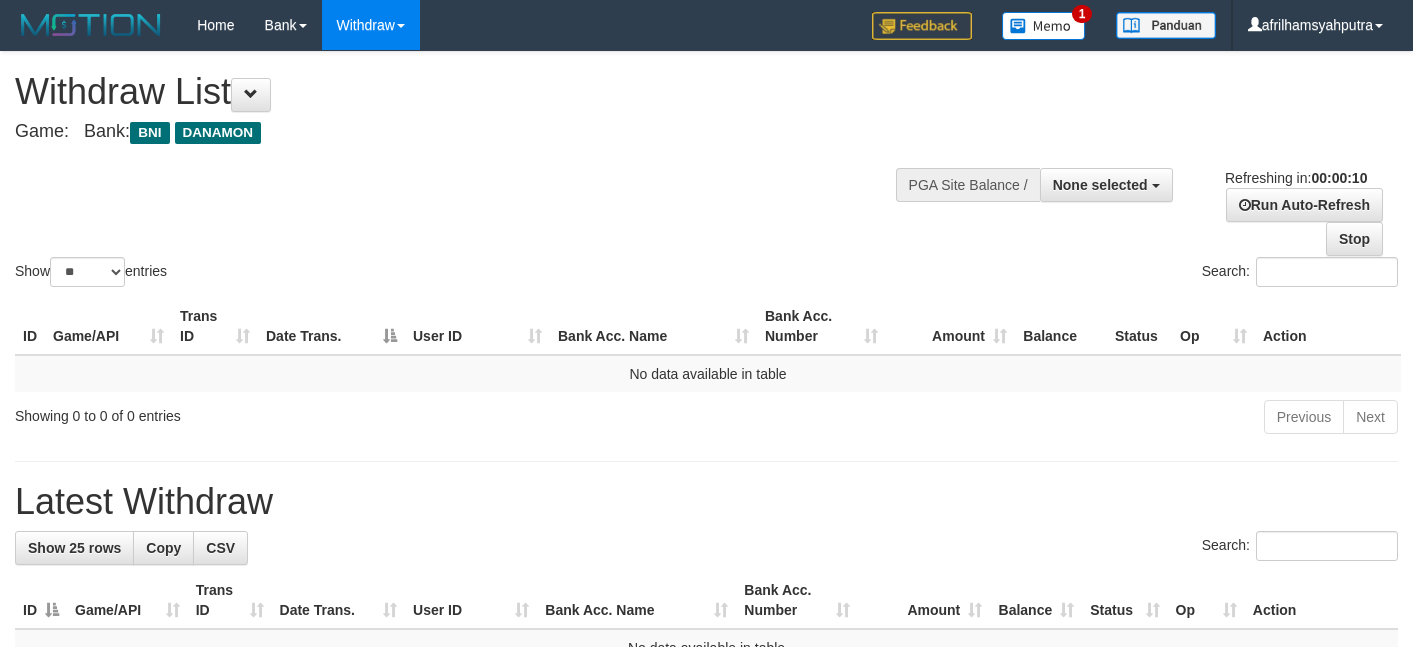 select 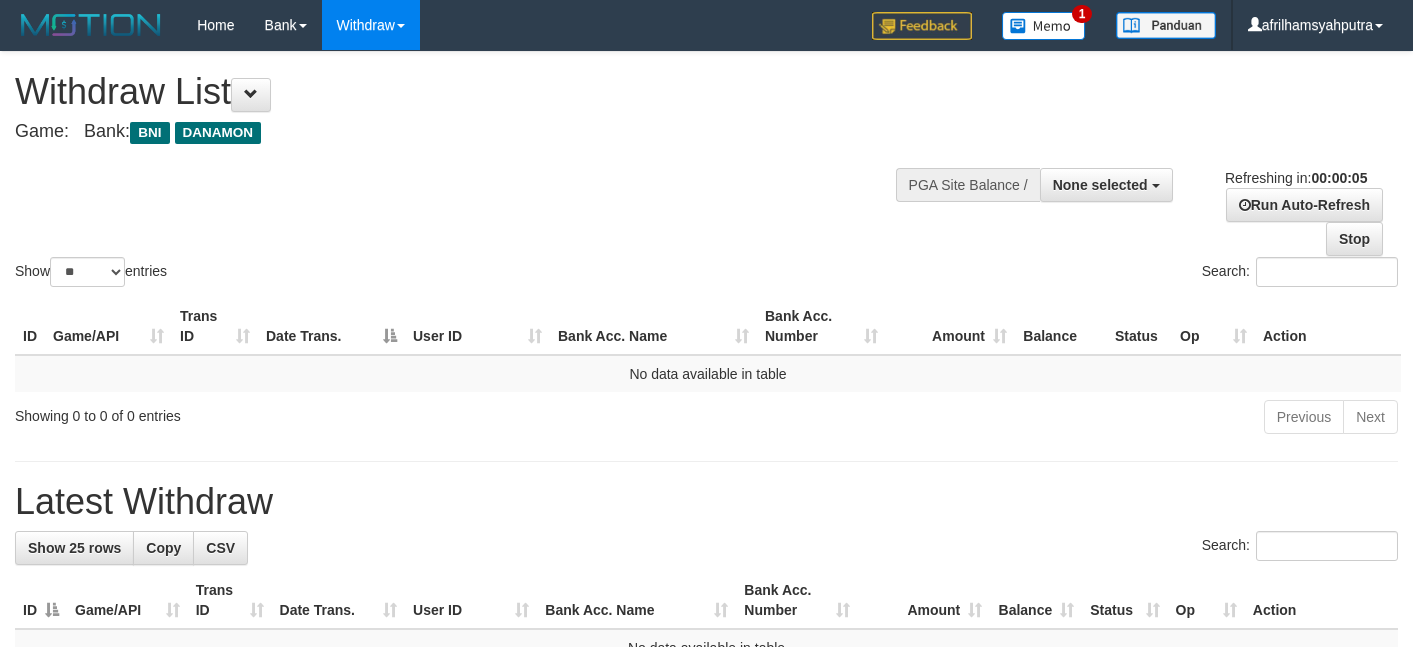 scroll, scrollTop: 0, scrollLeft: 0, axis: both 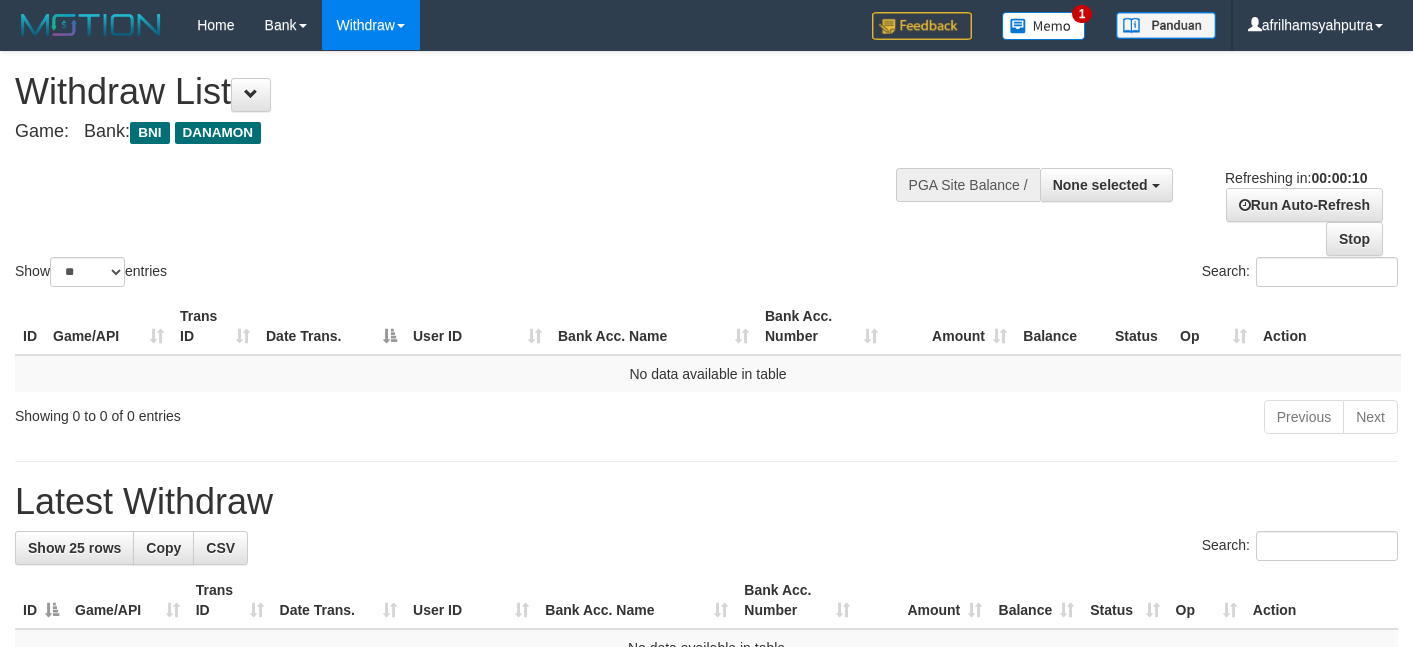 select 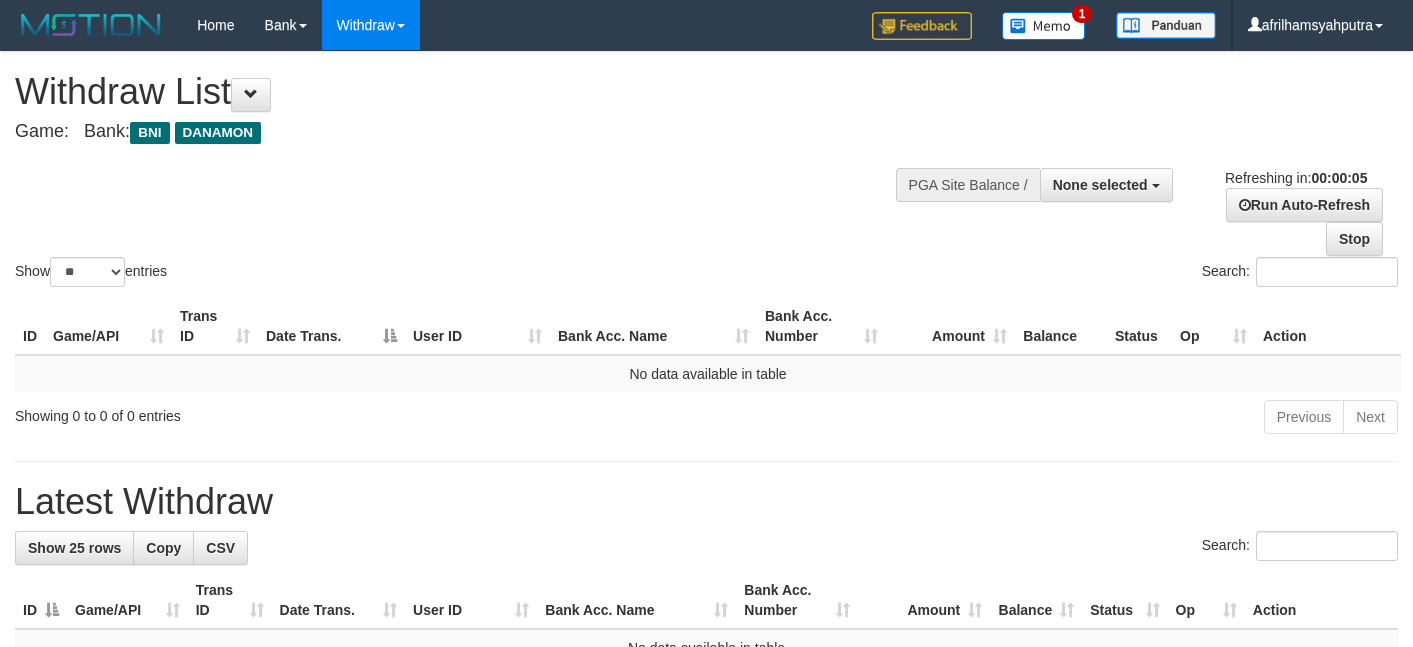 scroll, scrollTop: 0, scrollLeft: 0, axis: both 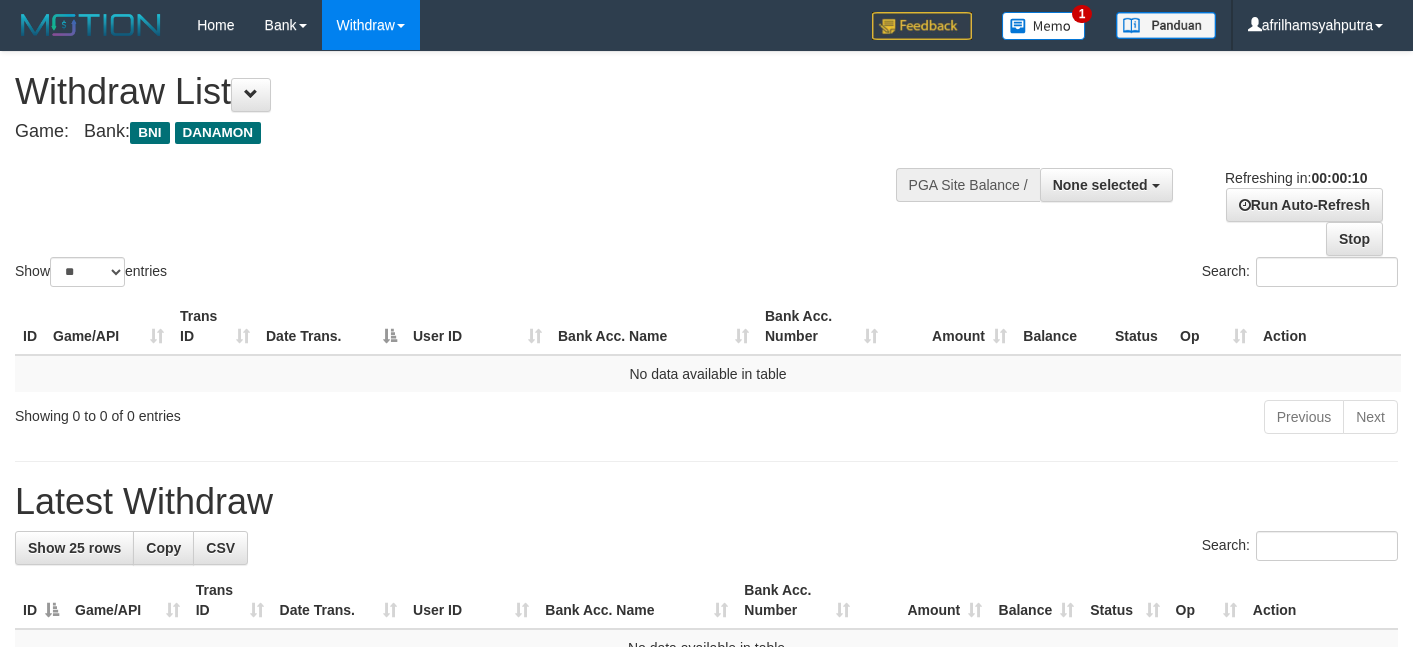 select 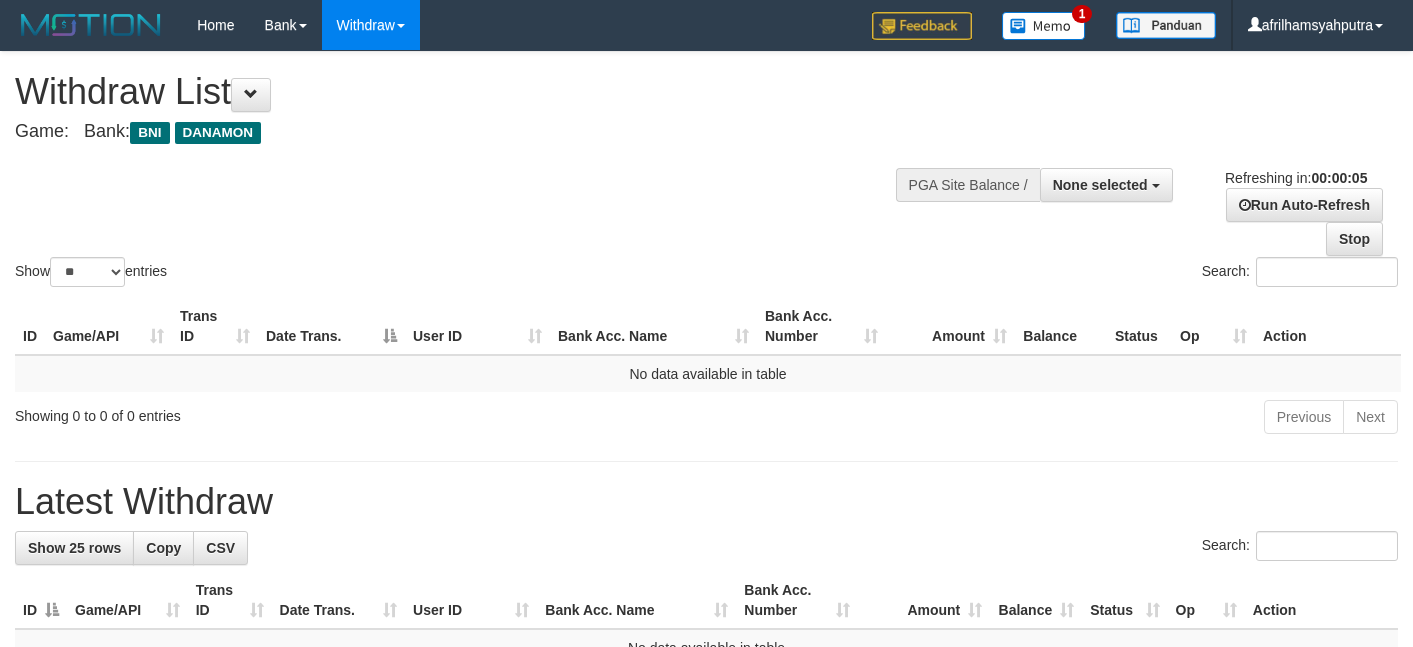scroll, scrollTop: 0, scrollLeft: 0, axis: both 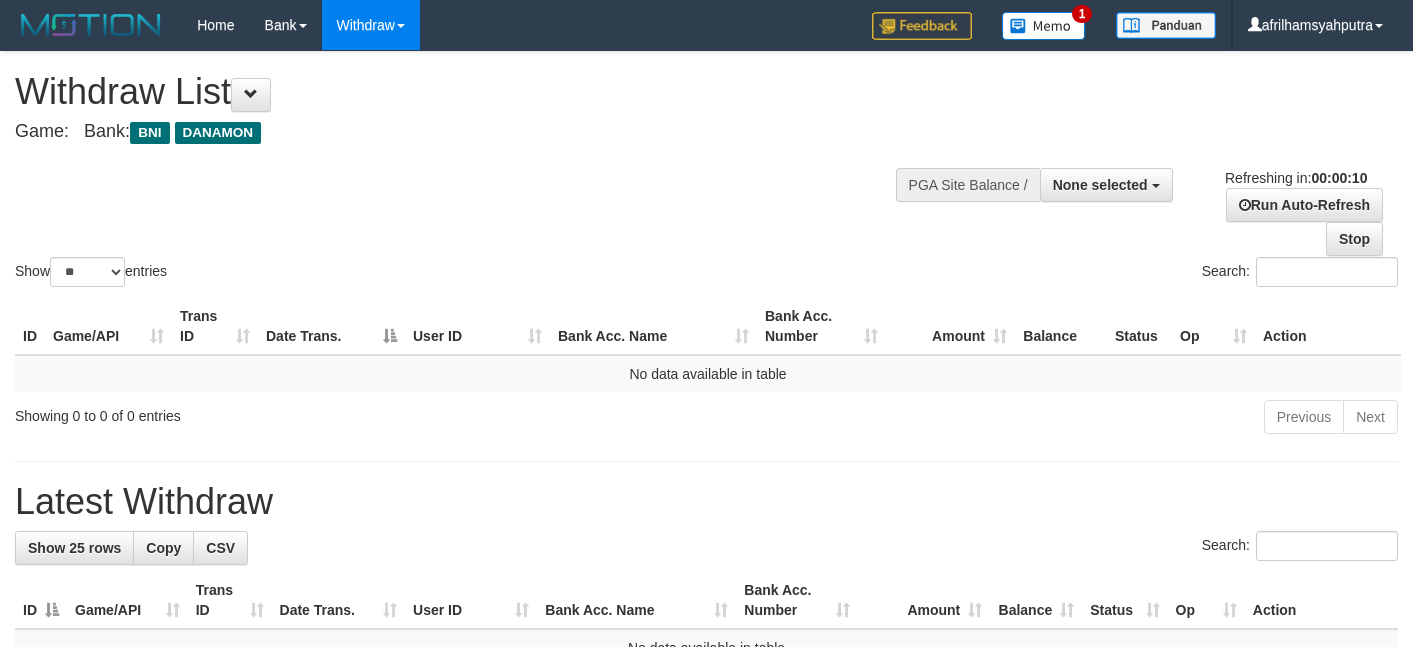select 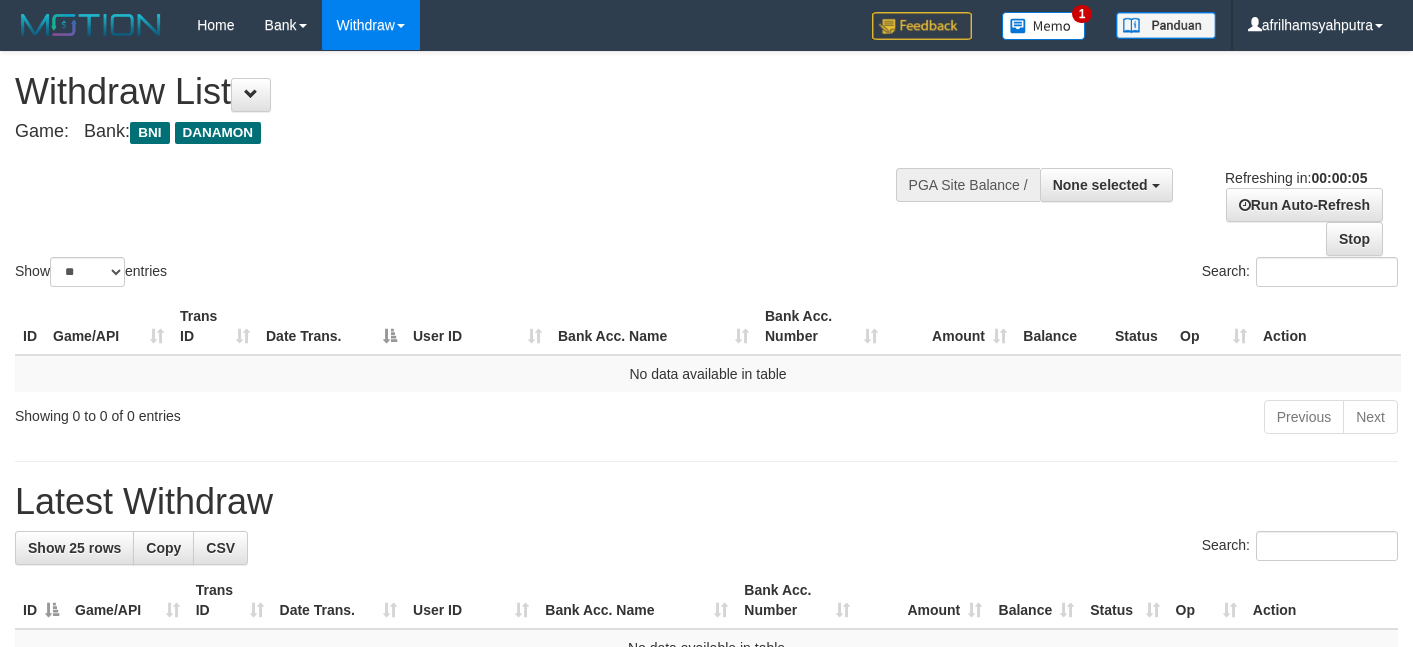 scroll, scrollTop: 0, scrollLeft: 0, axis: both 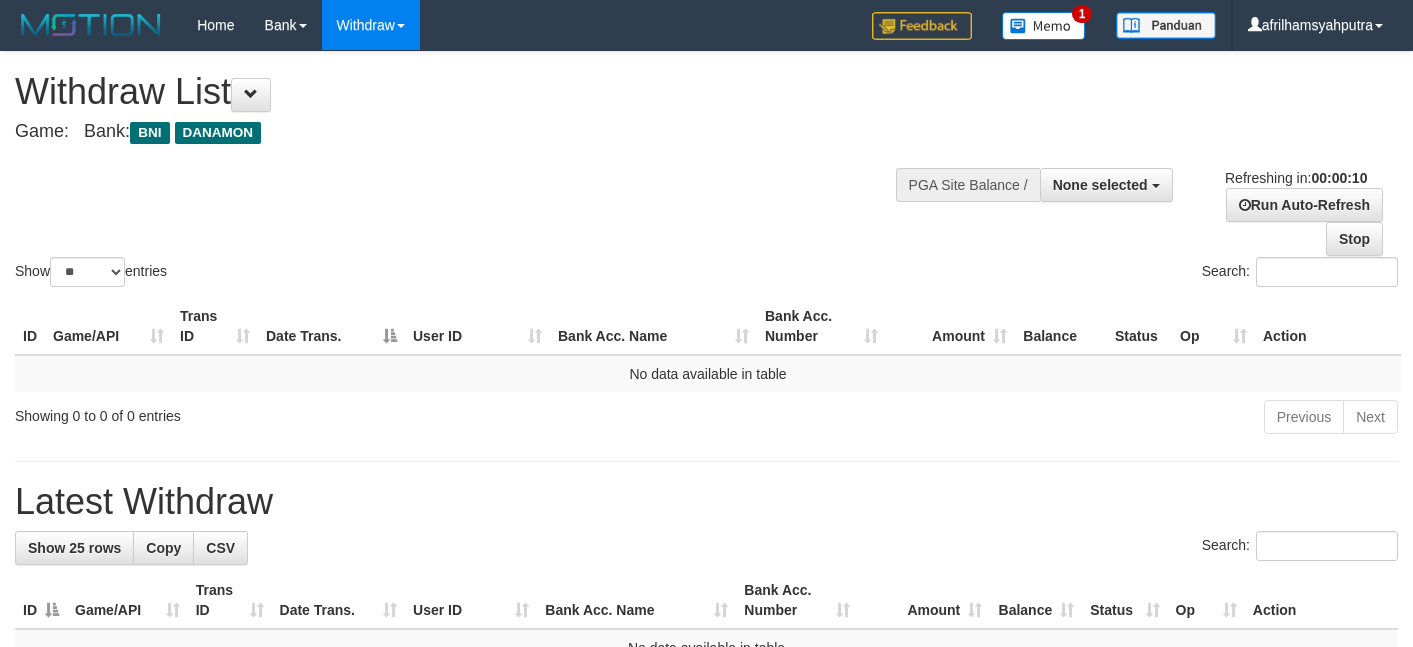 select 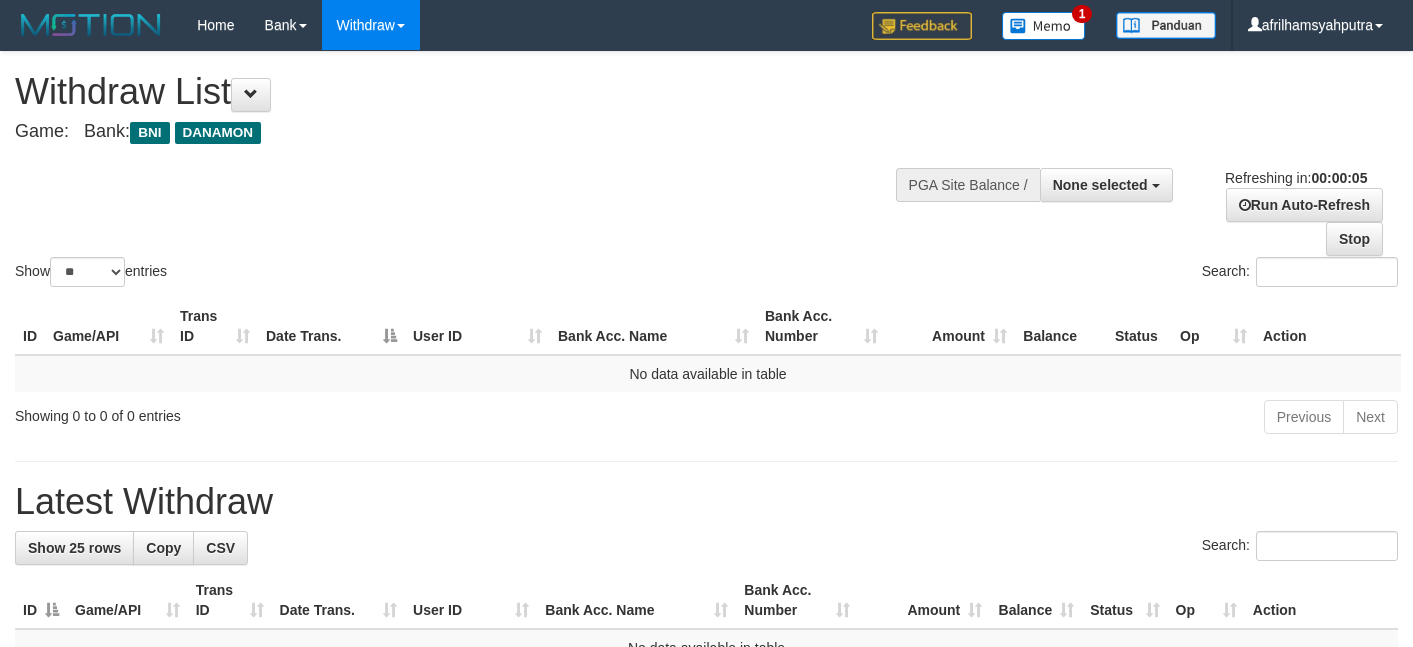 scroll, scrollTop: 0, scrollLeft: 0, axis: both 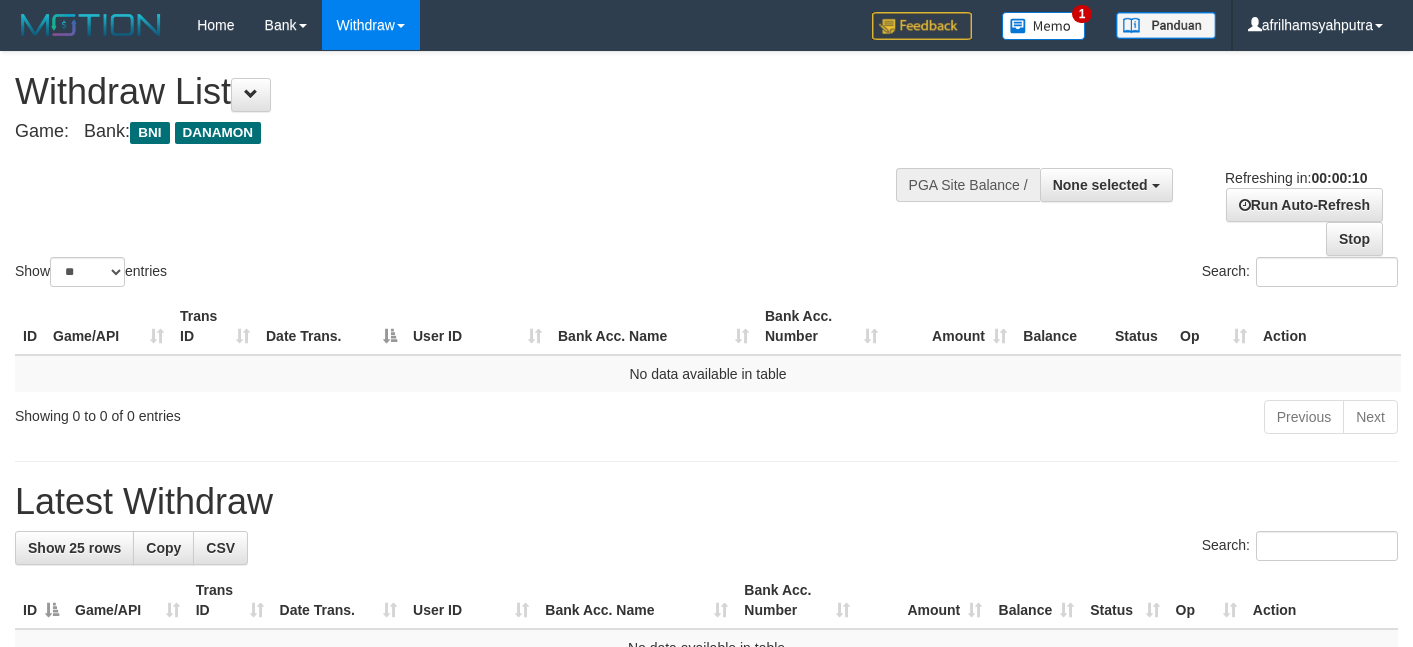 select 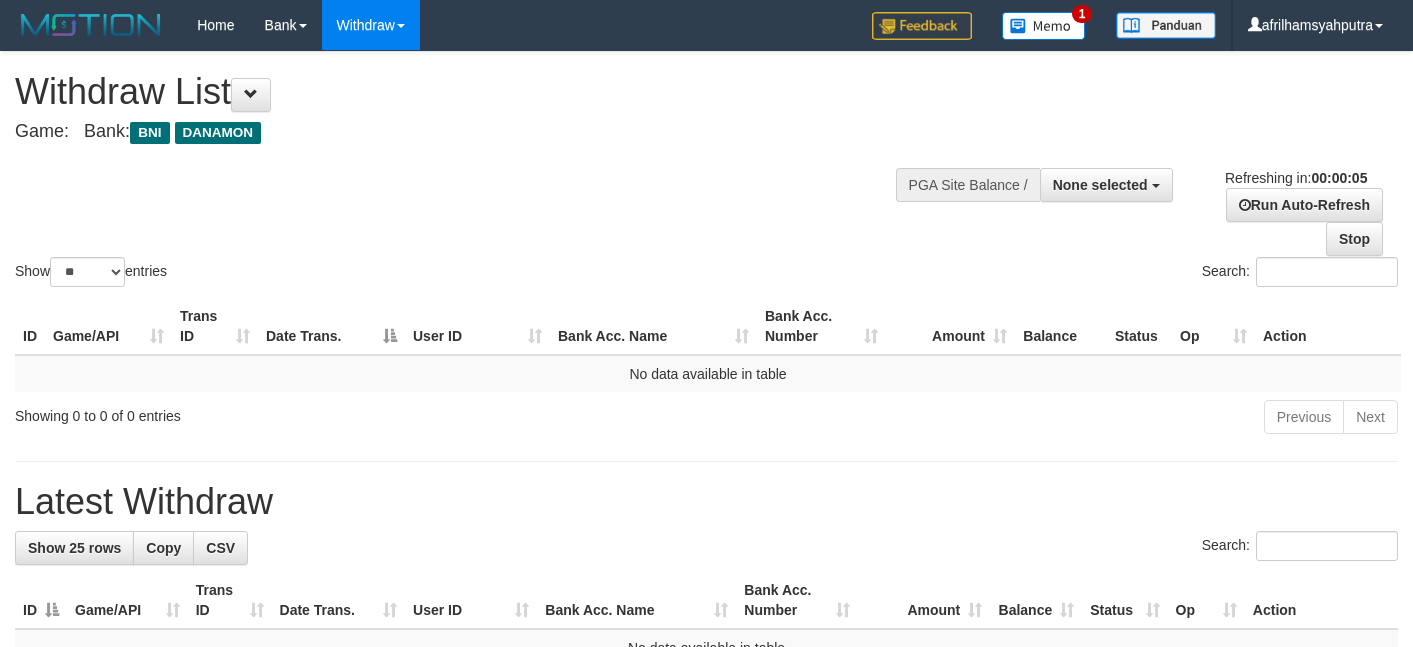 scroll, scrollTop: 0, scrollLeft: 0, axis: both 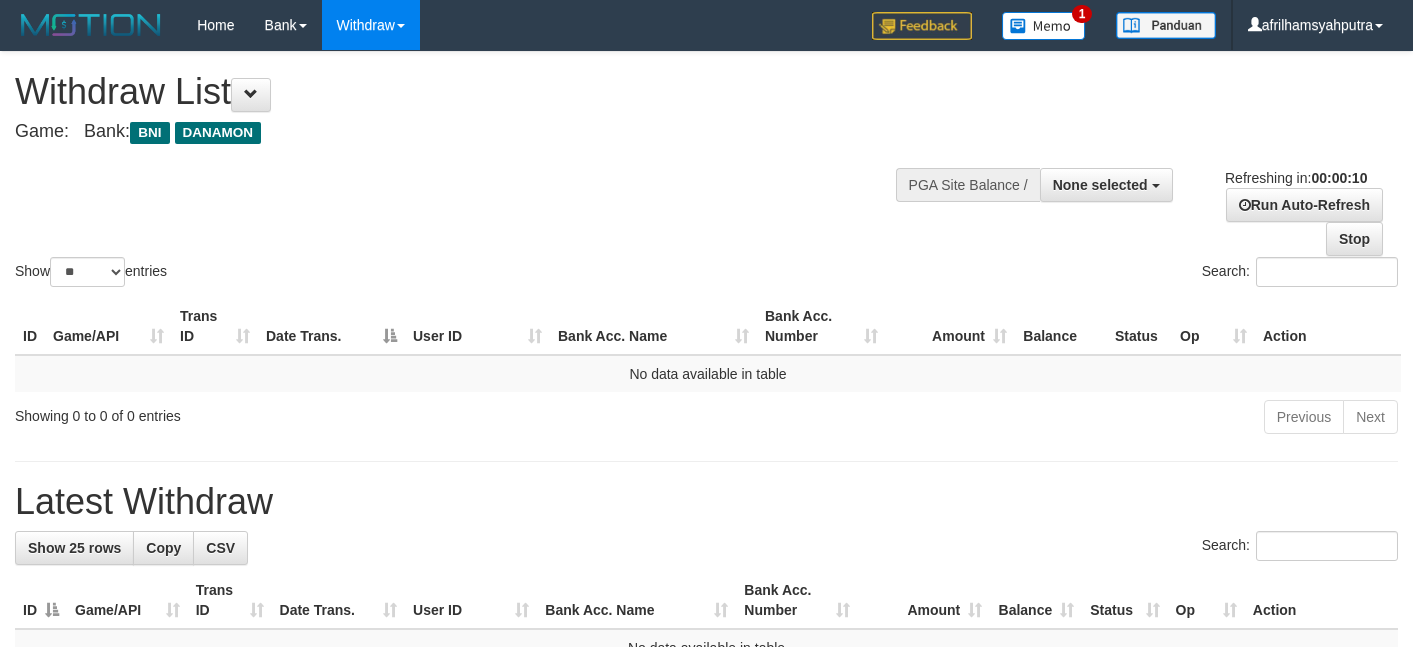 select 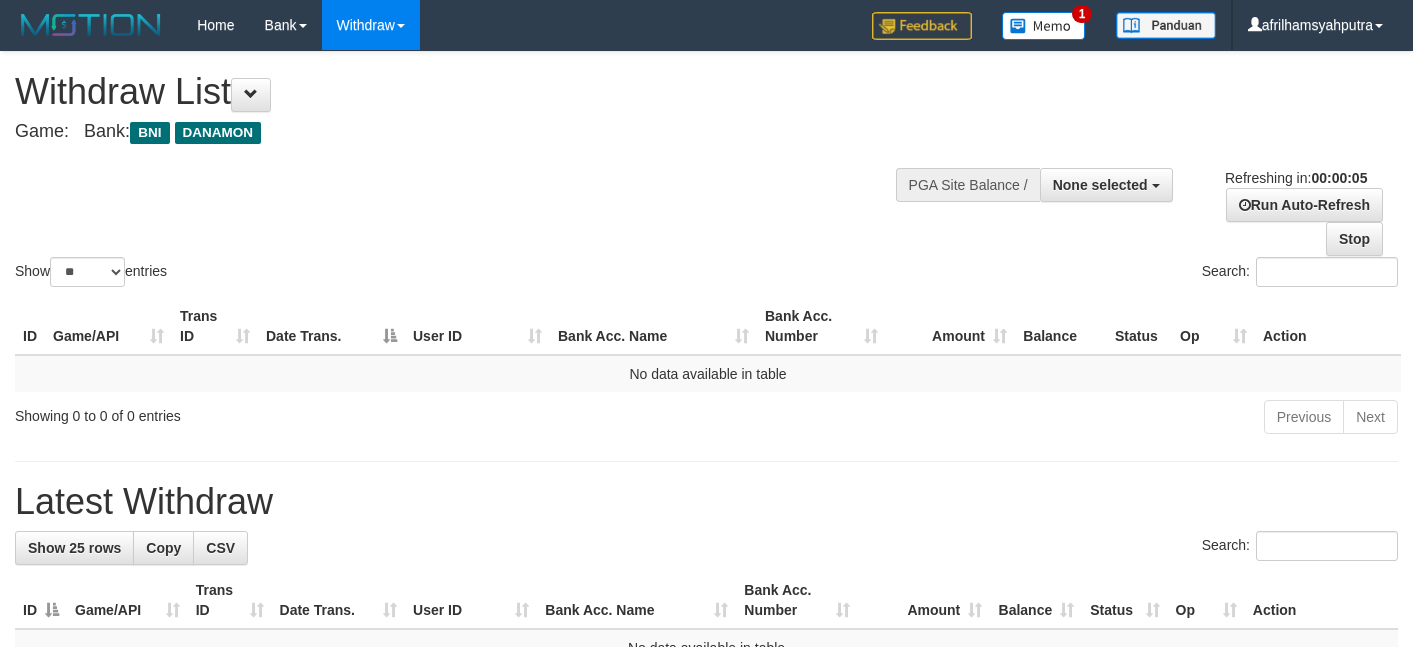 scroll, scrollTop: 0, scrollLeft: 0, axis: both 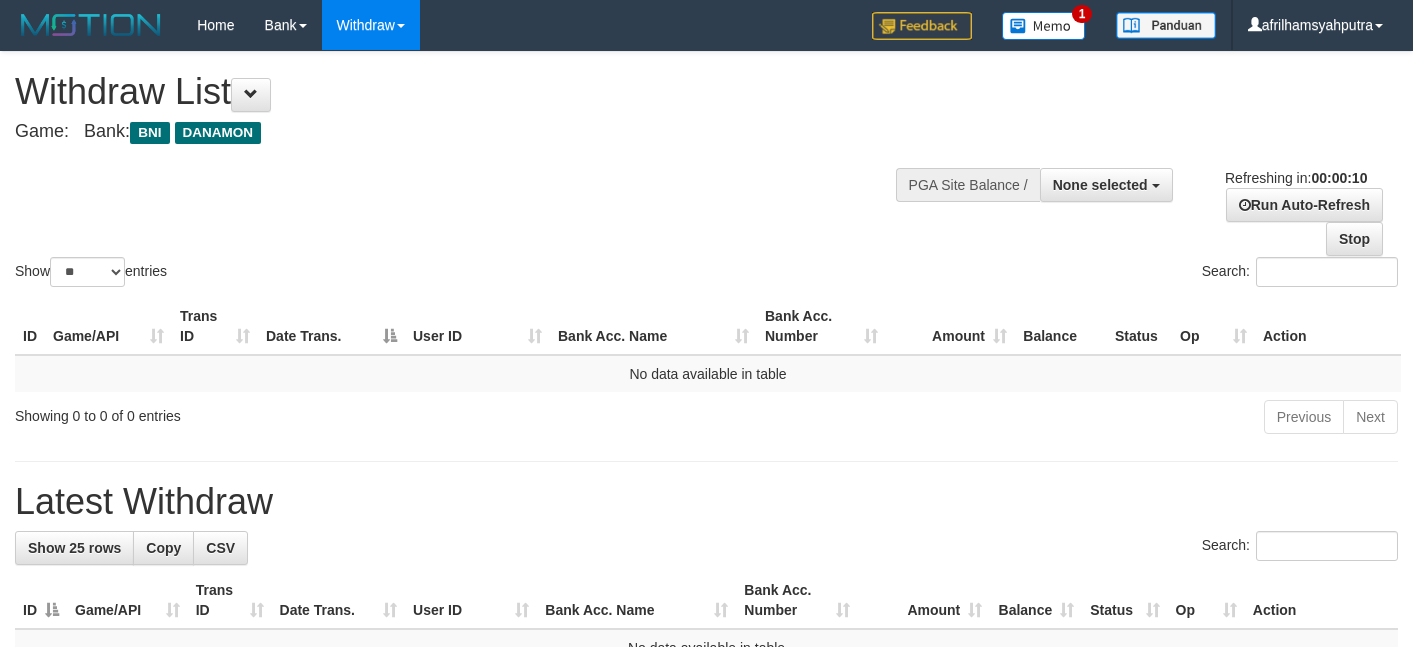 select 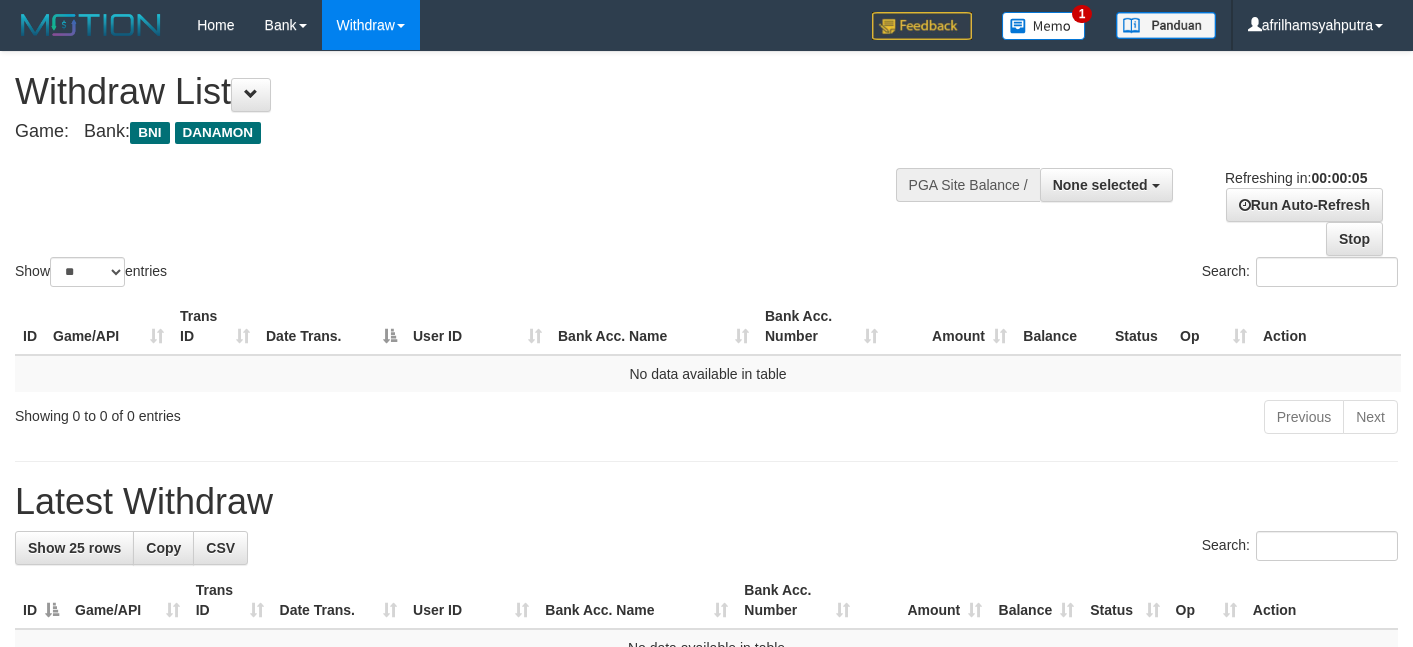 scroll, scrollTop: 0, scrollLeft: 0, axis: both 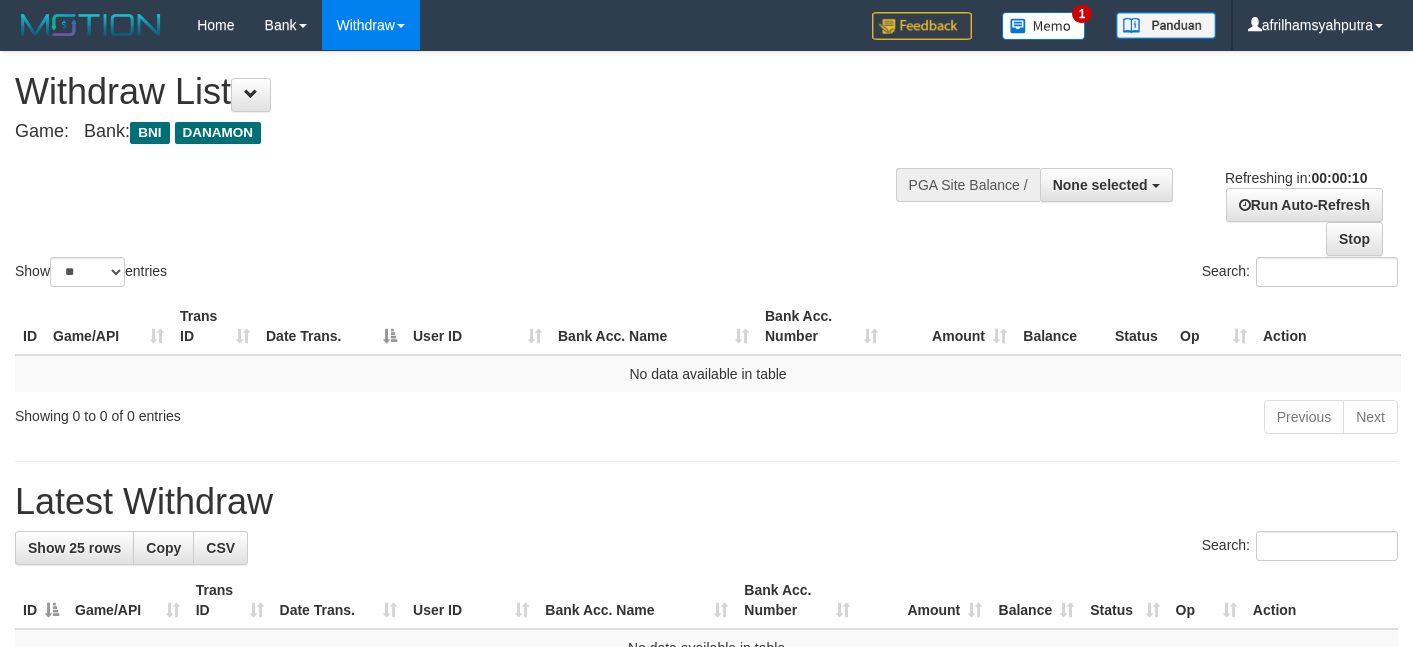 select 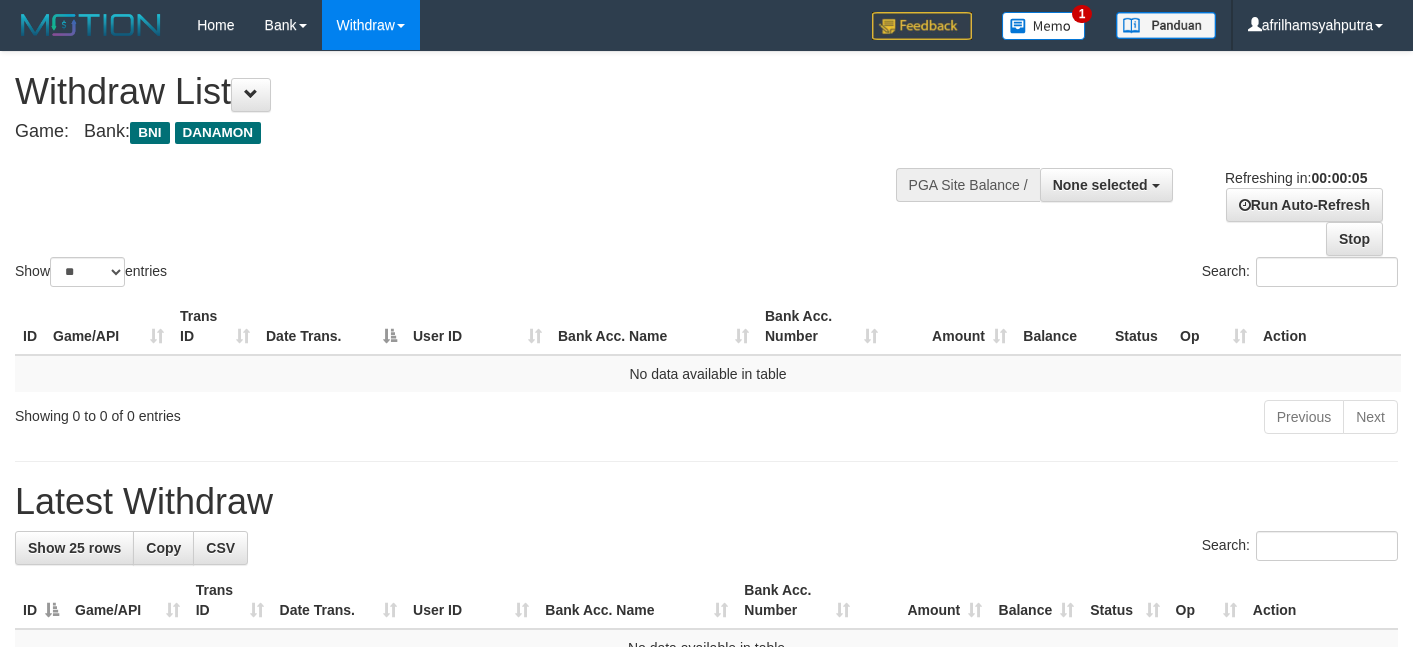 scroll, scrollTop: 0, scrollLeft: 0, axis: both 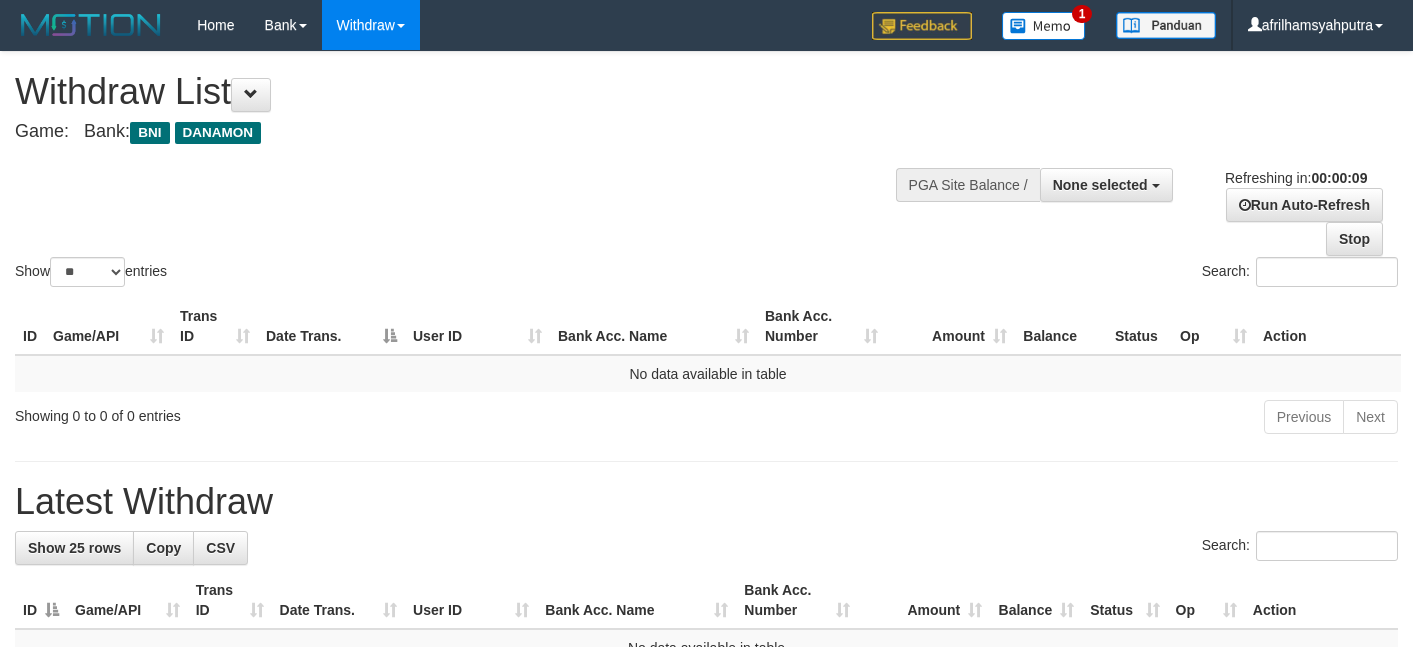 select 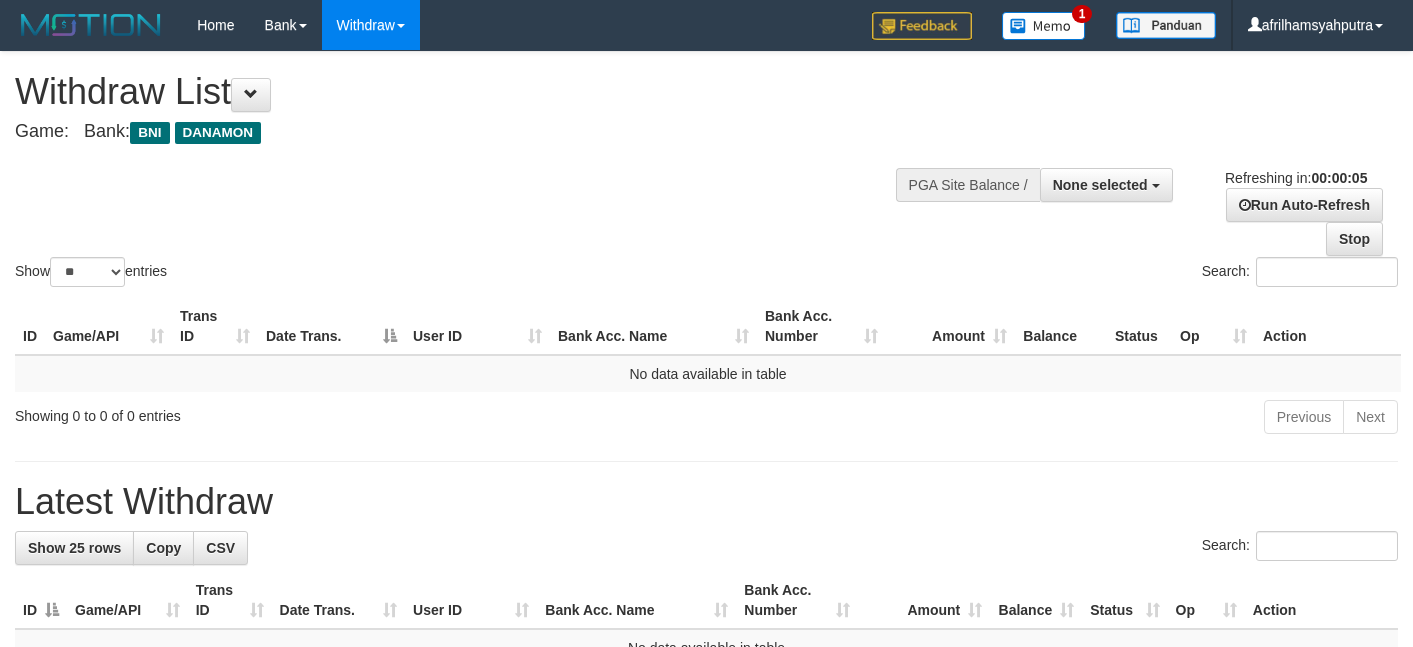 scroll, scrollTop: 0, scrollLeft: 0, axis: both 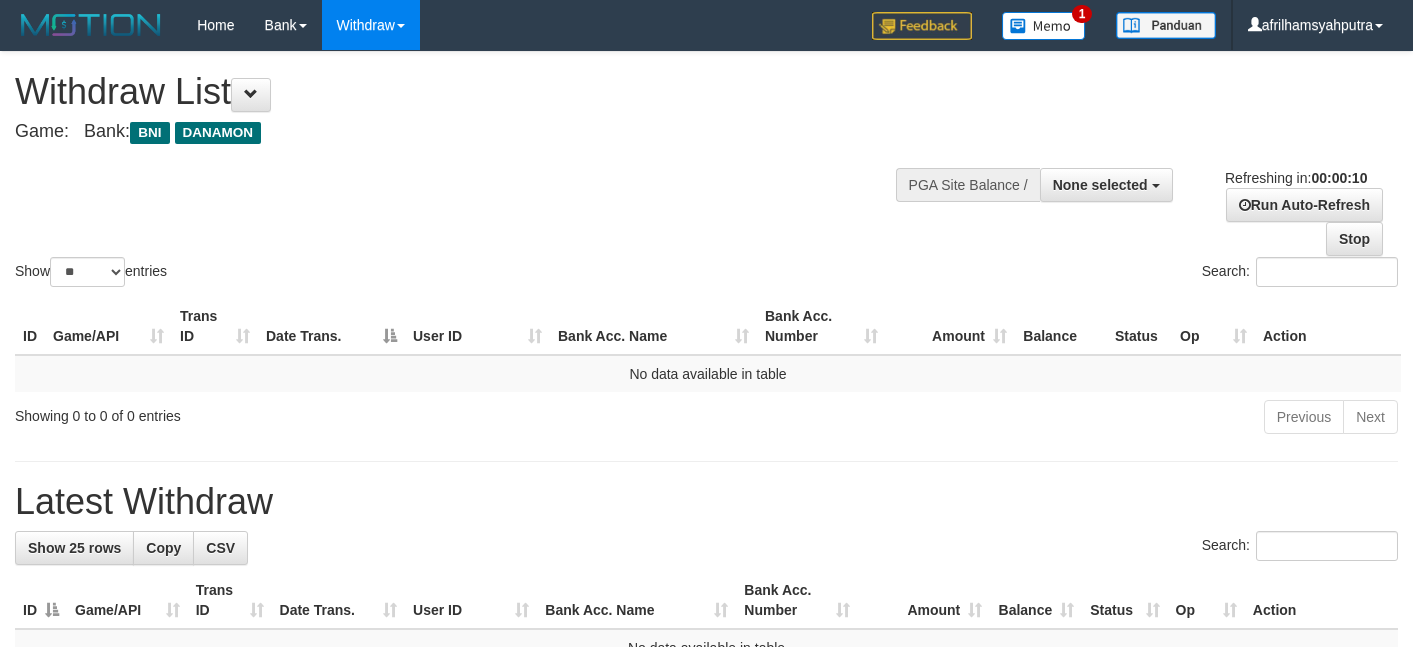 select 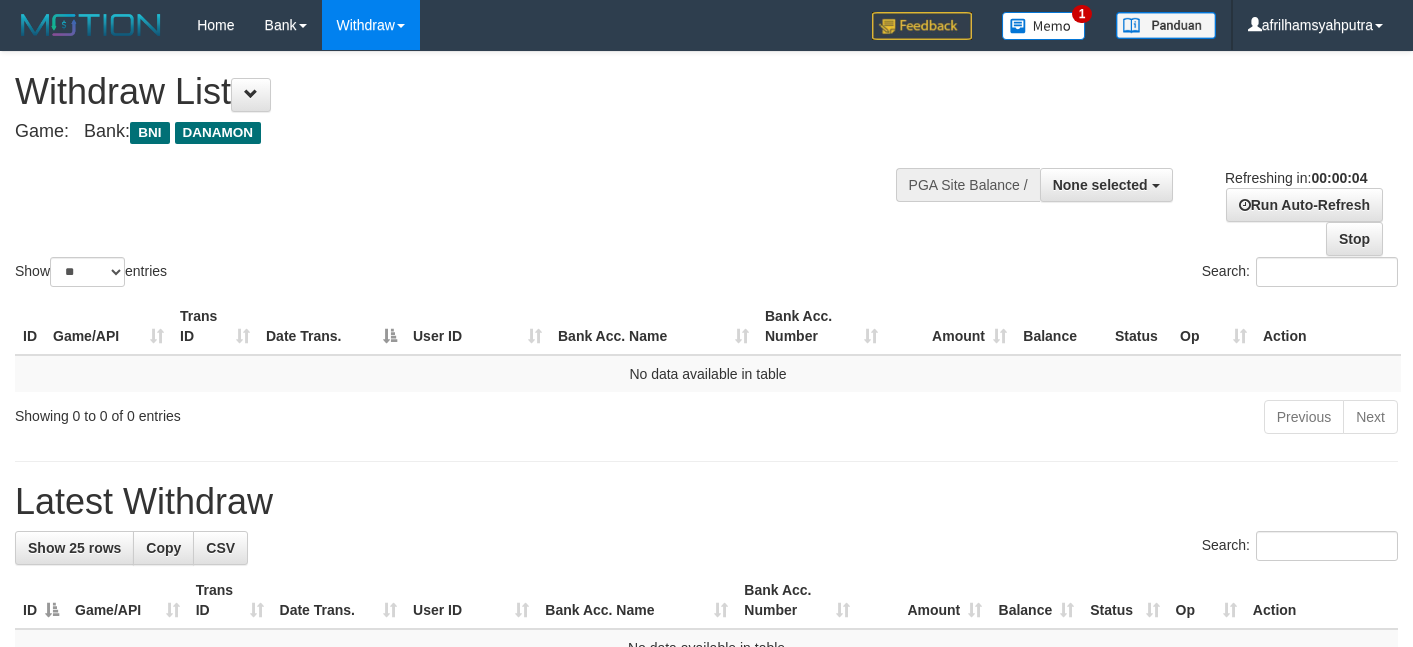 scroll, scrollTop: 0, scrollLeft: 0, axis: both 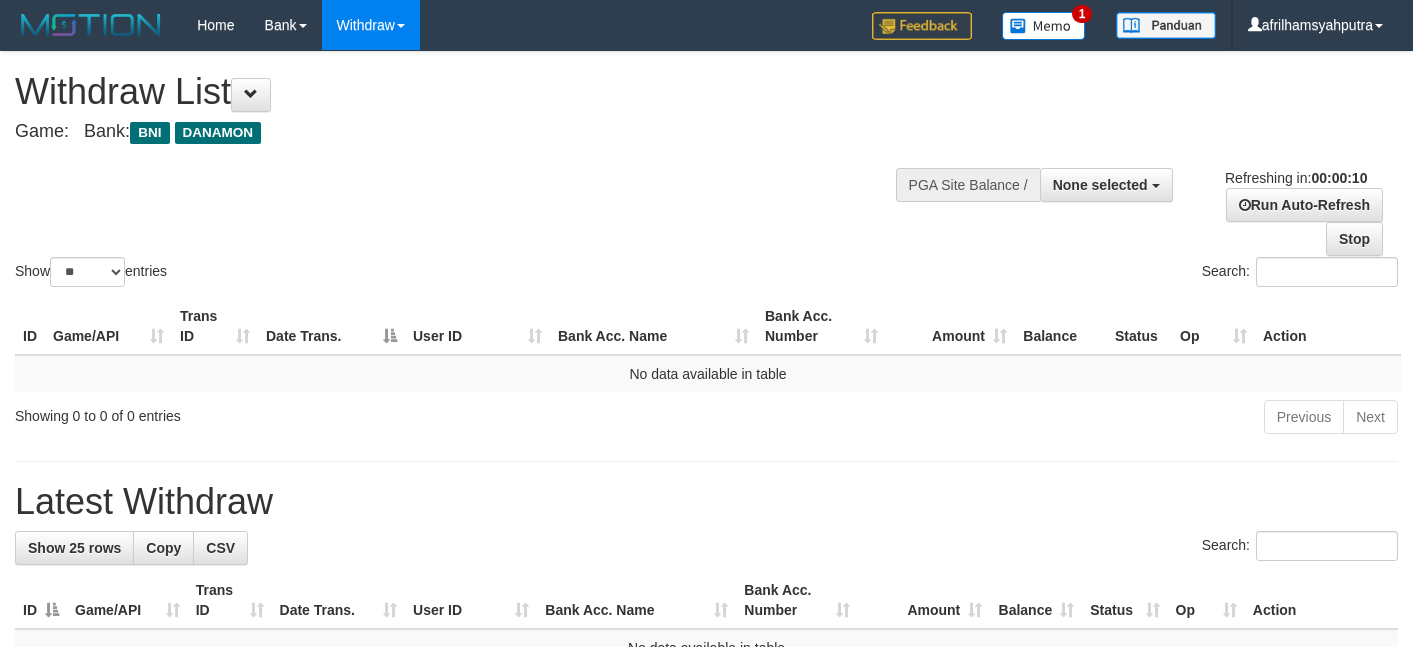 select 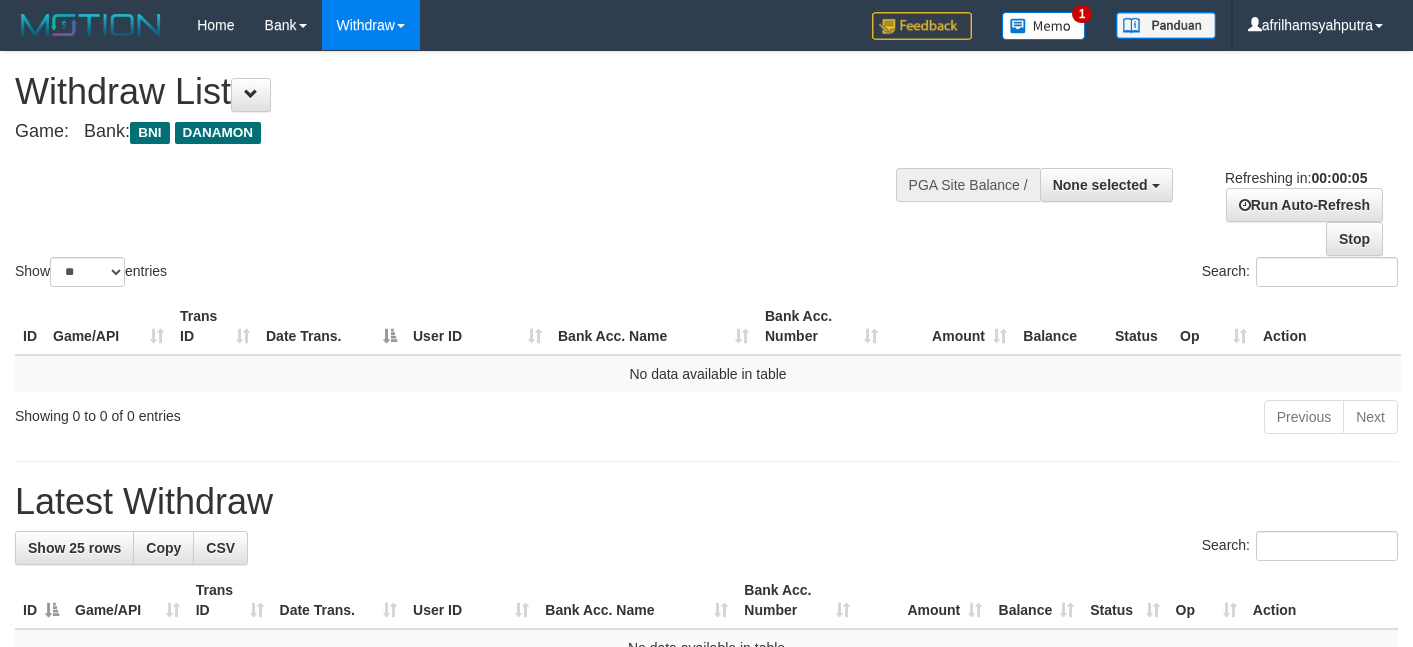 scroll, scrollTop: 0, scrollLeft: 0, axis: both 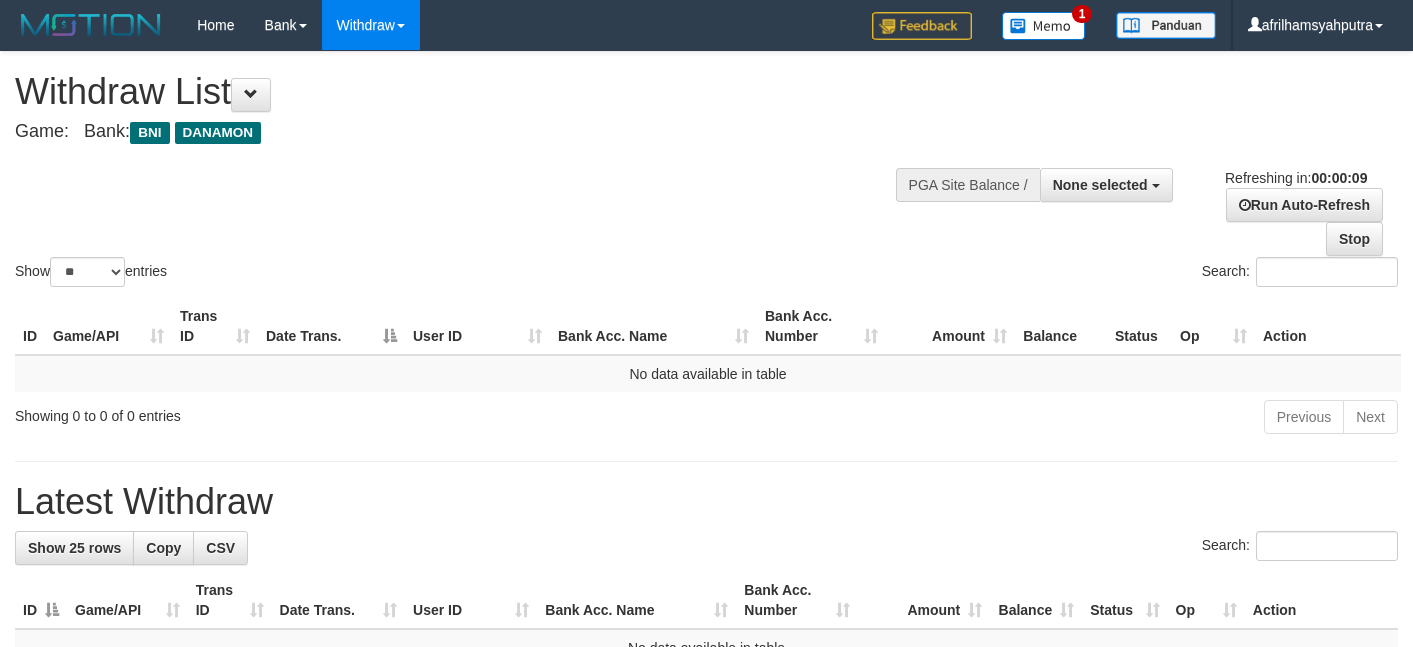 select 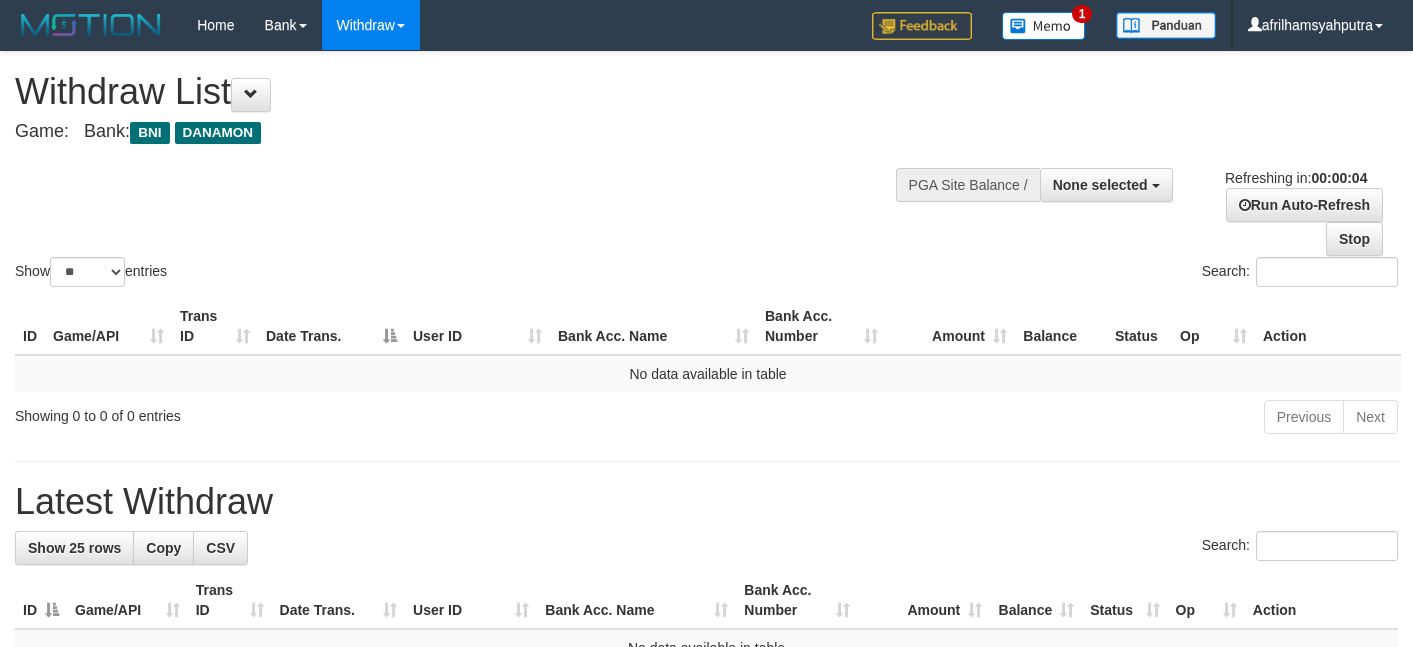 scroll, scrollTop: 0, scrollLeft: 0, axis: both 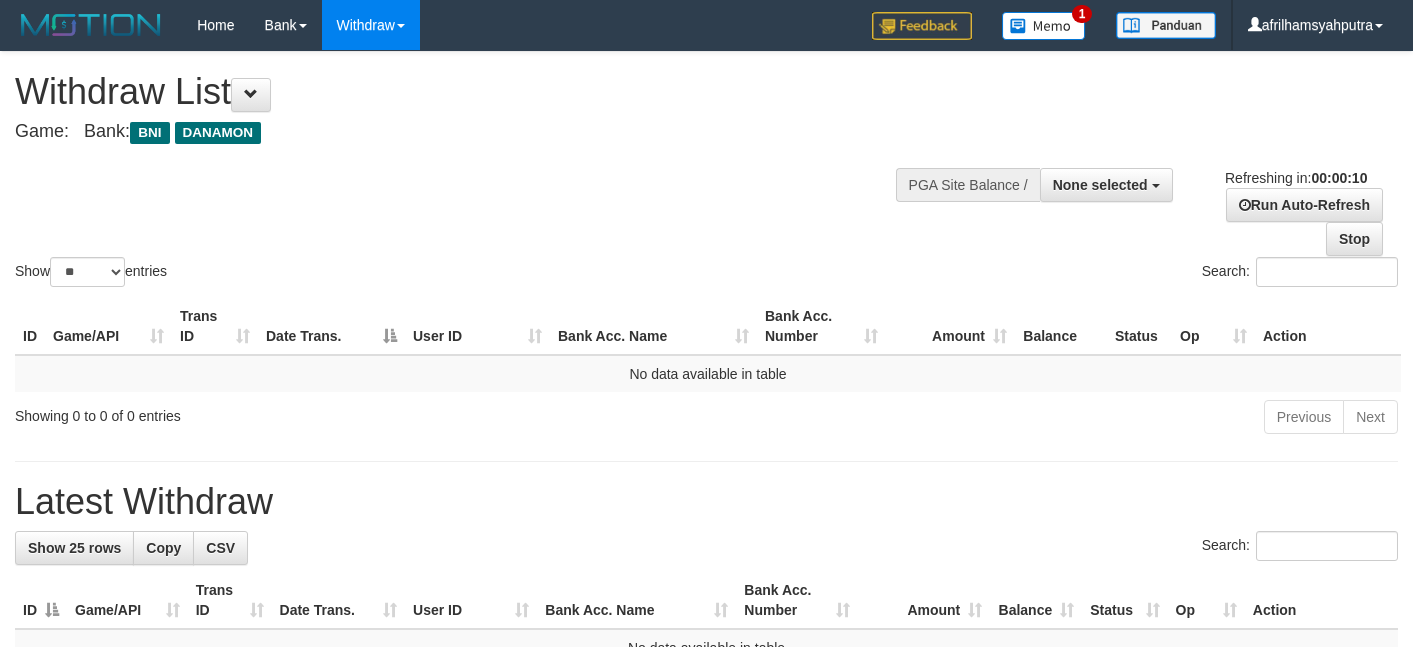select 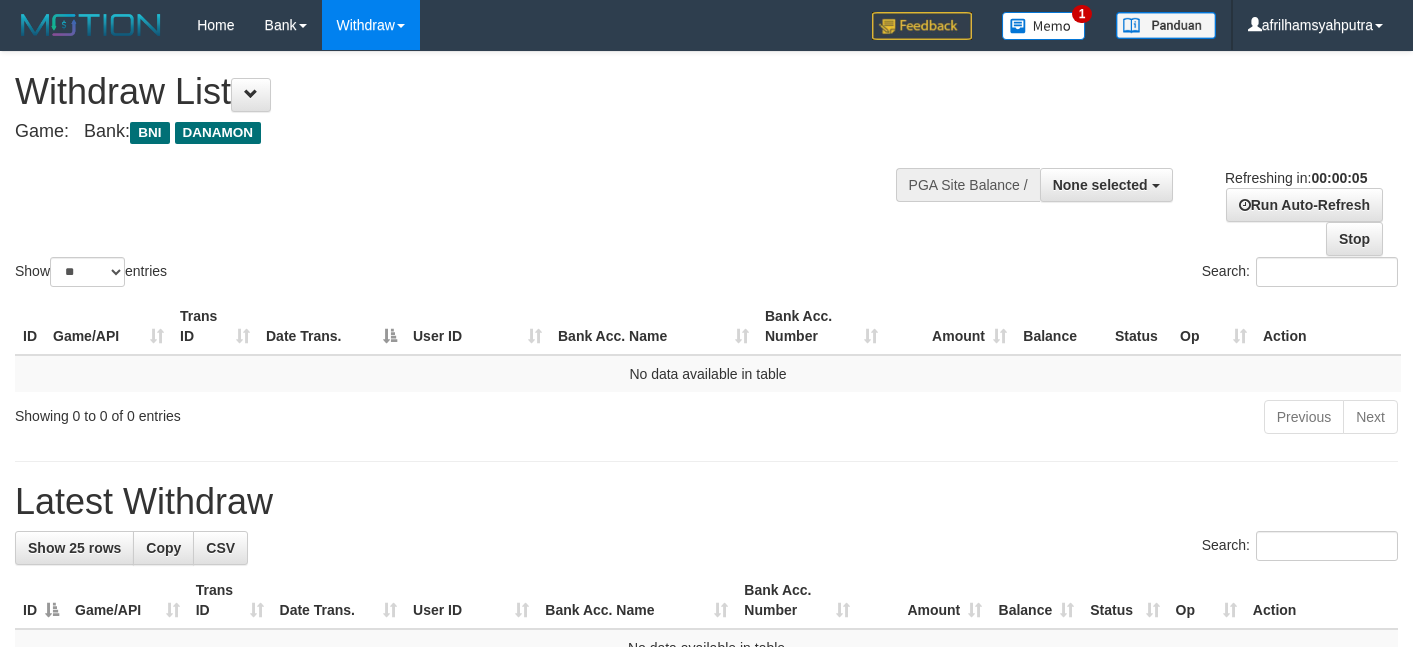 scroll, scrollTop: 0, scrollLeft: 0, axis: both 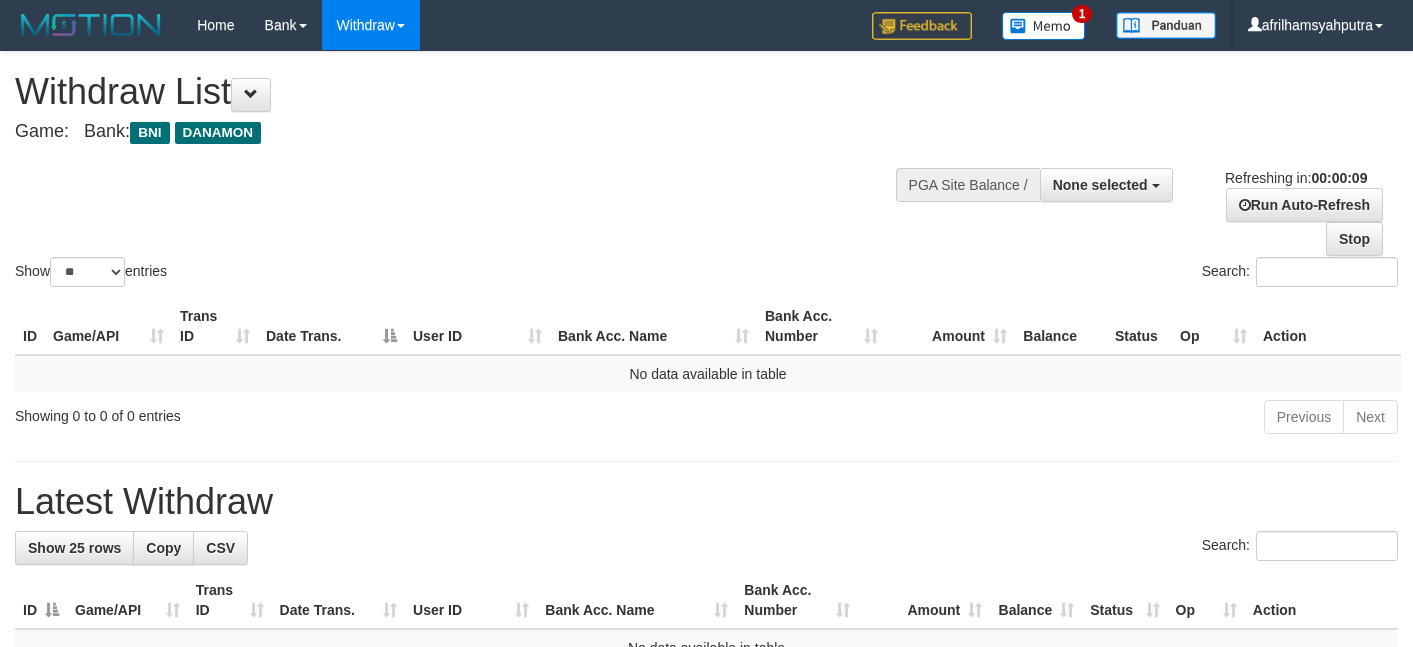 select 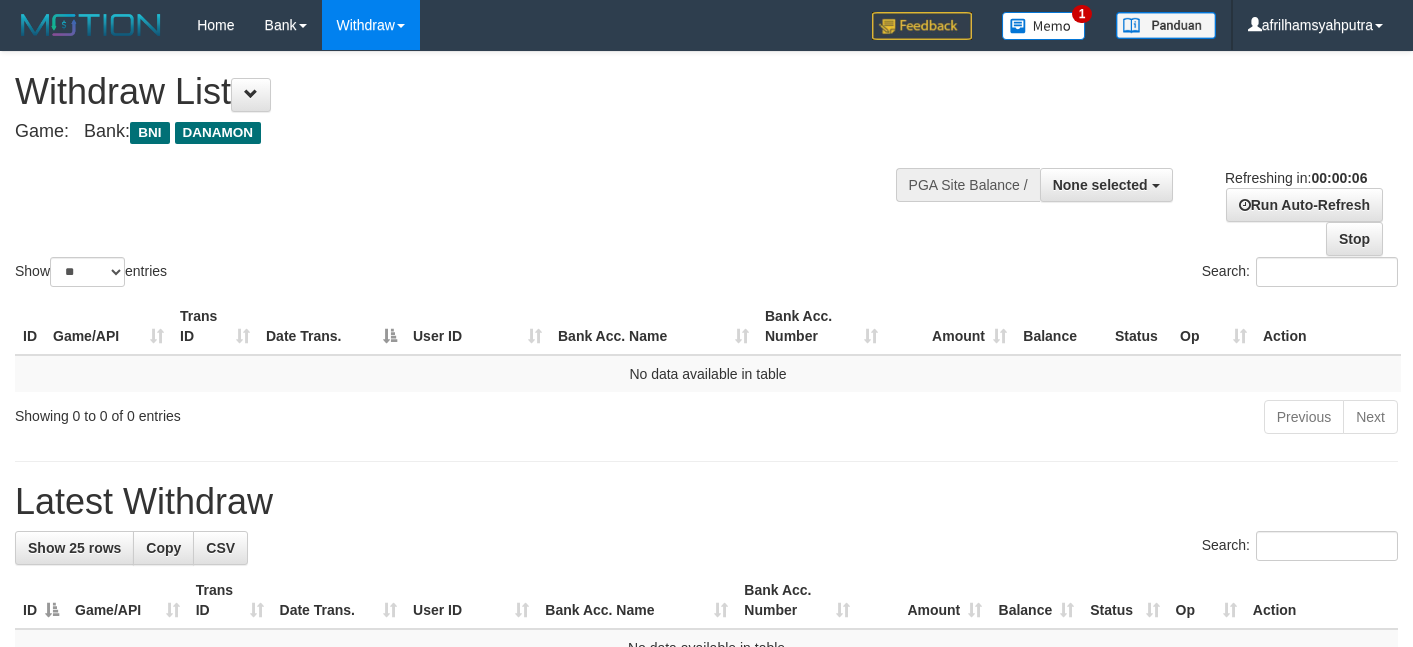 scroll, scrollTop: 0, scrollLeft: 0, axis: both 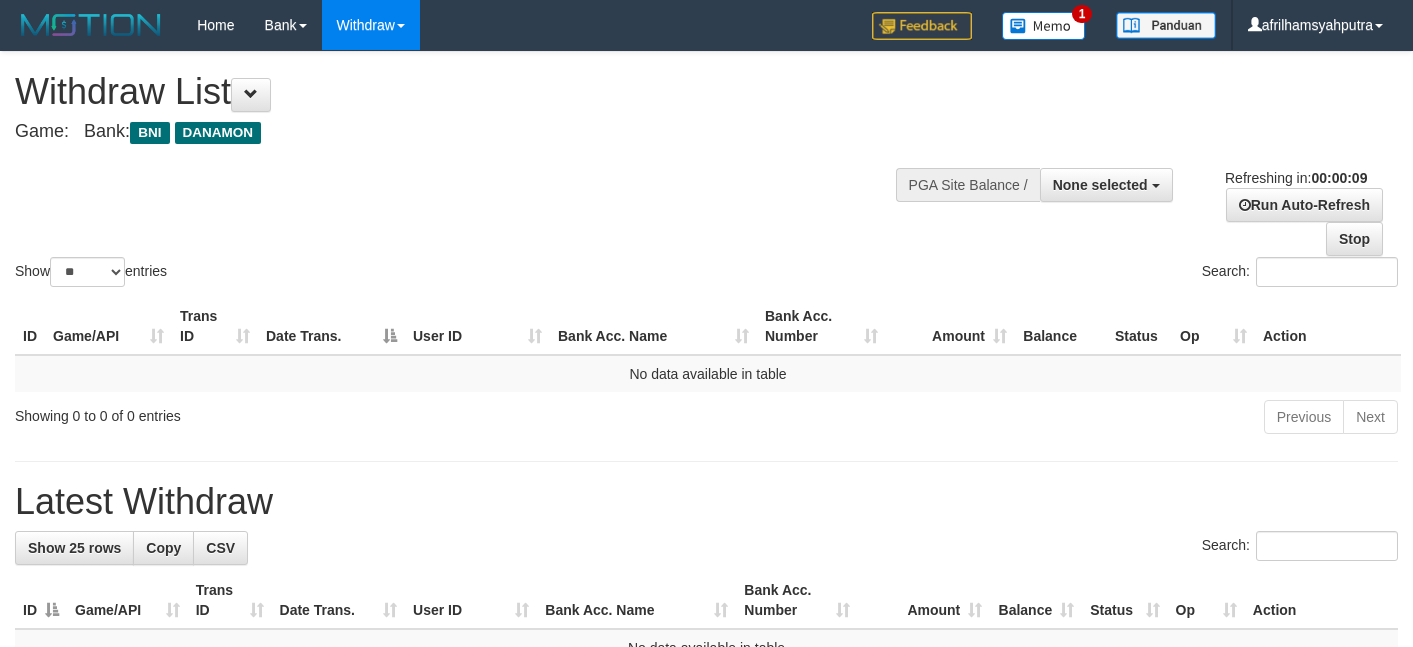 select 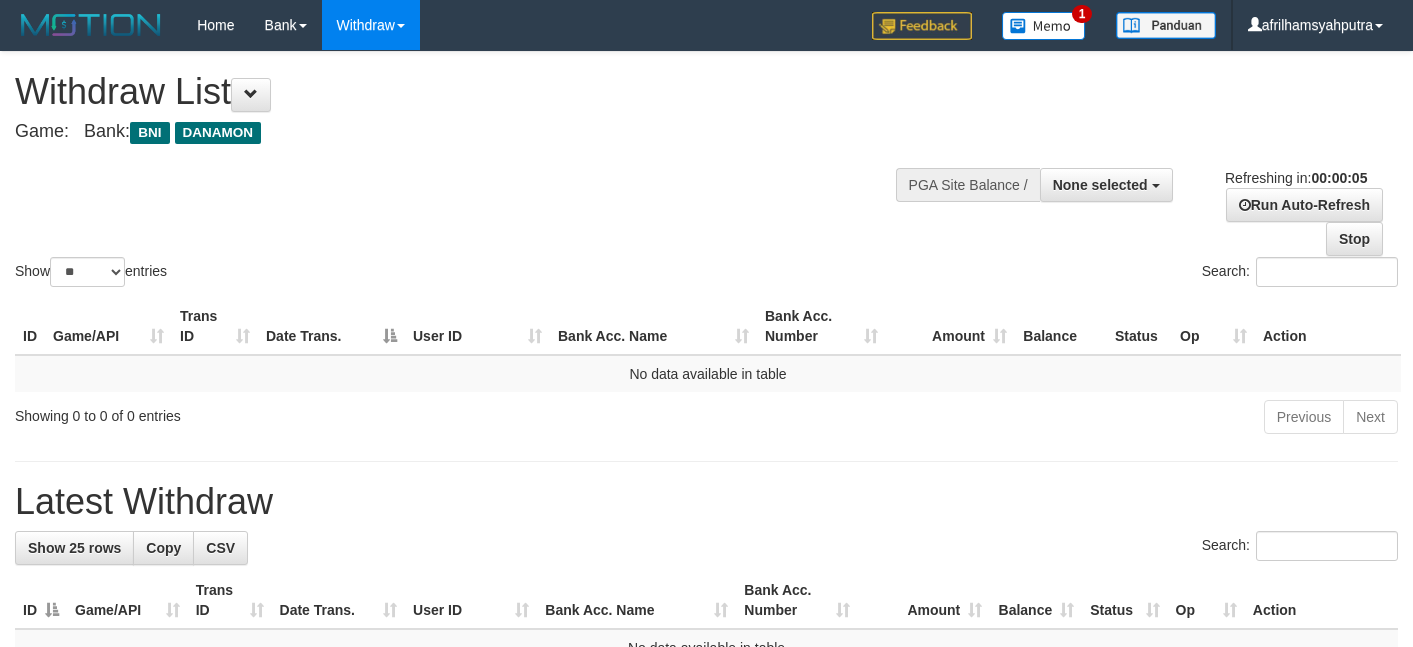 scroll, scrollTop: 0, scrollLeft: 0, axis: both 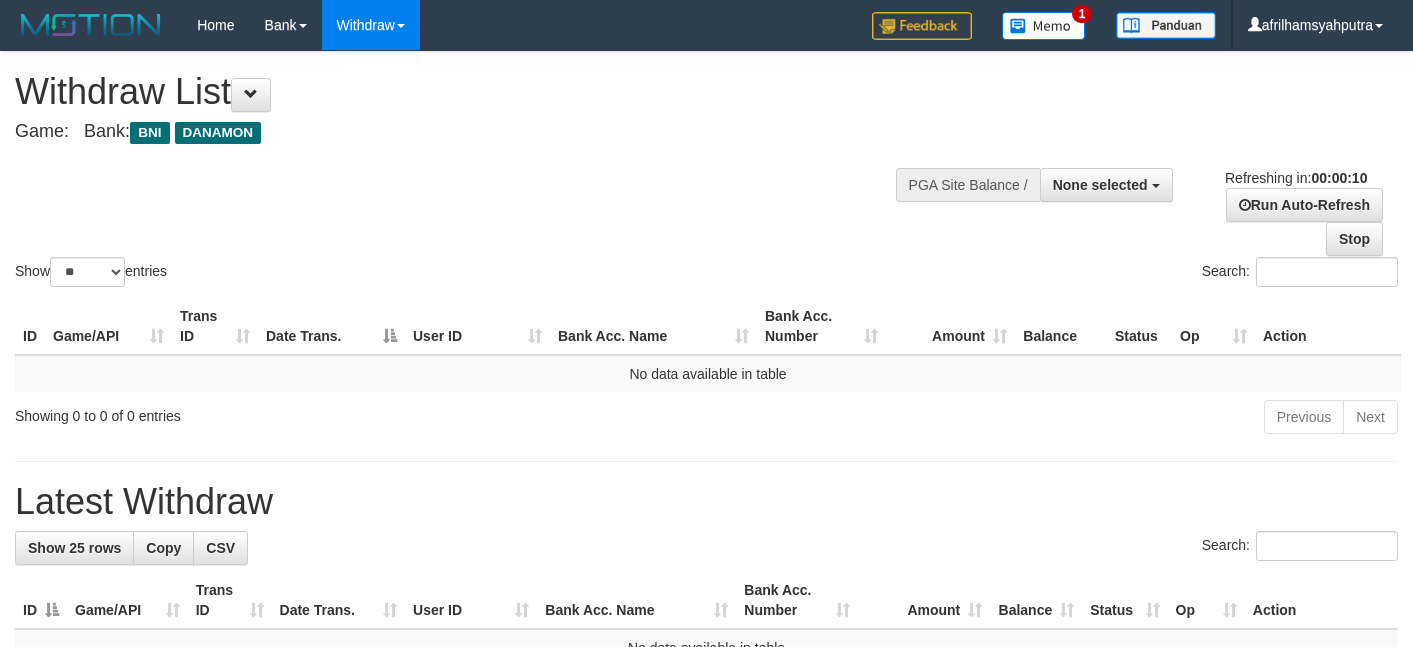 select 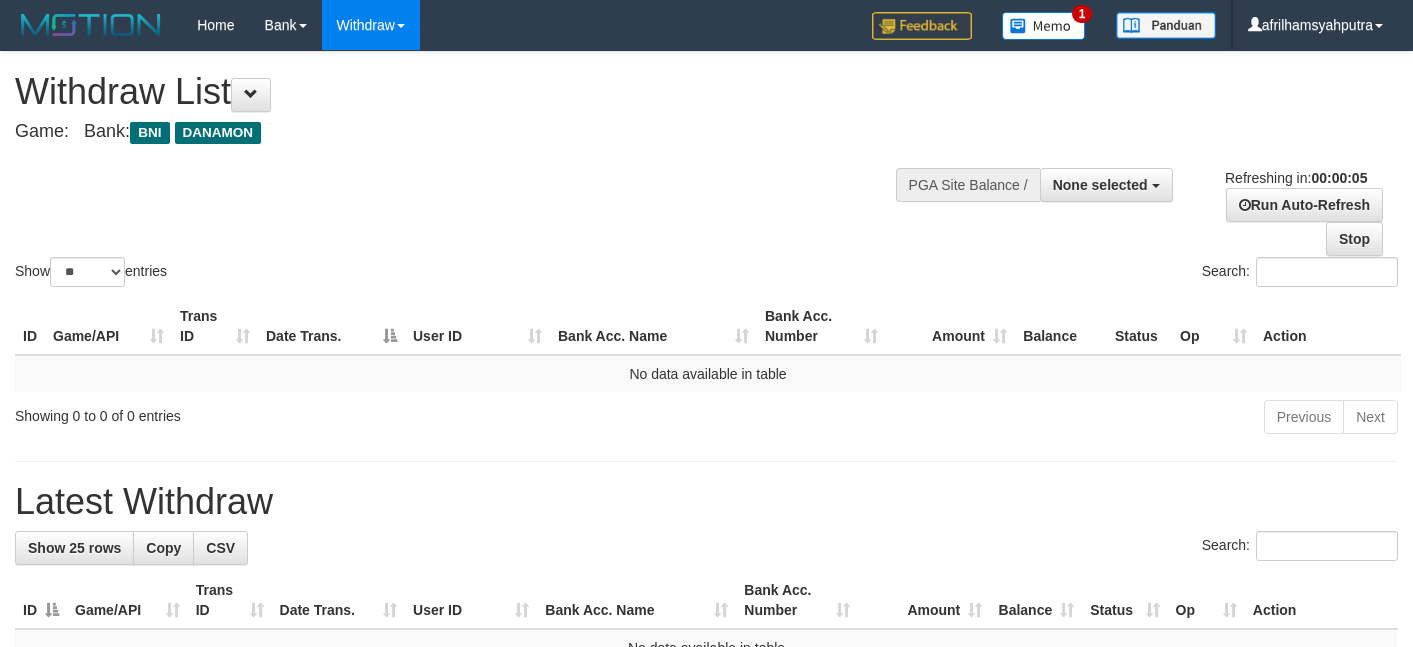 scroll, scrollTop: 0, scrollLeft: 0, axis: both 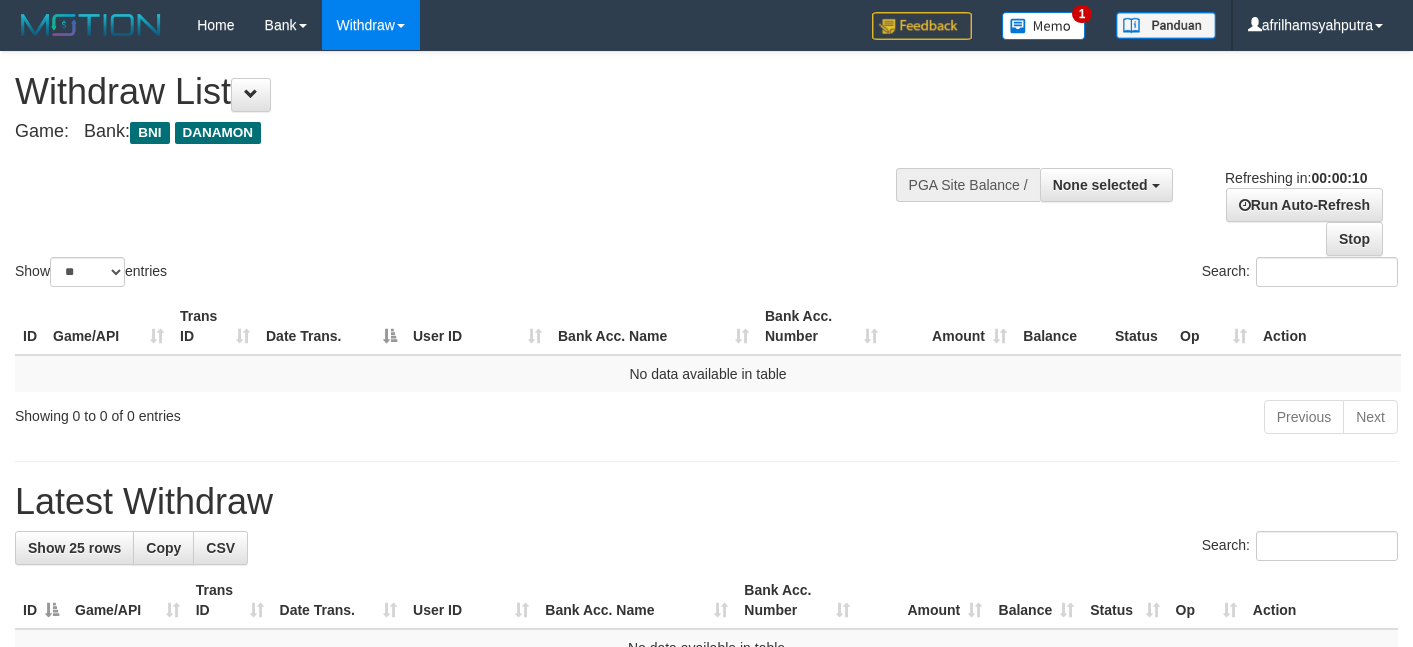 select 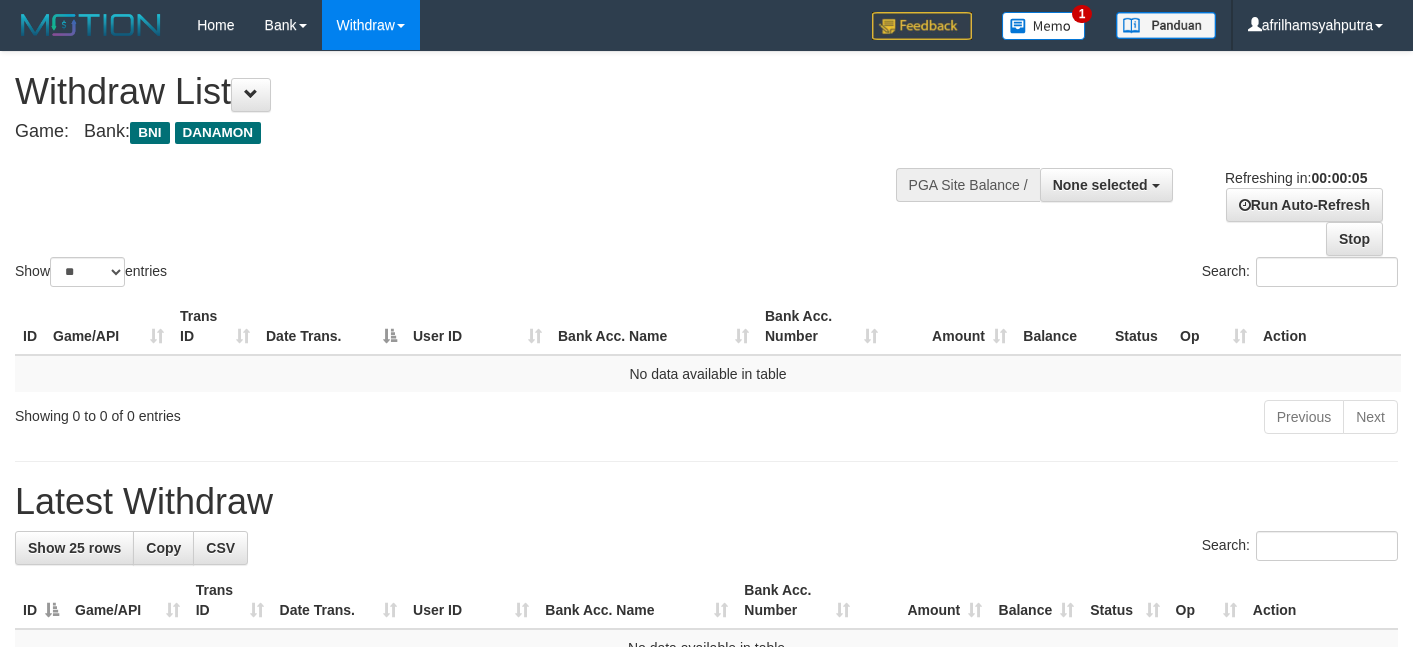 scroll, scrollTop: 0, scrollLeft: 0, axis: both 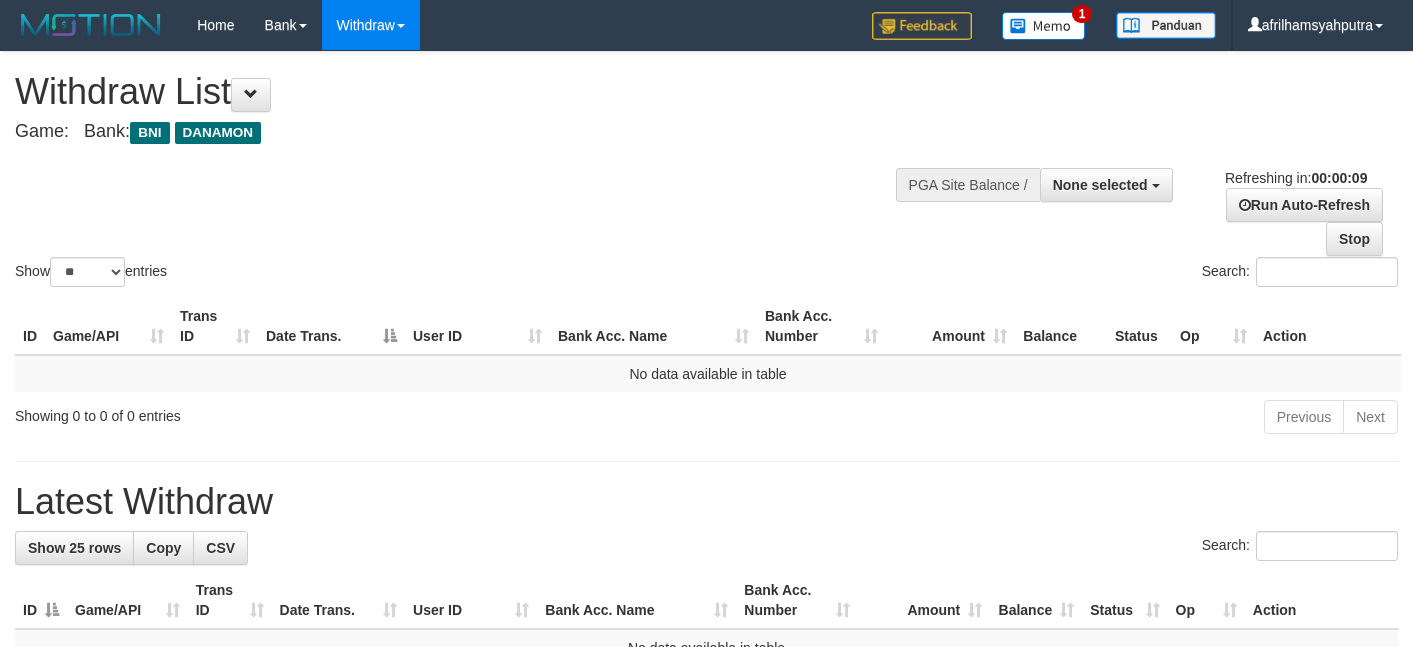 select 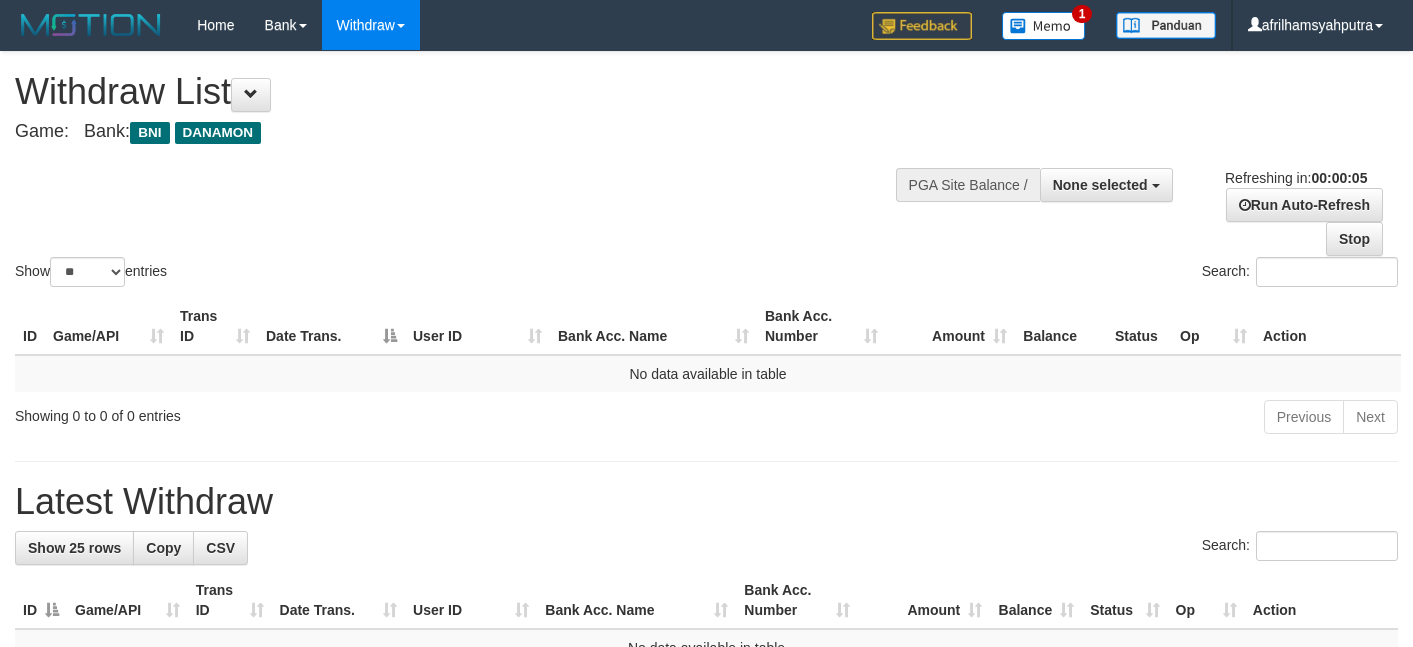 scroll, scrollTop: 0, scrollLeft: 0, axis: both 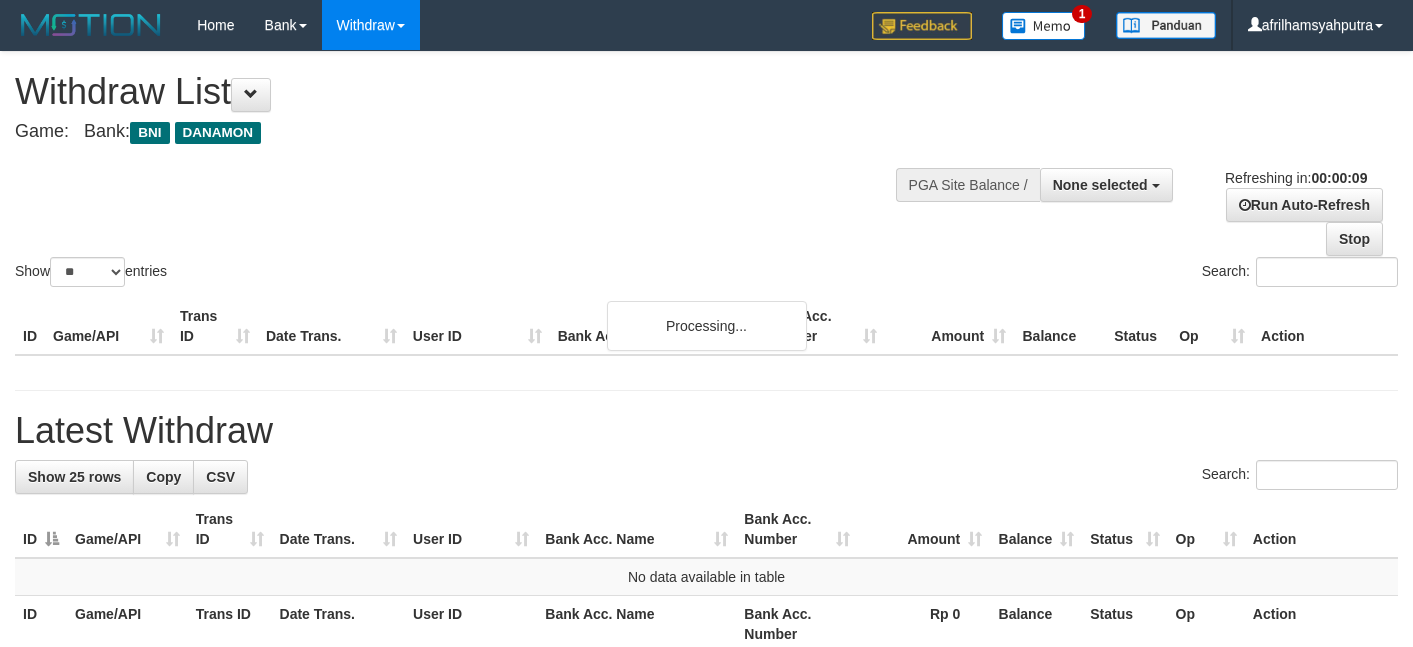 select 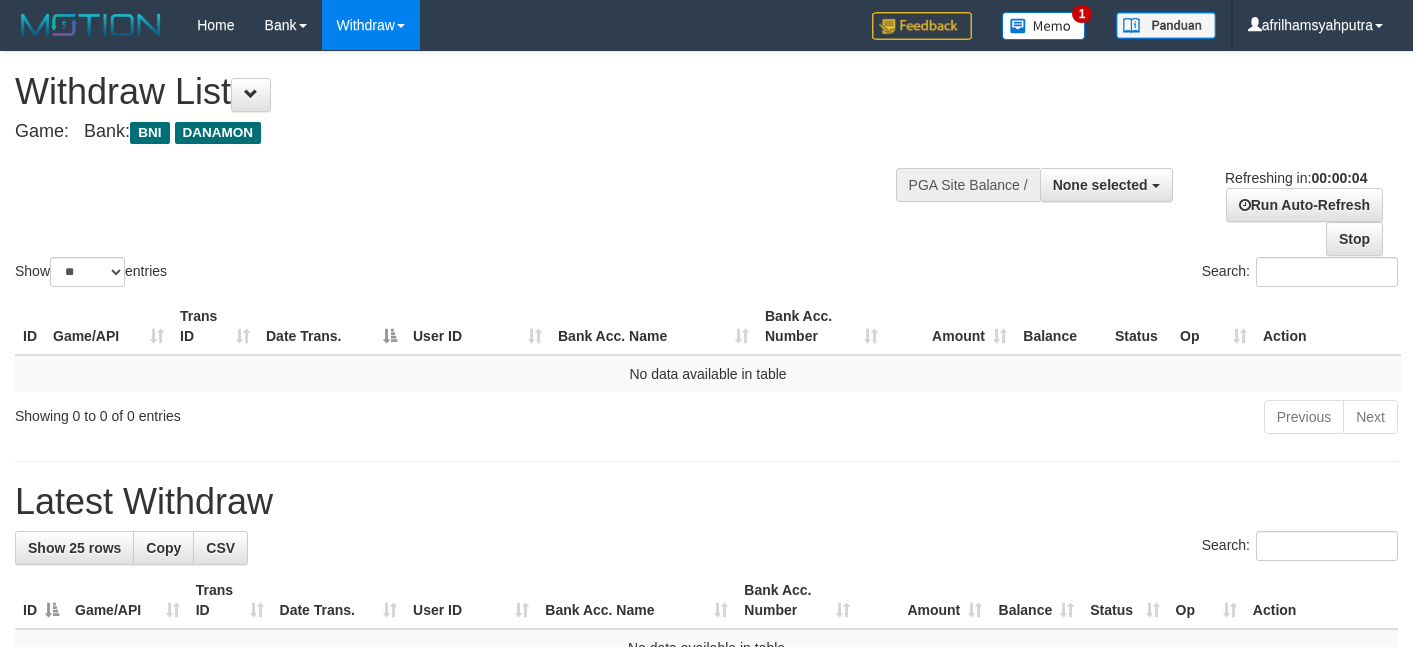 scroll, scrollTop: 0, scrollLeft: 0, axis: both 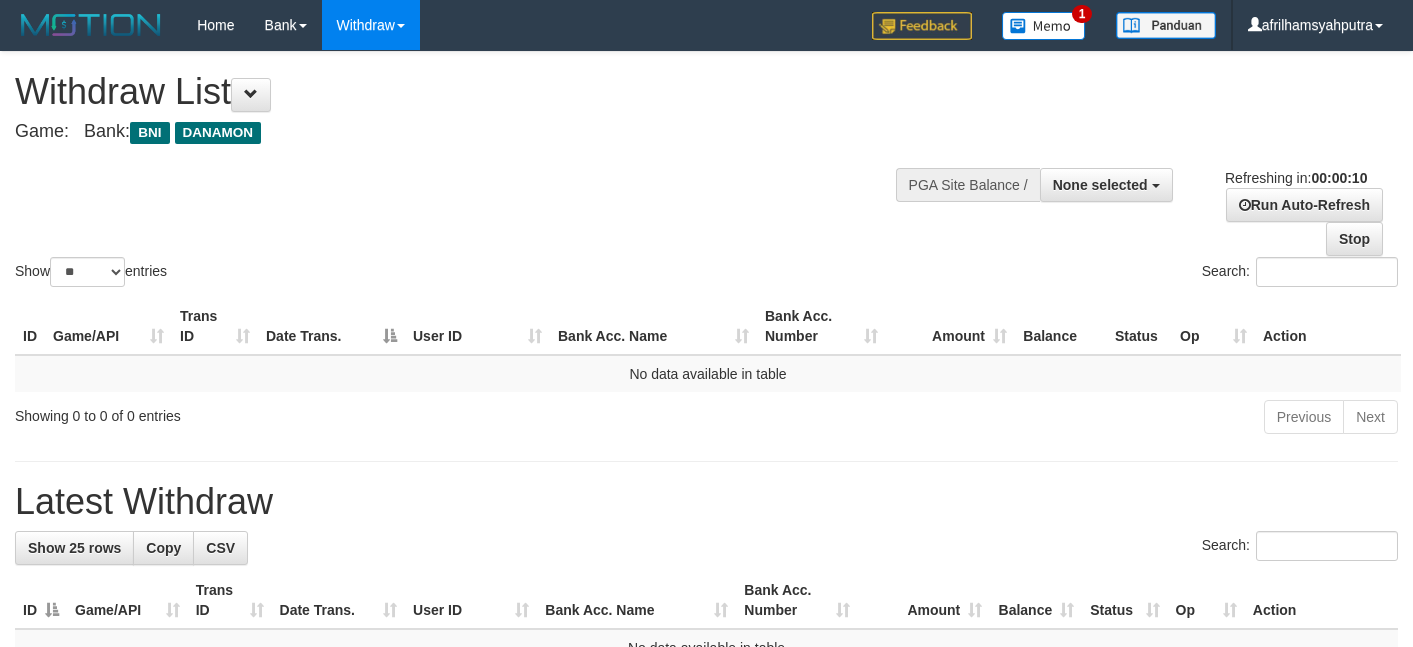 select 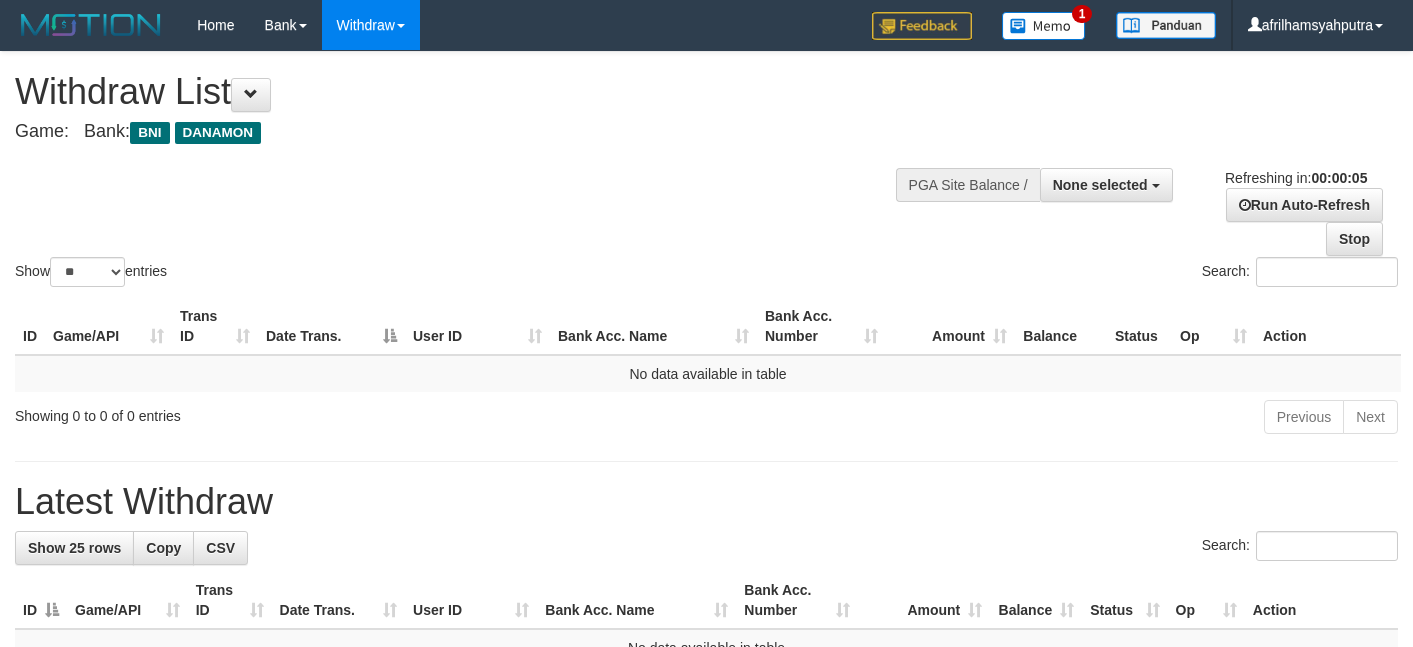 scroll, scrollTop: 0, scrollLeft: 0, axis: both 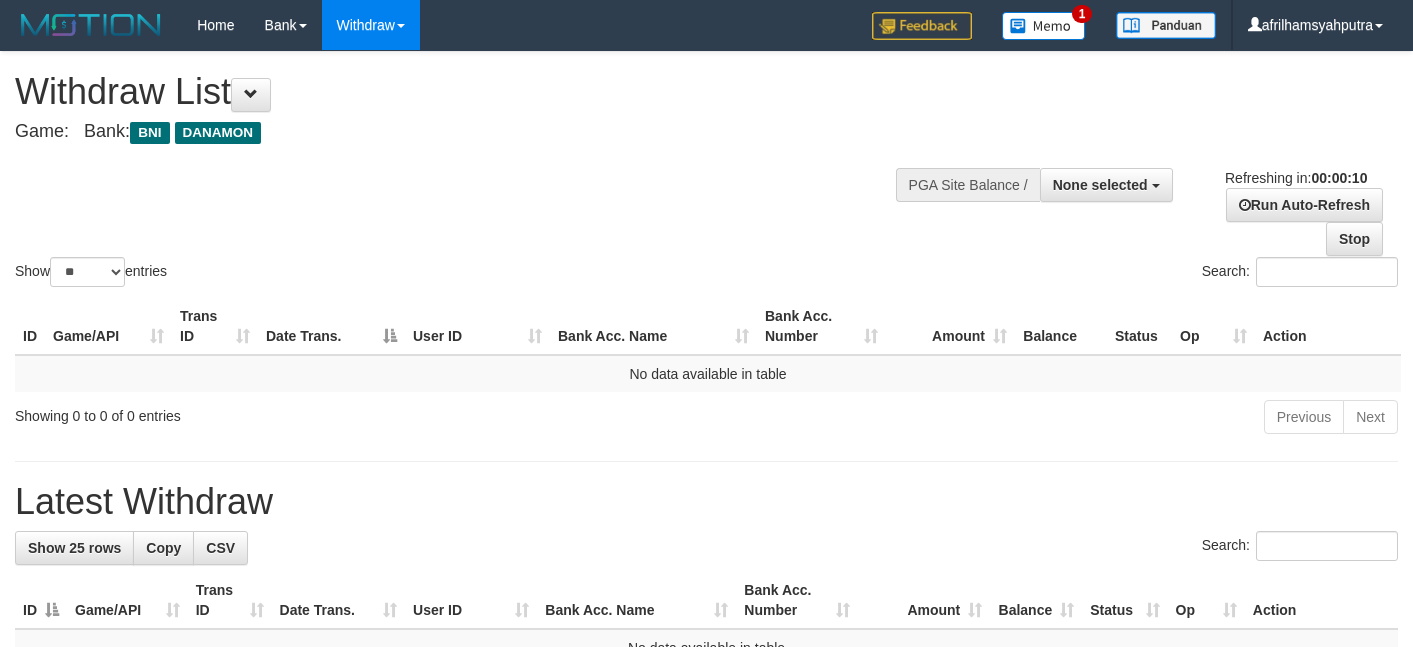 select 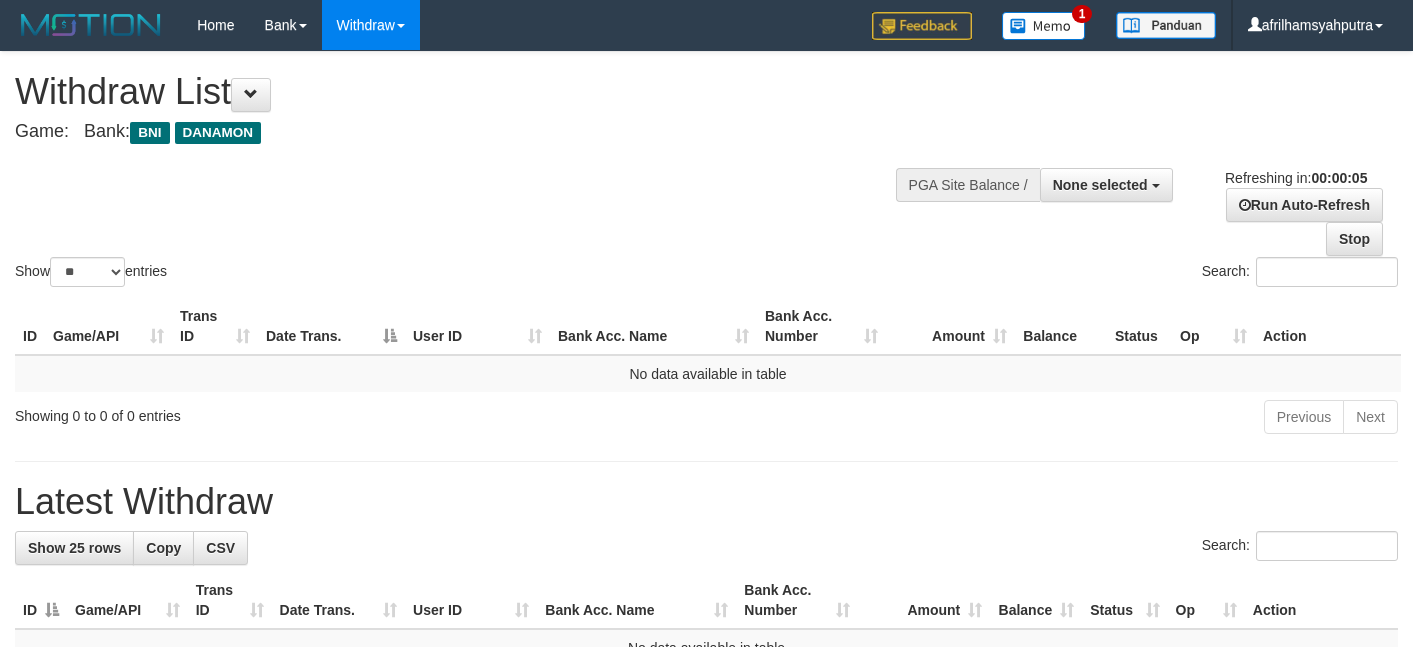 scroll, scrollTop: 0, scrollLeft: 0, axis: both 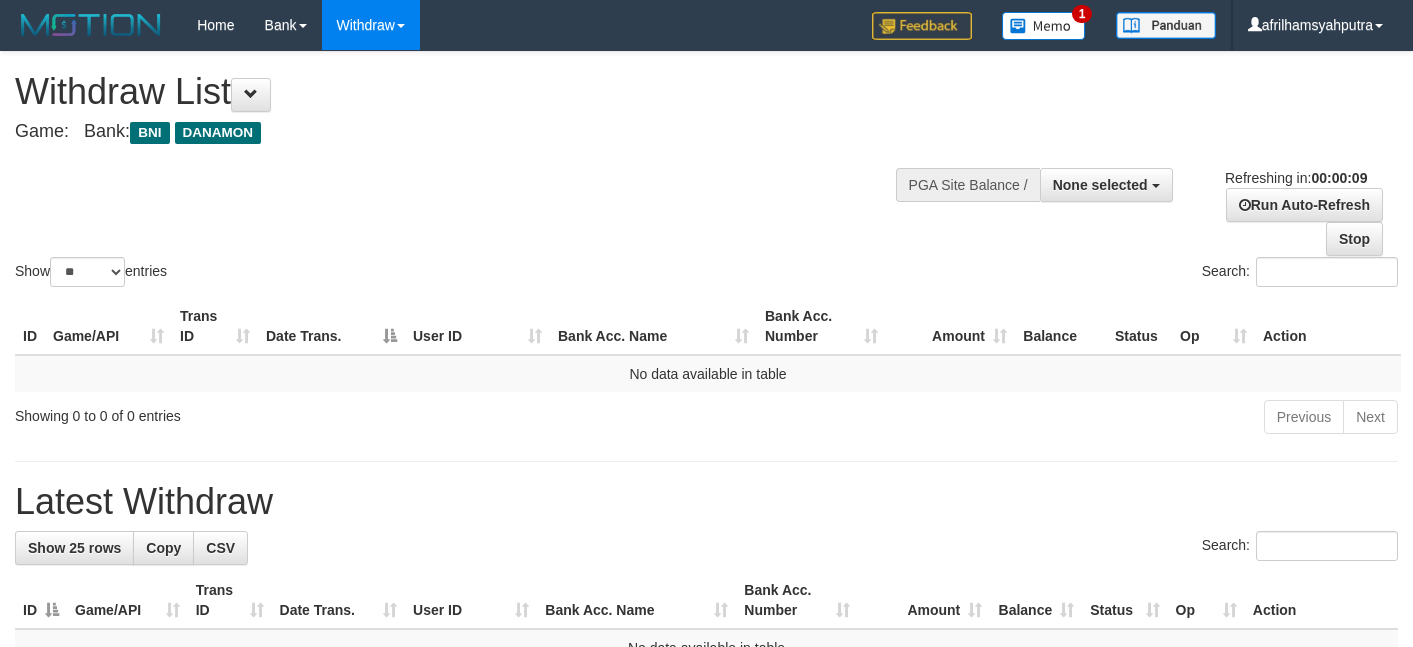 select 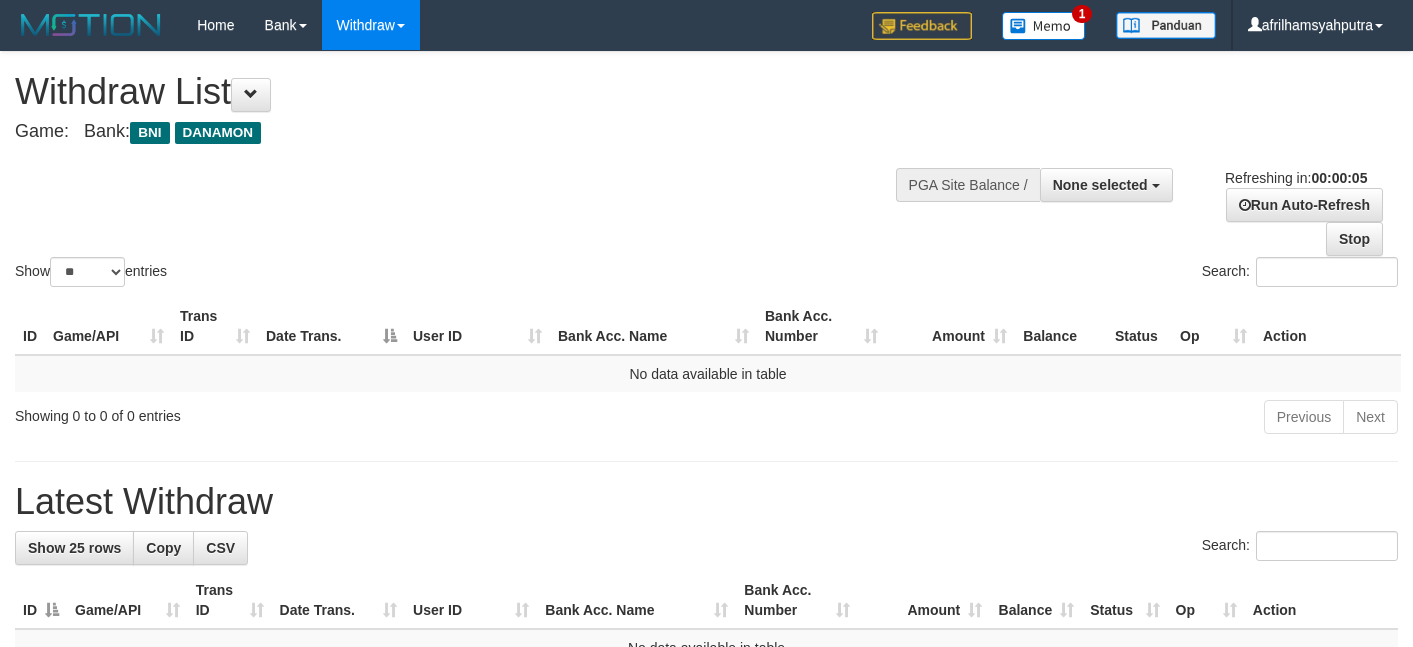 scroll, scrollTop: 0, scrollLeft: 0, axis: both 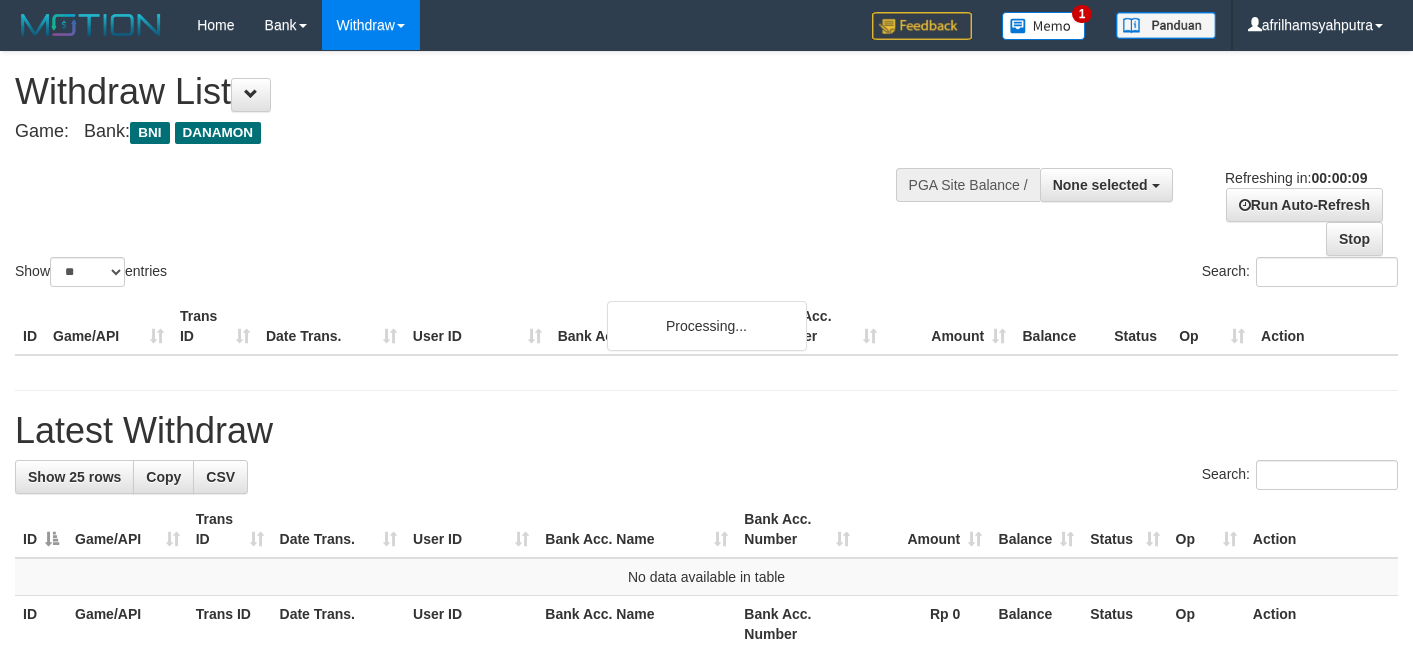select 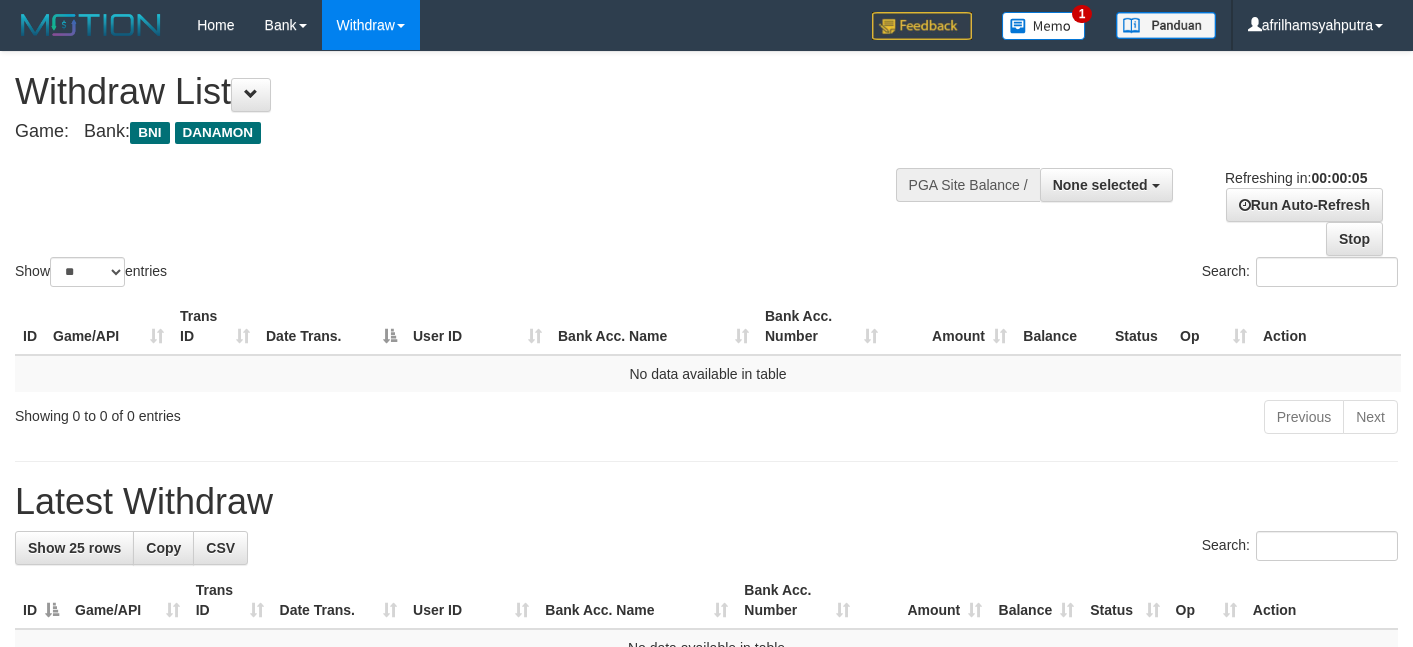 scroll, scrollTop: 0, scrollLeft: 0, axis: both 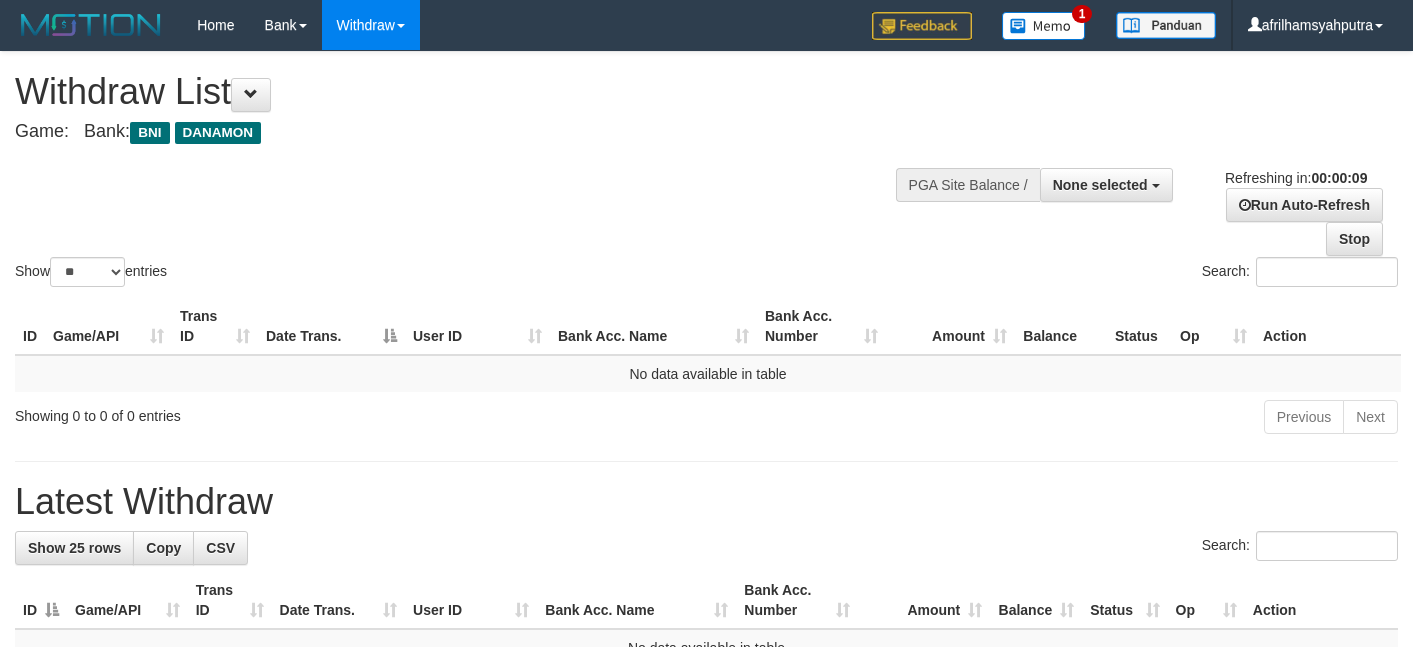 select 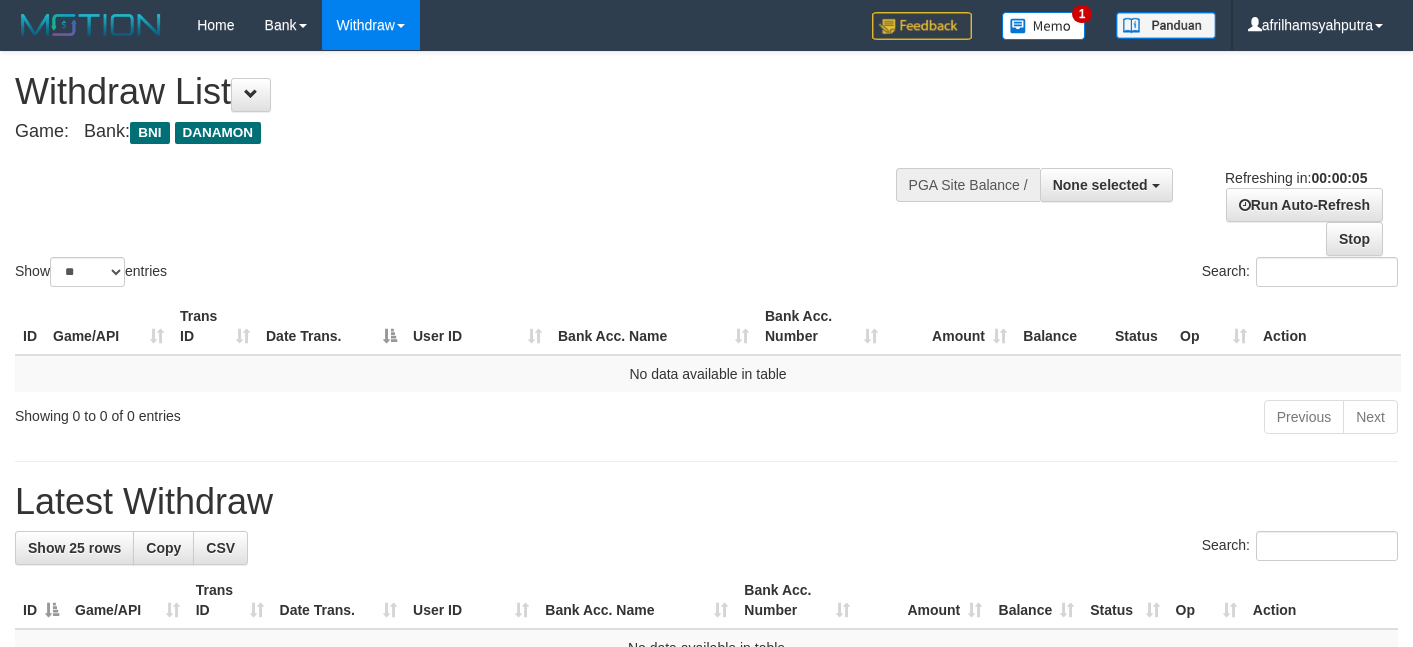 scroll, scrollTop: 0, scrollLeft: 0, axis: both 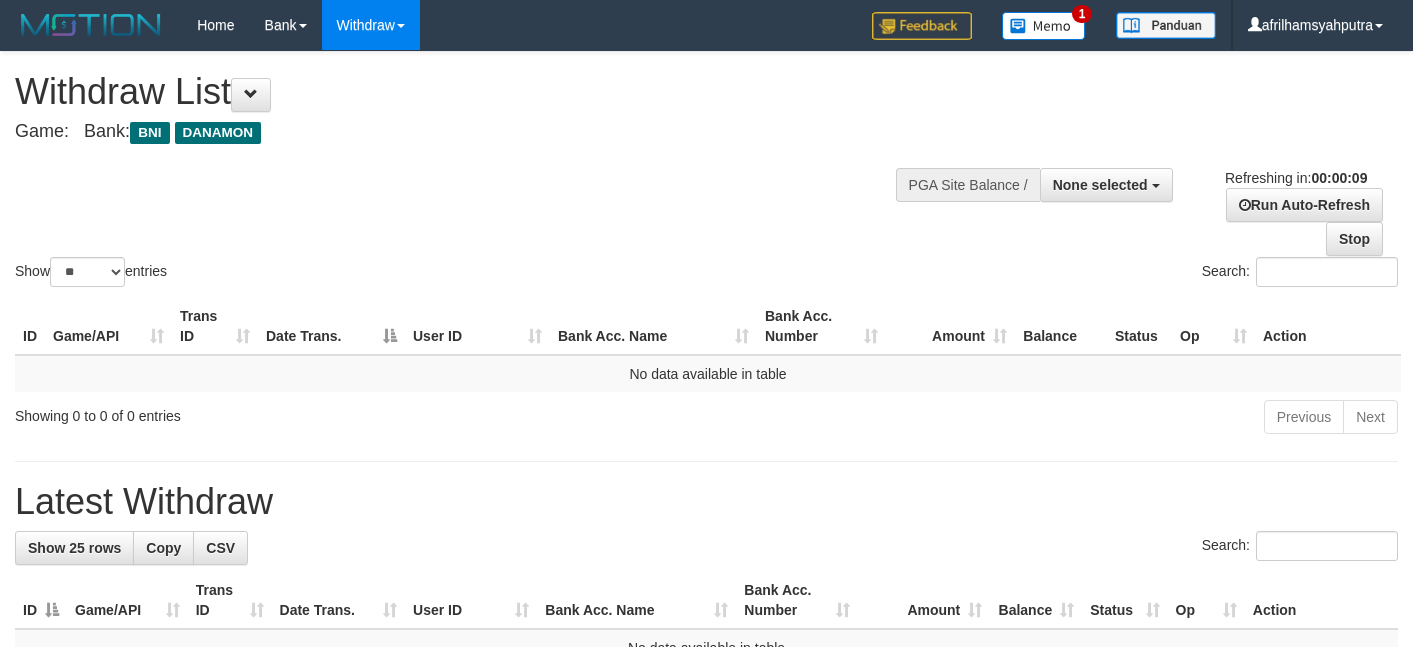 select 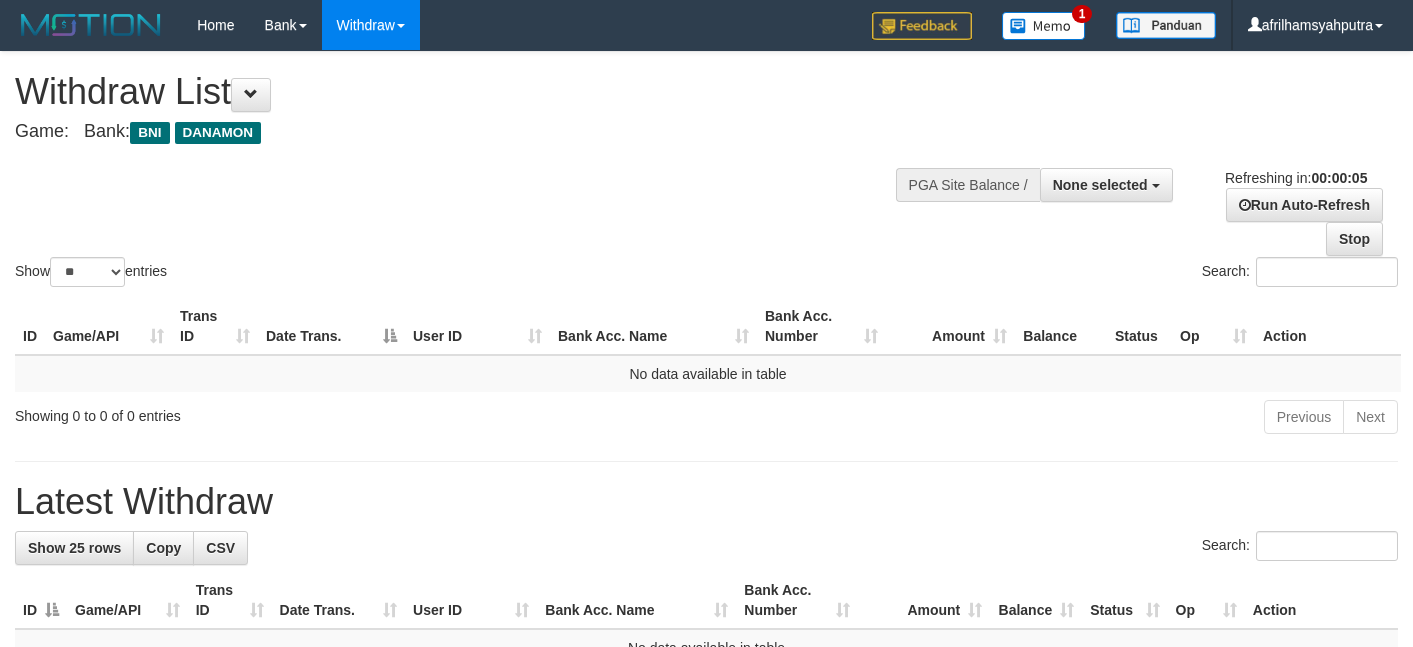 scroll, scrollTop: 0, scrollLeft: 0, axis: both 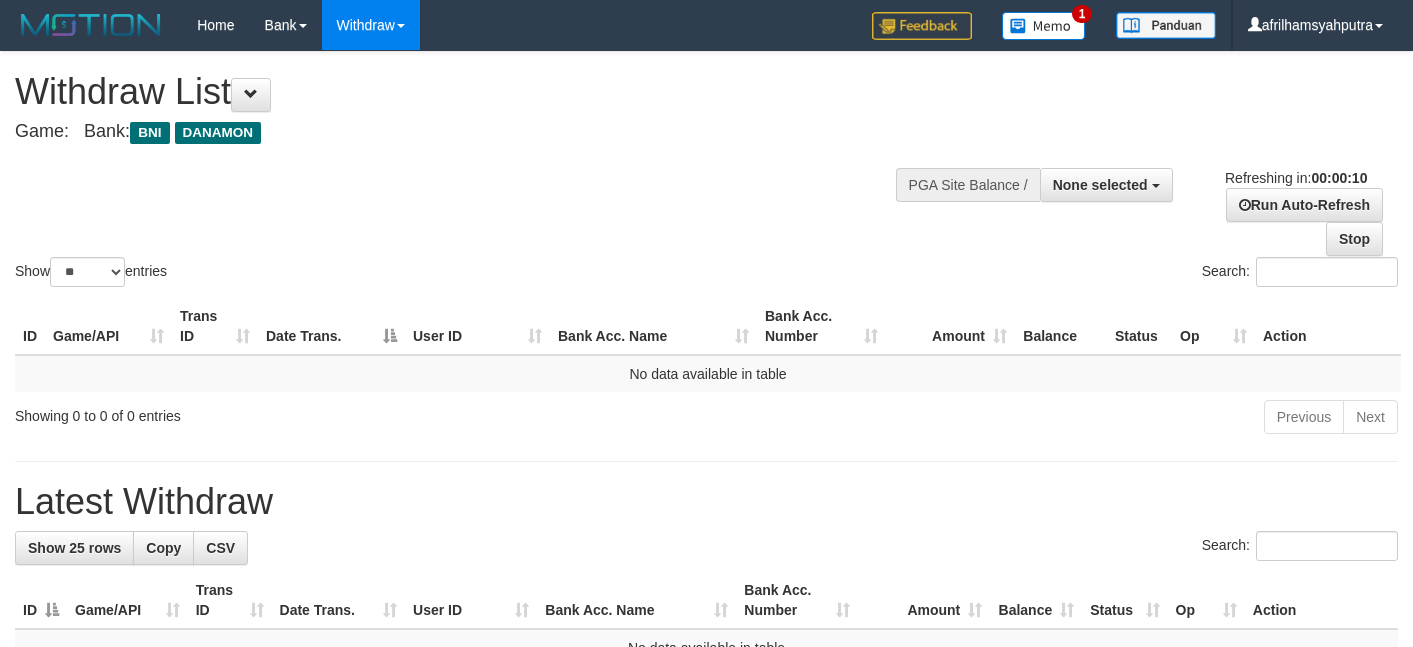 select 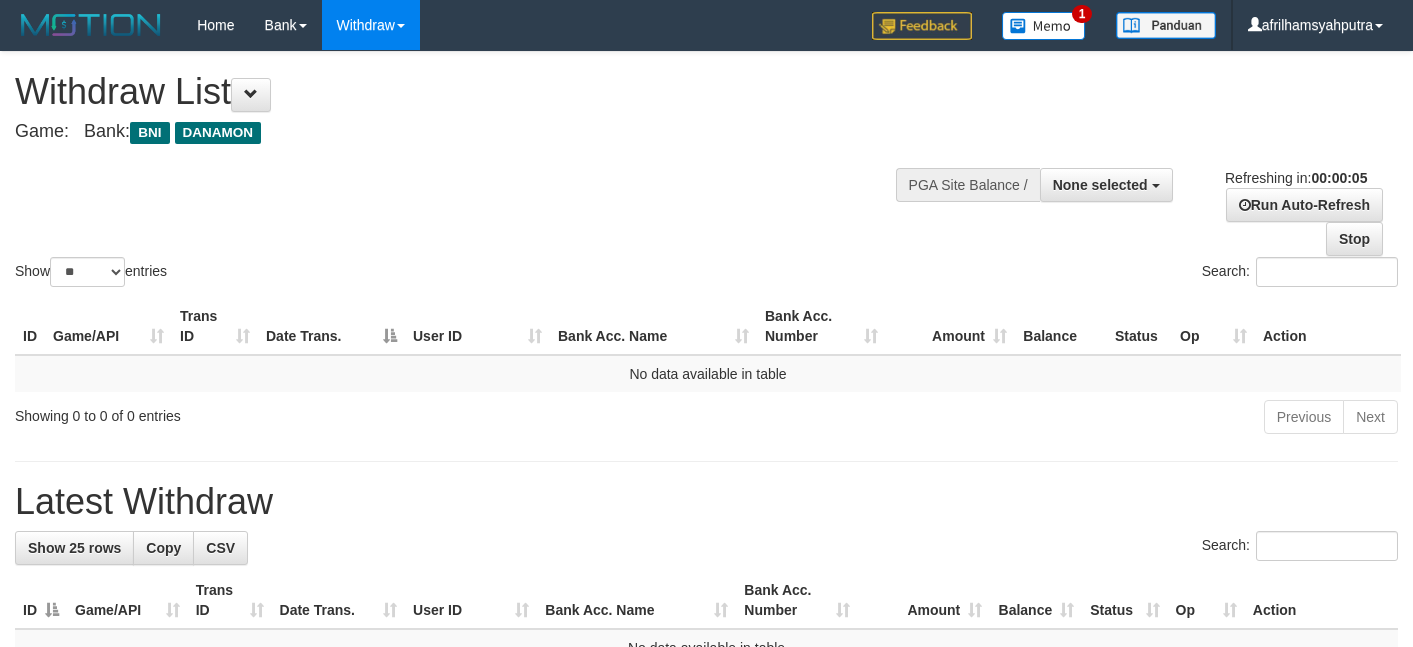 scroll, scrollTop: 0, scrollLeft: 0, axis: both 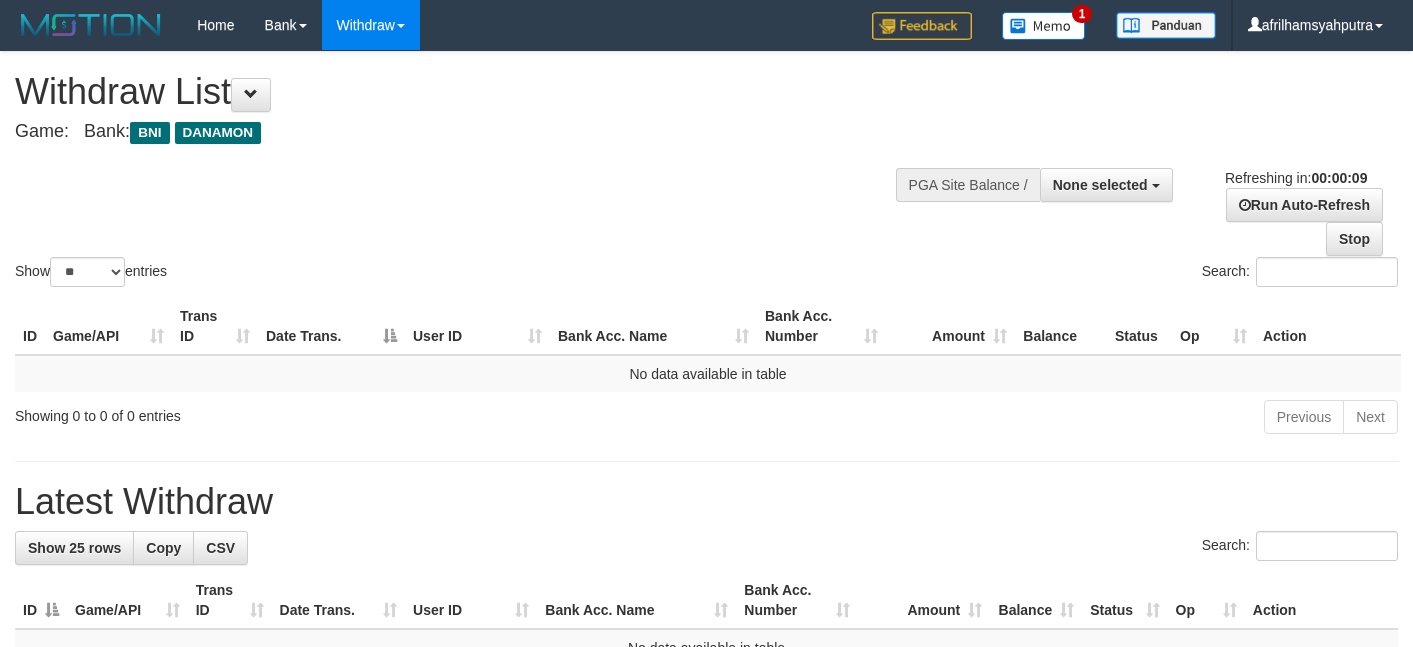 select 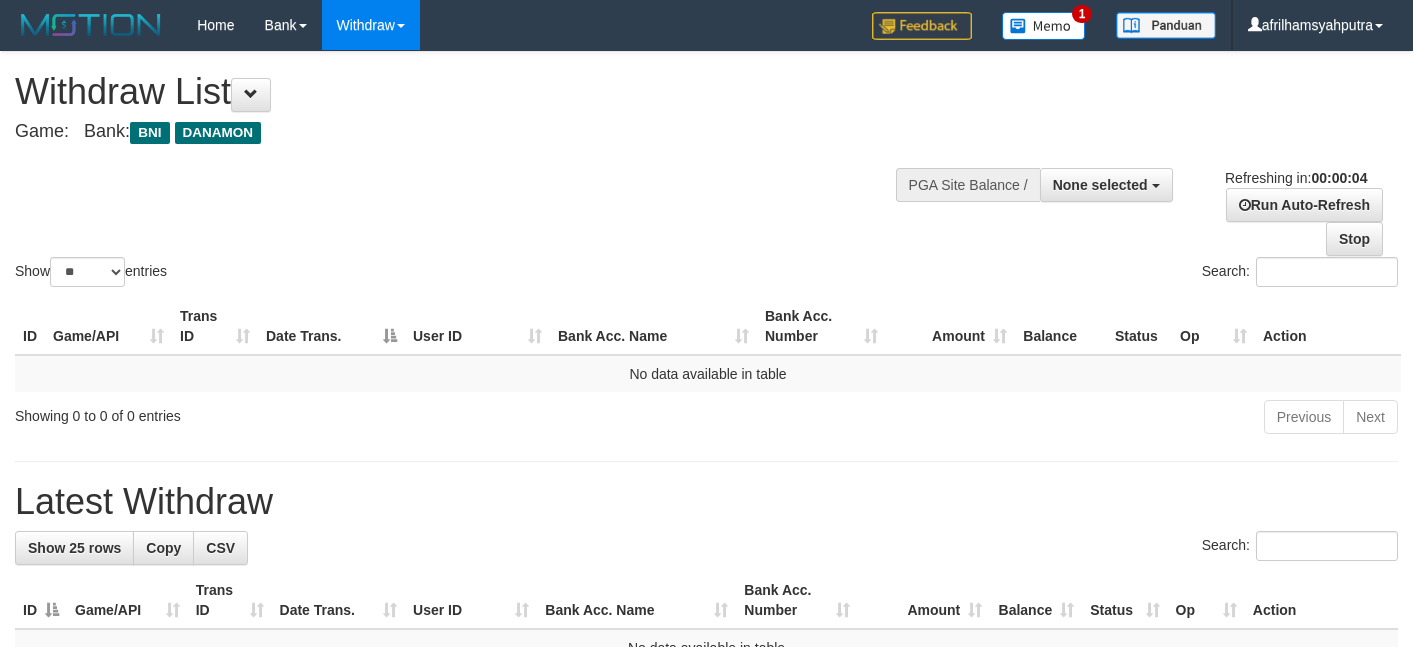 scroll, scrollTop: 0, scrollLeft: 0, axis: both 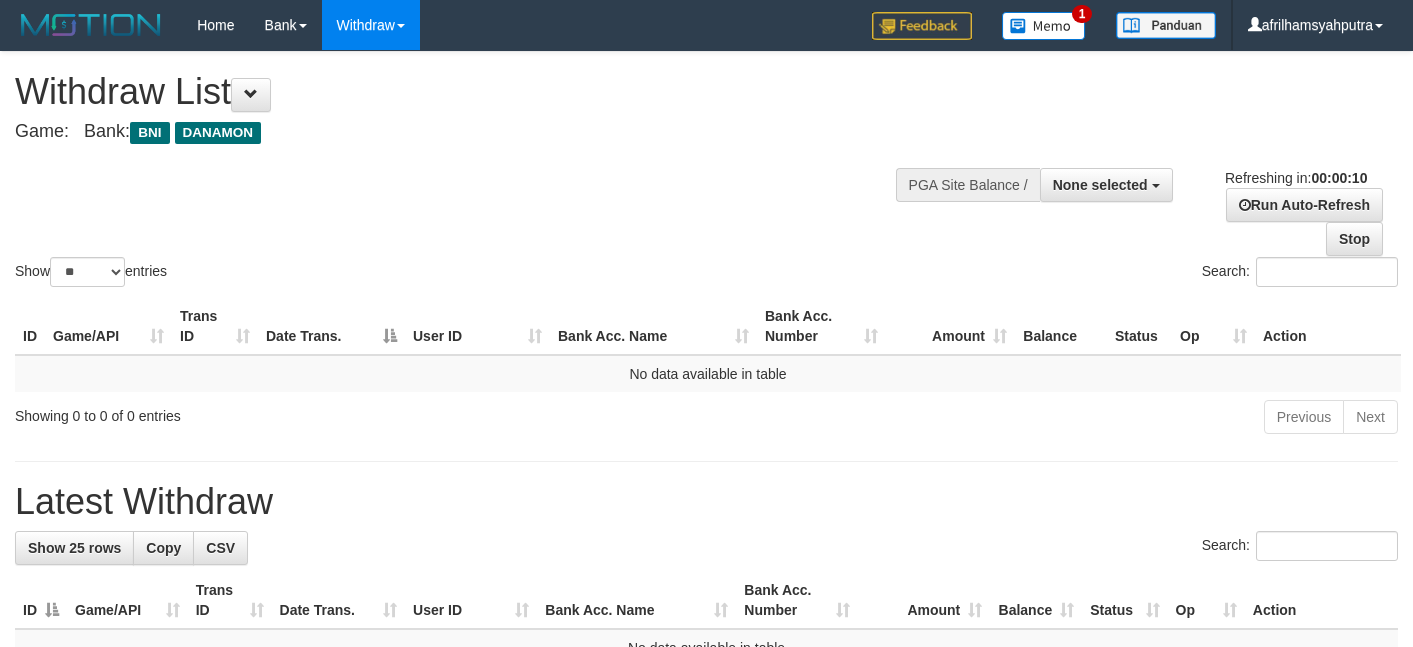 select 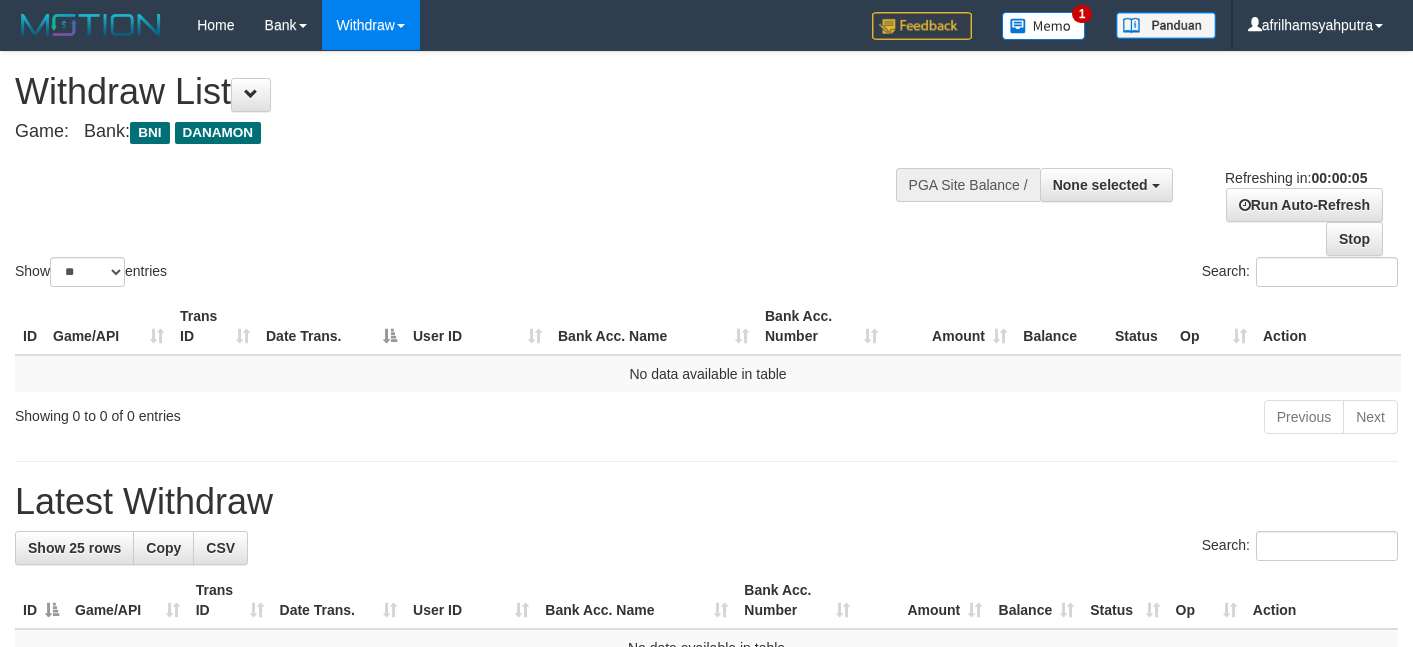 scroll, scrollTop: 0, scrollLeft: 0, axis: both 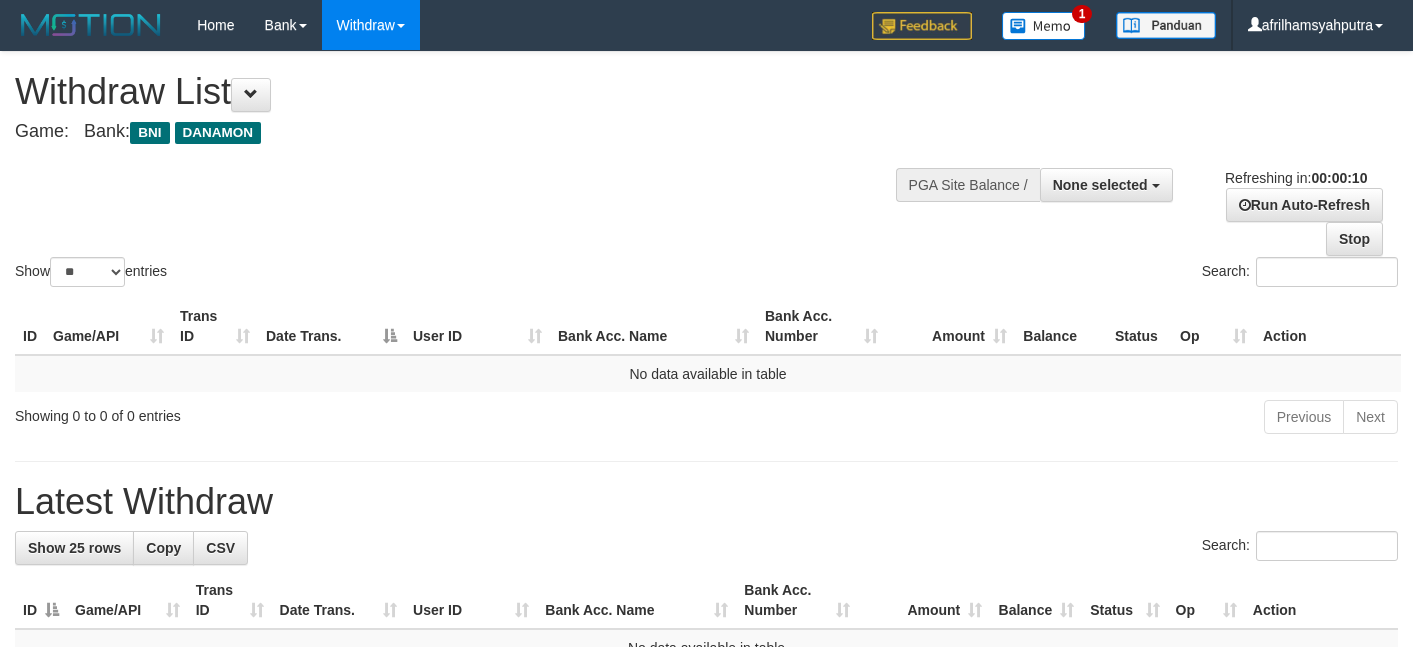 select 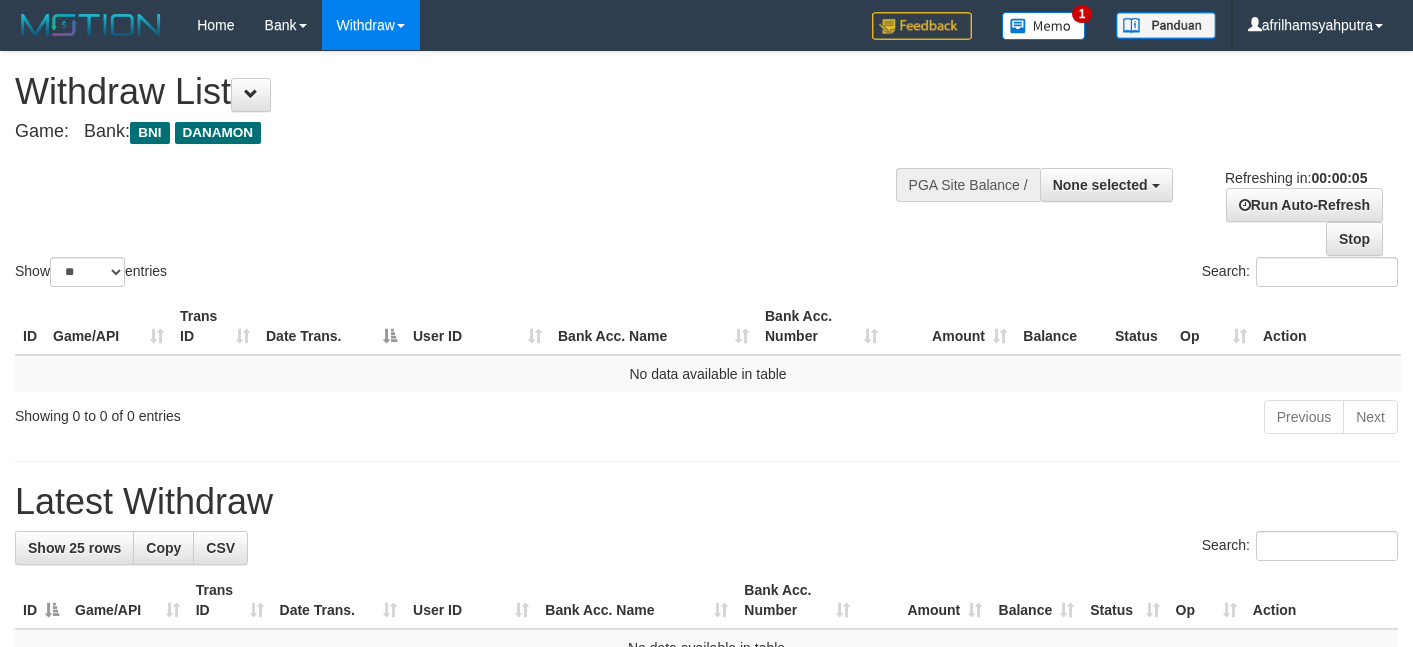 scroll, scrollTop: 0, scrollLeft: 0, axis: both 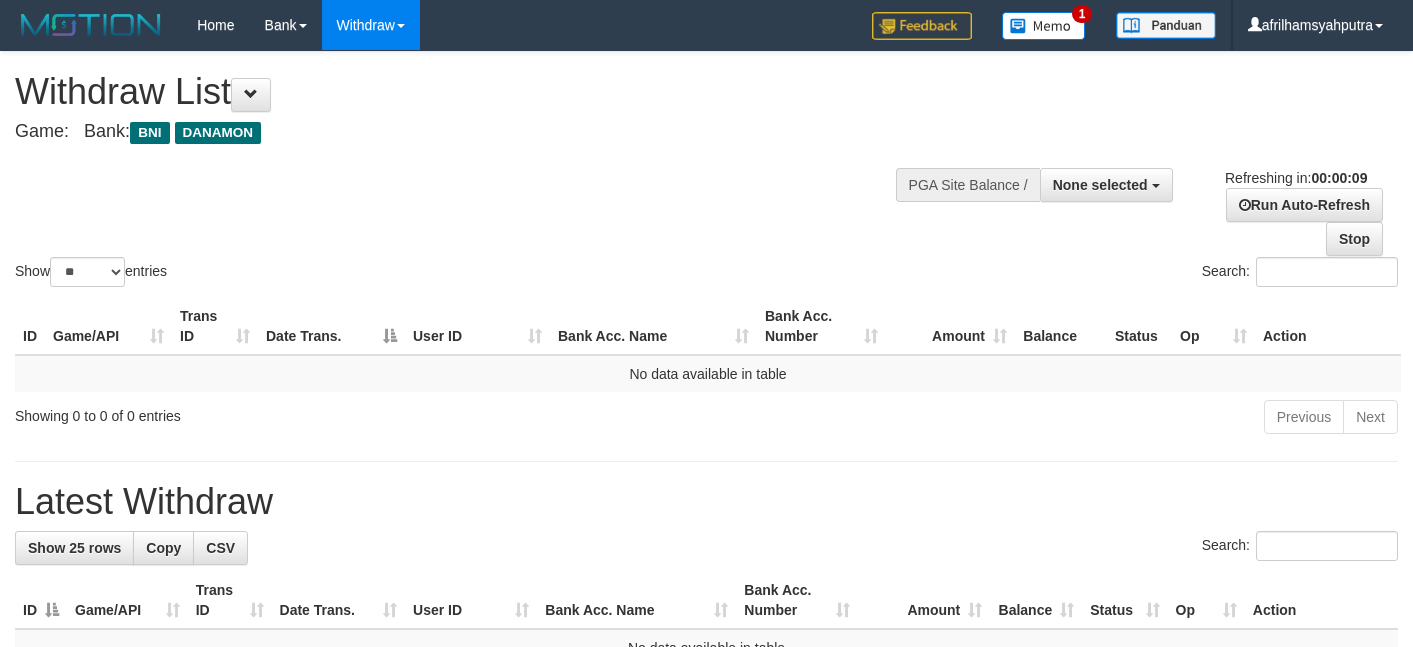 select 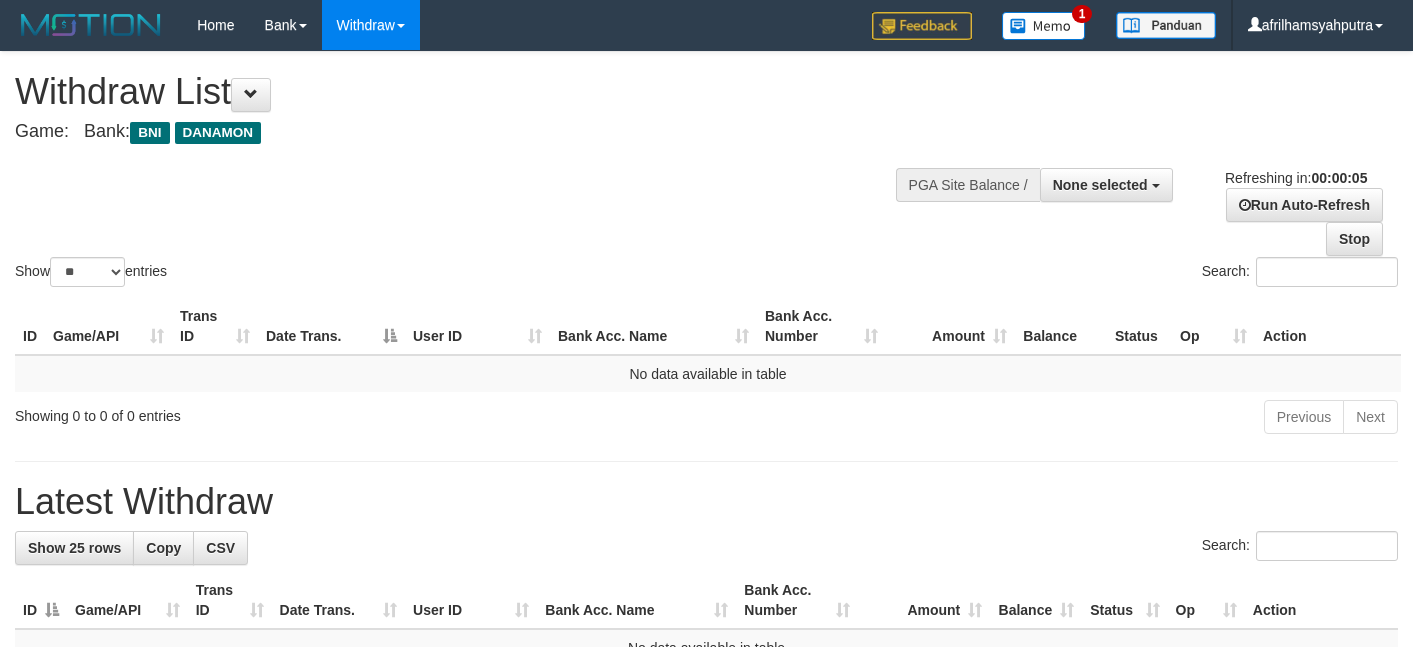 scroll, scrollTop: 0, scrollLeft: 0, axis: both 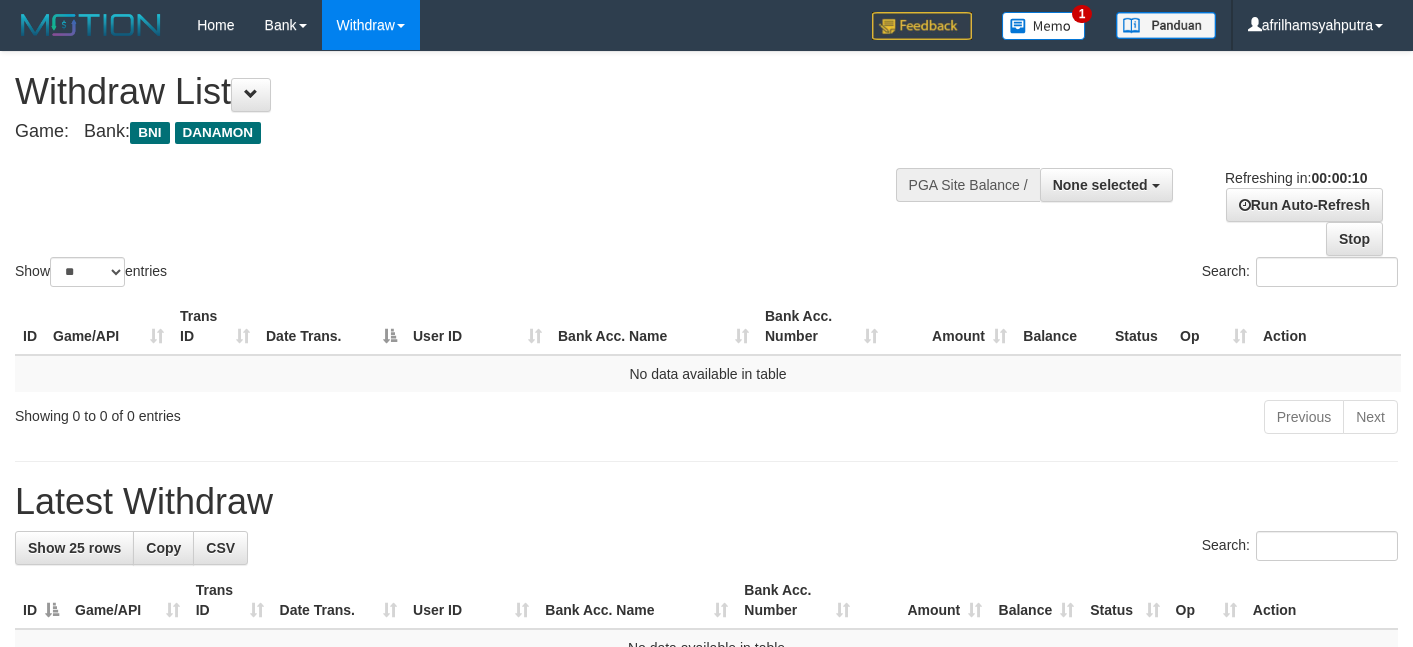select 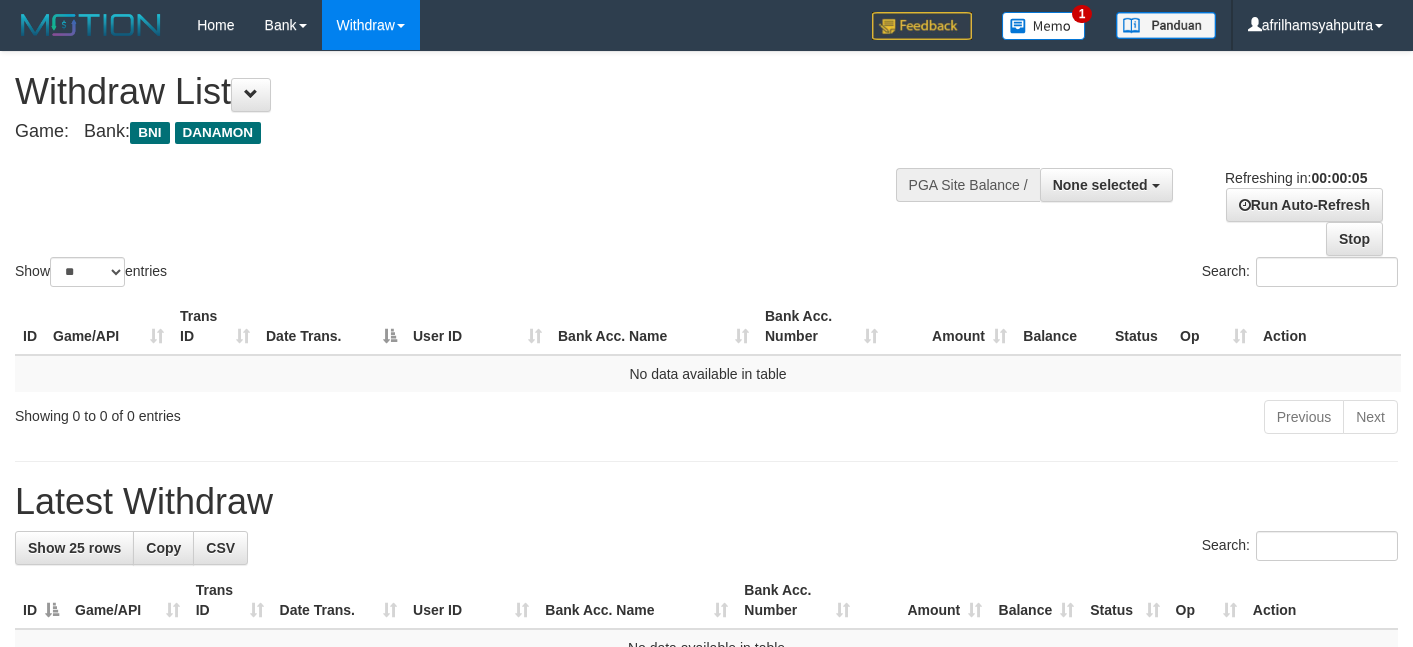scroll, scrollTop: 0, scrollLeft: 0, axis: both 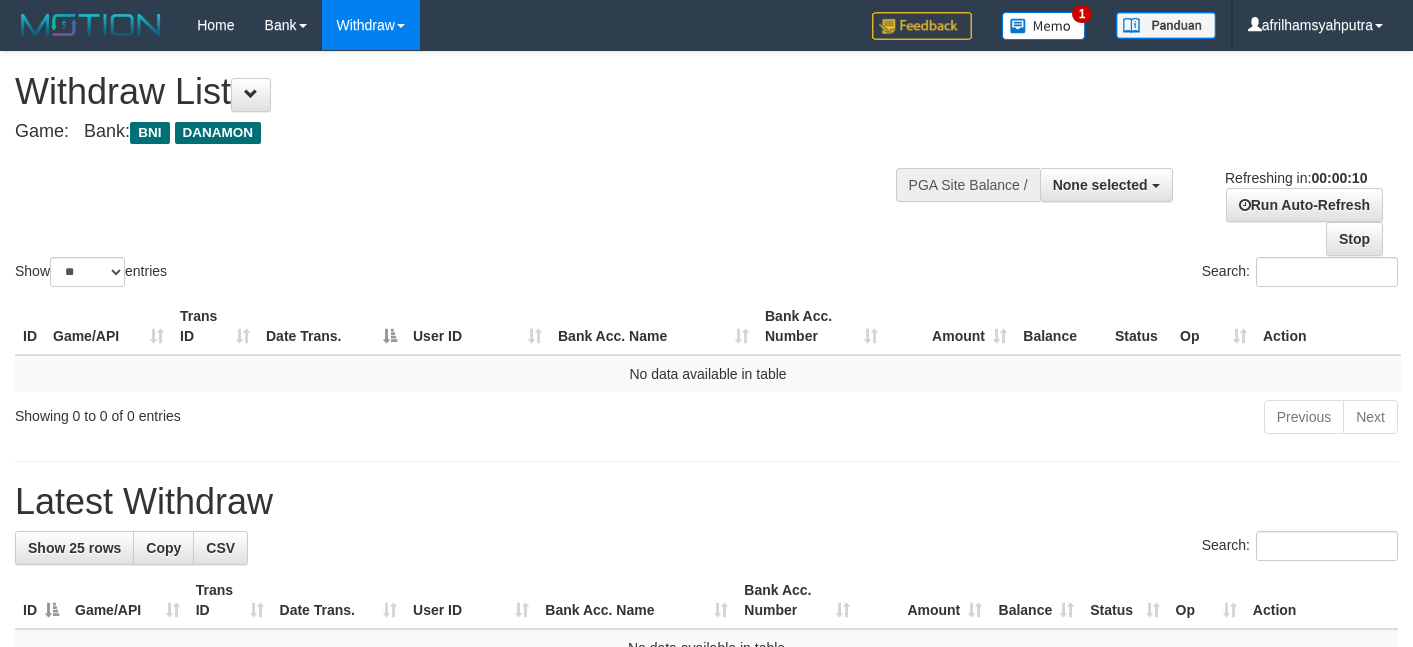 select 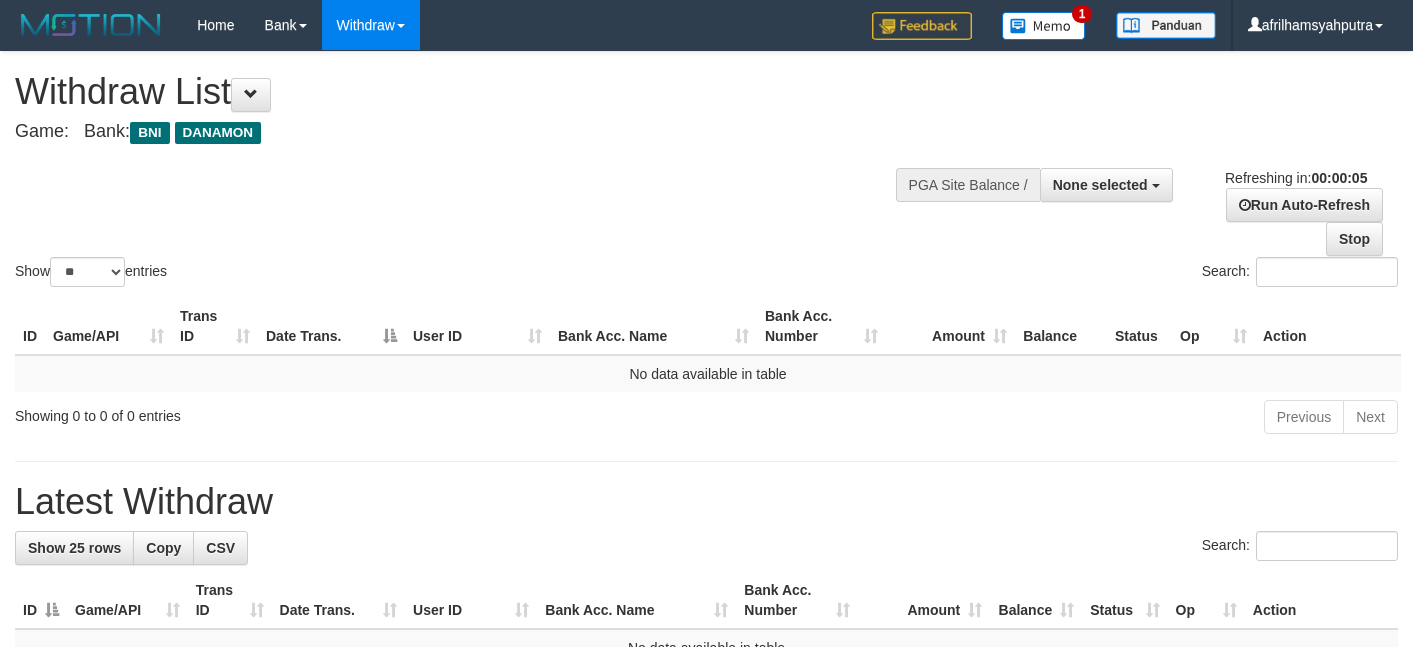 scroll, scrollTop: 0, scrollLeft: 0, axis: both 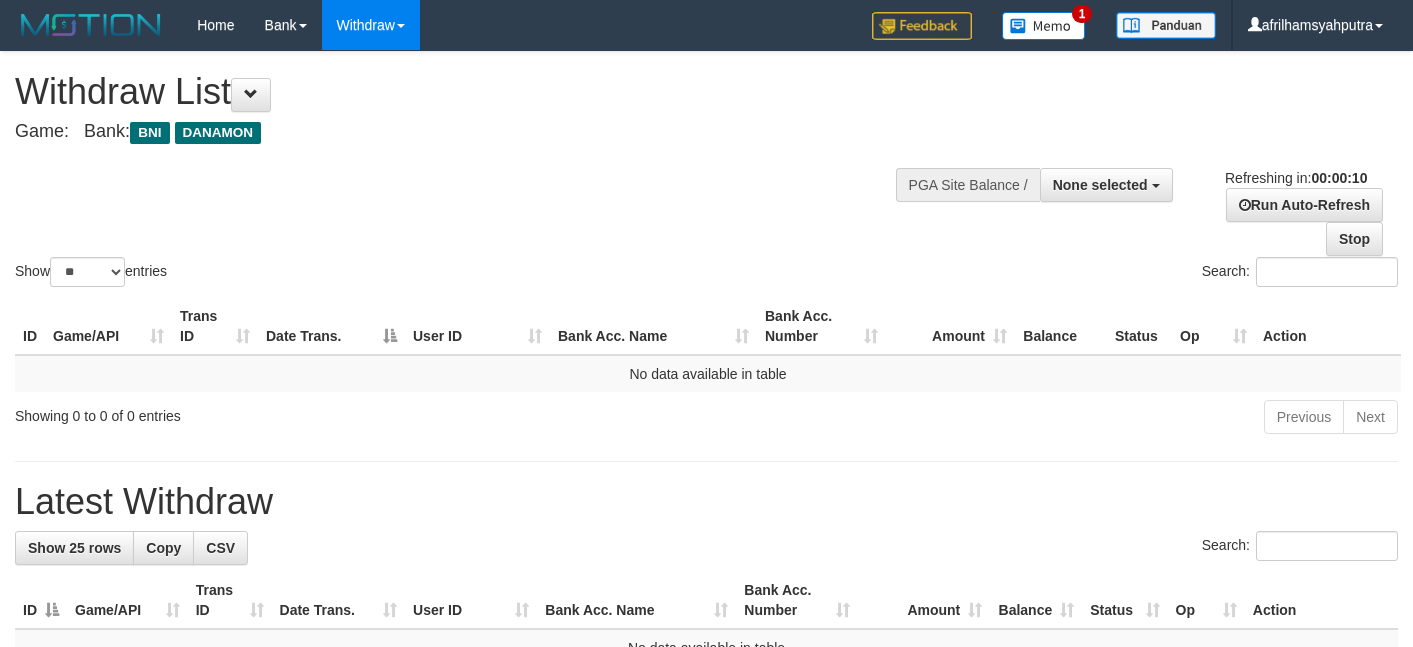 select 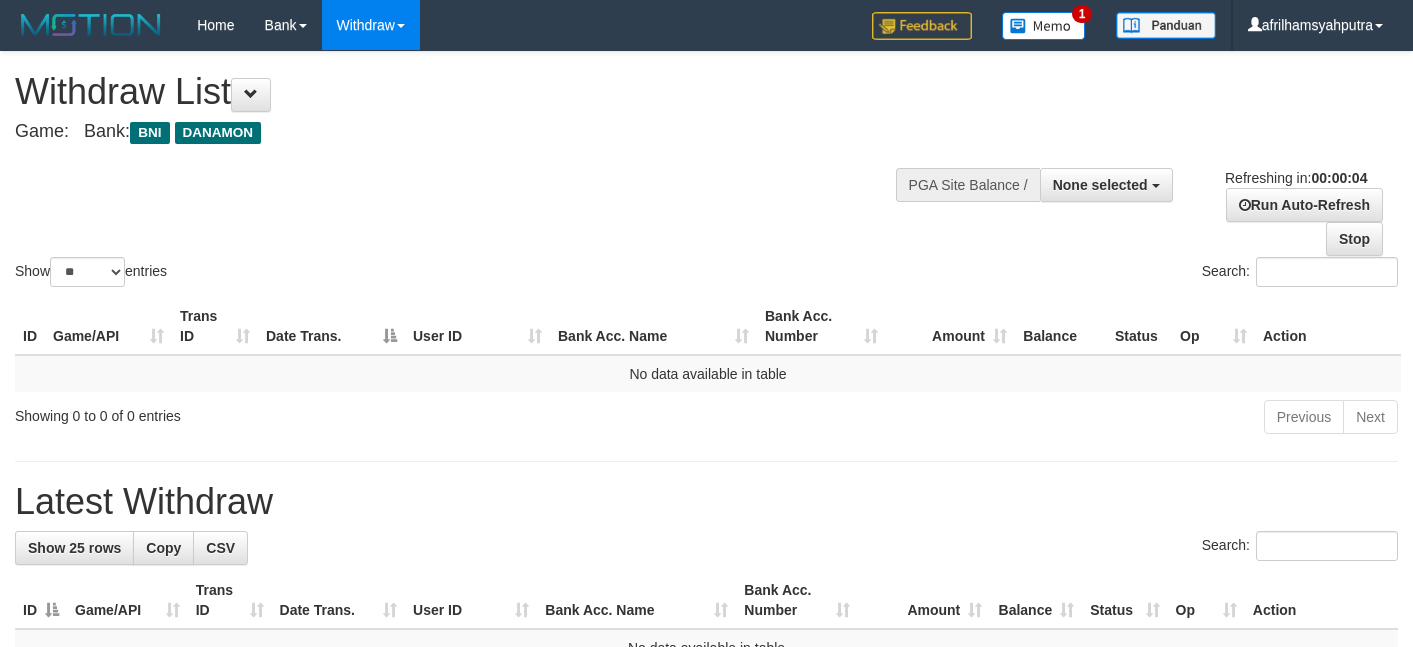 scroll, scrollTop: 0, scrollLeft: 0, axis: both 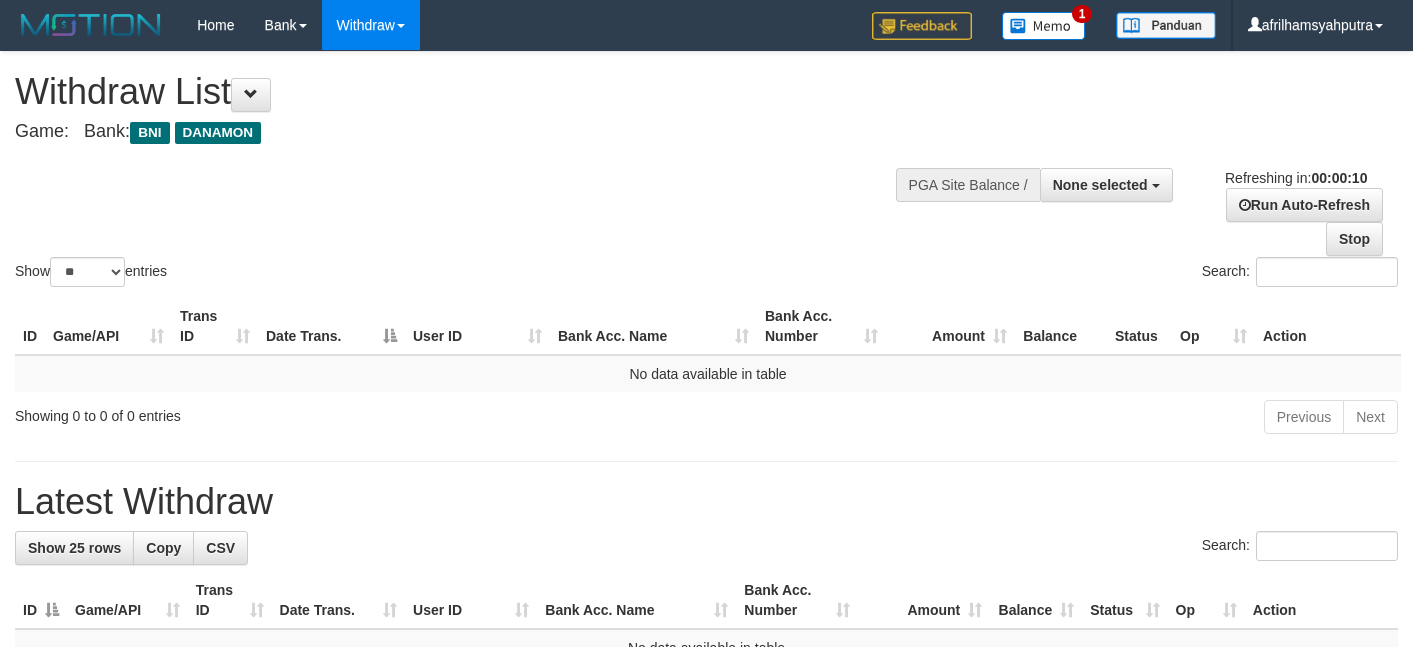 select 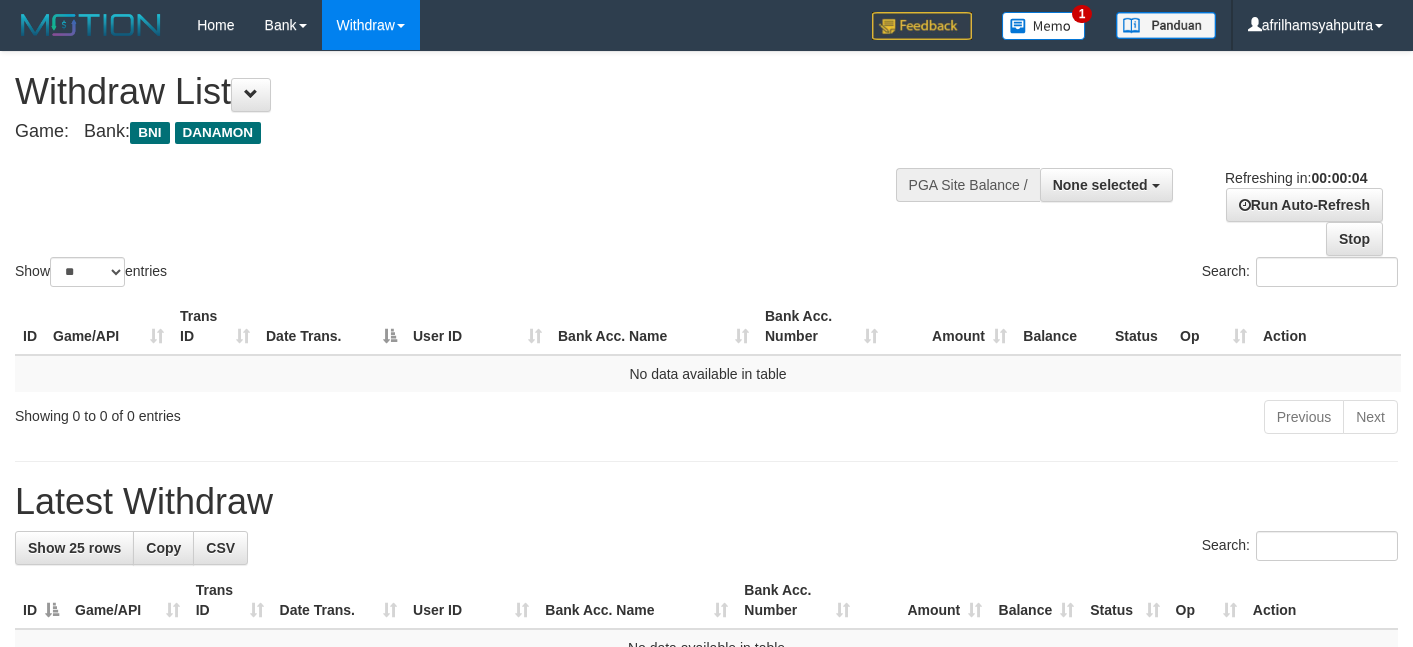 scroll, scrollTop: 0, scrollLeft: 0, axis: both 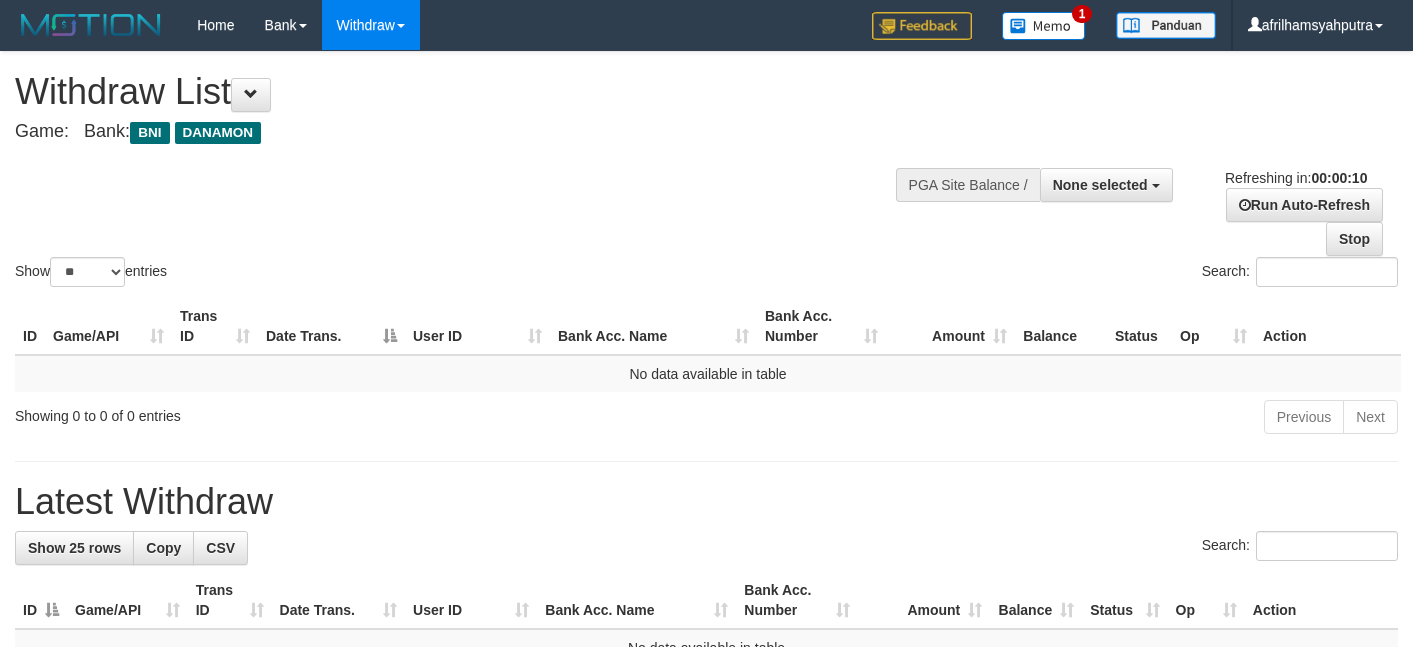 select 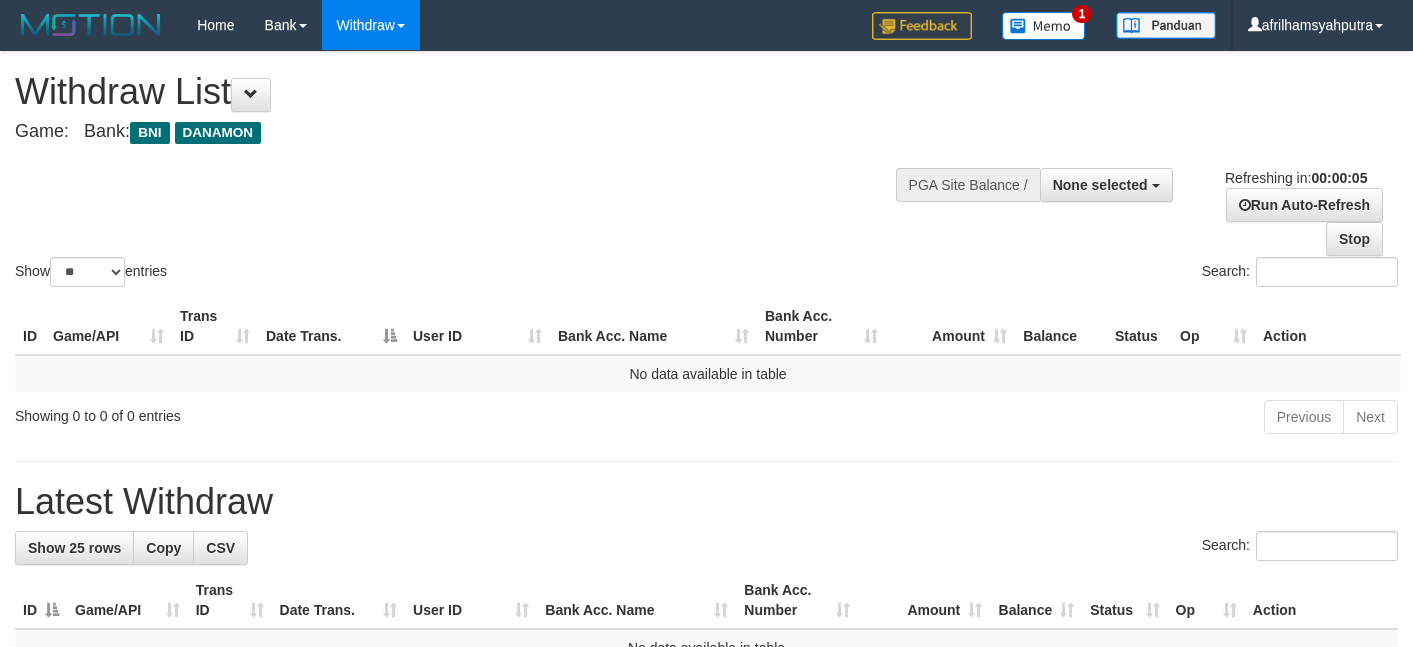 scroll, scrollTop: 0, scrollLeft: 0, axis: both 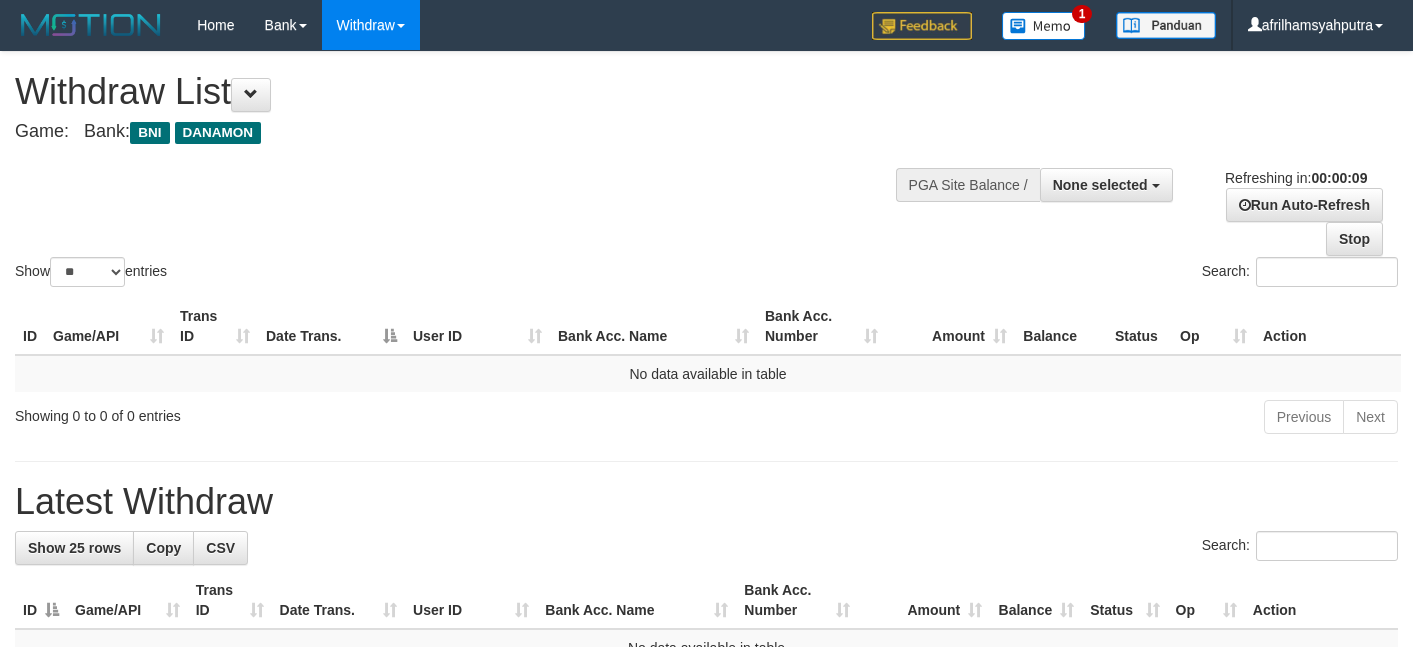 select 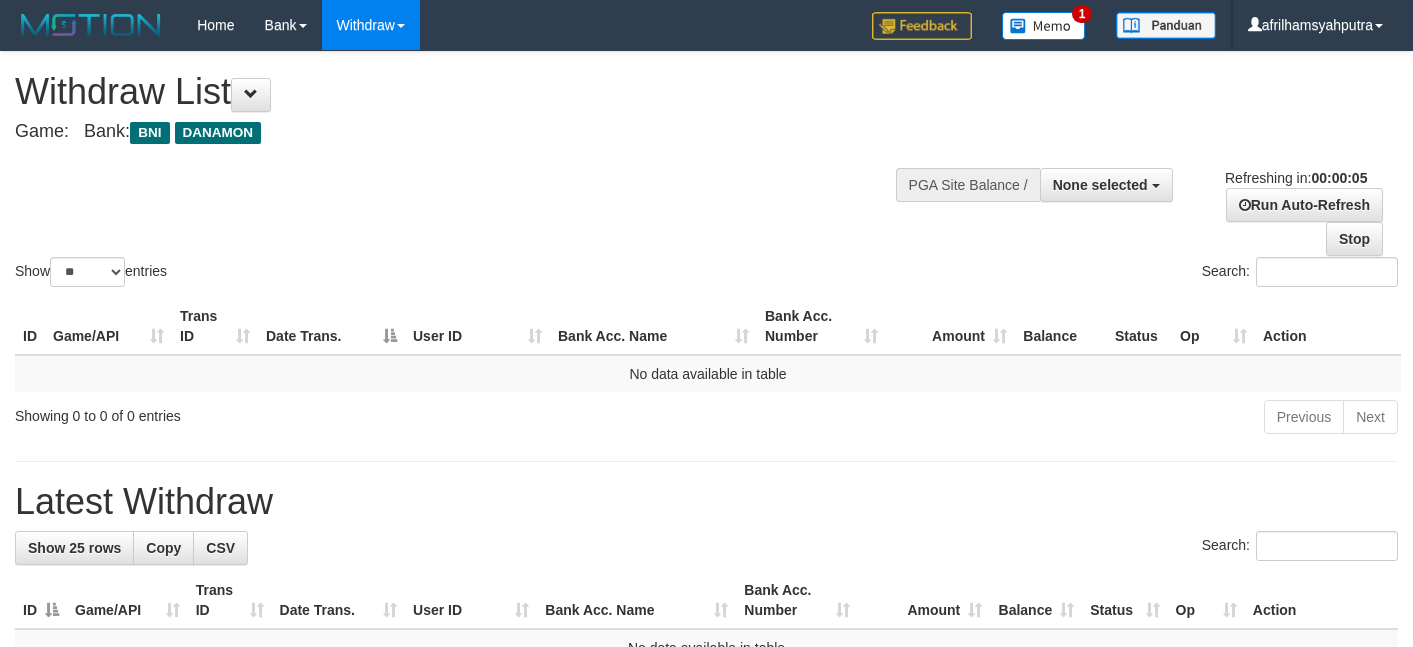 scroll, scrollTop: 0, scrollLeft: 0, axis: both 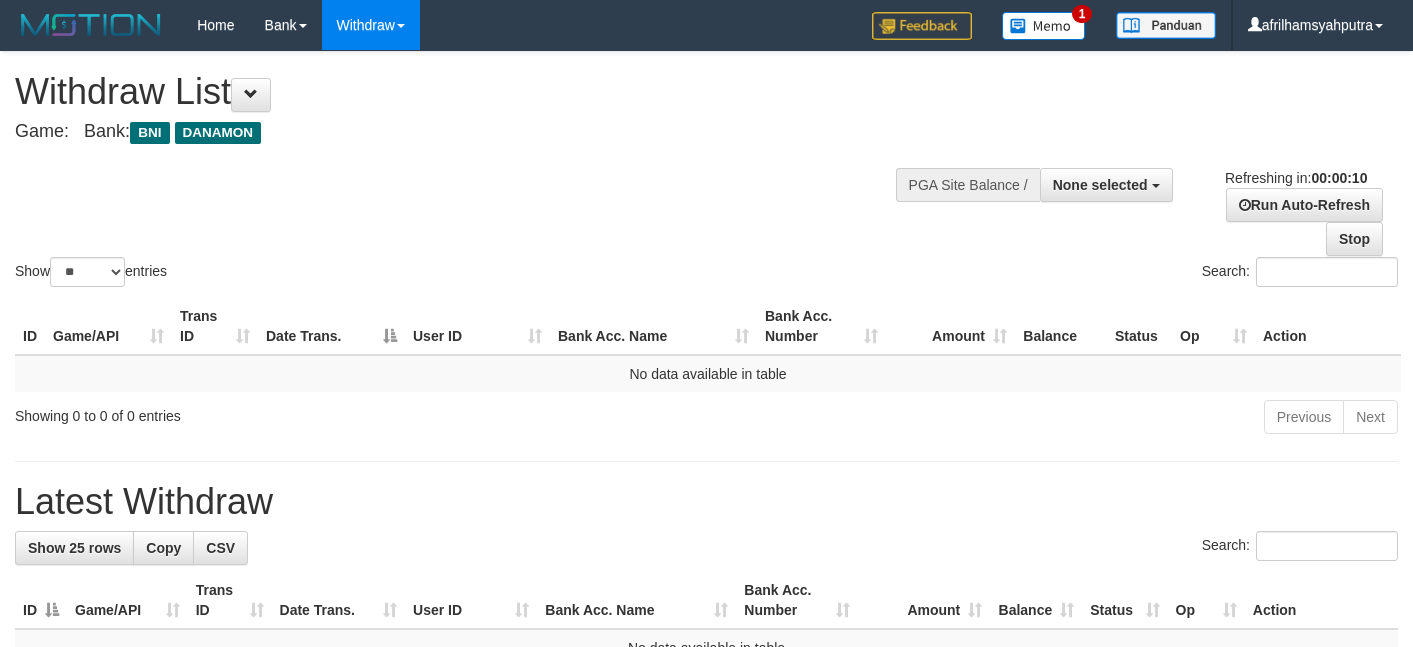 select 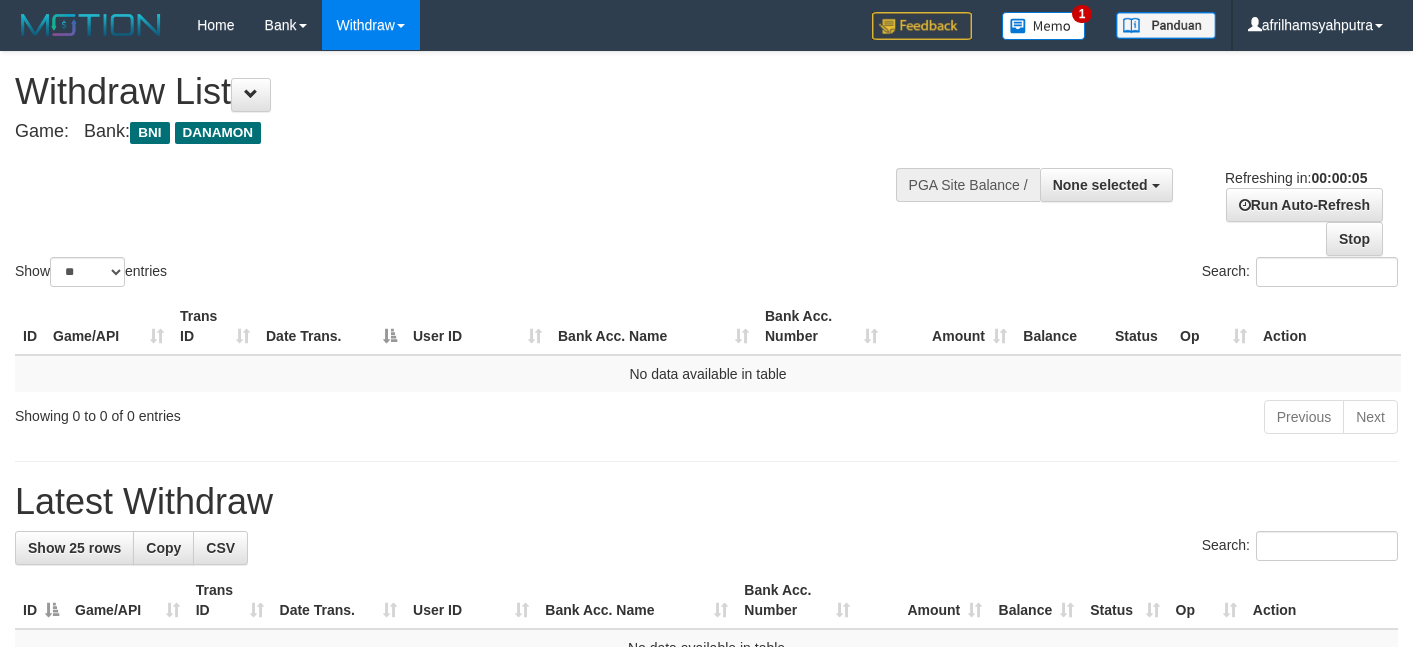 scroll, scrollTop: 0, scrollLeft: 0, axis: both 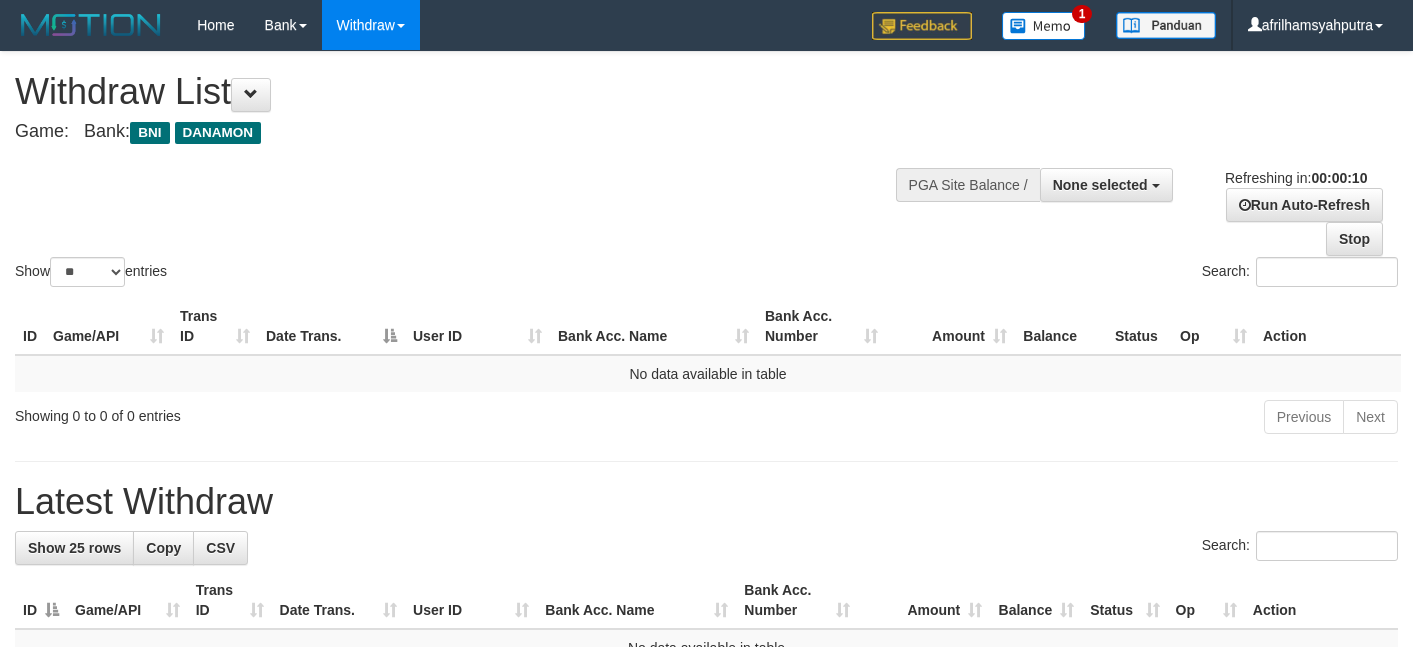 select 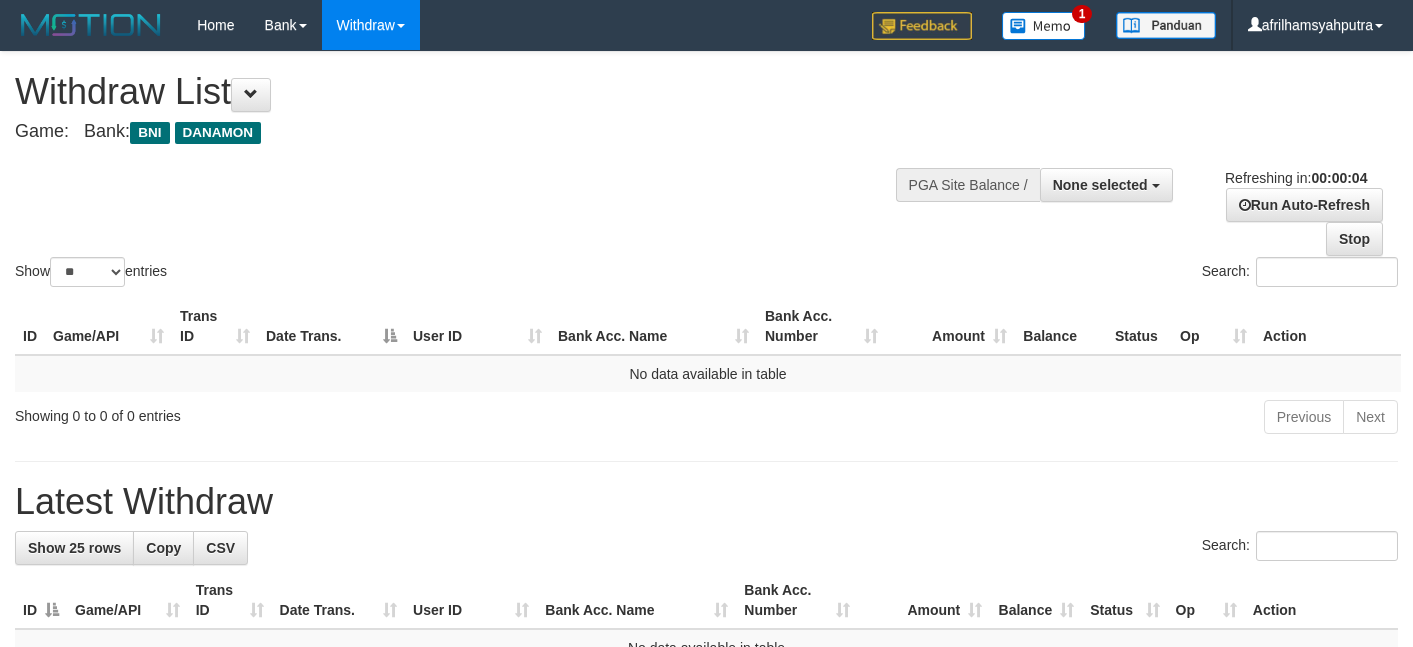 scroll, scrollTop: 0, scrollLeft: 0, axis: both 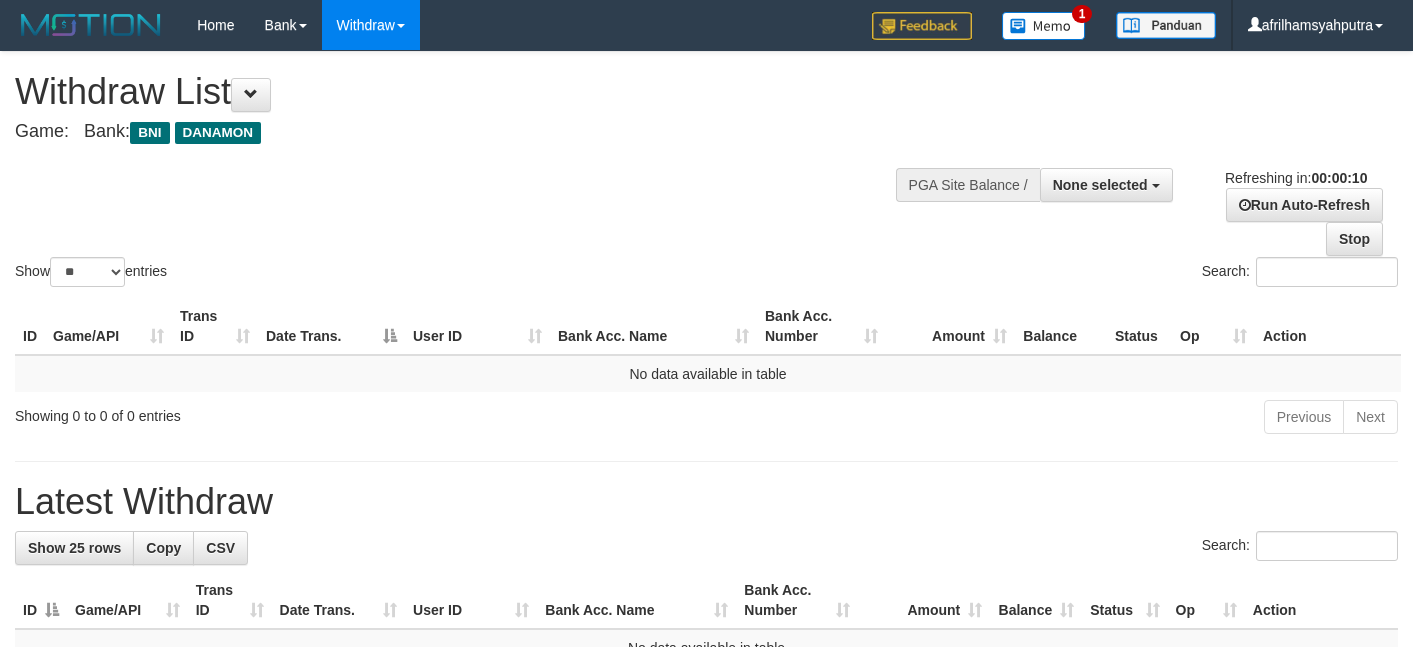 select 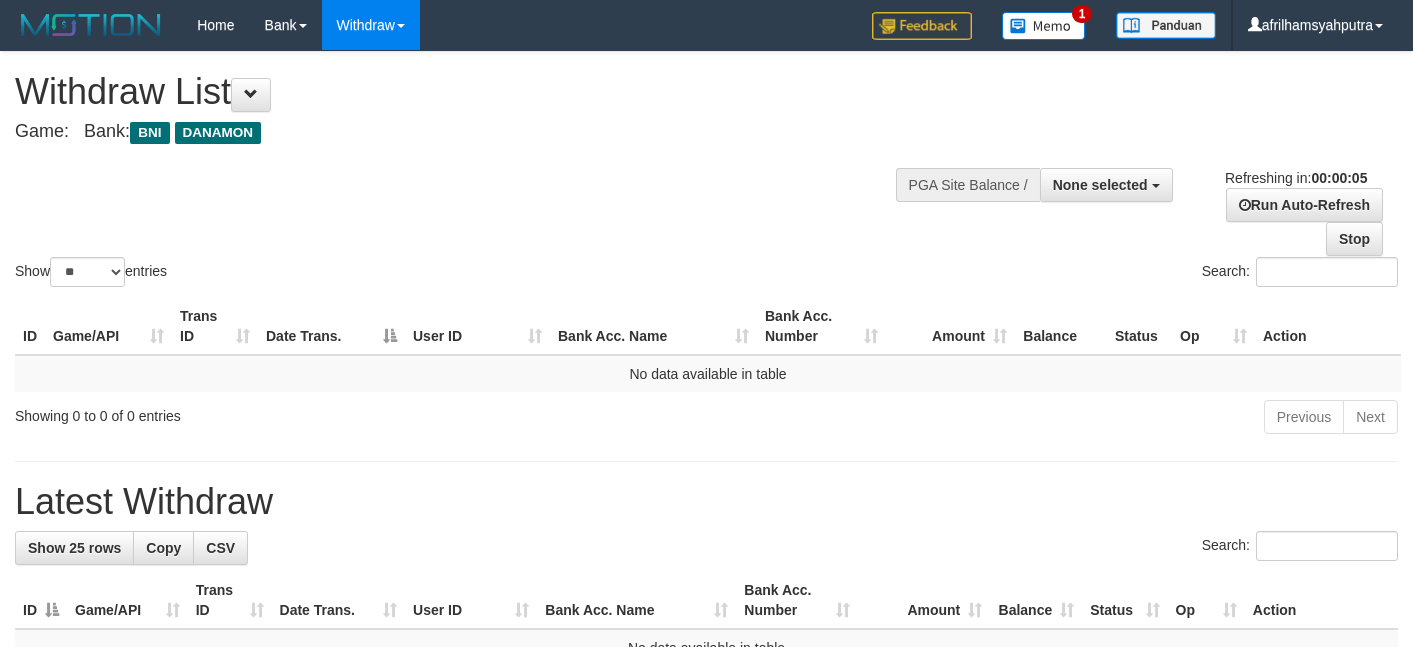 scroll, scrollTop: 0, scrollLeft: 0, axis: both 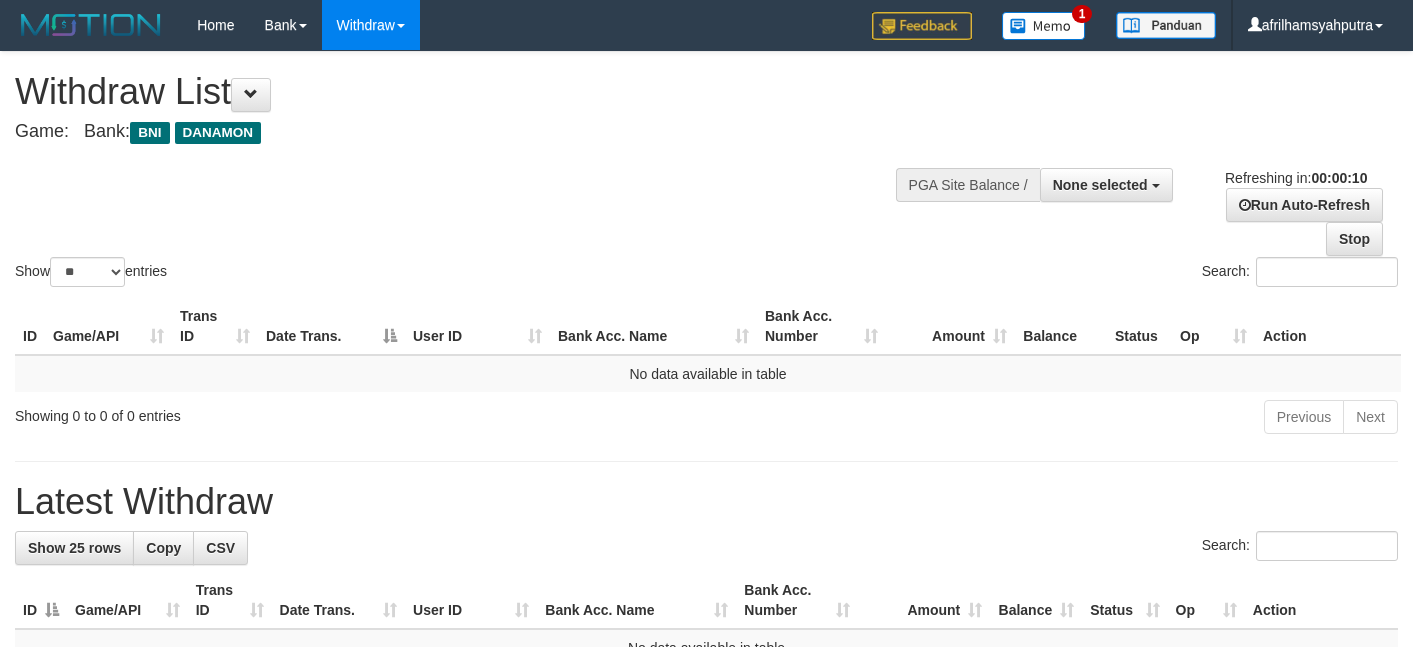 select 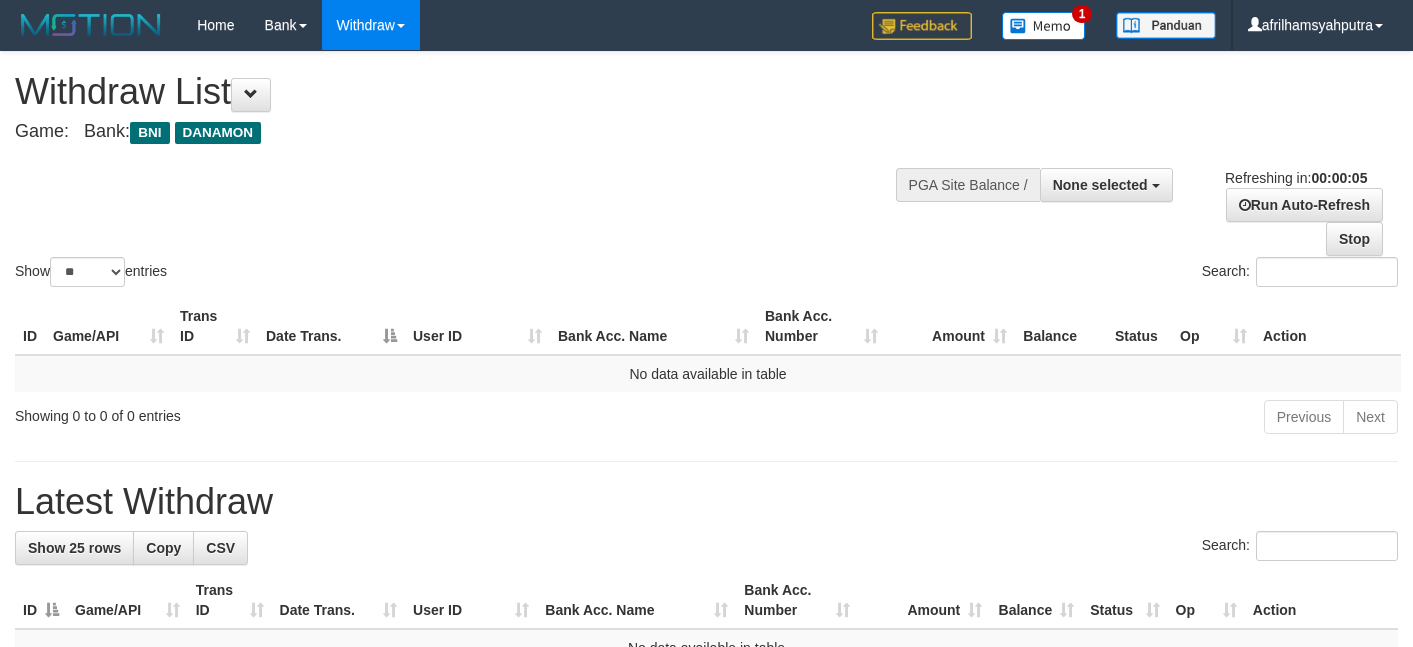 scroll, scrollTop: 0, scrollLeft: 0, axis: both 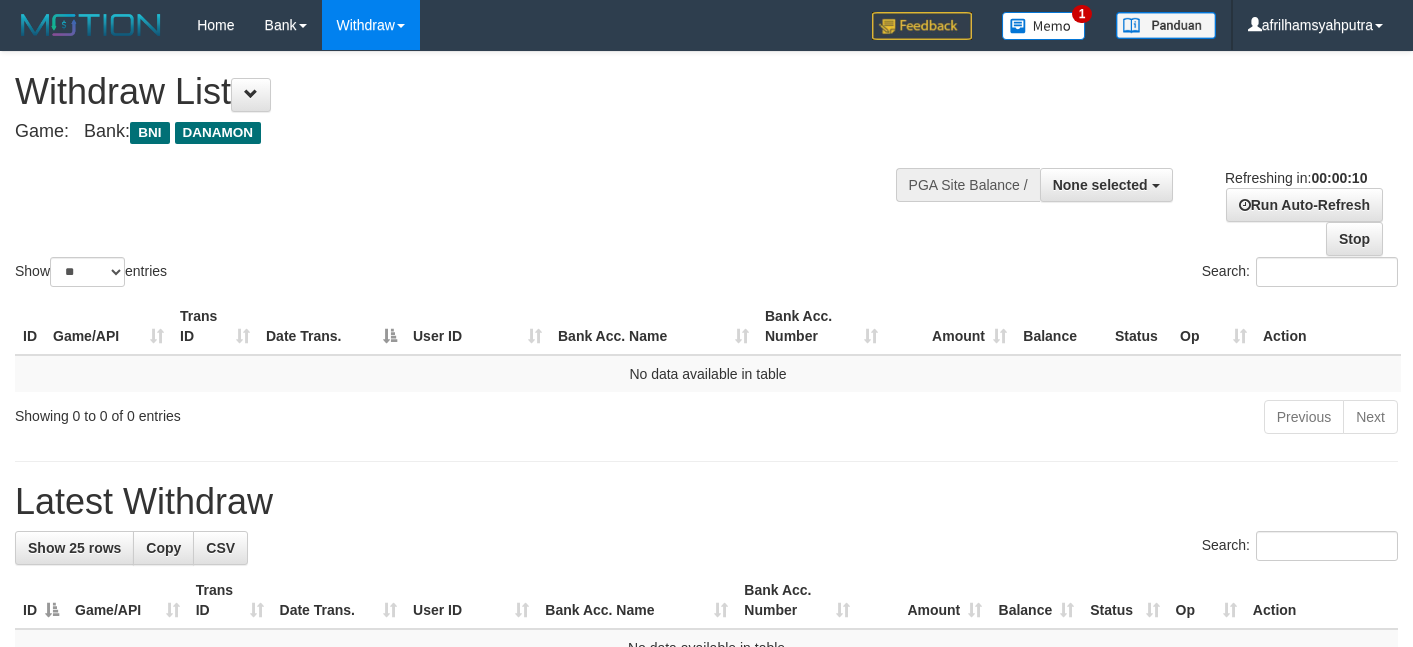 select 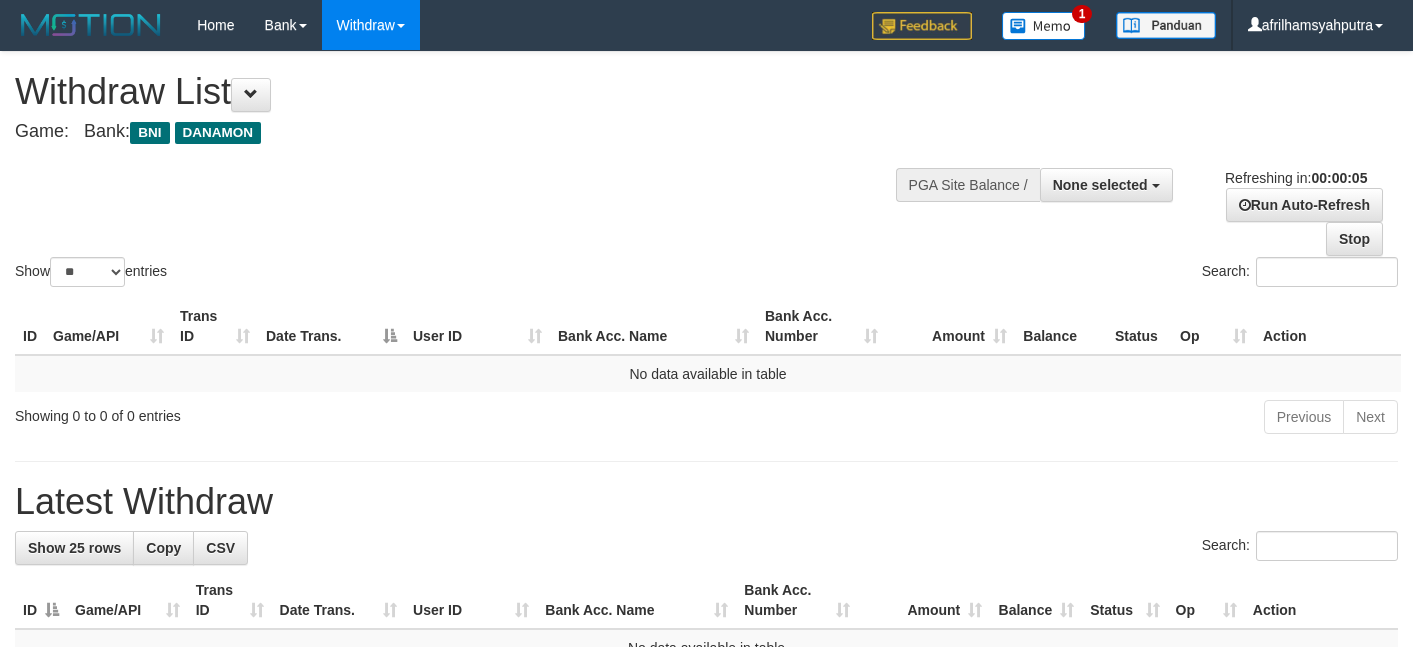 scroll, scrollTop: 0, scrollLeft: 0, axis: both 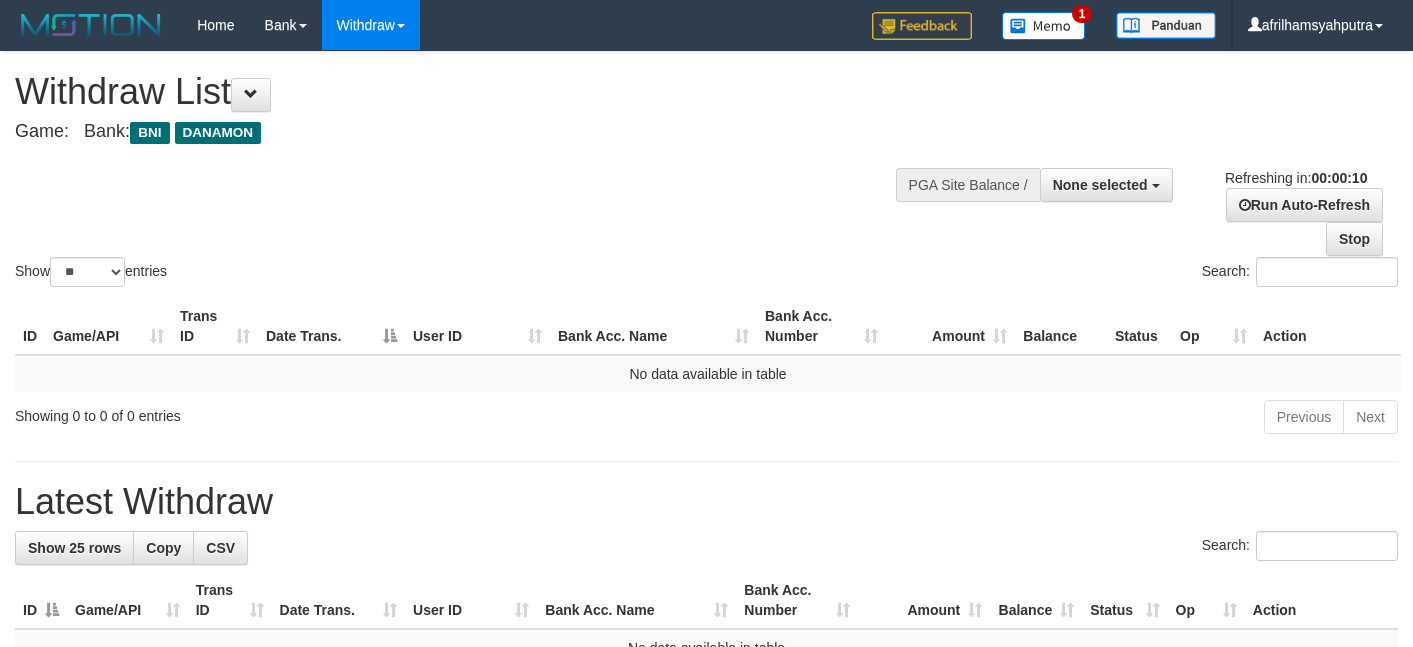 select 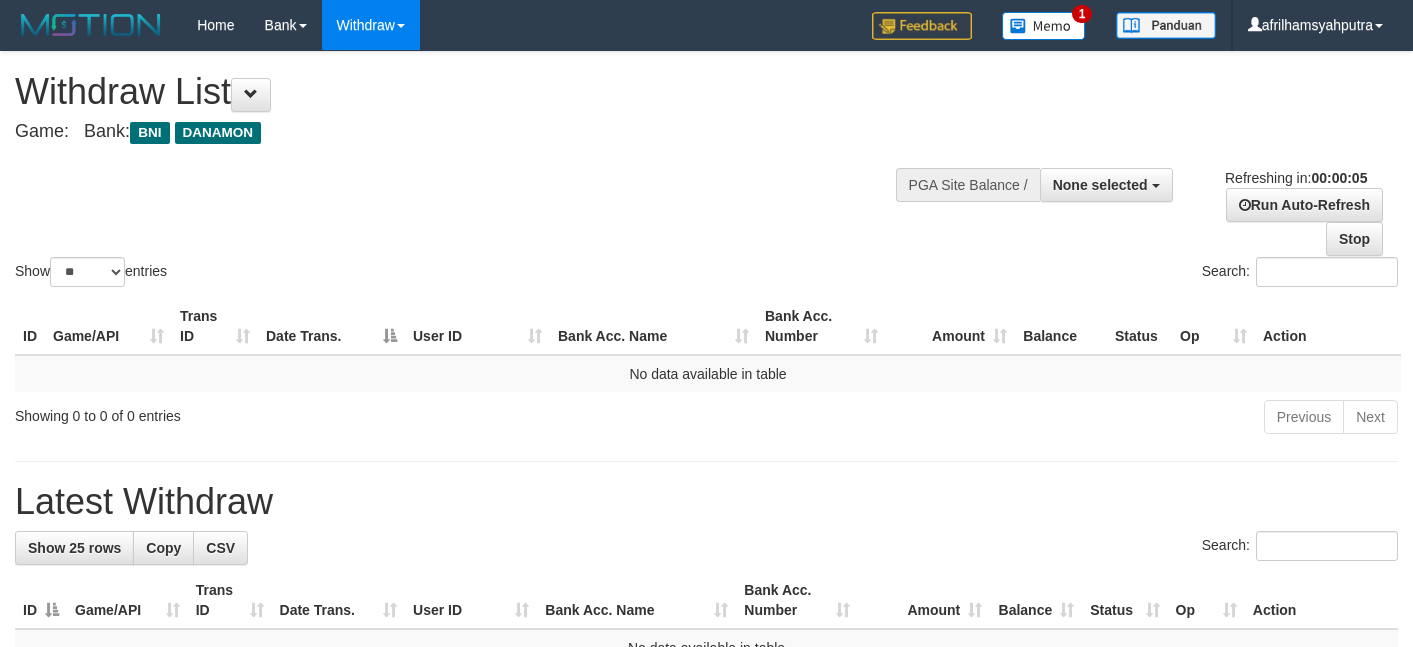 scroll, scrollTop: 0, scrollLeft: 0, axis: both 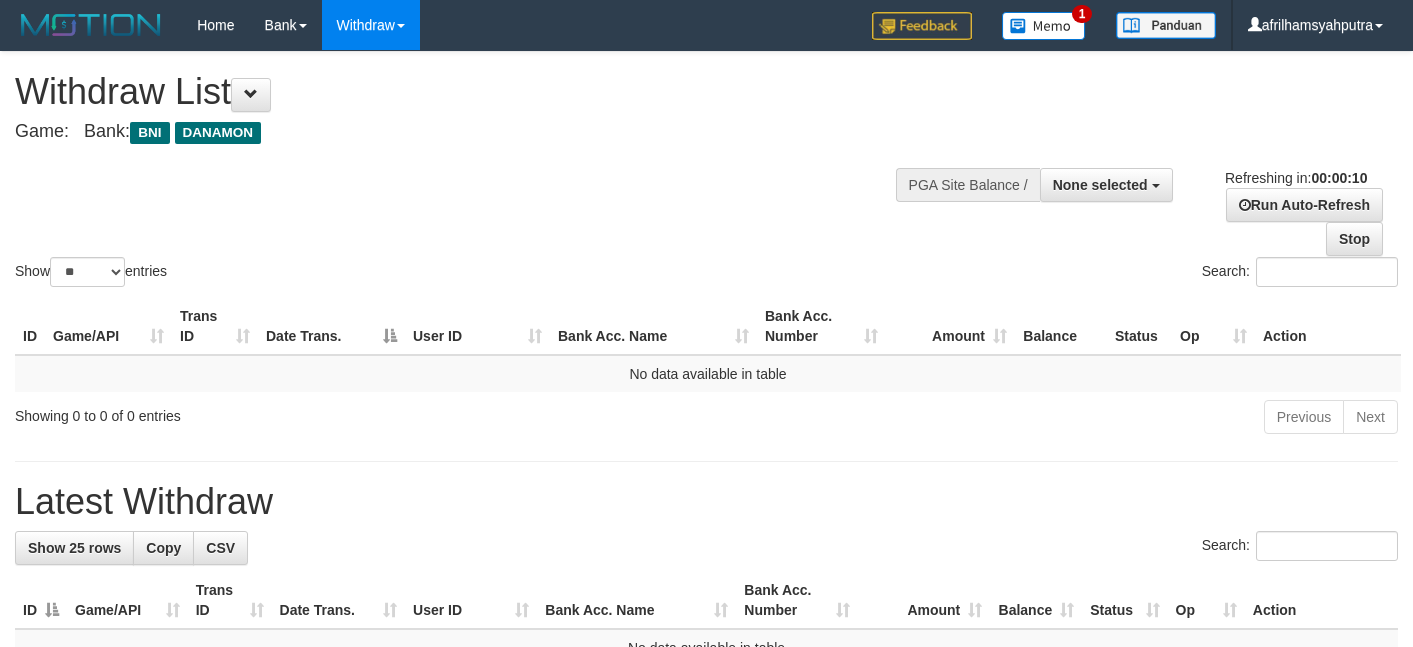 select 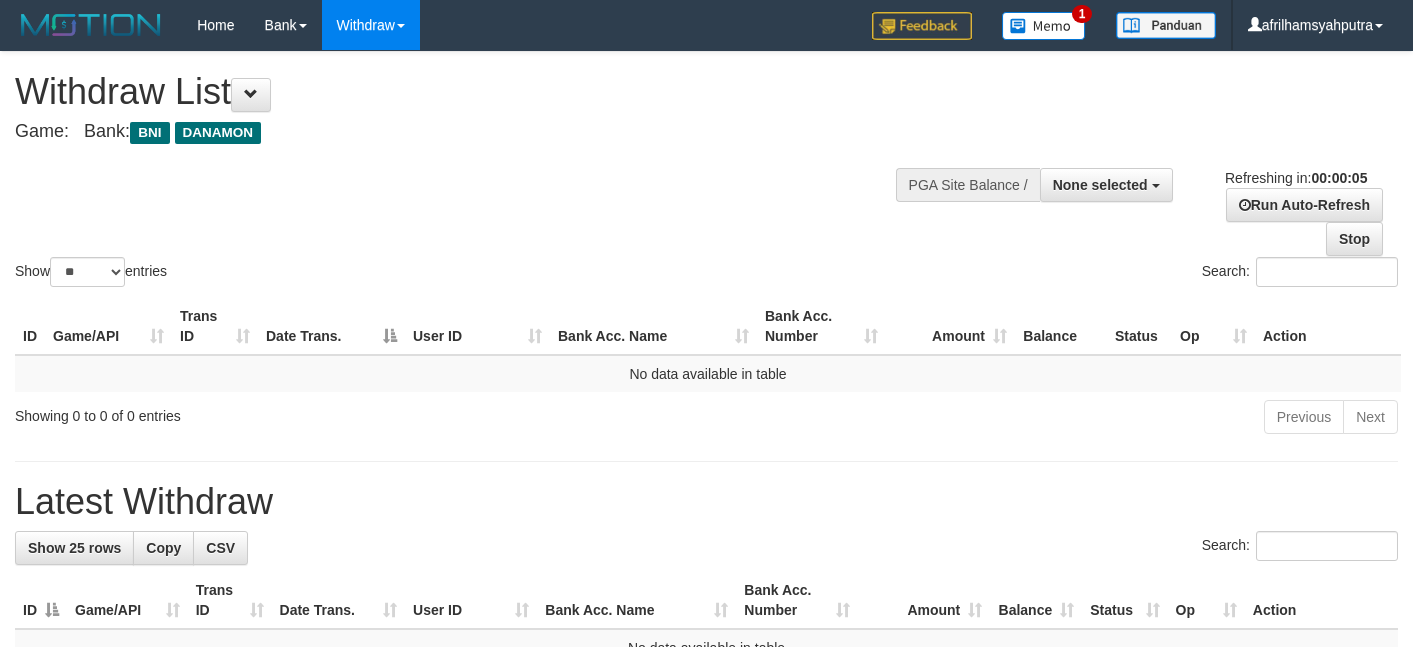 scroll, scrollTop: 0, scrollLeft: 0, axis: both 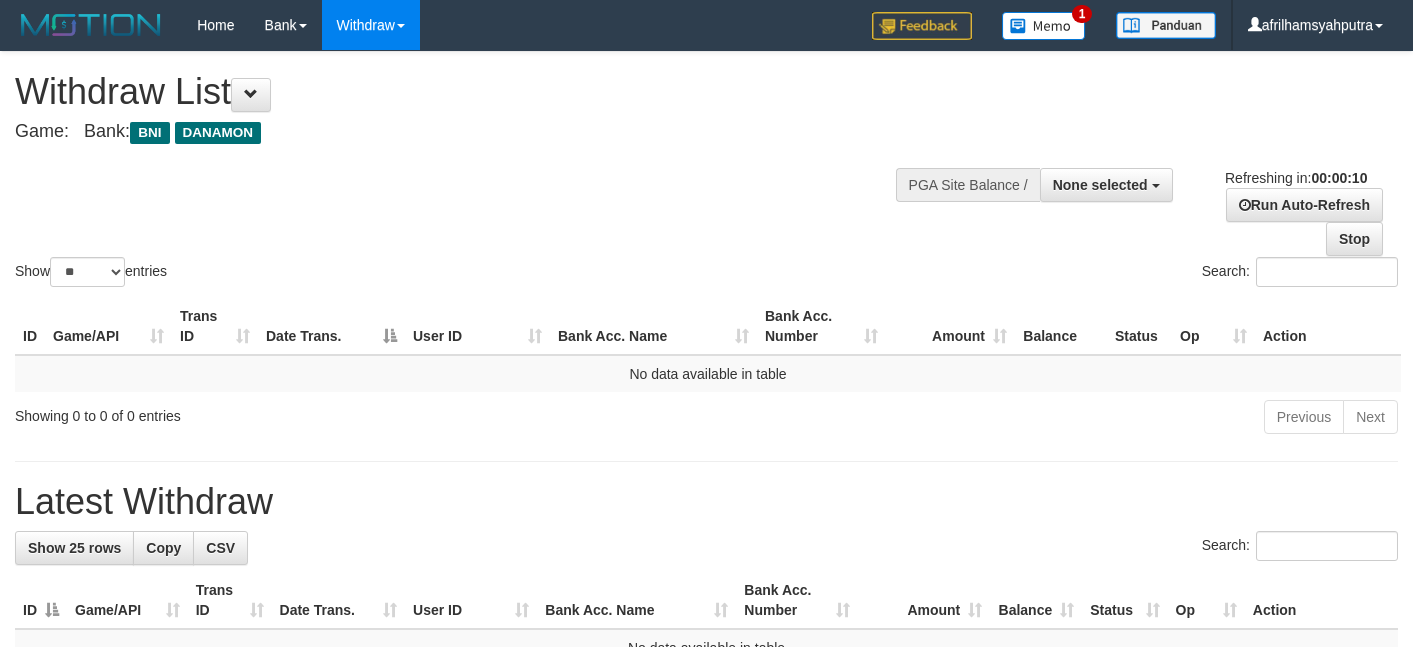 select 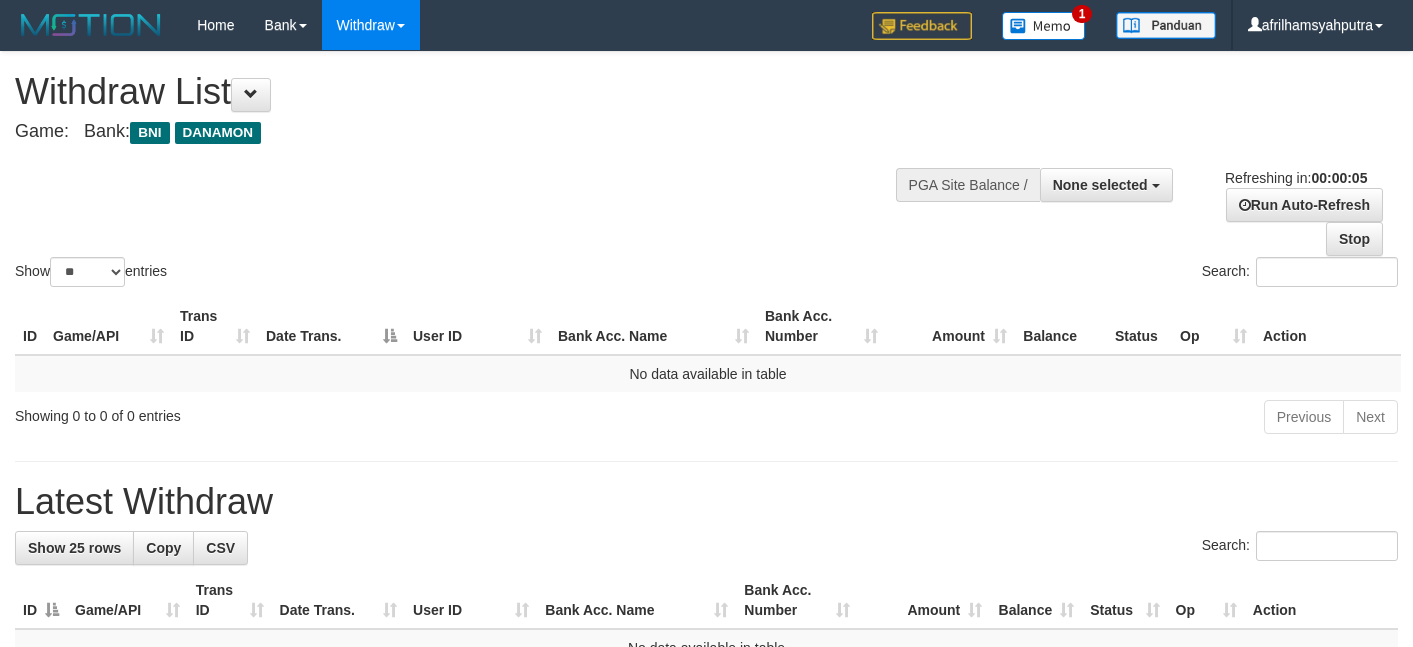 scroll, scrollTop: 0, scrollLeft: 0, axis: both 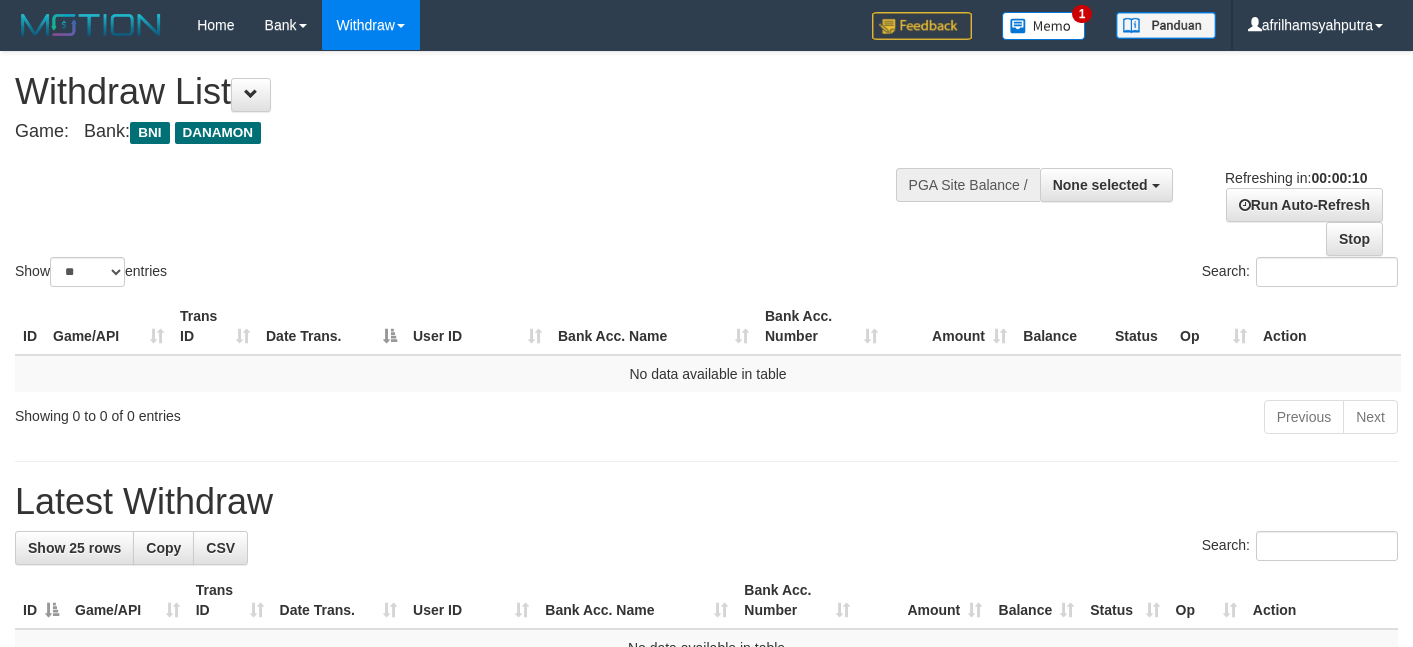 select 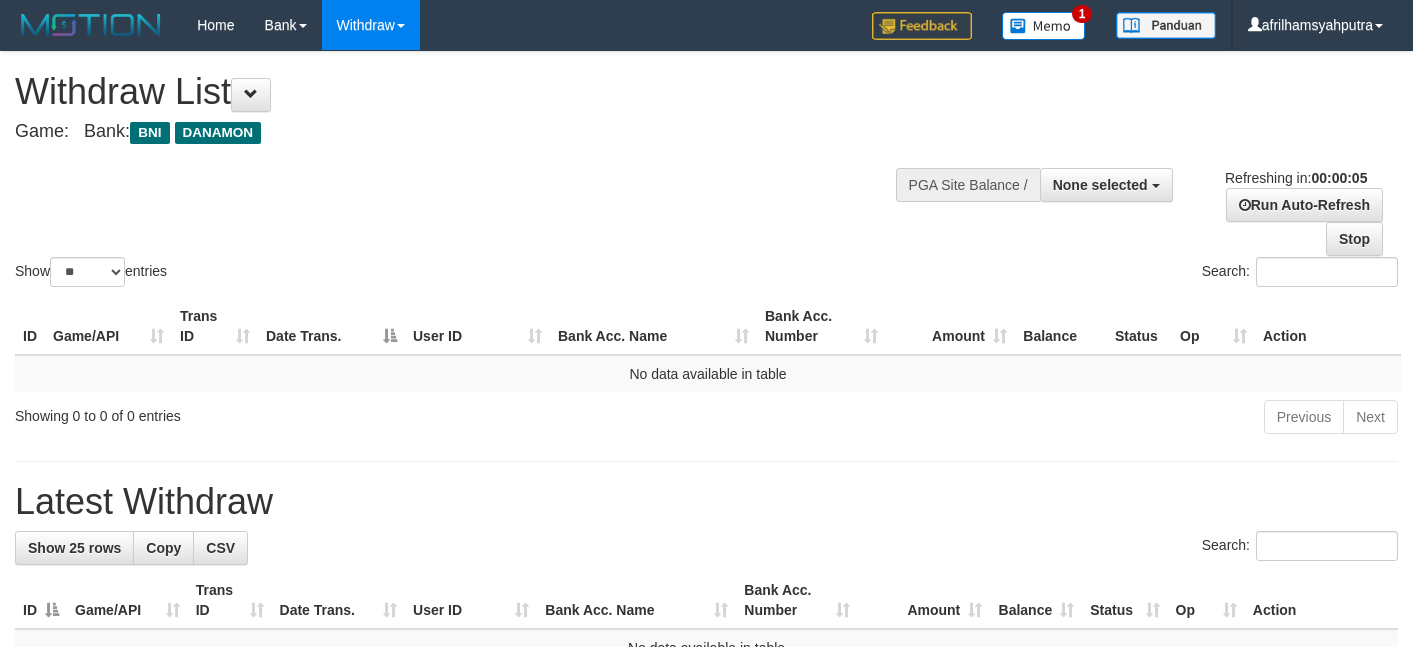 scroll, scrollTop: 0, scrollLeft: 0, axis: both 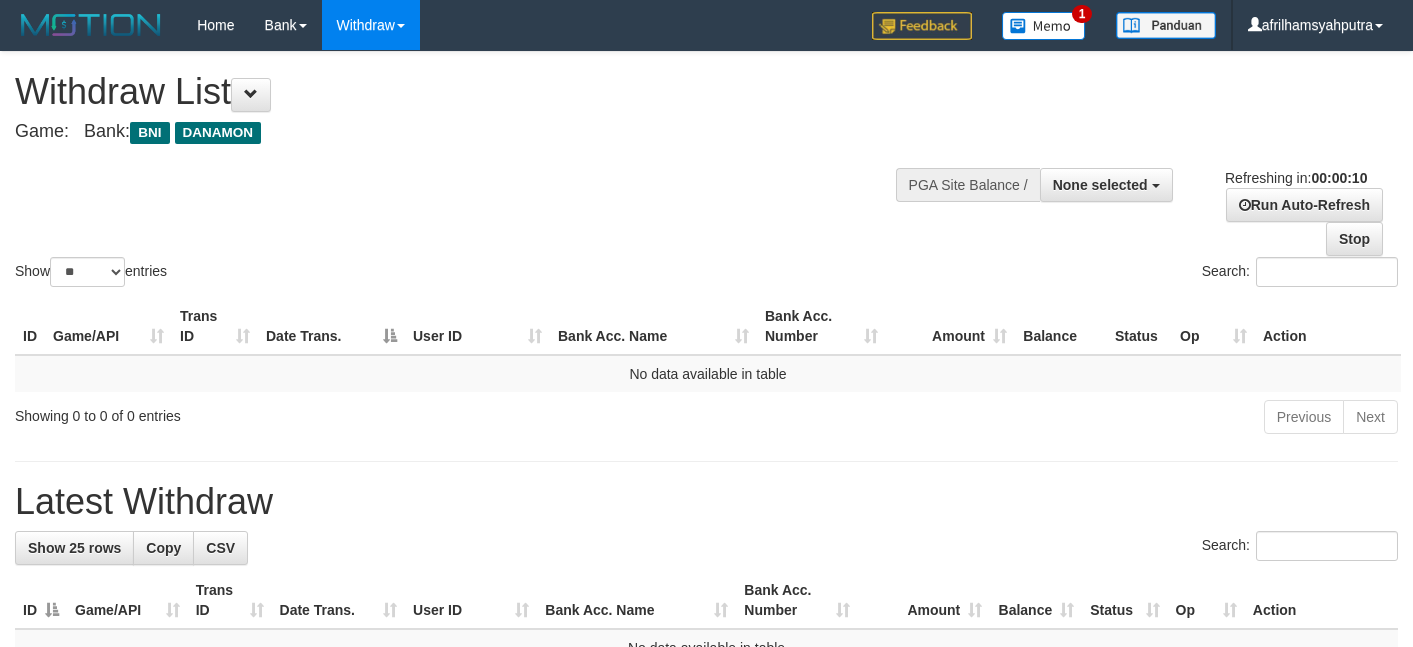 select 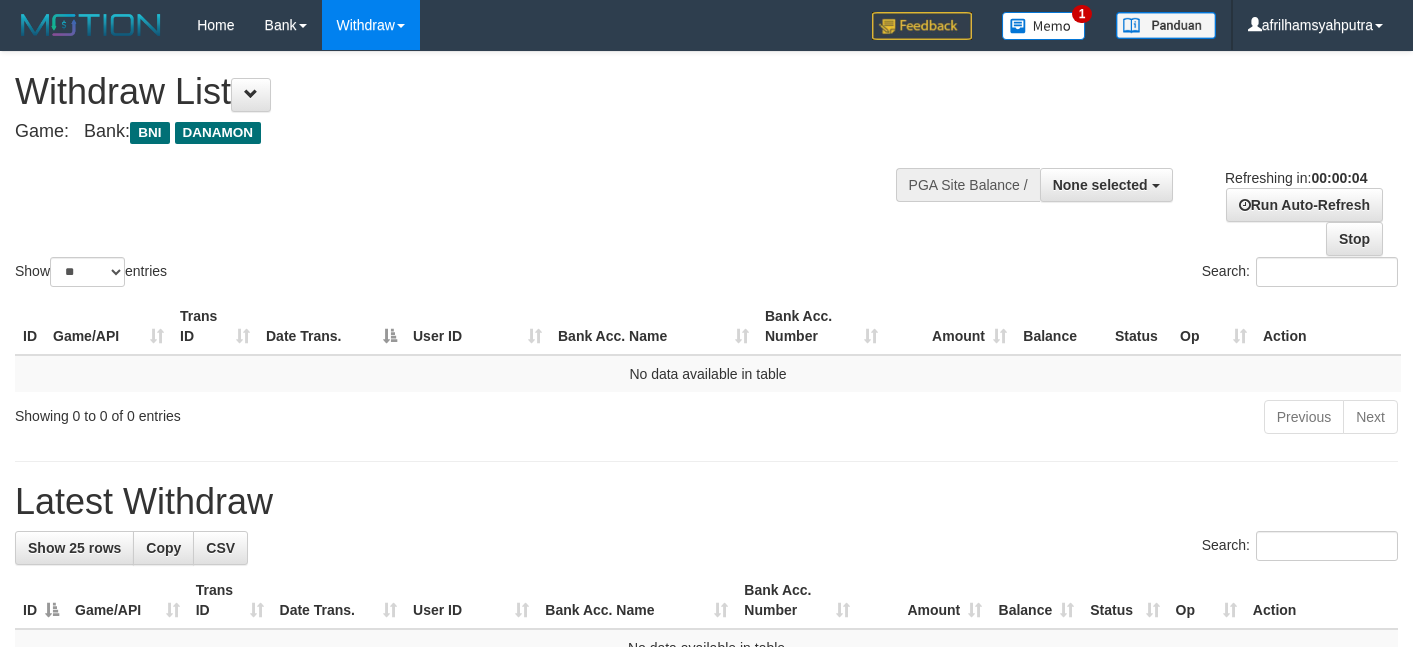 scroll, scrollTop: 0, scrollLeft: 0, axis: both 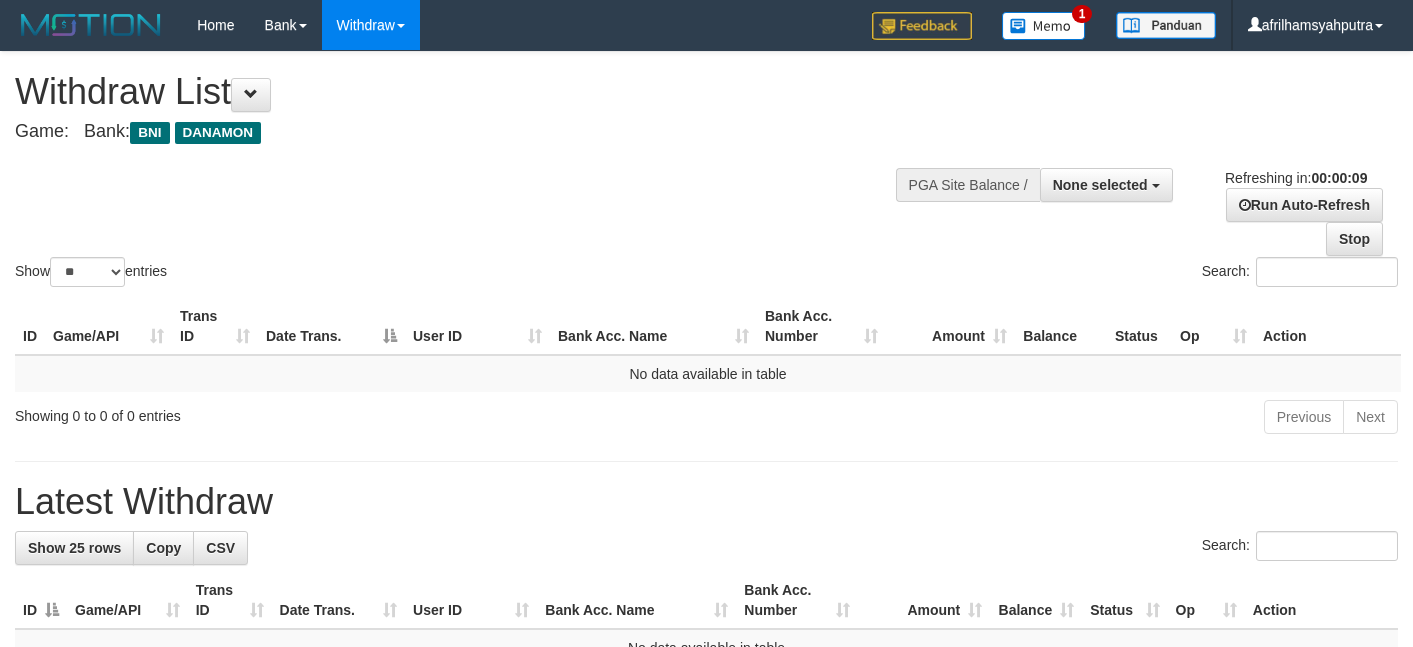 select 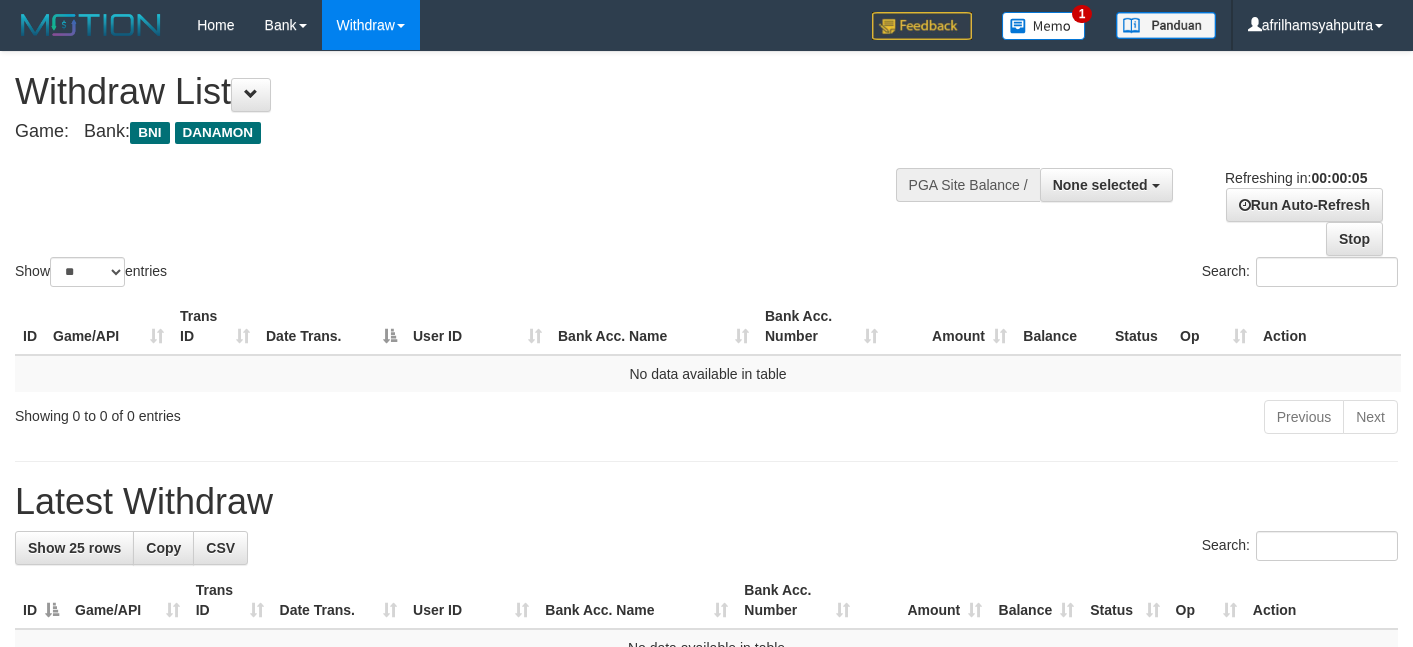 scroll, scrollTop: 0, scrollLeft: 0, axis: both 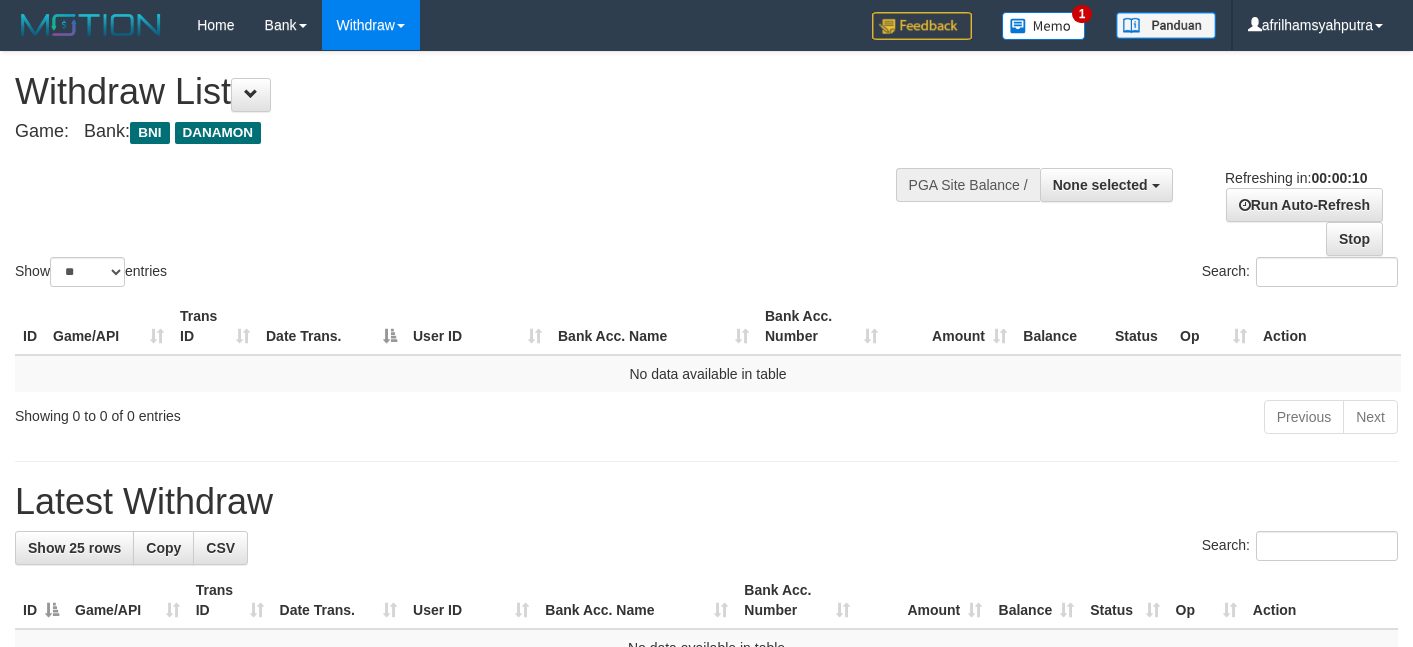 select 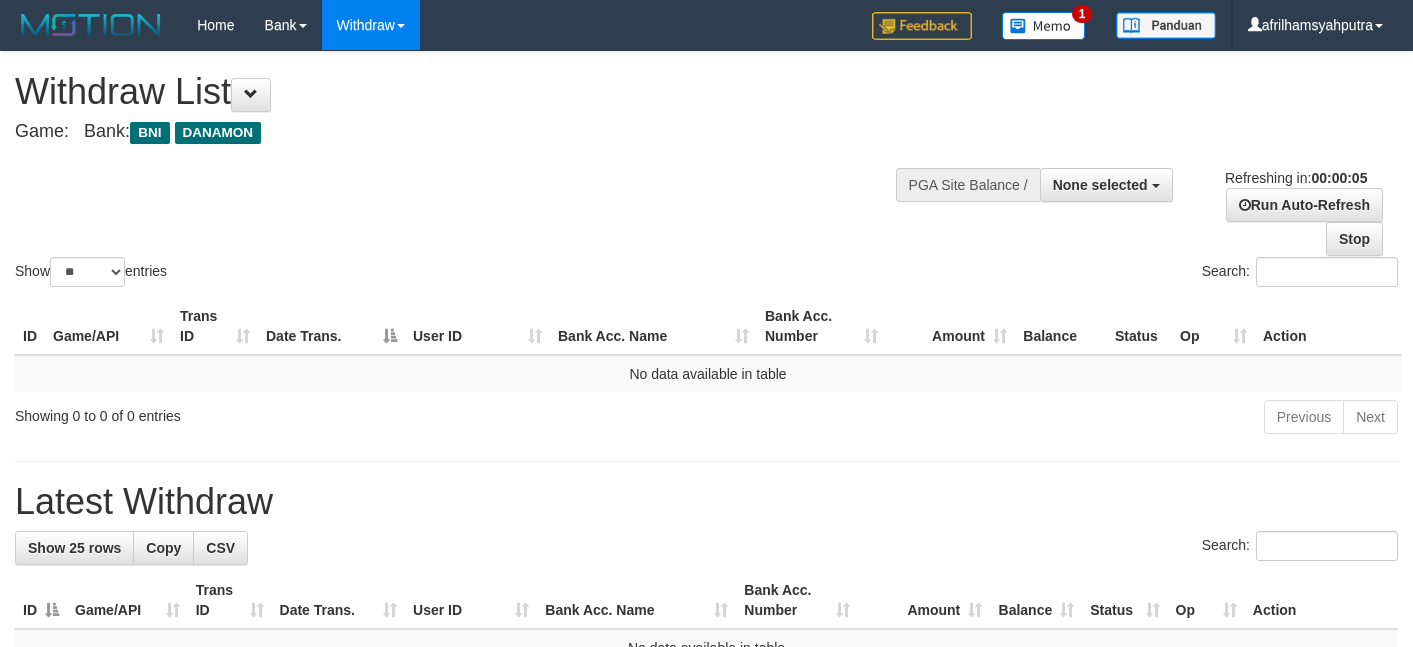 scroll, scrollTop: 0, scrollLeft: 0, axis: both 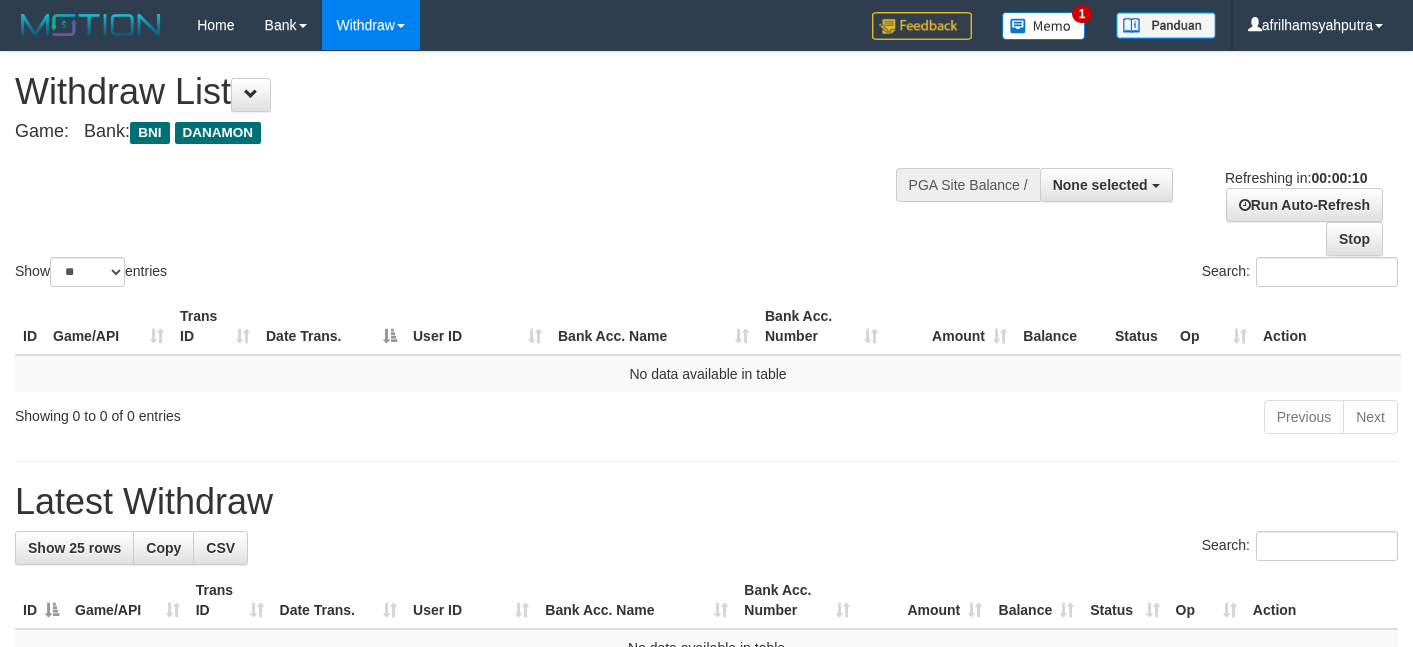 select 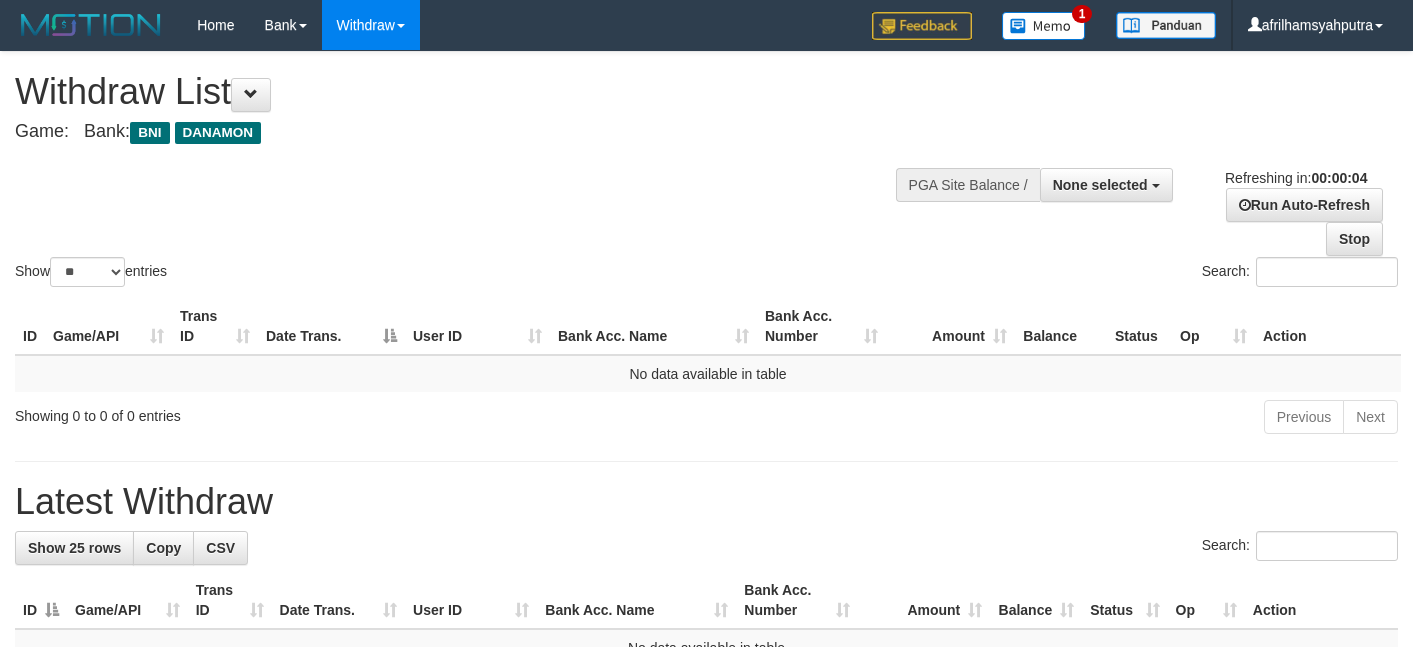 scroll, scrollTop: 0, scrollLeft: 0, axis: both 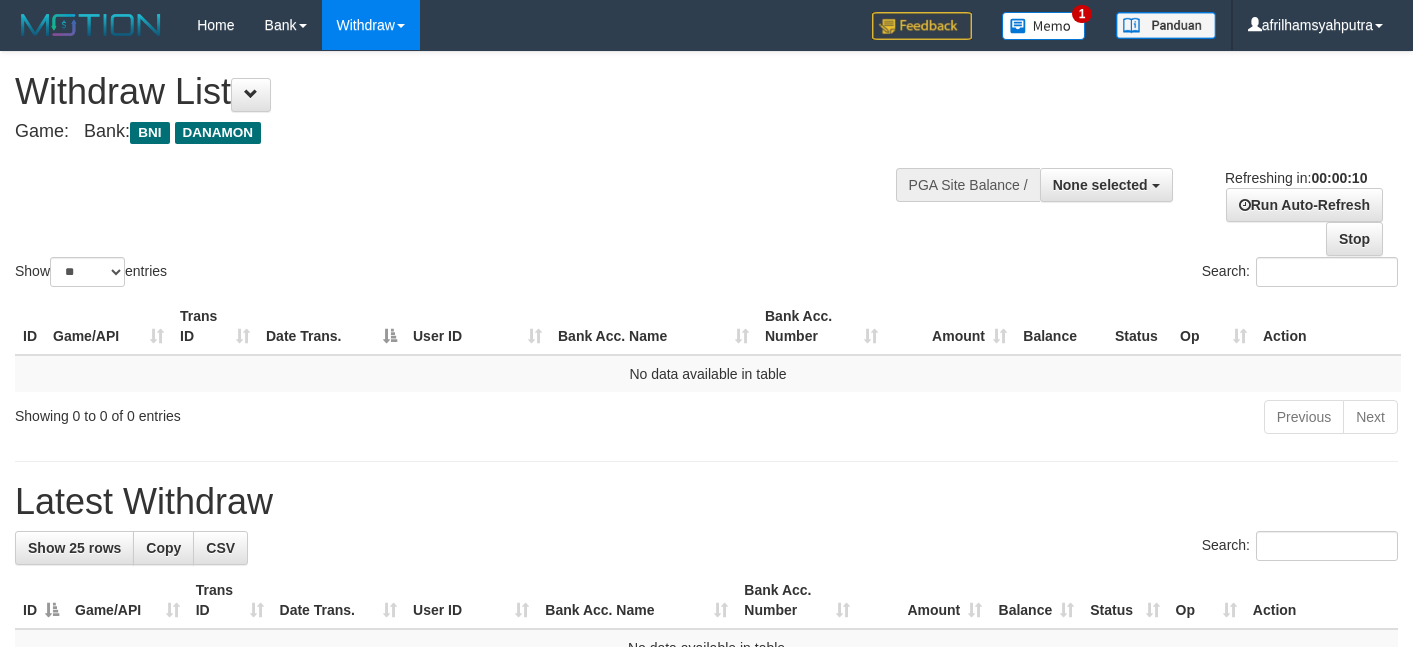 select 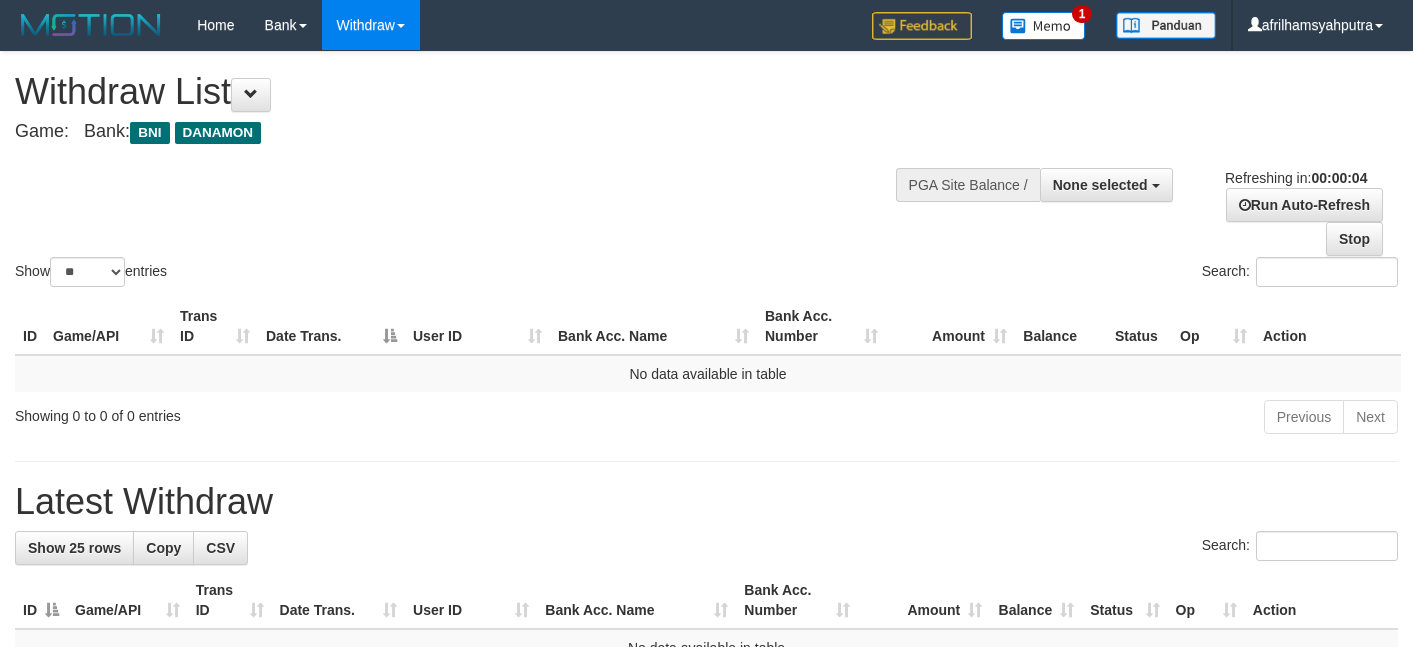 scroll, scrollTop: 0, scrollLeft: 0, axis: both 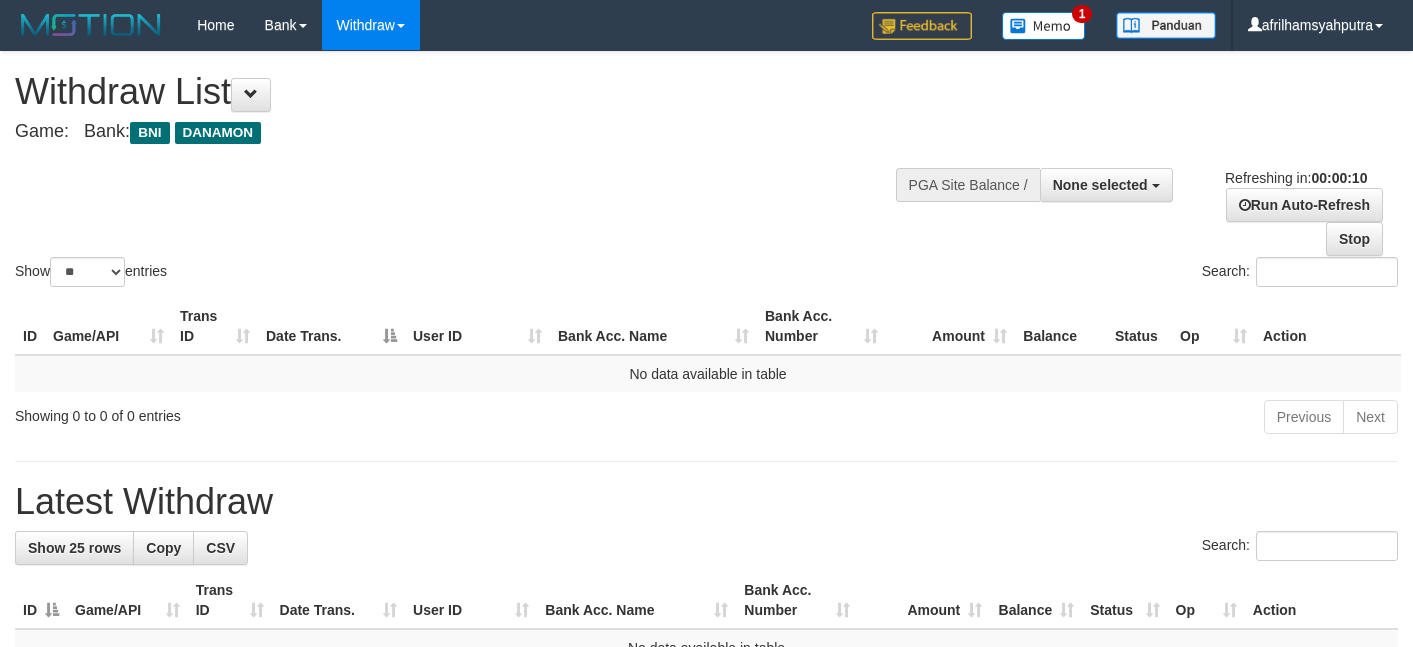 select 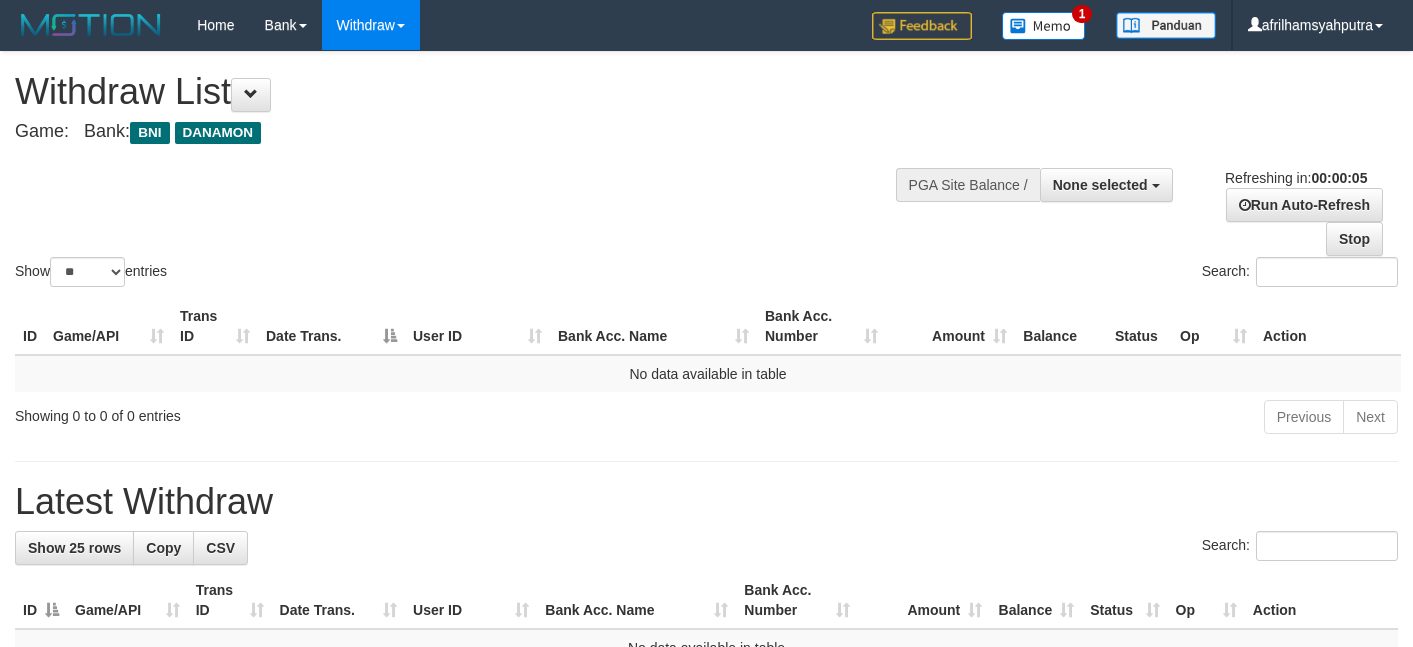 scroll, scrollTop: 0, scrollLeft: 0, axis: both 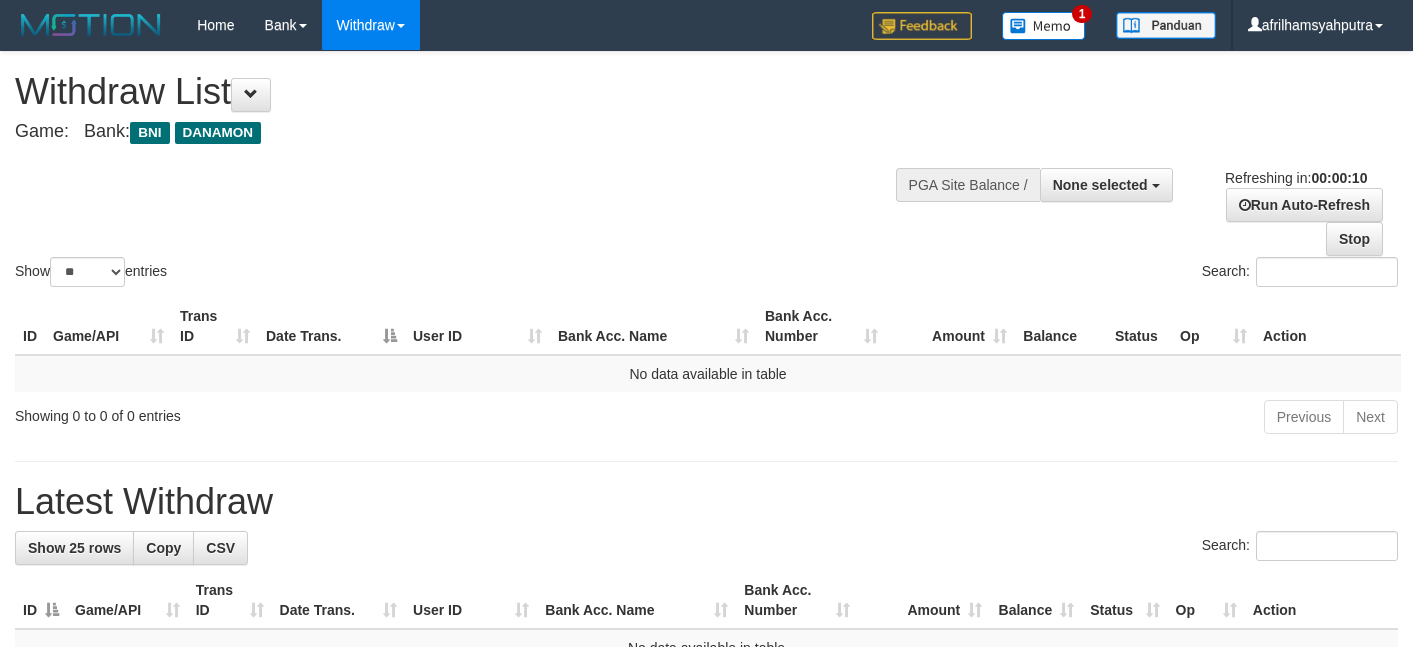 select 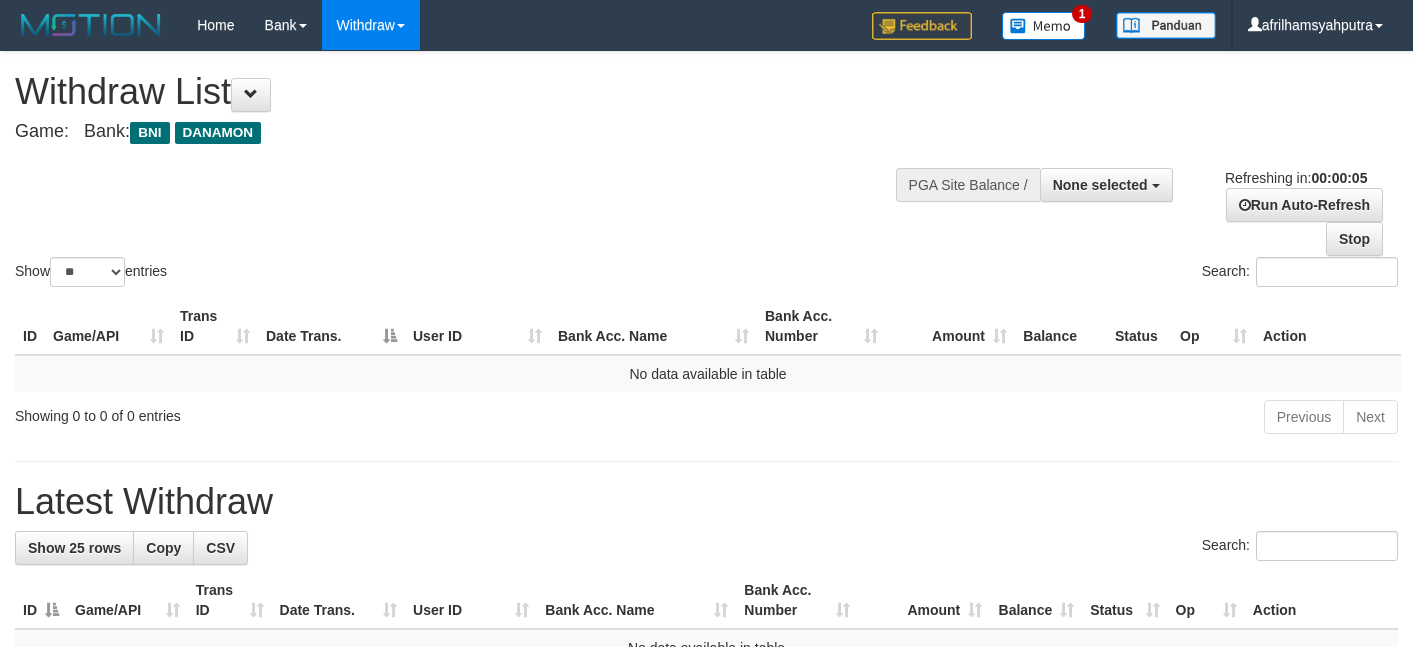 scroll, scrollTop: 0, scrollLeft: 0, axis: both 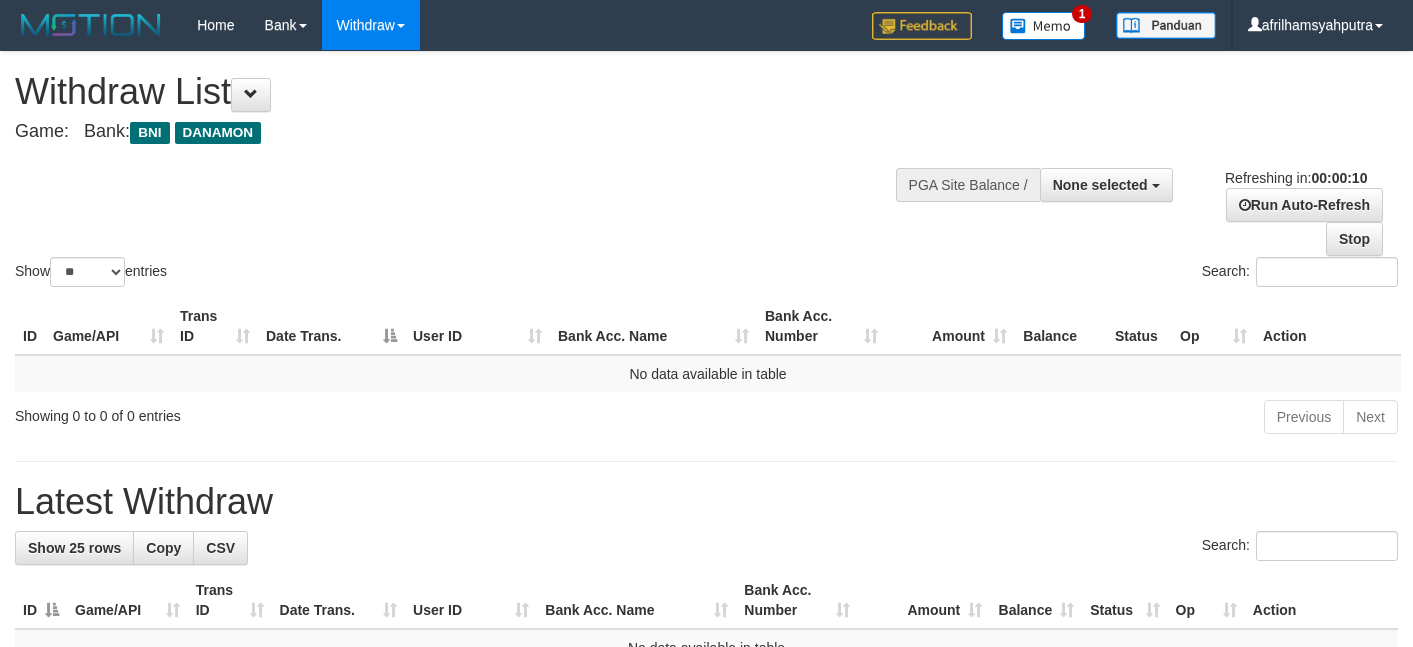 select 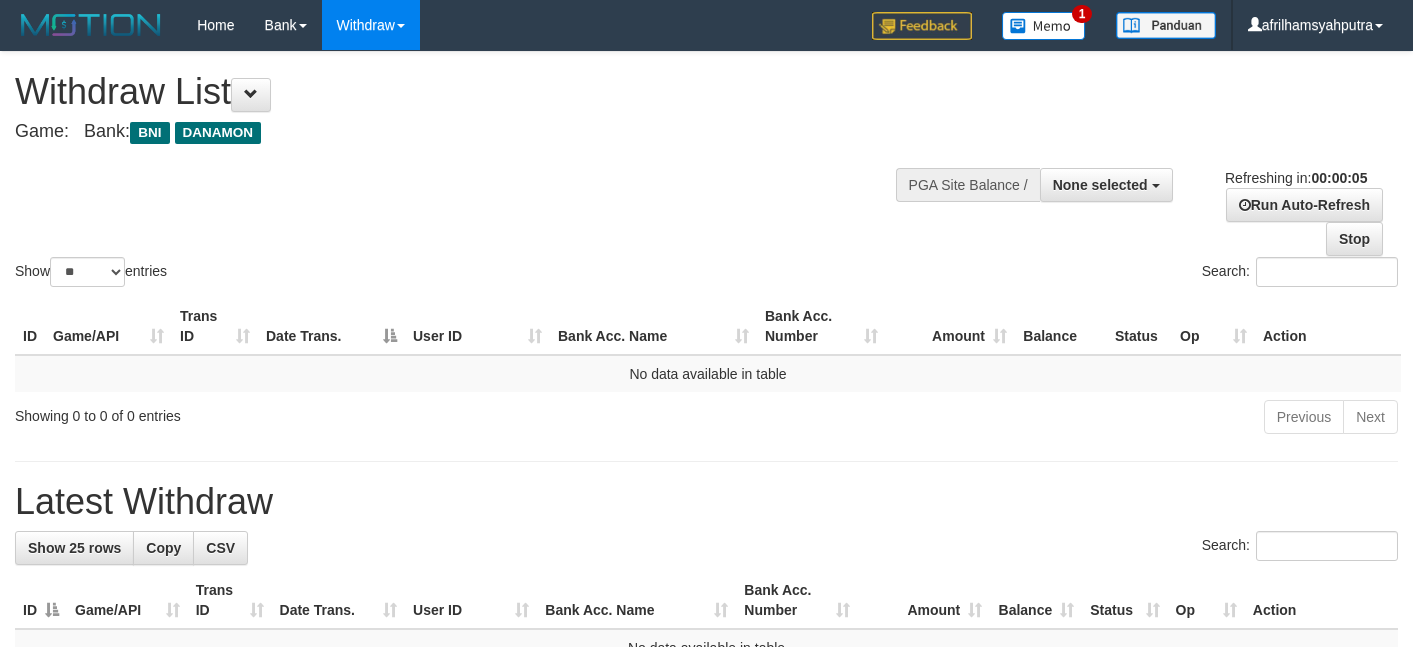 scroll, scrollTop: 0, scrollLeft: 0, axis: both 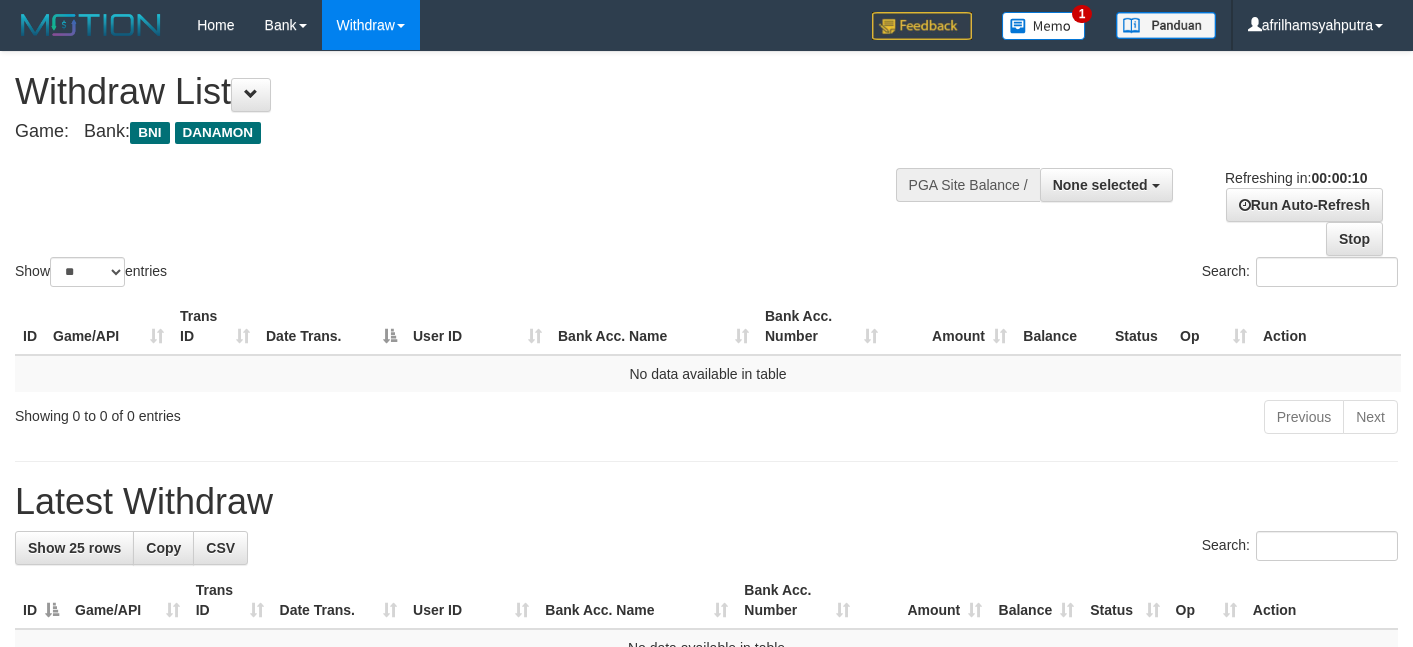 select 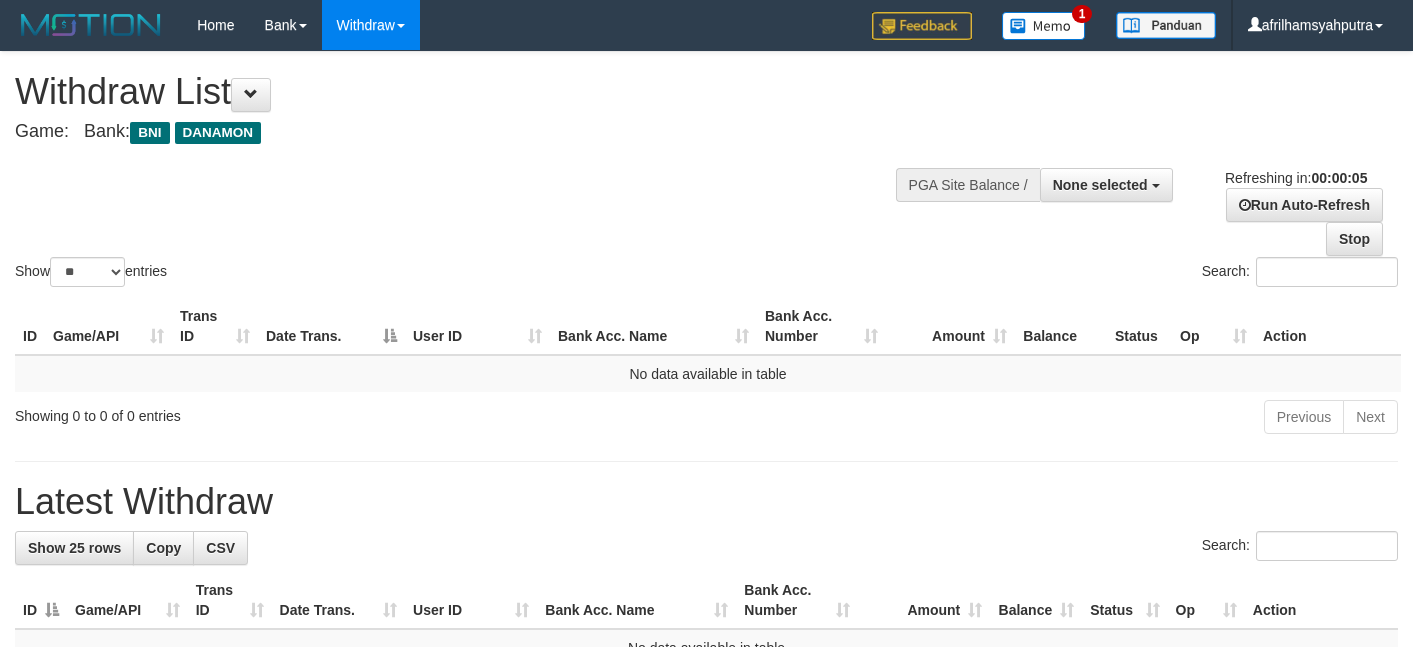scroll, scrollTop: 0, scrollLeft: 0, axis: both 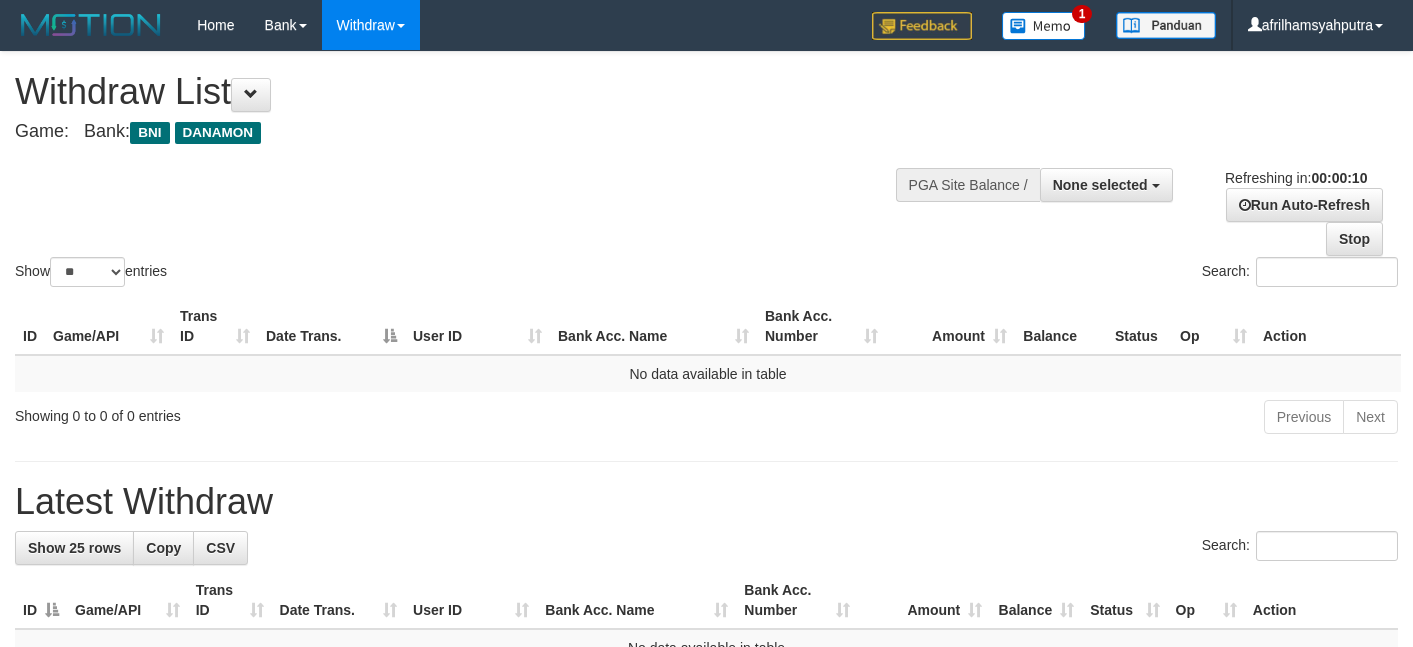 select 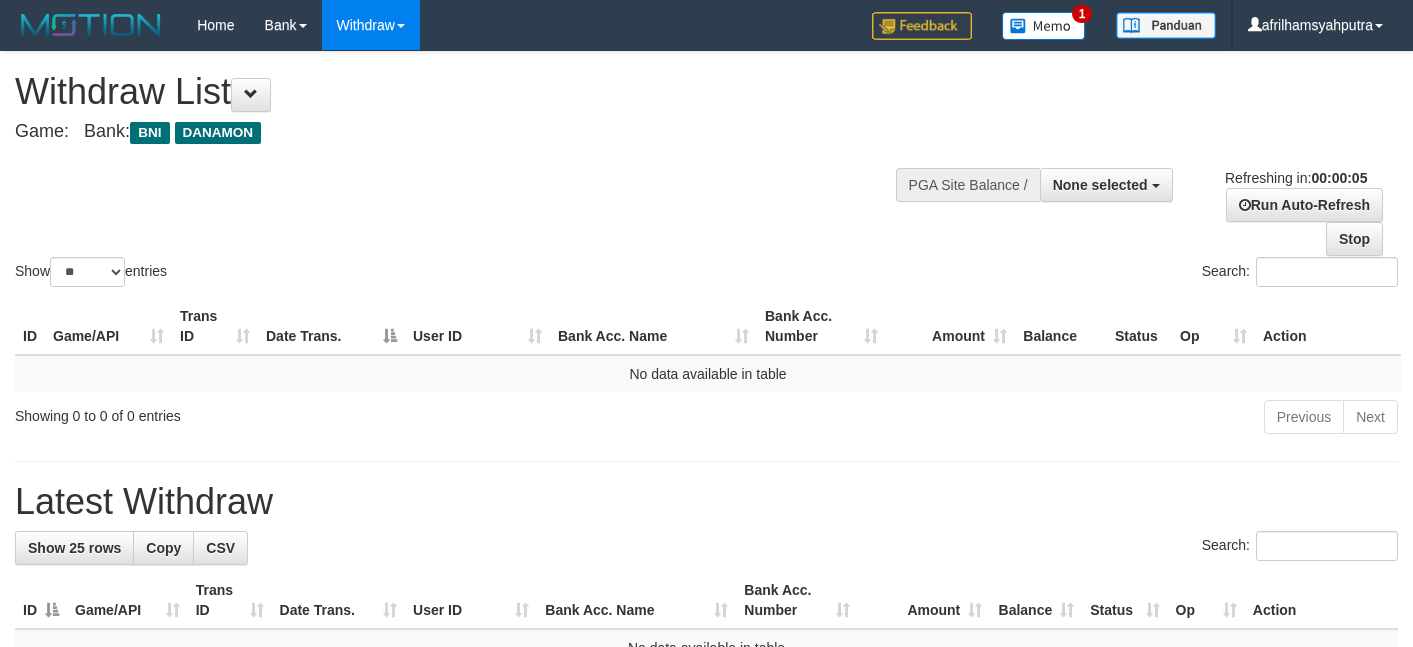 scroll, scrollTop: 0, scrollLeft: 0, axis: both 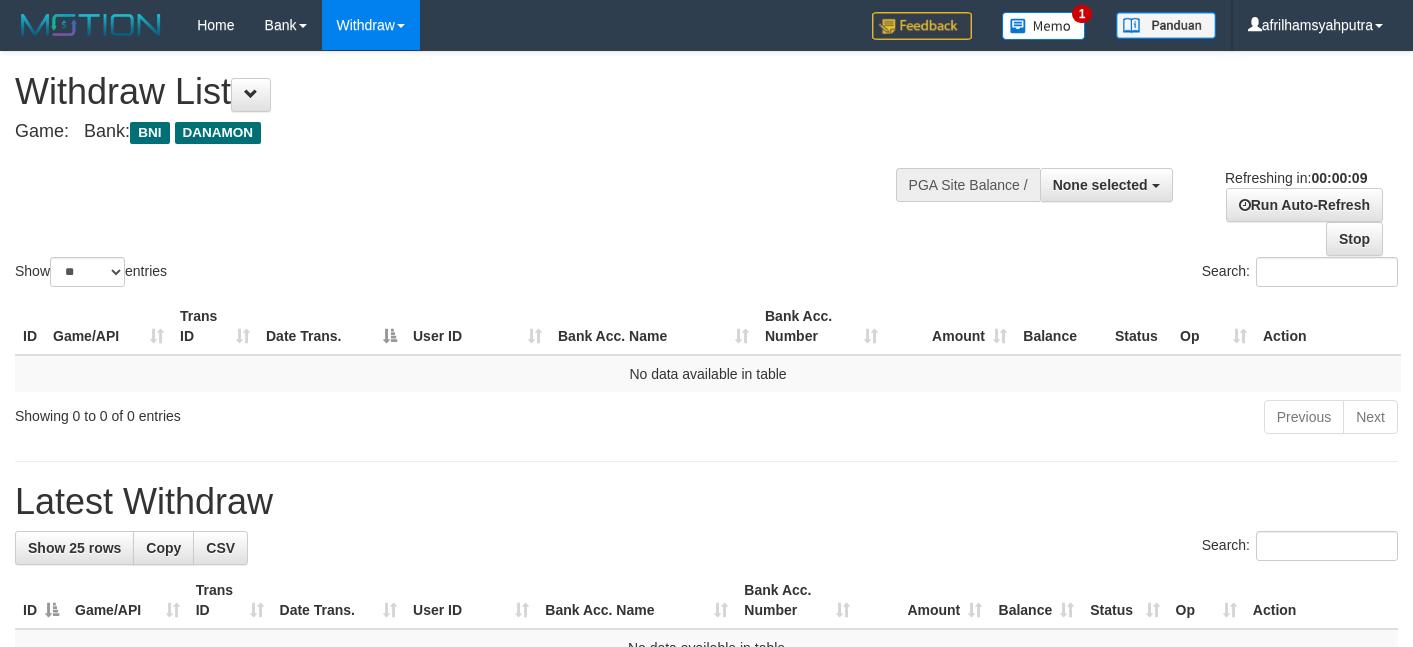 select 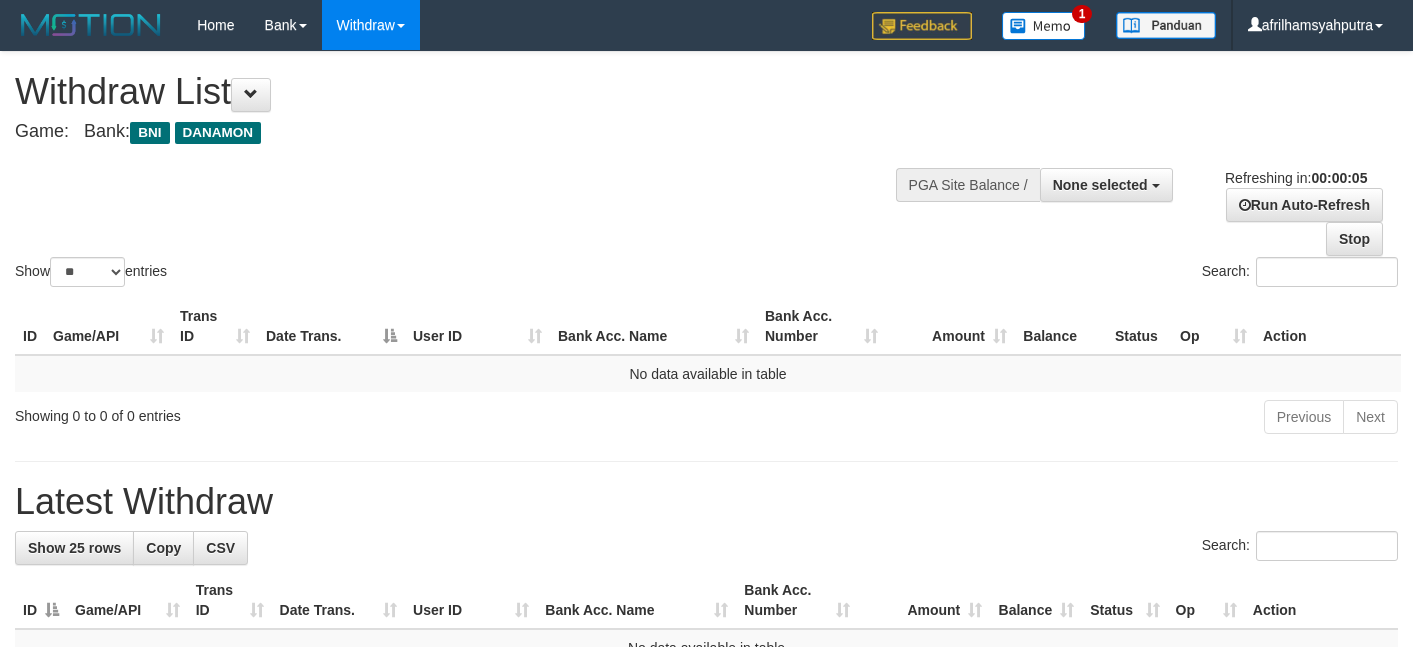 scroll, scrollTop: 0, scrollLeft: 0, axis: both 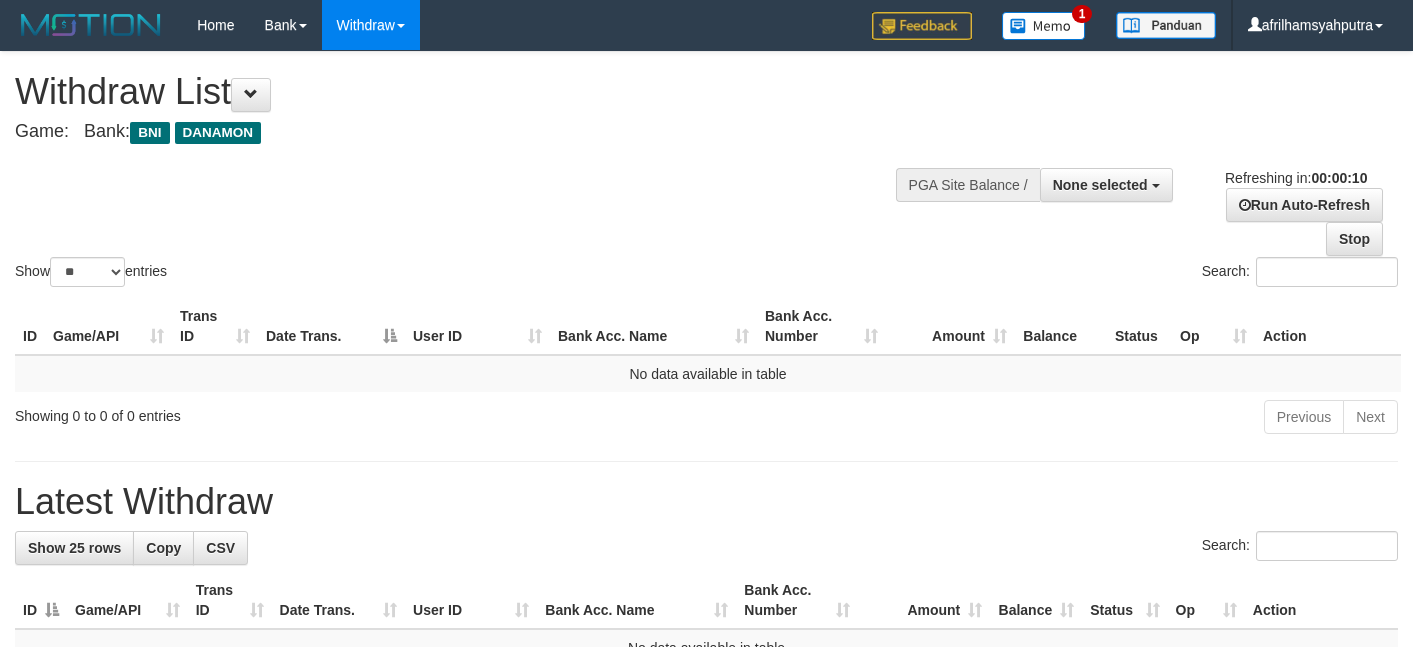 select 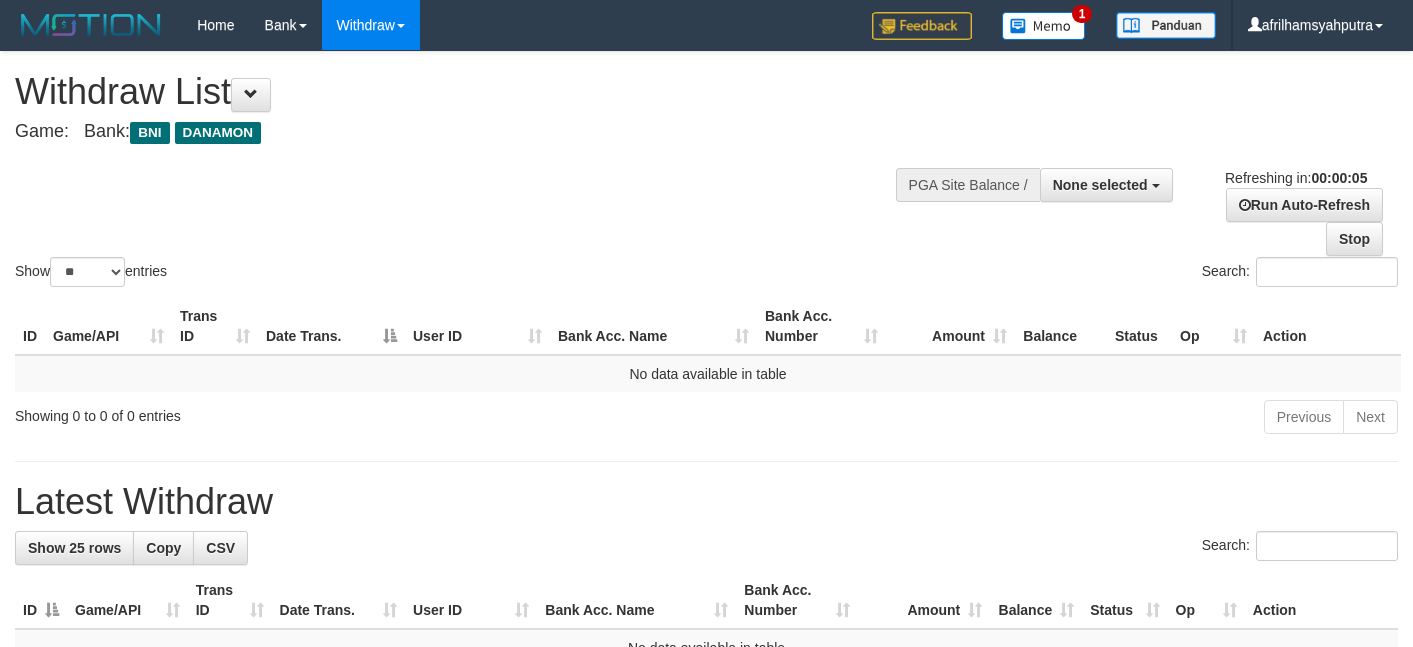 scroll, scrollTop: 0, scrollLeft: 0, axis: both 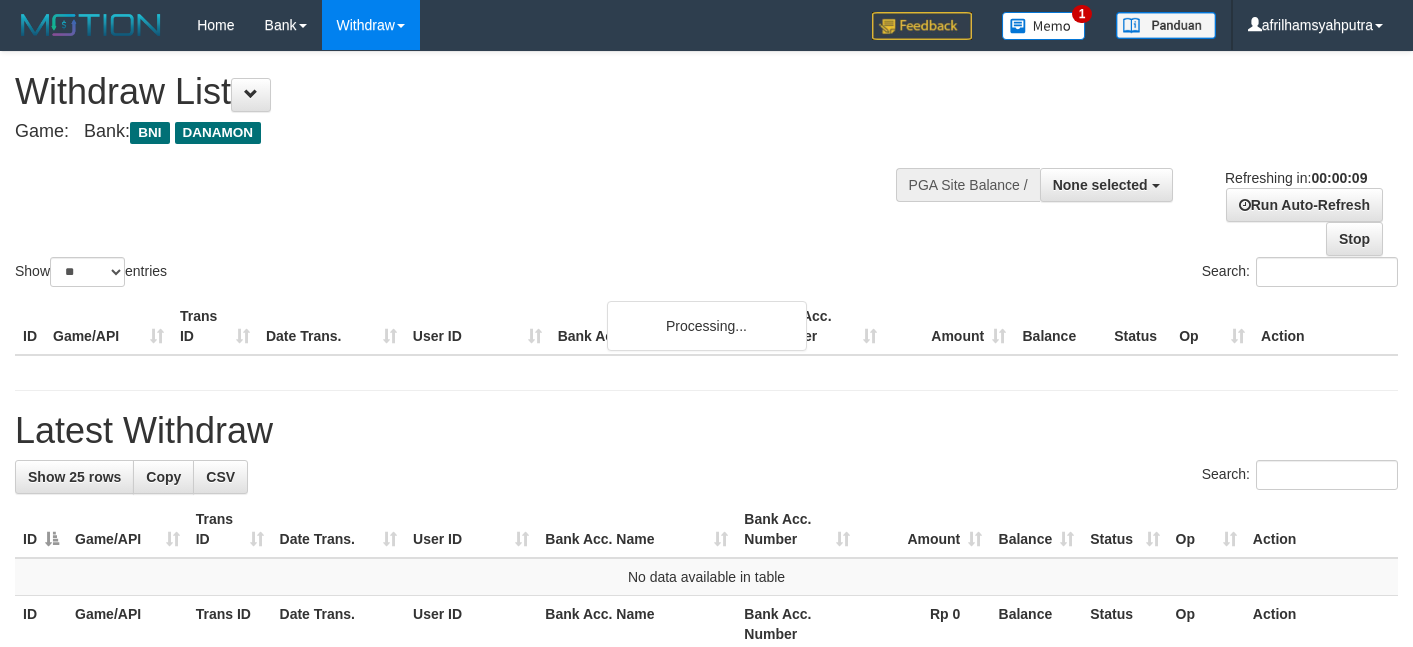 select 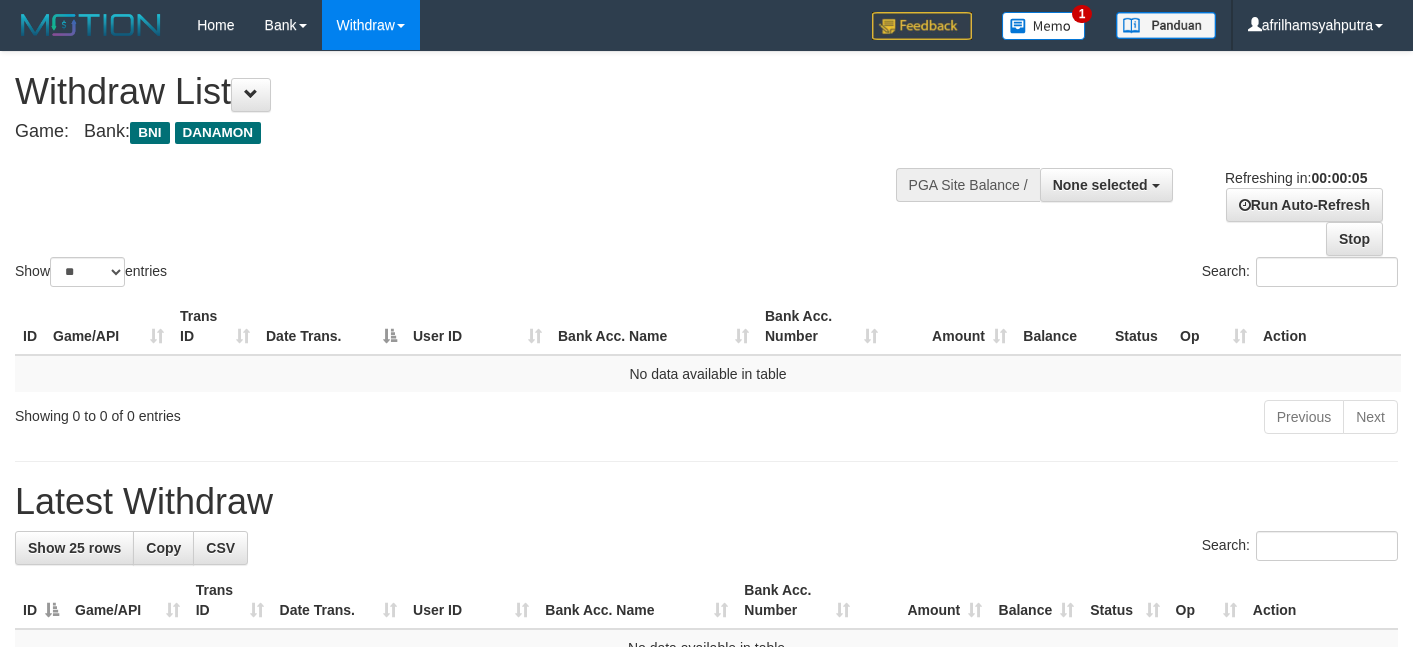 scroll, scrollTop: 0, scrollLeft: 0, axis: both 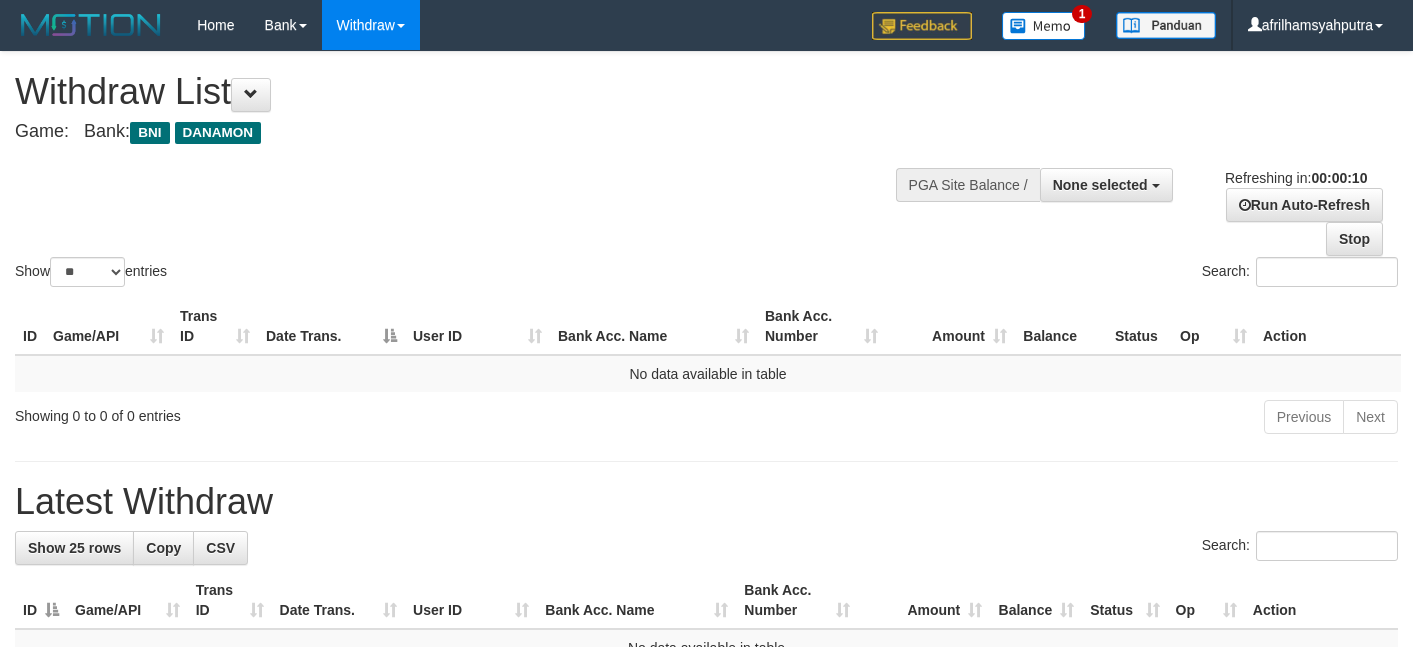 select 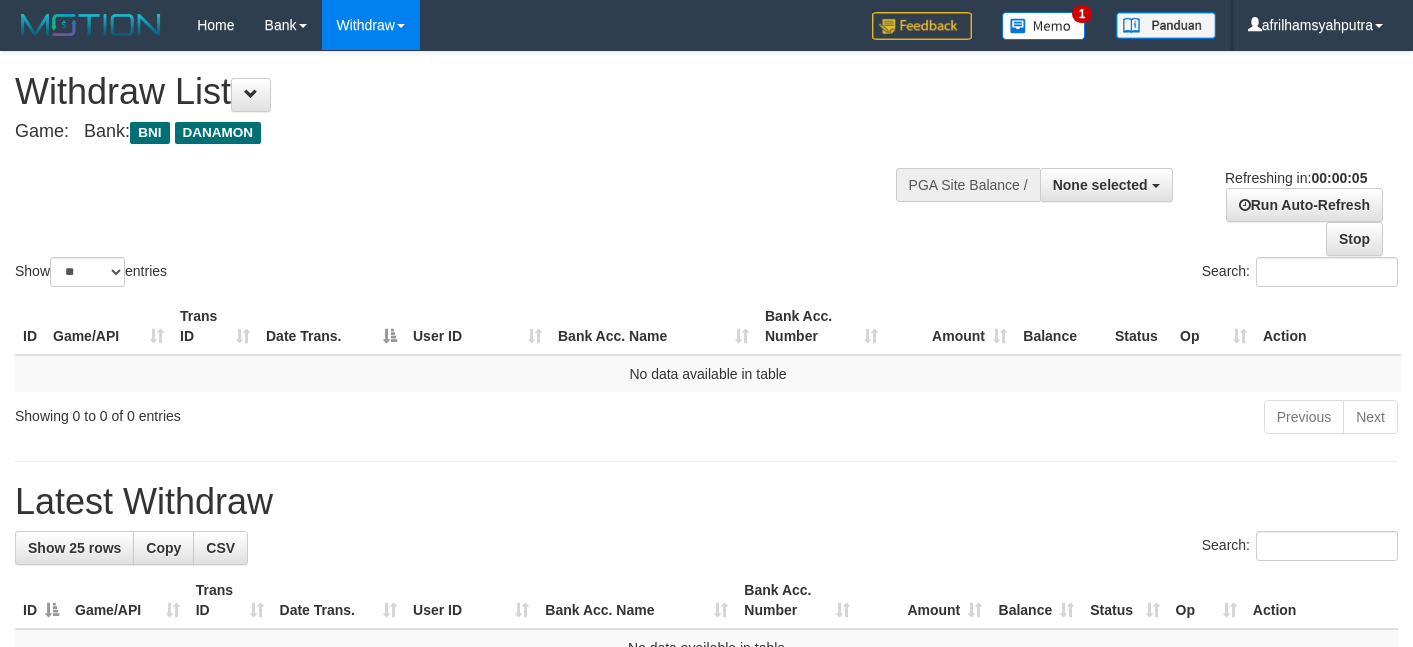 scroll, scrollTop: 0, scrollLeft: 0, axis: both 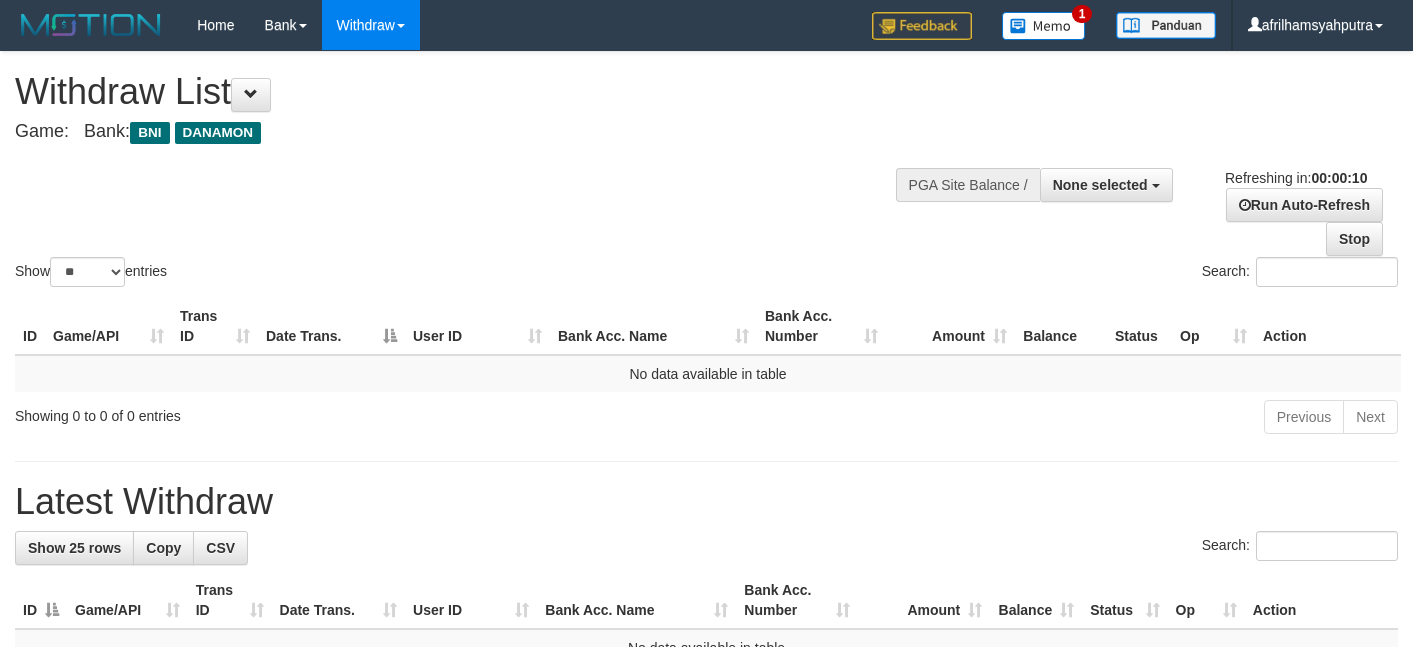 select 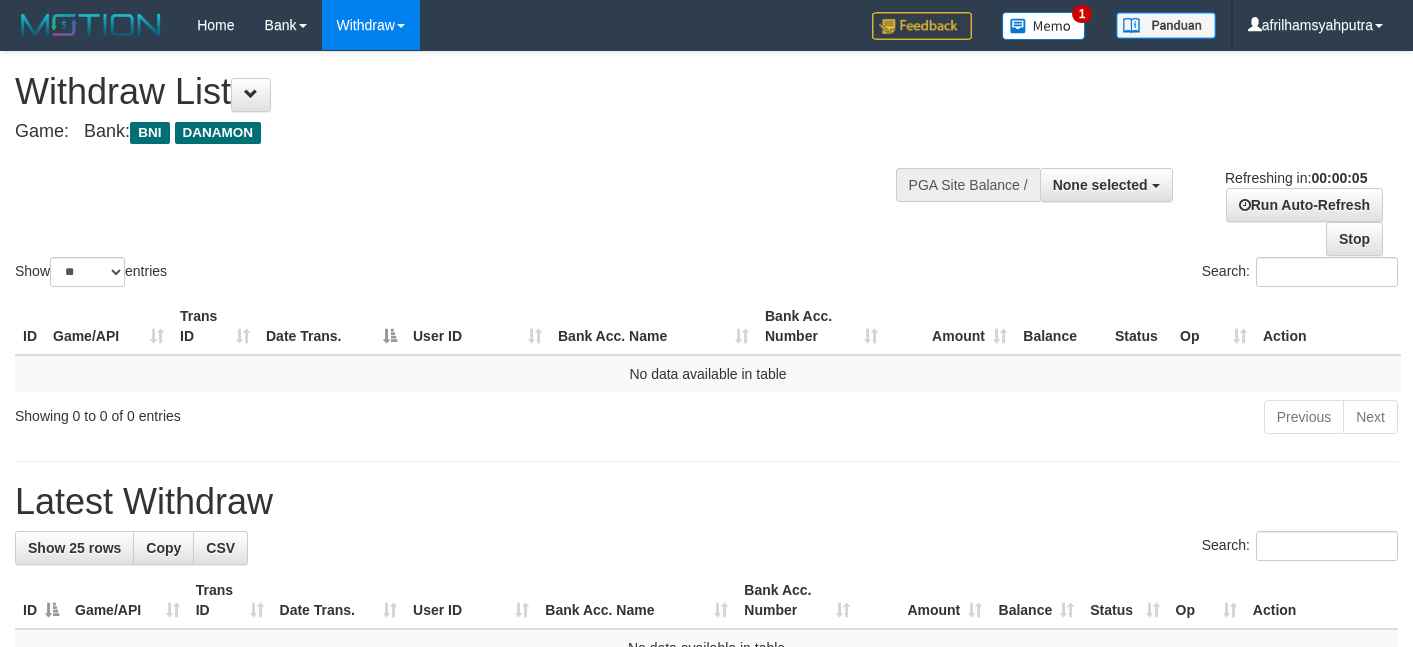 scroll, scrollTop: 0, scrollLeft: 0, axis: both 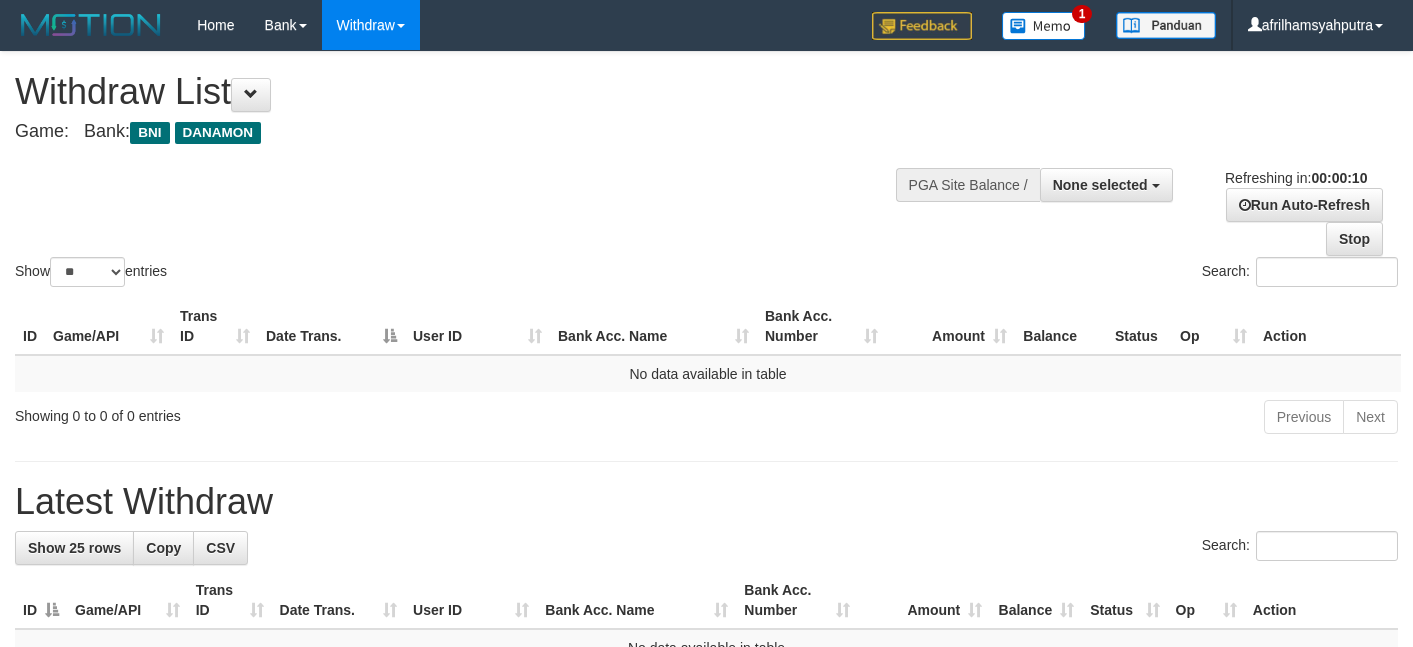 select 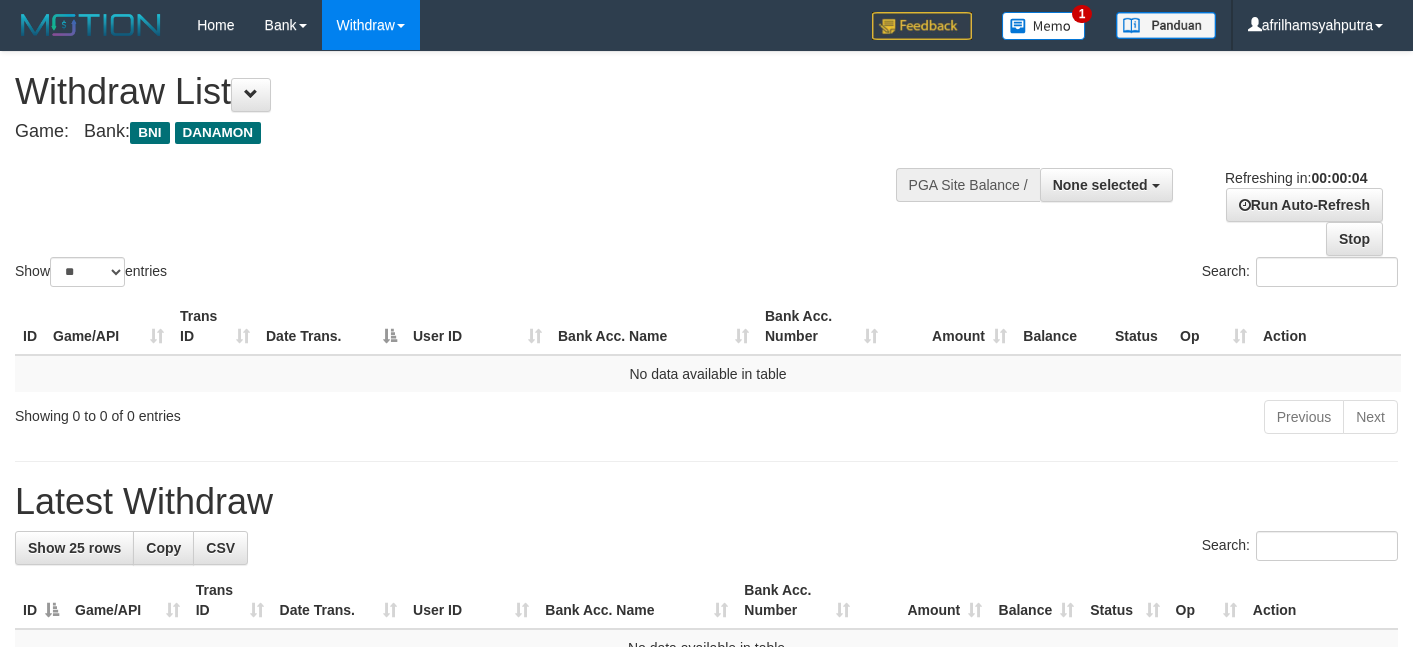 scroll, scrollTop: 0, scrollLeft: 0, axis: both 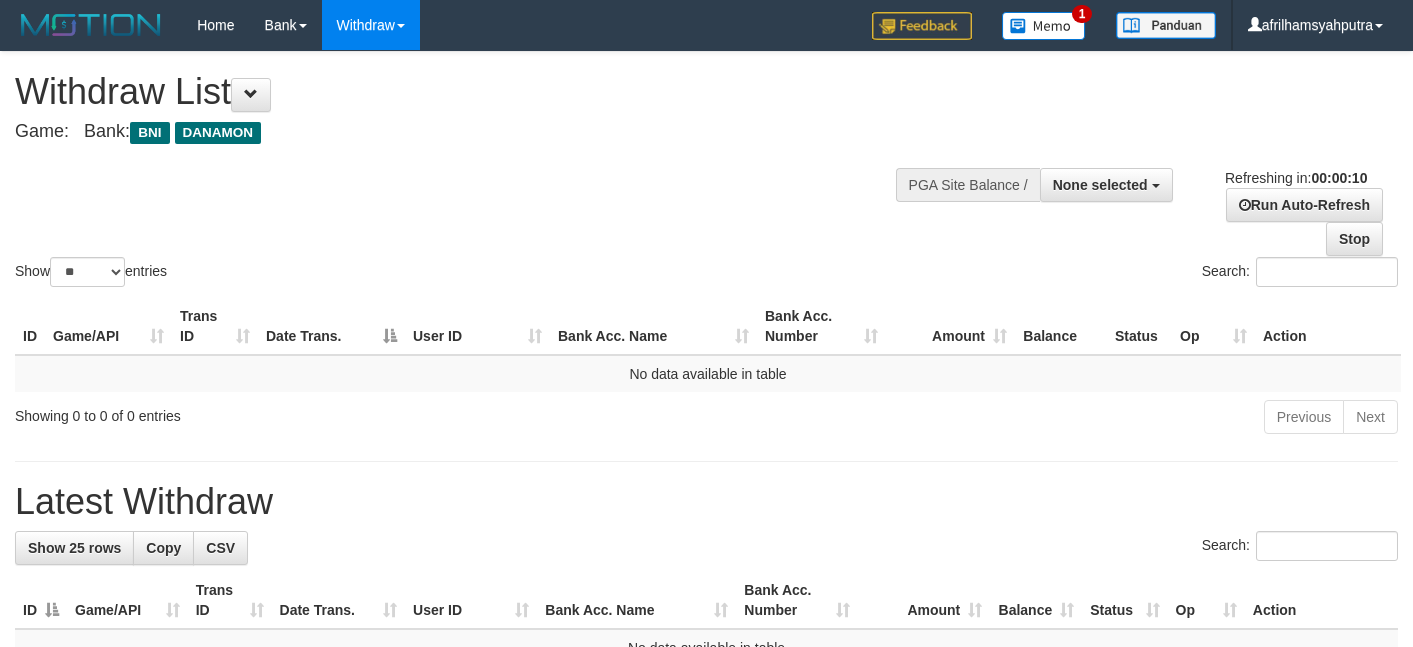 select 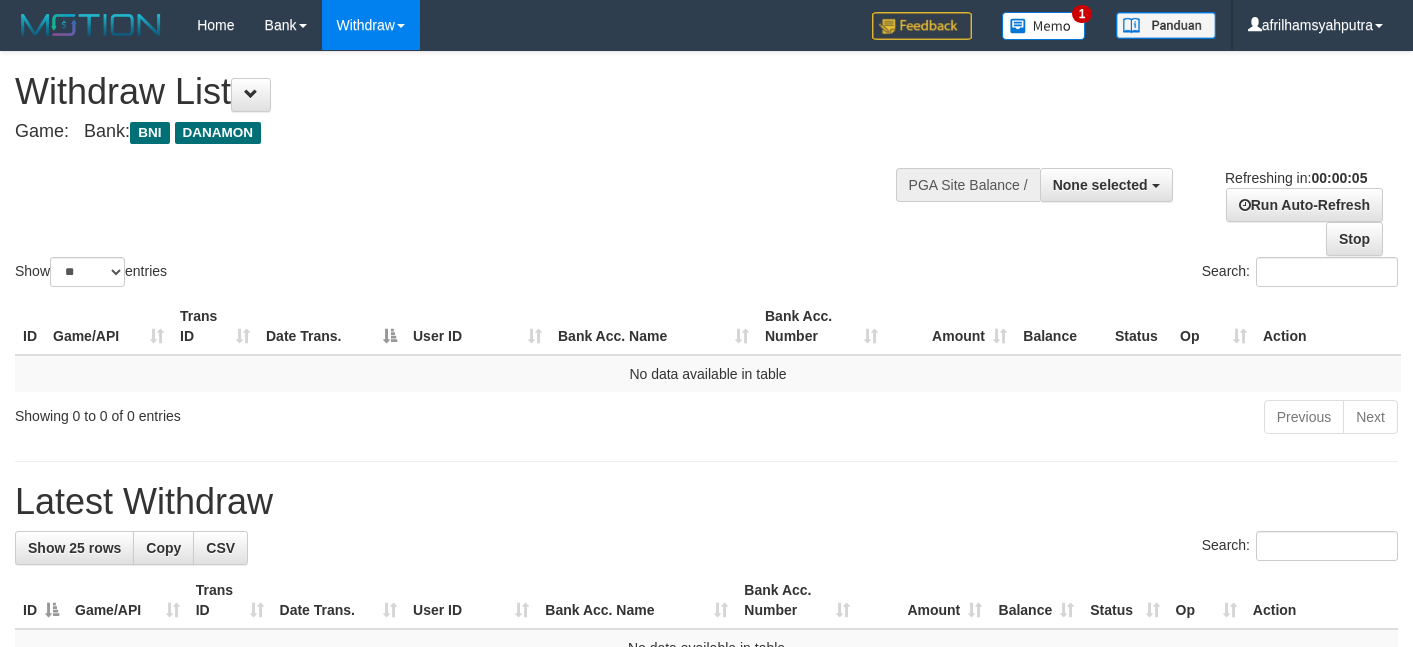 scroll, scrollTop: 0, scrollLeft: 0, axis: both 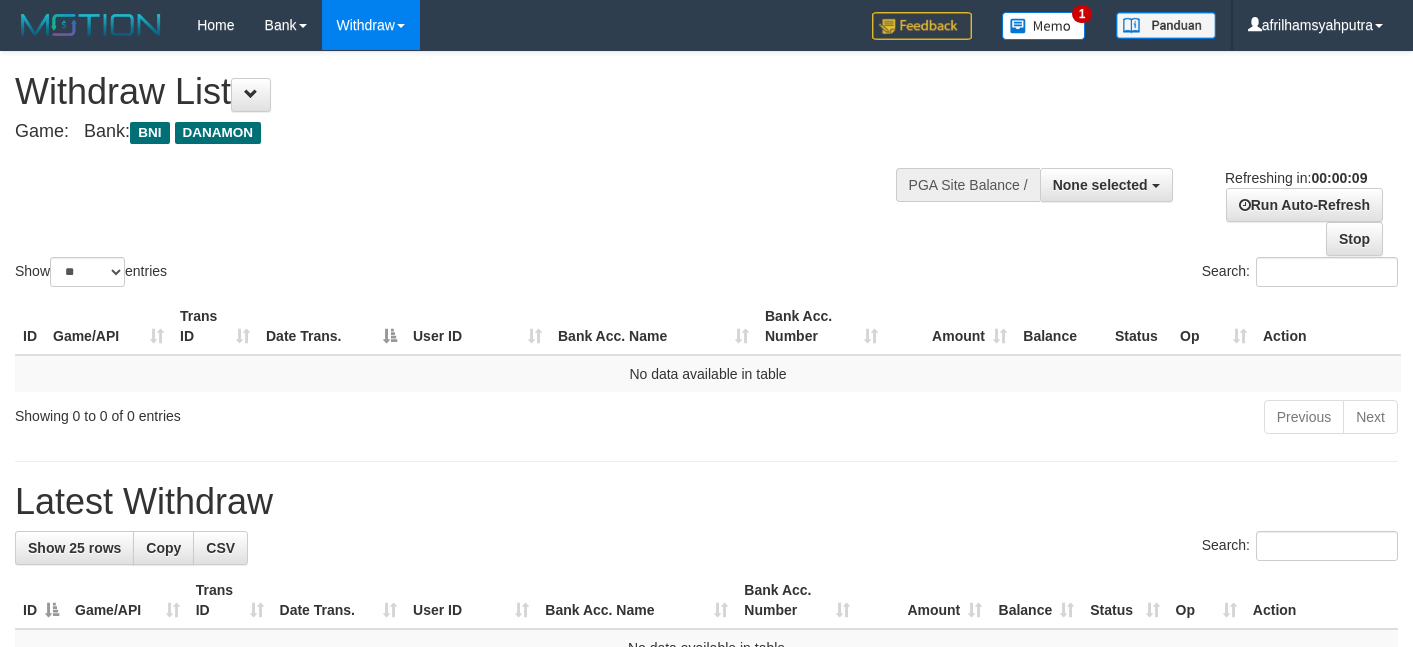 select 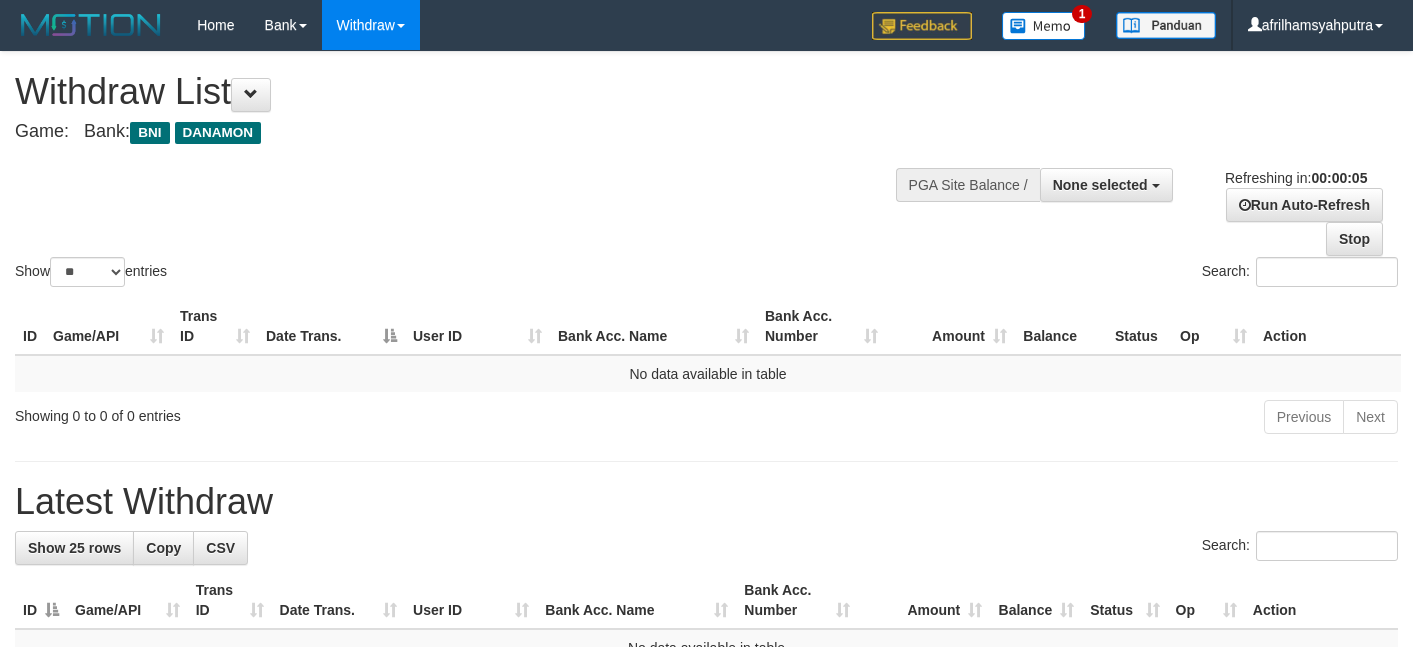 scroll, scrollTop: 0, scrollLeft: 0, axis: both 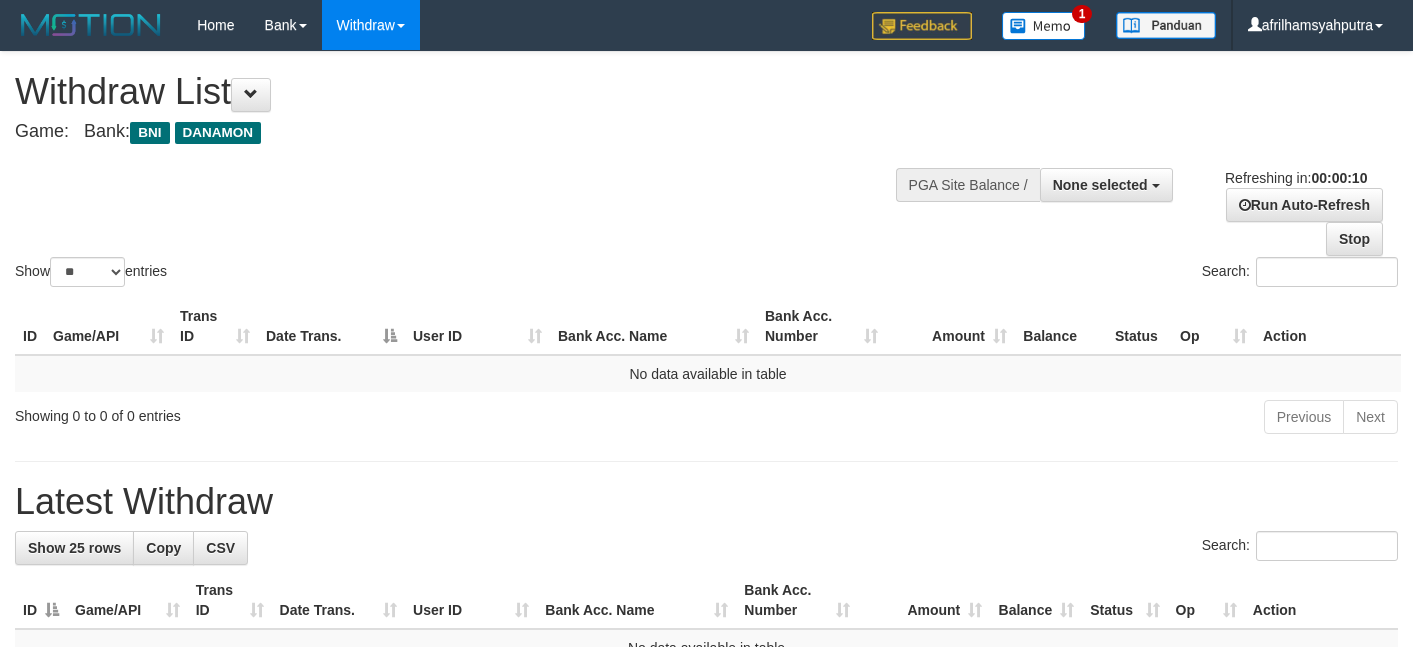 select 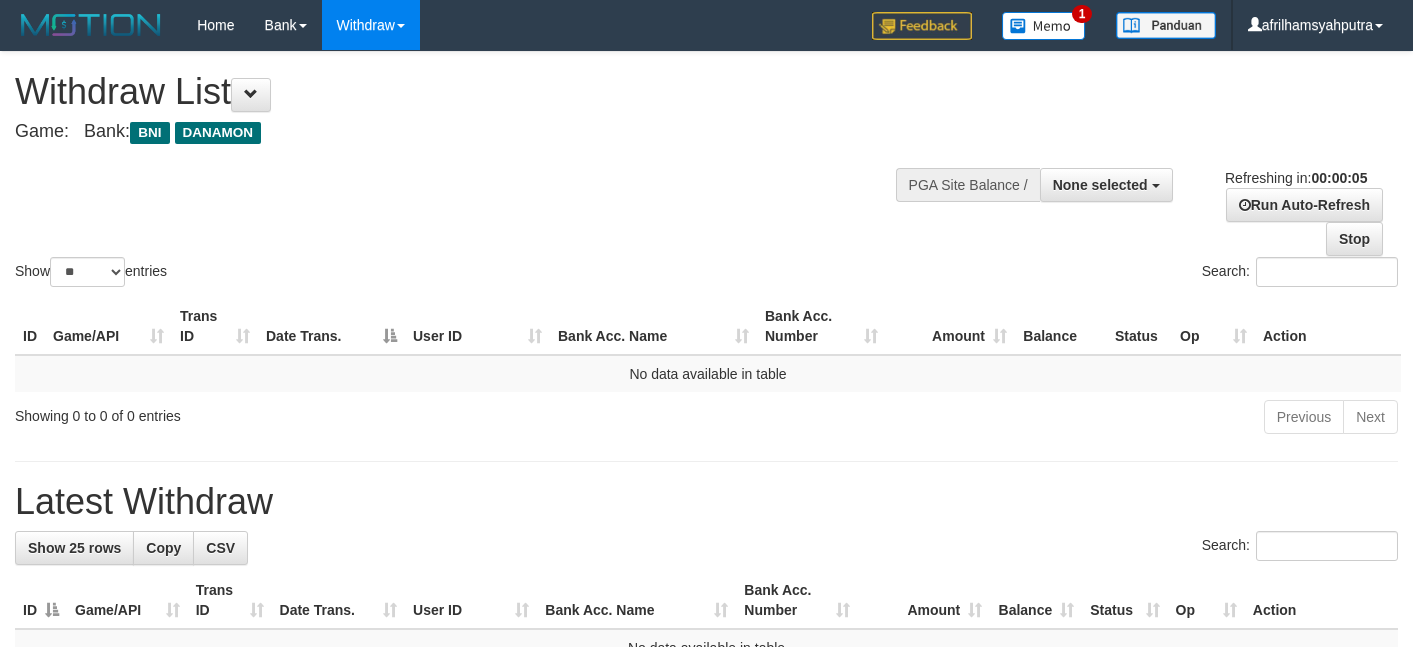 scroll, scrollTop: 0, scrollLeft: 0, axis: both 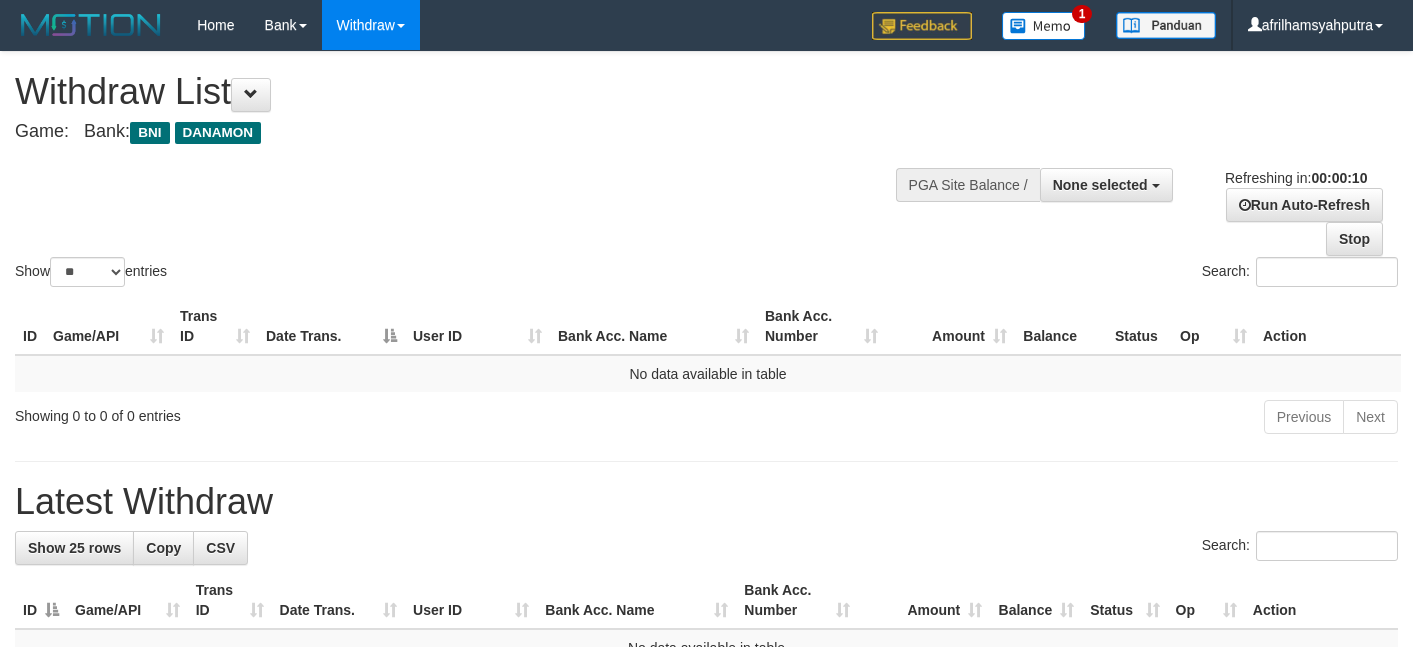 select 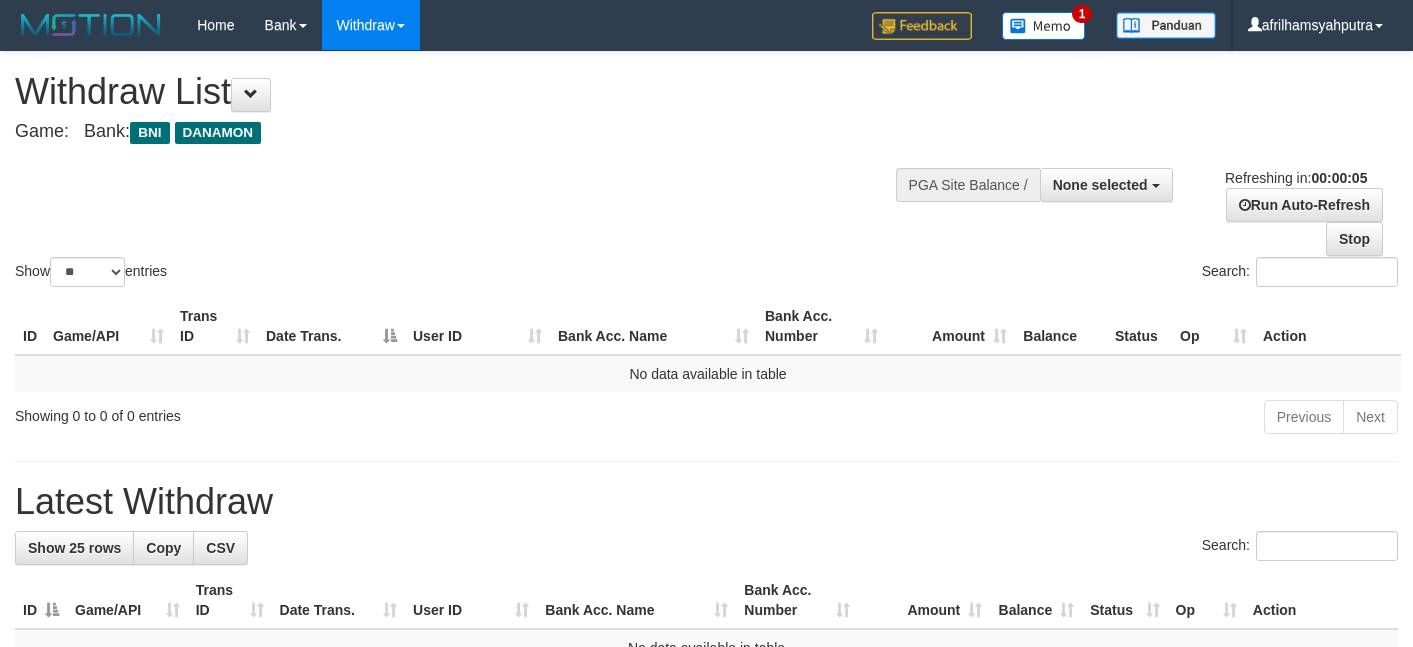 scroll, scrollTop: 0, scrollLeft: 0, axis: both 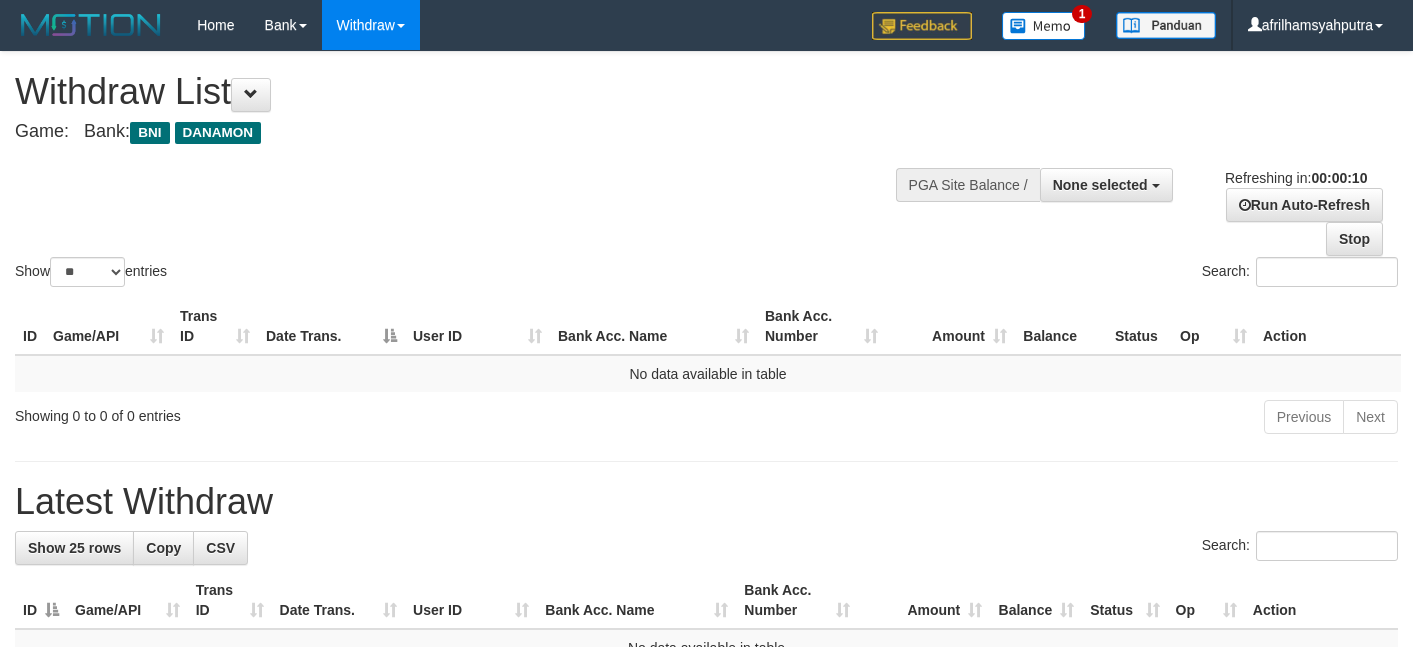 select 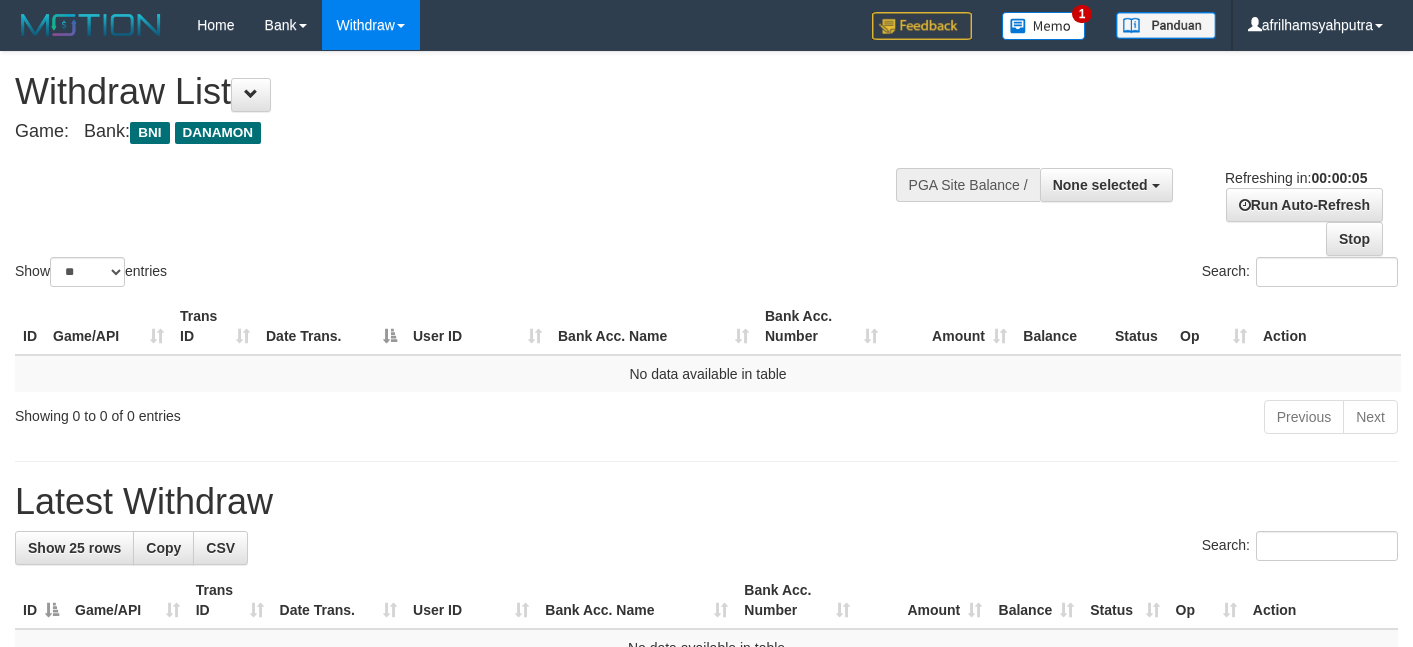 scroll, scrollTop: 0, scrollLeft: 0, axis: both 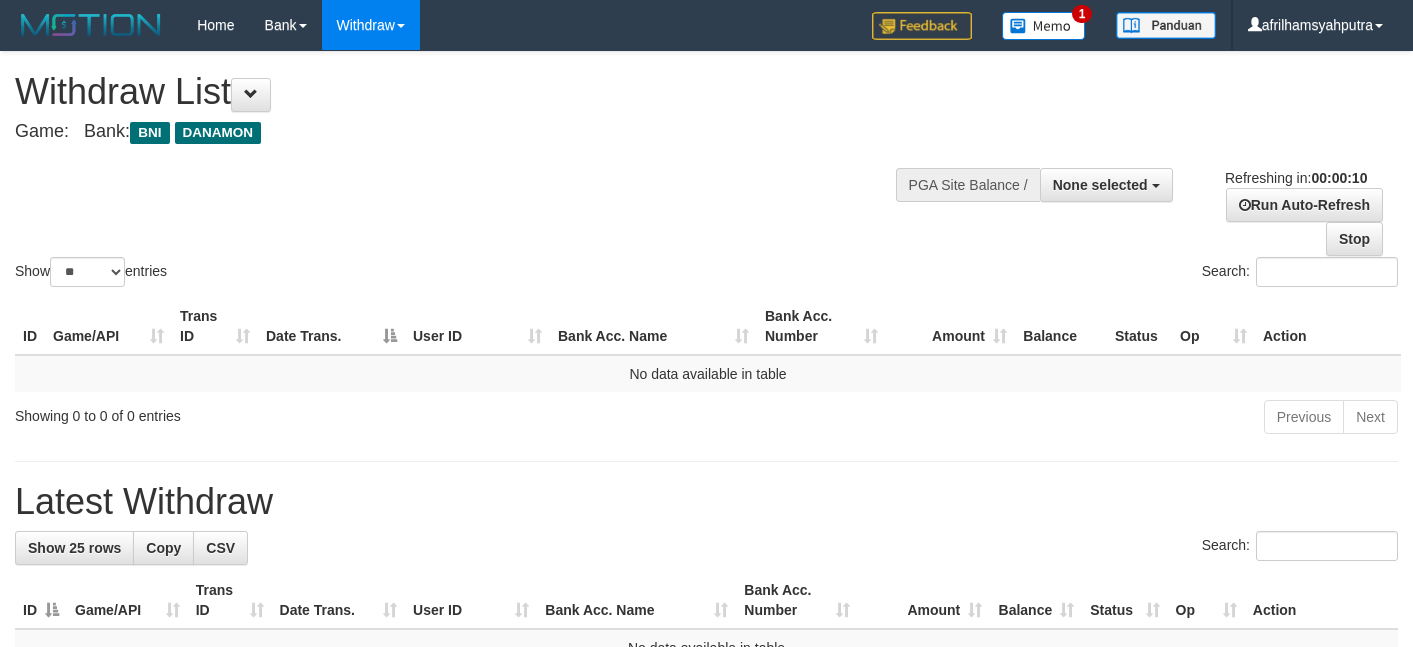 select 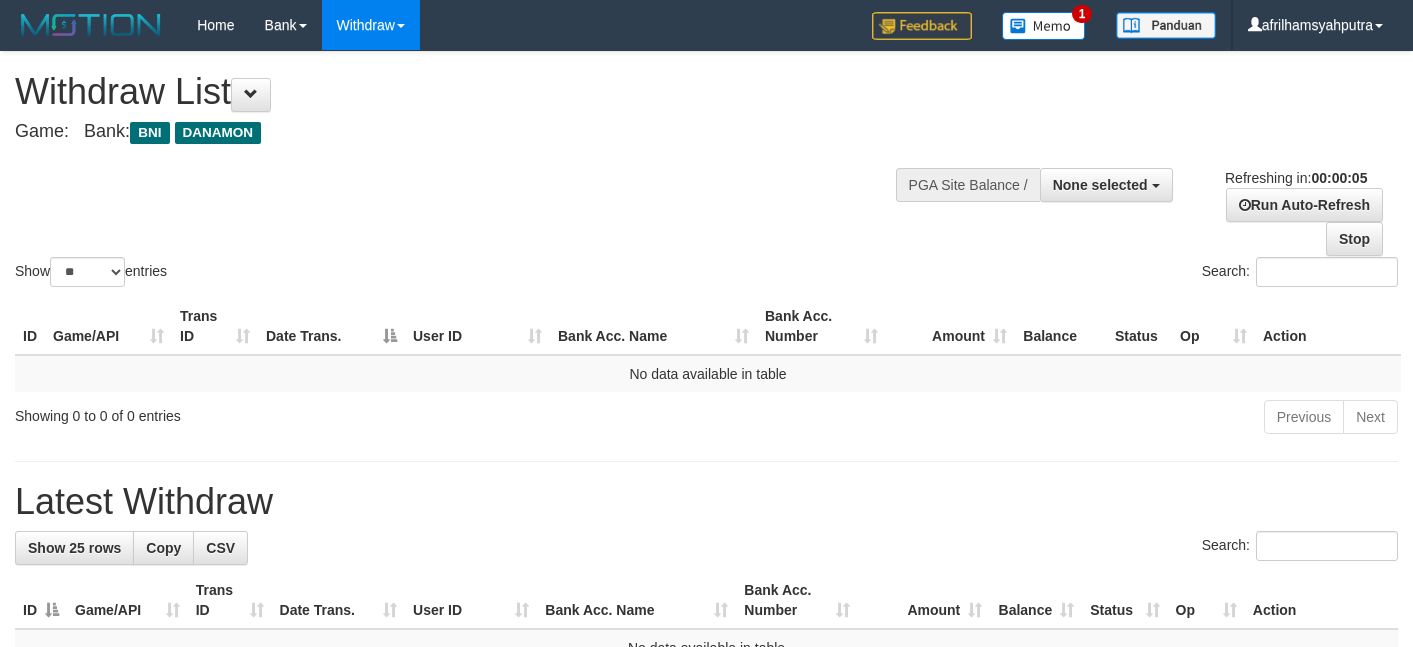 scroll, scrollTop: 0, scrollLeft: 0, axis: both 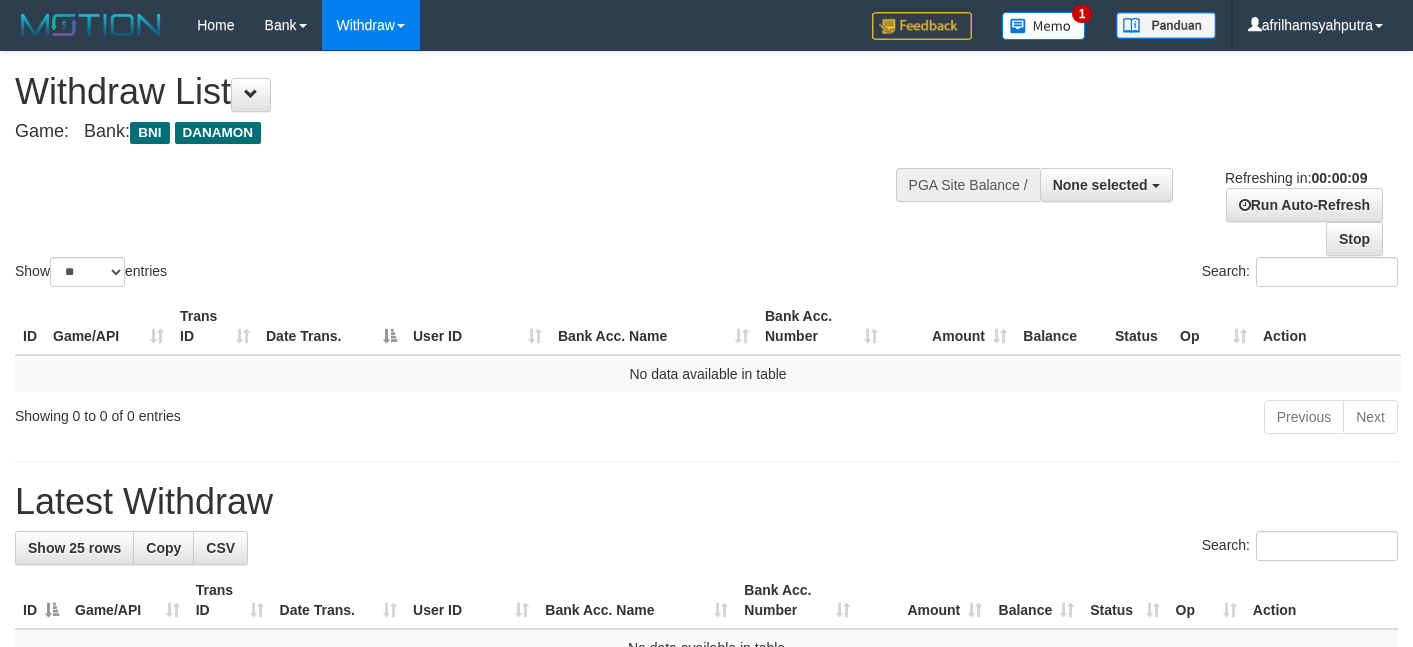 select 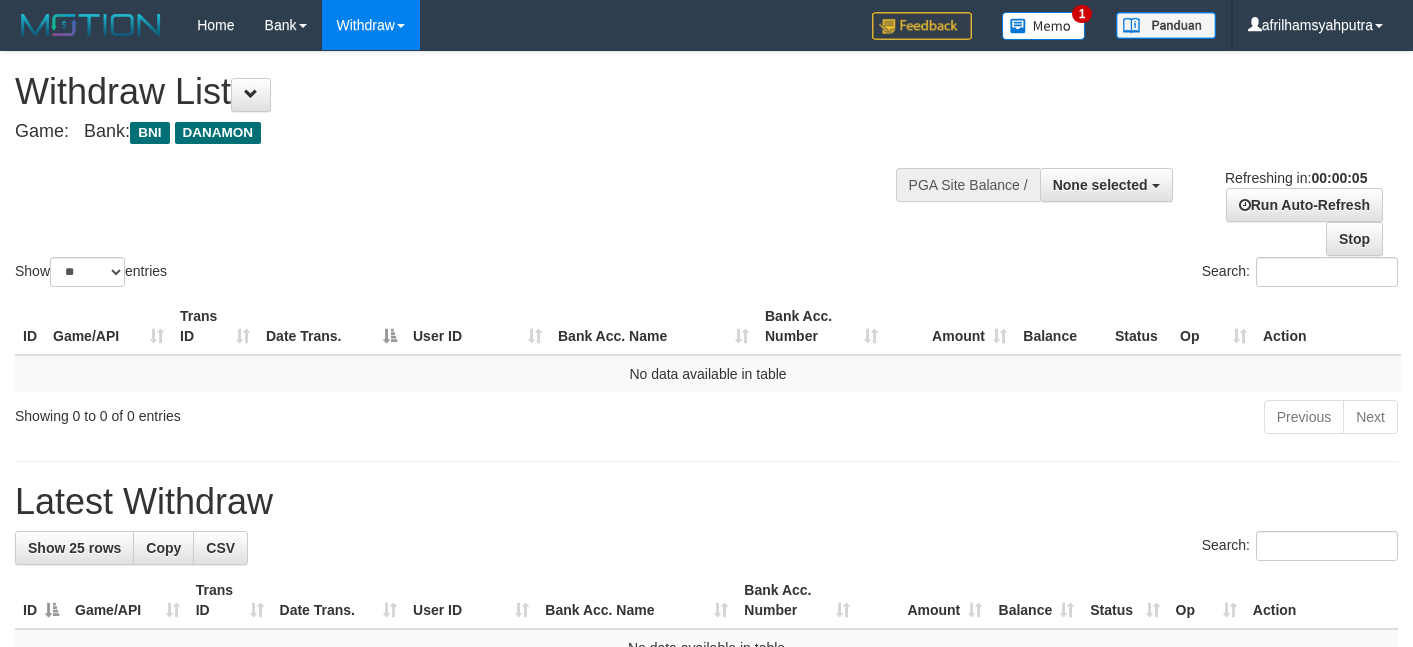 scroll, scrollTop: 0, scrollLeft: 0, axis: both 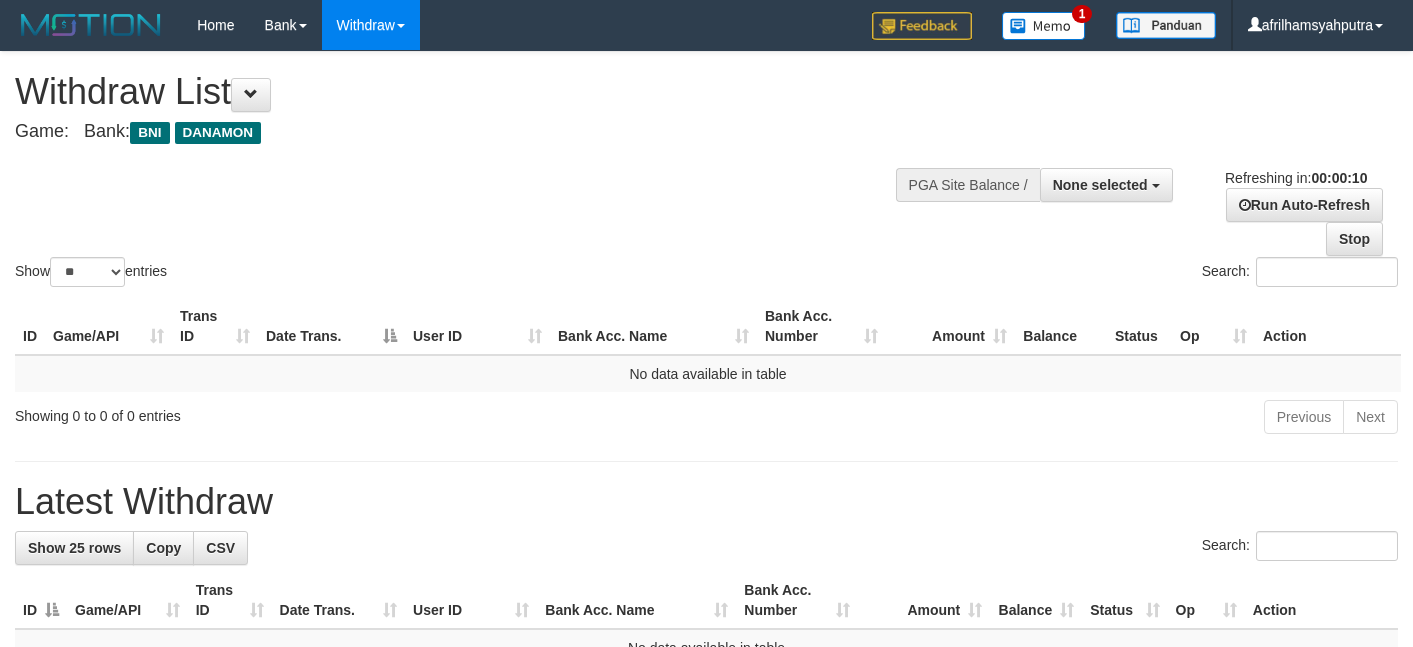select 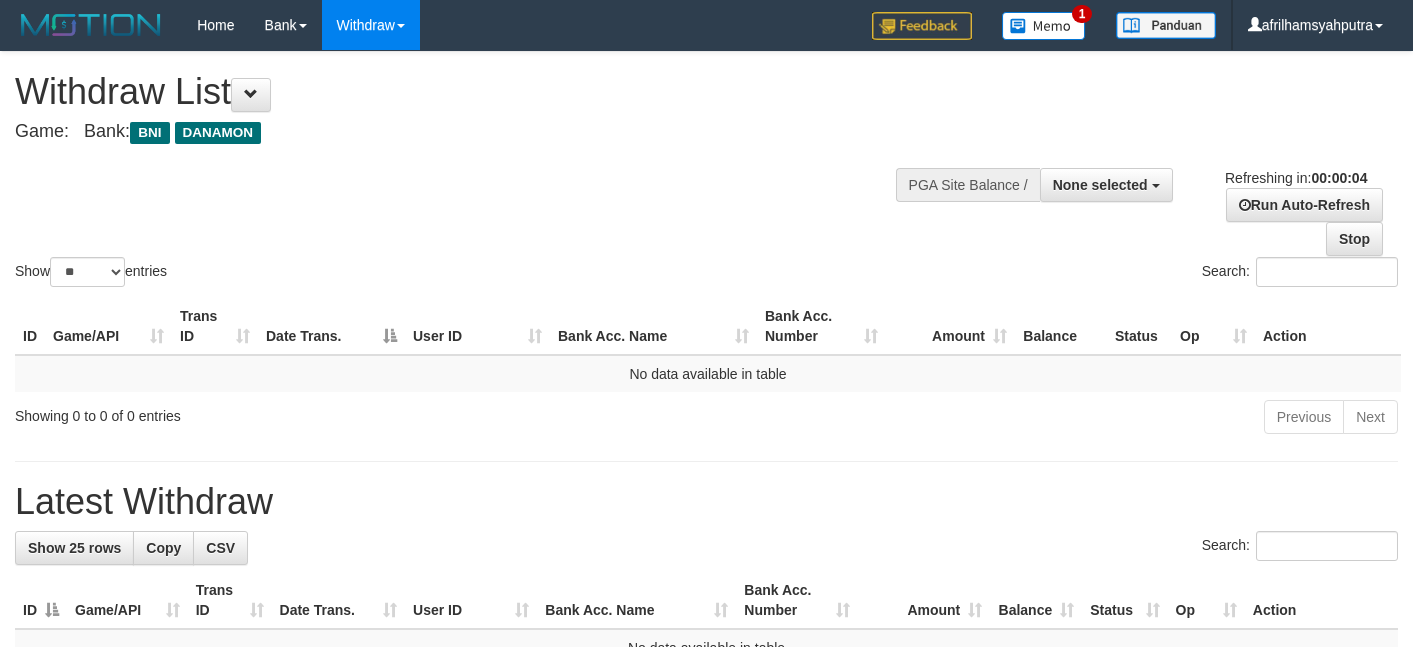 scroll, scrollTop: 0, scrollLeft: 0, axis: both 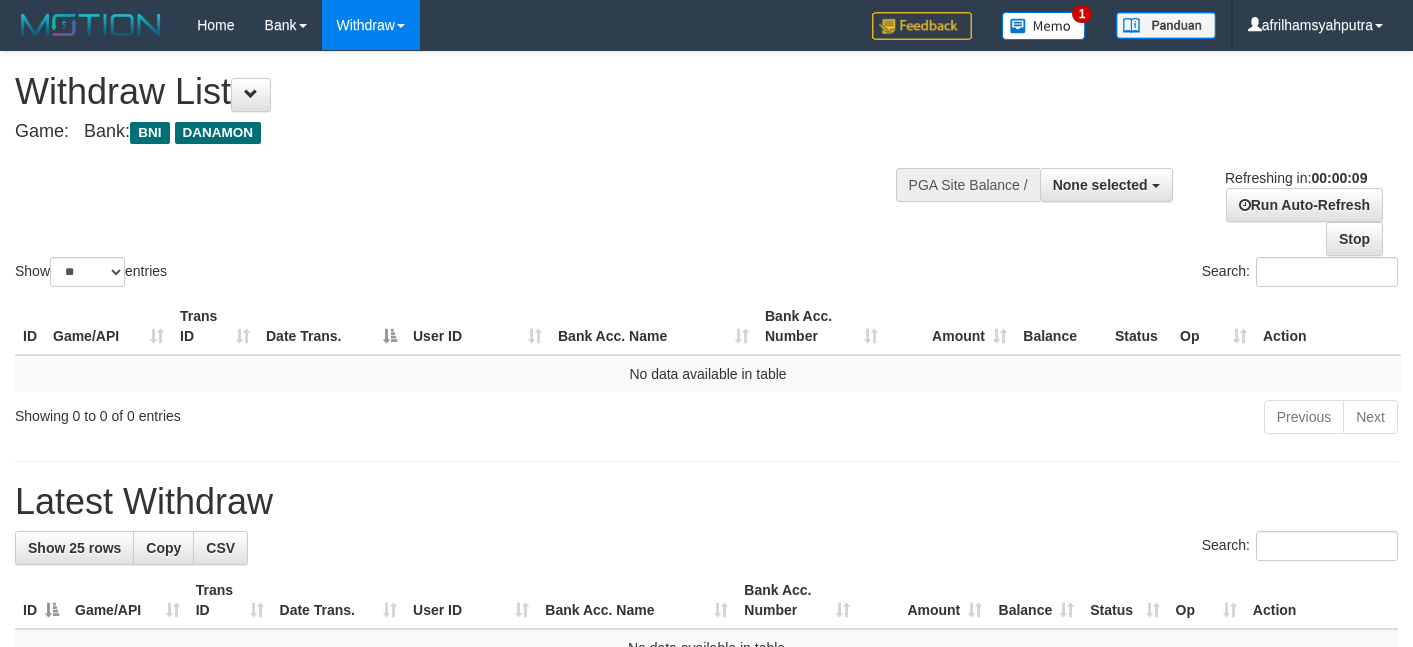 select 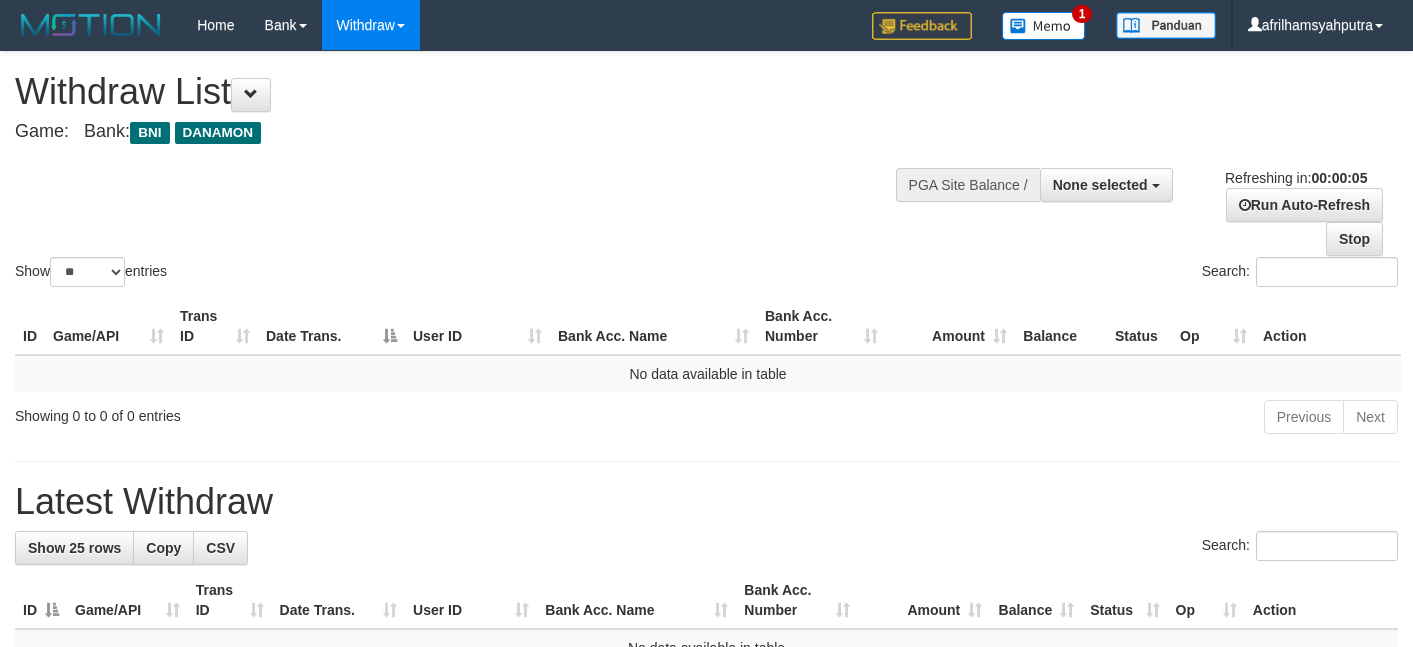scroll, scrollTop: 0, scrollLeft: 0, axis: both 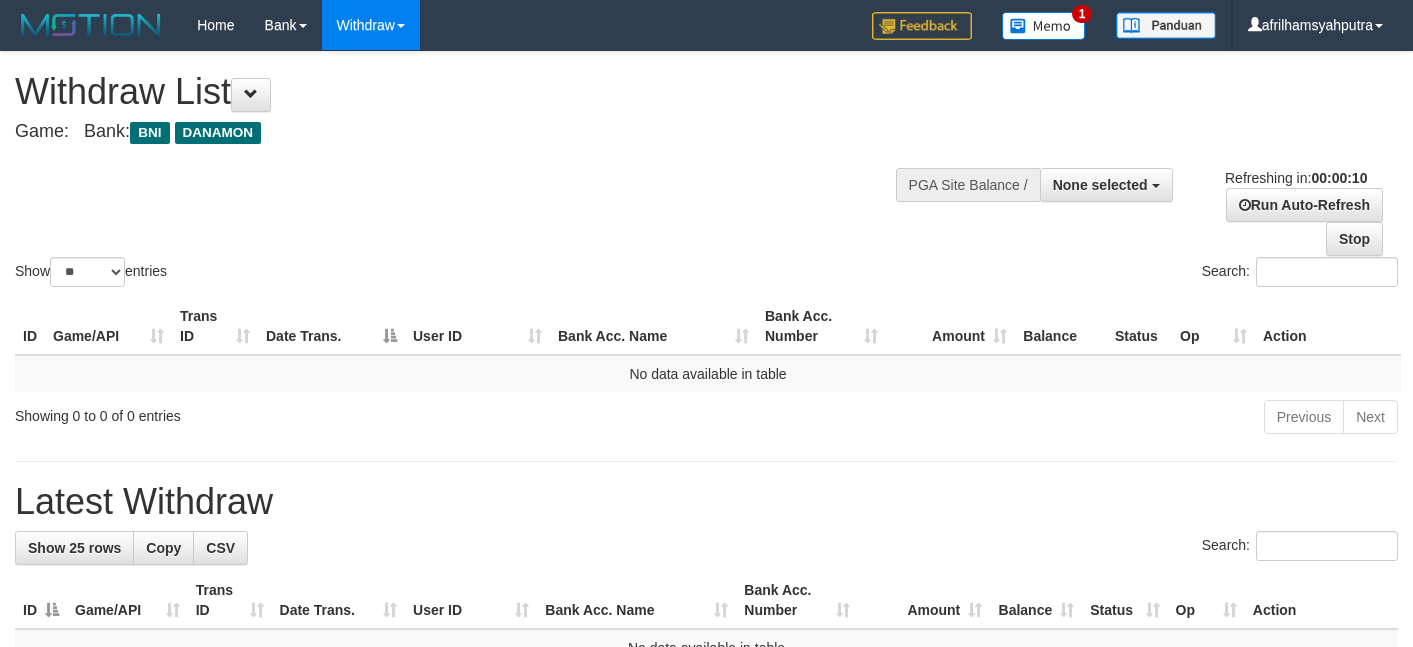 select 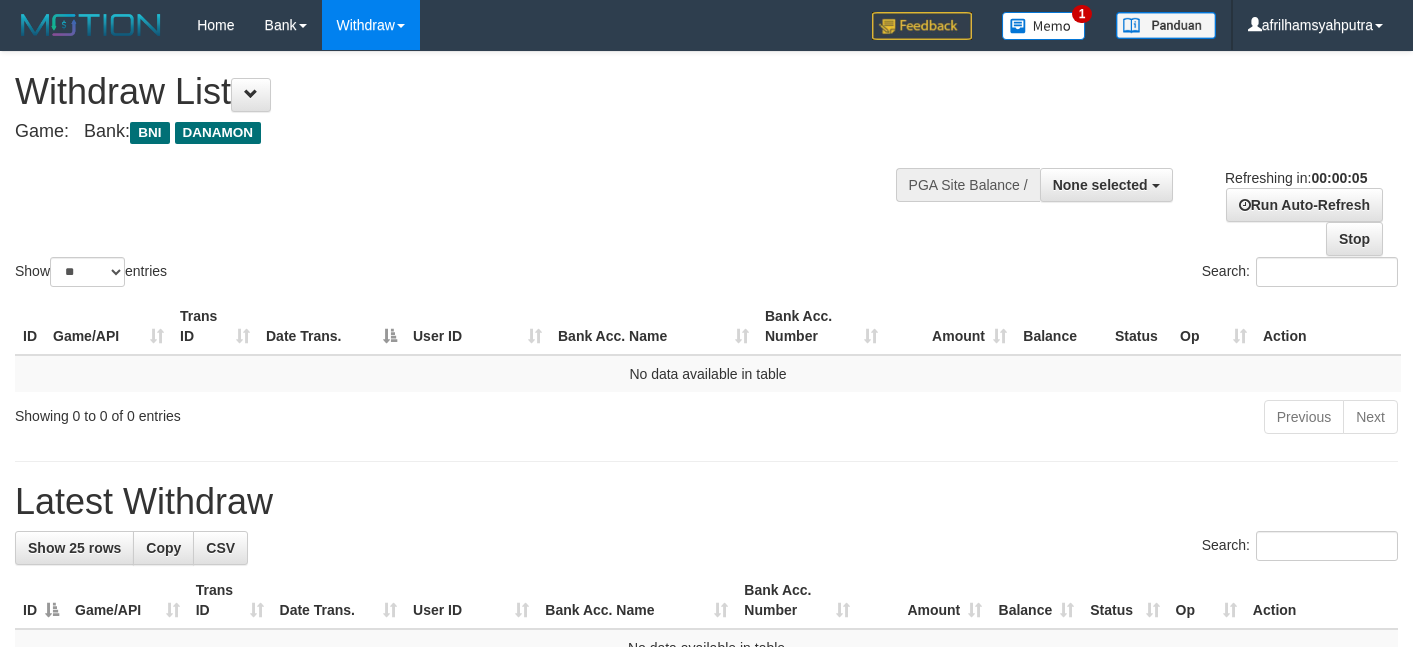 scroll, scrollTop: 0, scrollLeft: 0, axis: both 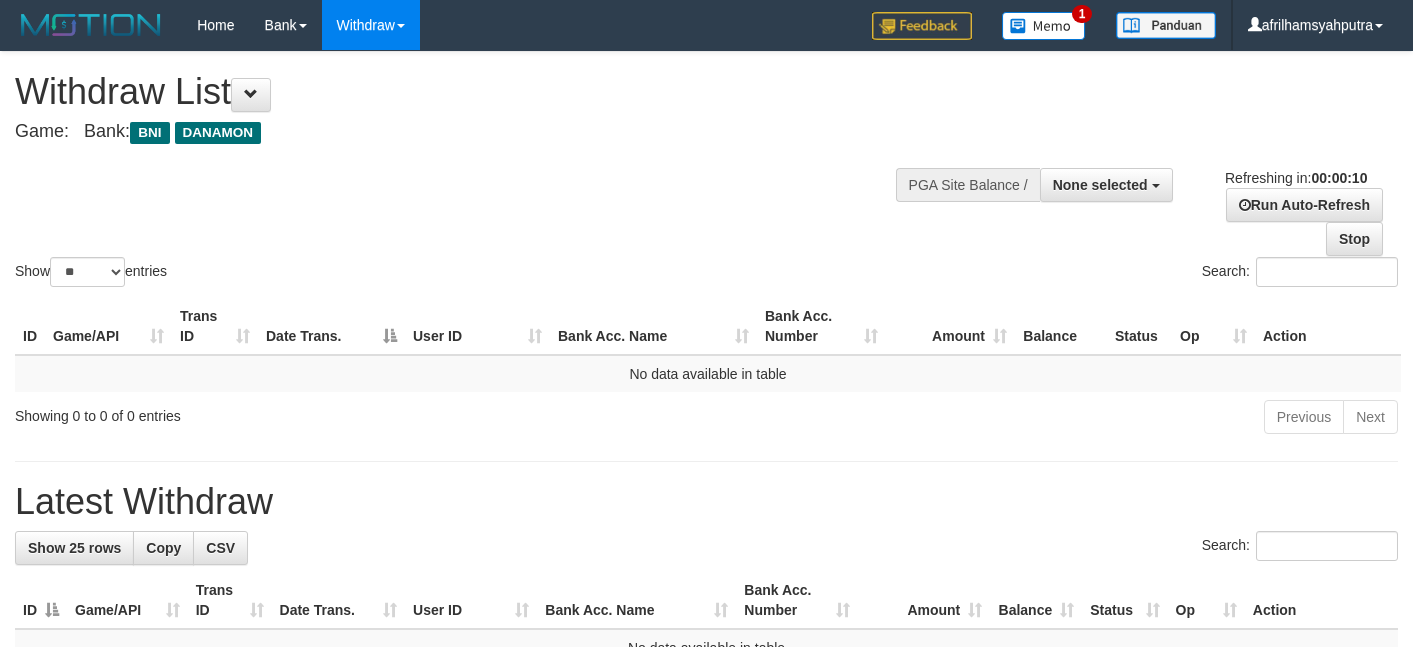 select 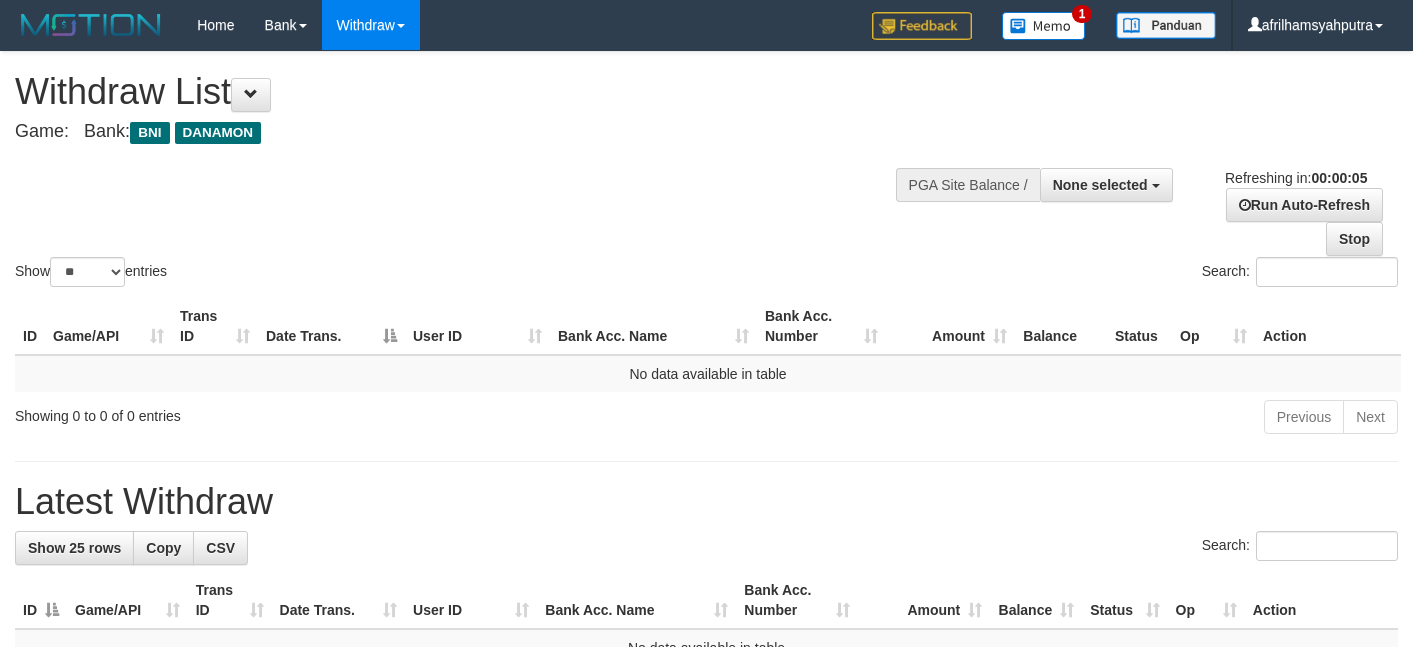 scroll, scrollTop: 0, scrollLeft: 0, axis: both 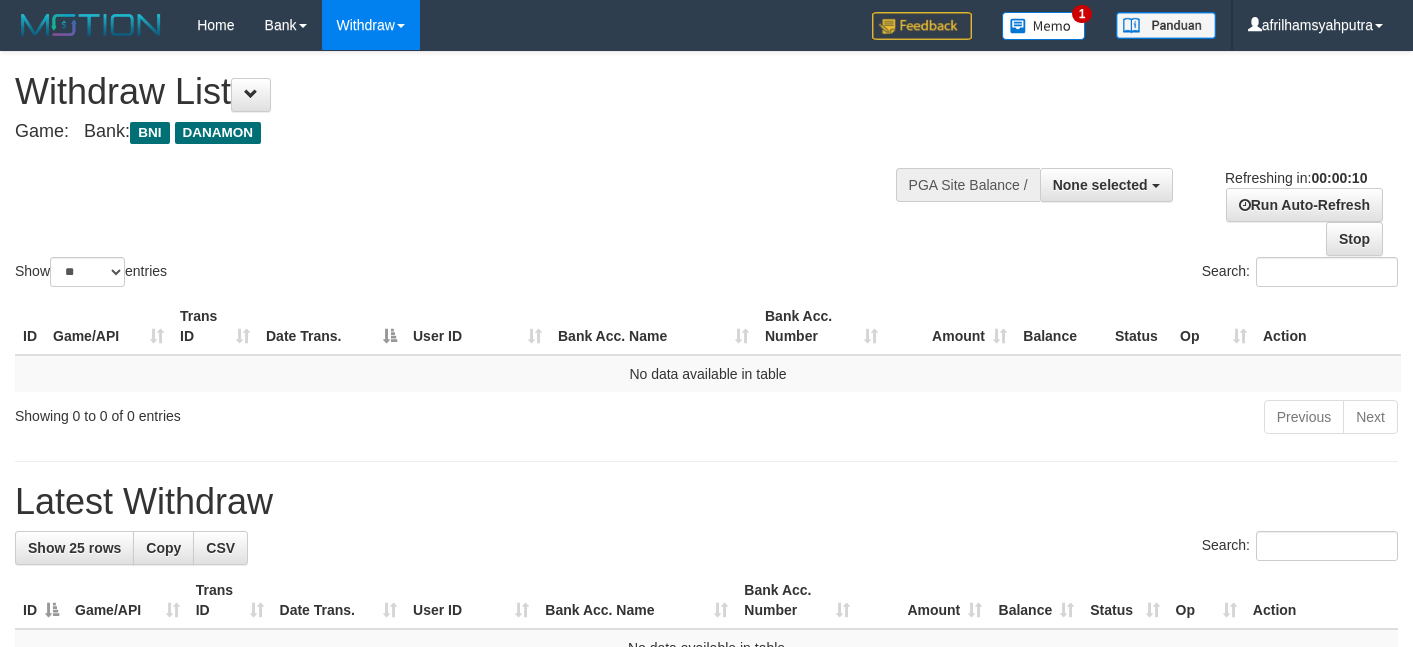 select 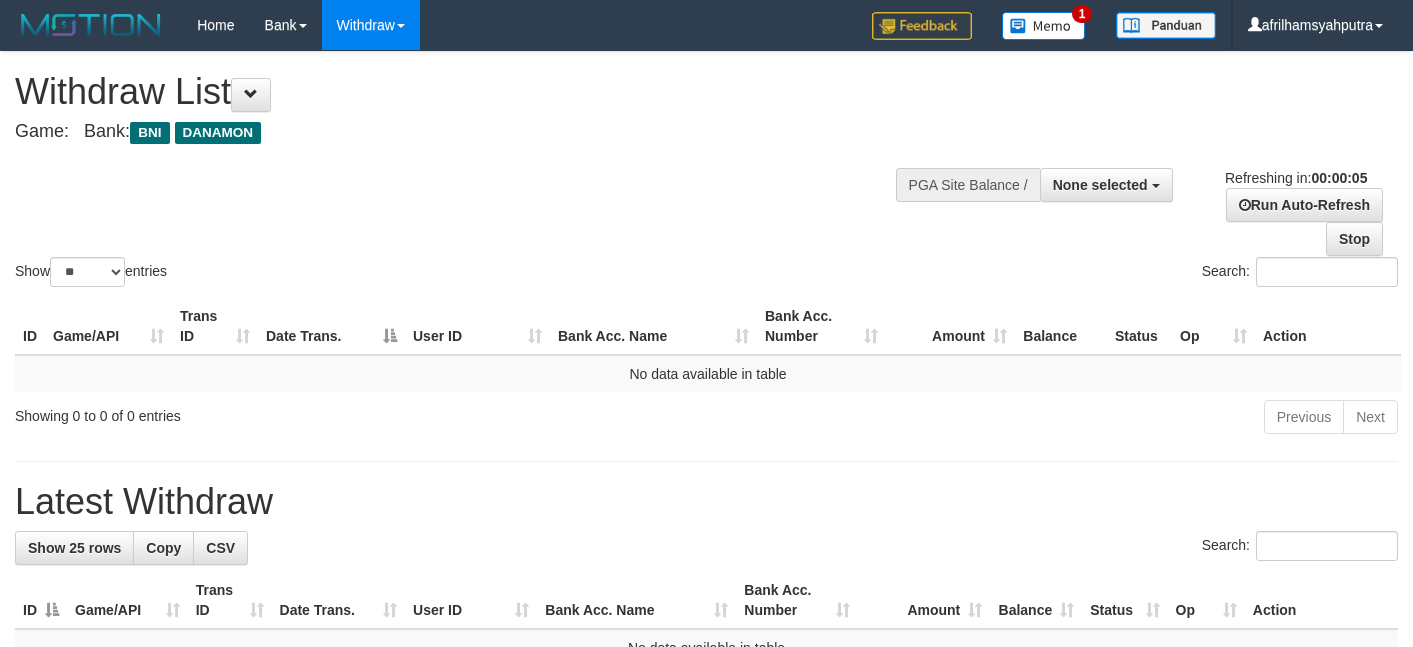 scroll, scrollTop: 0, scrollLeft: 0, axis: both 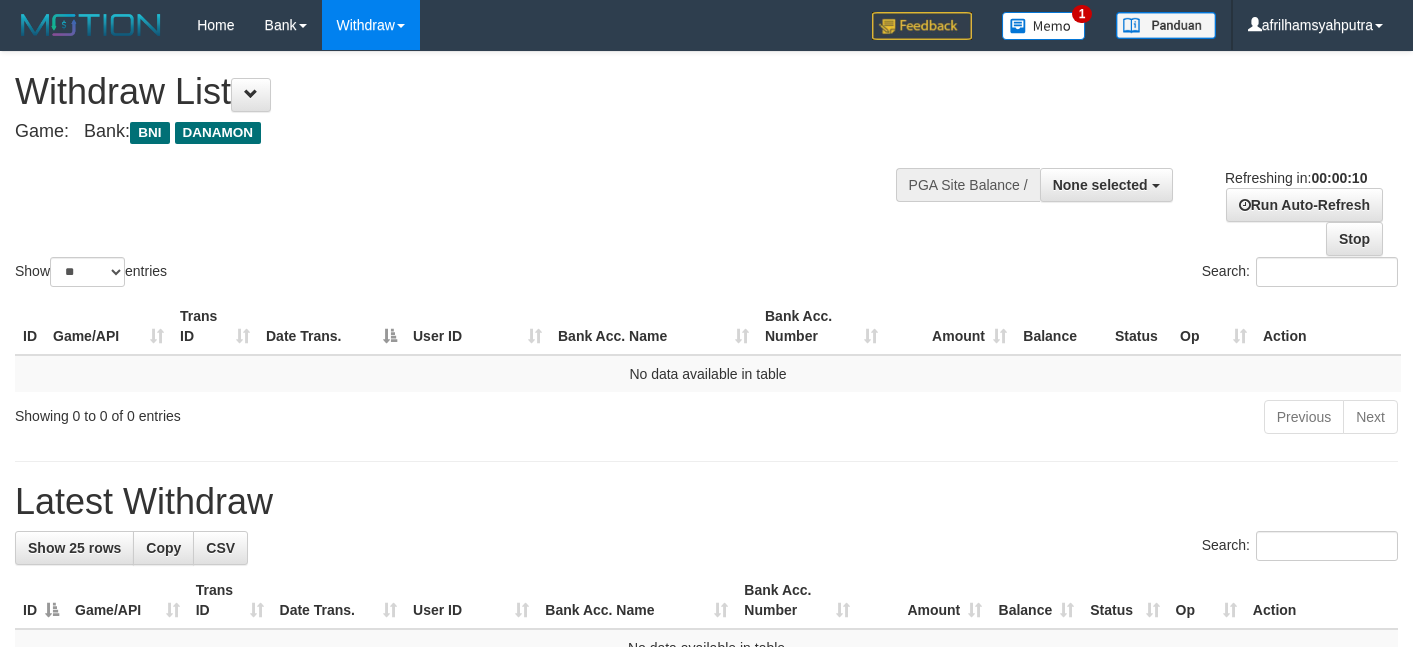 select 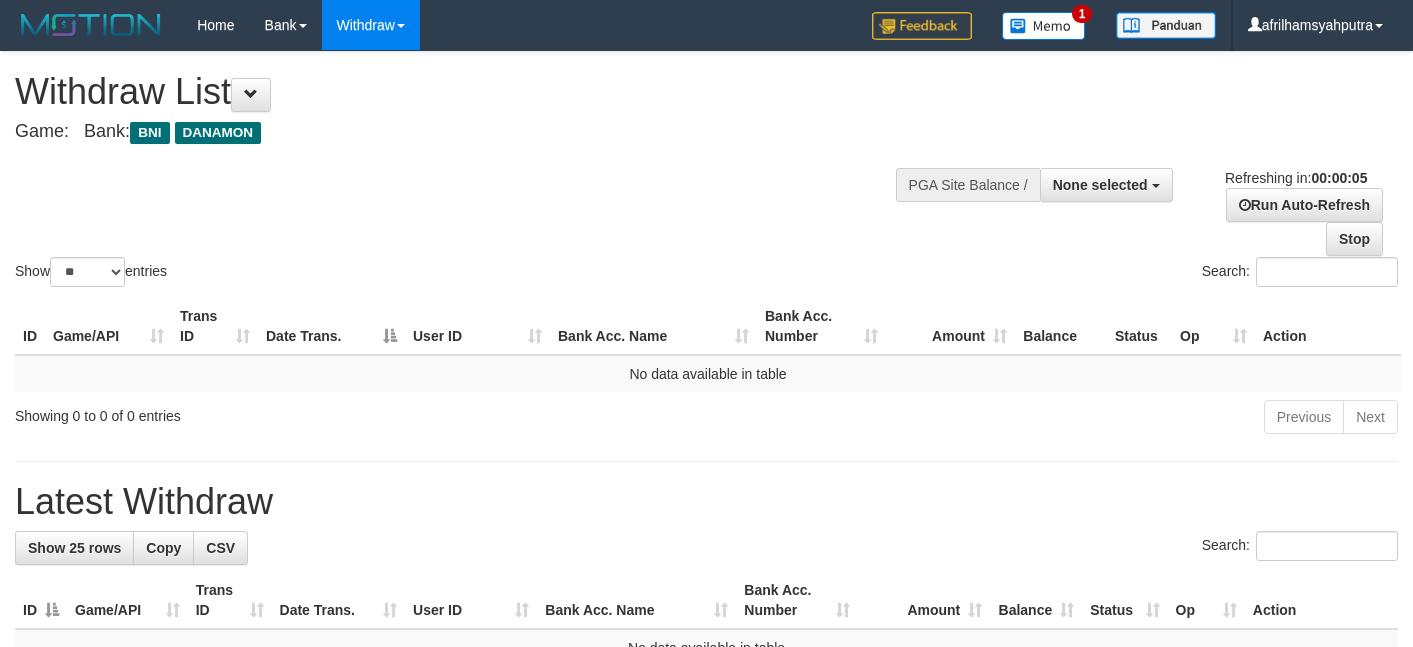 scroll, scrollTop: 0, scrollLeft: 0, axis: both 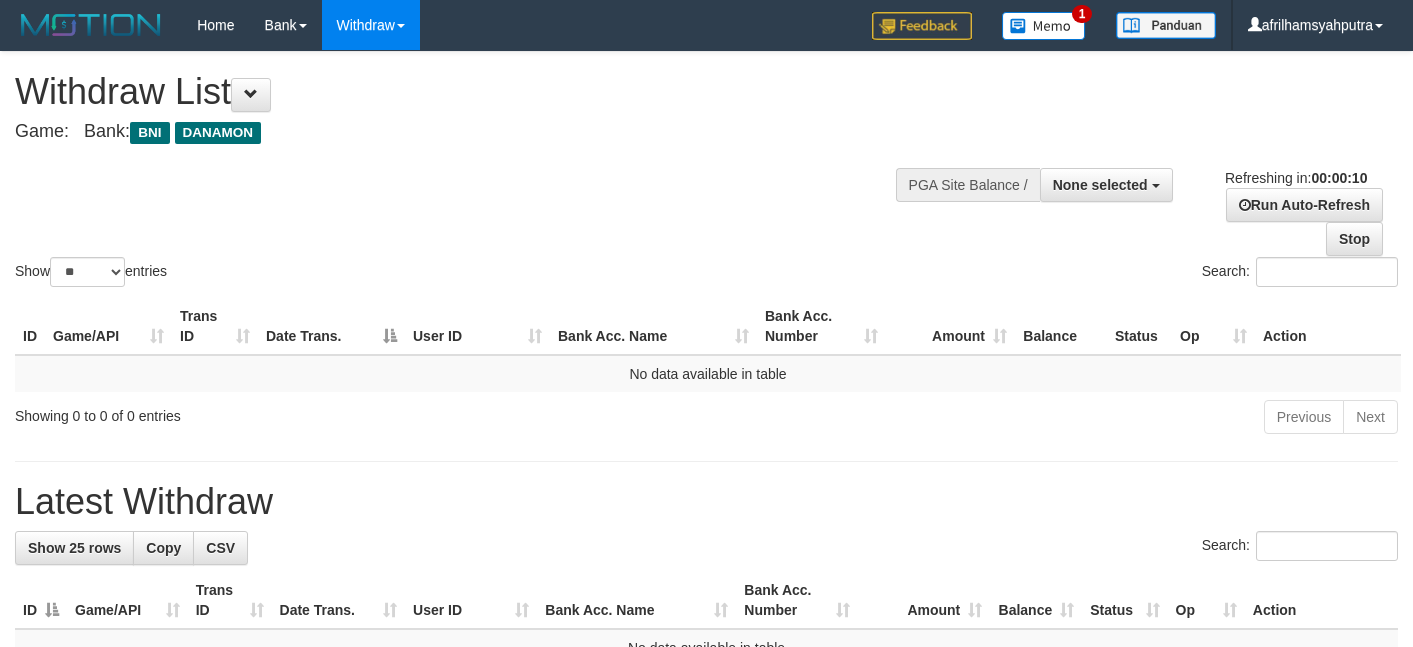 select 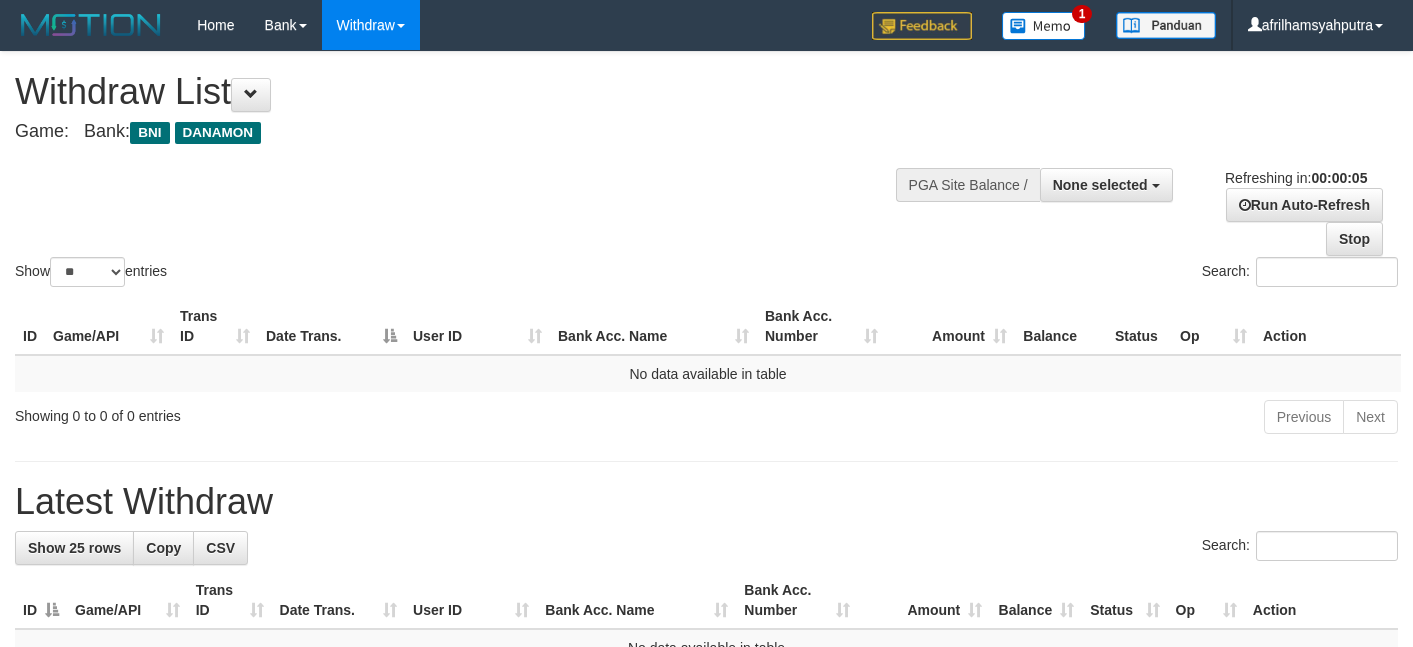 scroll, scrollTop: 0, scrollLeft: 0, axis: both 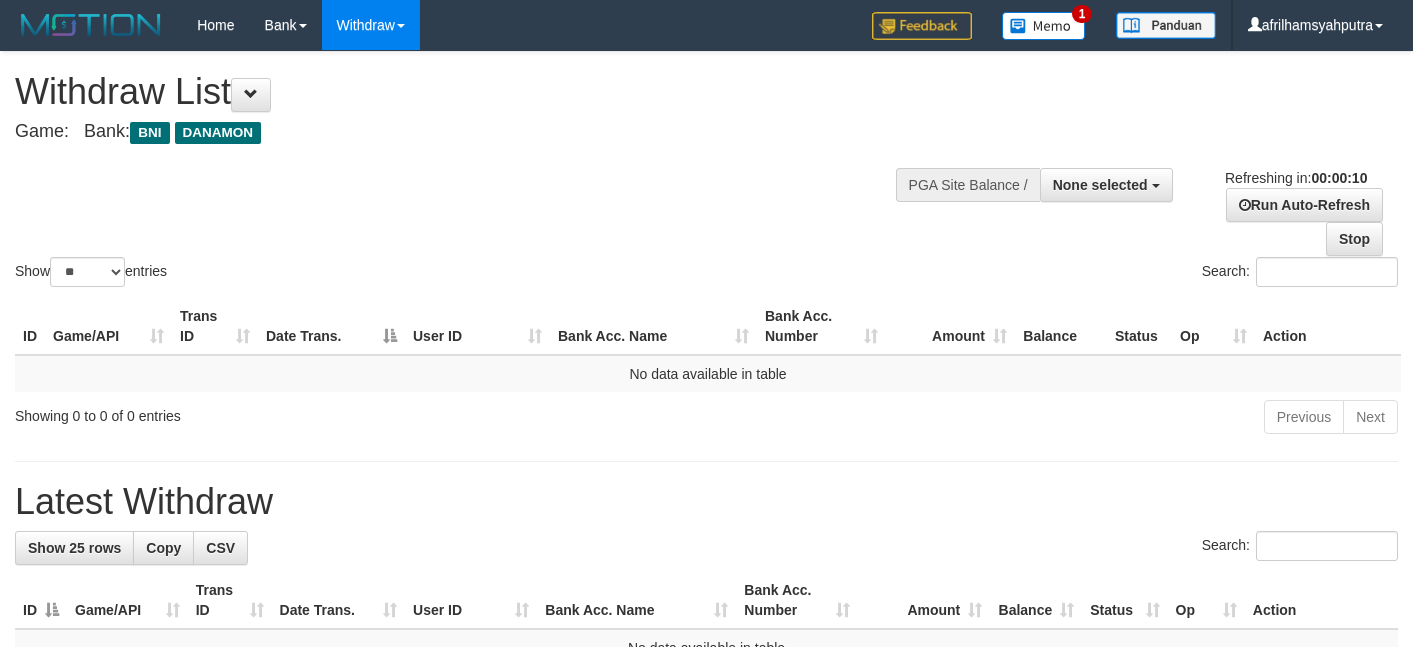 select 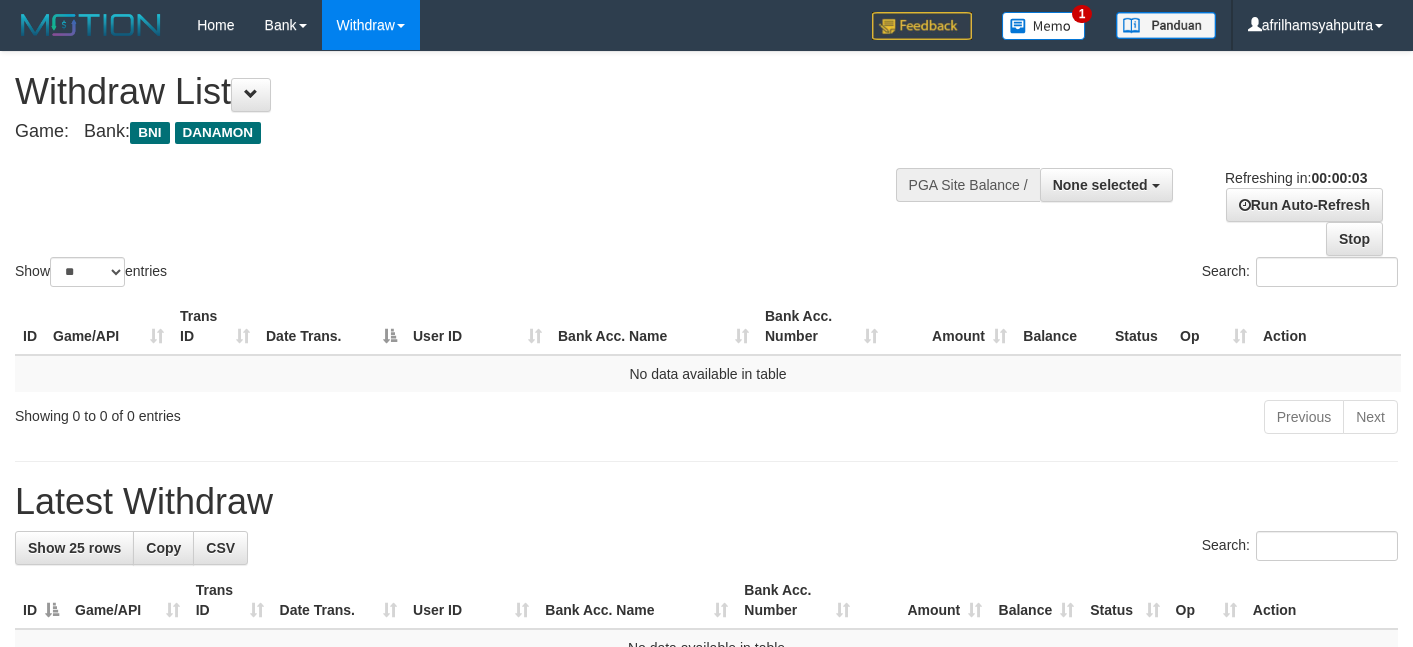 scroll, scrollTop: 0, scrollLeft: 0, axis: both 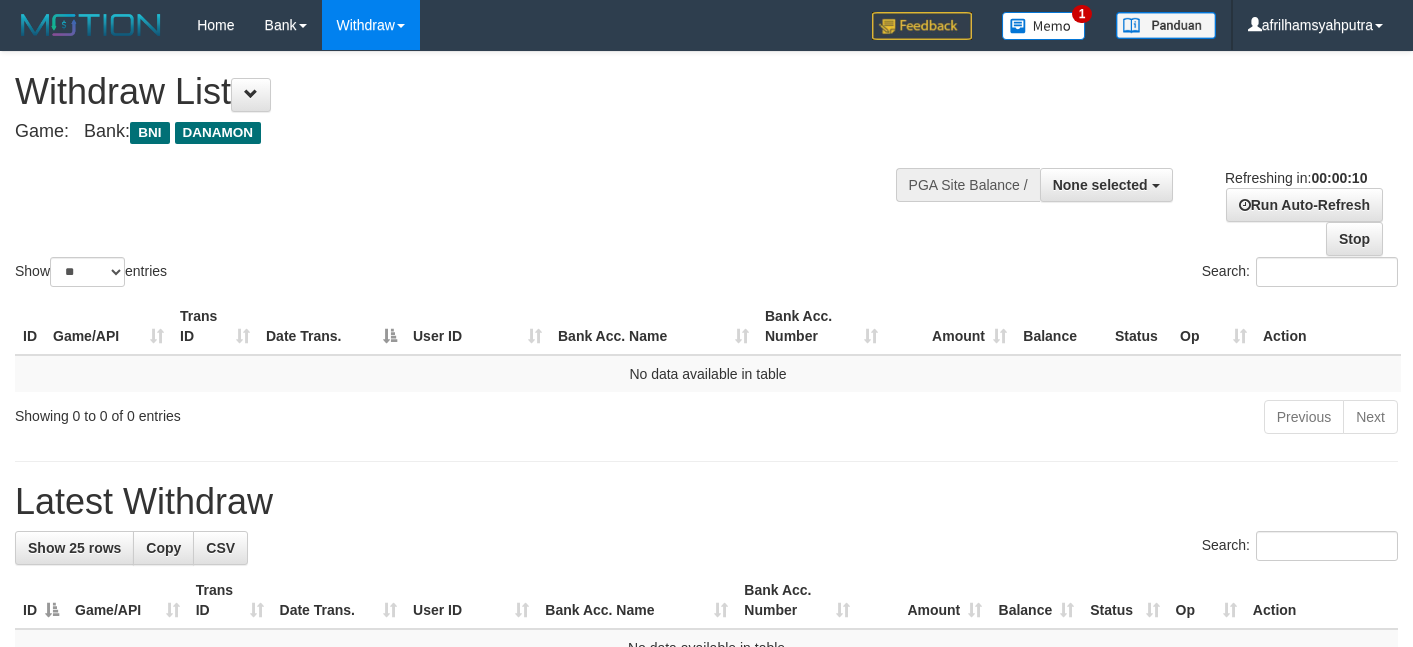 select 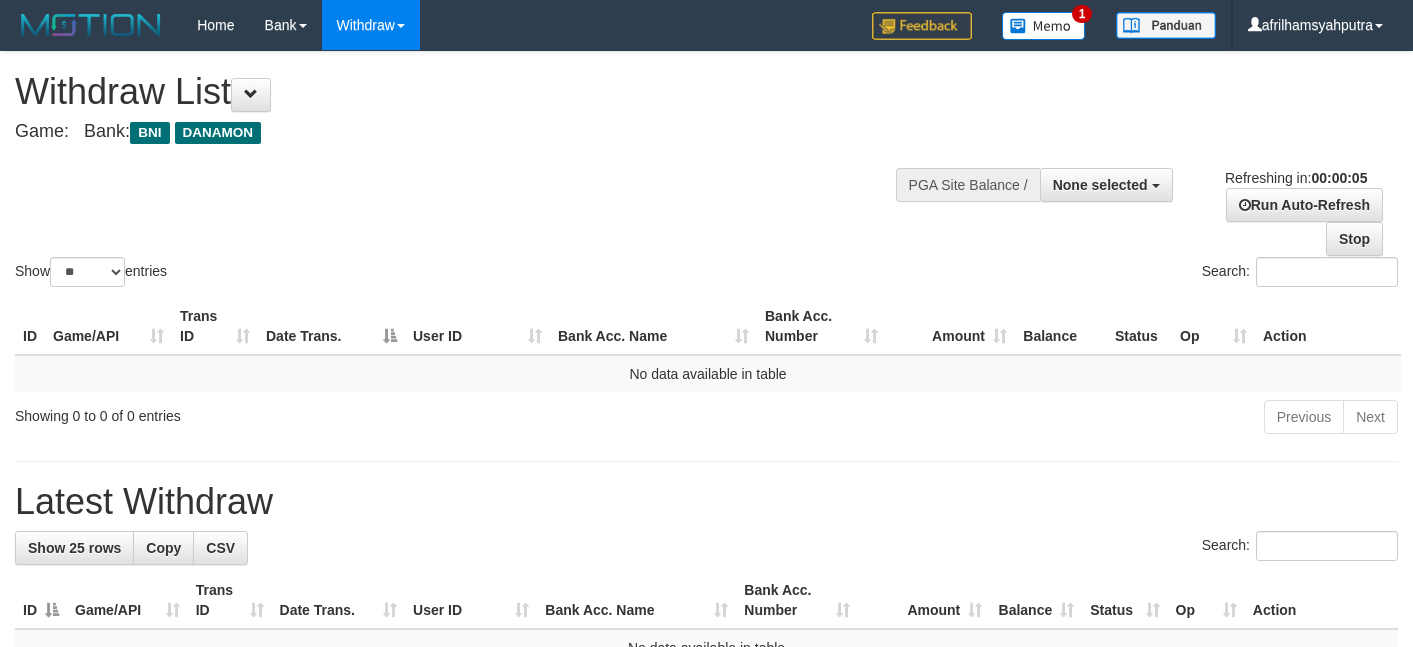 scroll, scrollTop: 0, scrollLeft: 0, axis: both 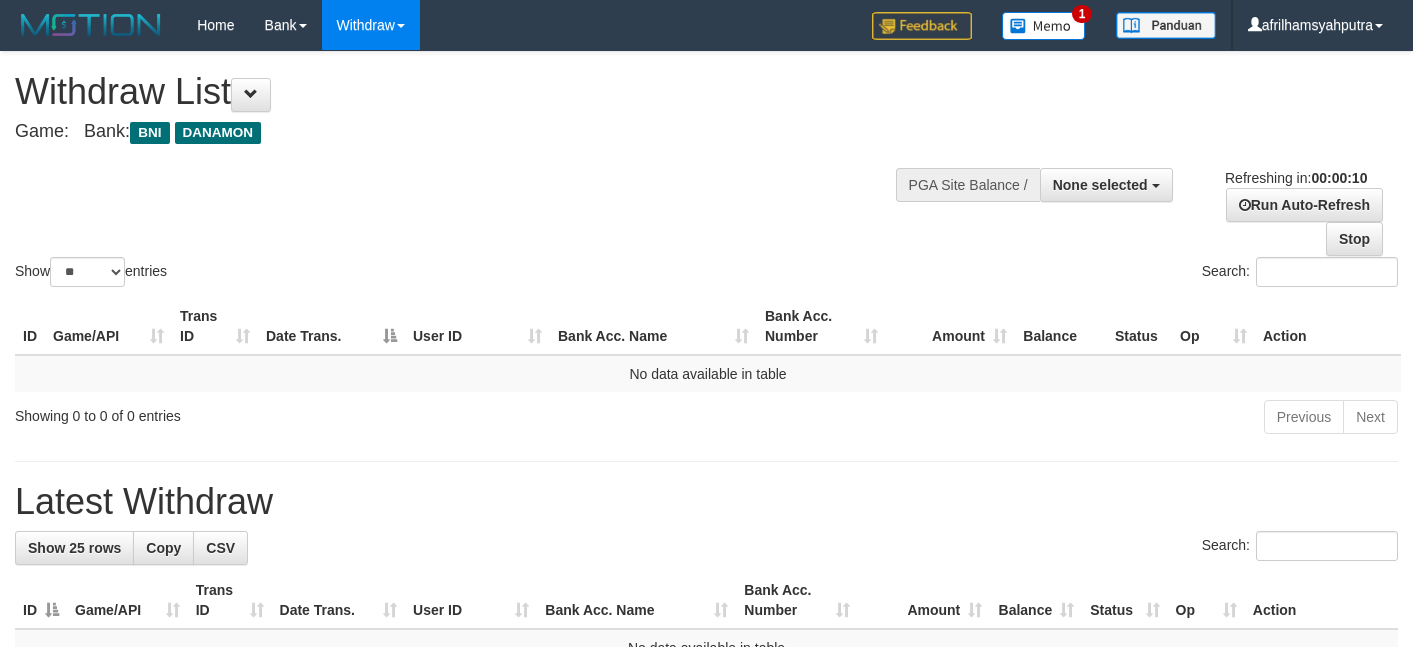 select 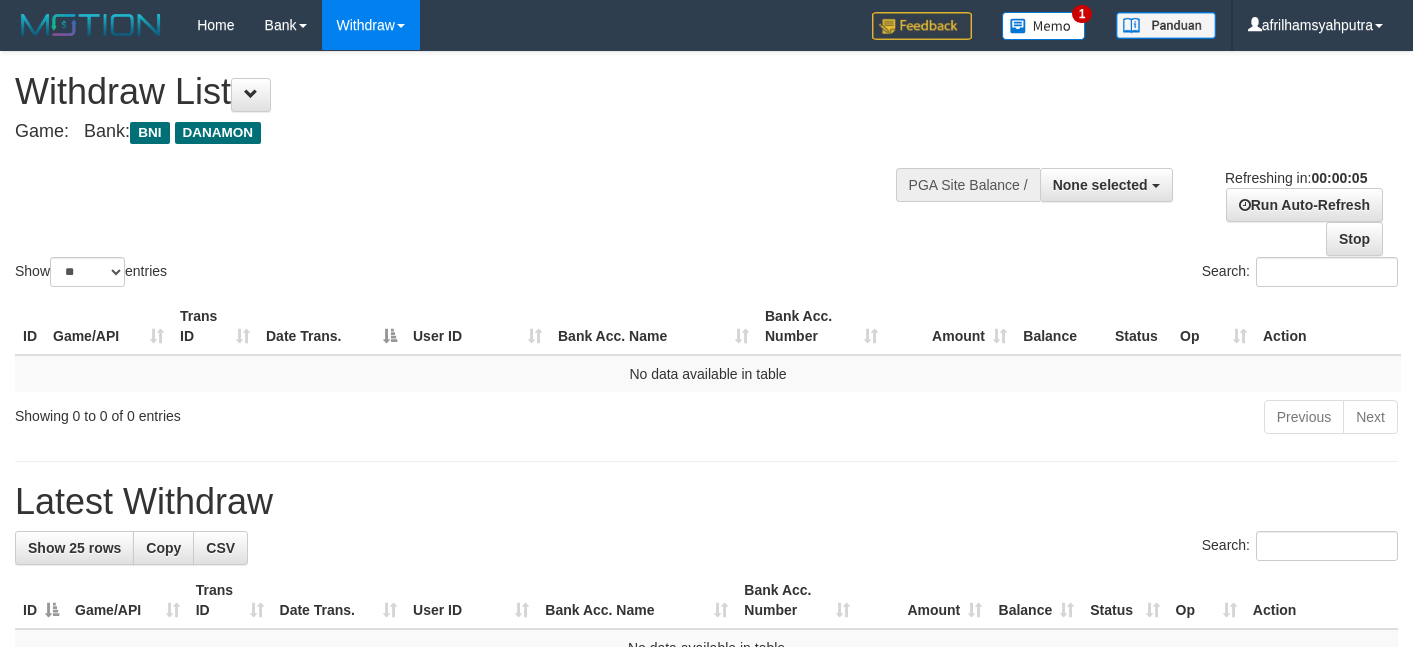 scroll, scrollTop: 0, scrollLeft: 0, axis: both 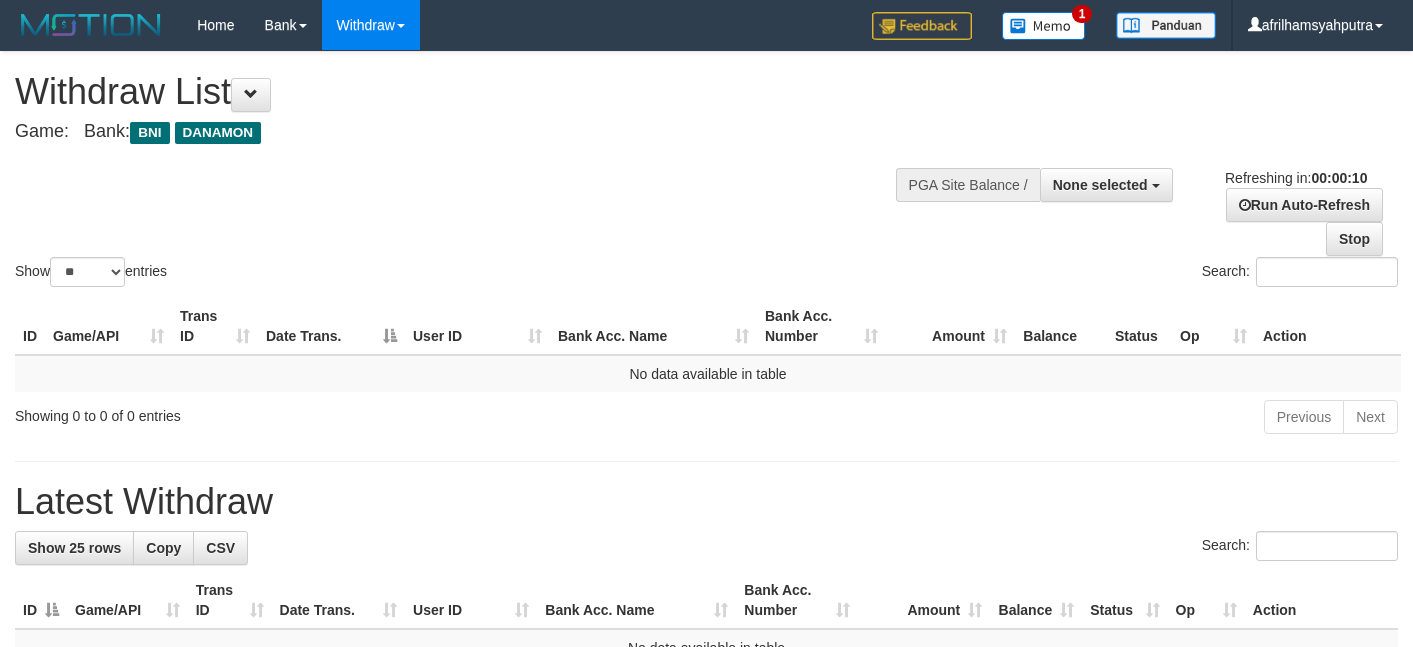 select 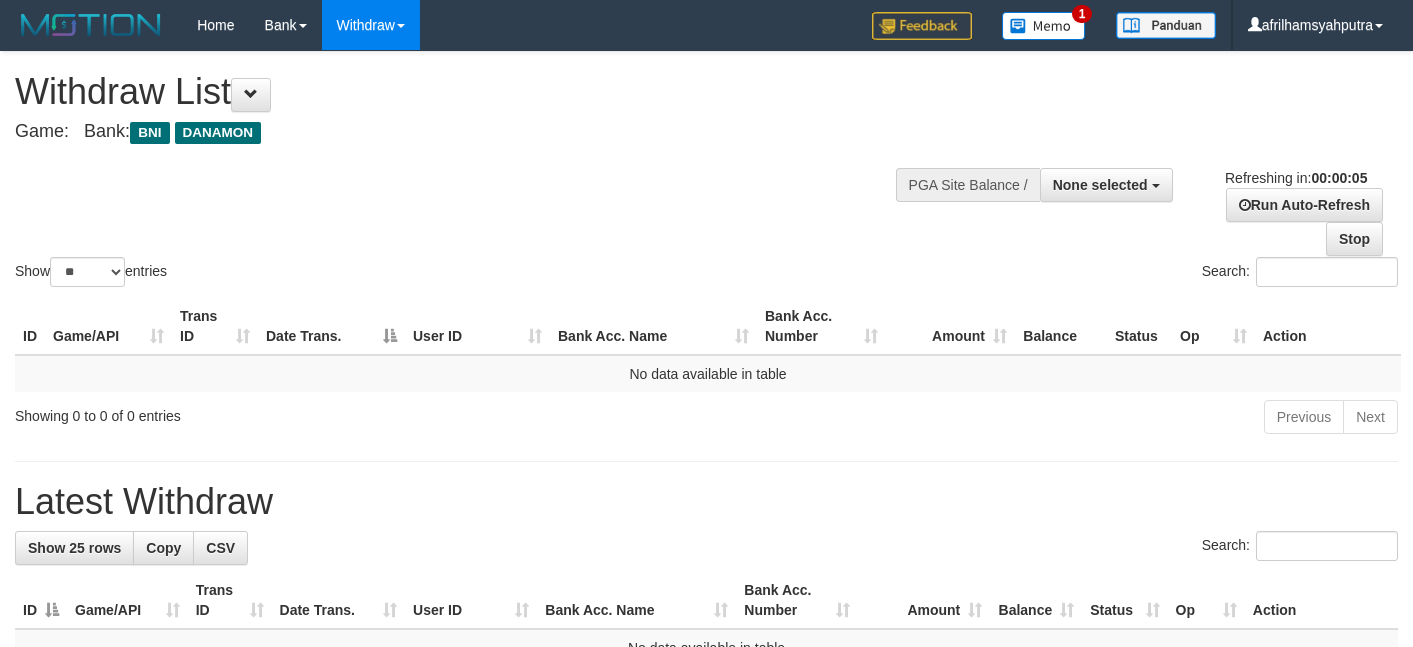 scroll, scrollTop: 0, scrollLeft: 0, axis: both 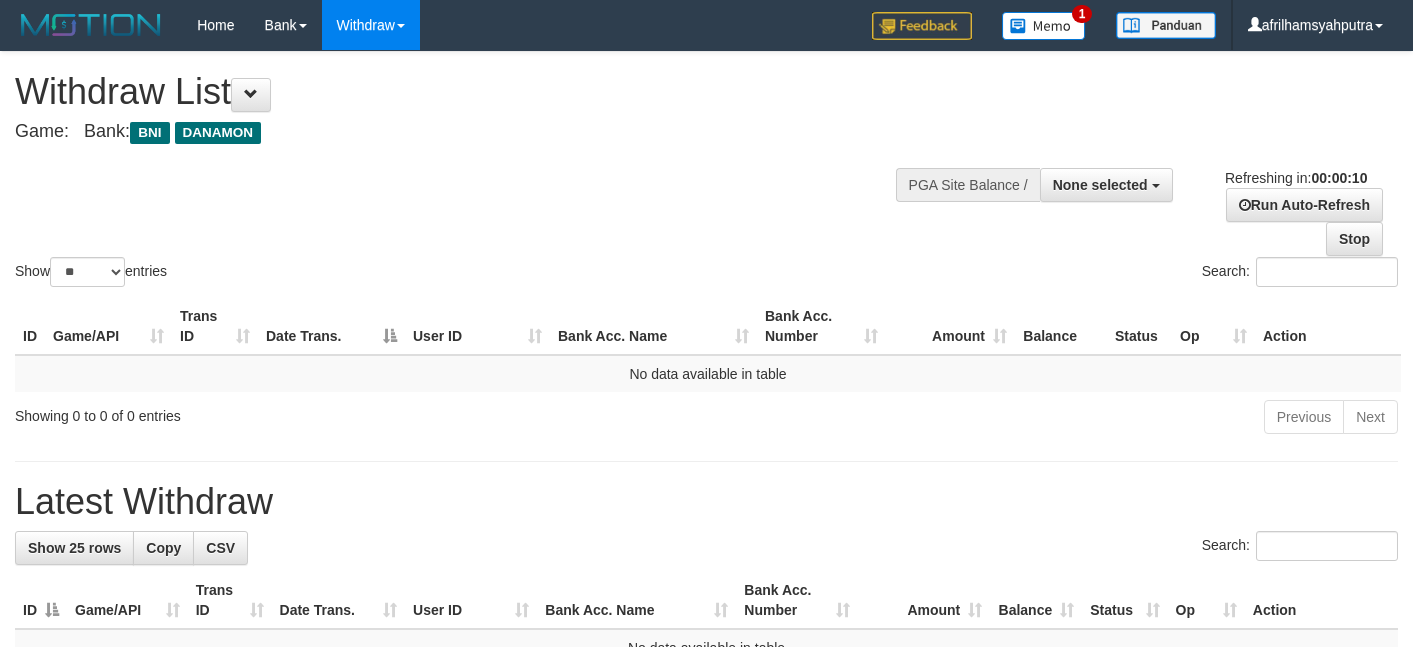 select 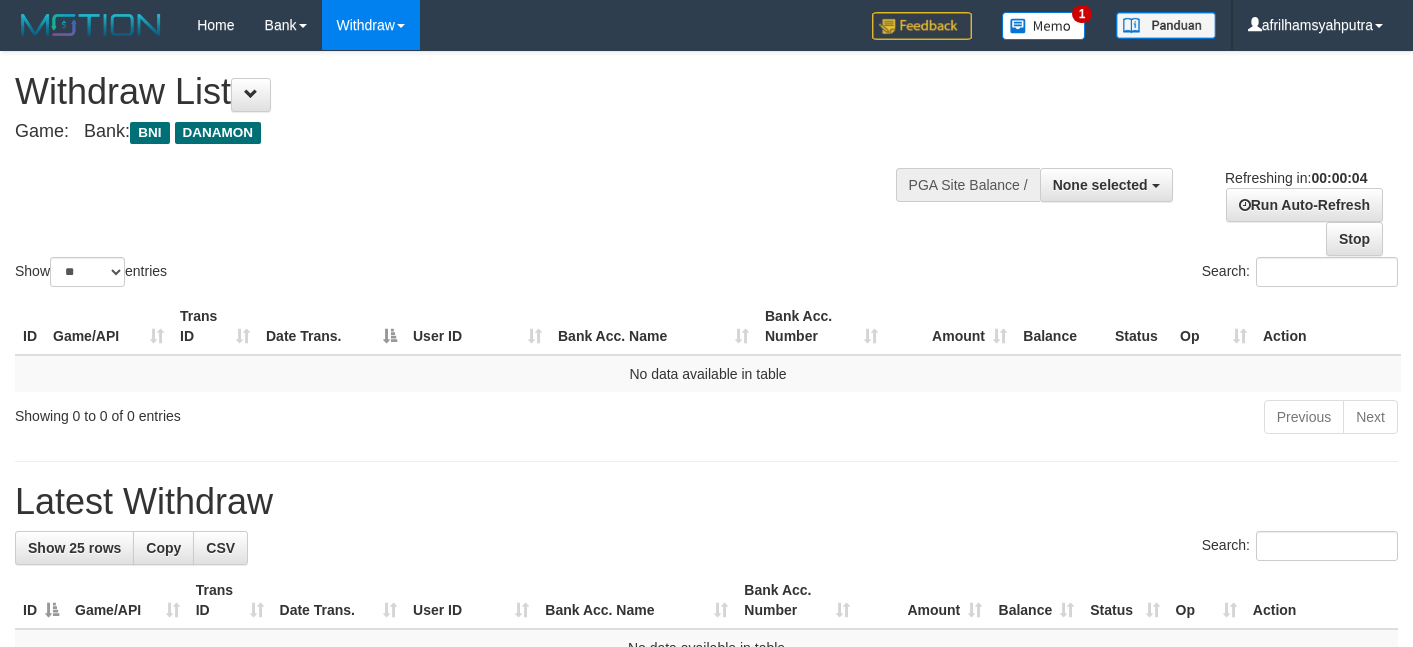 scroll, scrollTop: 0, scrollLeft: 0, axis: both 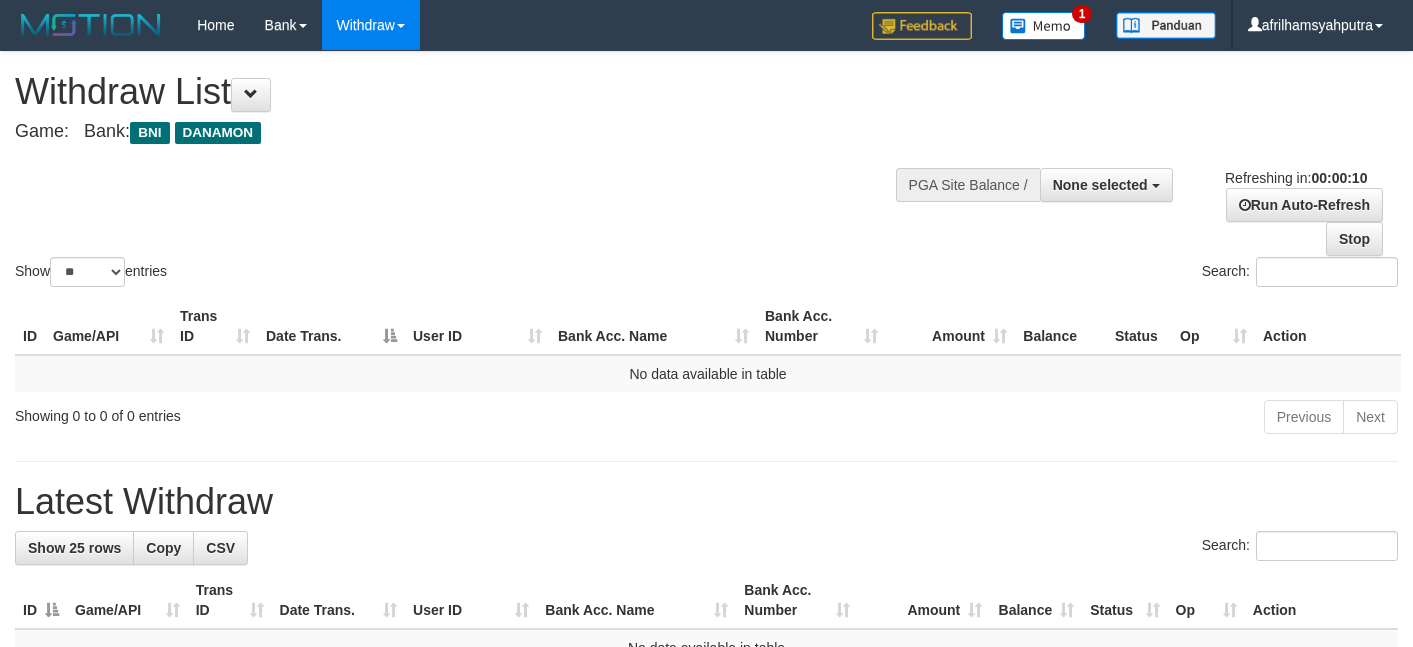 select 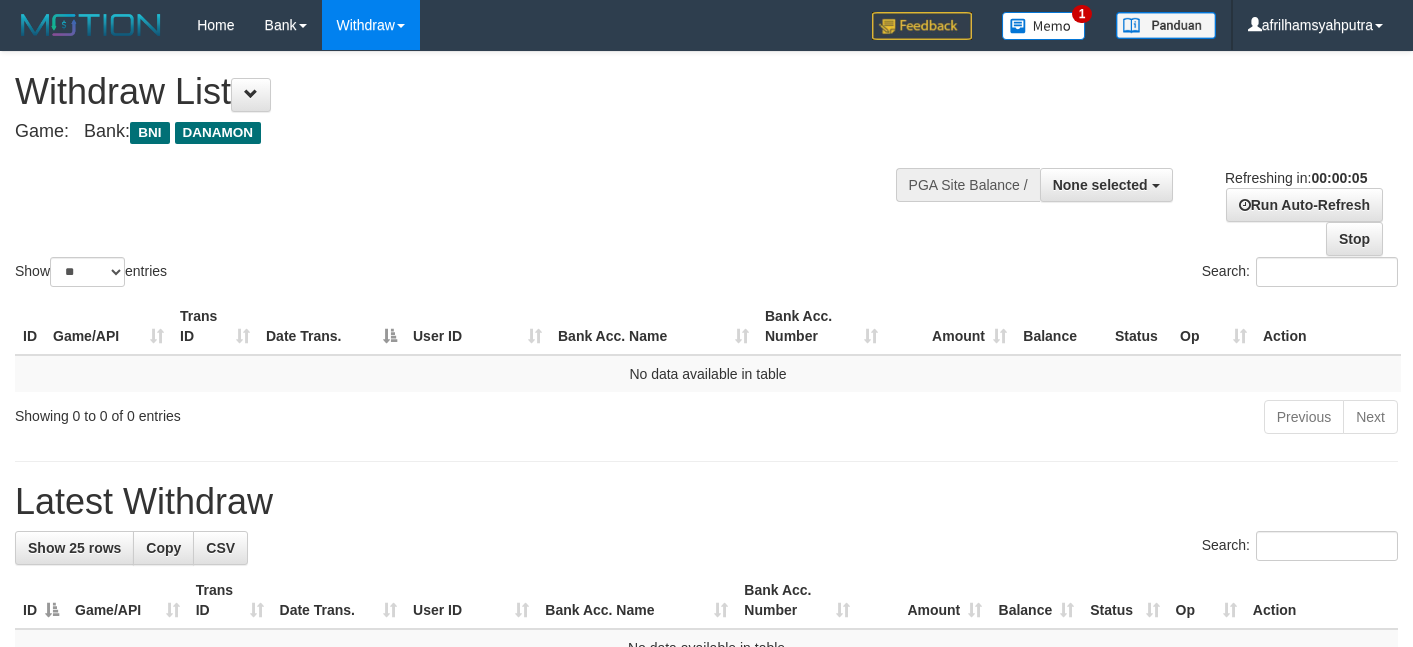 scroll, scrollTop: 0, scrollLeft: 0, axis: both 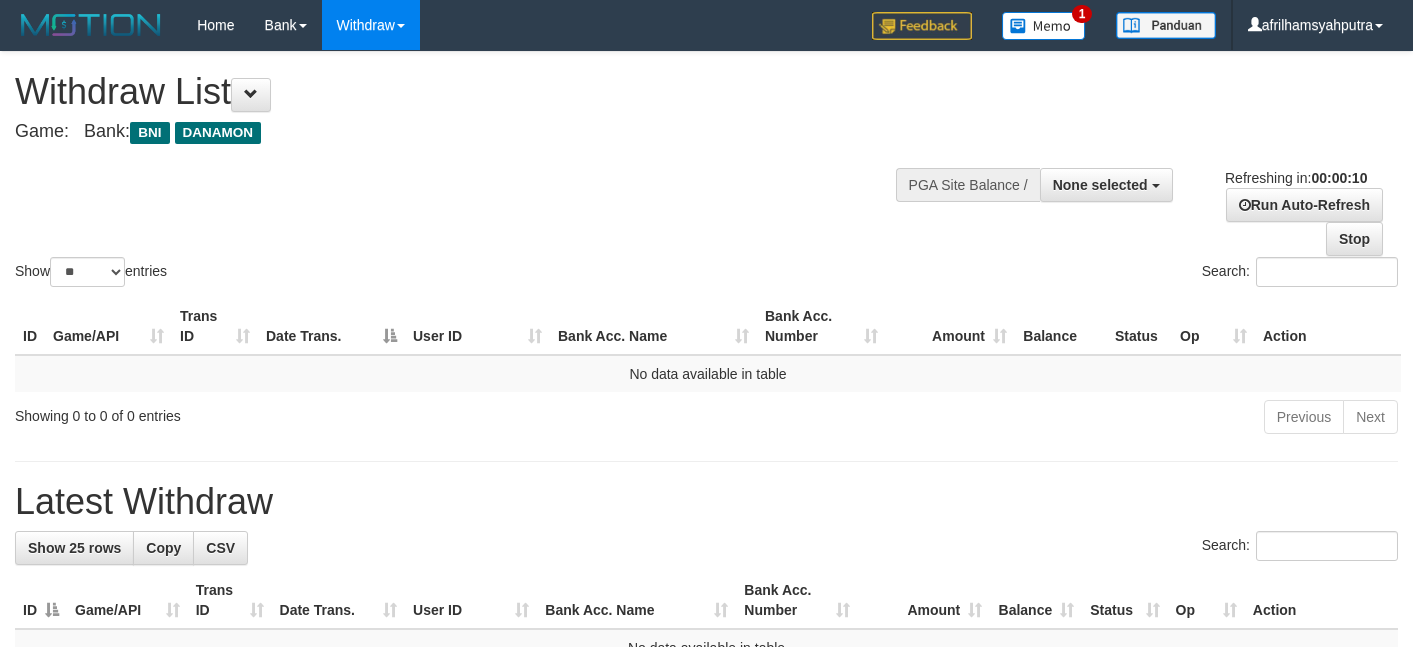 select 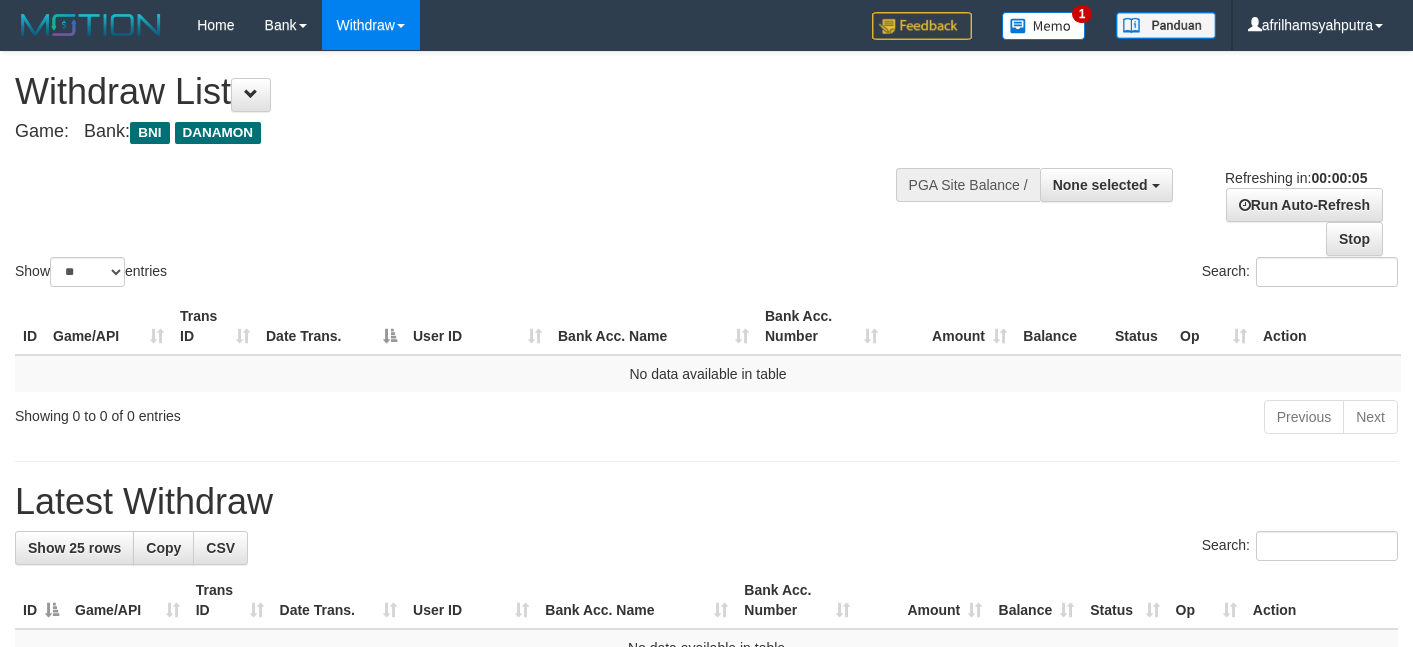 scroll, scrollTop: 0, scrollLeft: 0, axis: both 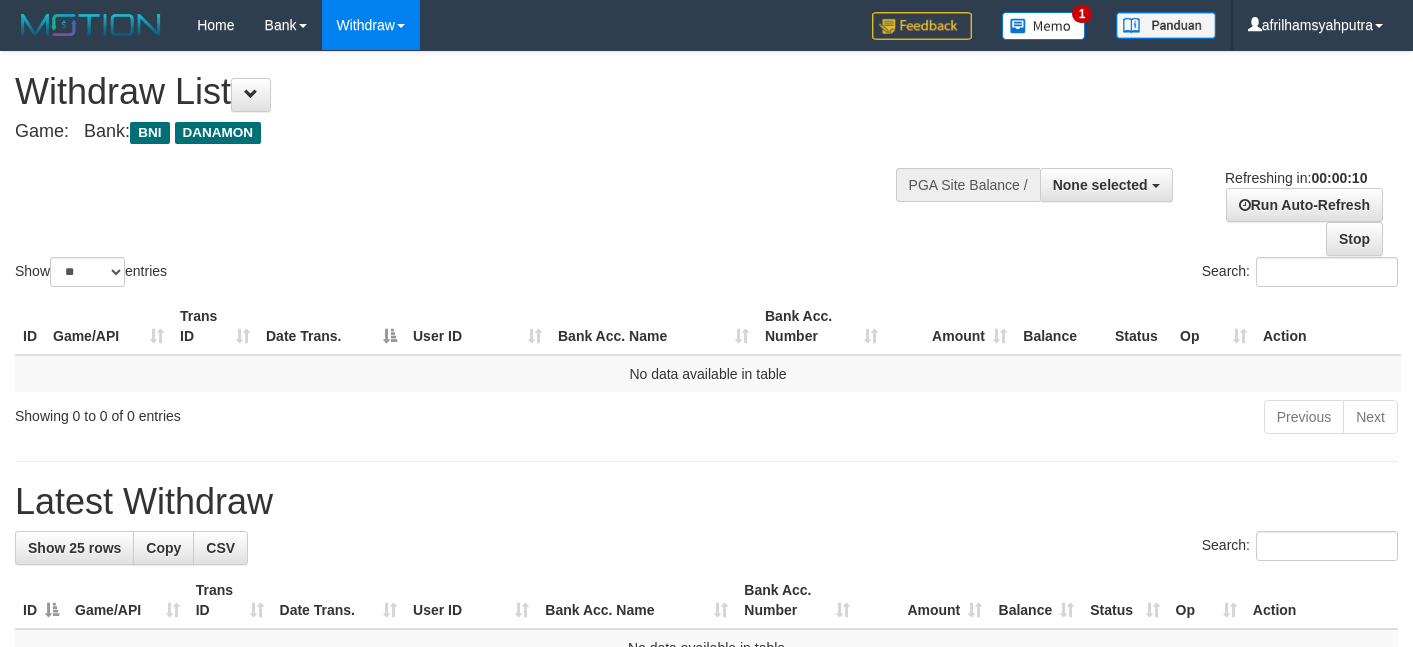 select 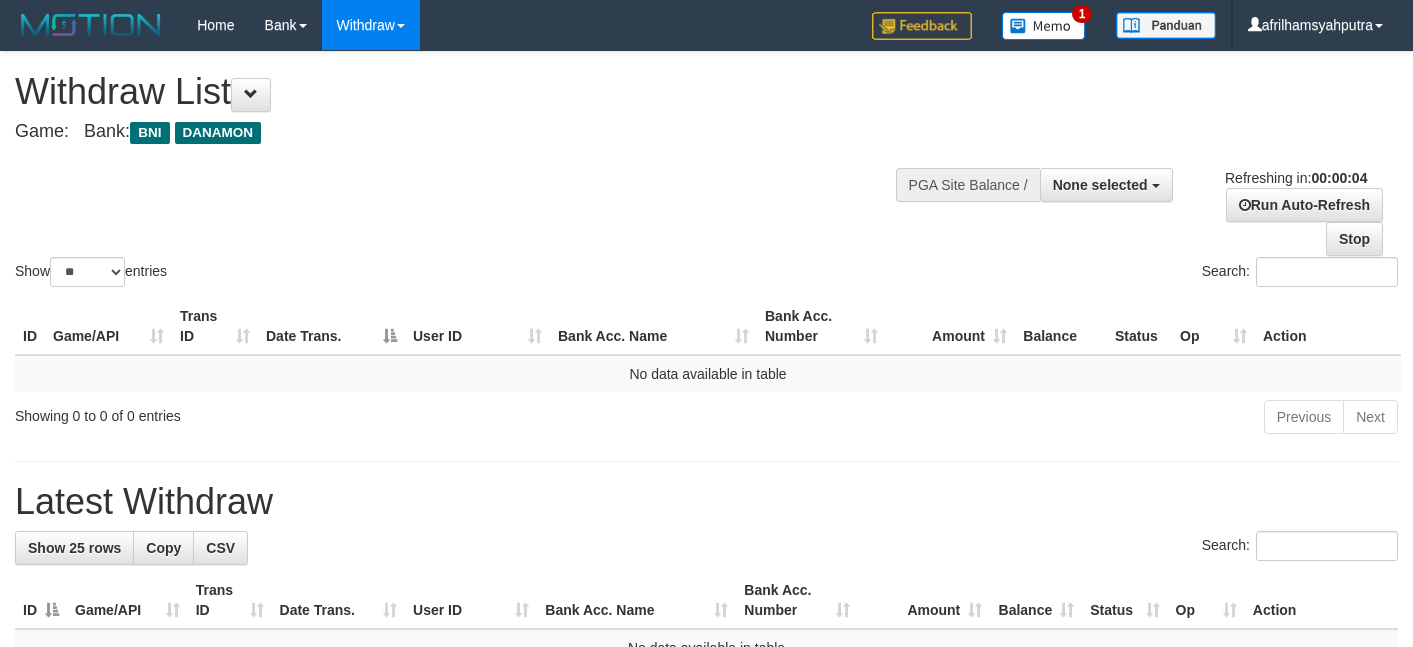 scroll, scrollTop: 0, scrollLeft: 0, axis: both 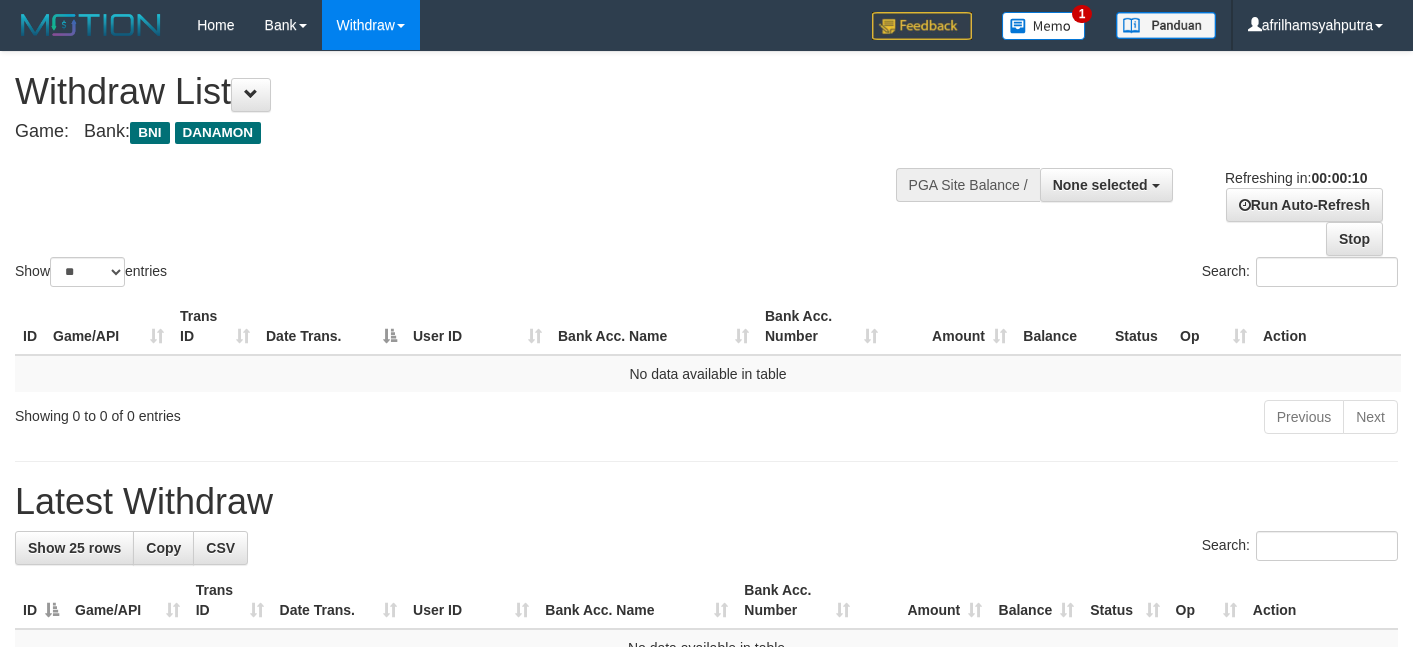 select 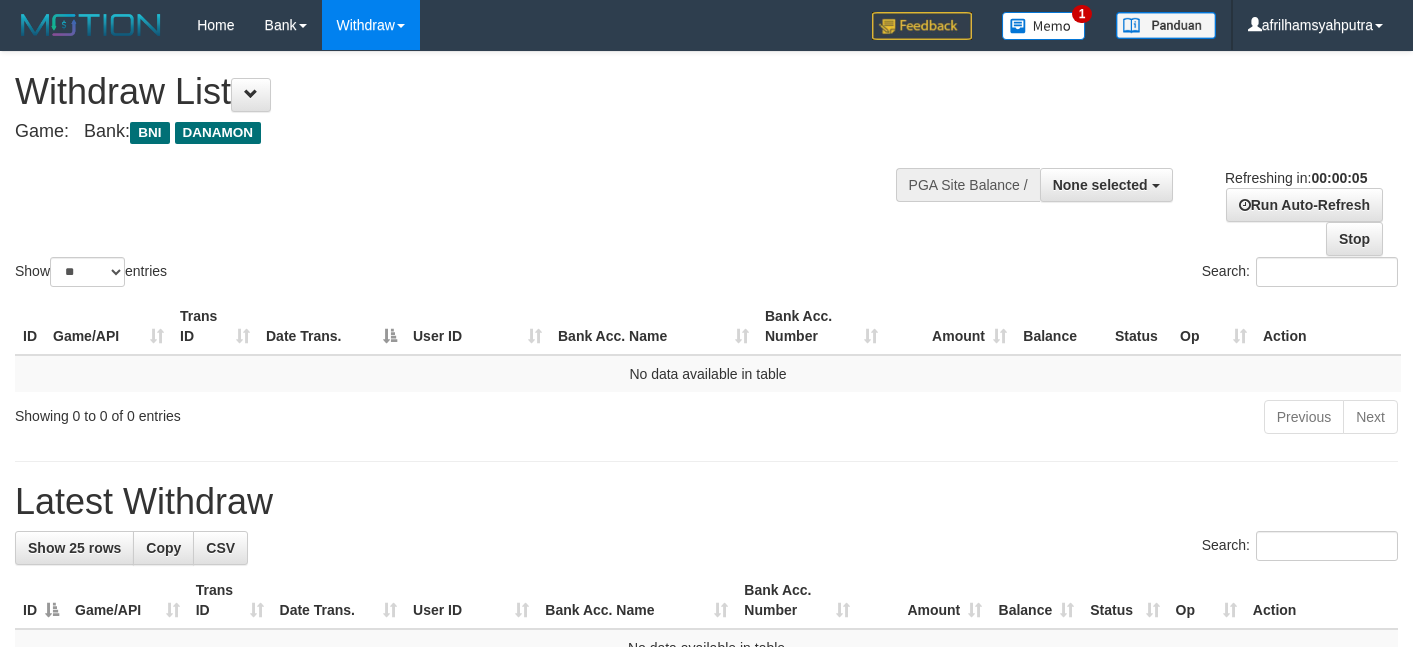scroll, scrollTop: 0, scrollLeft: 0, axis: both 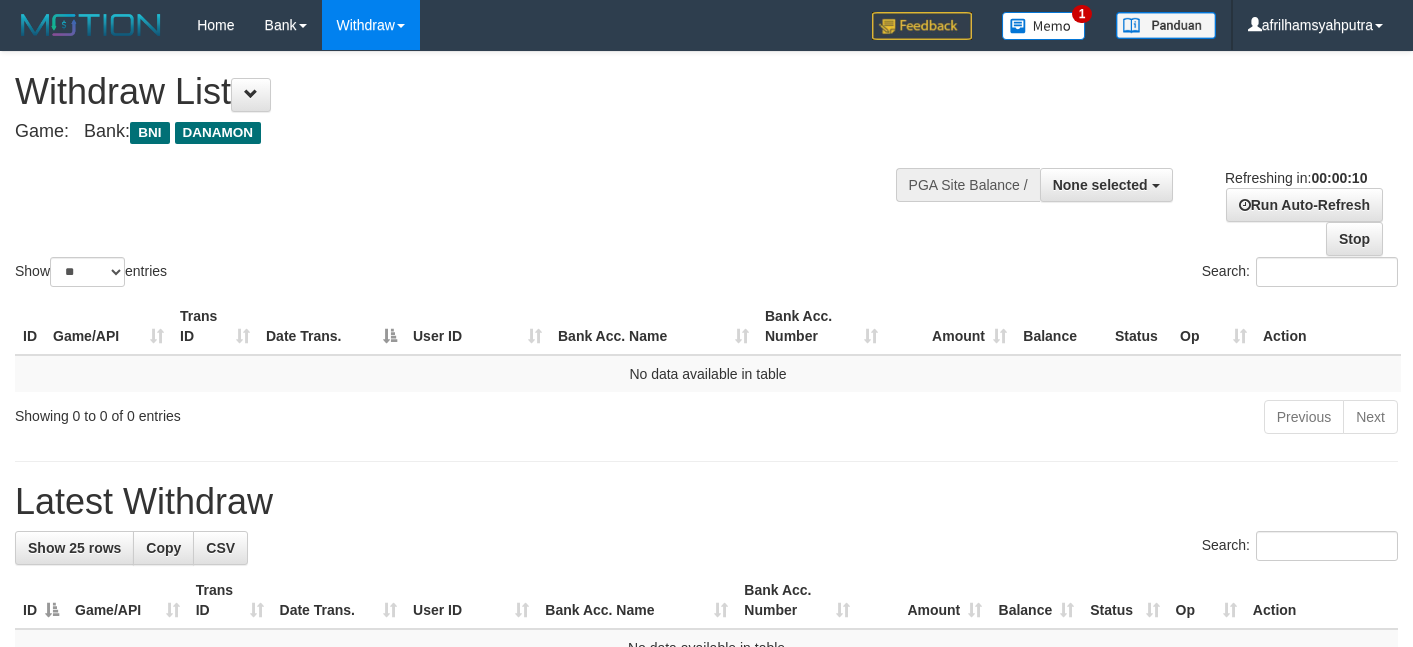 select 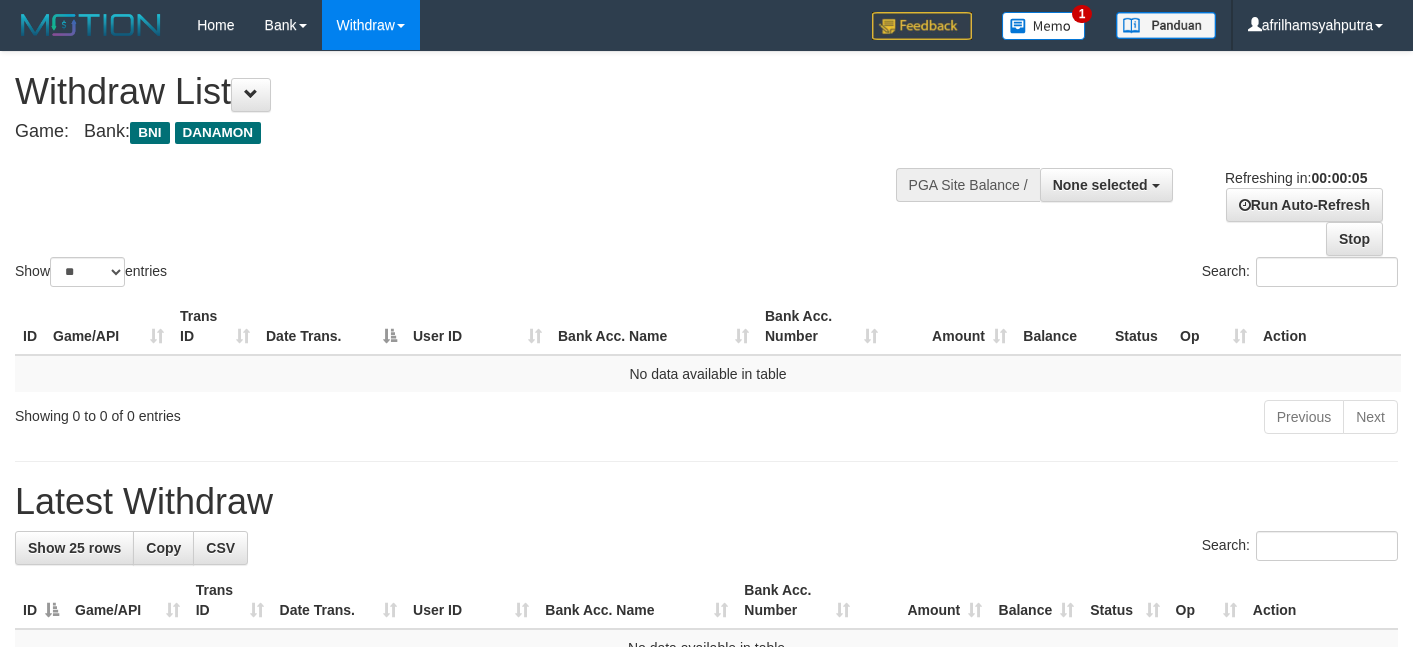 scroll, scrollTop: 0, scrollLeft: 0, axis: both 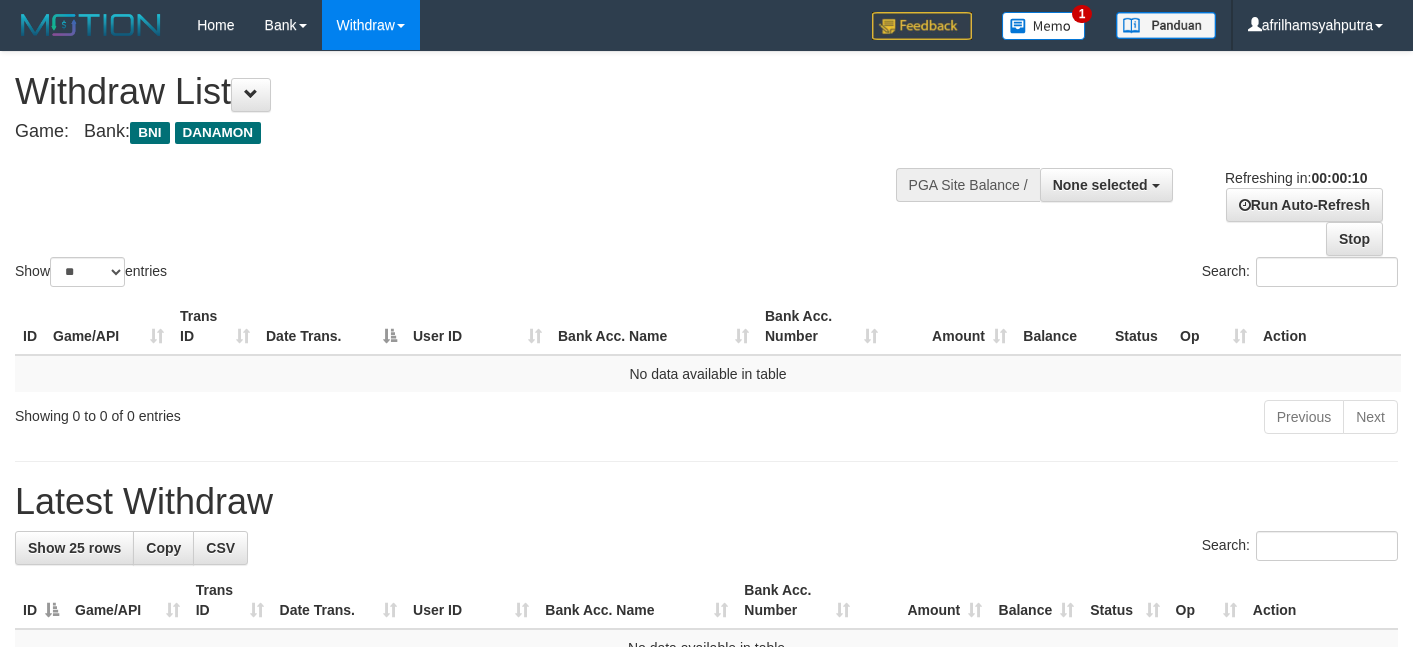 select 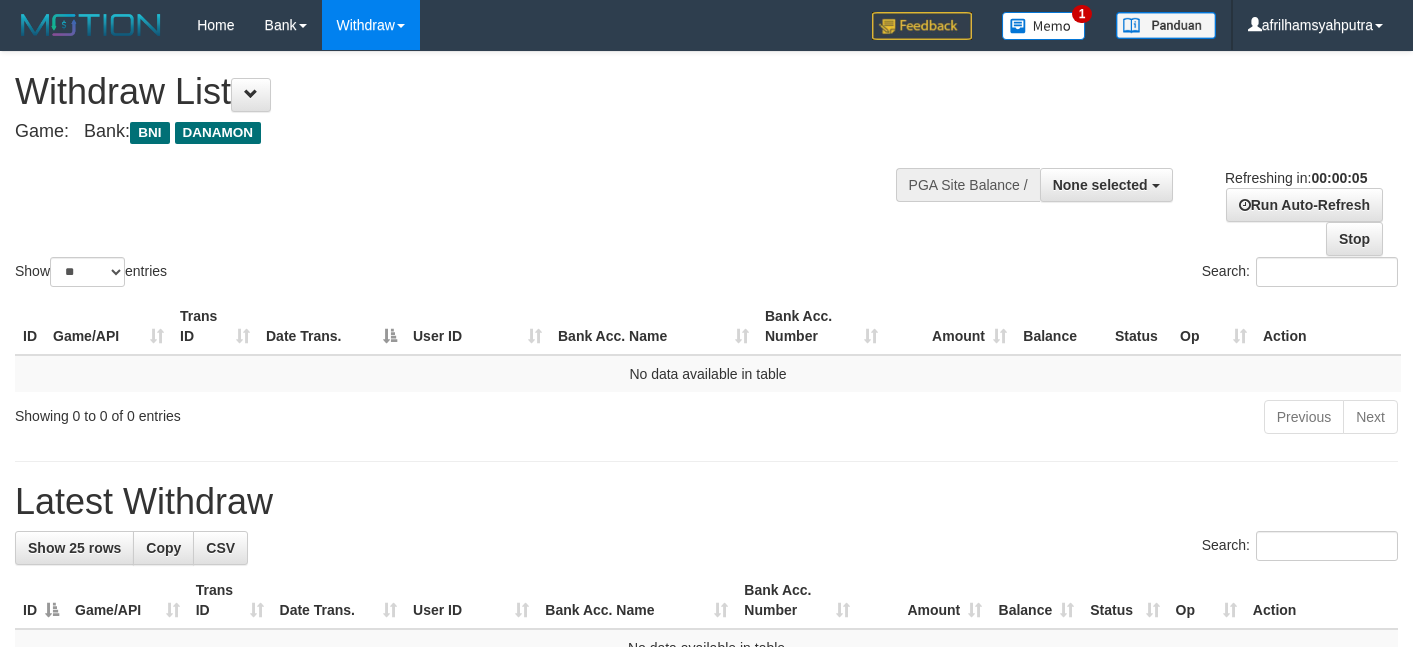 scroll, scrollTop: 0, scrollLeft: 0, axis: both 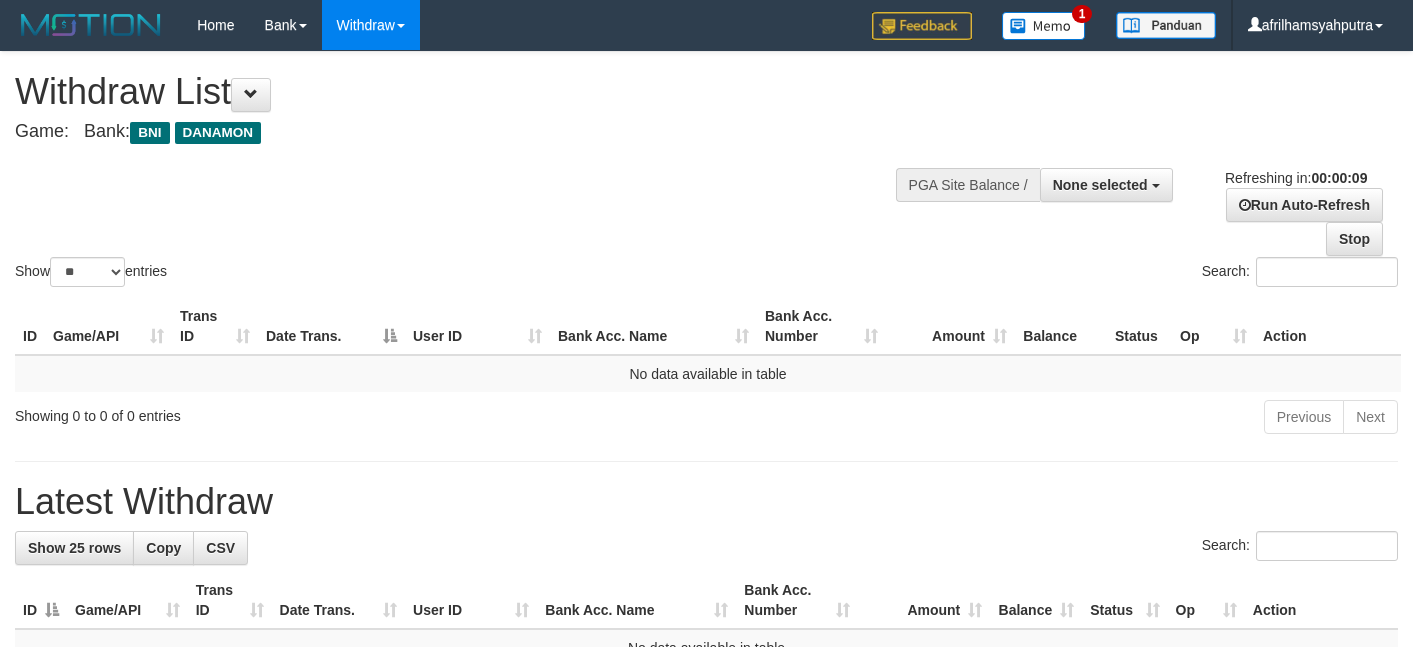 select 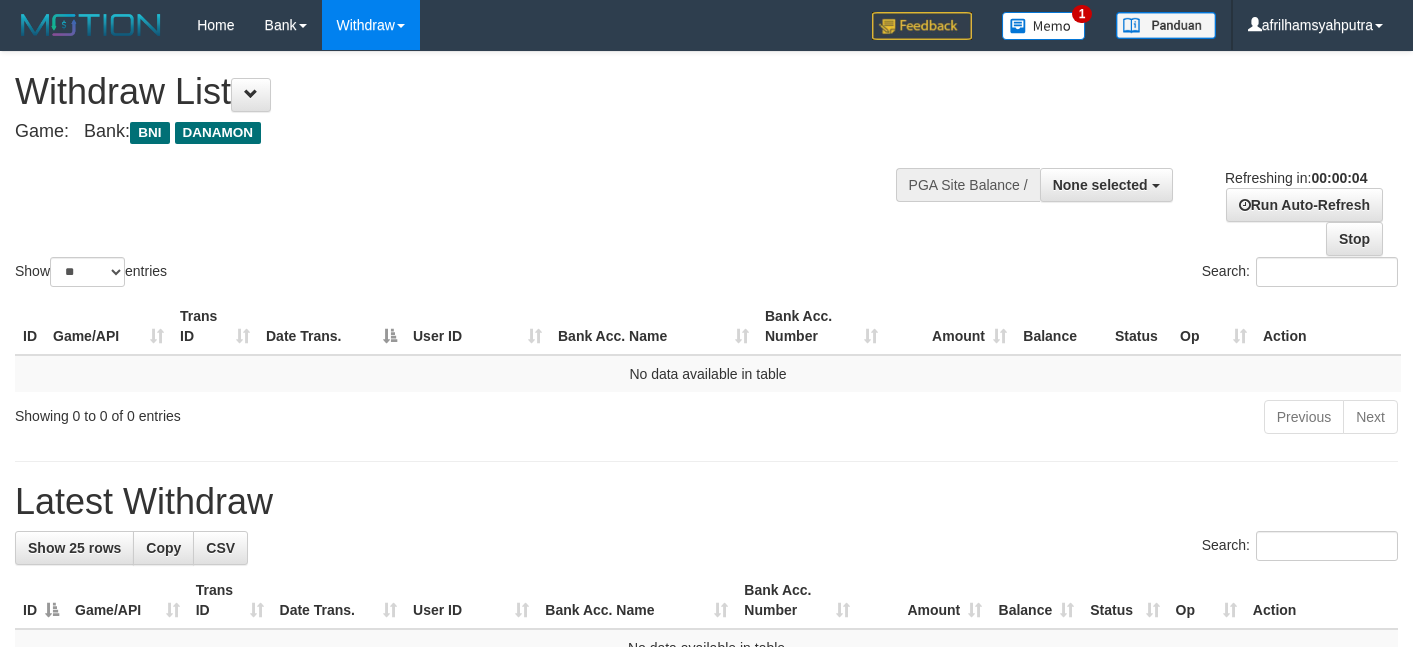 scroll, scrollTop: 0, scrollLeft: 0, axis: both 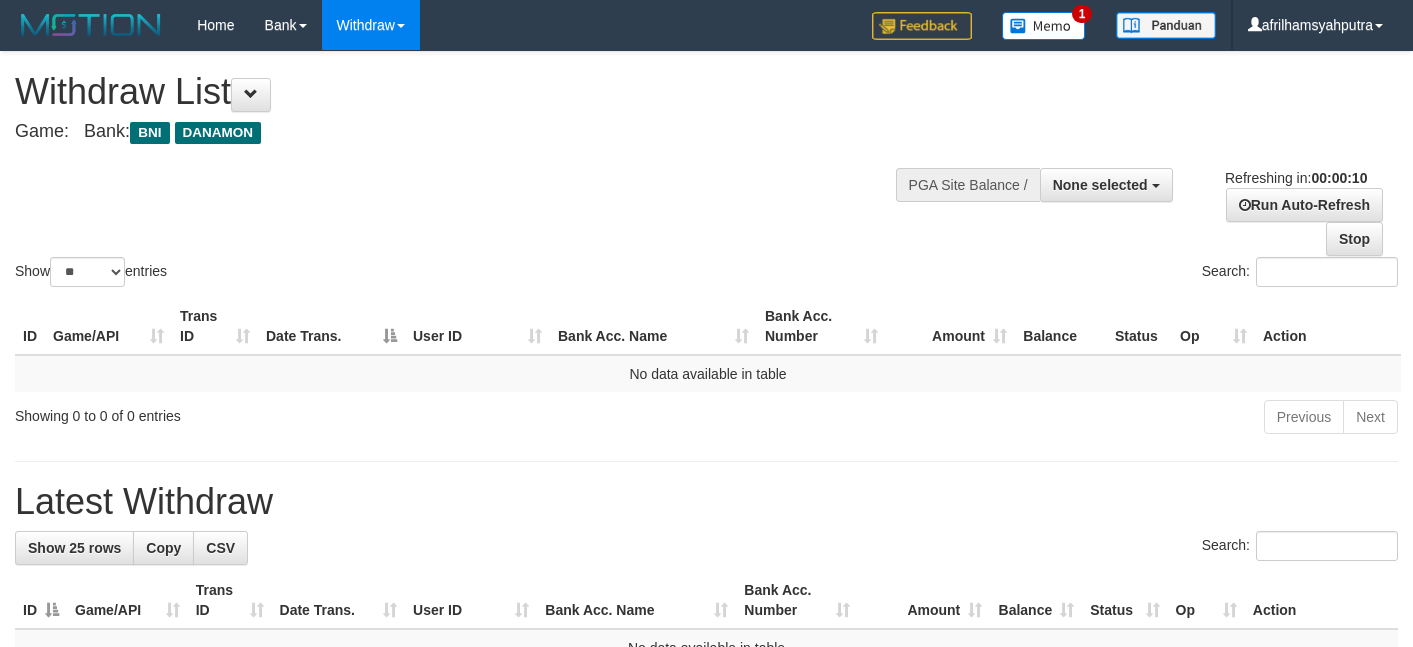 select 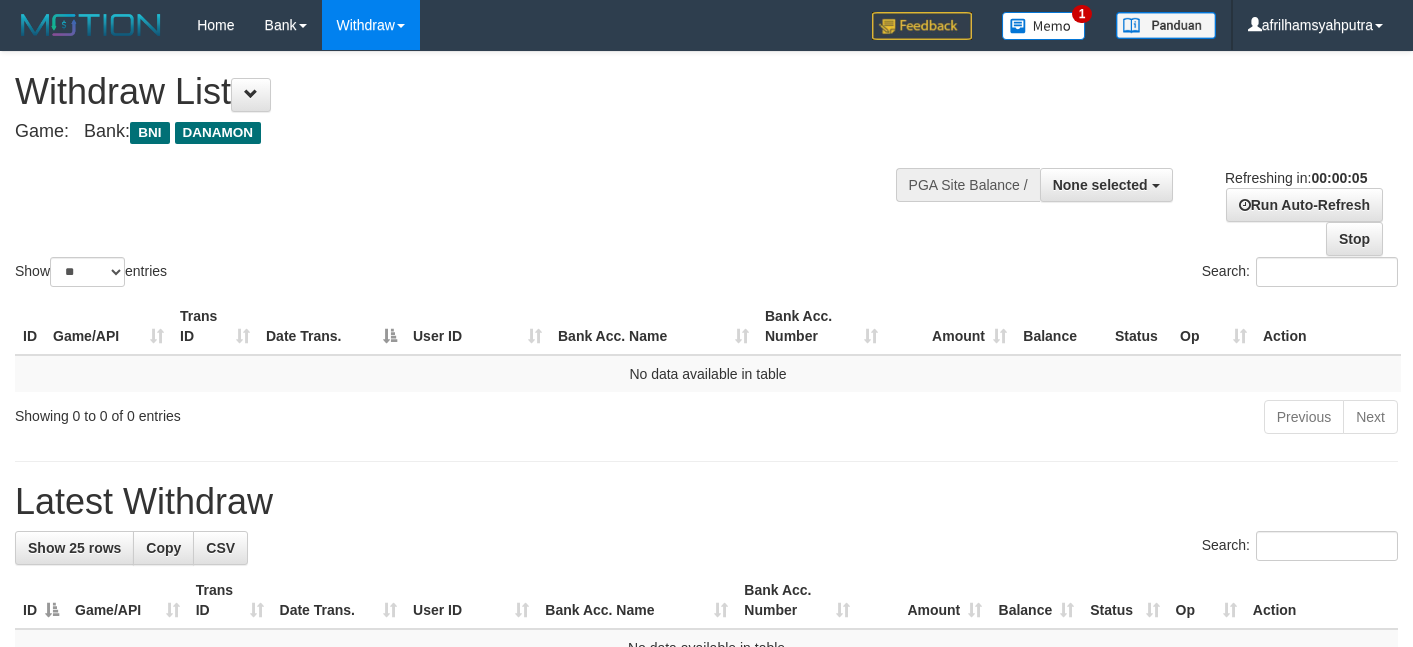 scroll, scrollTop: 0, scrollLeft: 0, axis: both 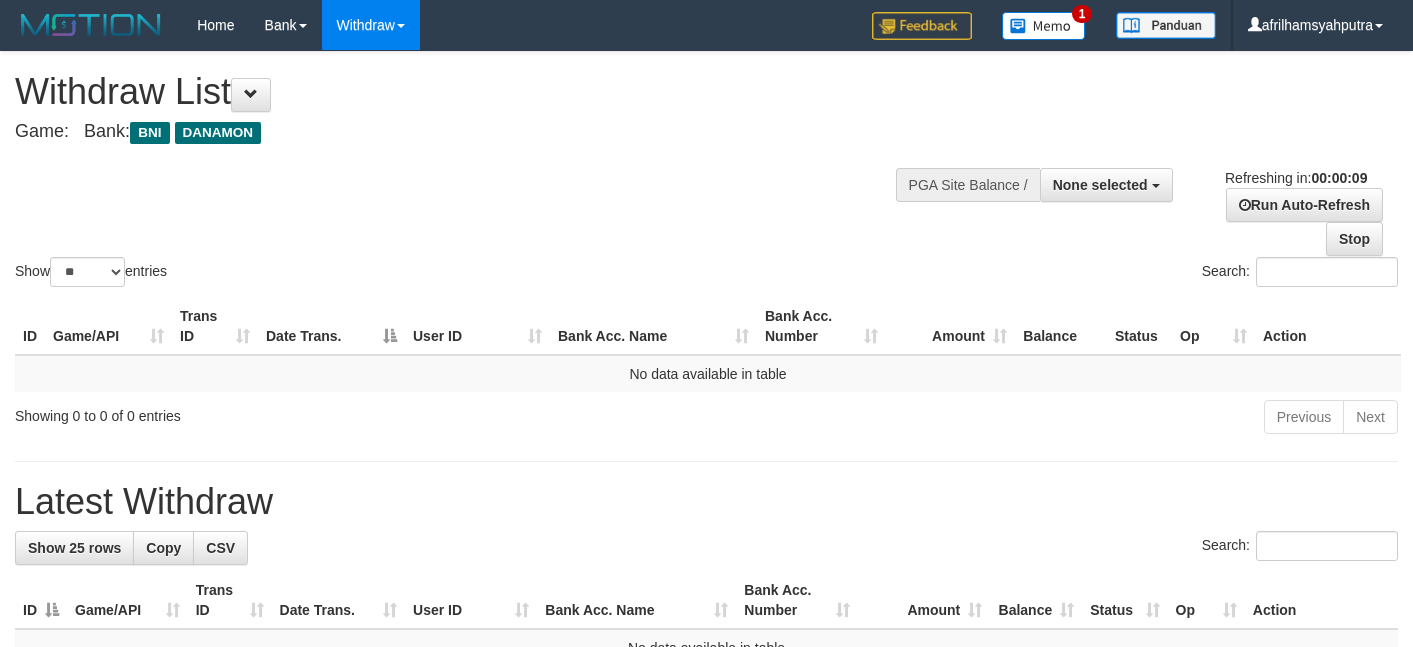 select 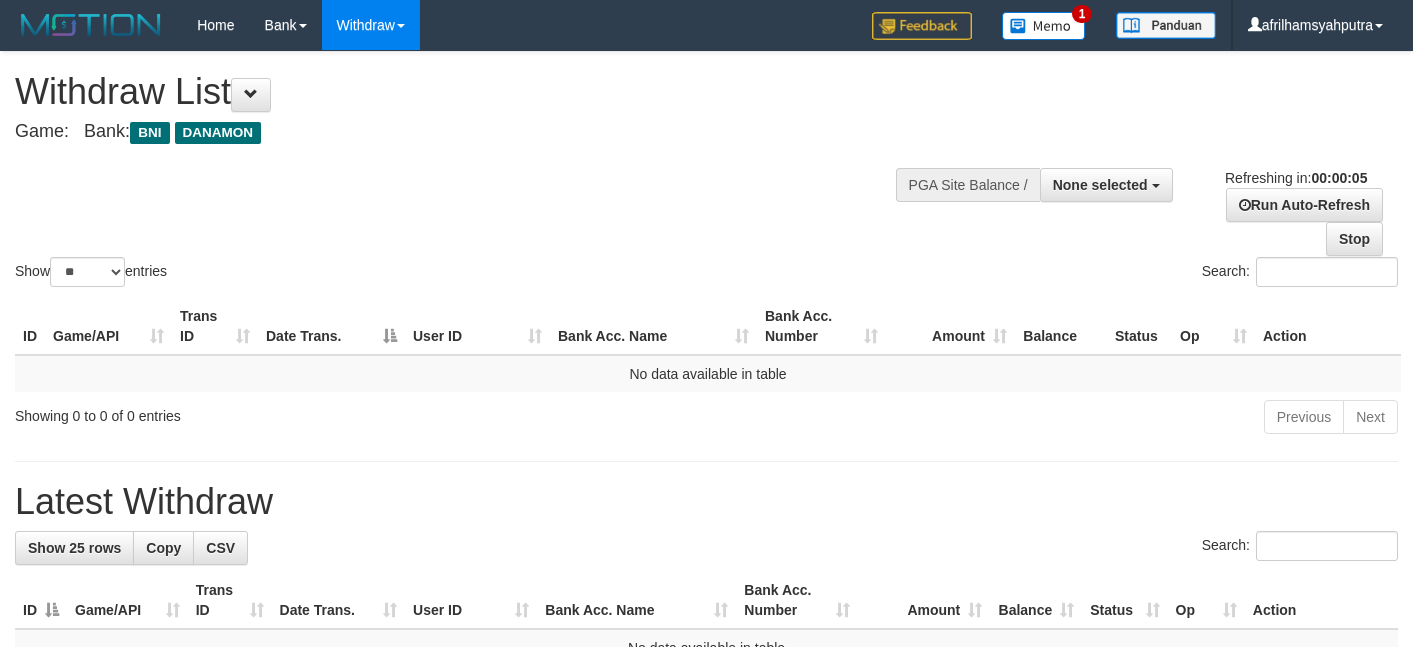 scroll, scrollTop: 0, scrollLeft: 0, axis: both 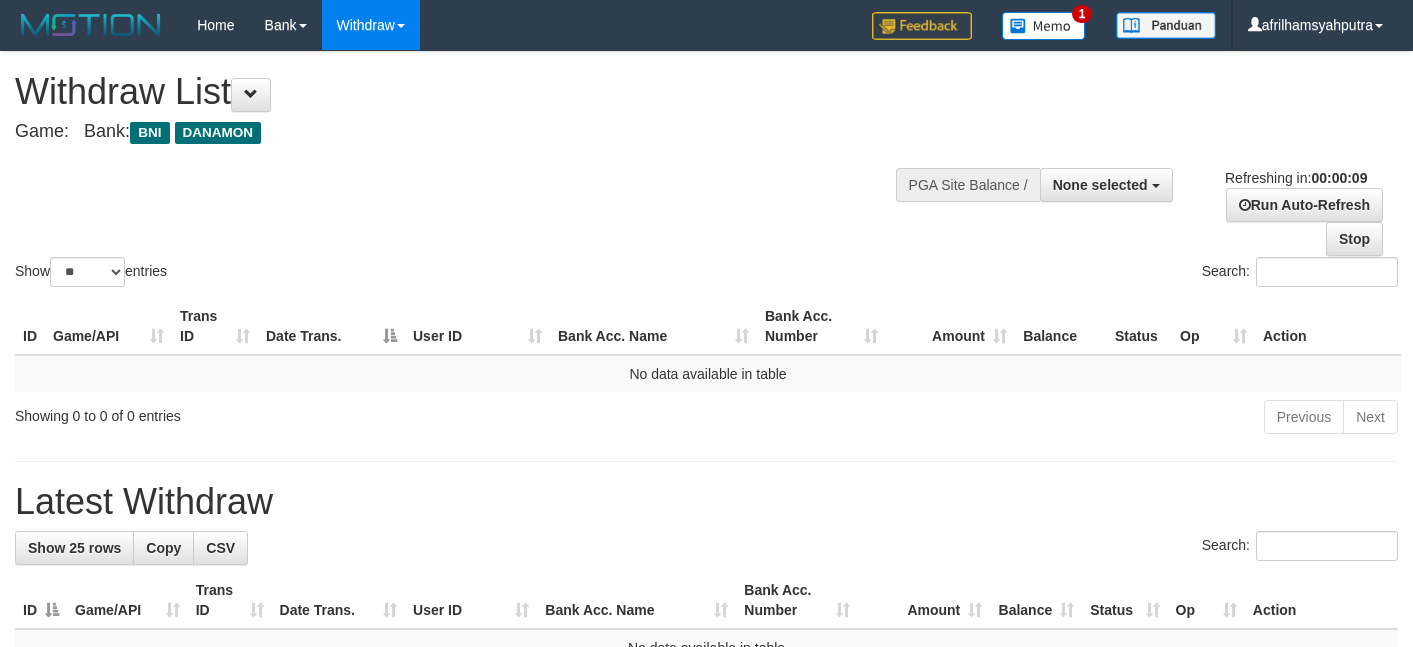 select 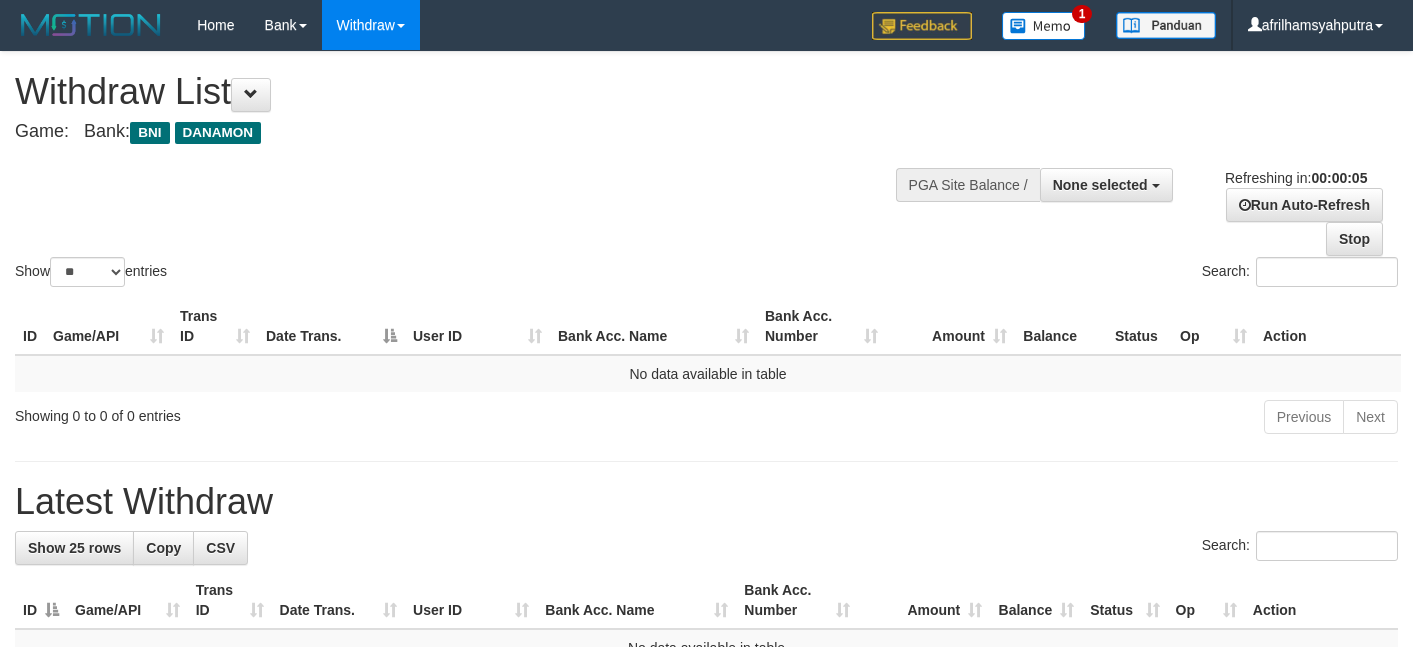 scroll, scrollTop: 0, scrollLeft: 0, axis: both 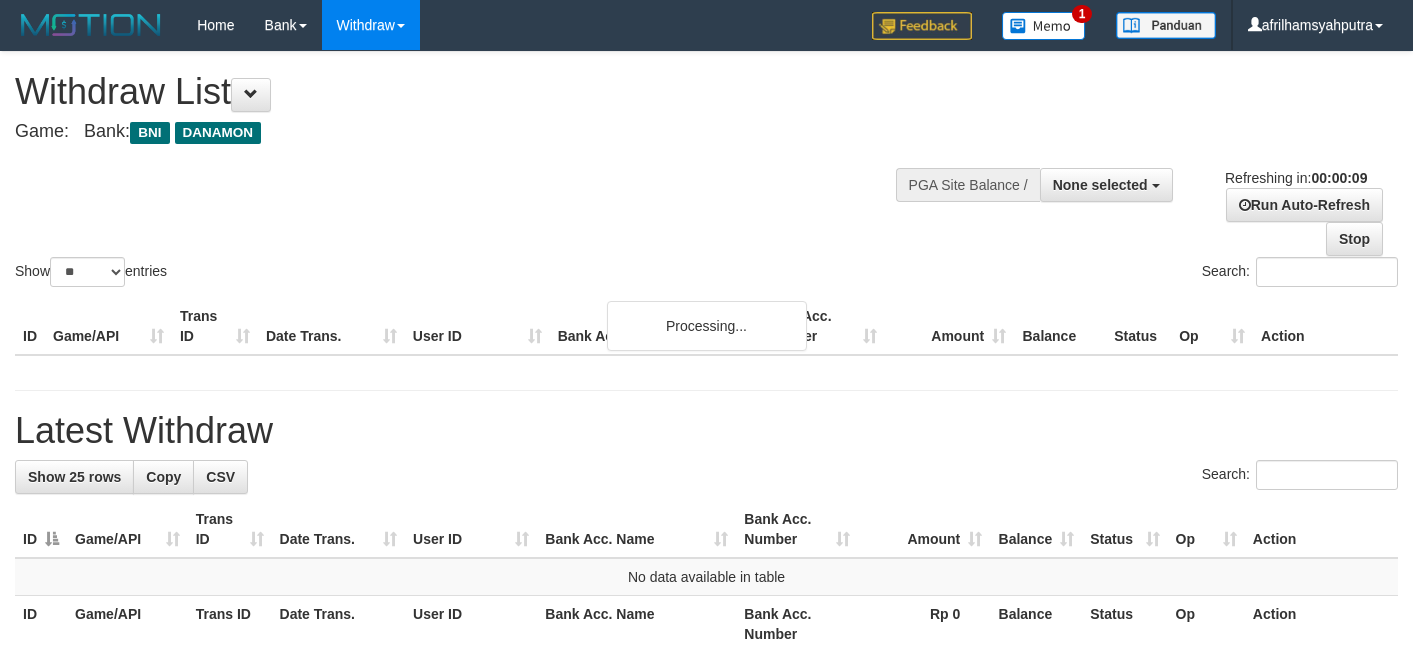 select 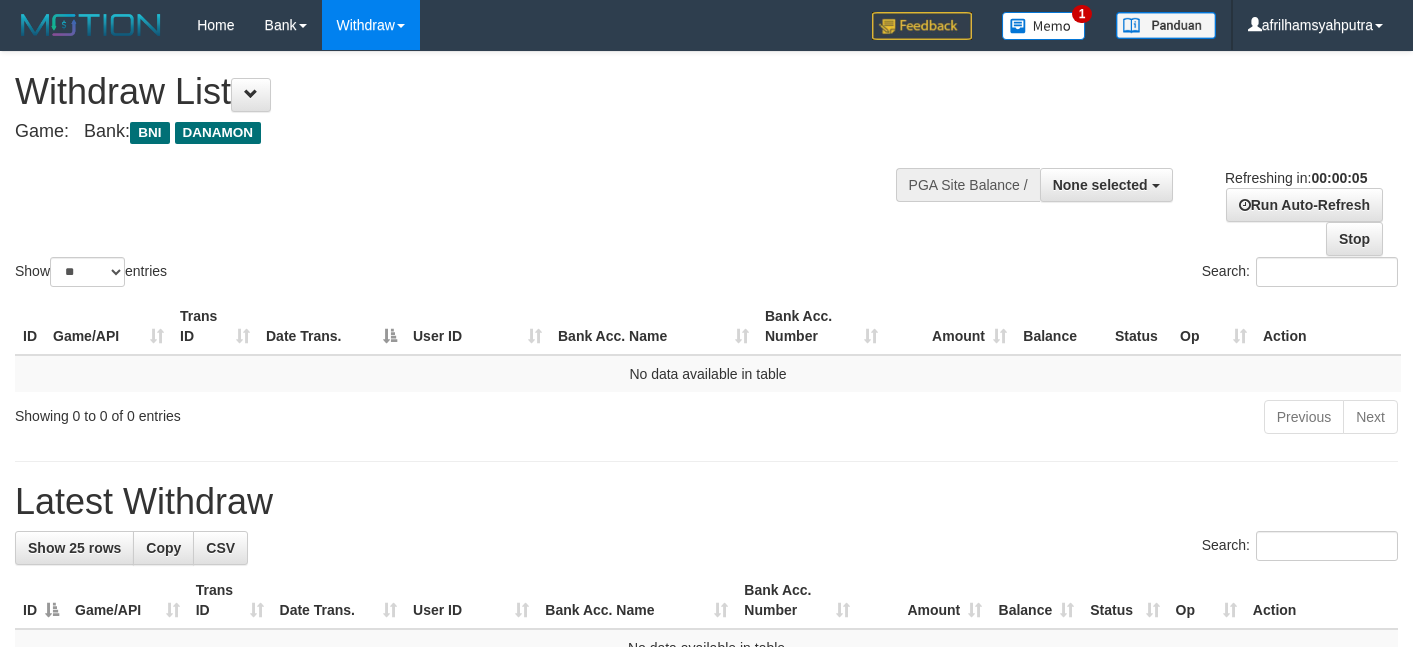 scroll, scrollTop: 0, scrollLeft: 0, axis: both 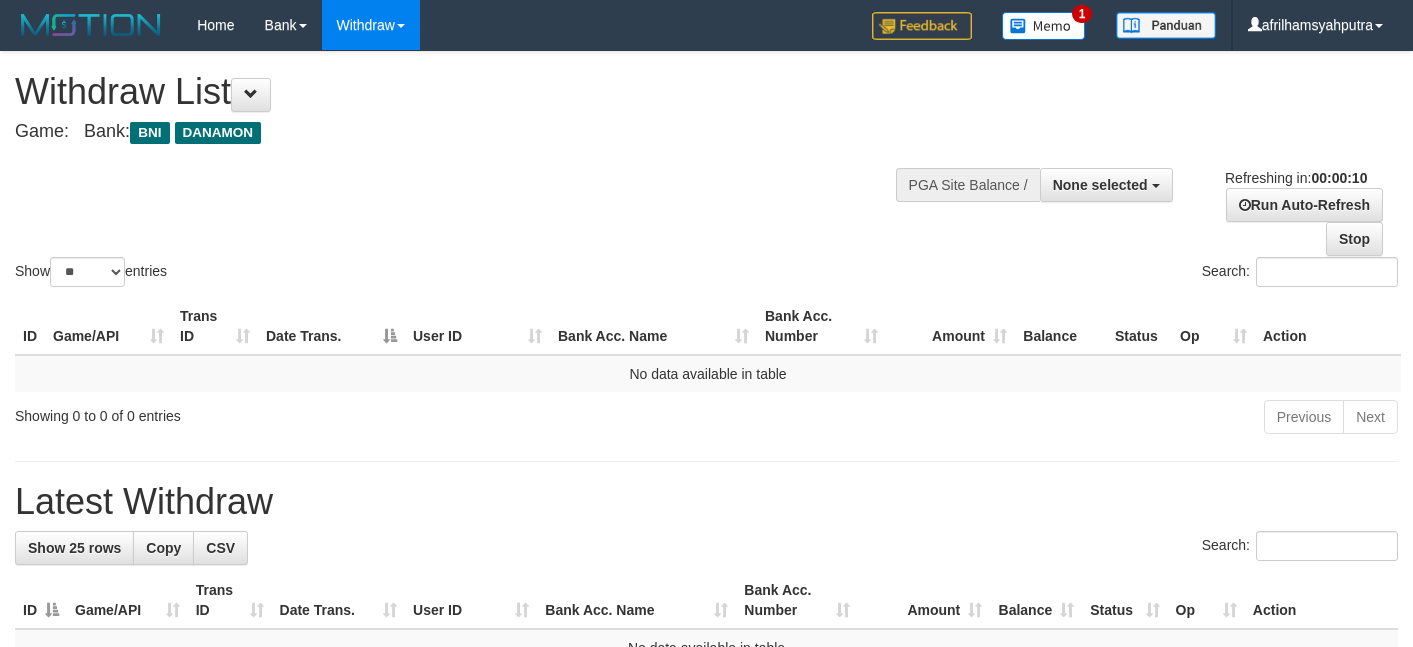 select 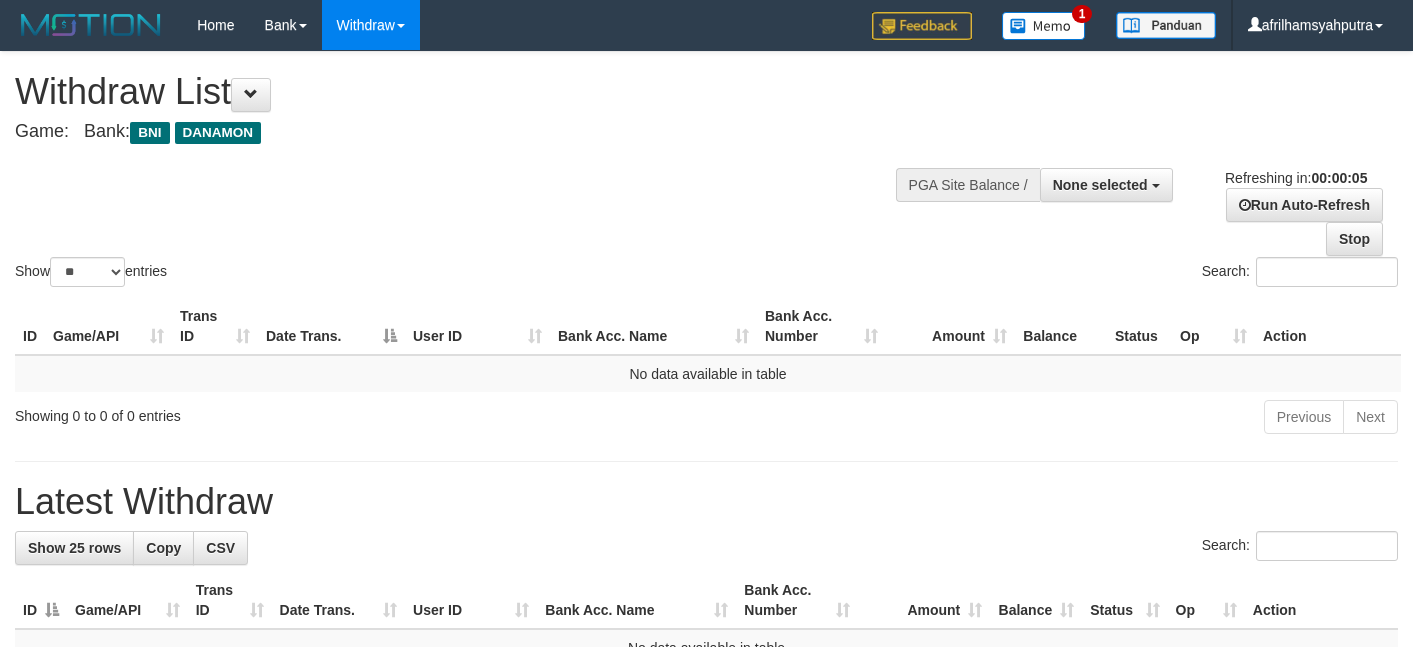 scroll, scrollTop: 0, scrollLeft: 0, axis: both 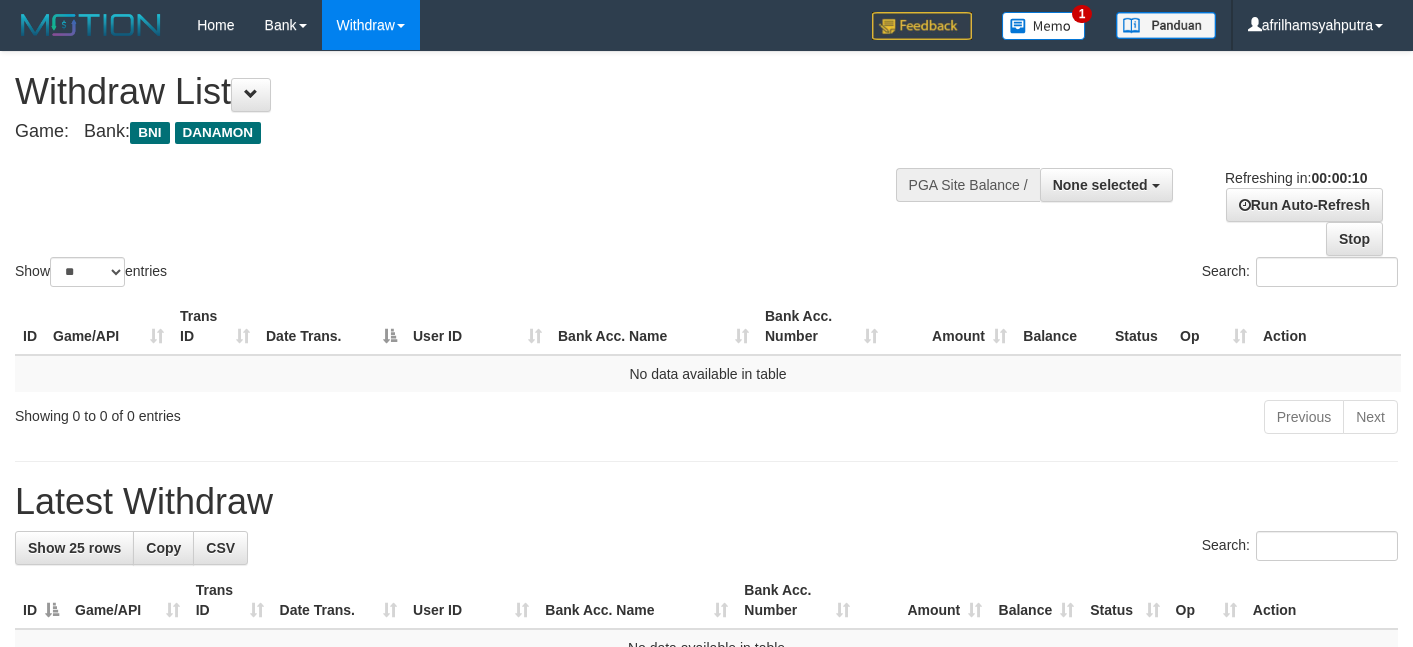 select 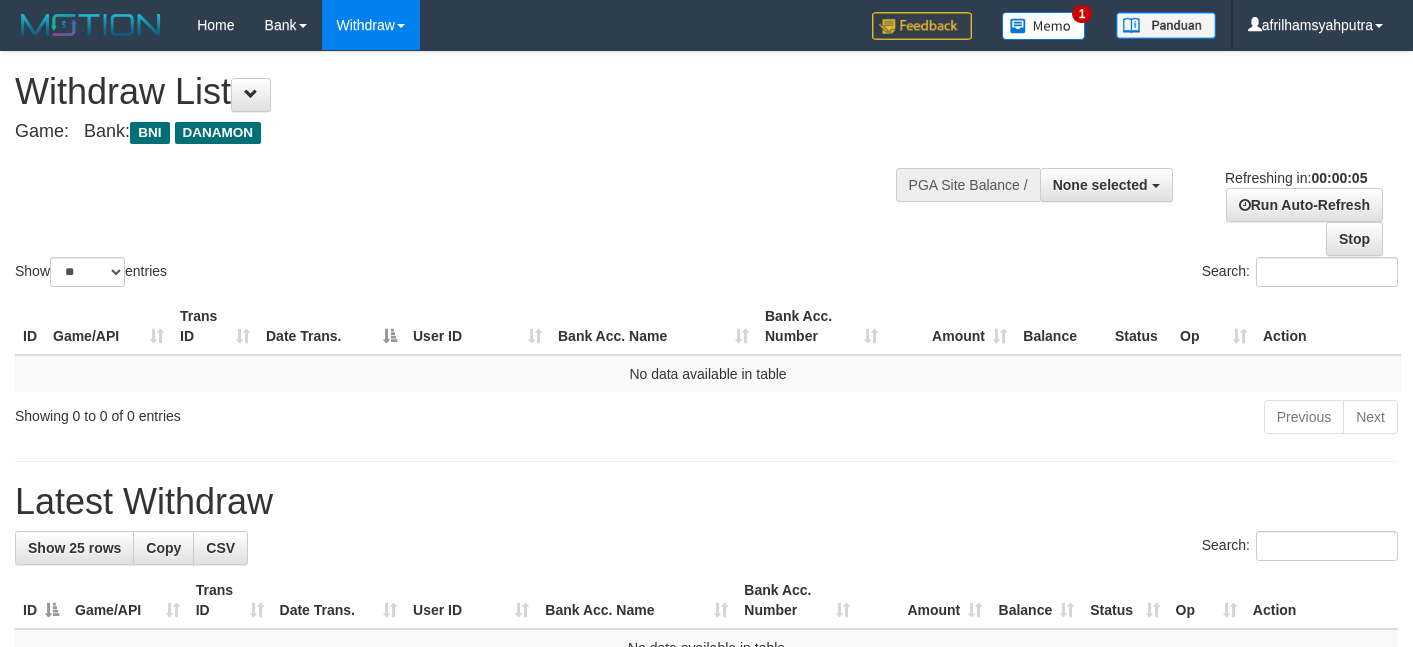 scroll, scrollTop: 0, scrollLeft: 0, axis: both 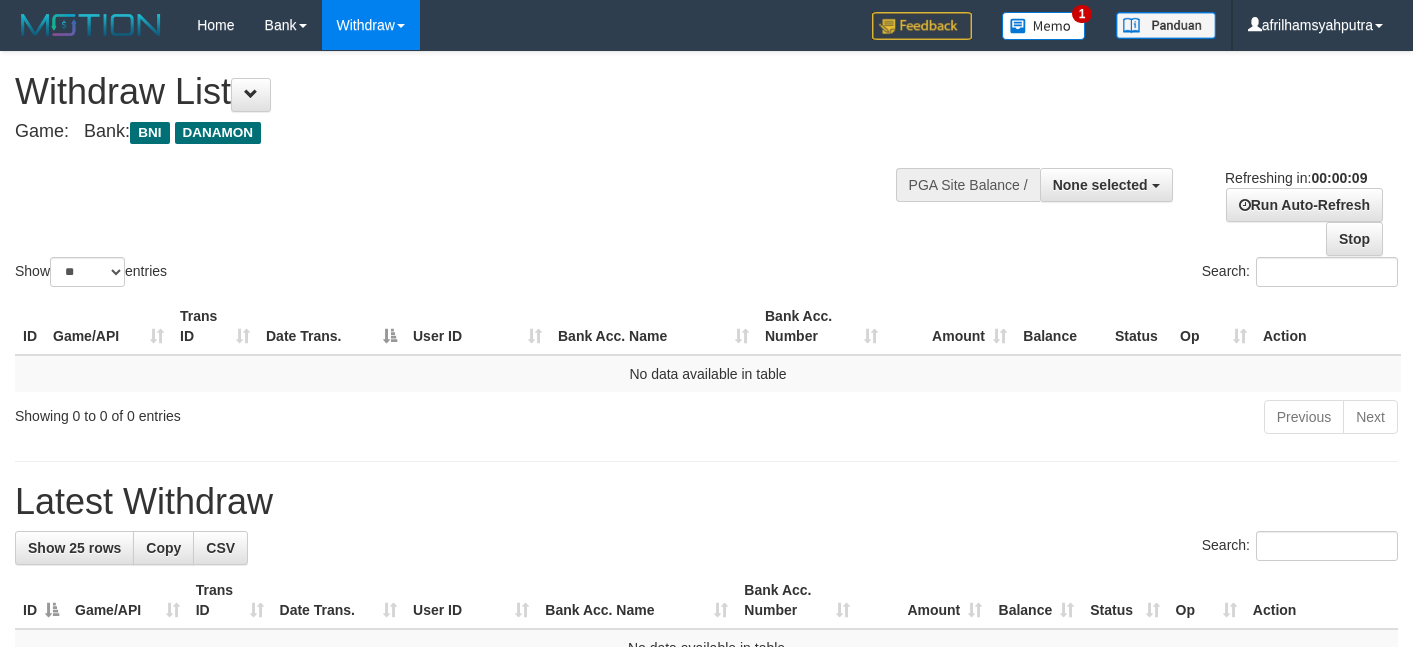 select 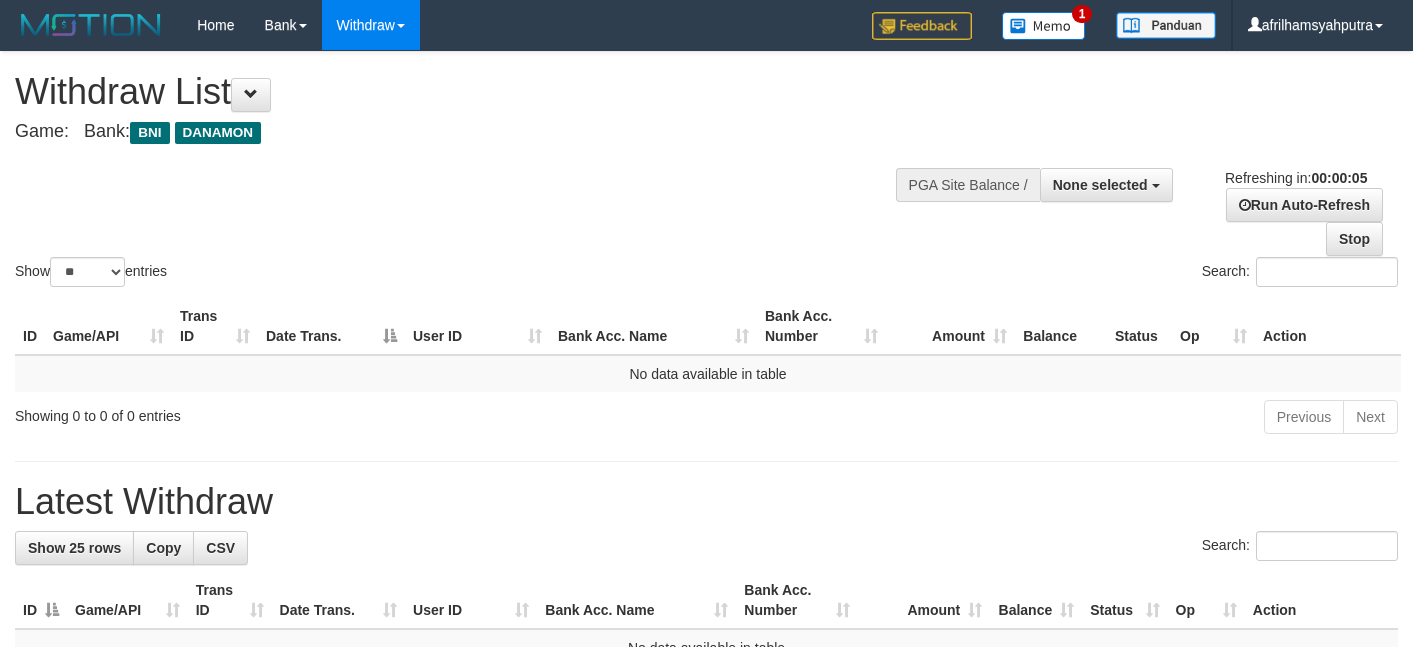 scroll, scrollTop: 0, scrollLeft: 0, axis: both 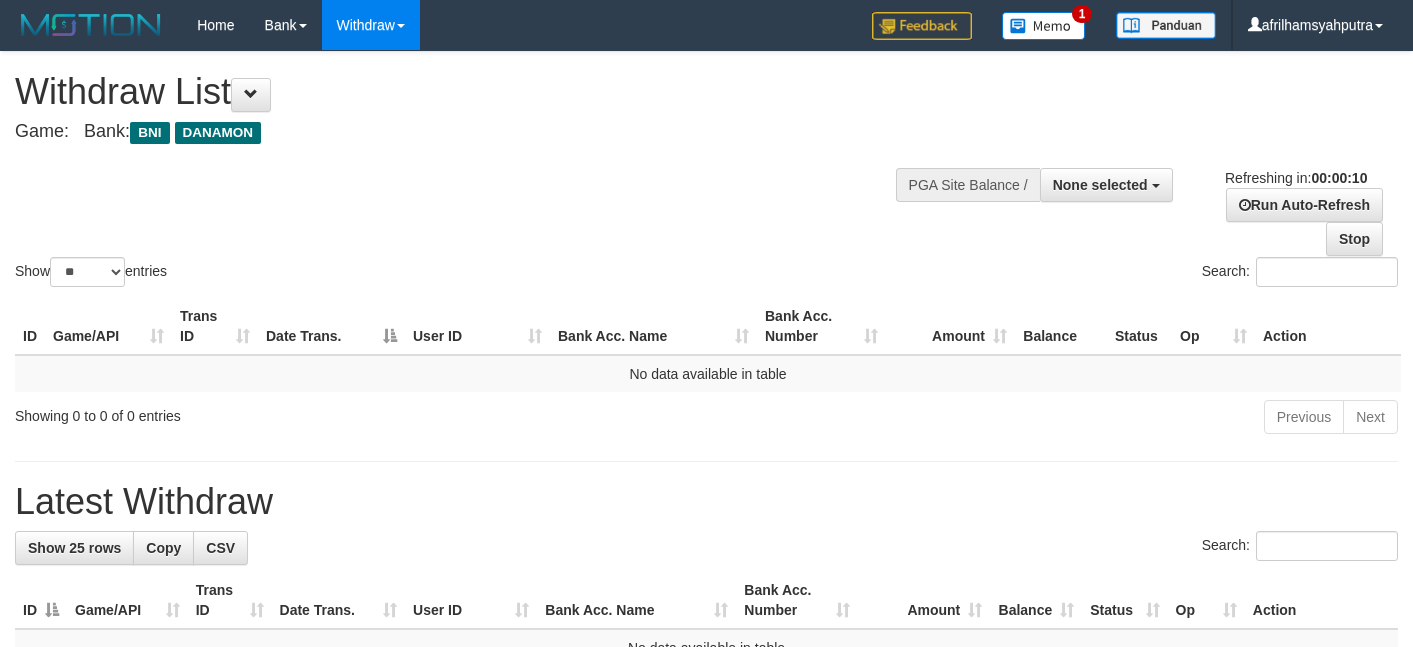 select 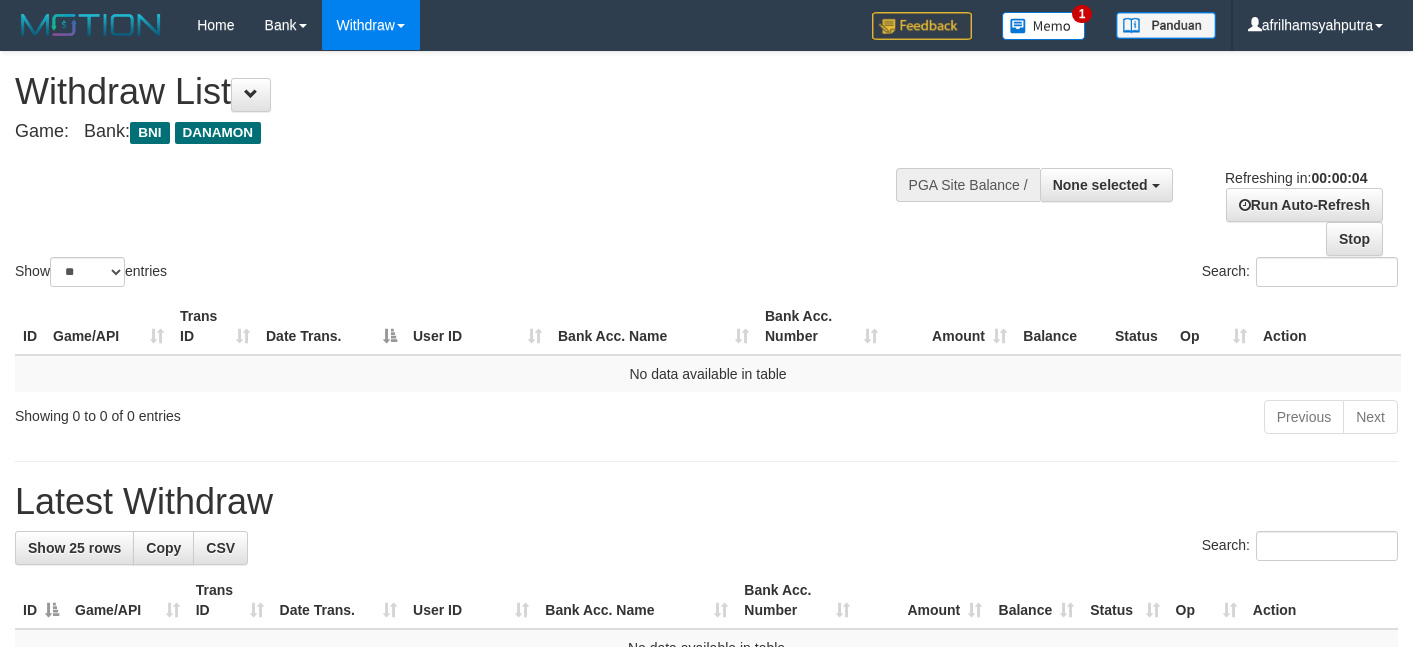 scroll, scrollTop: 0, scrollLeft: 0, axis: both 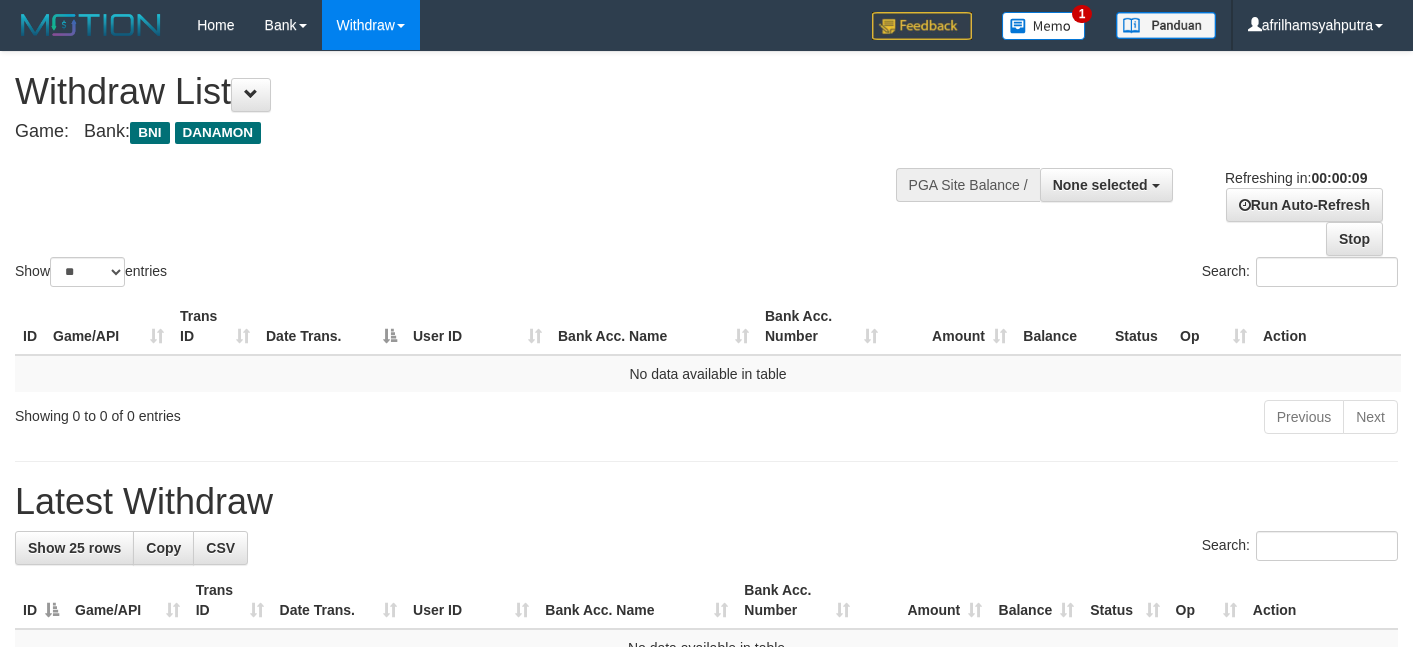 select 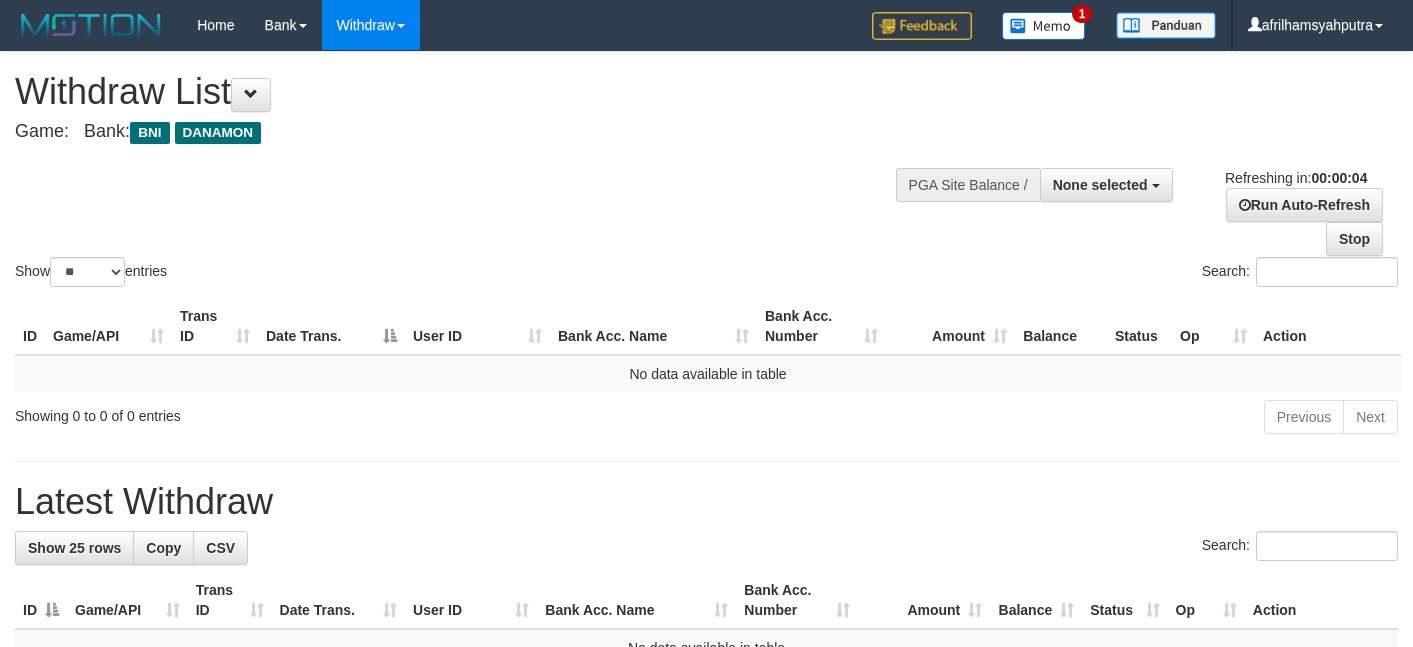 scroll, scrollTop: 0, scrollLeft: 0, axis: both 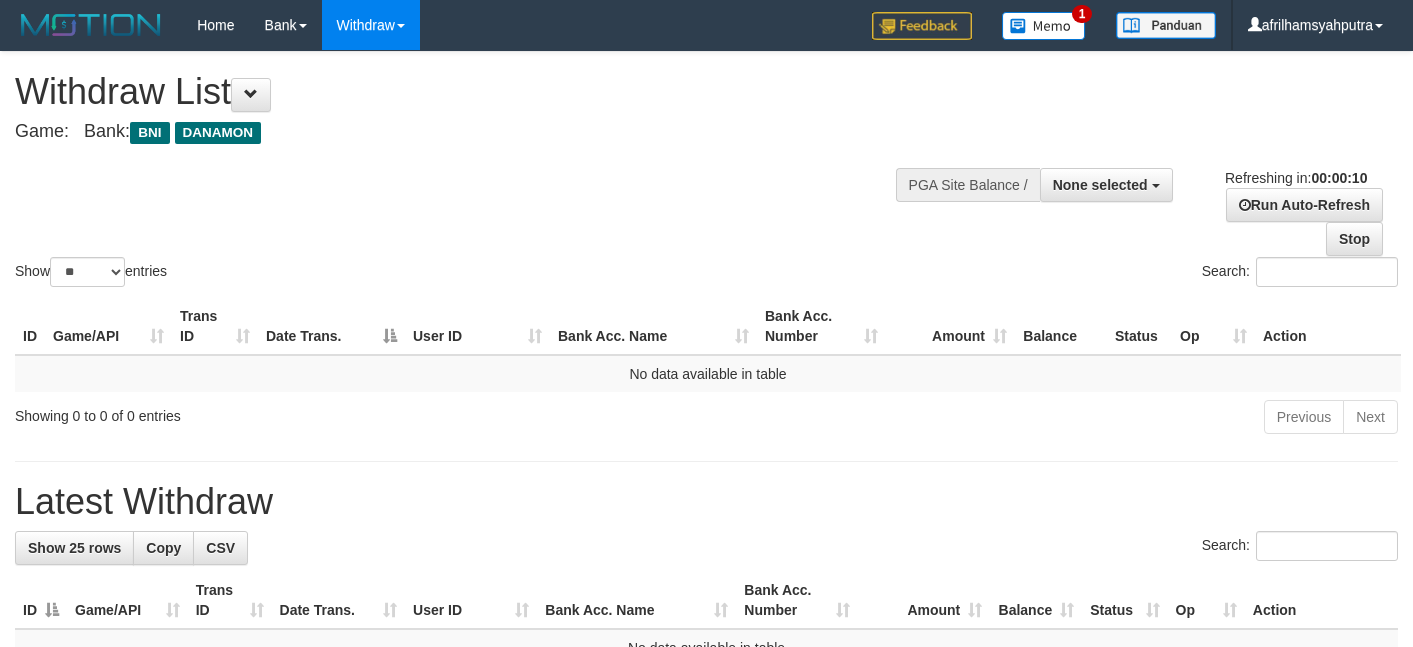 select 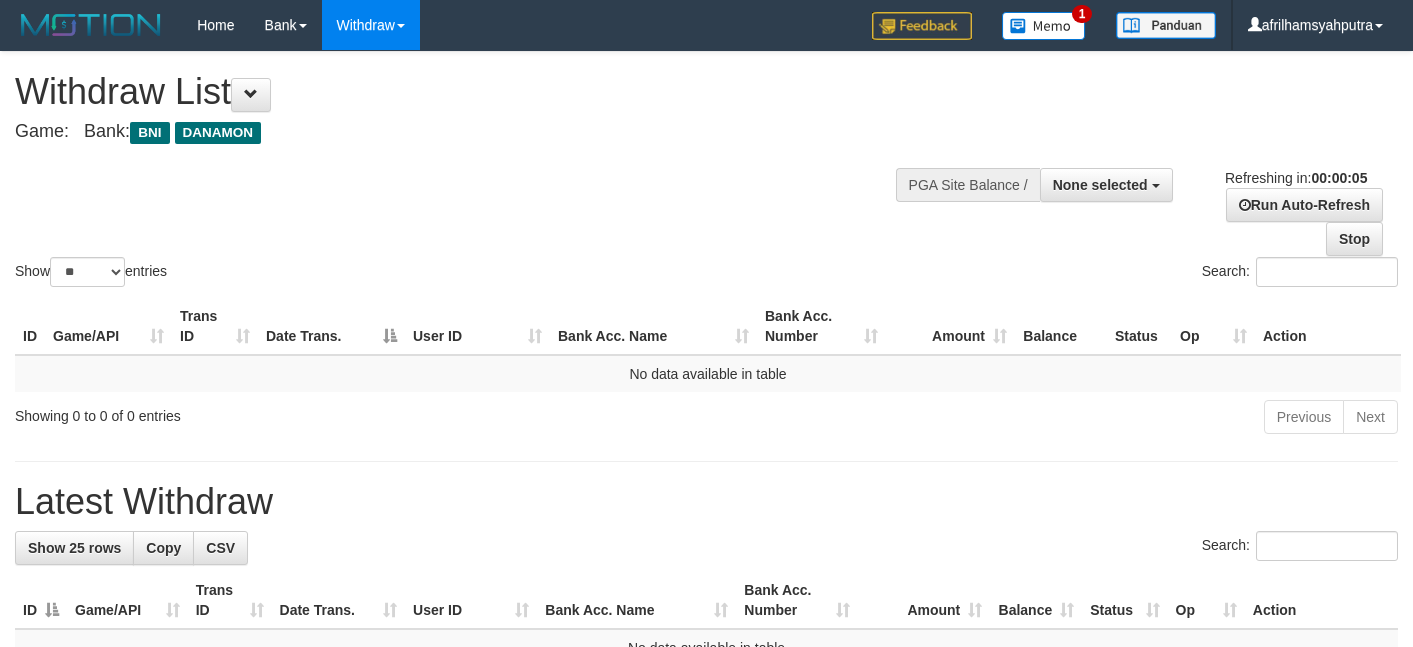 scroll, scrollTop: 0, scrollLeft: 0, axis: both 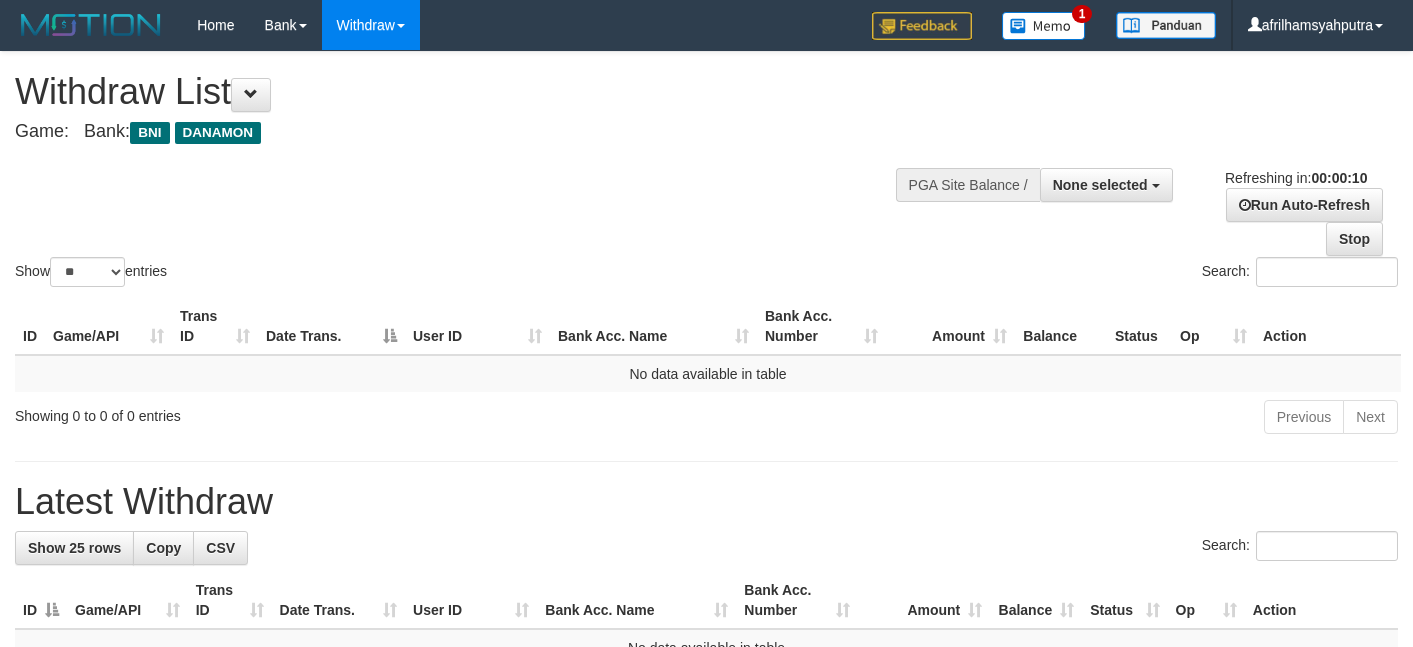 select 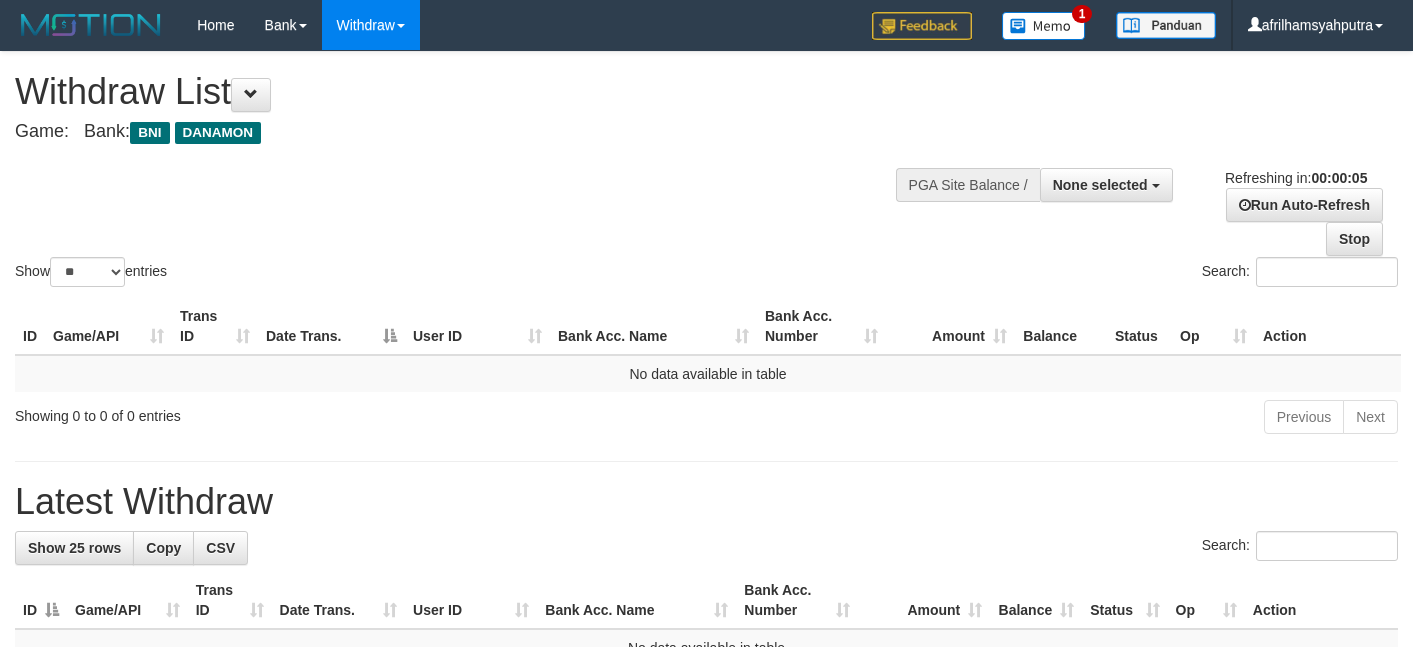 scroll, scrollTop: 0, scrollLeft: 0, axis: both 